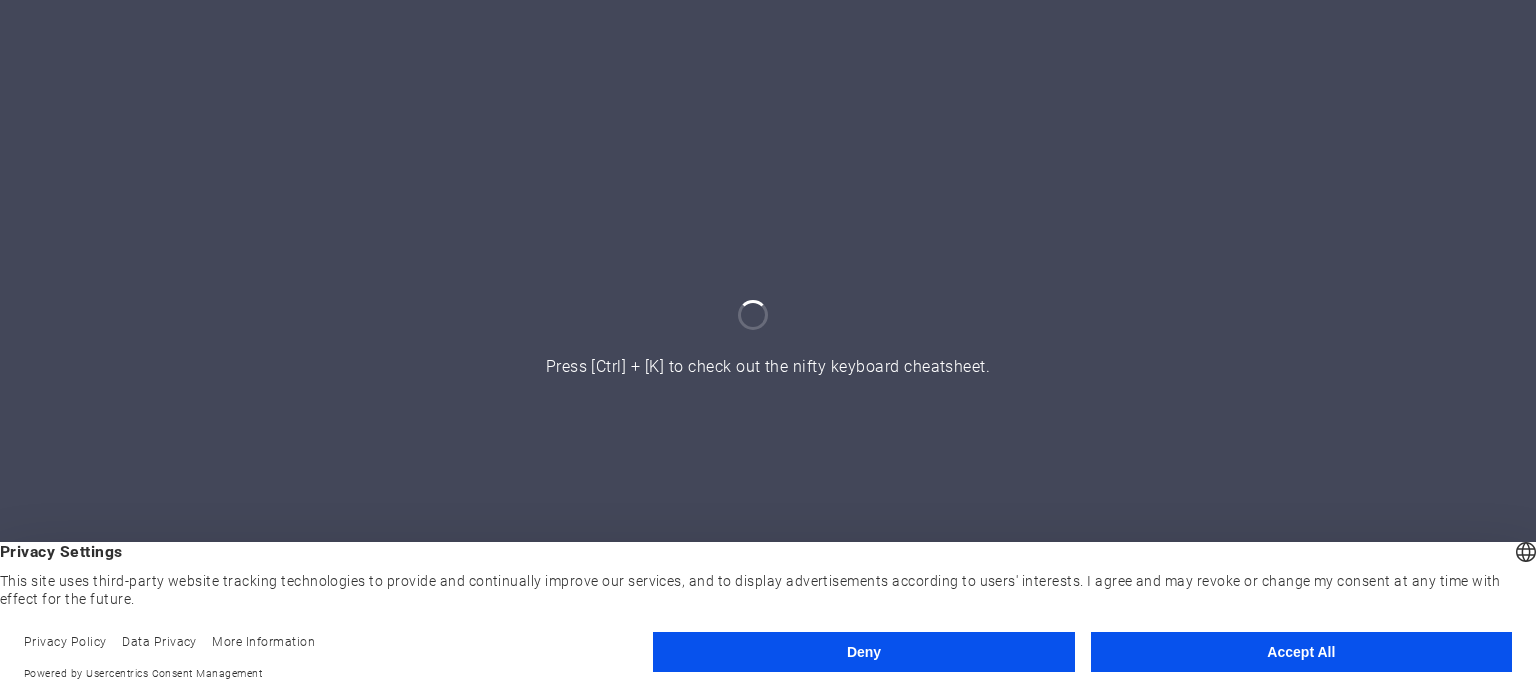scroll, scrollTop: 0, scrollLeft: 0, axis: both 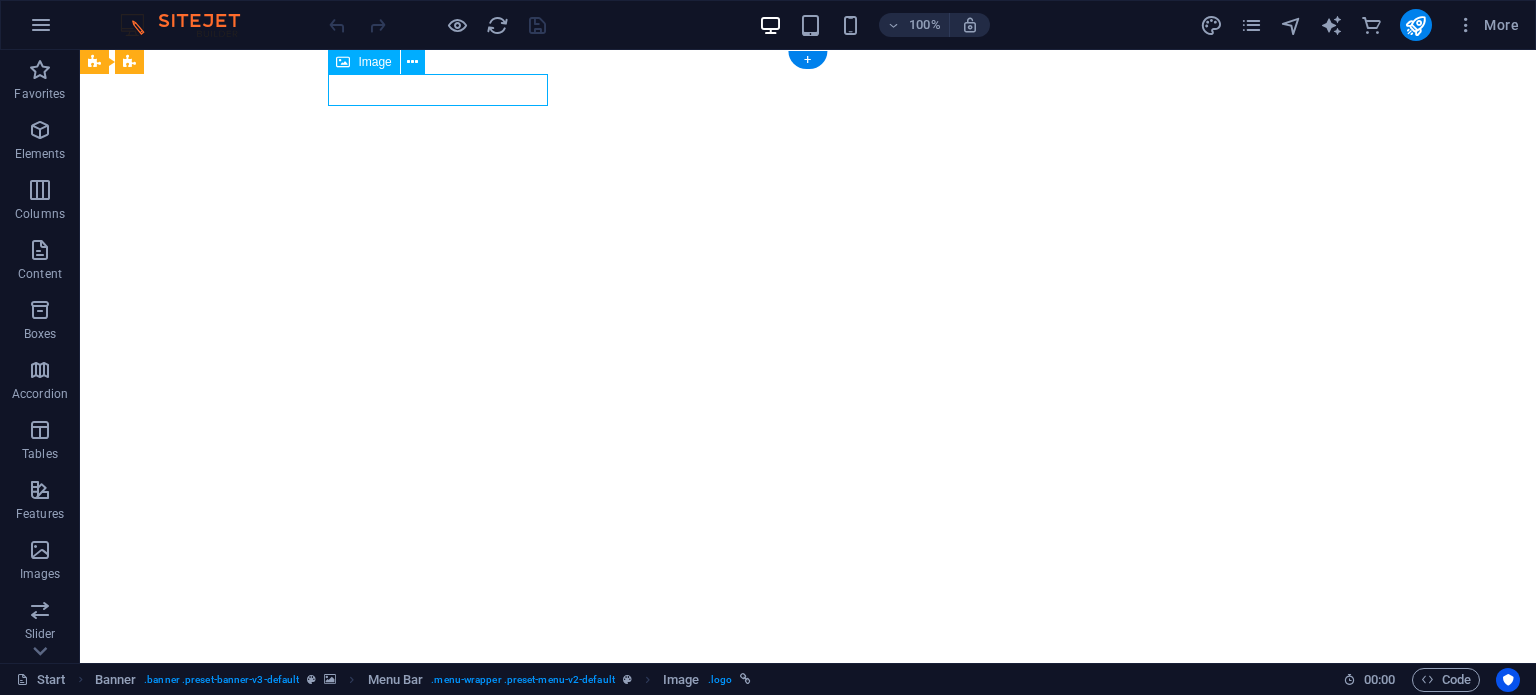 select on "px" 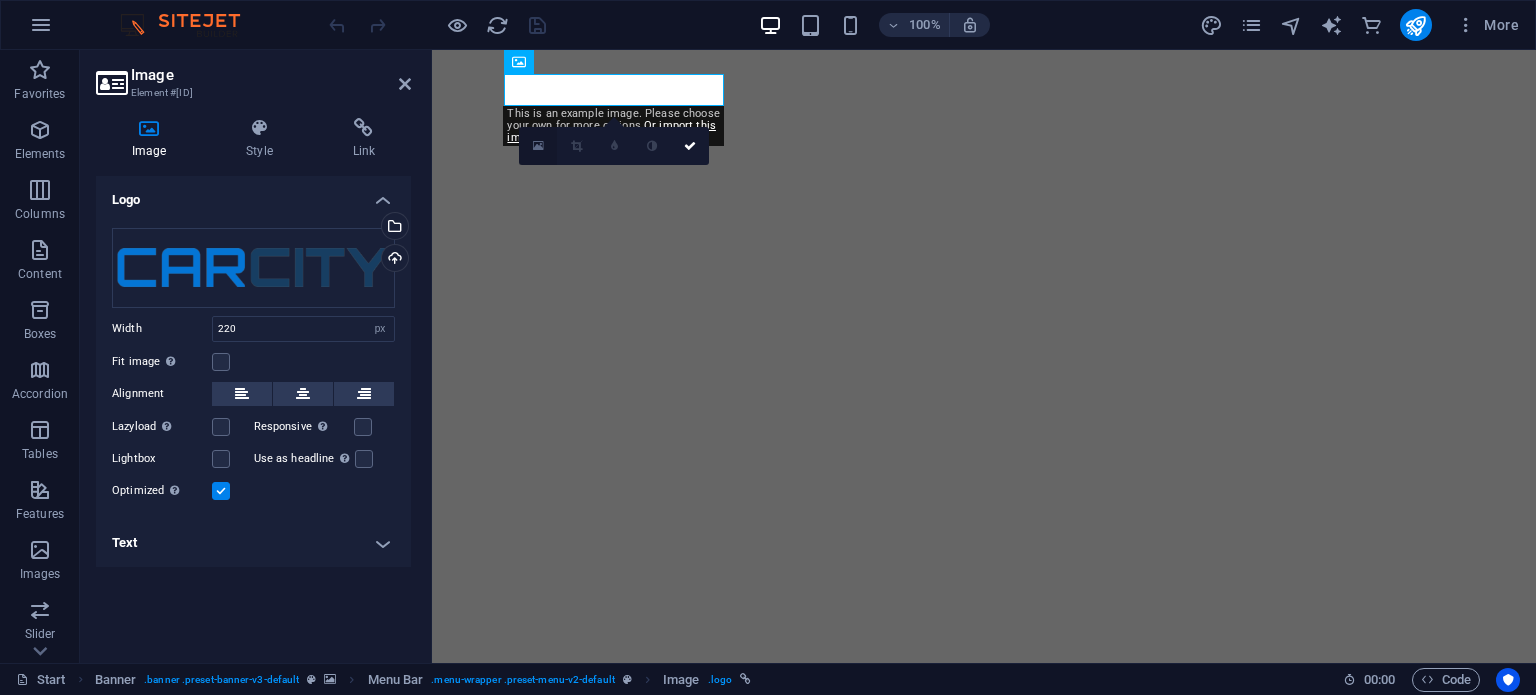 click at bounding box center [538, 146] 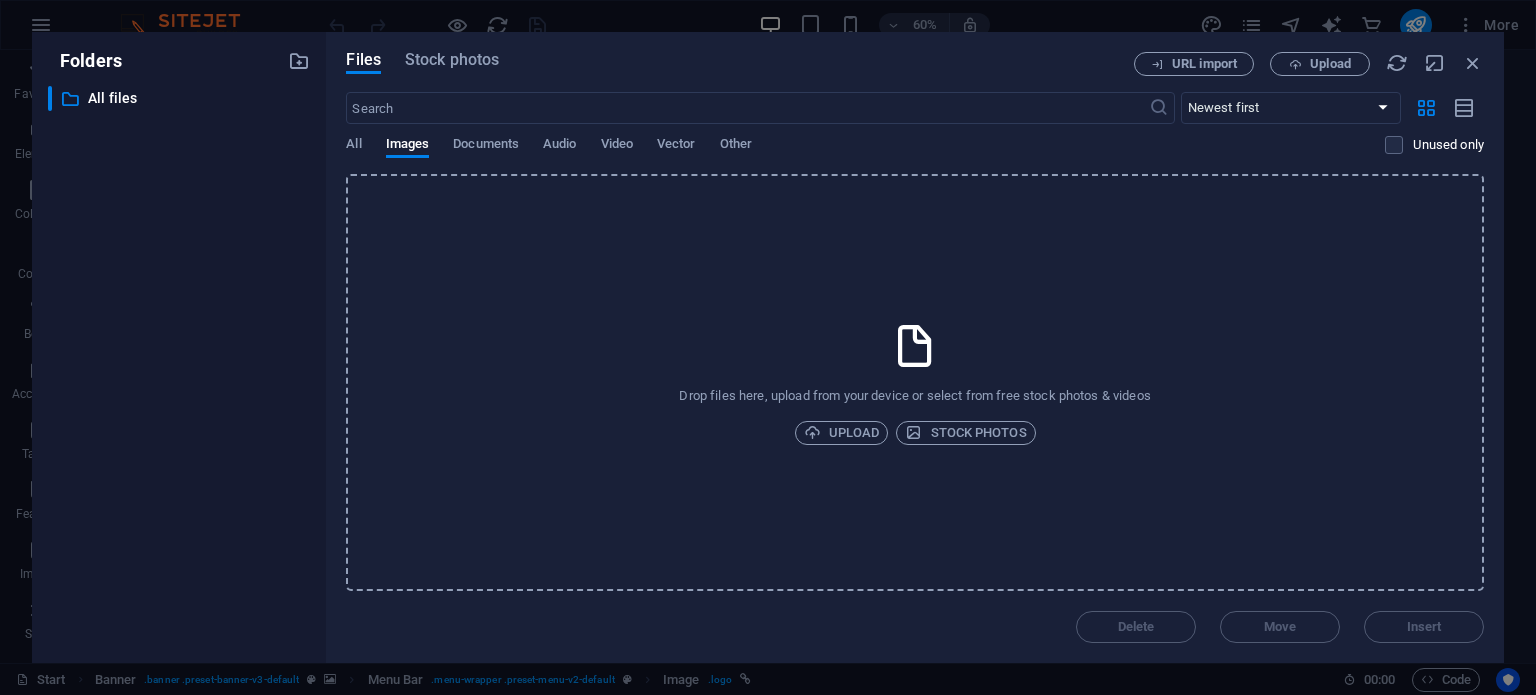 drag, startPoint x: 684, startPoint y: 241, endPoint x: 530, endPoint y: 310, distance: 168.7513 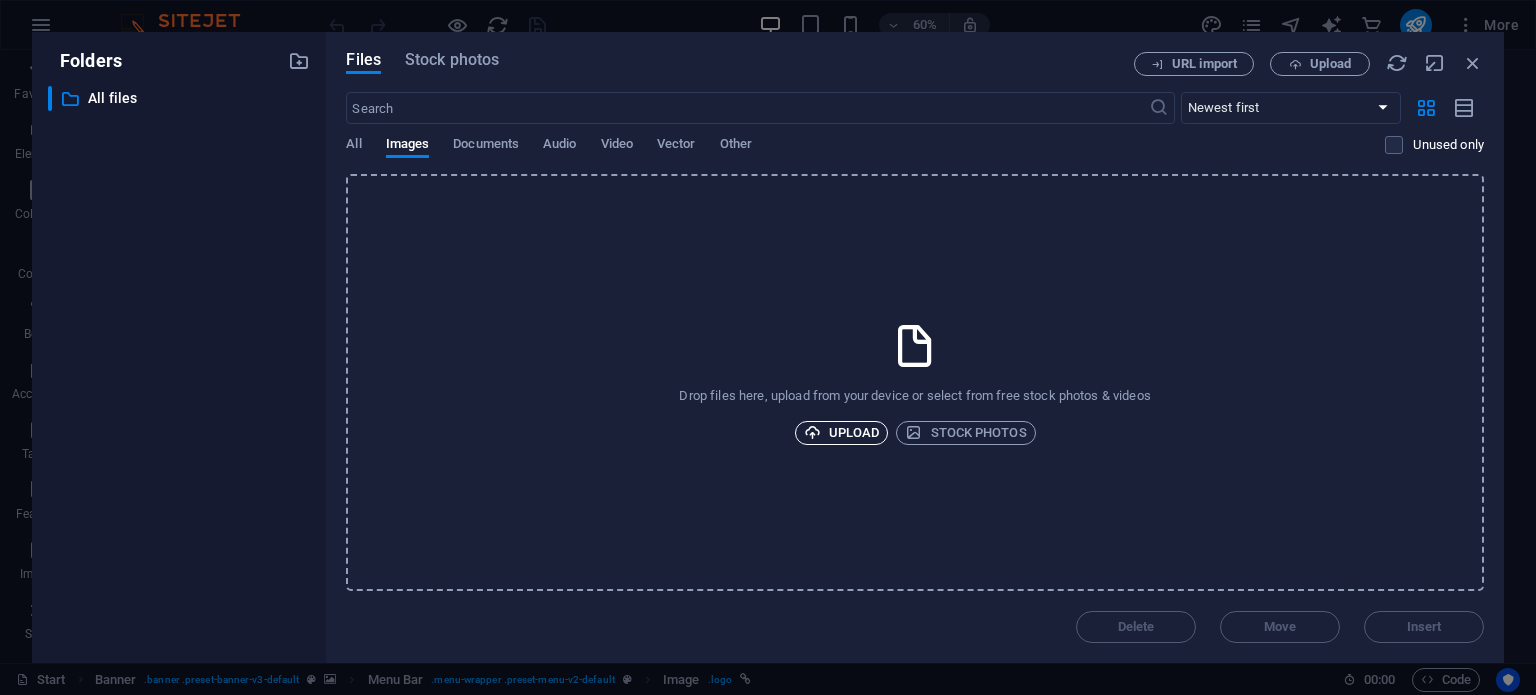 click on "Upload" at bounding box center [842, 433] 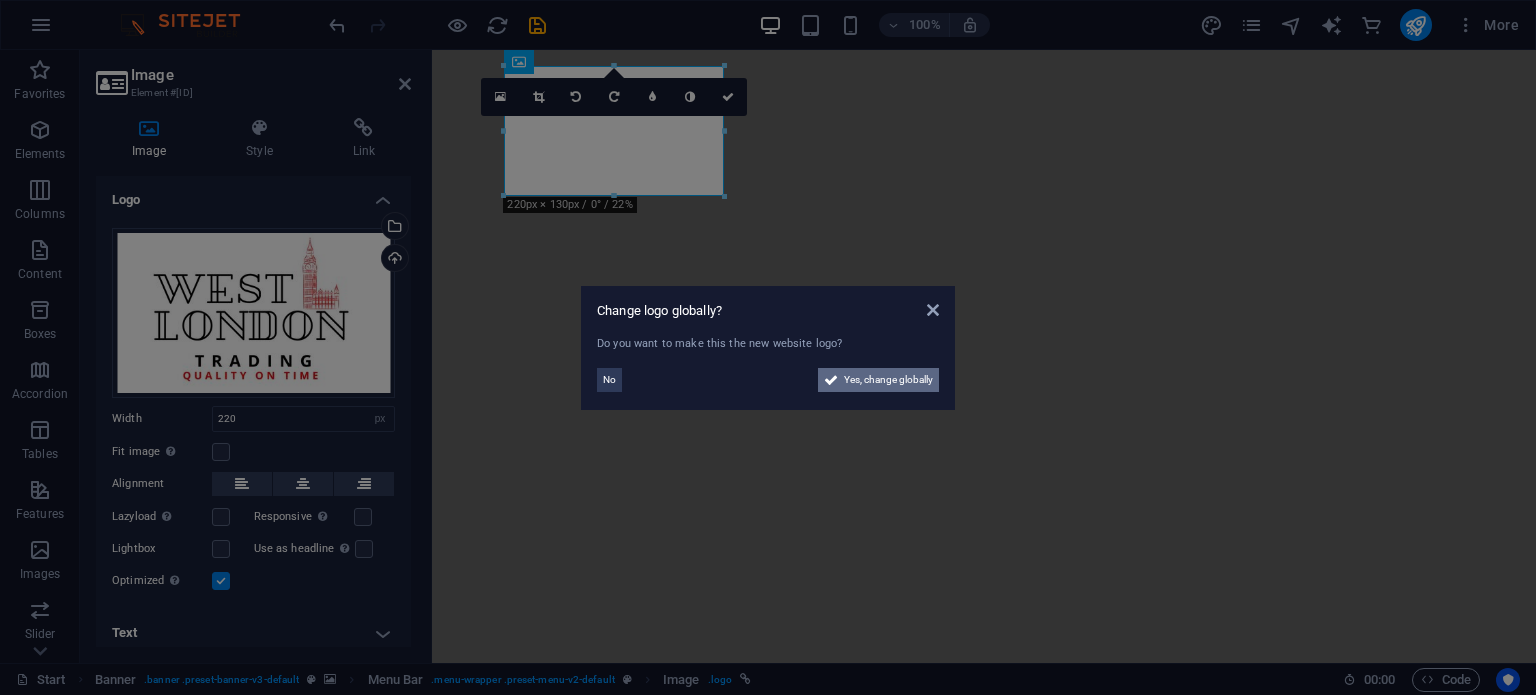 click on "Yes, change globally" at bounding box center [888, 380] 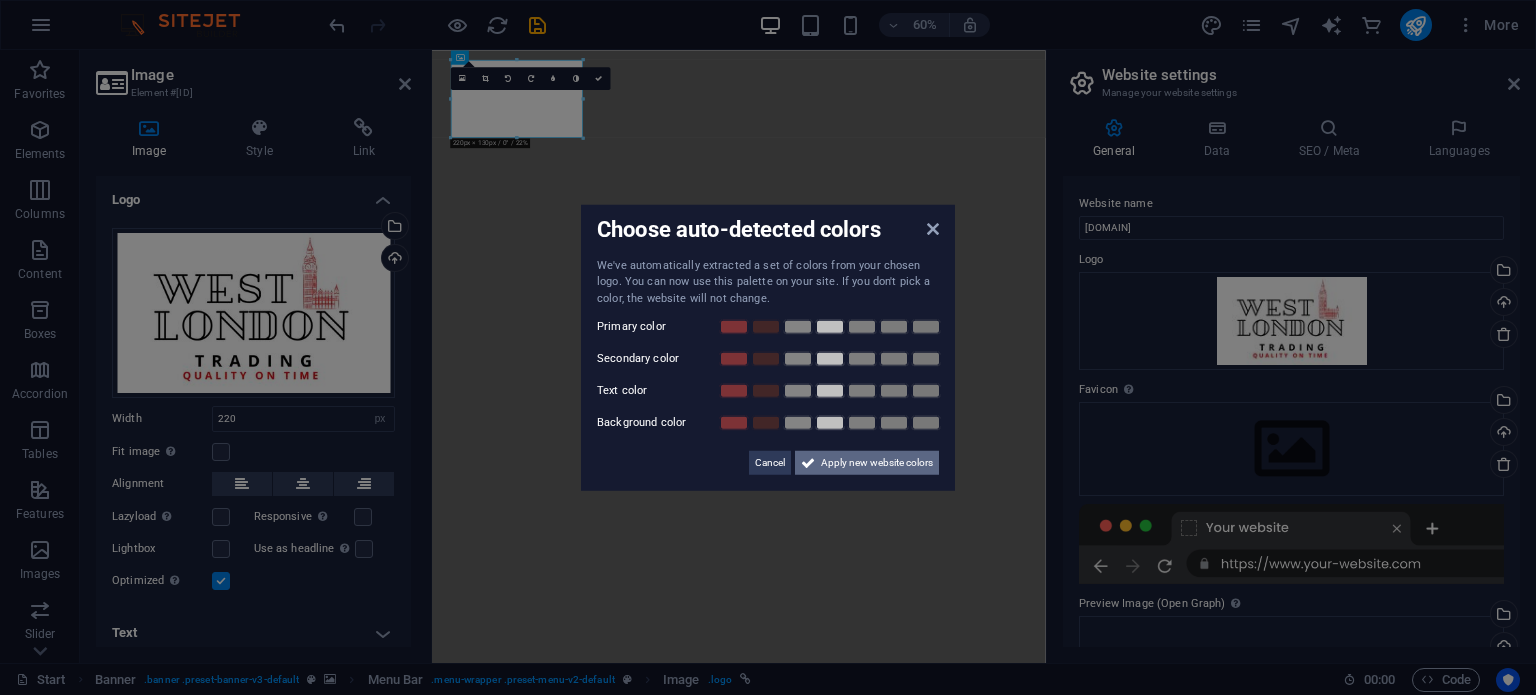 click on "Apply new website colors" at bounding box center [867, 463] 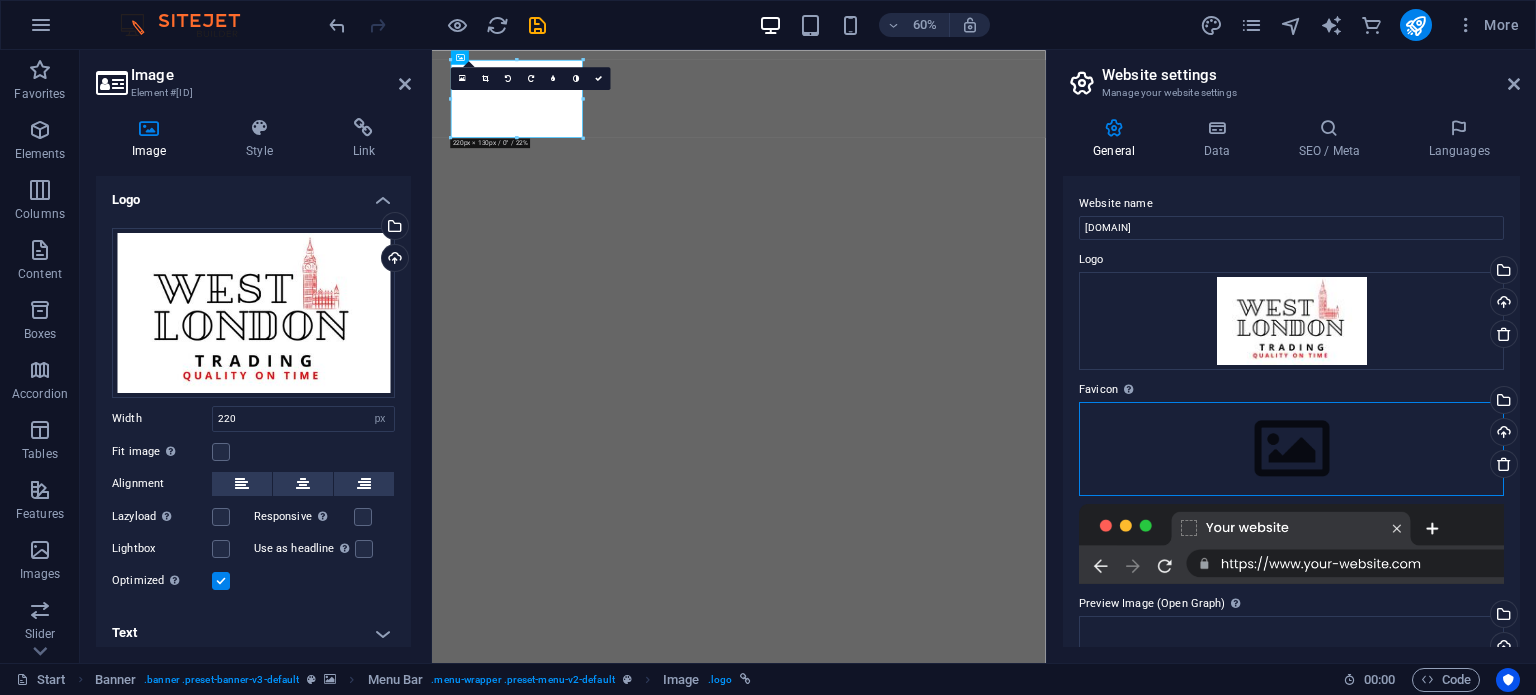 click on "Drag files here, click to choose files or select files from Files or our free stock photos & videos" at bounding box center [1291, 449] 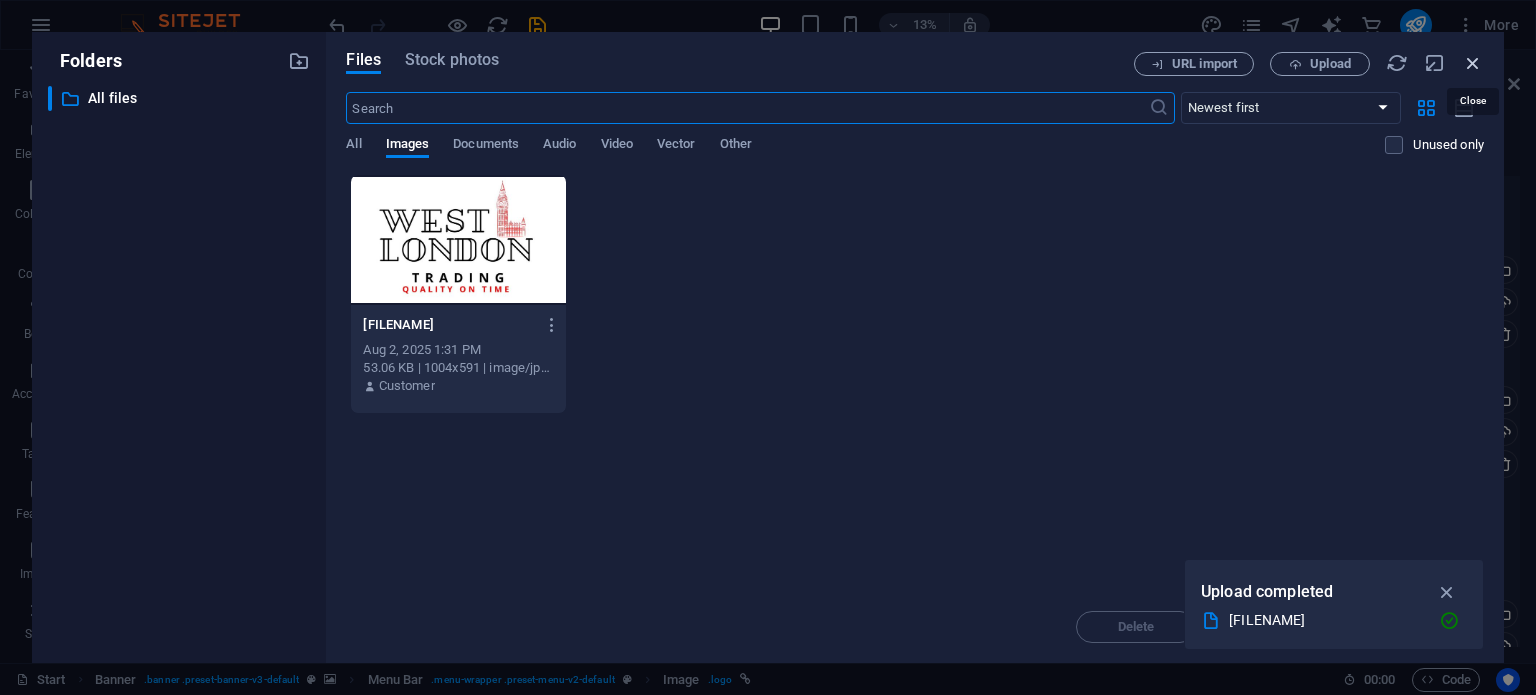 click at bounding box center (1473, 63) 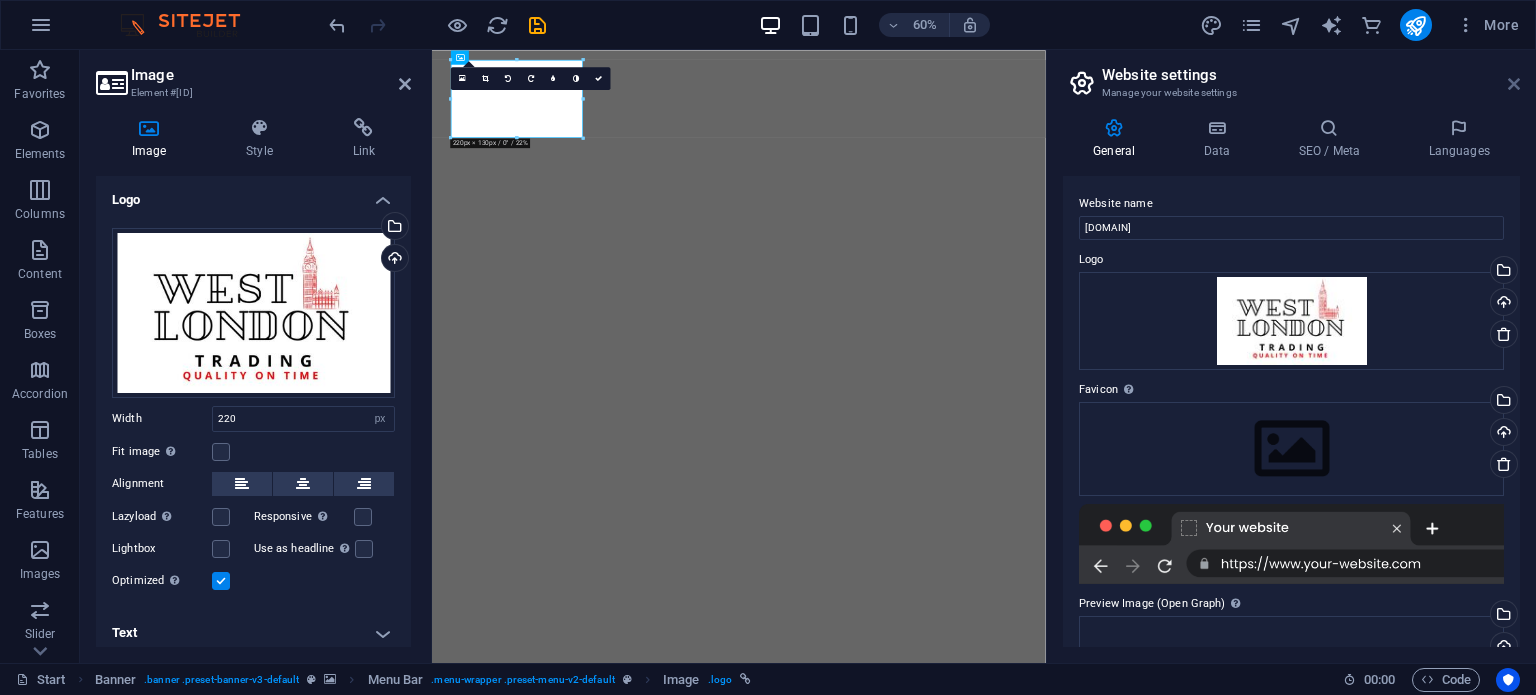 click at bounding box center [1514, 84] 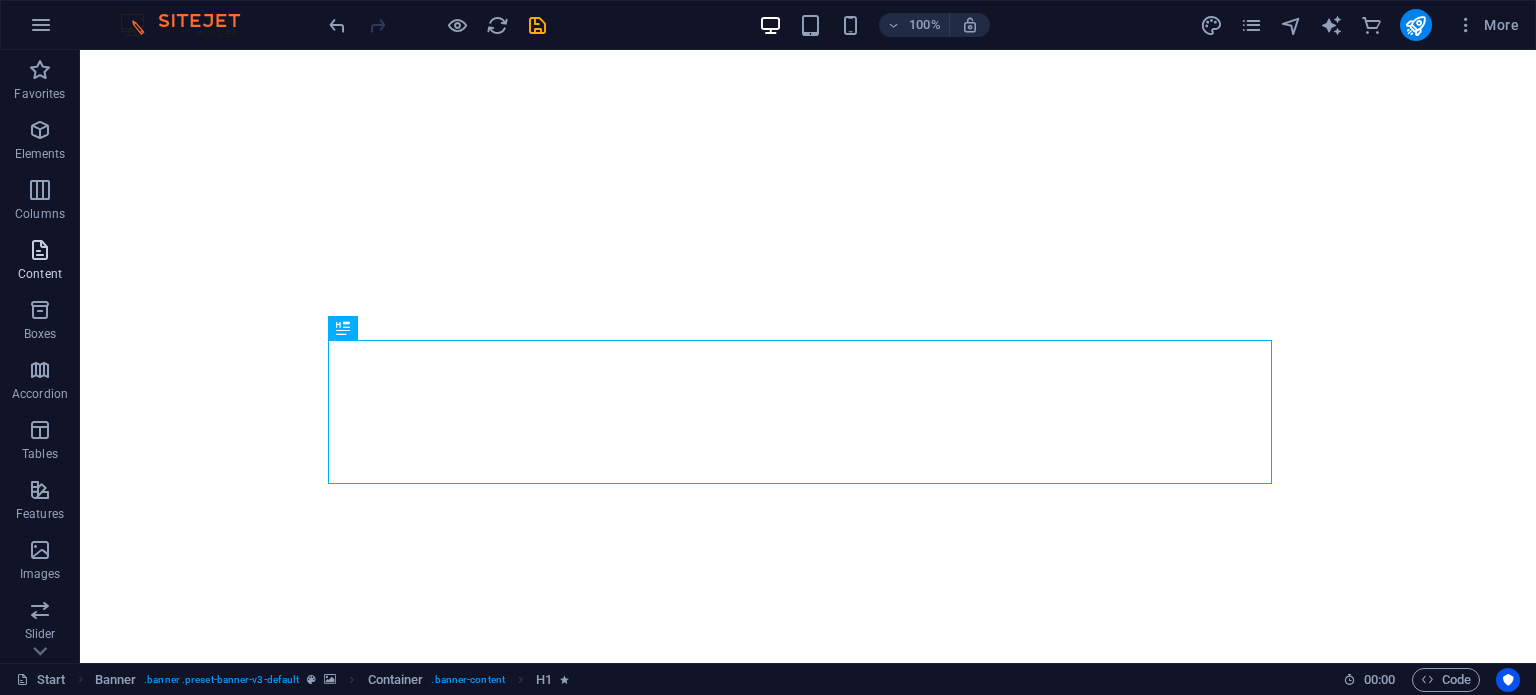 click at bounding box center [40, 250] 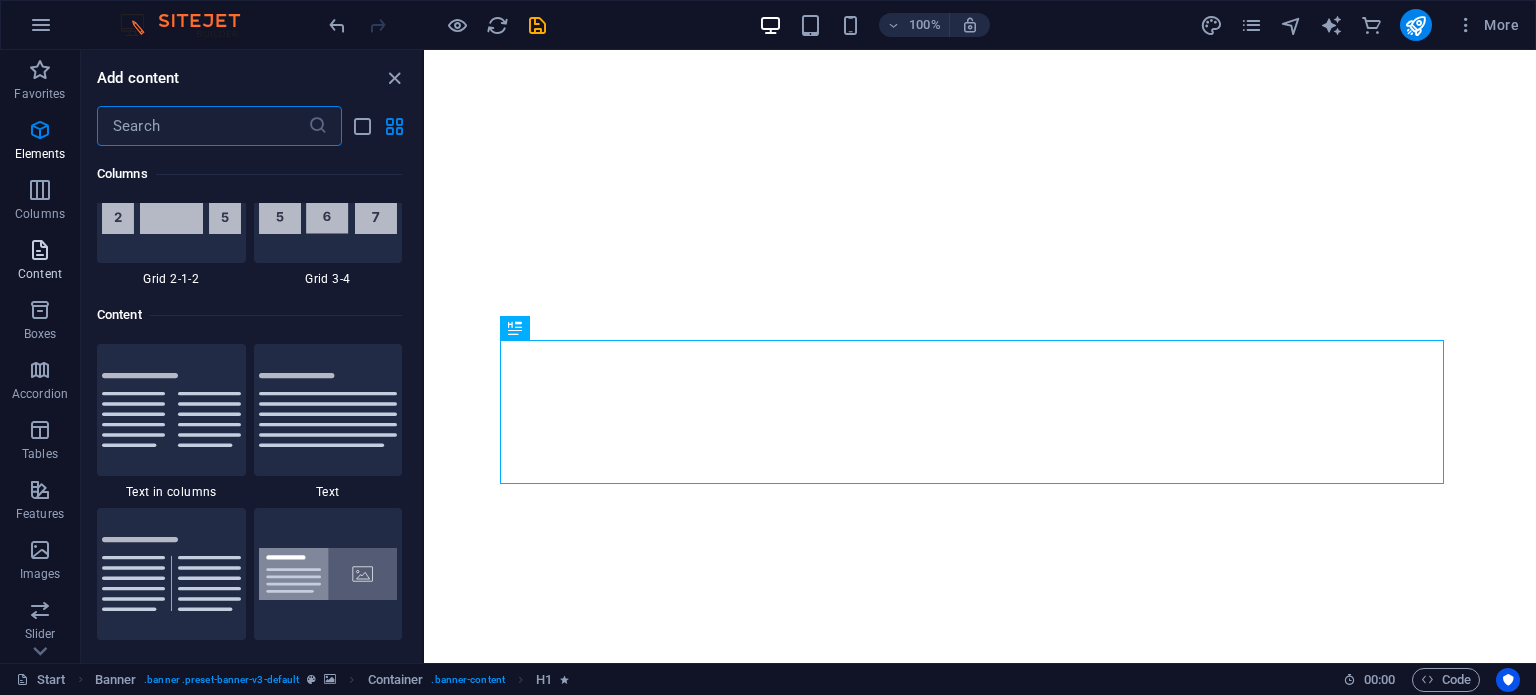 scroll, scrollTop: 3499, scrollLeft: 0, axis: vertical 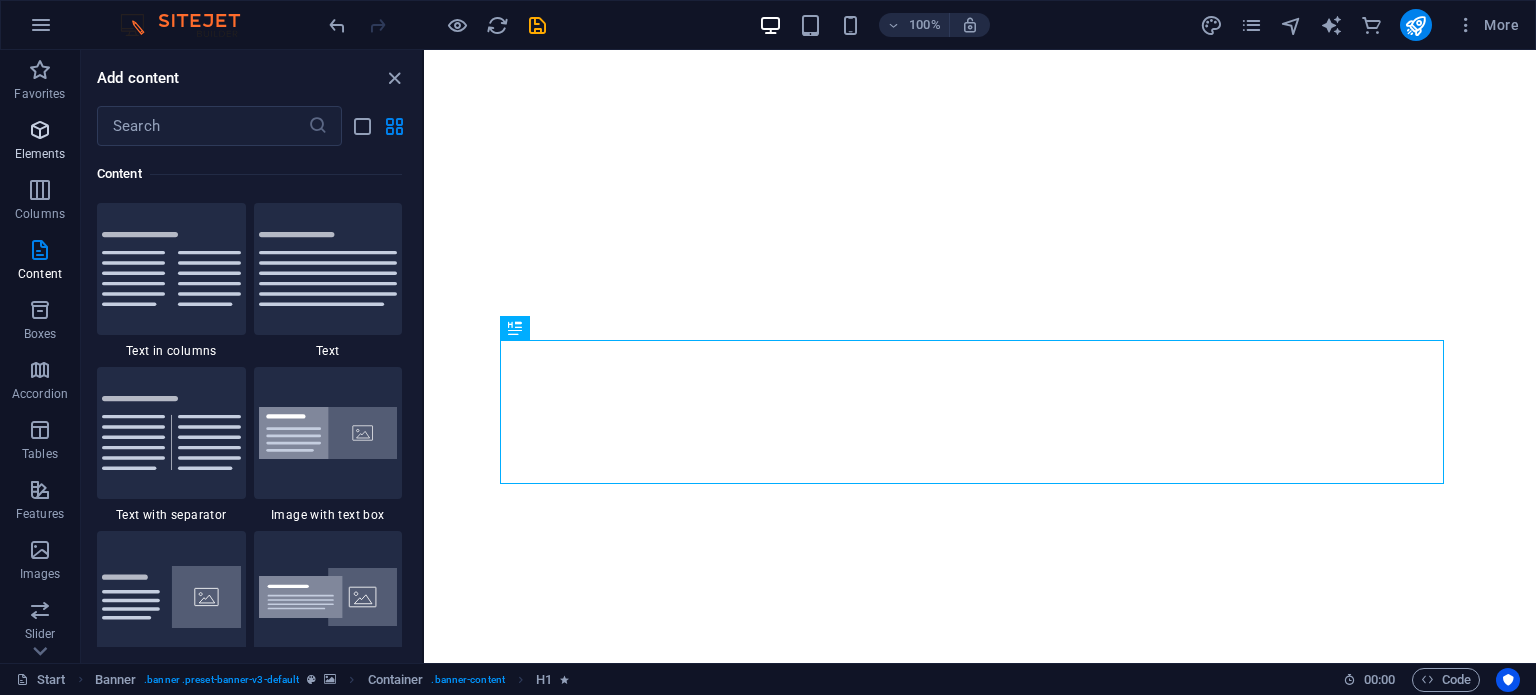 click on "Elements" at bounding box center [40, 142] 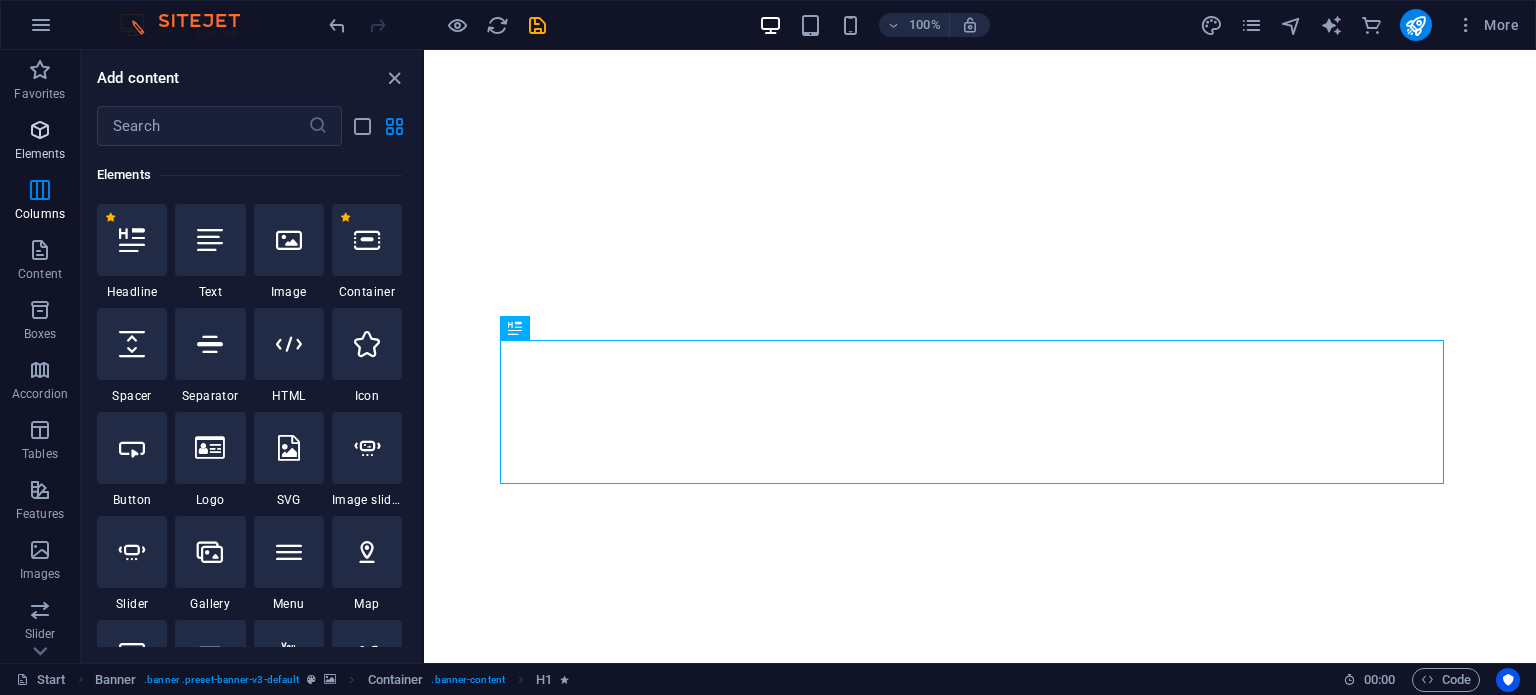 scroll, scrollTop: 212, scrollLeft: 0, axis: vertical 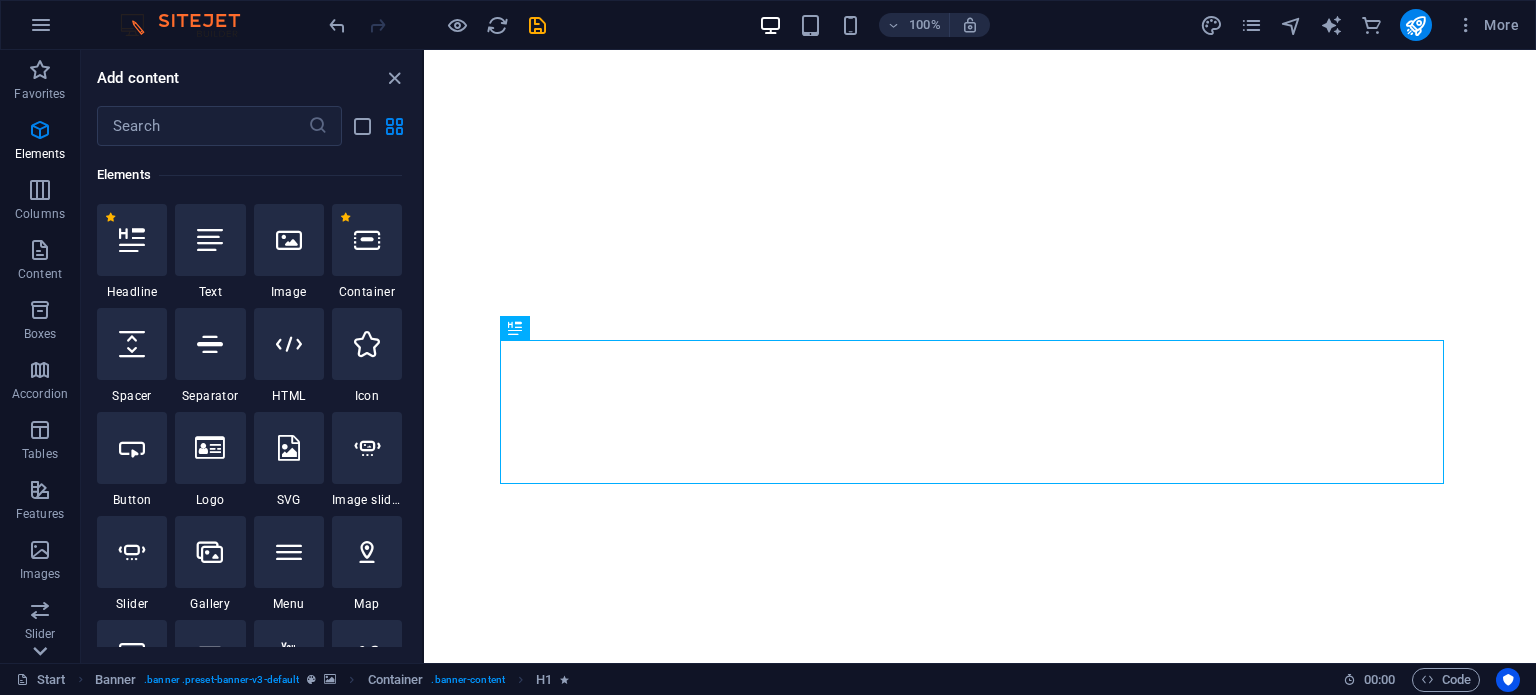 click 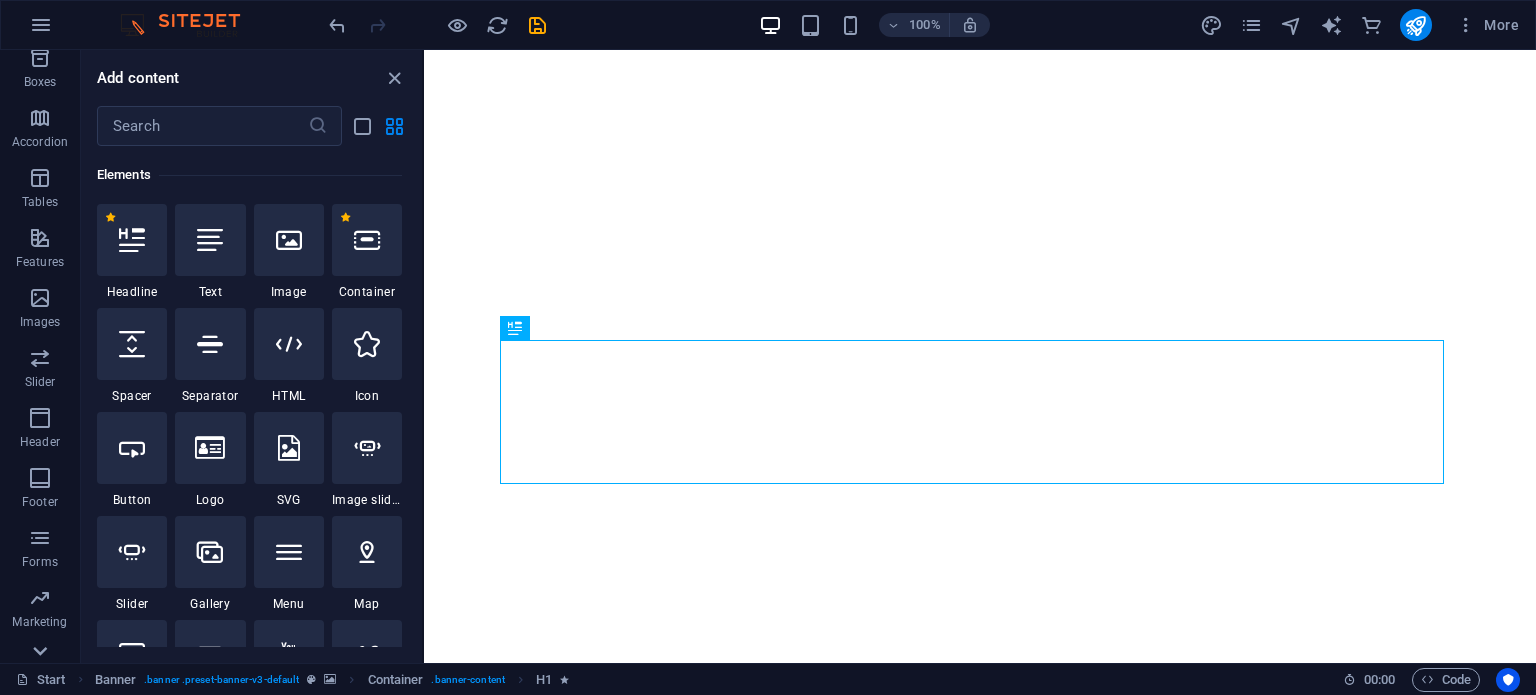 scroll, scrollTop: 346, scrollLeft: 0, axis: vertical 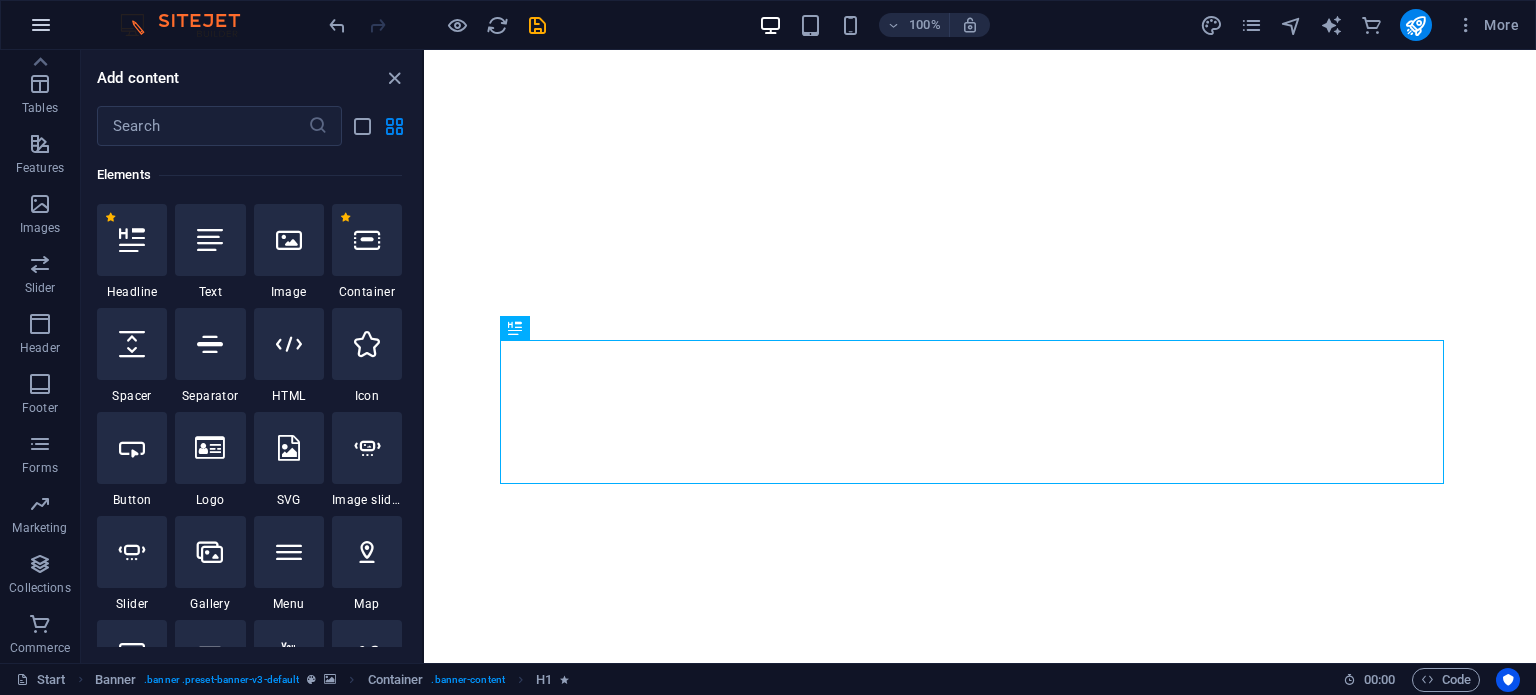 click at bounding box center (41, 25) 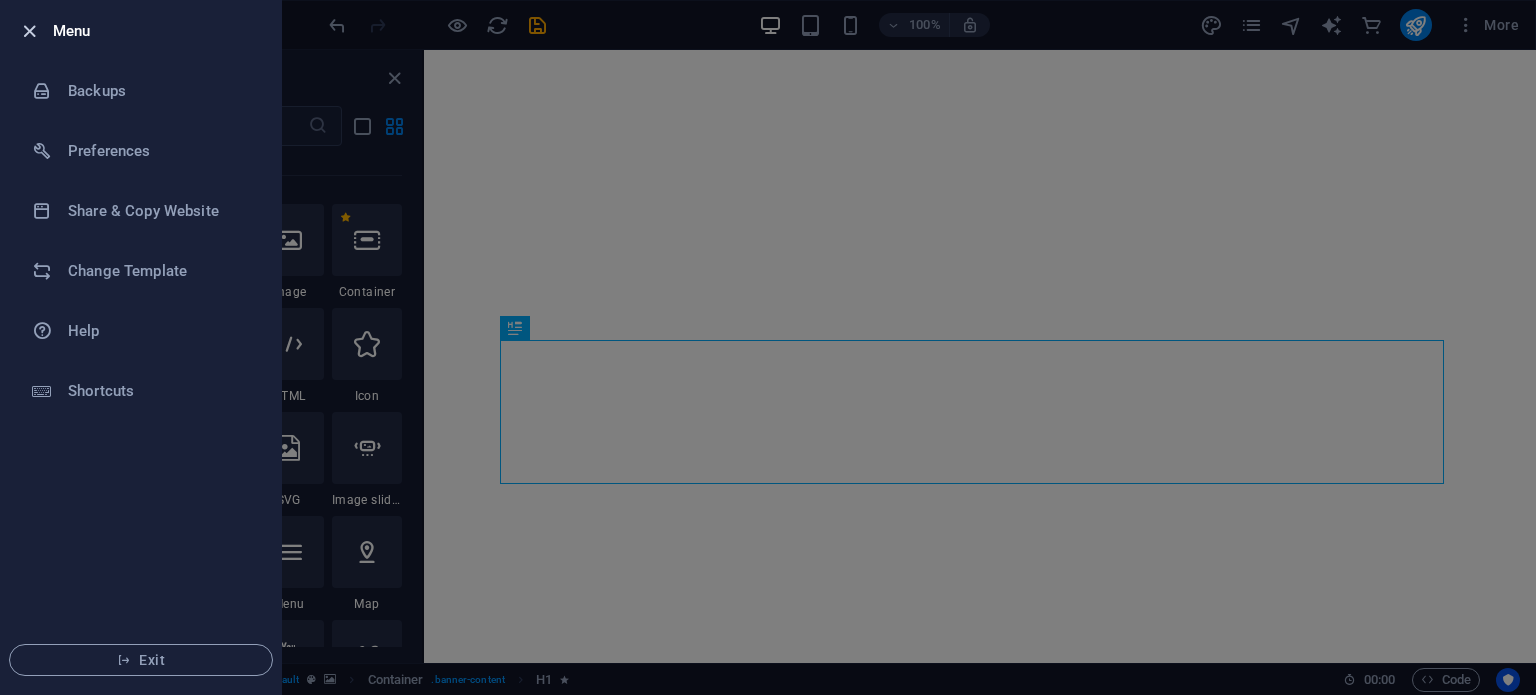 click at bounding box center (29, 31) 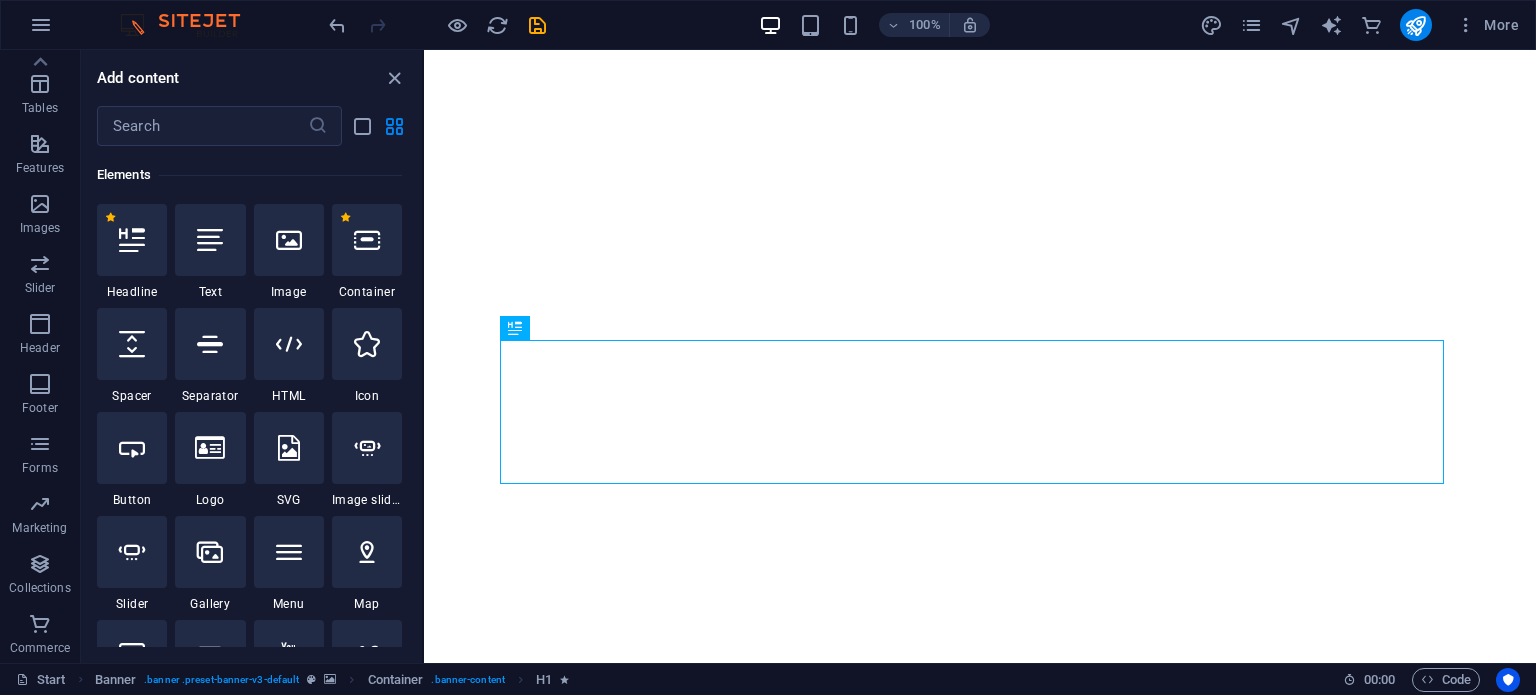 click at bounding box center (437, 25) 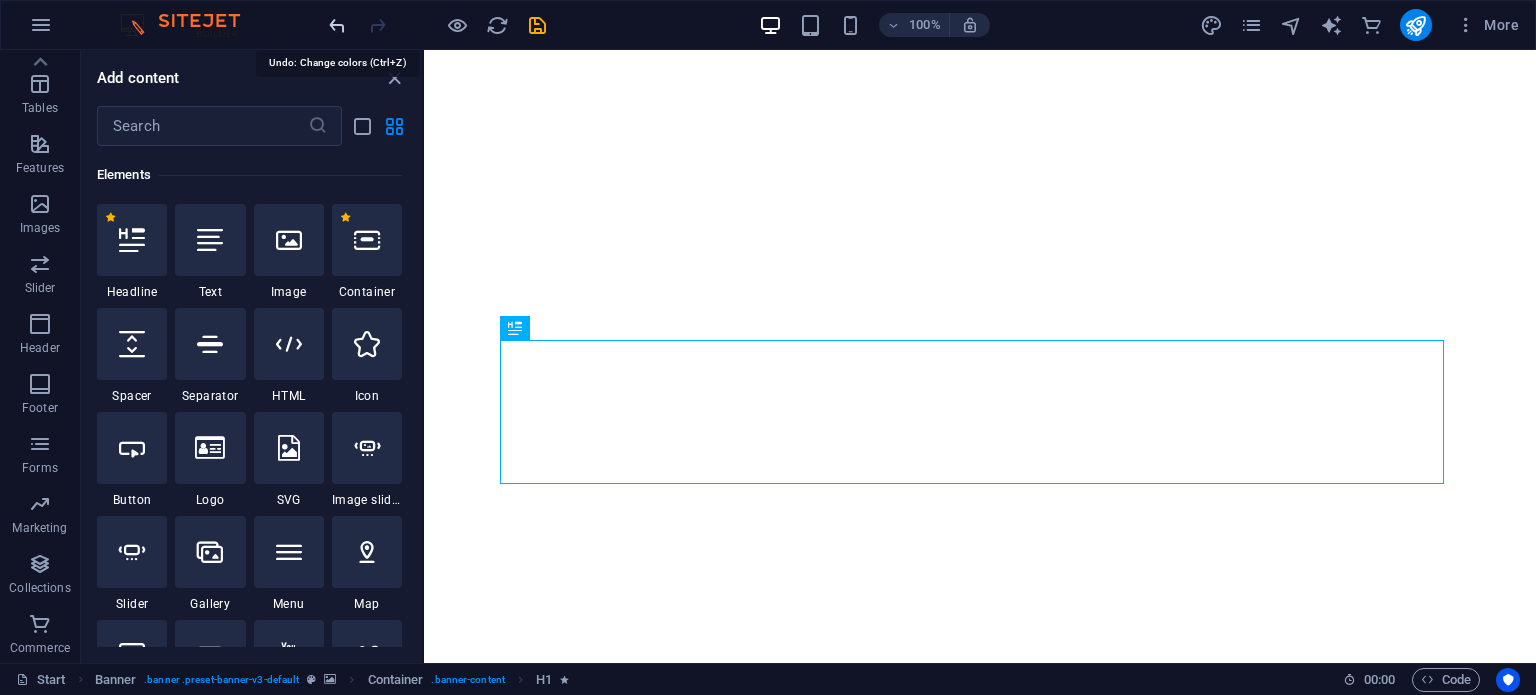 click at bounding box center (337, 25) 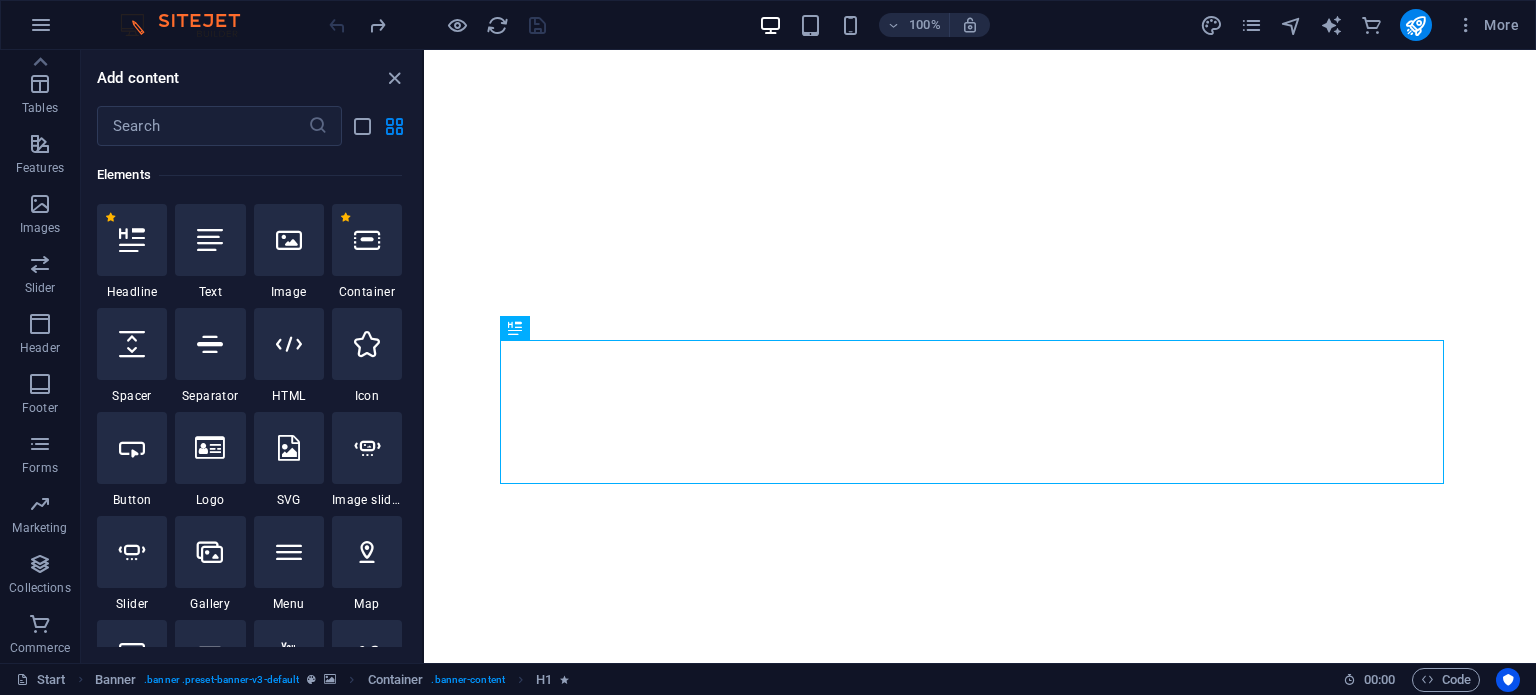 click at bounding box center [437, 25] 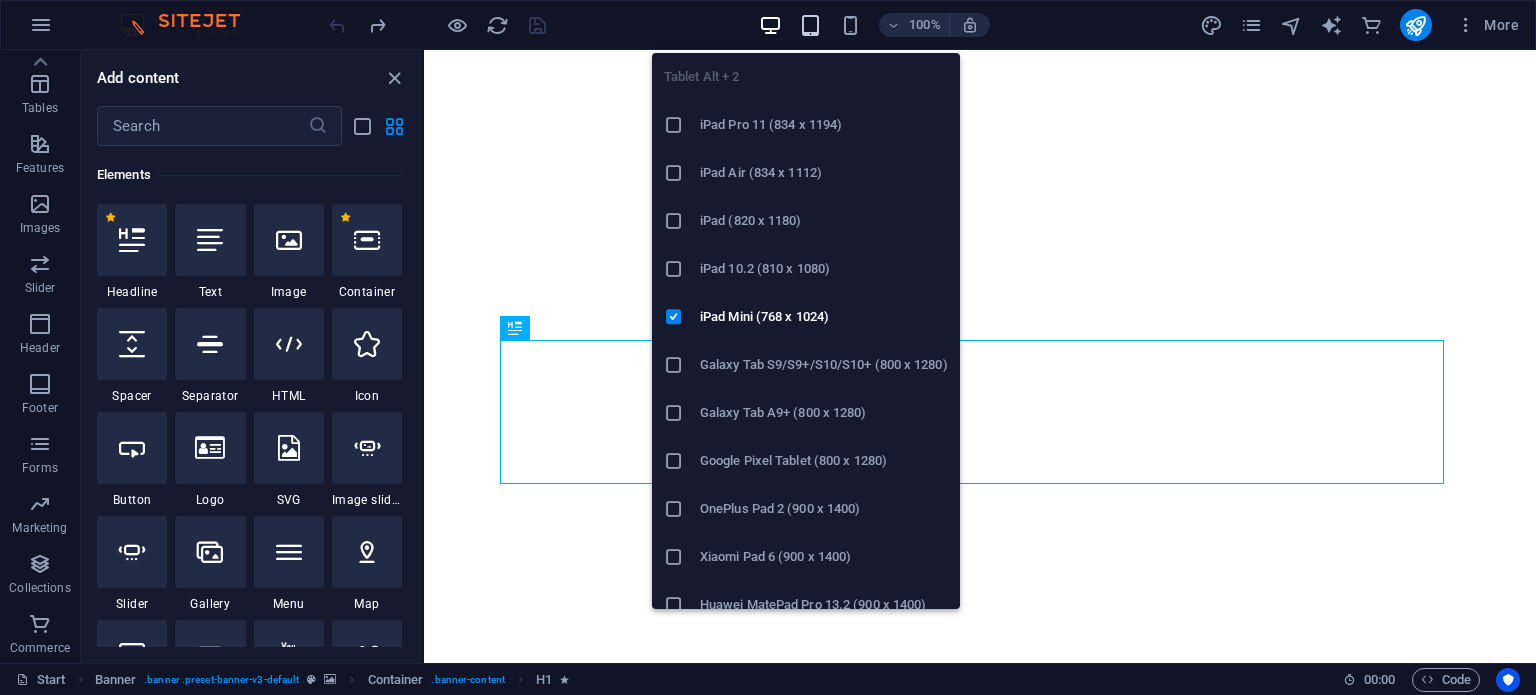 click at bounding box center (810, 25) 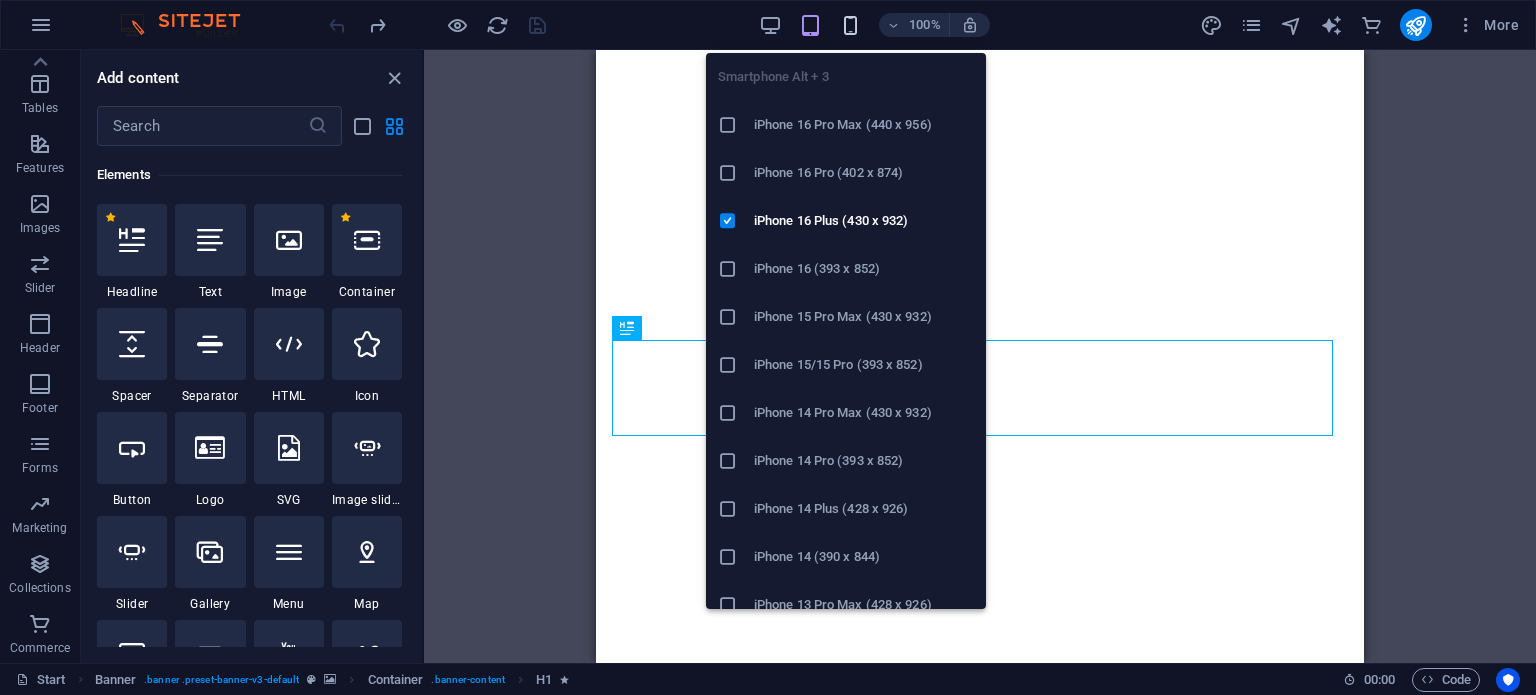 click at bounding box center (850, 25) 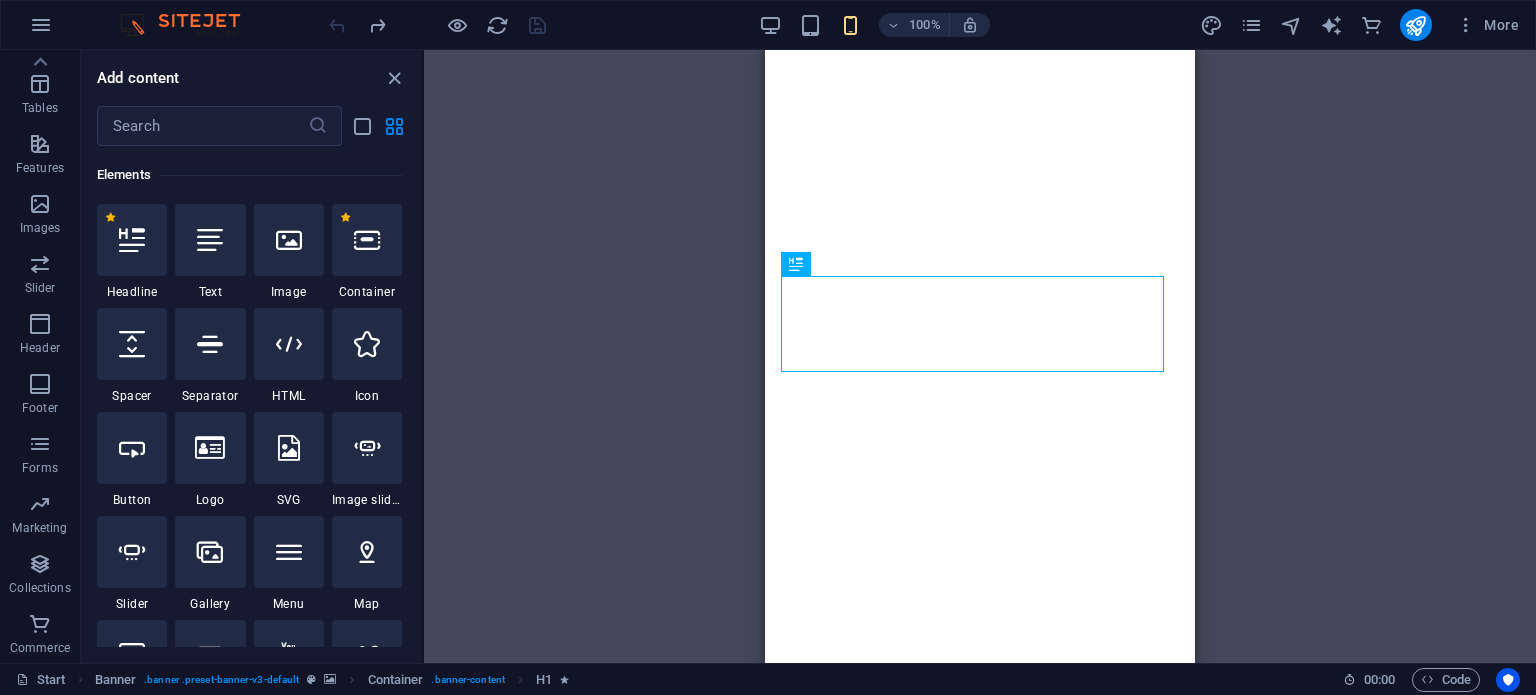 click on "100%" at bounding box center (874, 25) 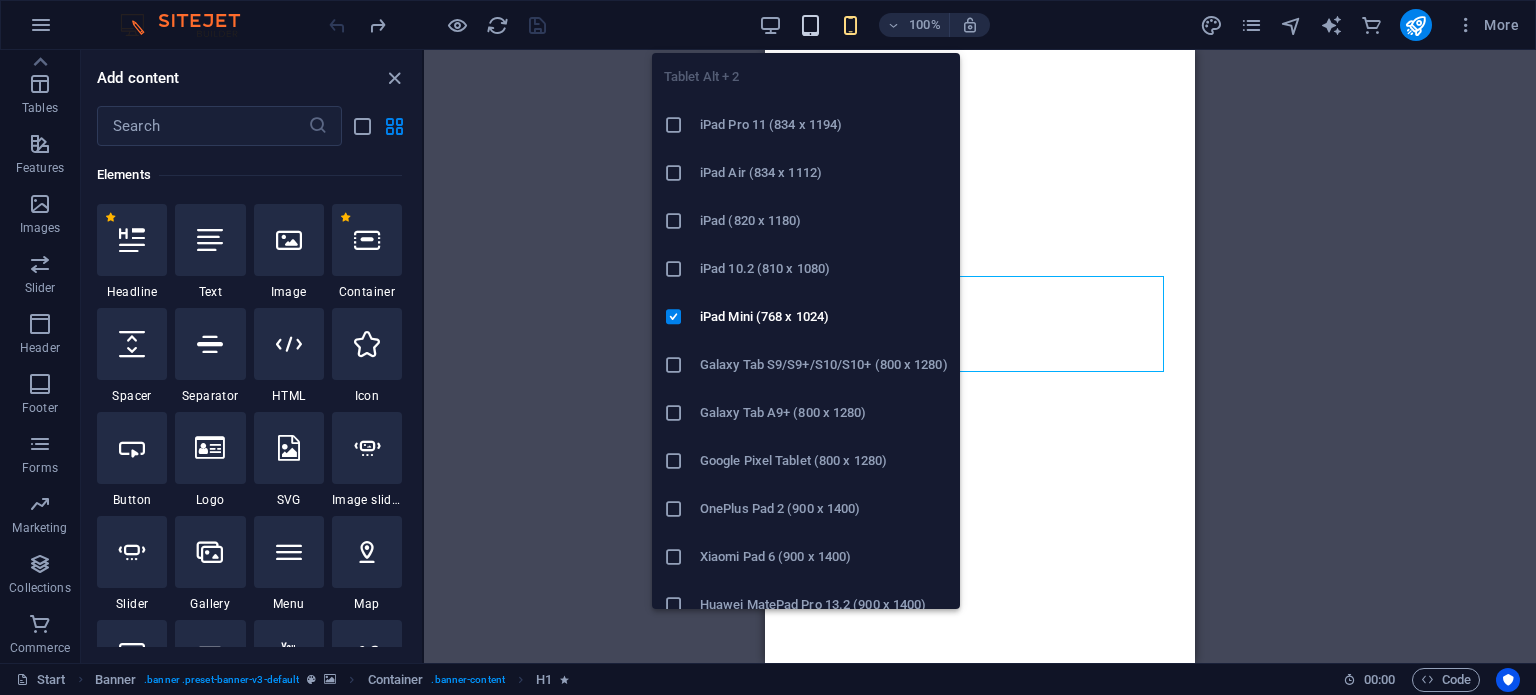 click at bounding box center (810, 25) 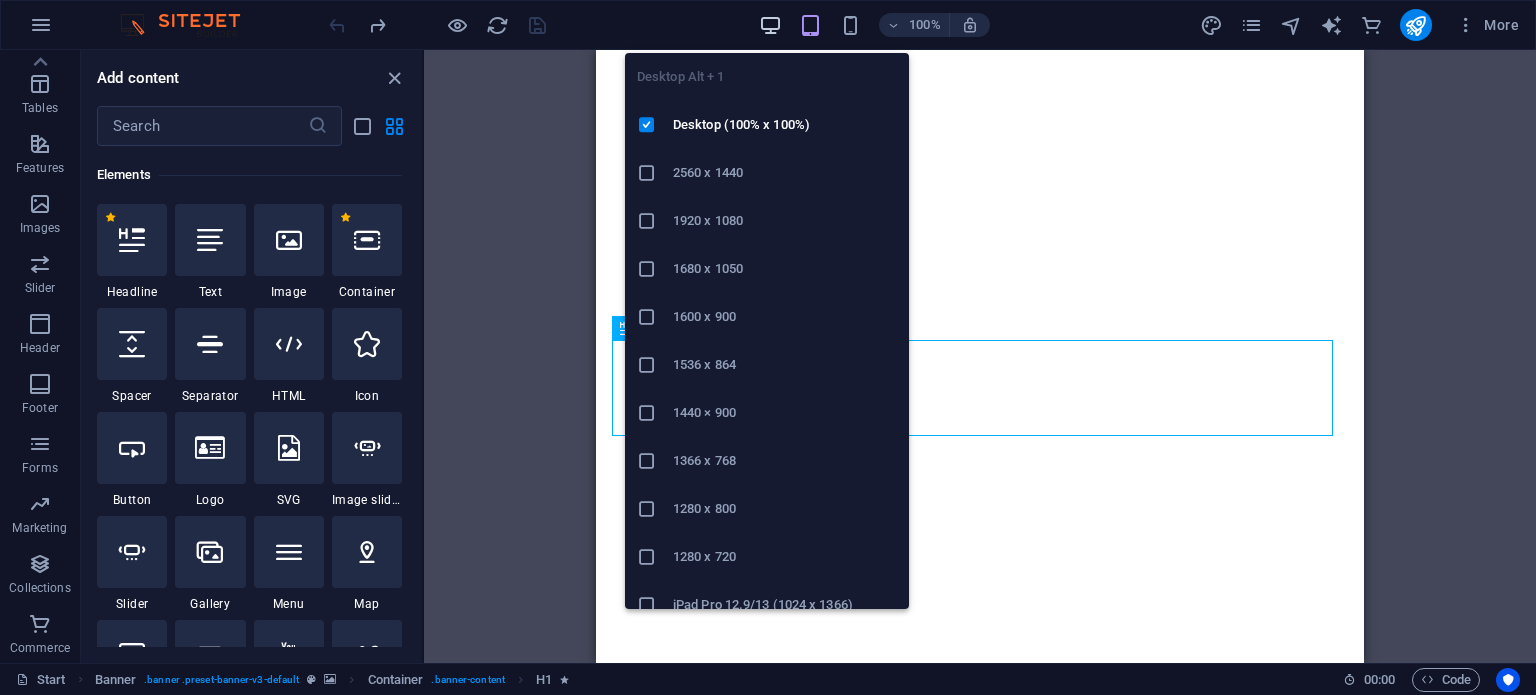 click at bounding box center [770, 25] 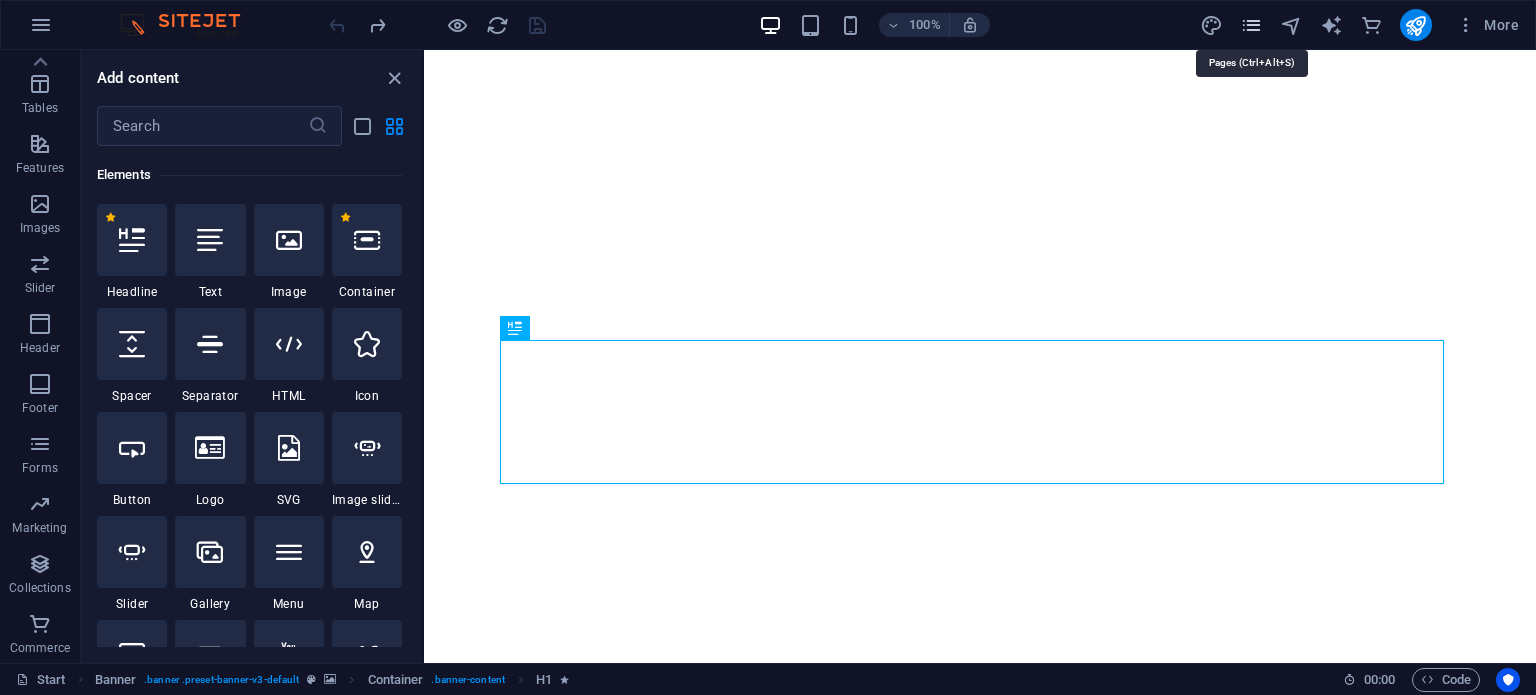 click at bounding box center [1251, 25] 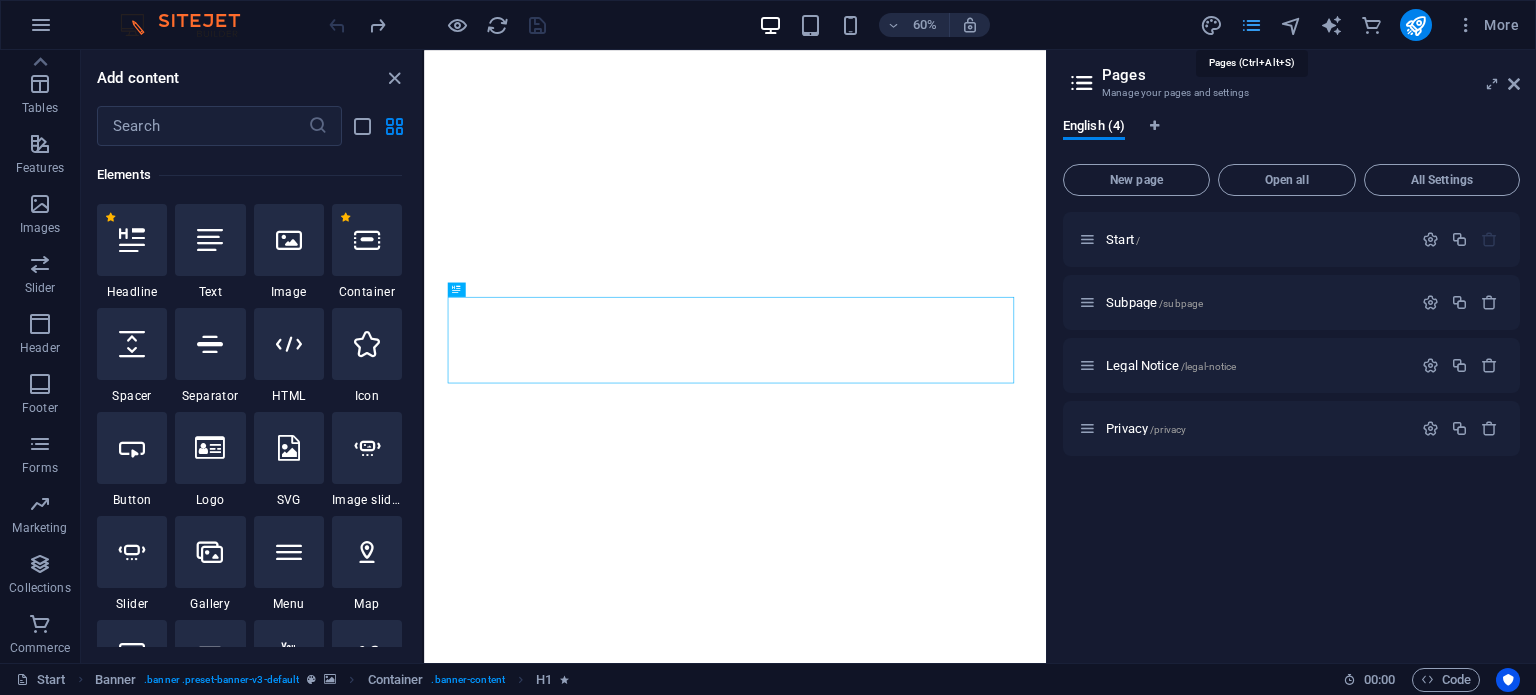 click at bounding box center [1251, 25] 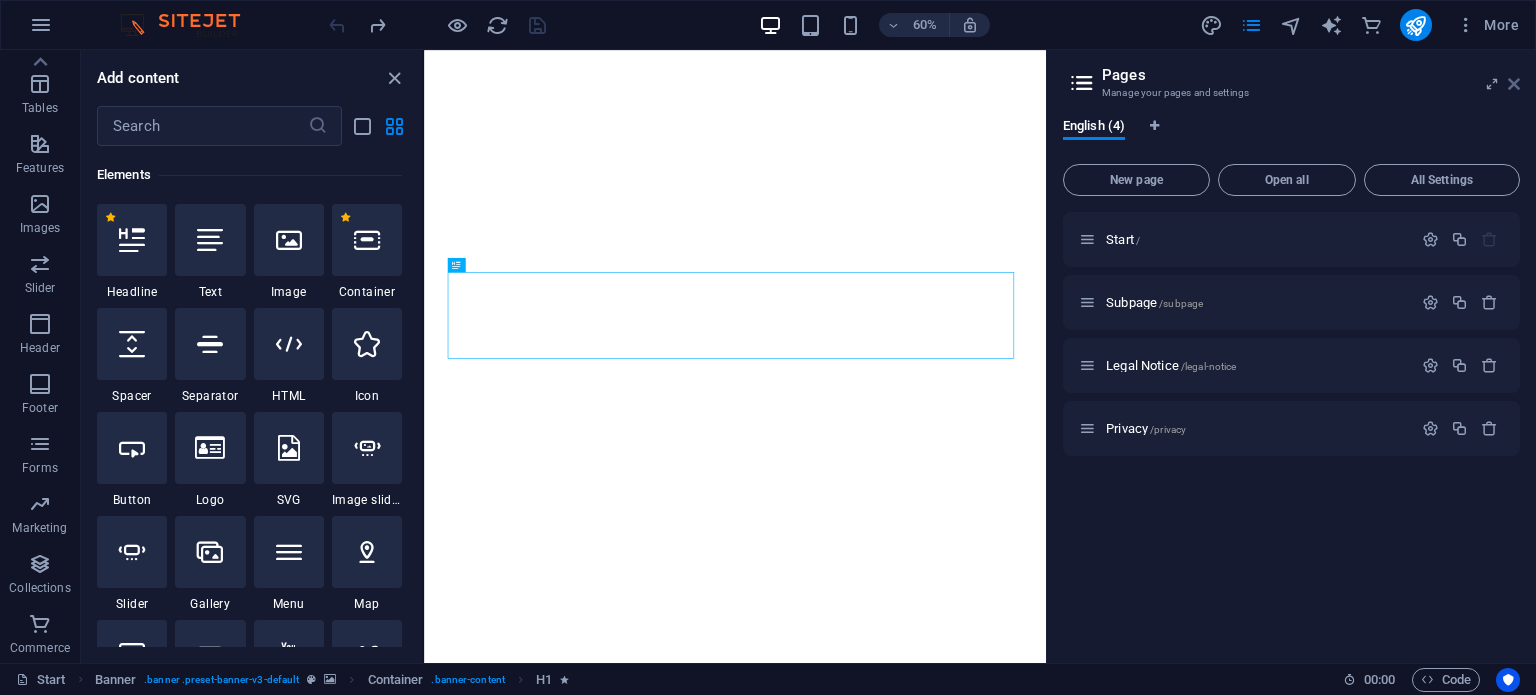 click at bounding box center (1514, 84) 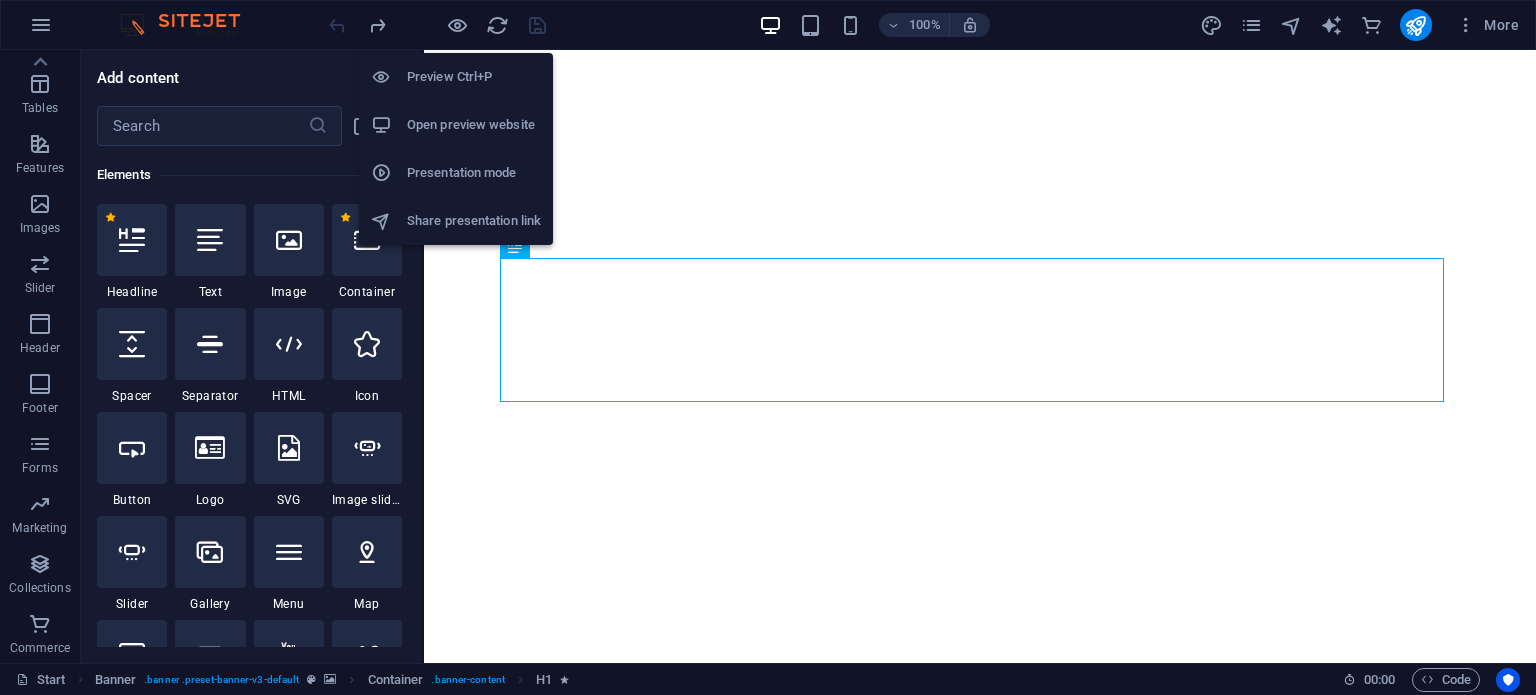 click on "Preview Ctrl+P" at bounding box center [474, 77] 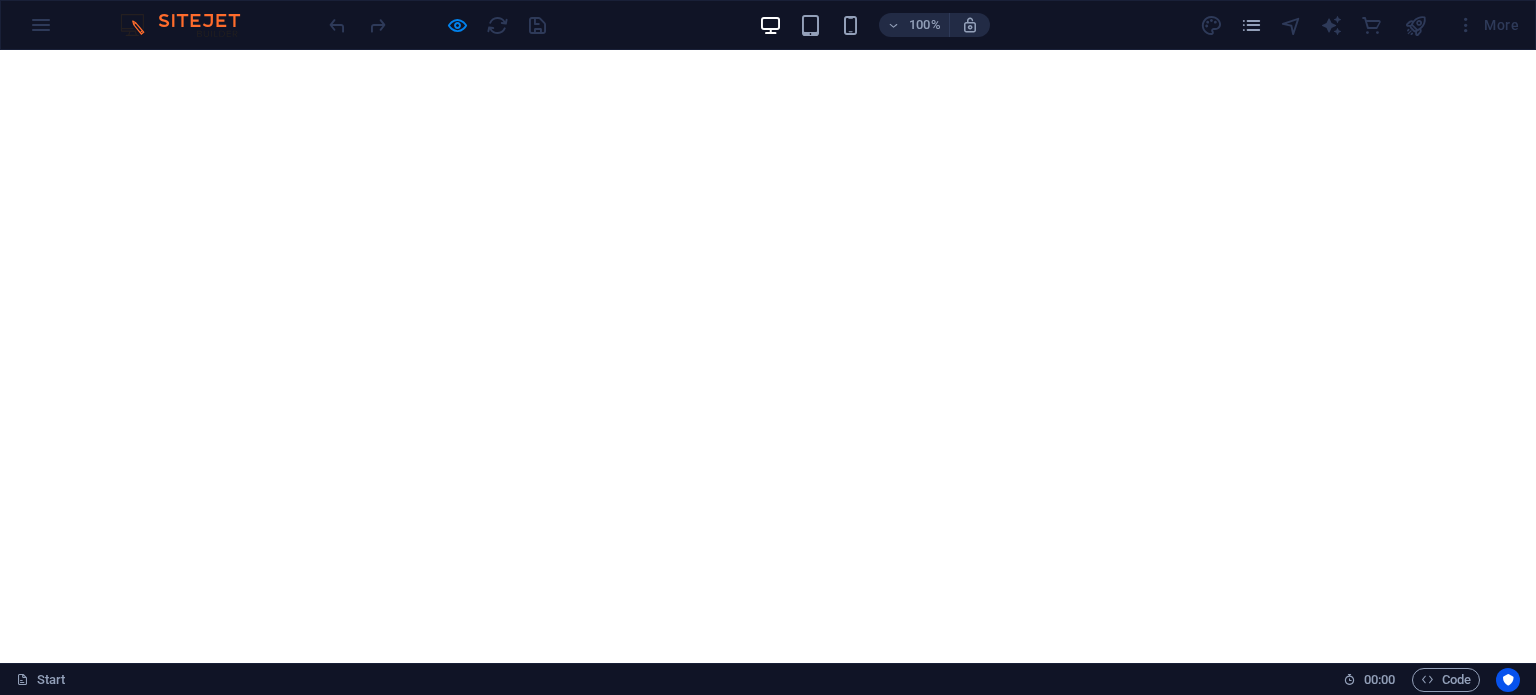 click at bounding box center [437, 25] 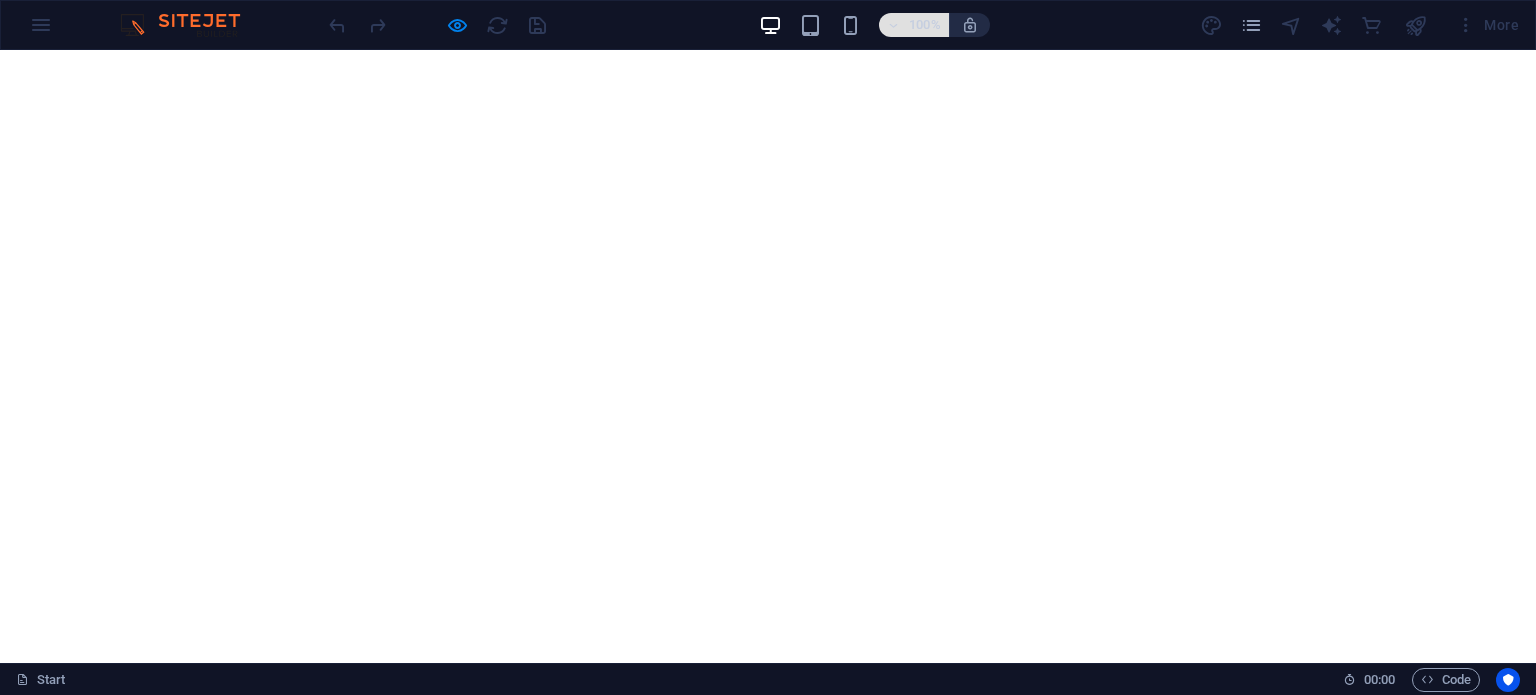 click at bounding box center (894, 25) 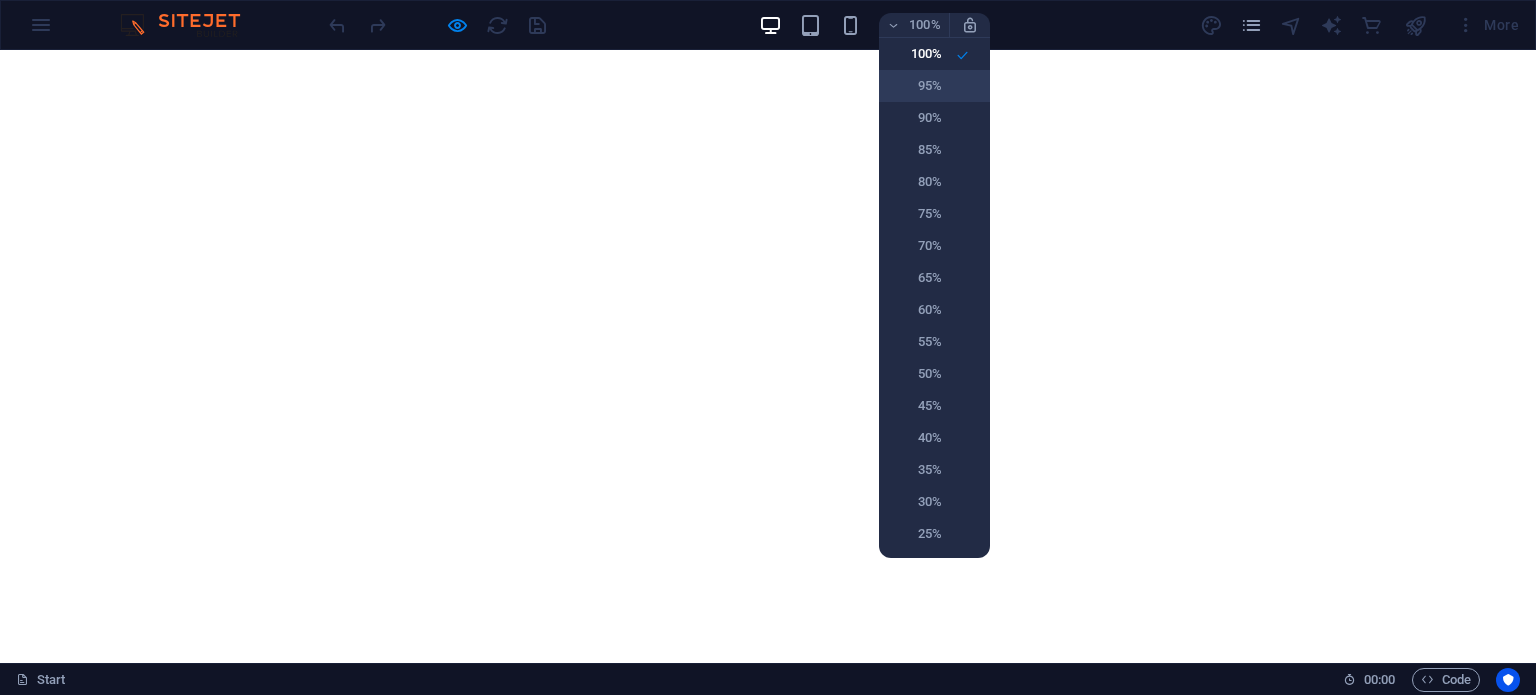 click on "95%" at bounding box center (916, 86) 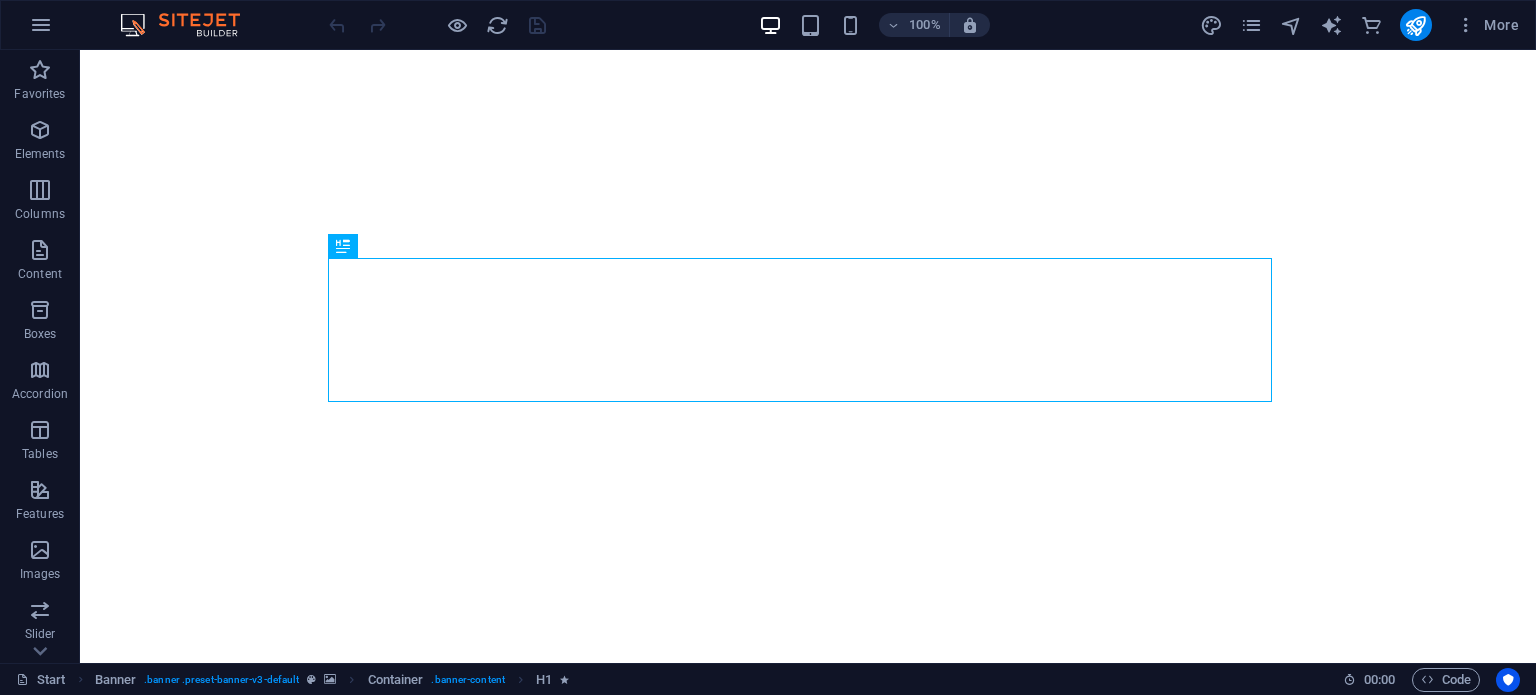 scroll, scrollTop: 0, scrollLeft: 0, axis: both 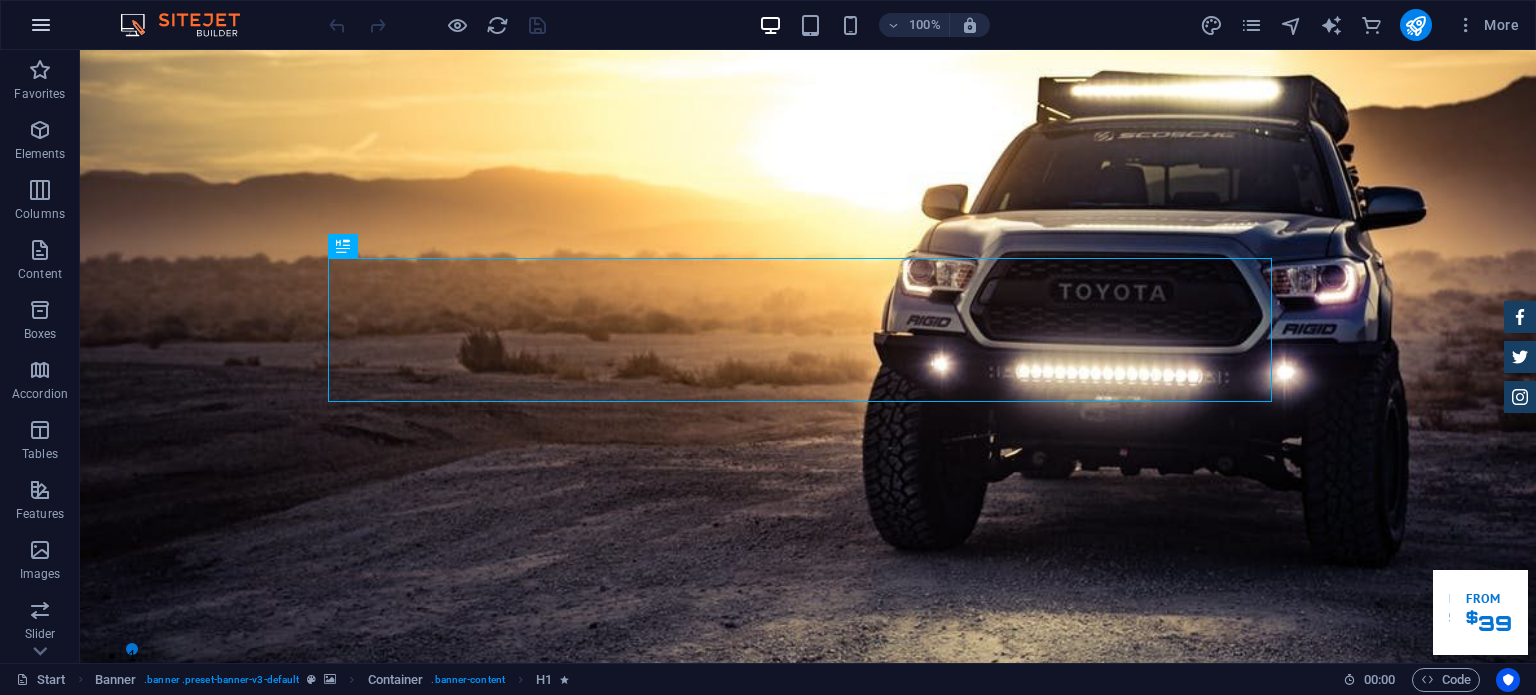 click at bounding box center [41, 25] 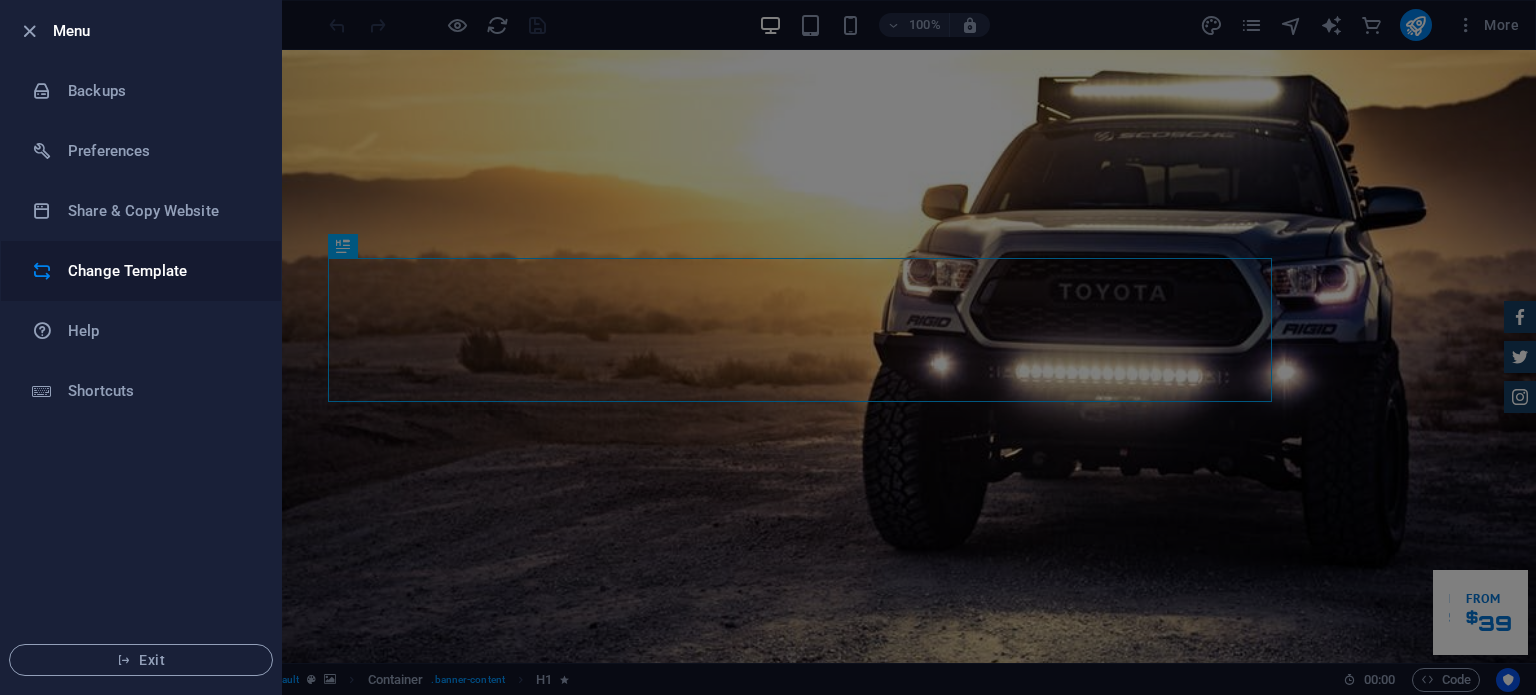 click on "Change Template" at bounding box center (160, 271) 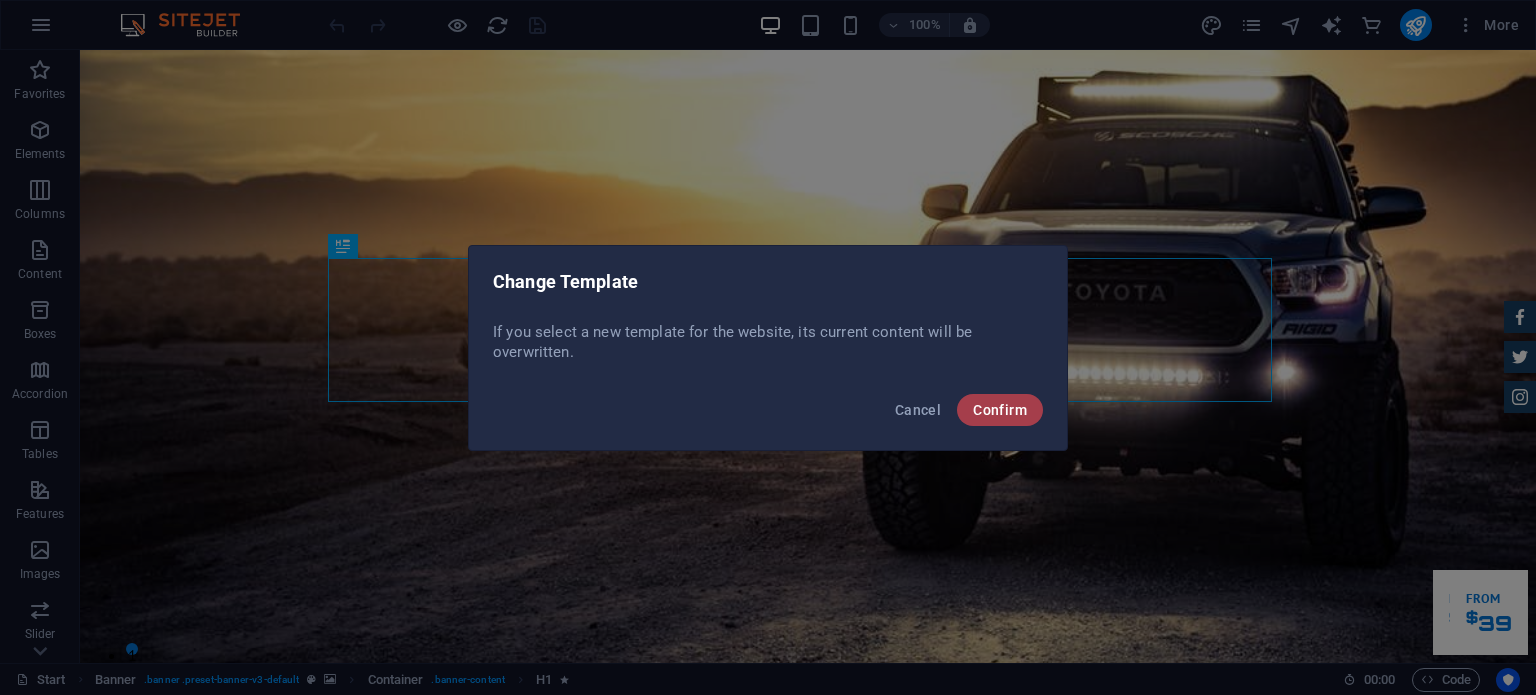 click on "Confirm" at bounding box center [1000, 410] 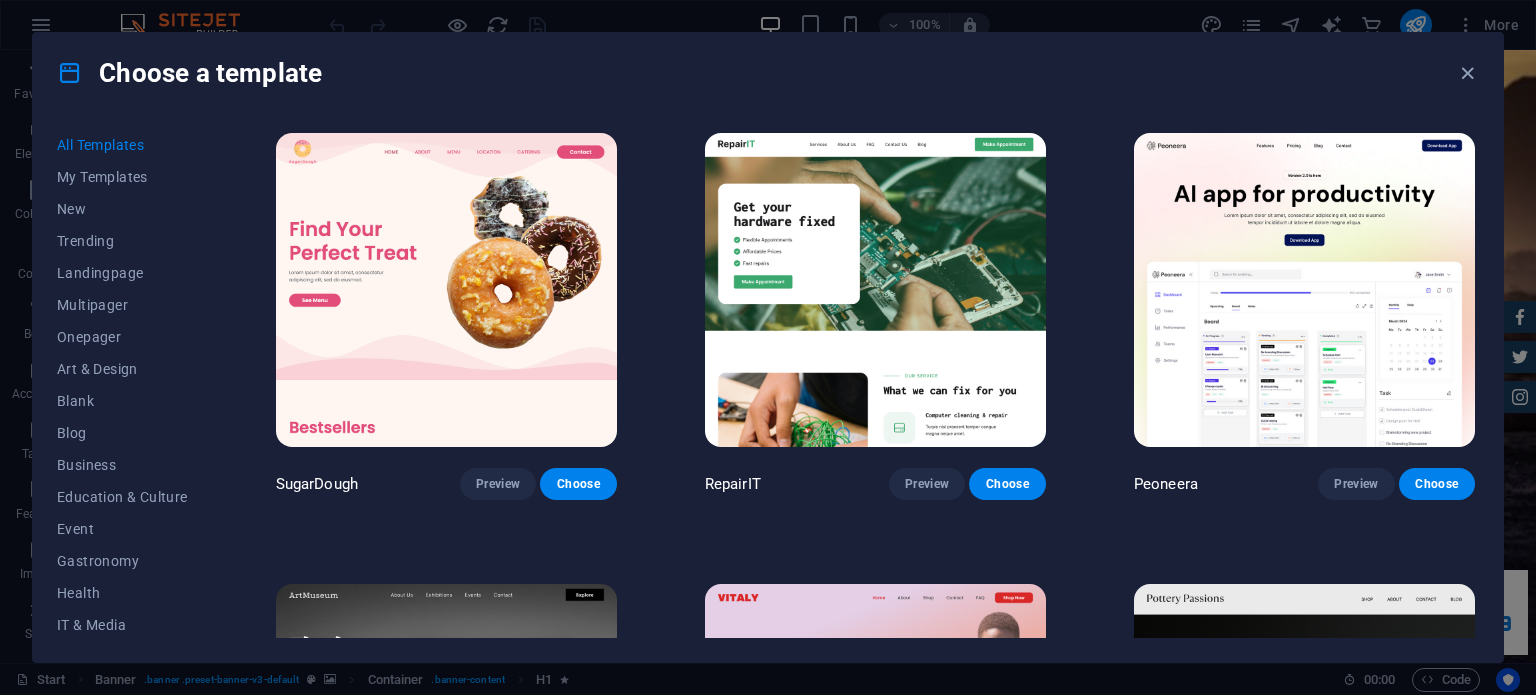 click on "Choose a template All Templates My Templates New Trending Landingpage Multipager Onepager Art & Design Blank Blog Business Education & Culture Event Gastronomy Health IT & Media Legal & Finance Non-Profit Performance Portfolio Services Shop Sports & Beauty Trades Travel Wireframe SugarDough Preview Choose RepairIT Preview Choose Peoneera Preview Choose Art Museum Preview Choose Vitaly Preview Choose Pottery Passions Preview Choose Home Decor Preview Choose Toyland Preview Choose Pet Shop Preview Choose Wonder Planner Preview Choose Transportable Preview Choose S&L Preview Choose WePaint Preview Choose Eco-Con Preview Choose MeetUp Preview Choose Help & Care Preview Choose Podcaster Preview Choose Academix Preview Choose BIG Barber Shop Preview Choose Health & Food Preview Choose UrbanNest Interiors Preview Choose Green Change Preview Choose The Beauty Temple Preview Choose WeTrain Preview Choose Cleaner Preview Choose Johanna James Preview Choose Delicioso Preview Choose Dream Garden Preview Choose LumeDeAqua" at bounding box center [768, 347] 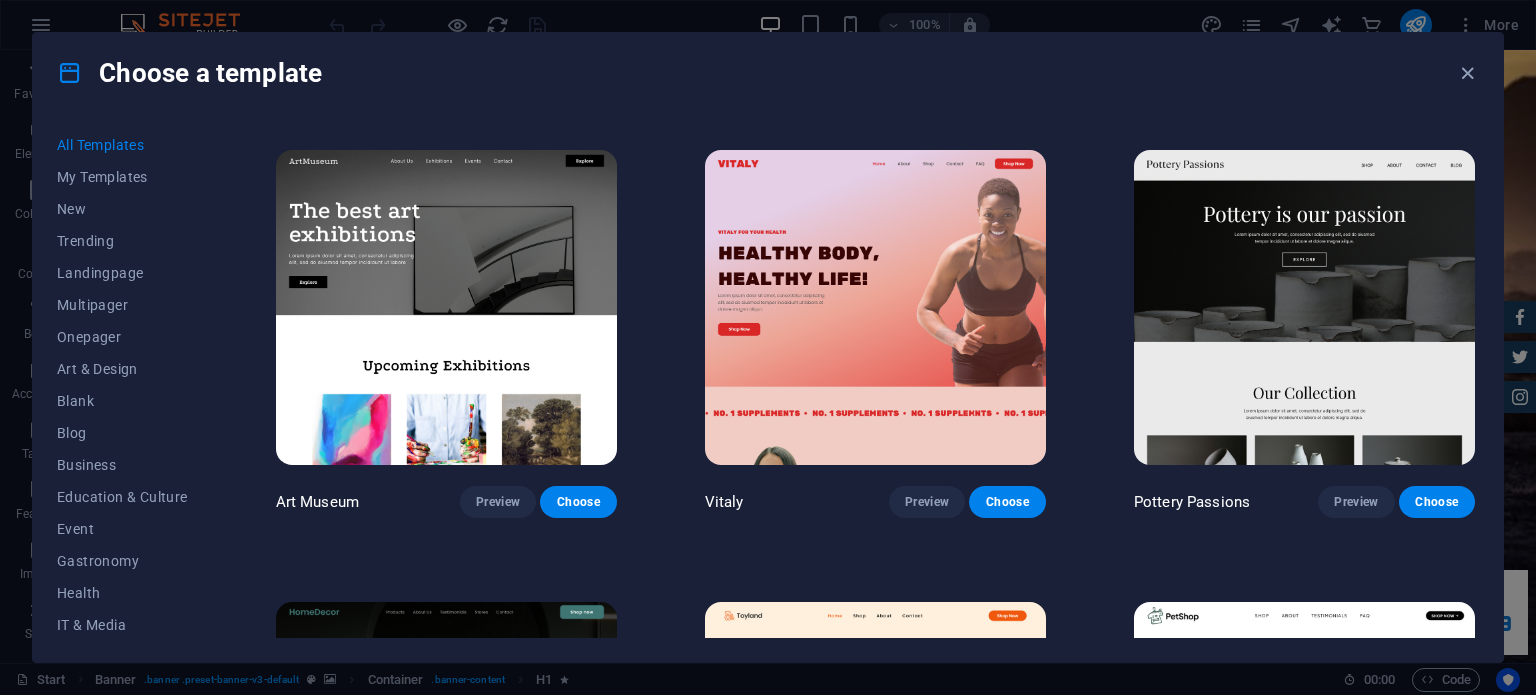 scroll, scrollTop: 668, scrollLeft: 0, axis: vertical 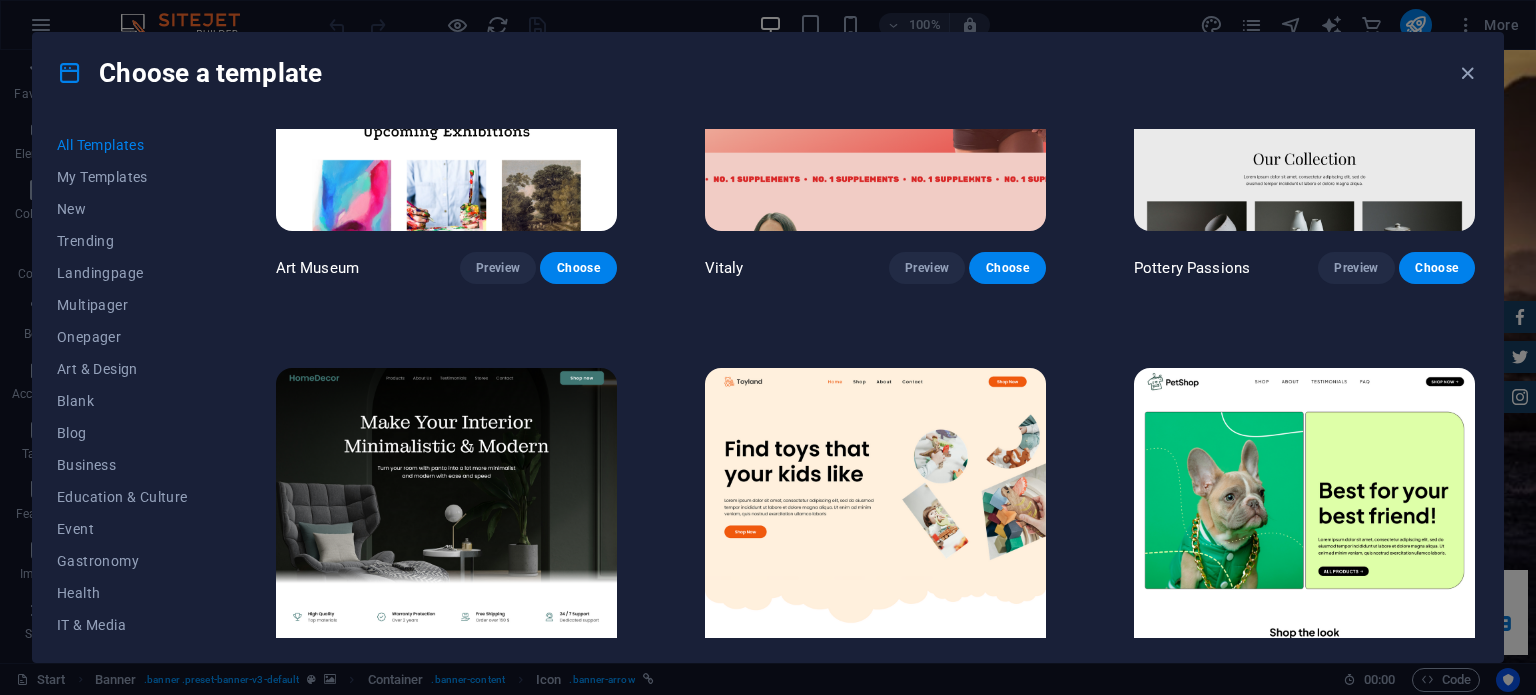 click on "All Templates My Templates New Trending Landingpage Multipager Onepager Art & Design Blank Blog Business Education & Culture Event Gastronomy Health IT & Media Legal & Finance Non-Profit Performance Portfolio Services Shop Sports & Beauty Trades Travel Wireframe SugarDough Preview Choose RepairIT Preview Choose Peoneera Preview Choose Art Museum Preview Choose Vitaly Preview Choose Pottery Passions Preview Choose Home Decor Preview Choose Toyland Preview Choose Pet Shop Preview Choose Wonder Planner Preview Choose Transportable Preview Choose S&L Preview Choose WePaint Preview Choose Eco-Con Preview Choose MeetUp Preview Choose Help & Care Preview Choose Podcaster Preview Choose Academix Preview Choose BIG Barber Shop Preview Choose Health & Food Preview Choose UrbanNest Interiors Preview Choose Green Change Preview Choose The Beauty Temple Preview Choose WeTrain Preview Choose Cleaner Preview Choose Johanna James Preview Choose Delicioso Preview Choose Dream Garden Preview Choose LumeDeAqua Preview Choose" at bounding box center [768, 387] 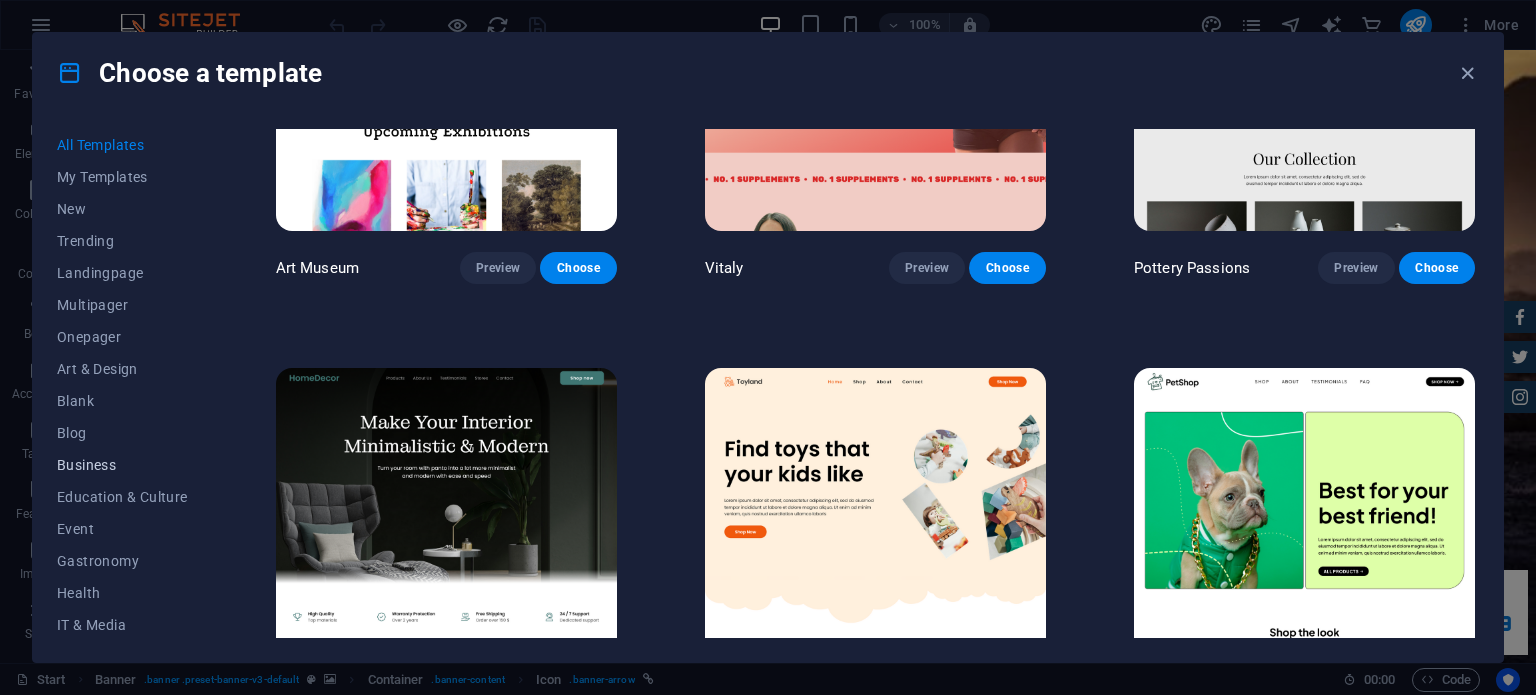 click on "Business" at bounding box center [122, 465] 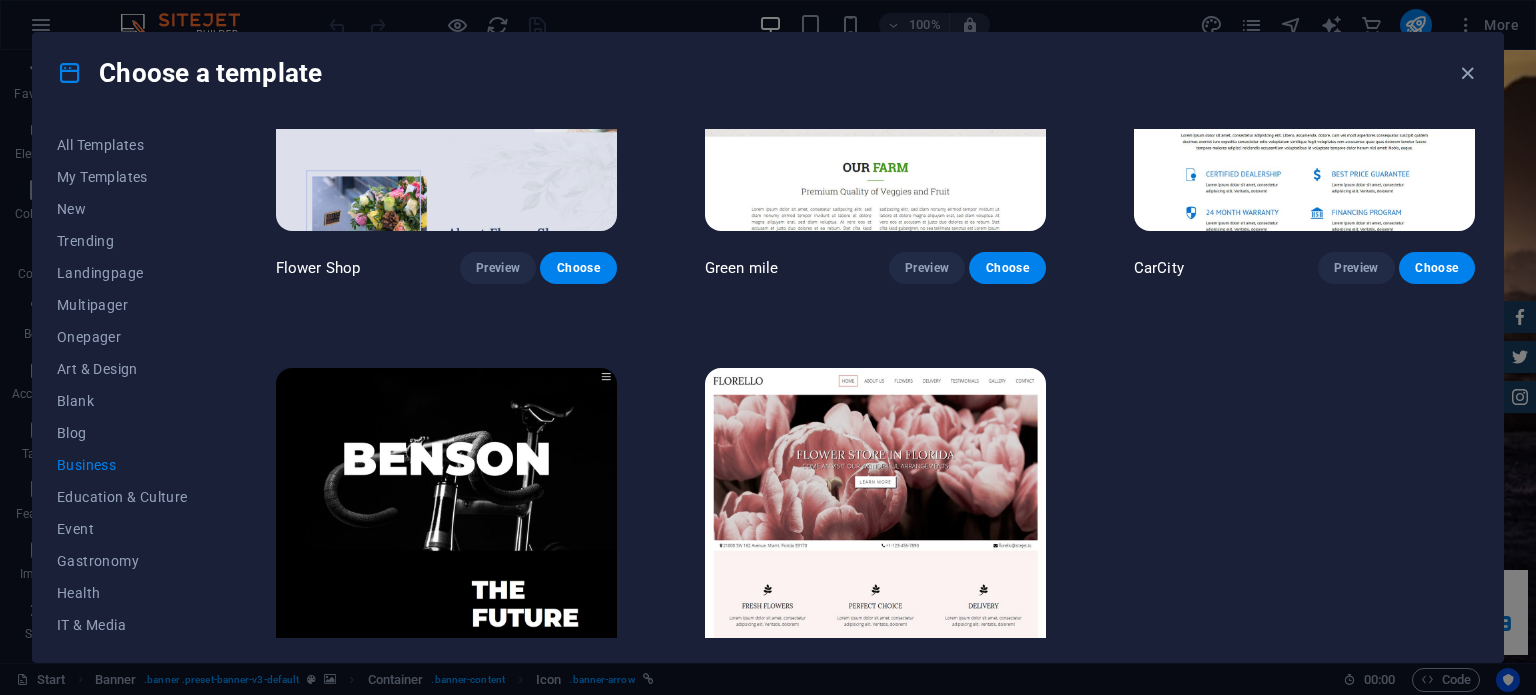 scroll, scrollTop: 163, scrollLeft: 0, axis: vertical 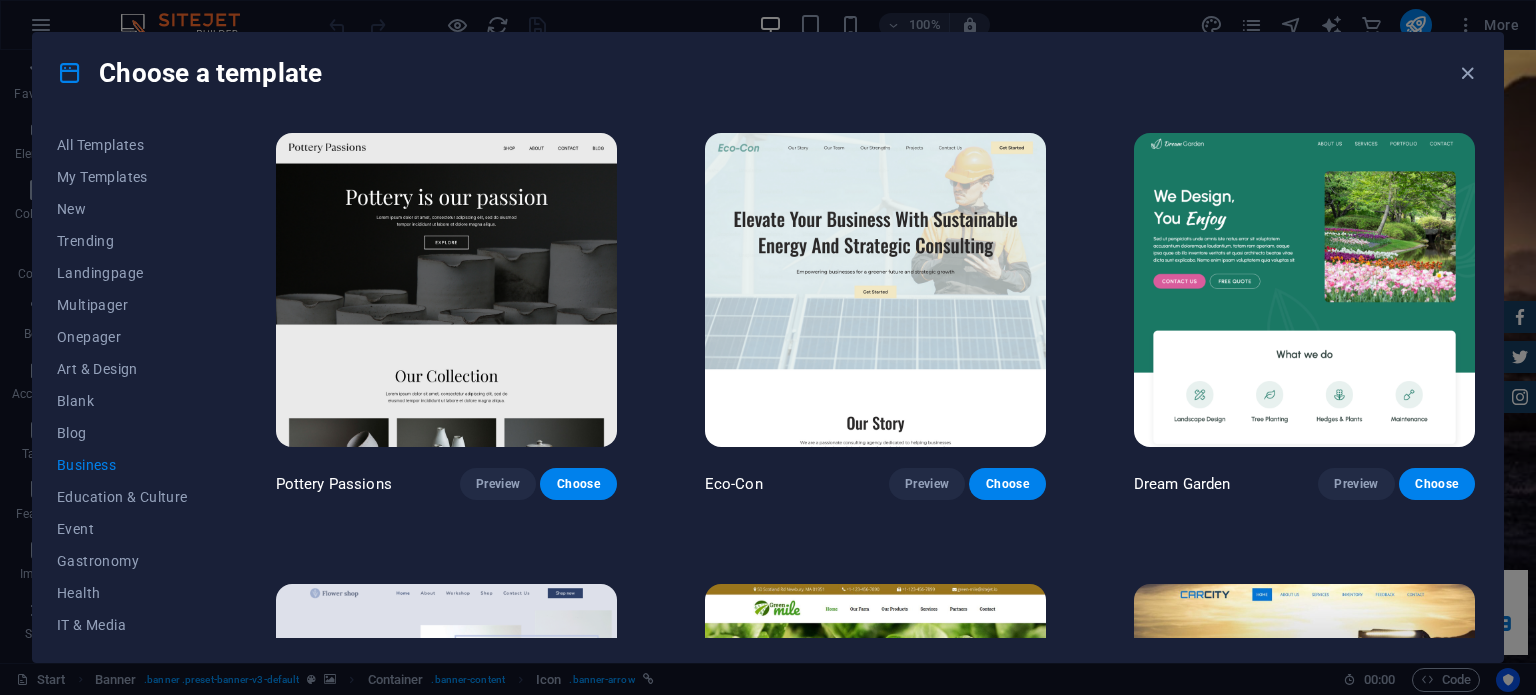 drag, startPoint x: 1473, startPoint y: 246, endPoint x: 1477, endPoint y: 506, distance: 260.03076 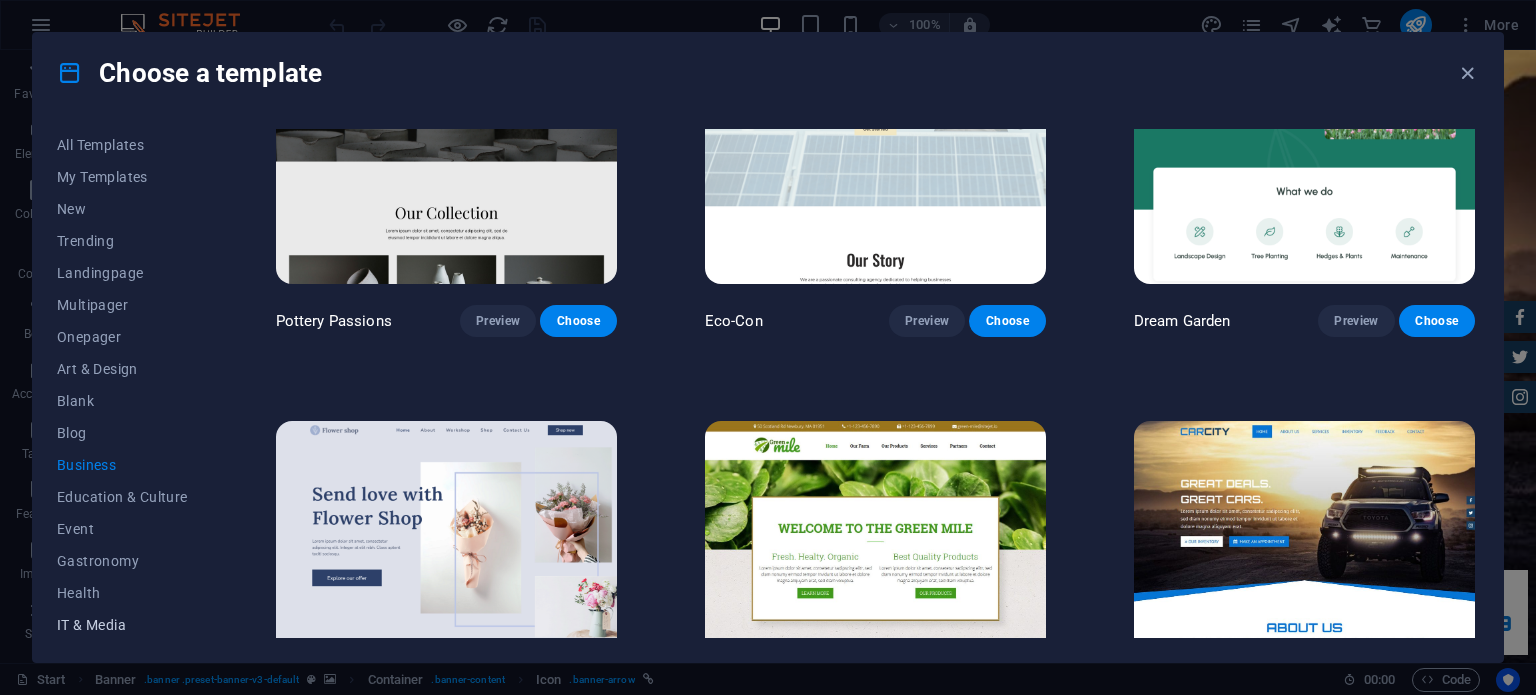 click on "IT & Media" at bounding box center (122, 625) 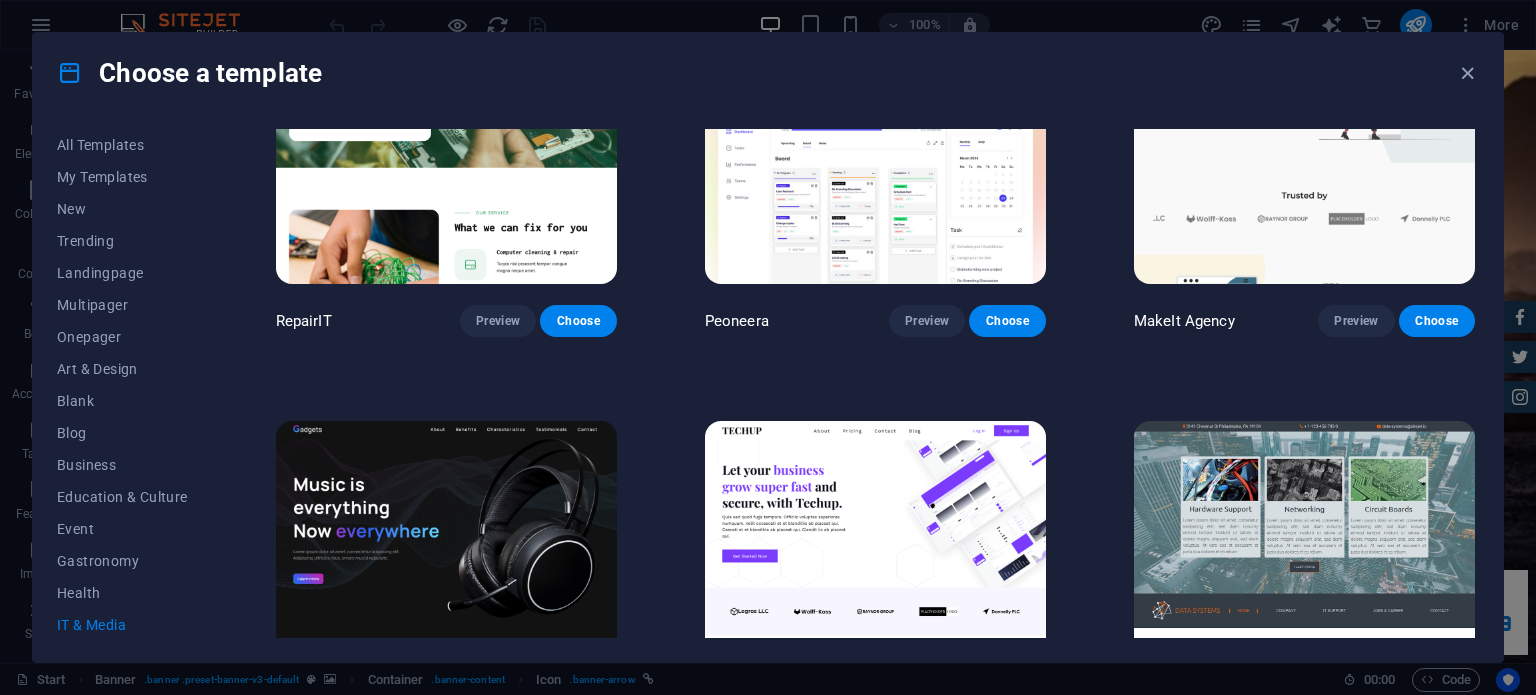 drag, startPoint x: 1474, startPoint y: 277, endPoint x: 1472, endPoint y: 344, distance: 67.02985 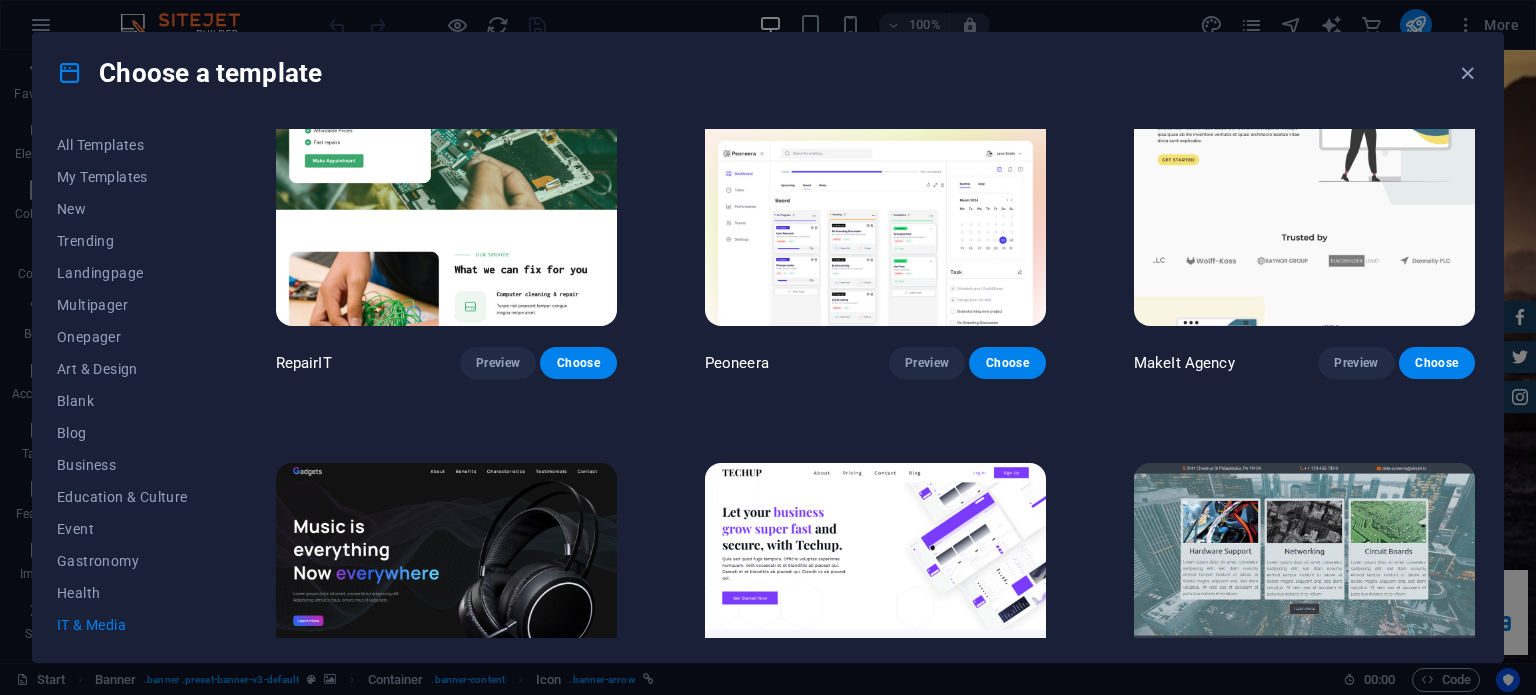scroll, scrollTop: 51, scrollLeft: 0, axis: vertical 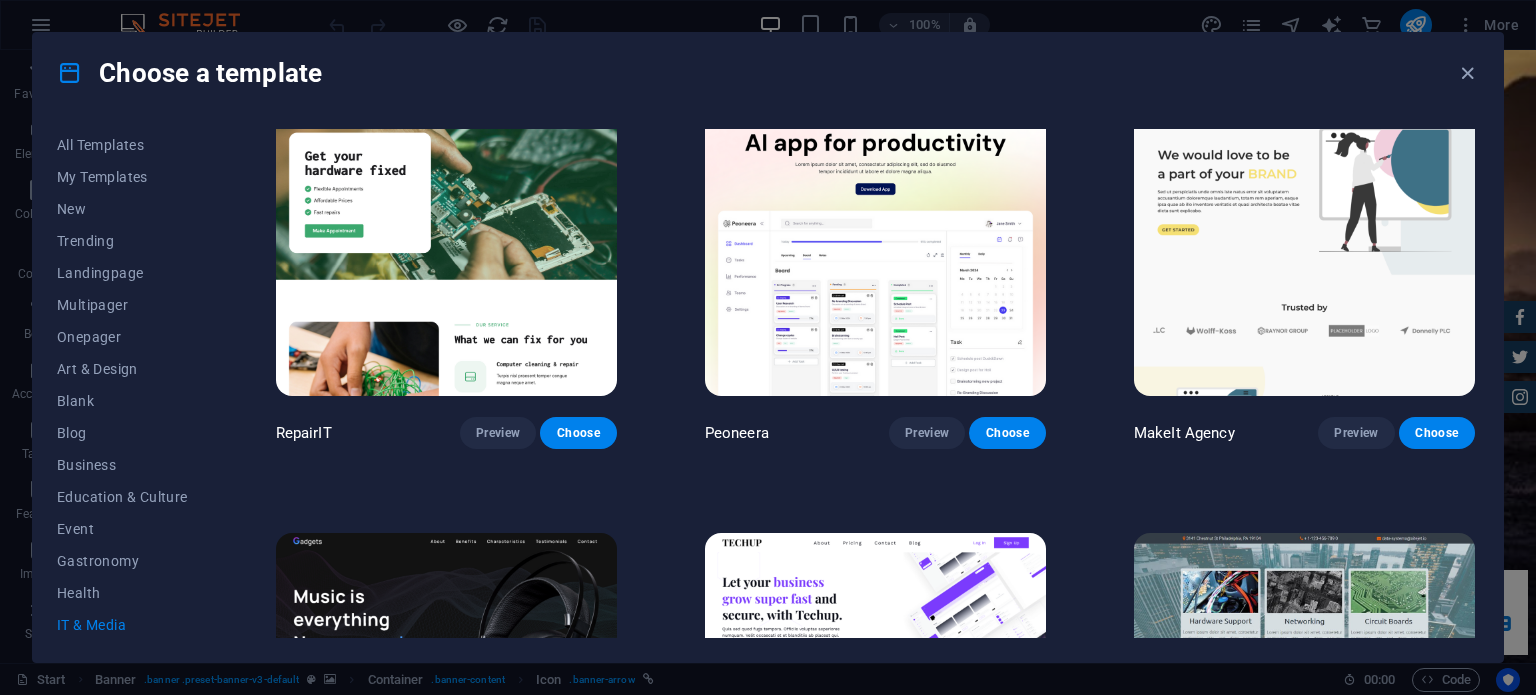 drag, startPoint x: 1498, startPoint y: 284, endPoint x: 1494, endPoint y: 97, distance: 187.04277 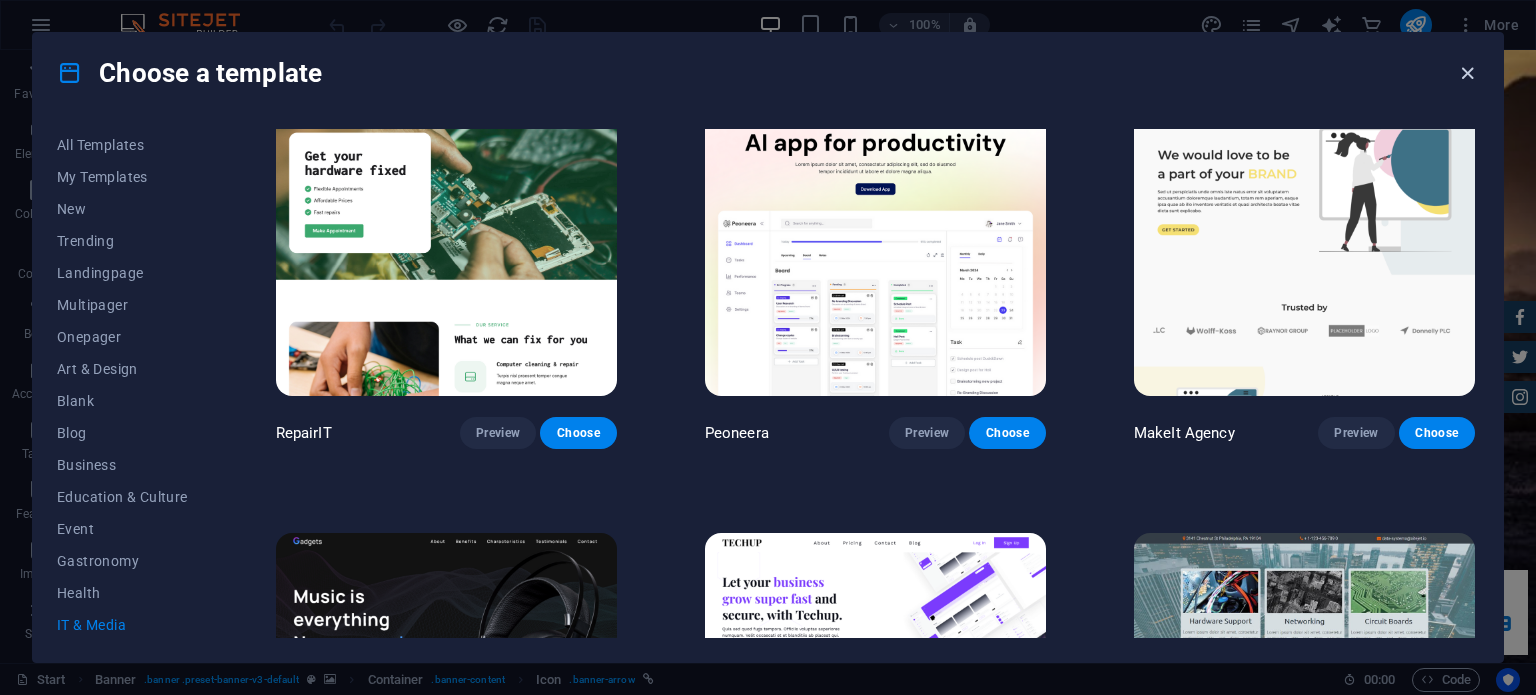 click at bounding box center (1467, 73) 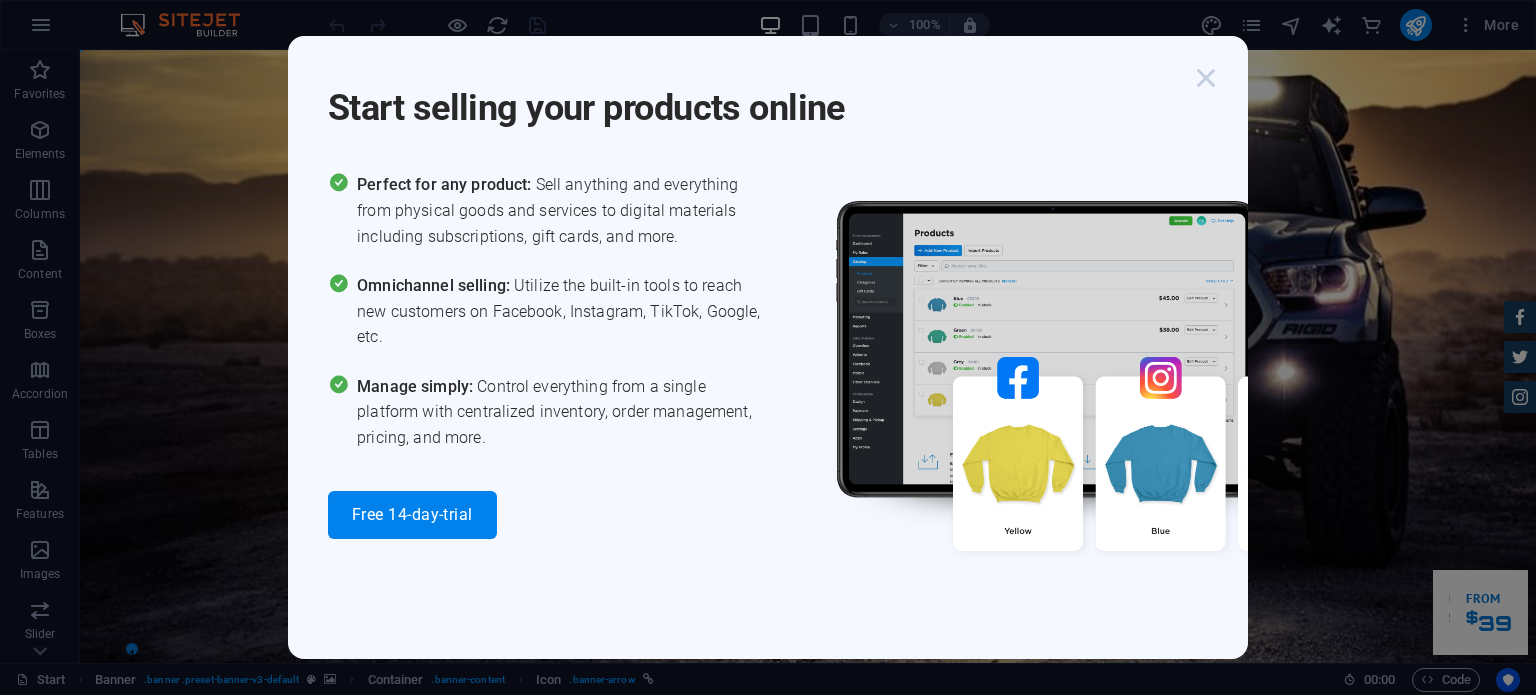 click at bounding box center [1206, 78] 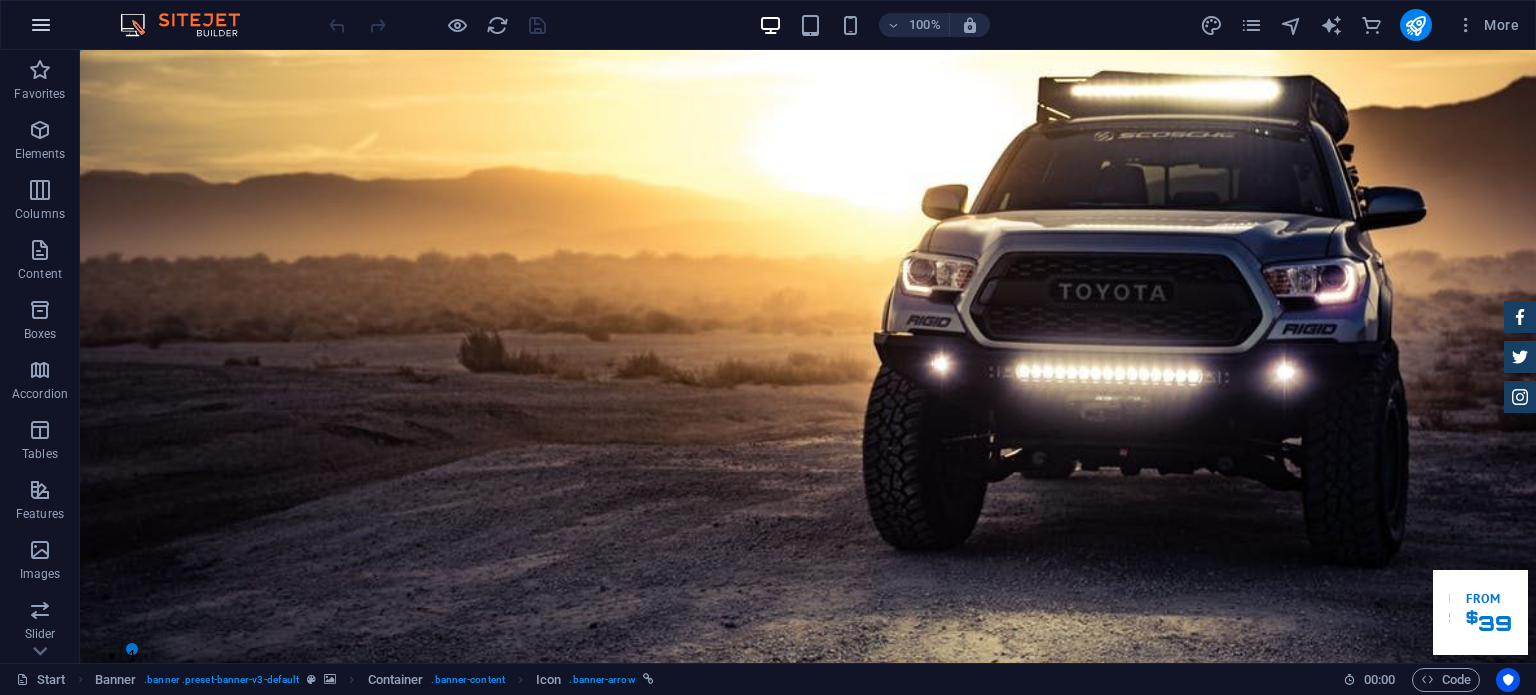 click at bounding box center [41, 25] 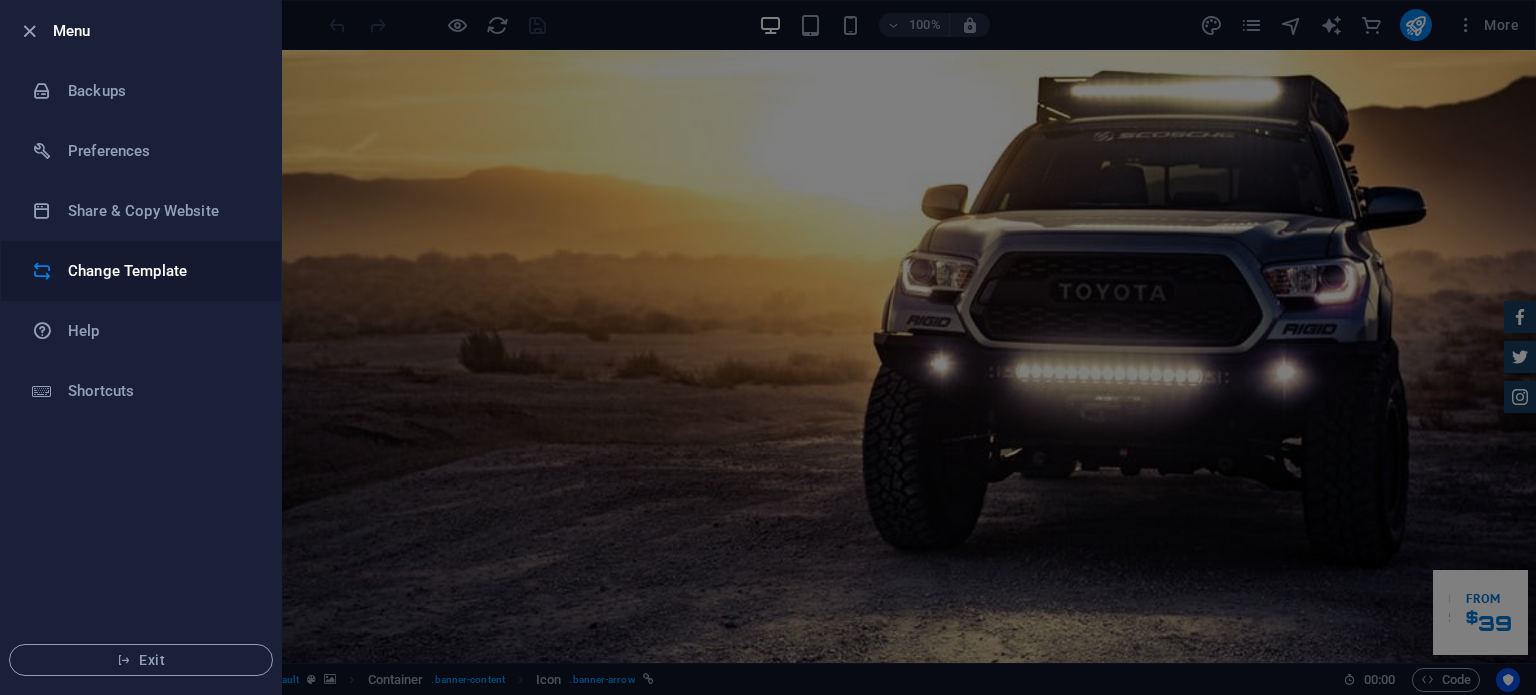 click on "Change Template" at bounding box center [160, 271] 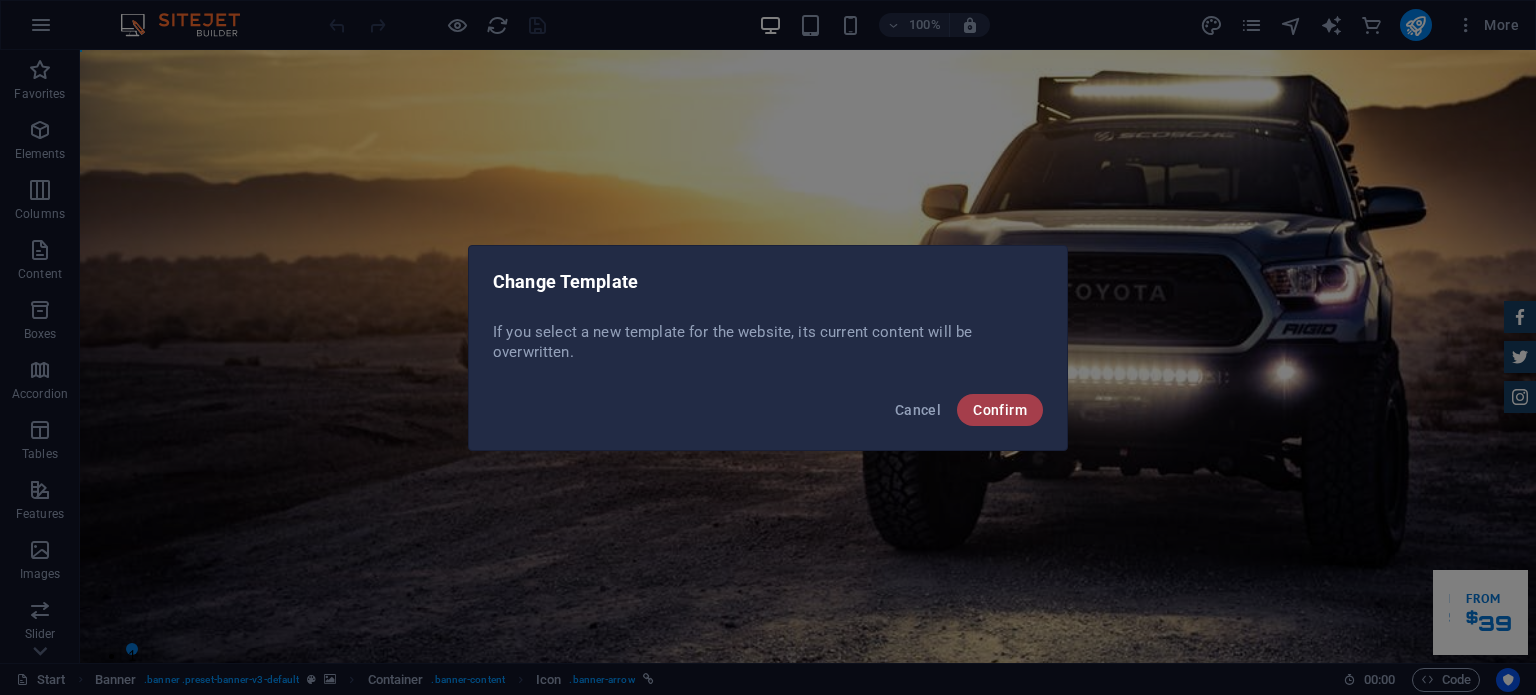 click on "Confirm" at bounding box center (1000, 410) 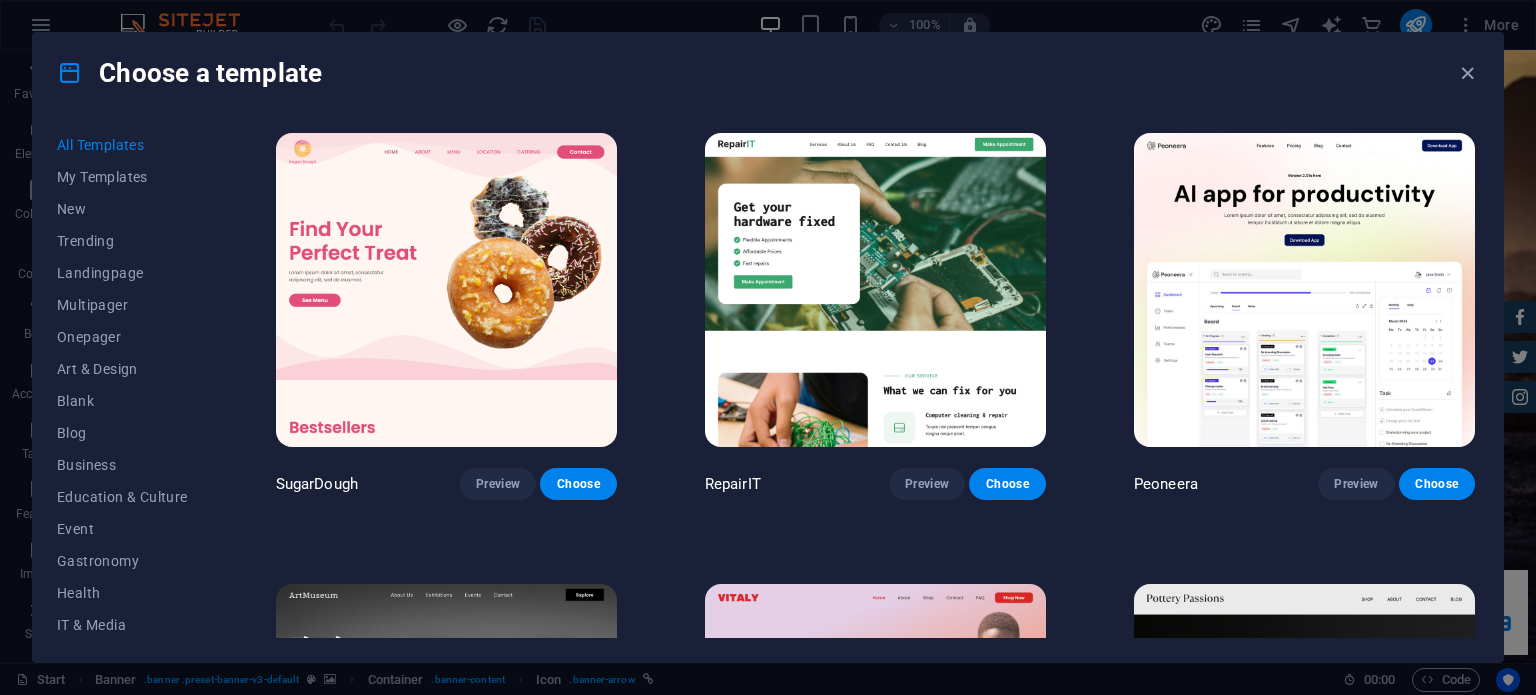 drag, startPoint x: 208, startPoint y: 360, endPoint x: 210, endPoint y: 409, distance: 49.0408 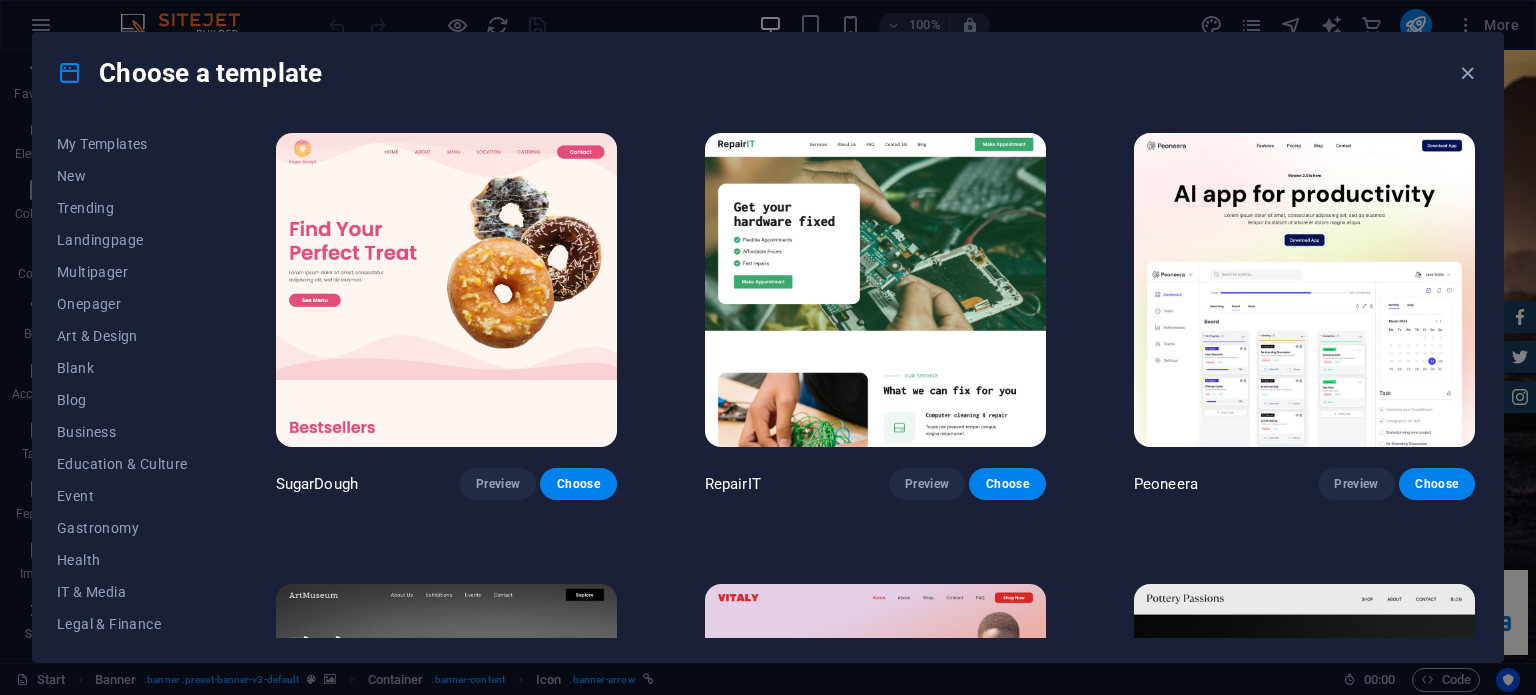 scroll, scrollTop: 0, scrollLeft: 0, axis: both 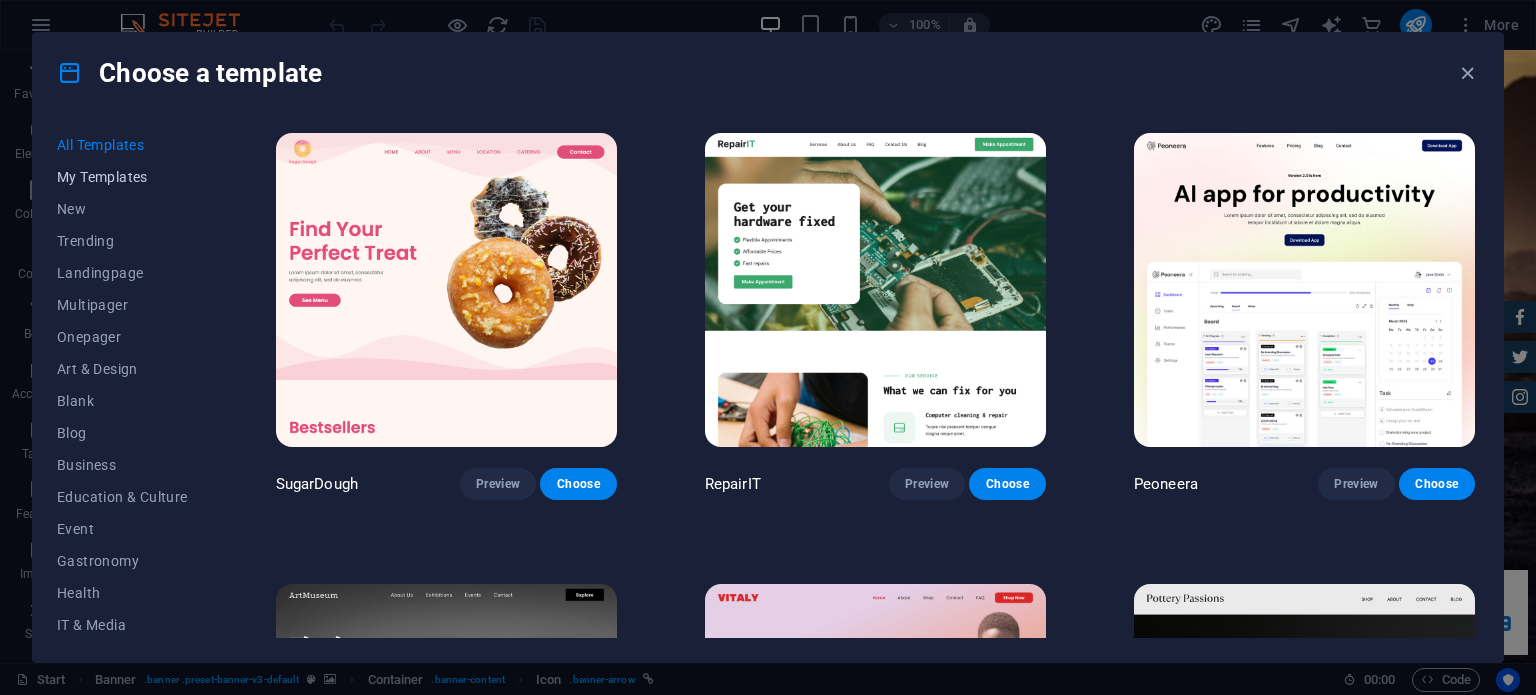 click on "My Templates" at bounding box center [122, 177] 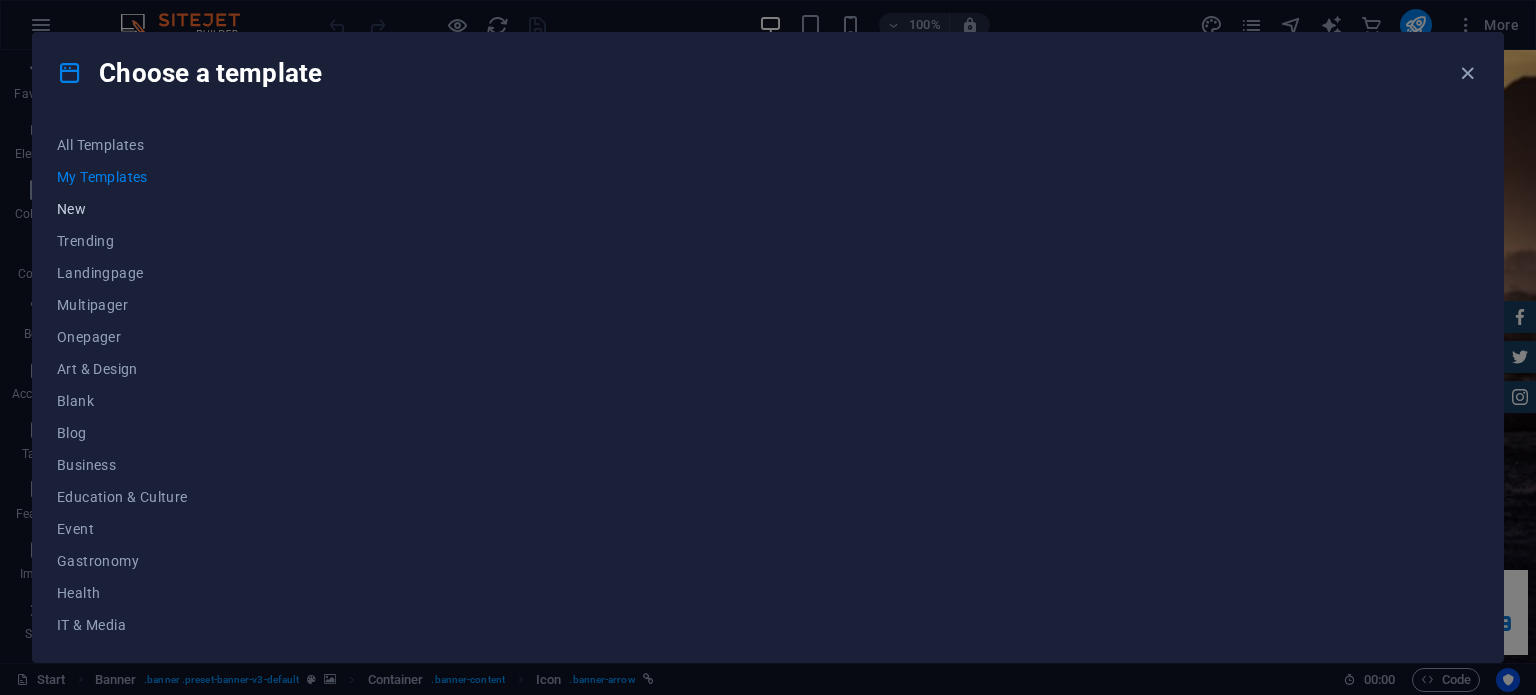 click on "New" at bounding box center [122, 209] 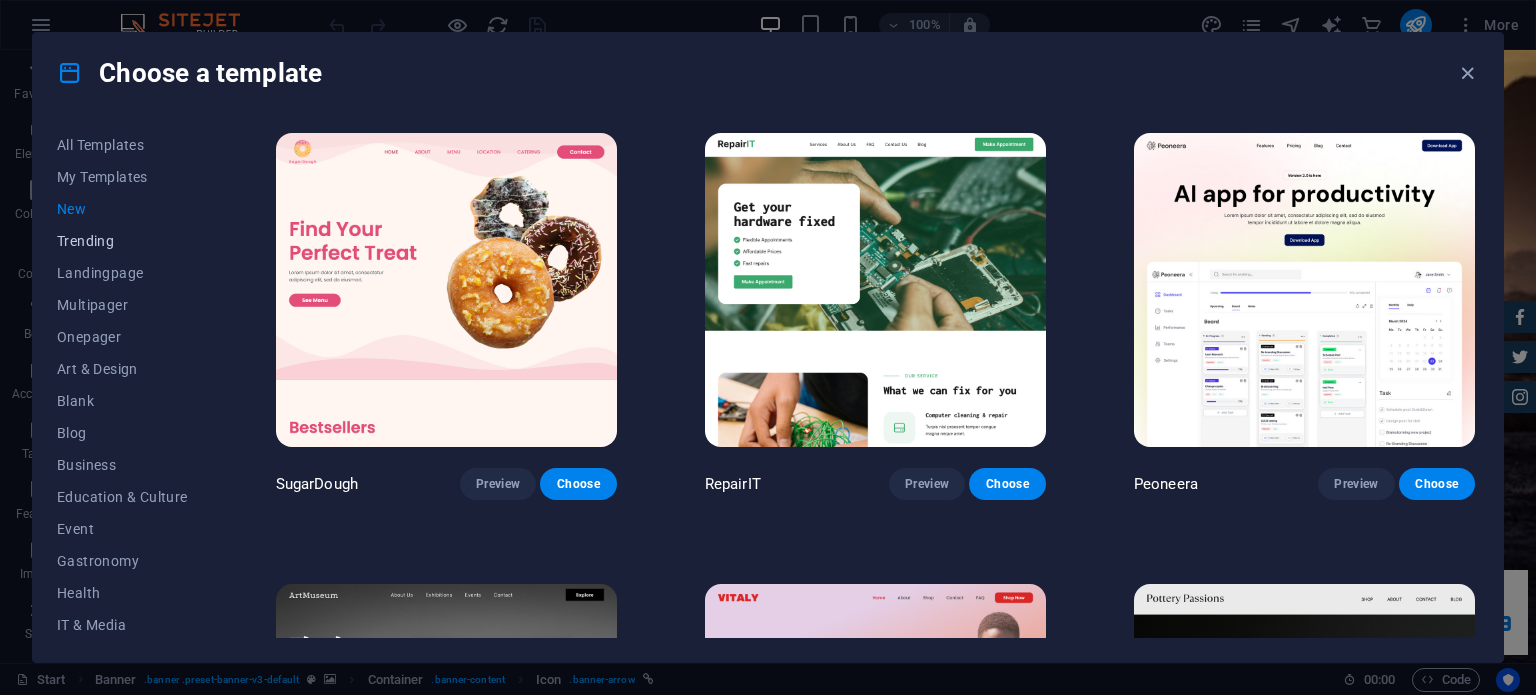 click on "Trending" at bounding box center (122, 241) 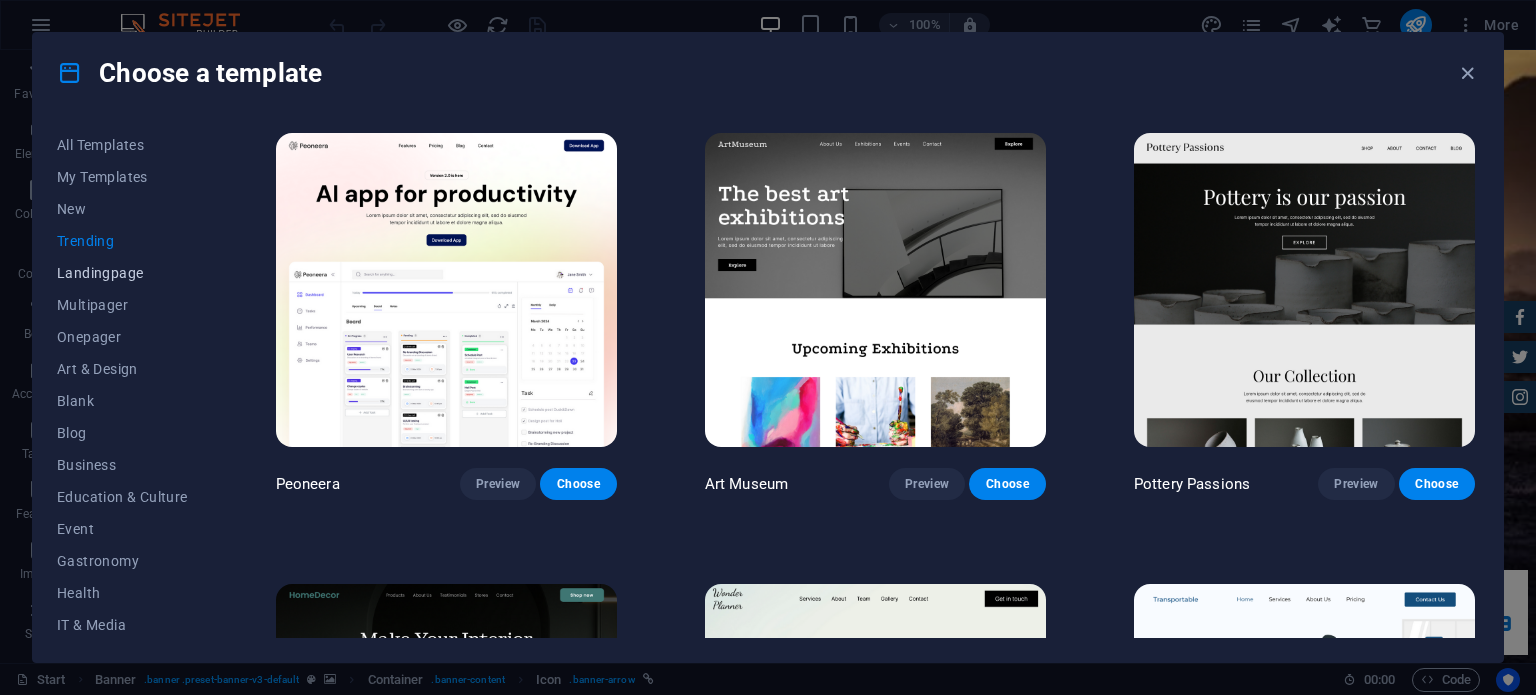 click on "Landingpage" at bounding box center [122, 273] 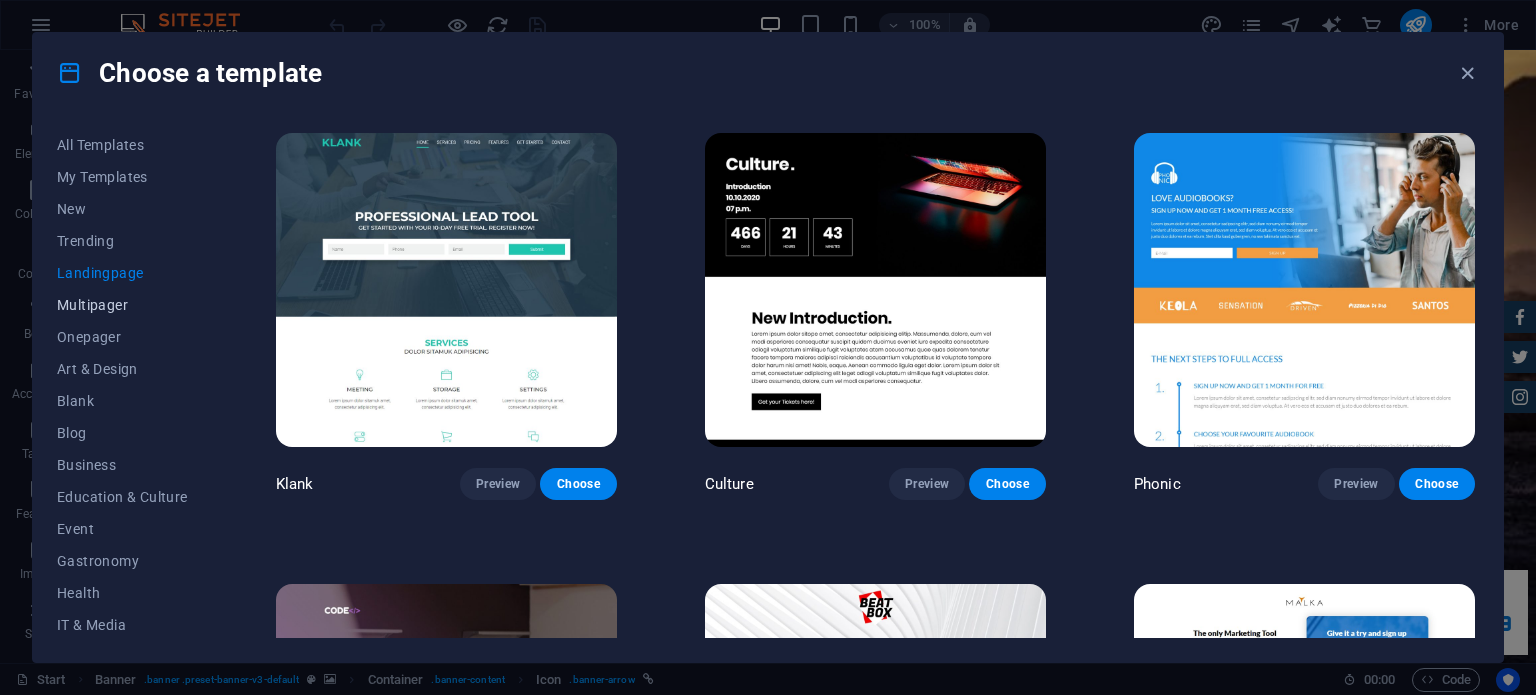 click on "Multipager" at bounding box center [122, 305] 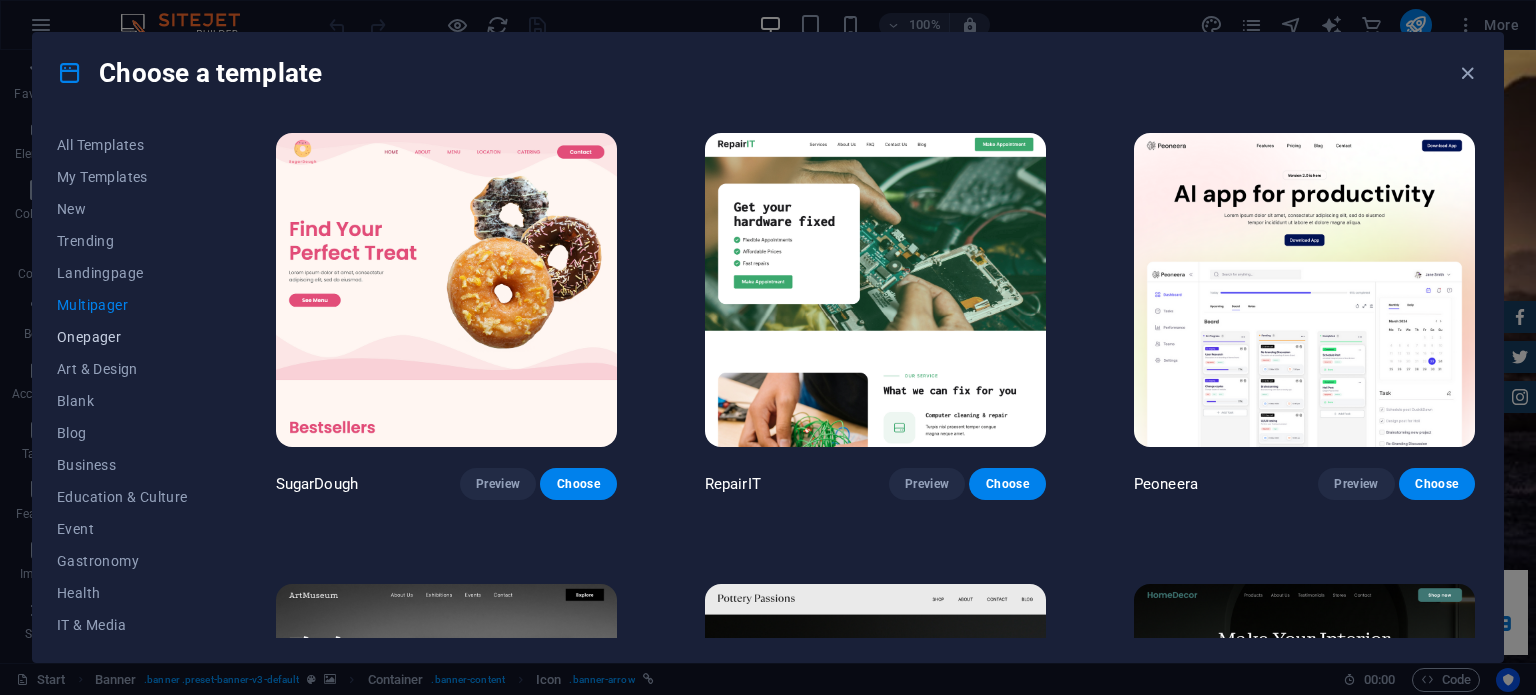 click on "Onepager" at bounding box center (122, 337) 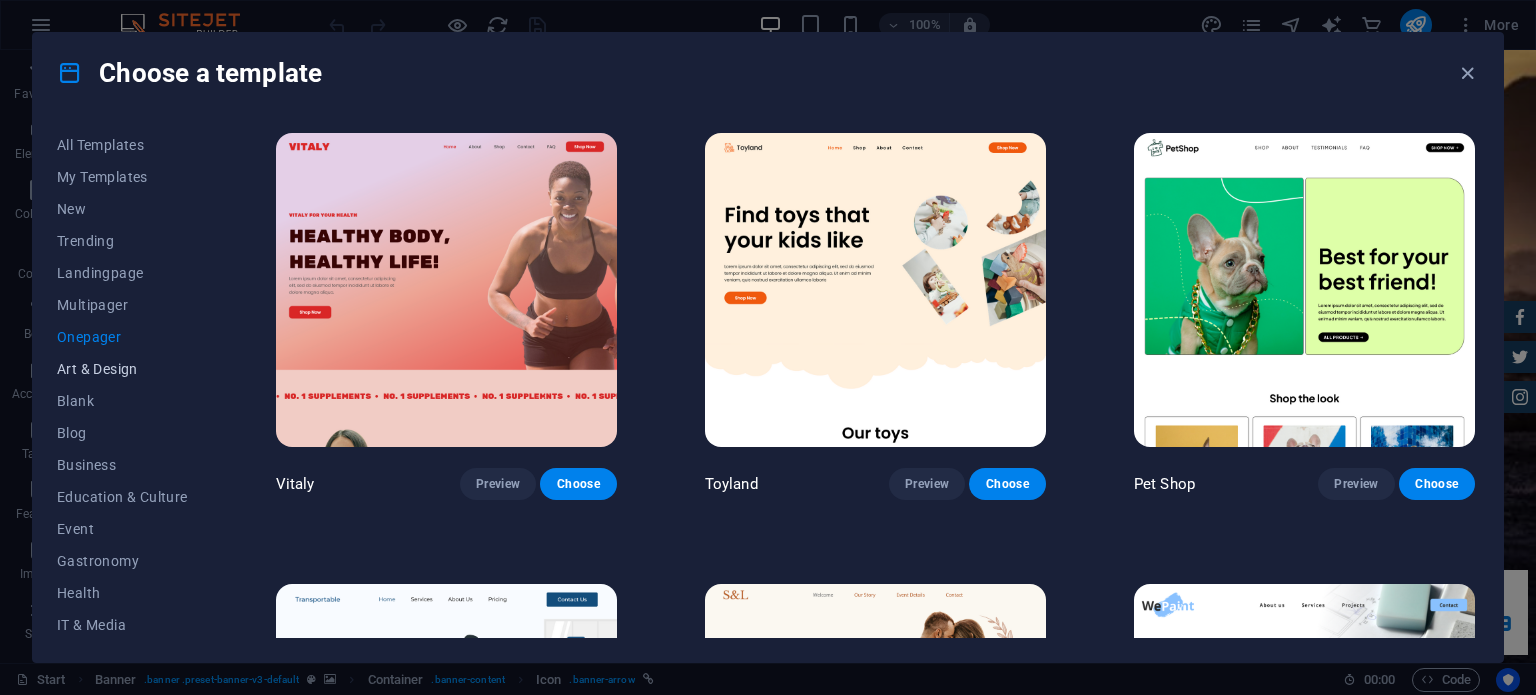 click on "Art & Design" at bounding box center (122, 369) 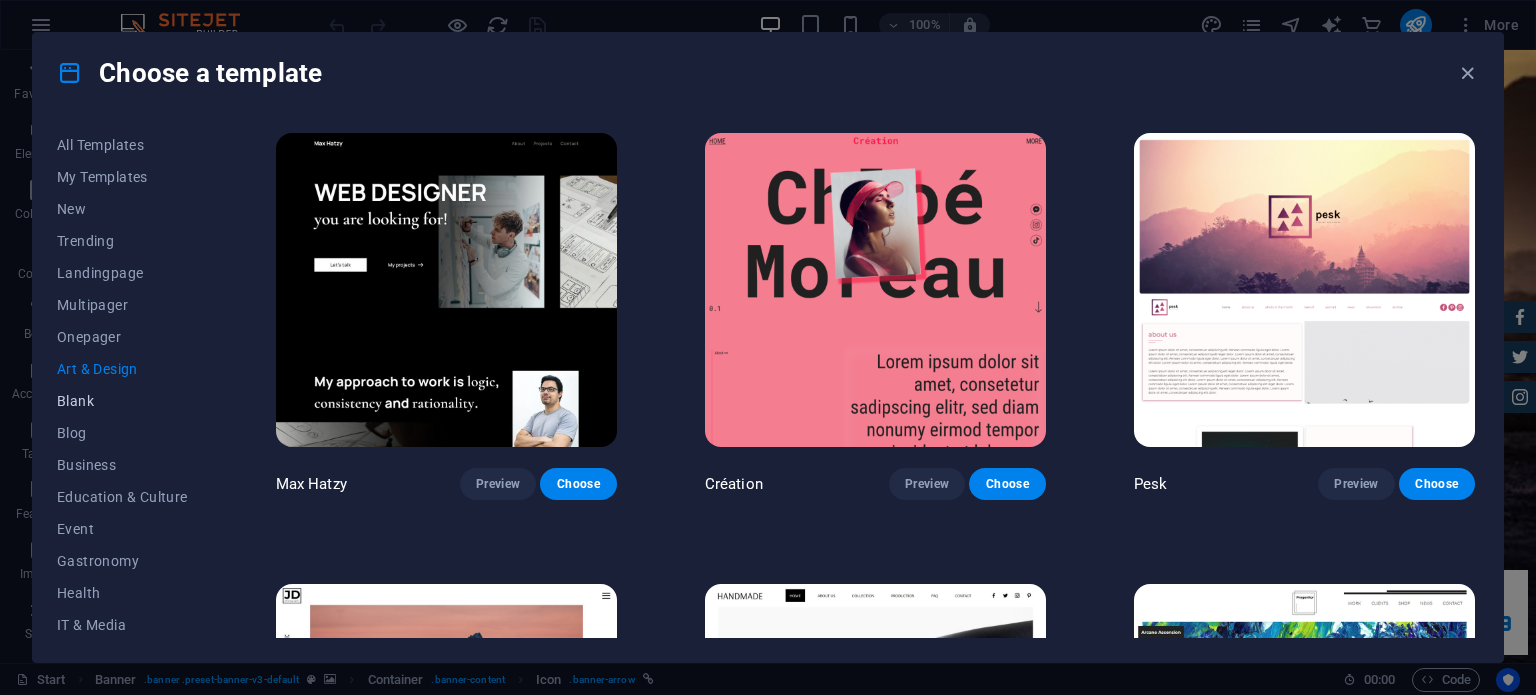click on "Blank" at bounding box center (122, 401) 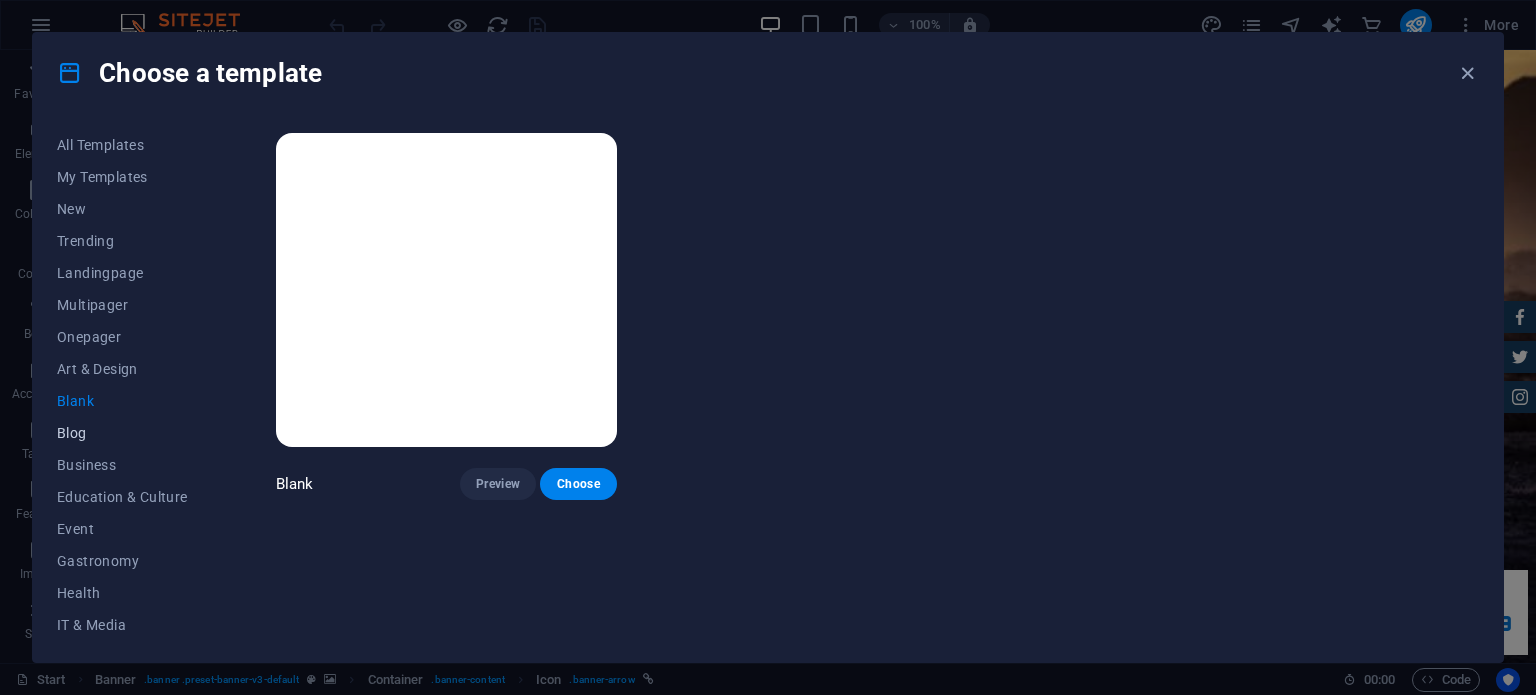 click on "Blog" at bounding box center [122, 433] 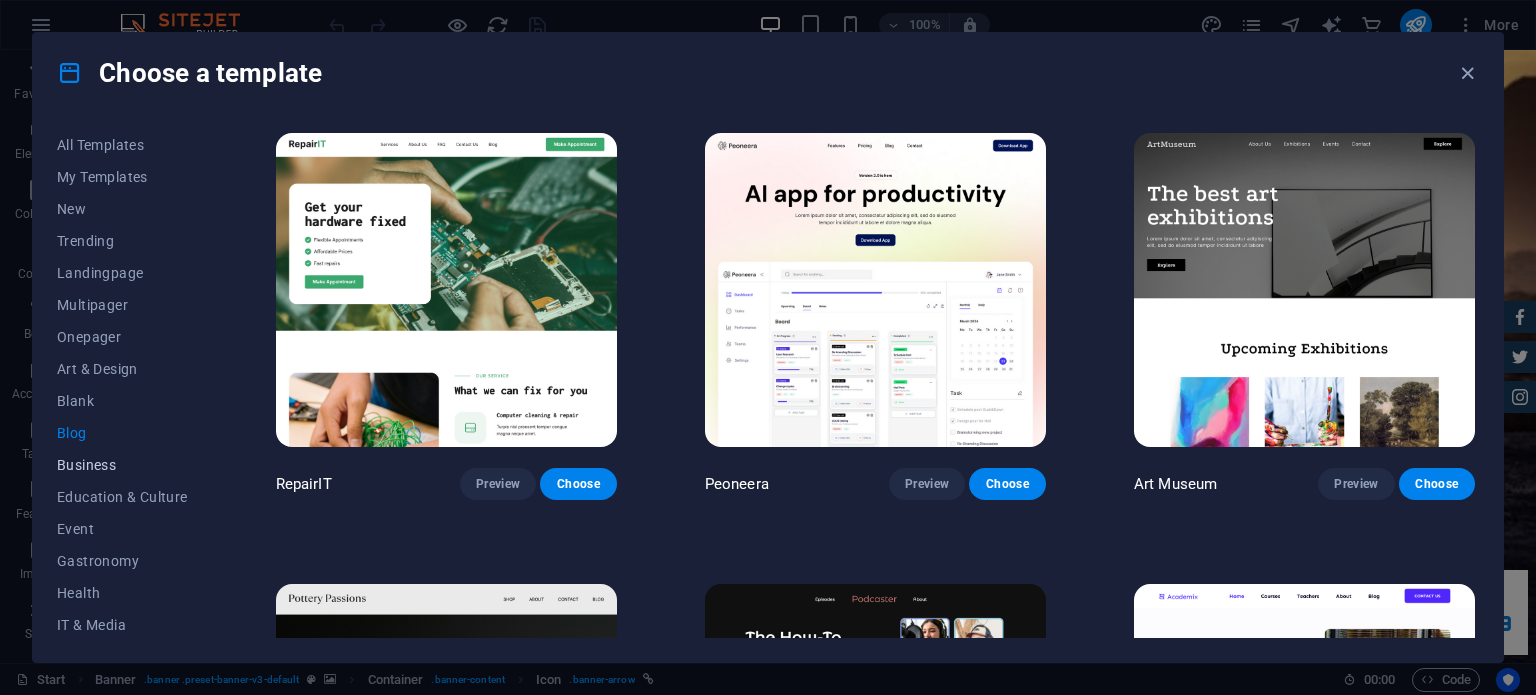 click on "Business" at bounding box center (122, 465) 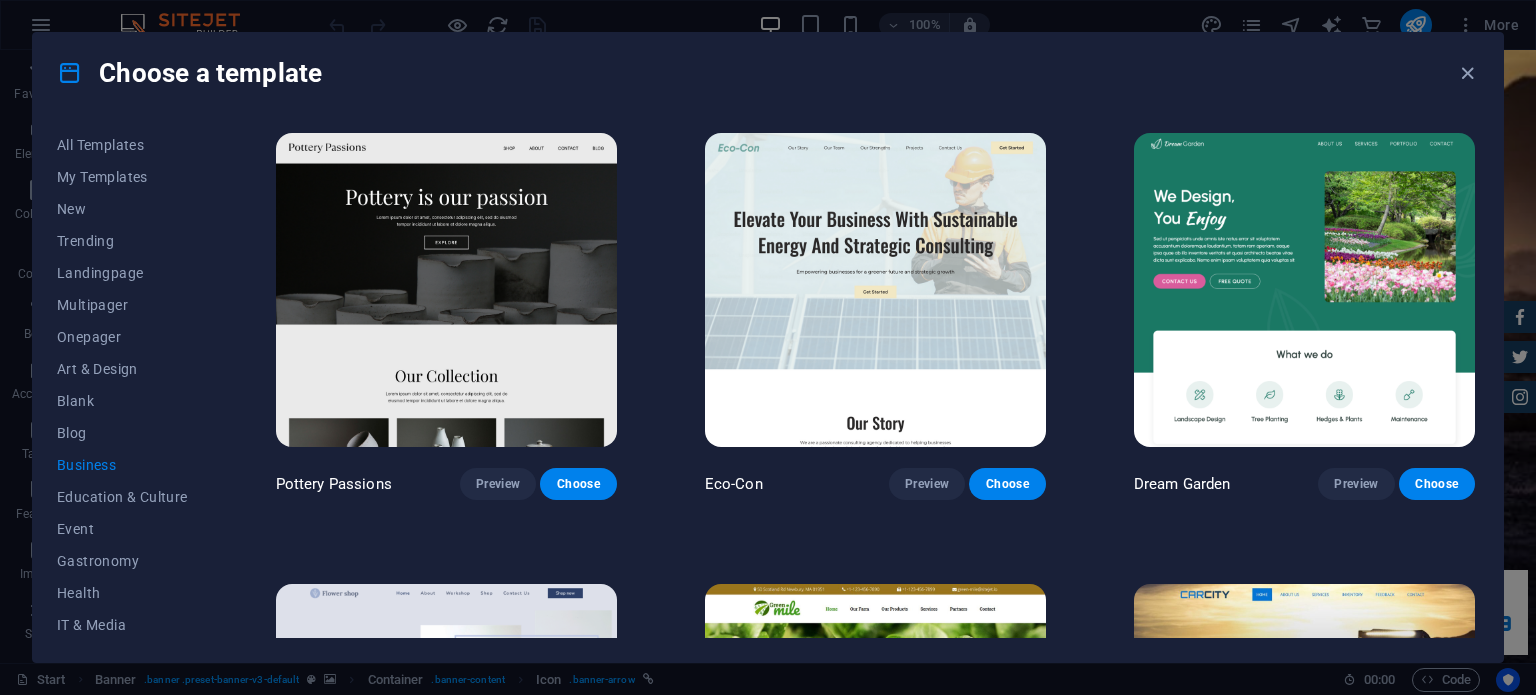 drag, startPoint x: 1474, startPoint y: 254, endPoint x: 1473, endPoint y: 339, distance: 85.00588 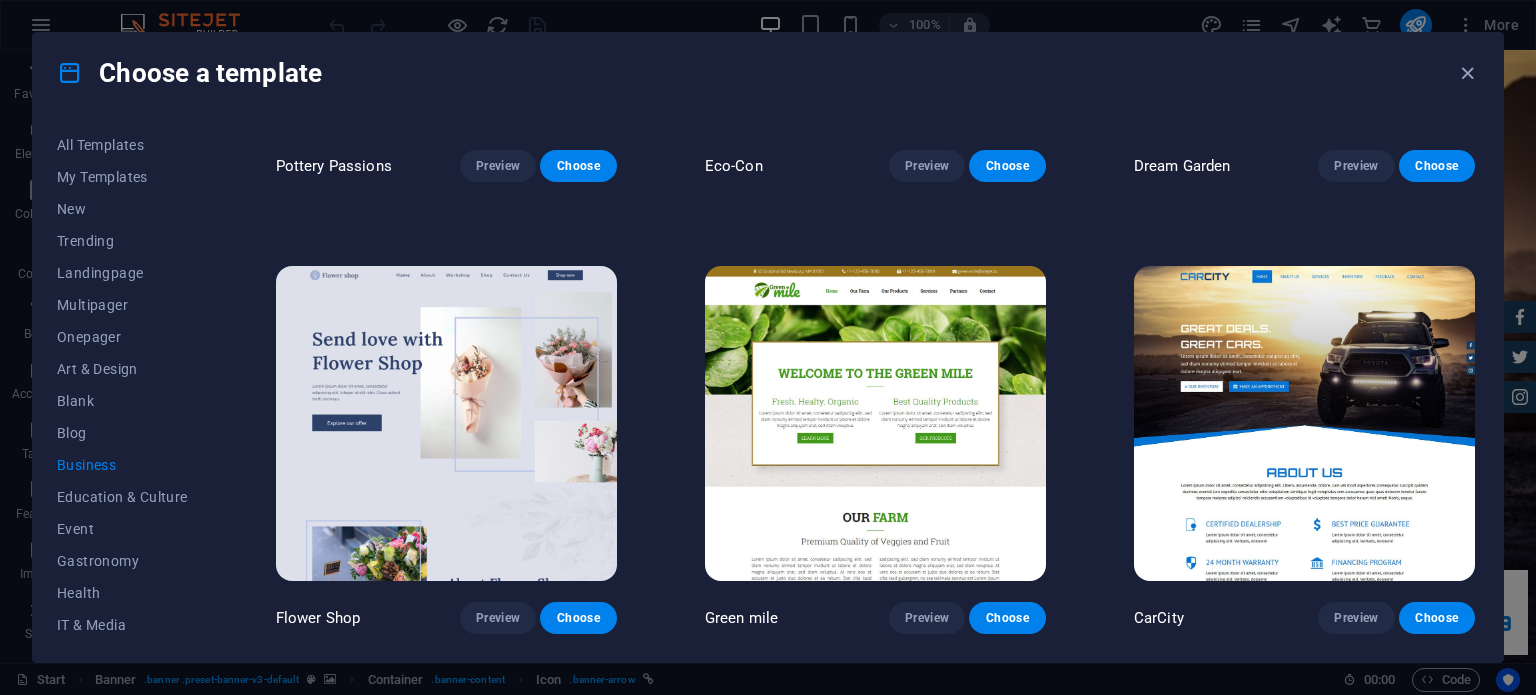 scroll, scrollTop: 0, scrollLeft: 0, axis: both 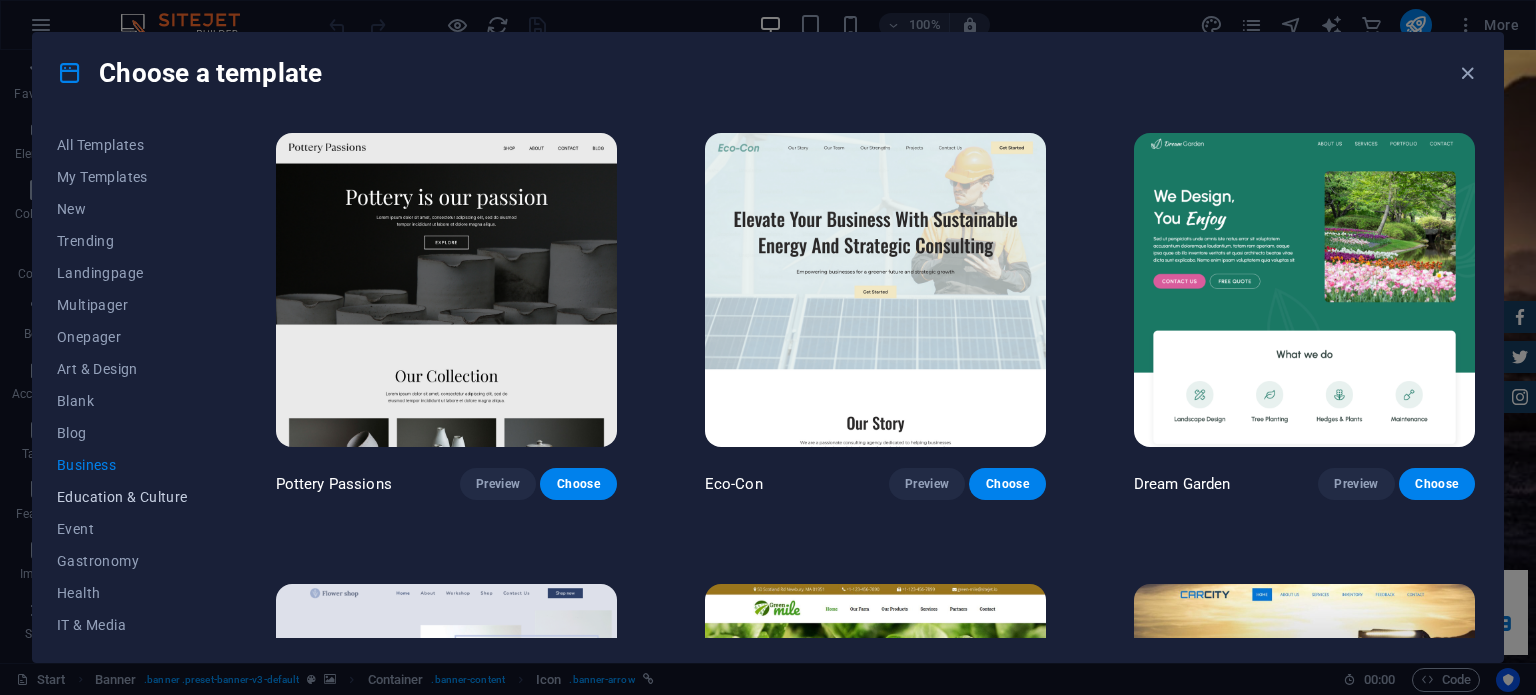 click on "Education & Culture" at bounding box center [122, 497] 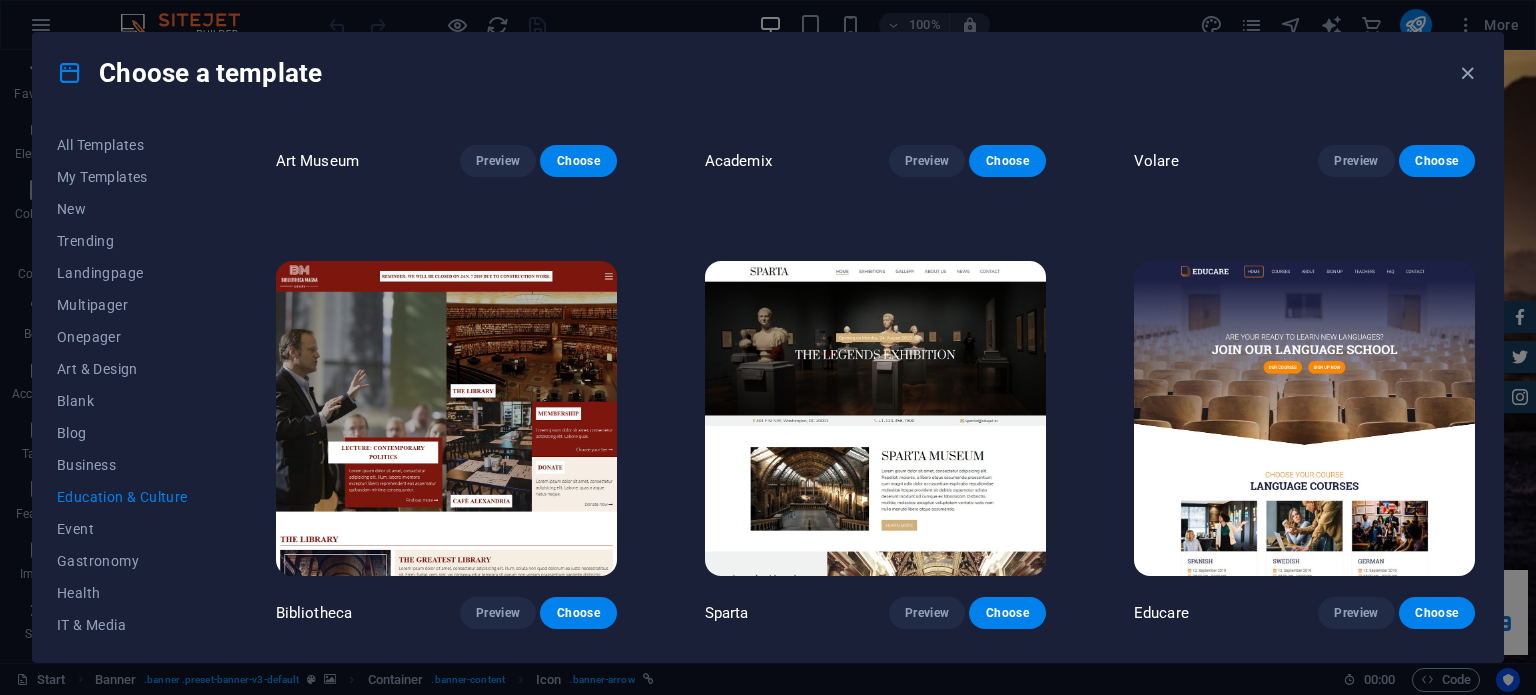 scroll, scrollTop: 0, scrollLeft: 0, axis: both 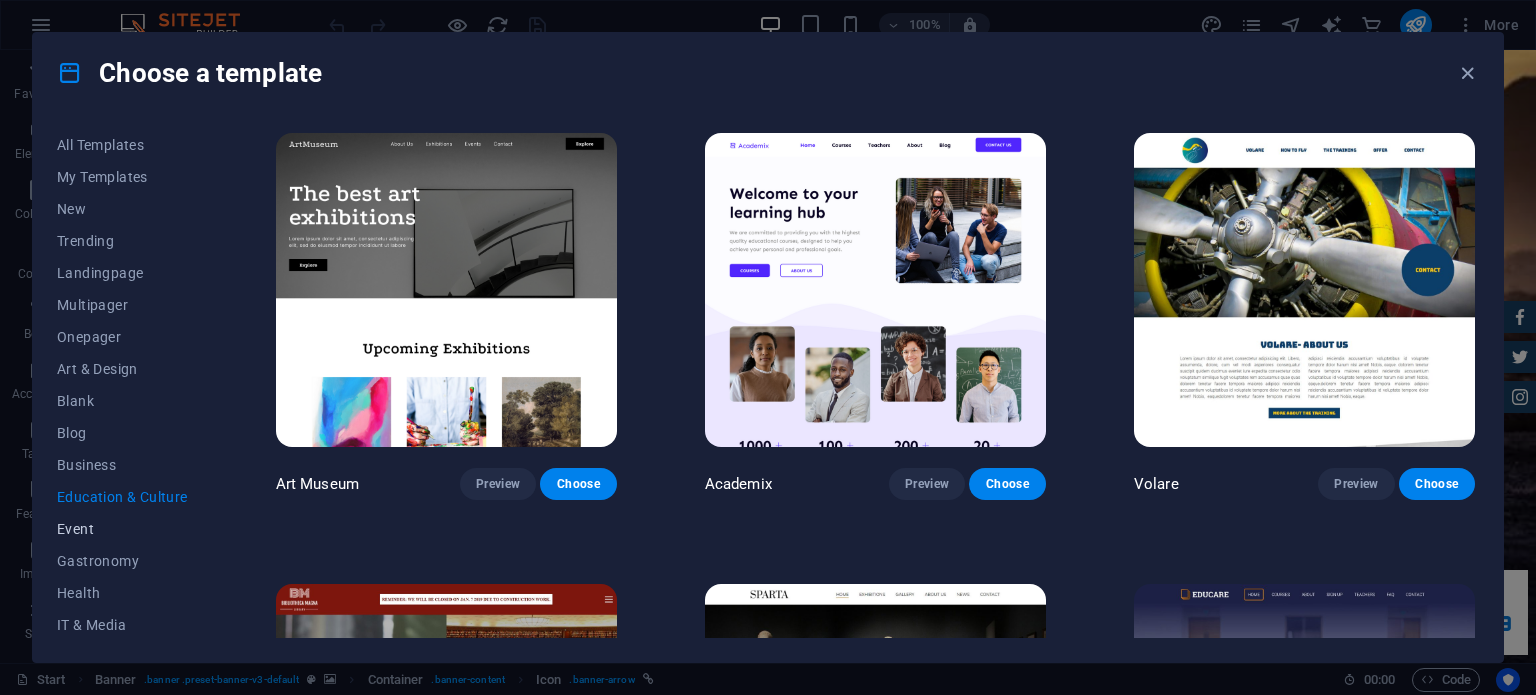 click on "Event" at bounding box center [122, 529] 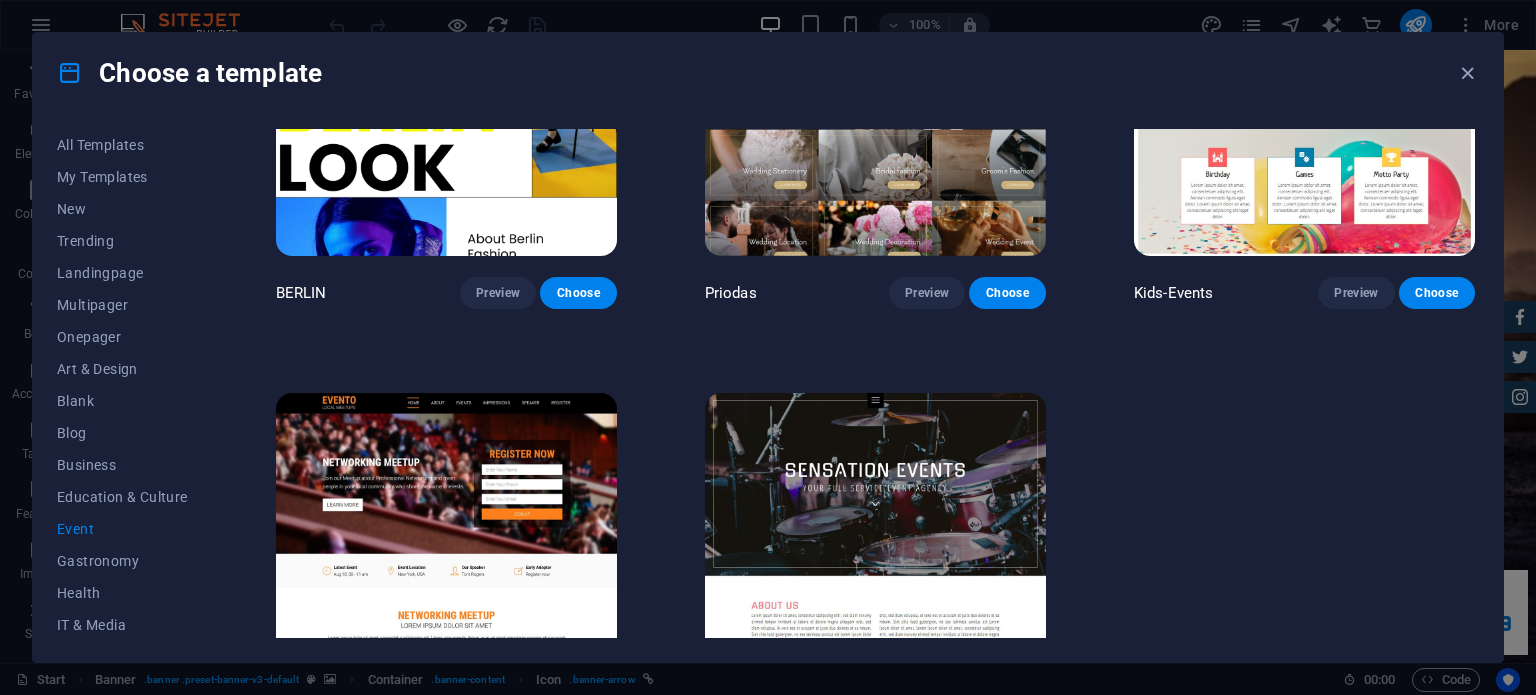 scroll, scrollTop: 758, scrollLeft: 0, axis: vertical 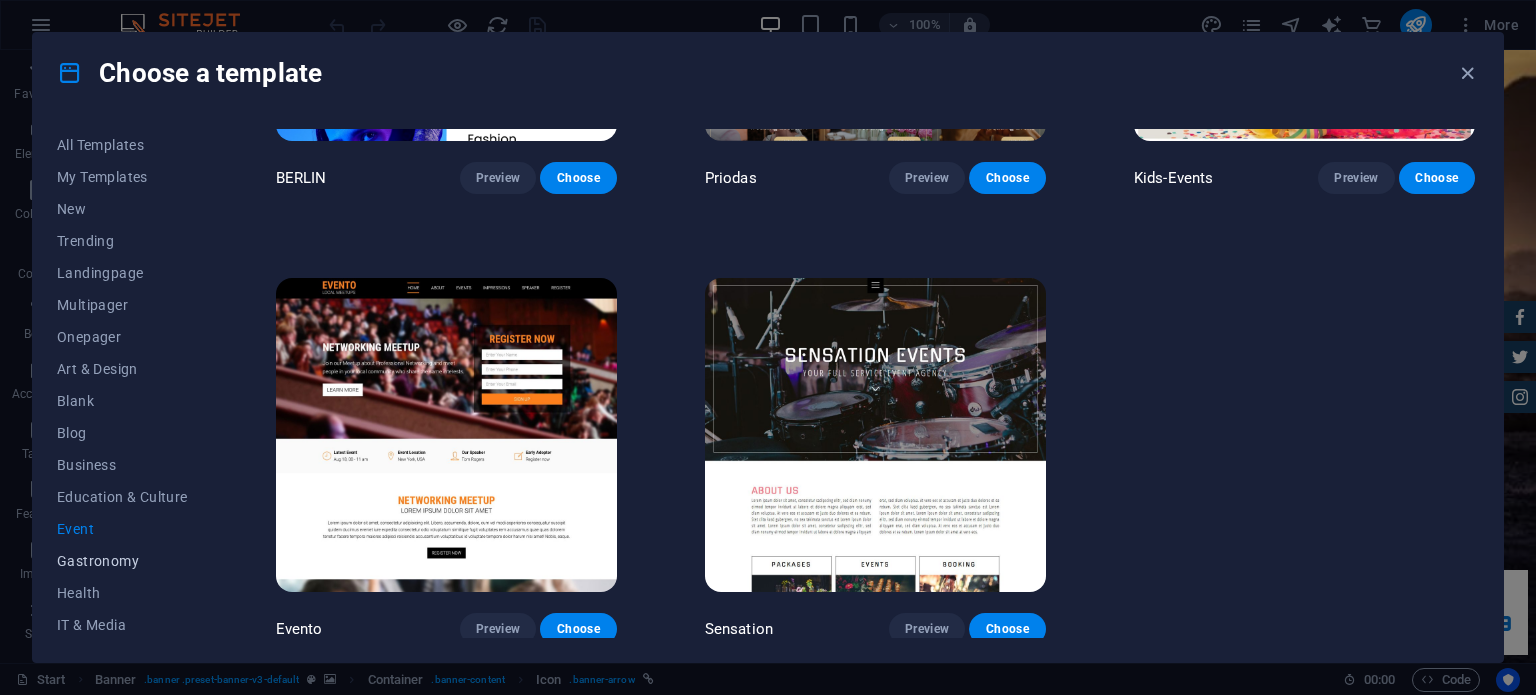 click on "Gastronomy" at bounding box center [122, 561] 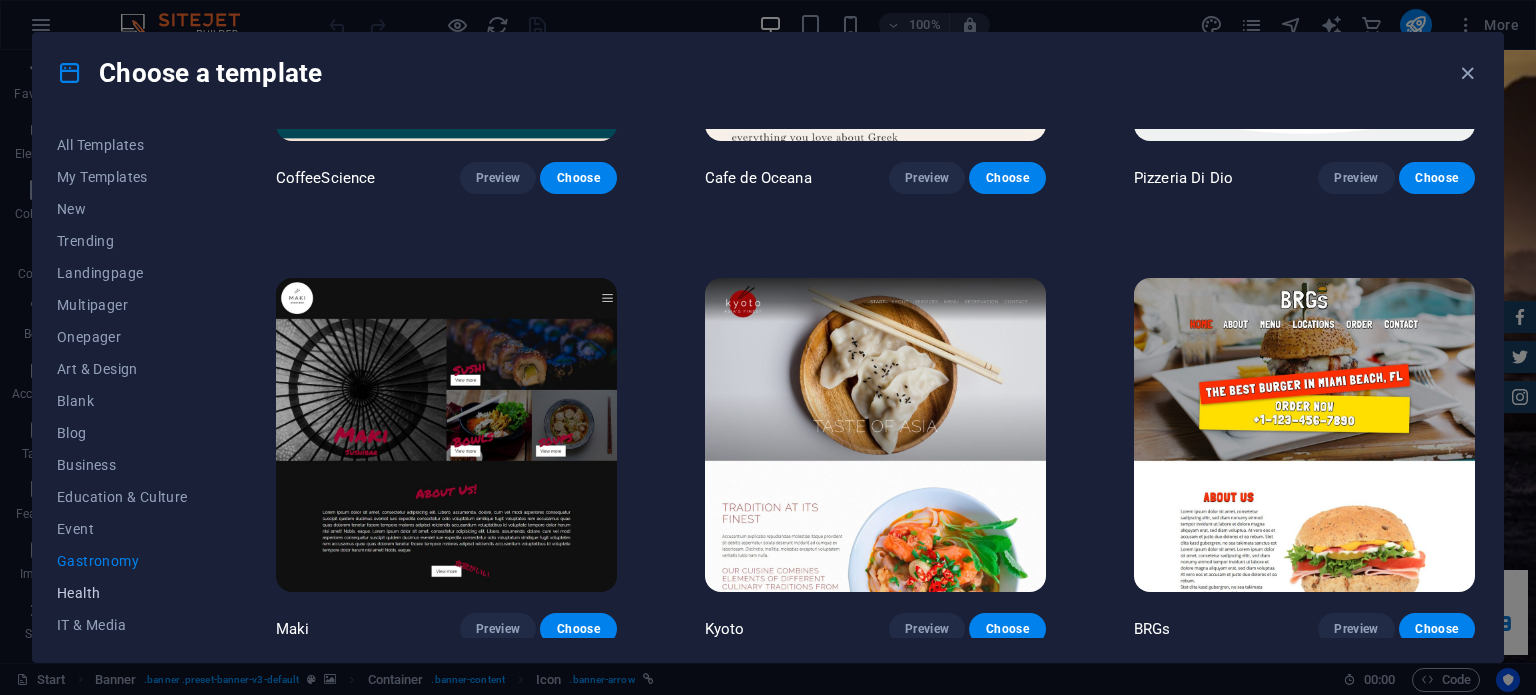 click on "Health" at bounding box center (122, 593) 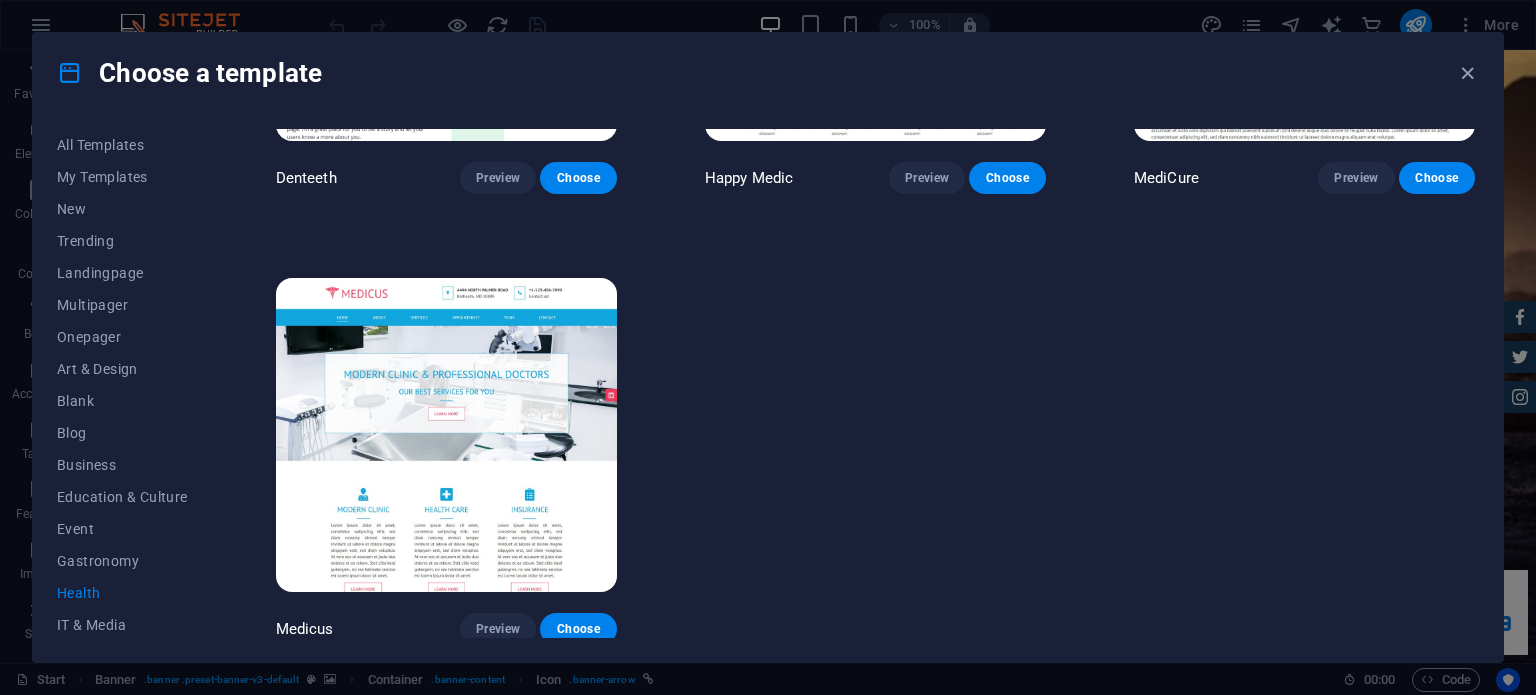 scroll, scrollTop: 758, scrollLeft: 0, axis: vertical 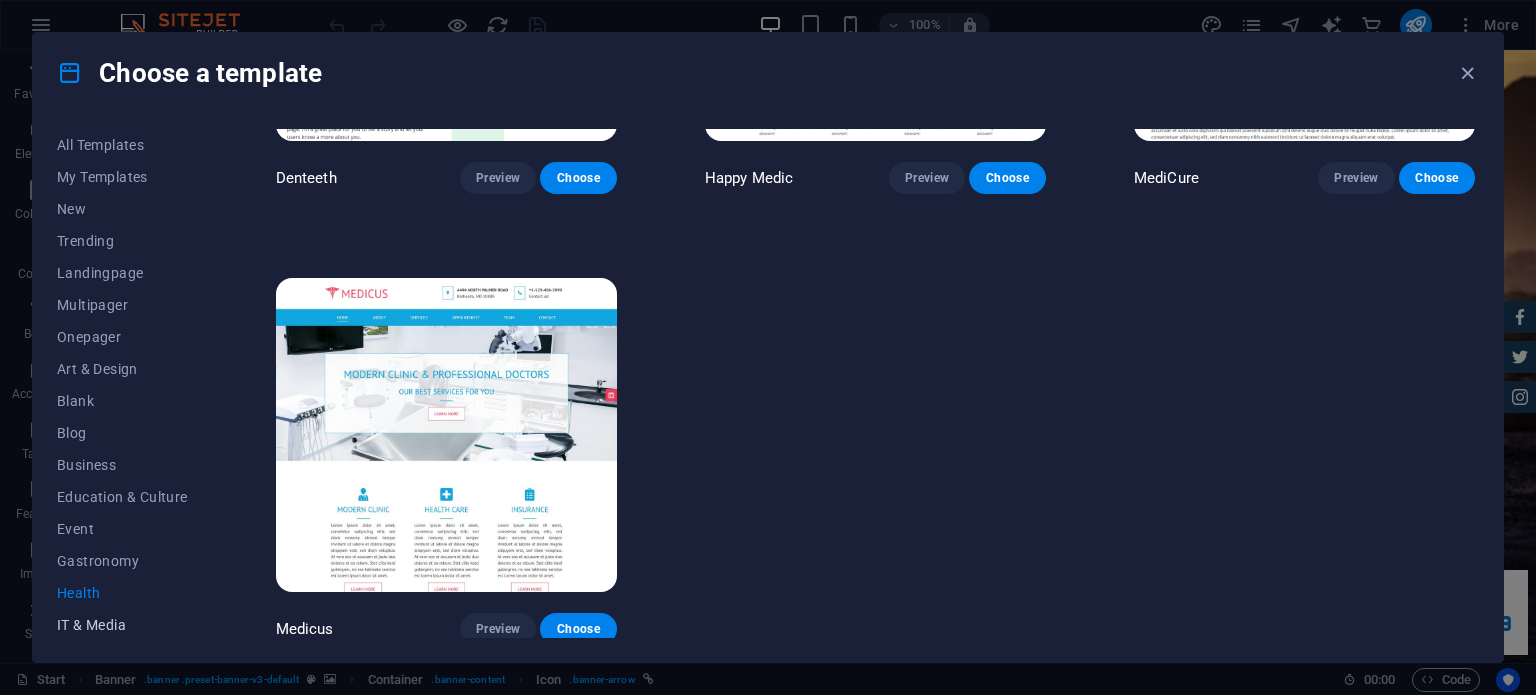 click on "IT & Media" at bounding box center (122, 625) 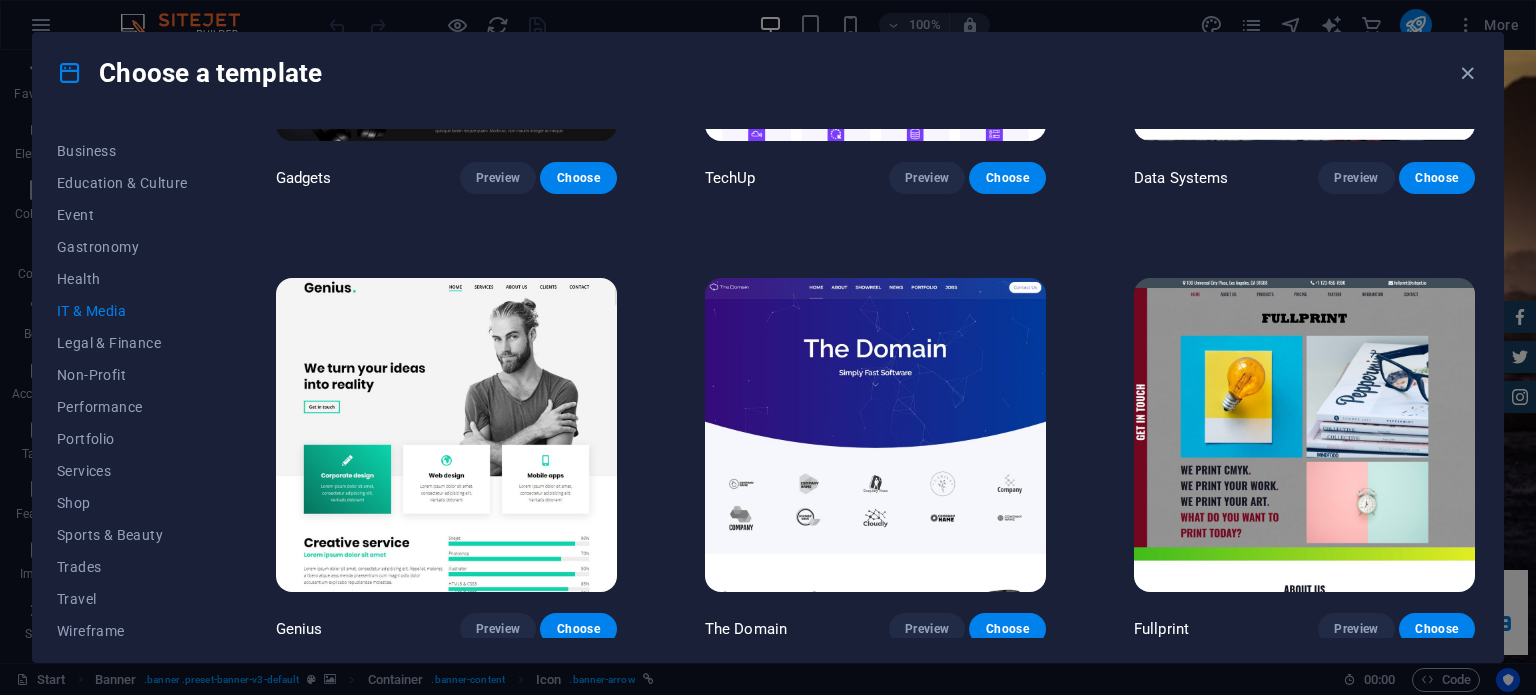 scroll, scrollTop: 322, scrollLeft: 0, axis: vertical 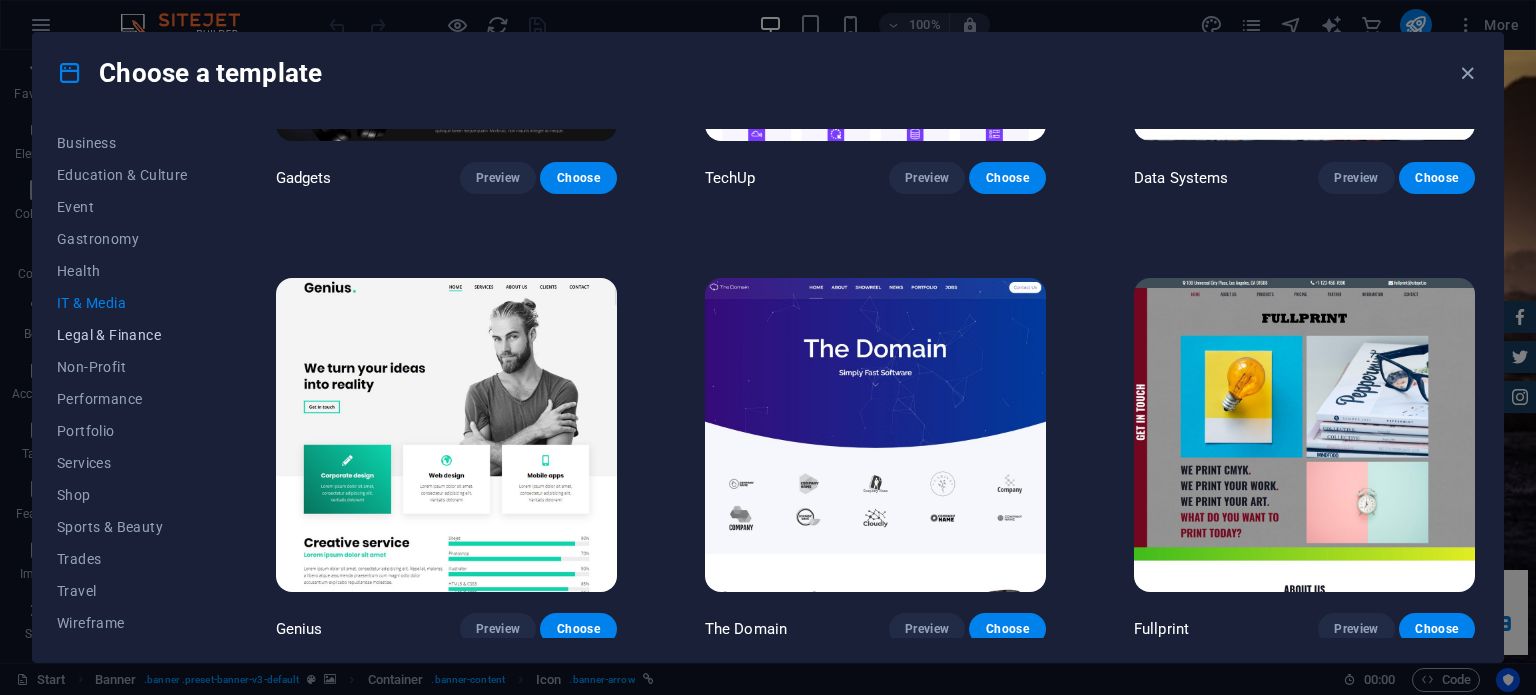 click on "Legal & Finance" at bounding box center (122, 335) 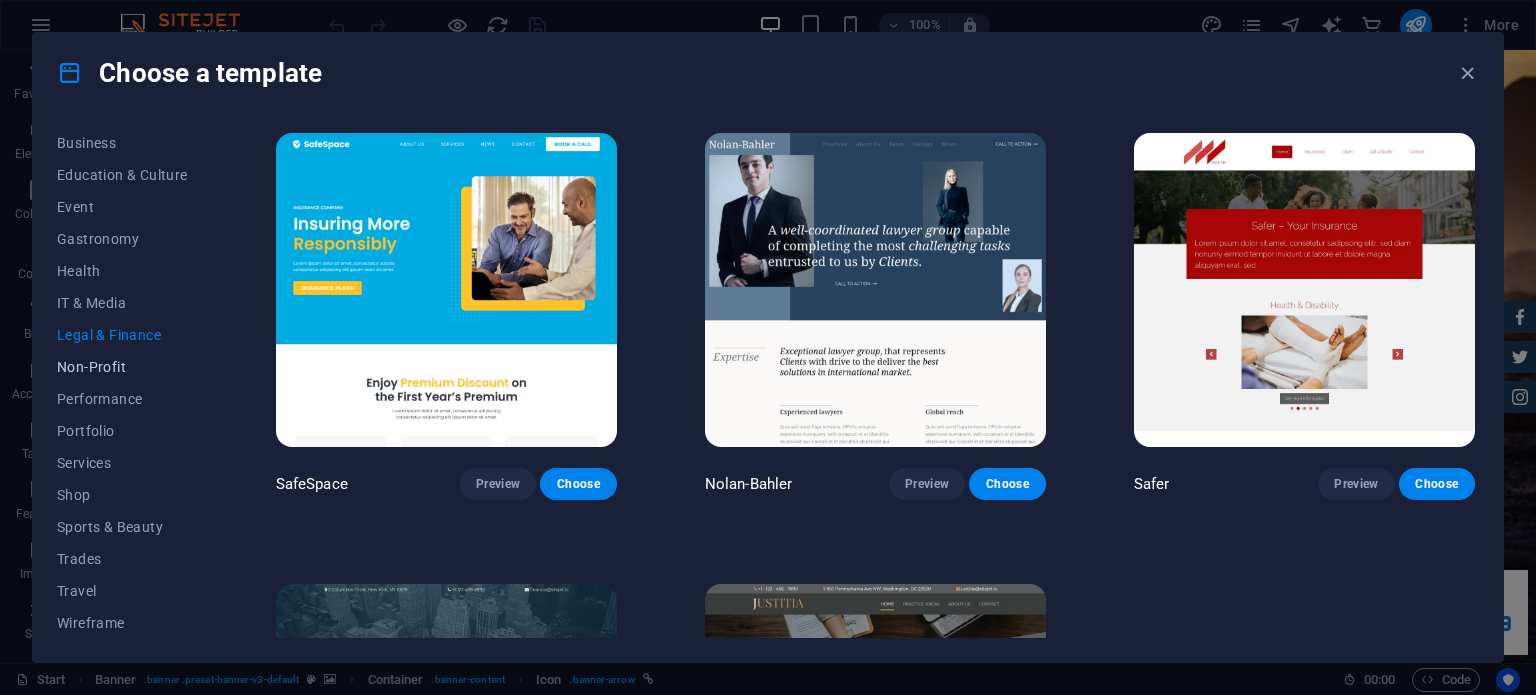 click on "Non-Profit" at bounding box center (122, 367) 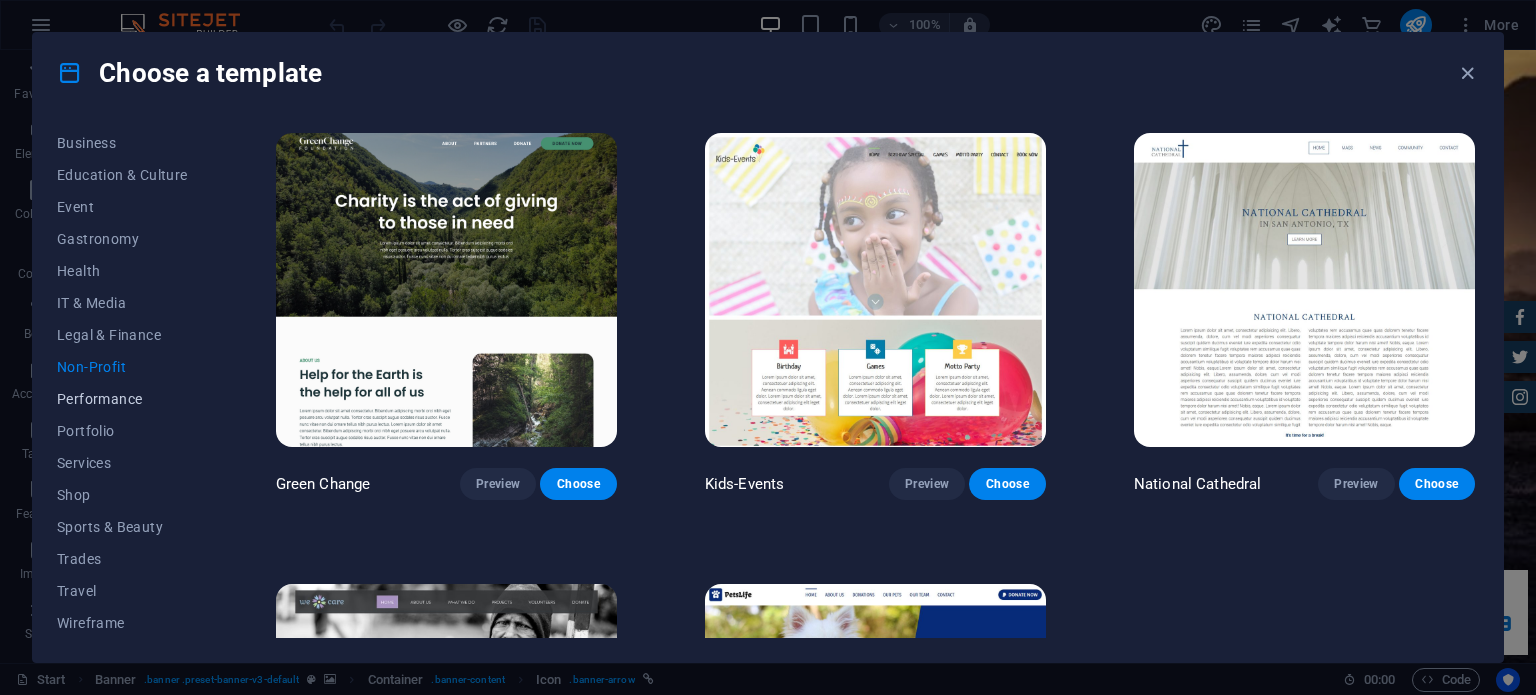 click on "Performance" at bounding box center (122, 399) 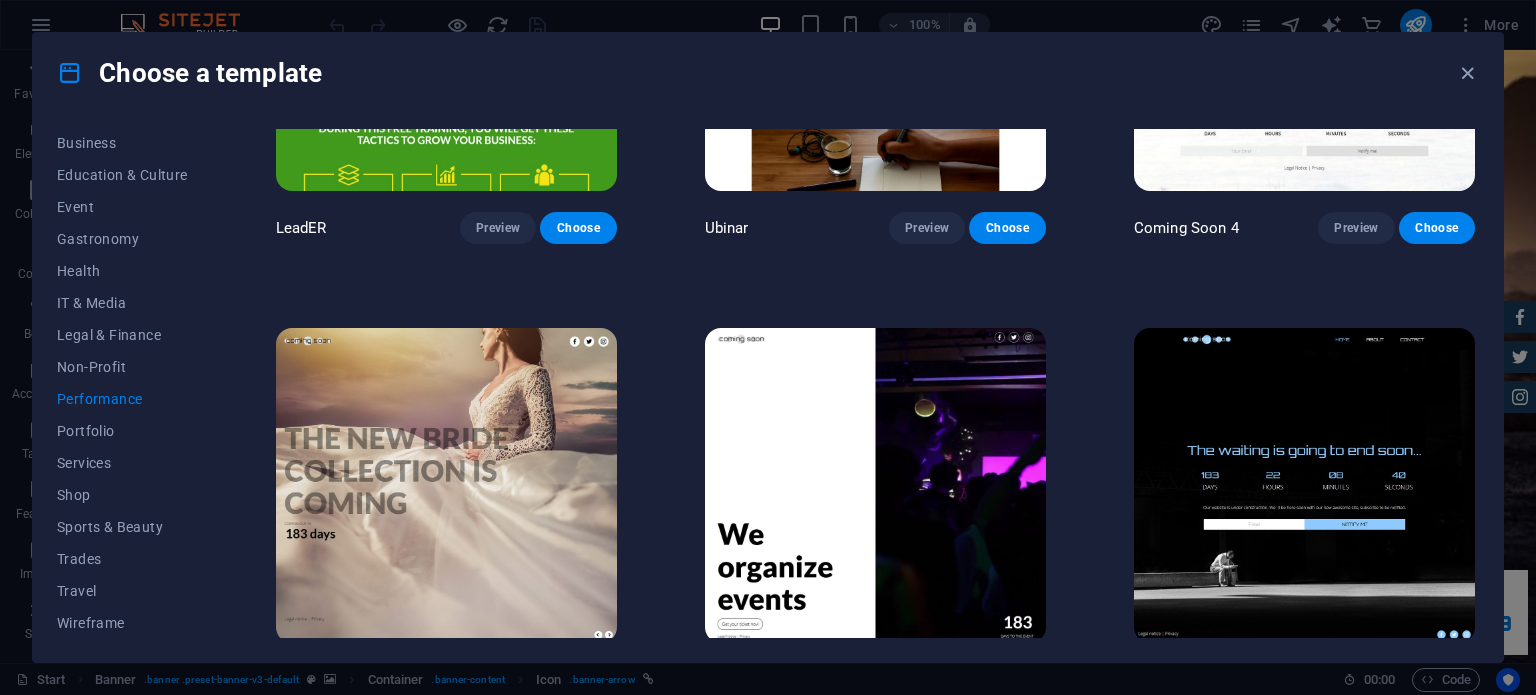 scroll, scrollTop: 2106, scrollLeft: 0, axis: vertical 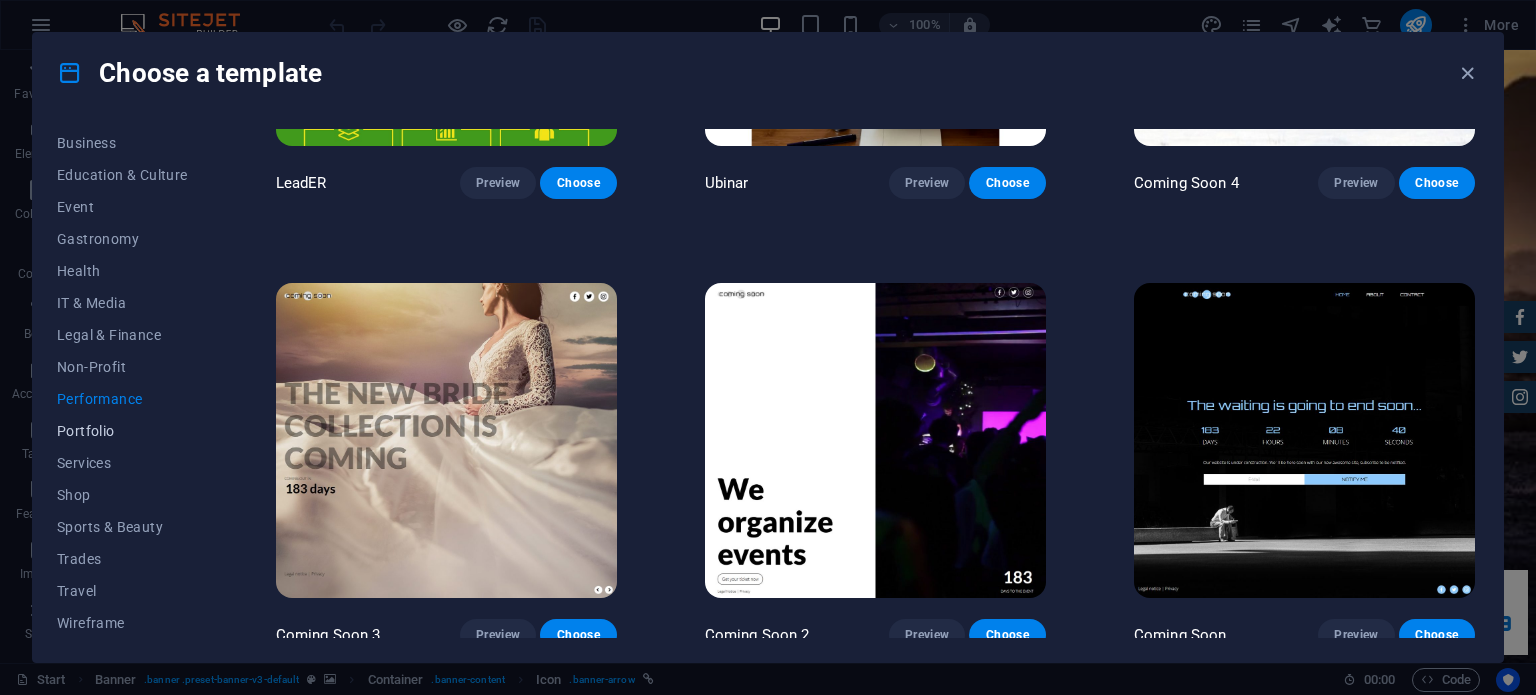 click on "Portfolio" at bounding box center [122, 431] 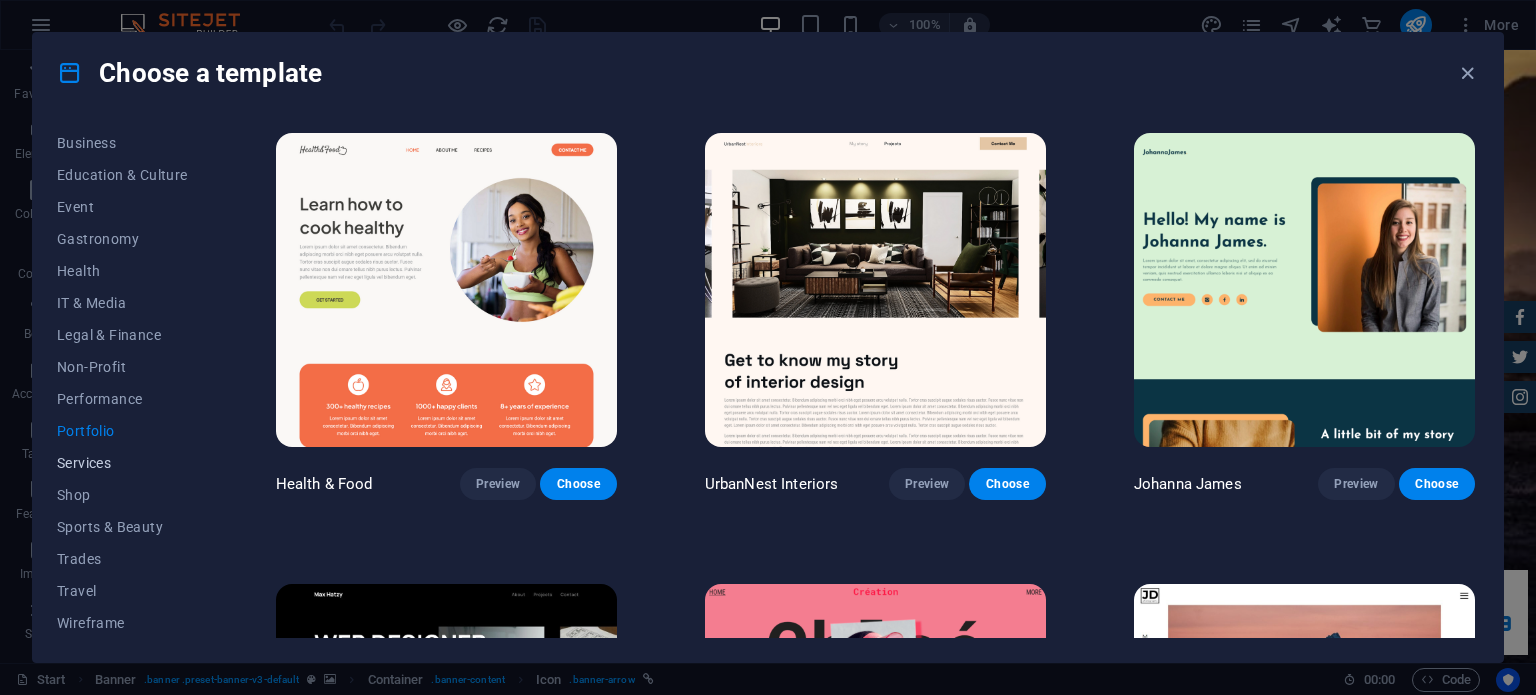 click on "Services" at bounding box center (122, 463) 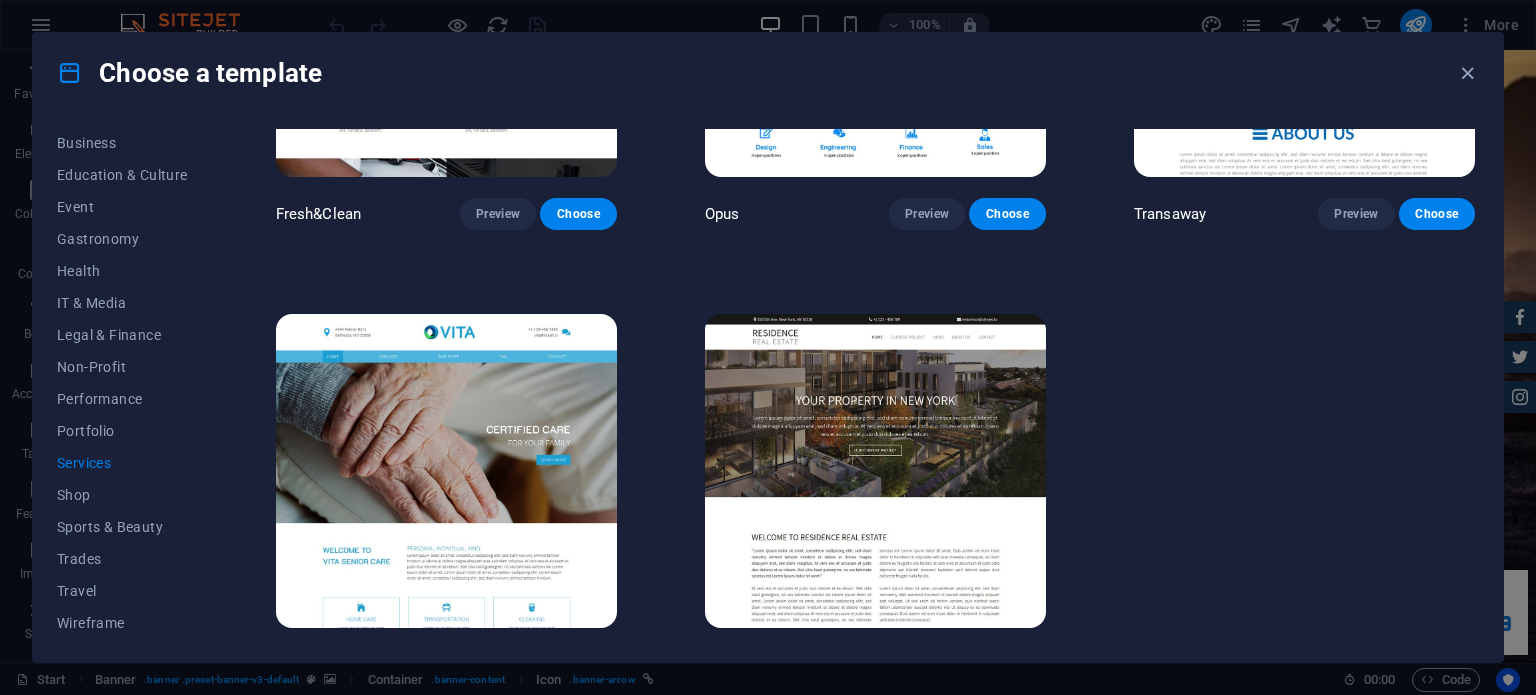 scroll, scrollTop: 2556, scrollLeft: 0, axis: vertical 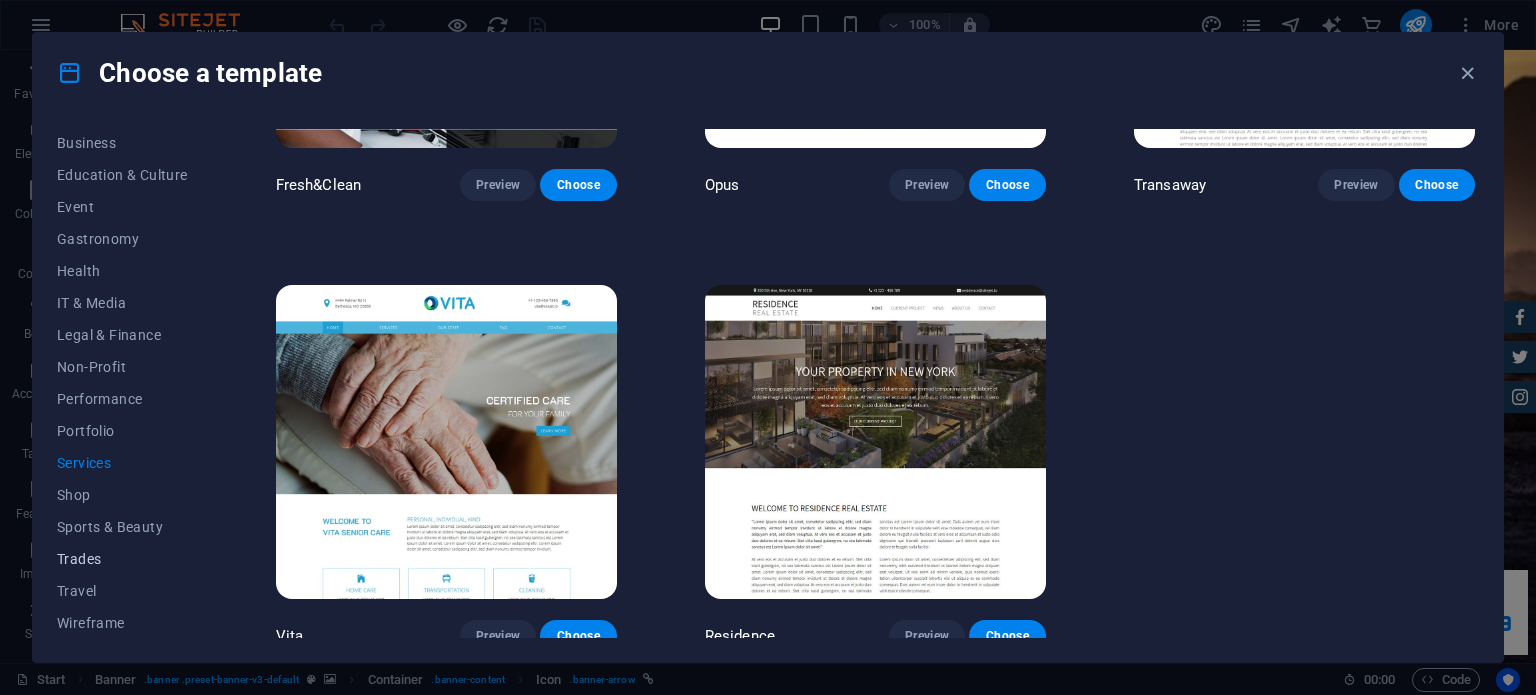 click on "Trades" at bounding box center (122, 559) 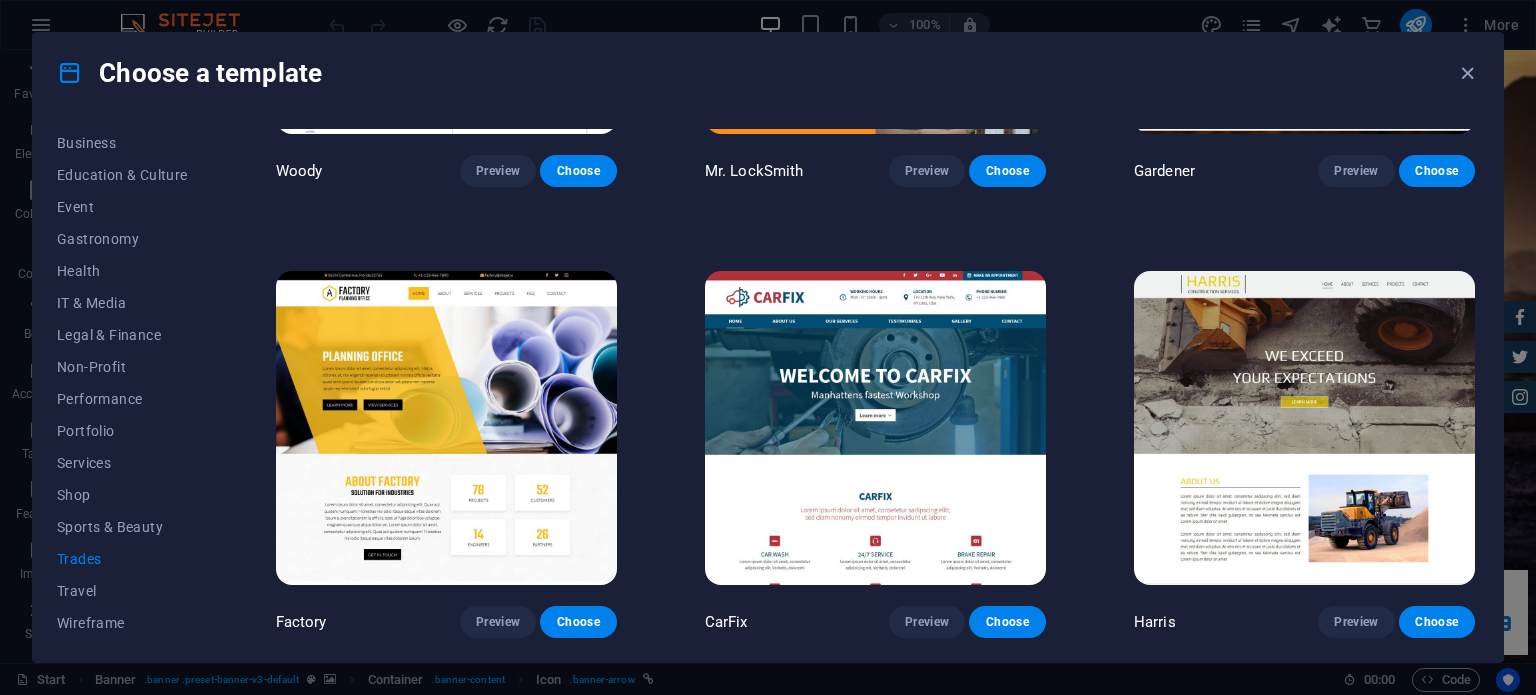scroll, scrollTop: 0, scrollLeft: 0, axis: both 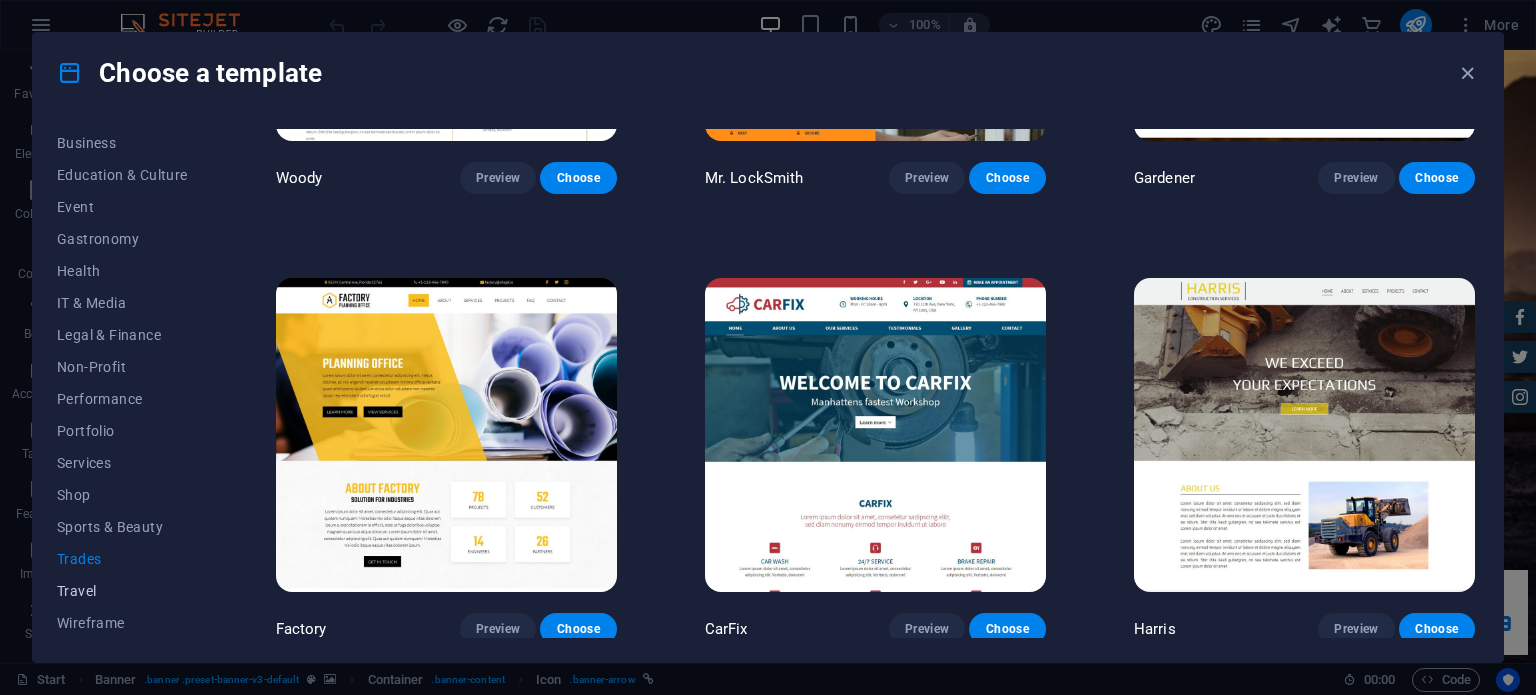 click on "Travel" at bounding box center [122, 591] 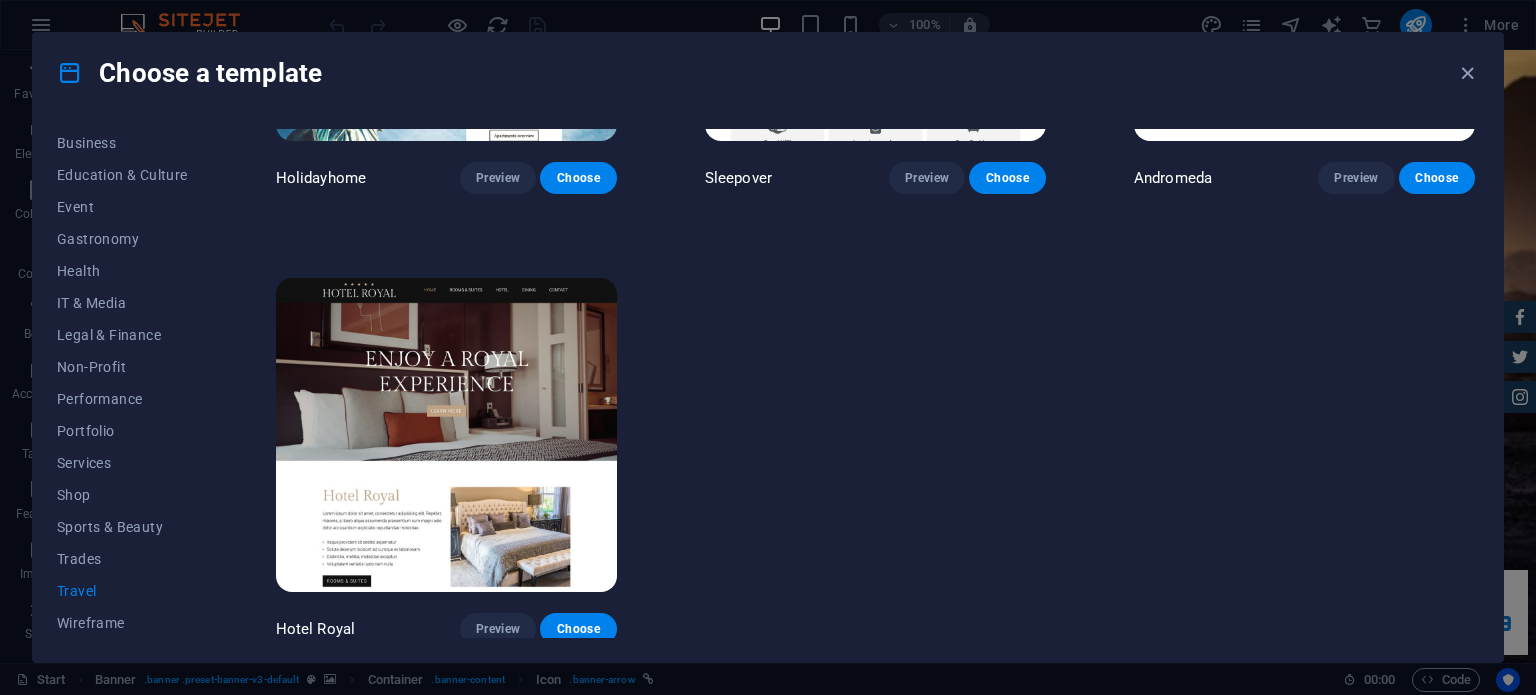 scroll, scrollTop: 0, scrollLeft: 0, axis: both 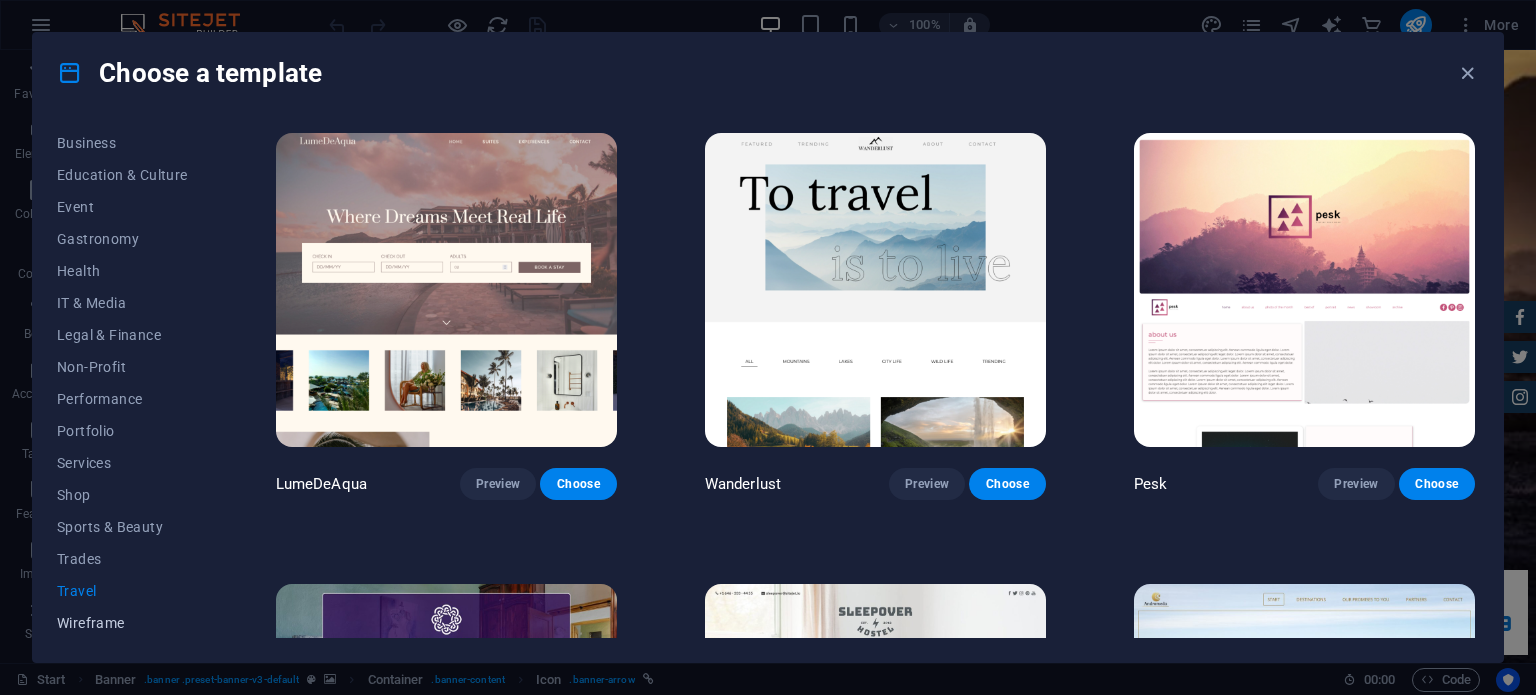 click on "Wireframe" at bounding box center (122, 623) 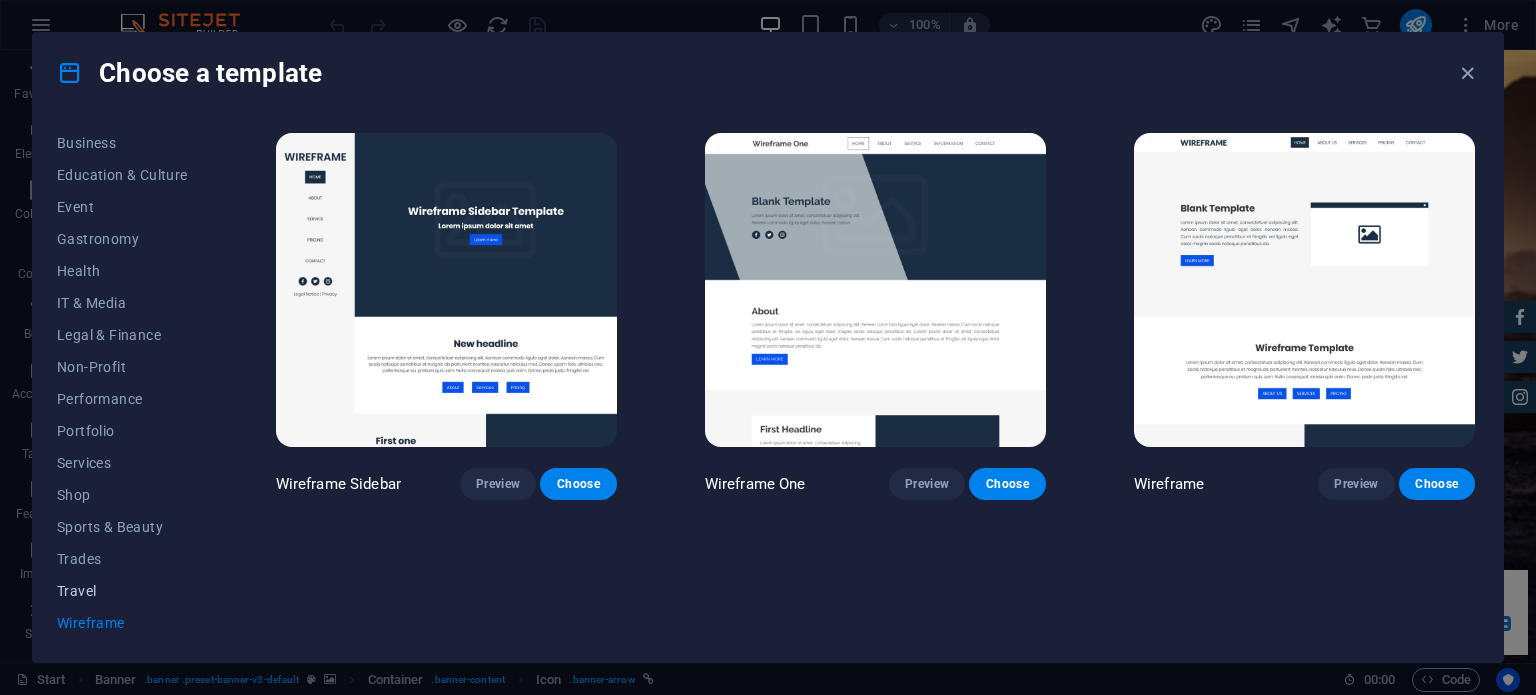 click on "Travel" at bounding box center (122, 591) 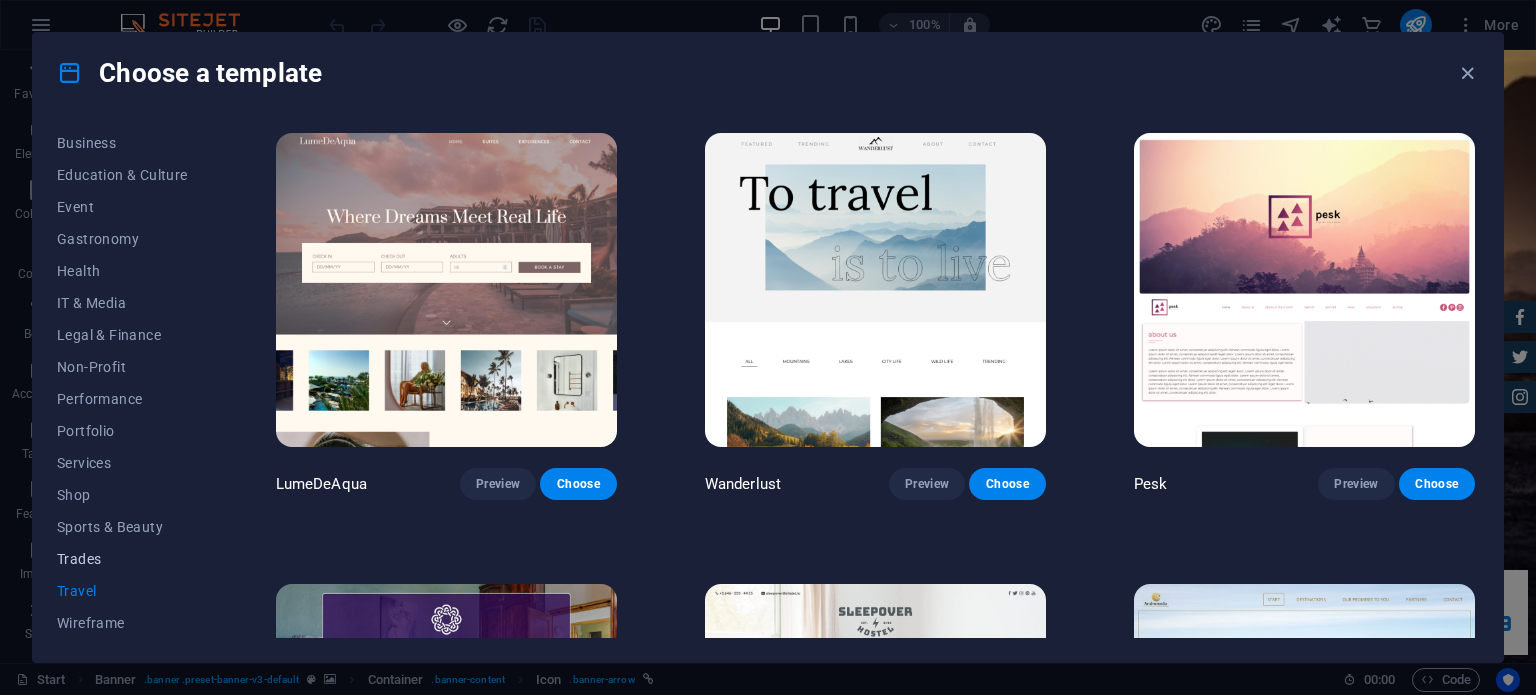 click on "Trades" at bounding box center (122, 559) 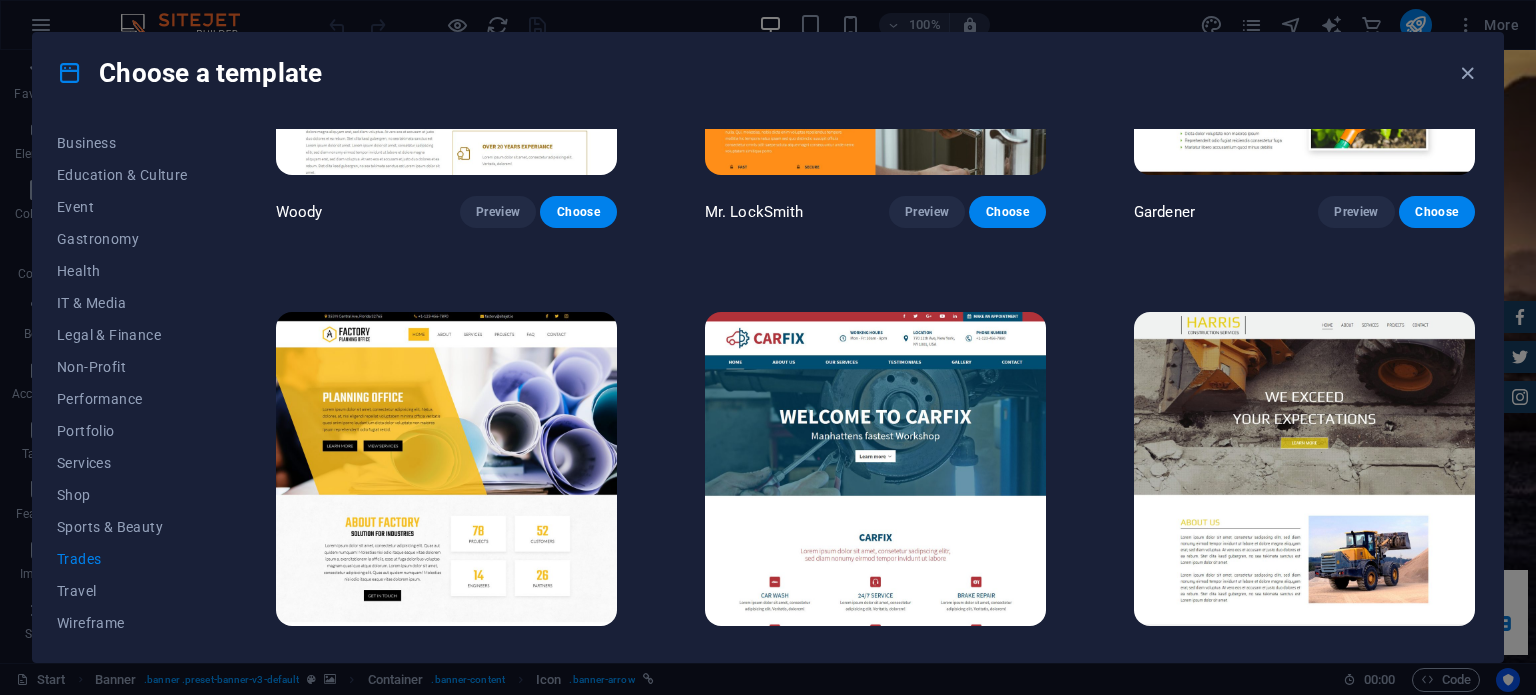 scroll, scrollTop: 758, scrollLeft: 0, axis: vertical 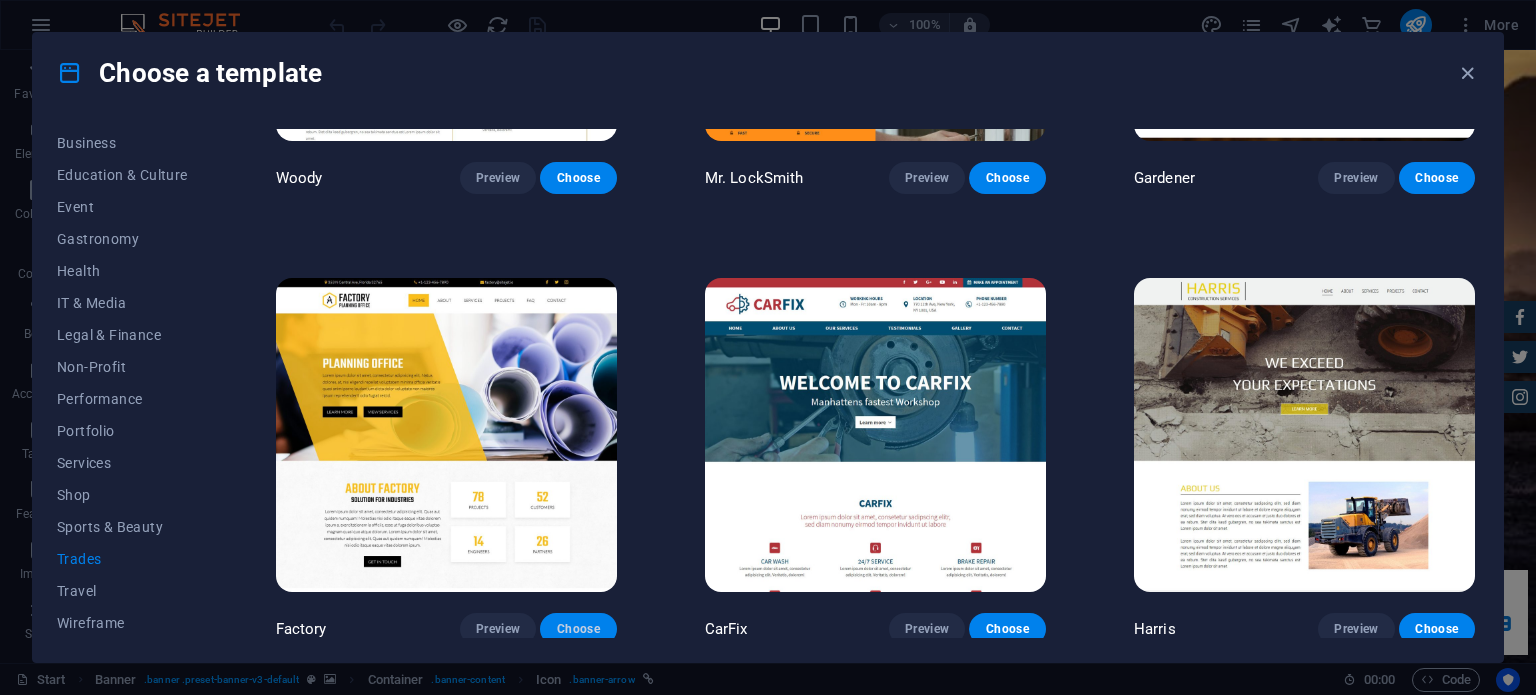 click on "Choose" at bounding box center (578, 629) 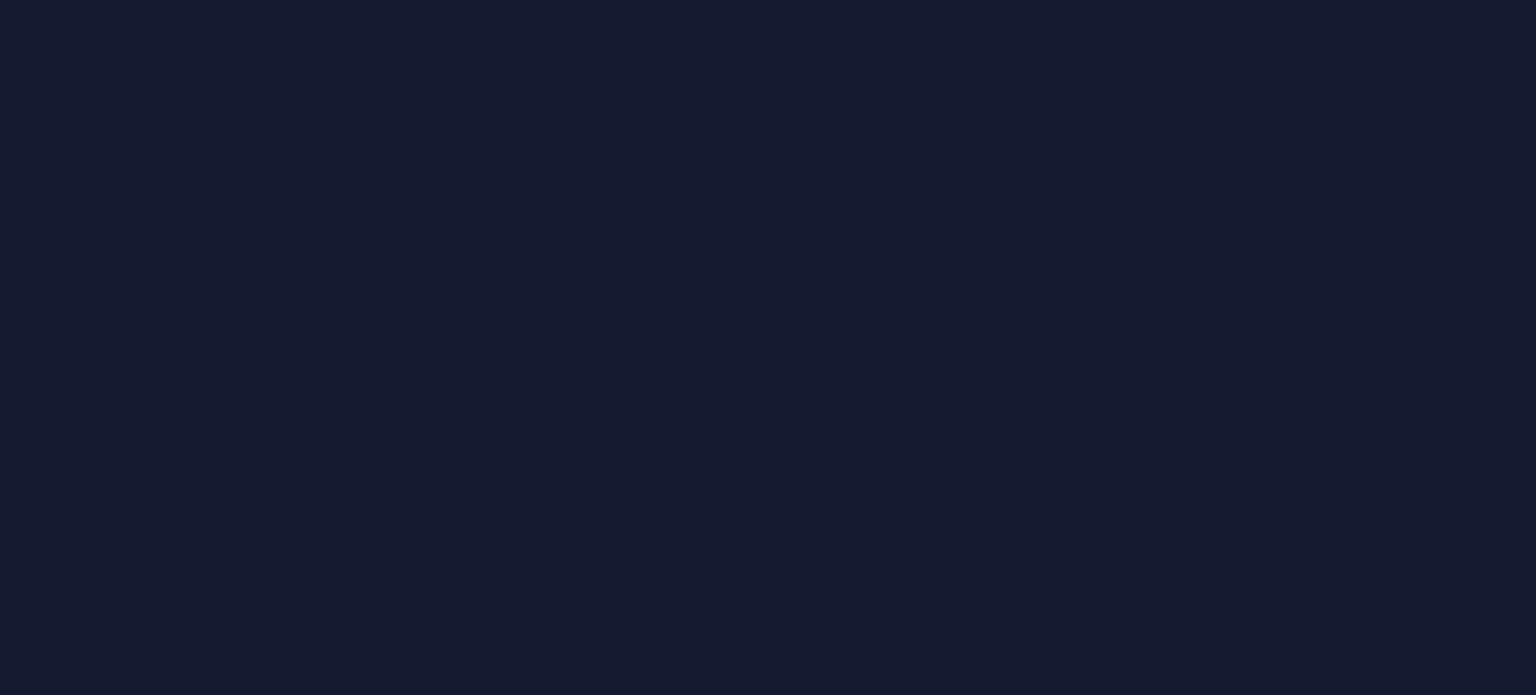 scroll, scrollTop: 0, scrollLeft: 0, axis: both 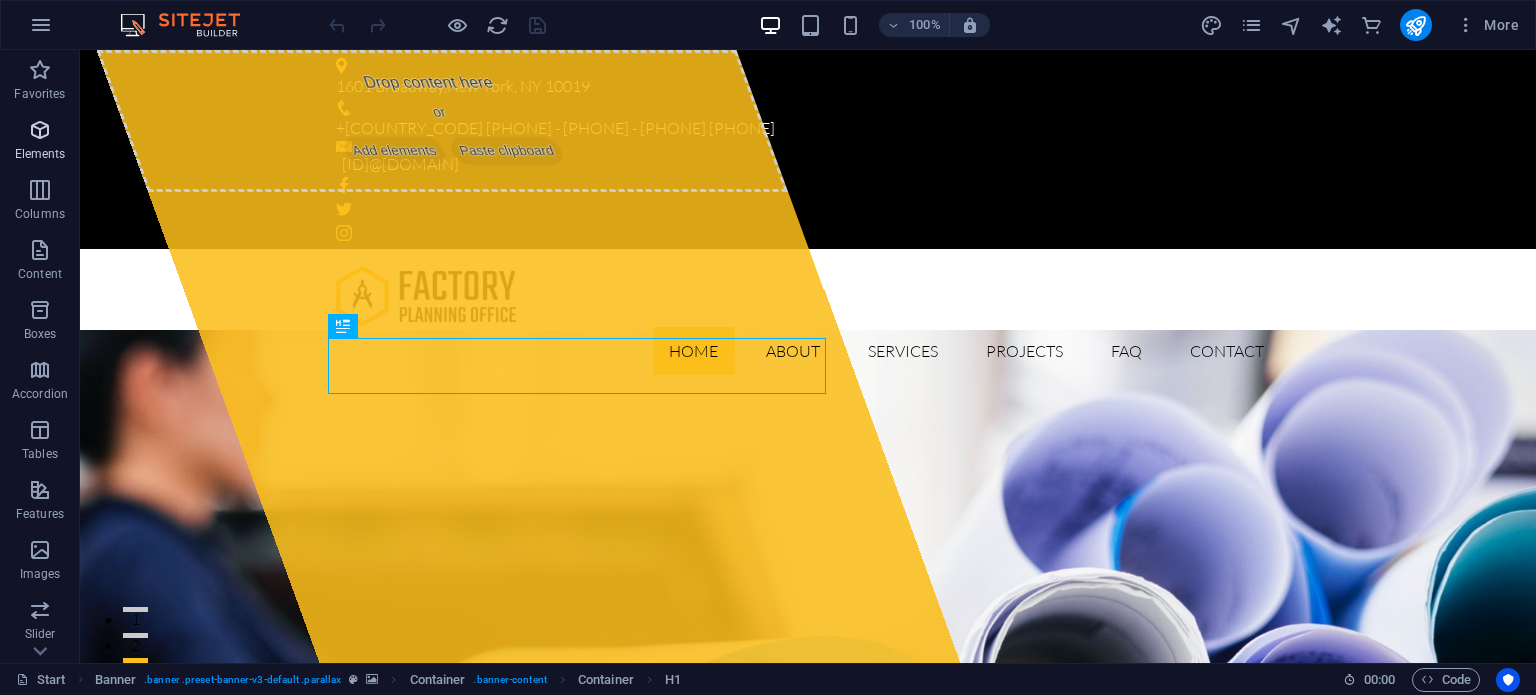 click at bounding box center [40, 130] 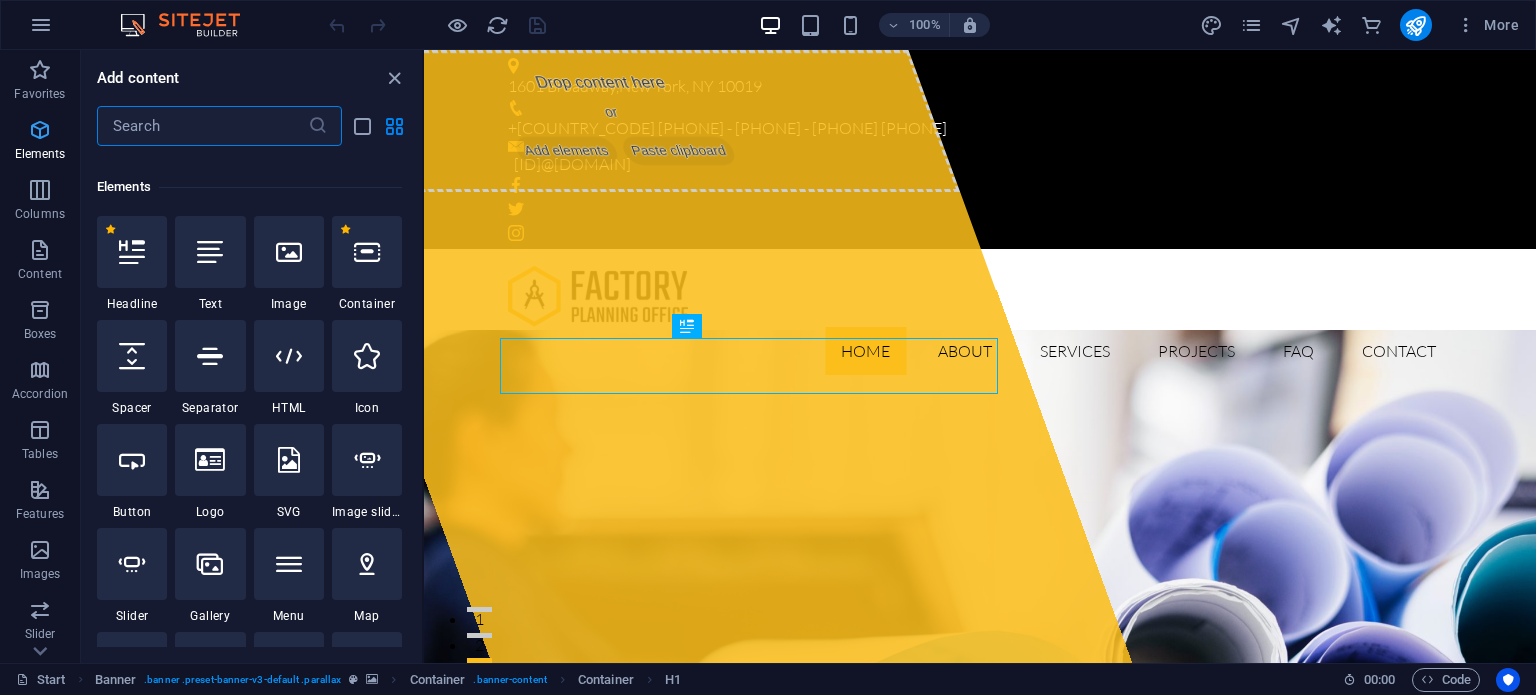 scroll, scrollTop: 212, scrollLeft: 0, axis: vertical 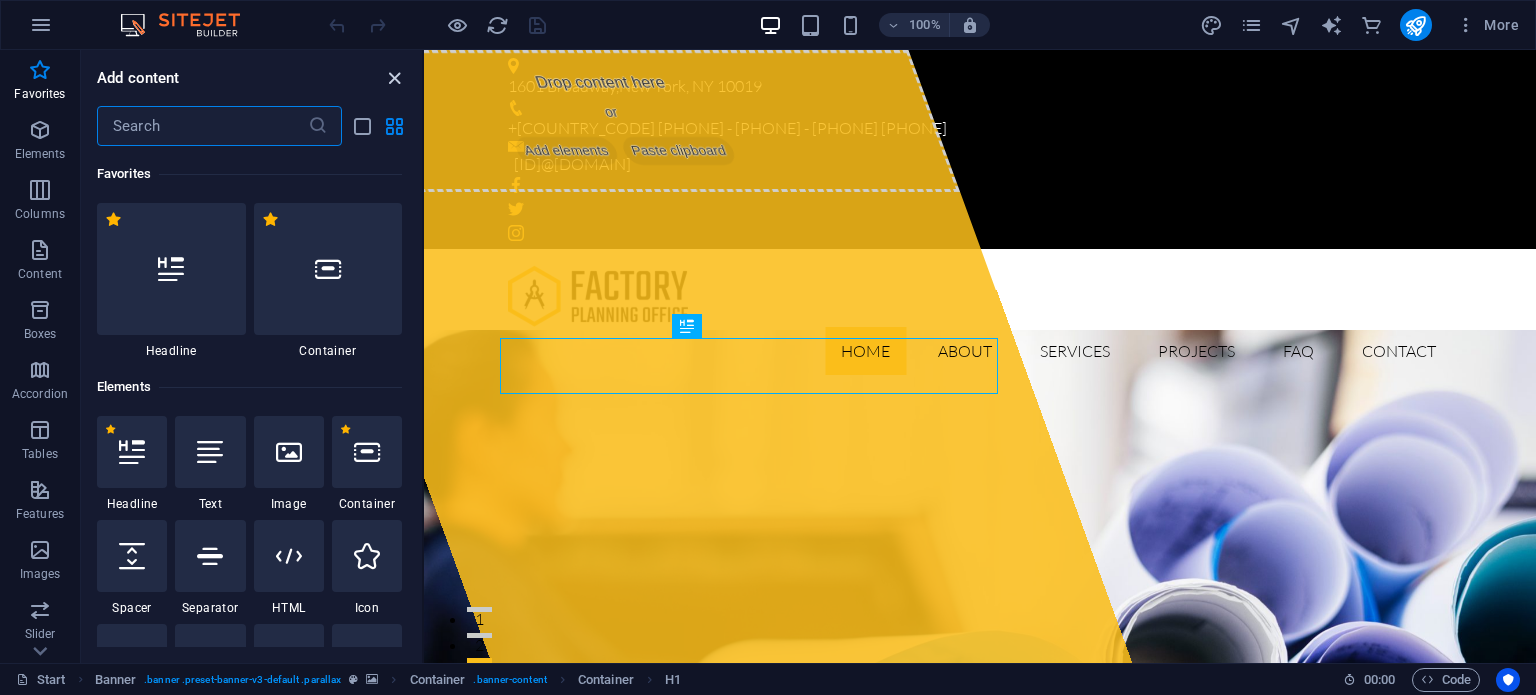click at bounding box center (394, 78) 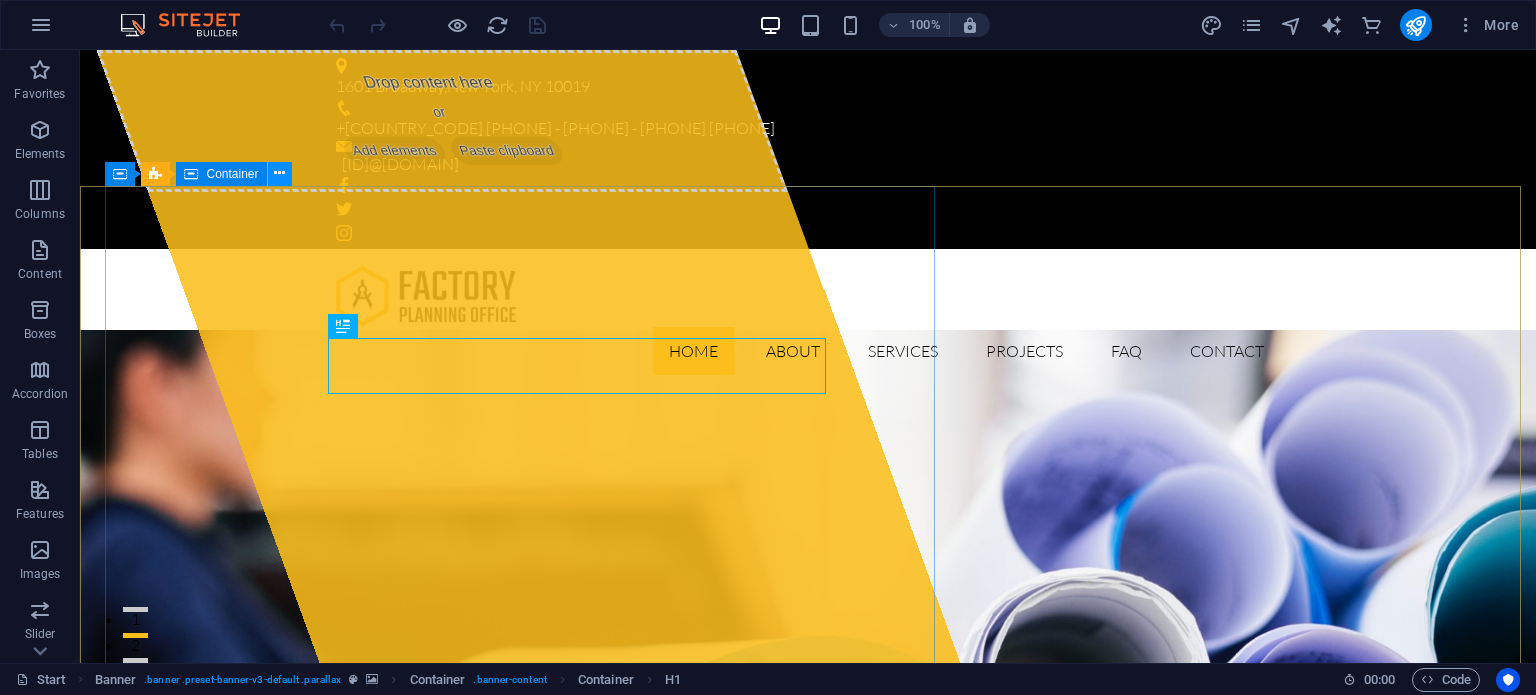 click at bounding box center (280, 174) 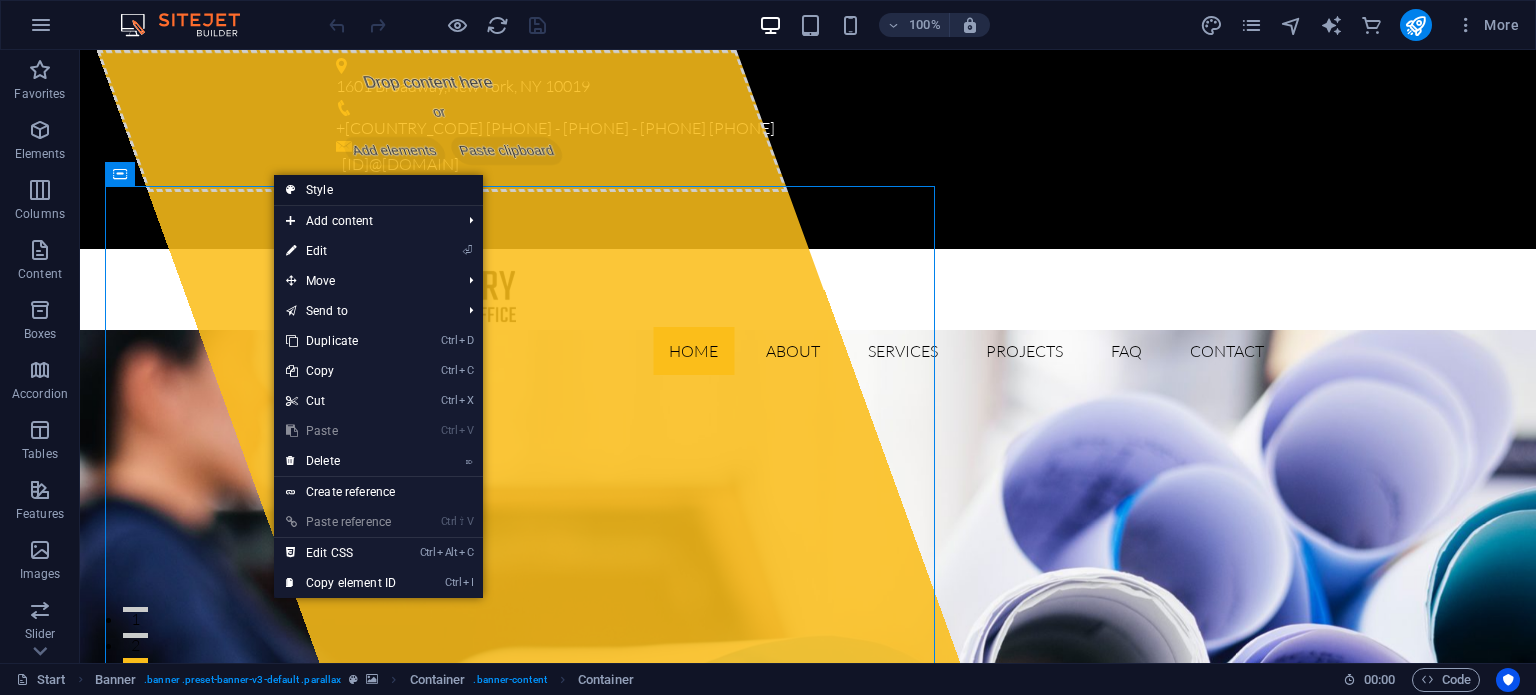 click on "Style" at bounding box center [378, 190] 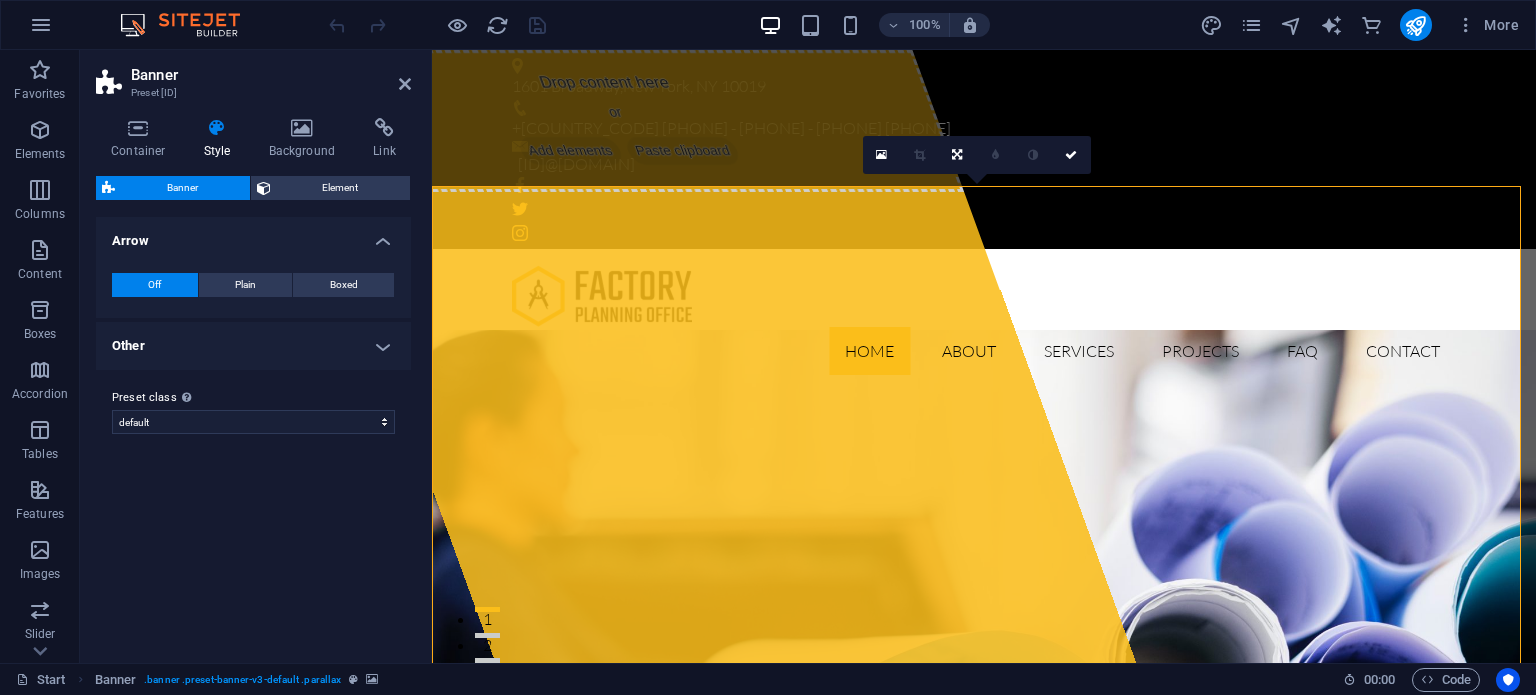 click on "Element" at bounding box center [341, 188] 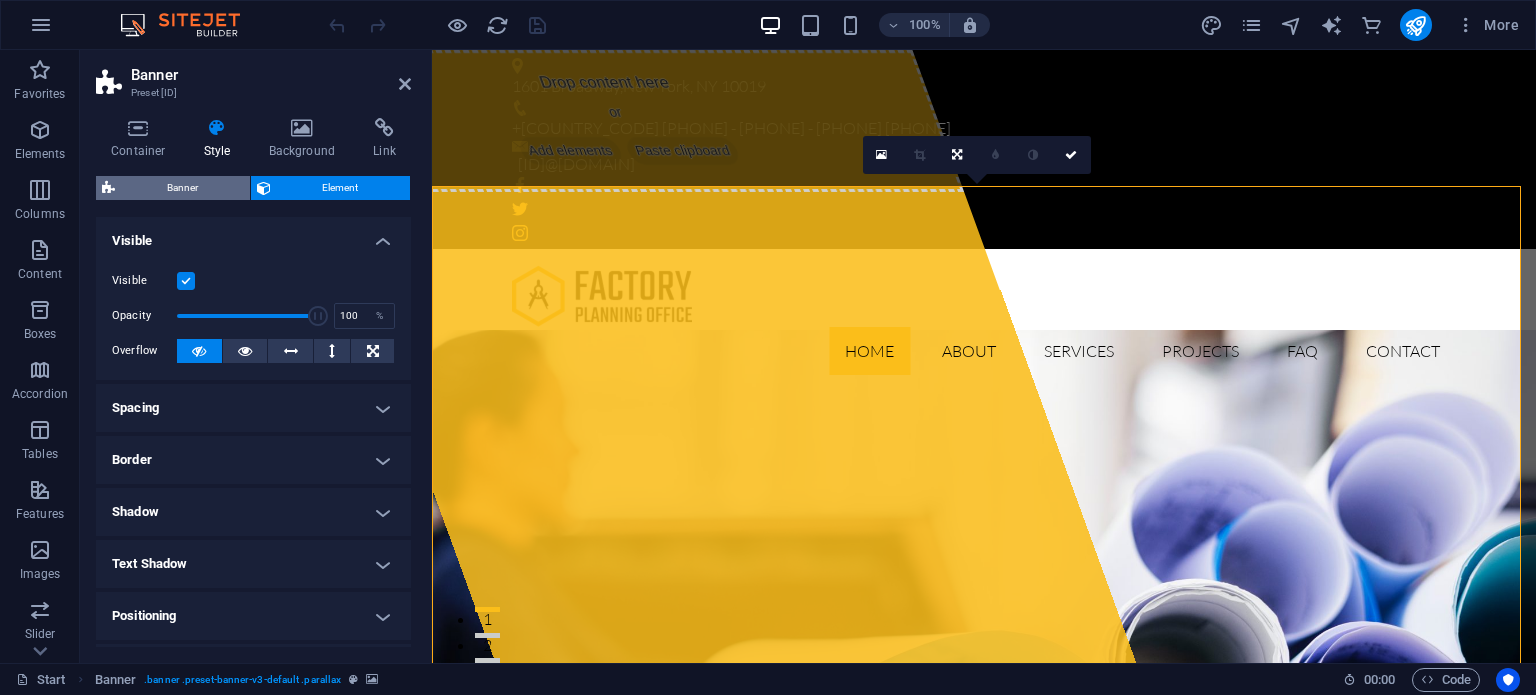 click on "Banner" at bounding box center [182, 188] 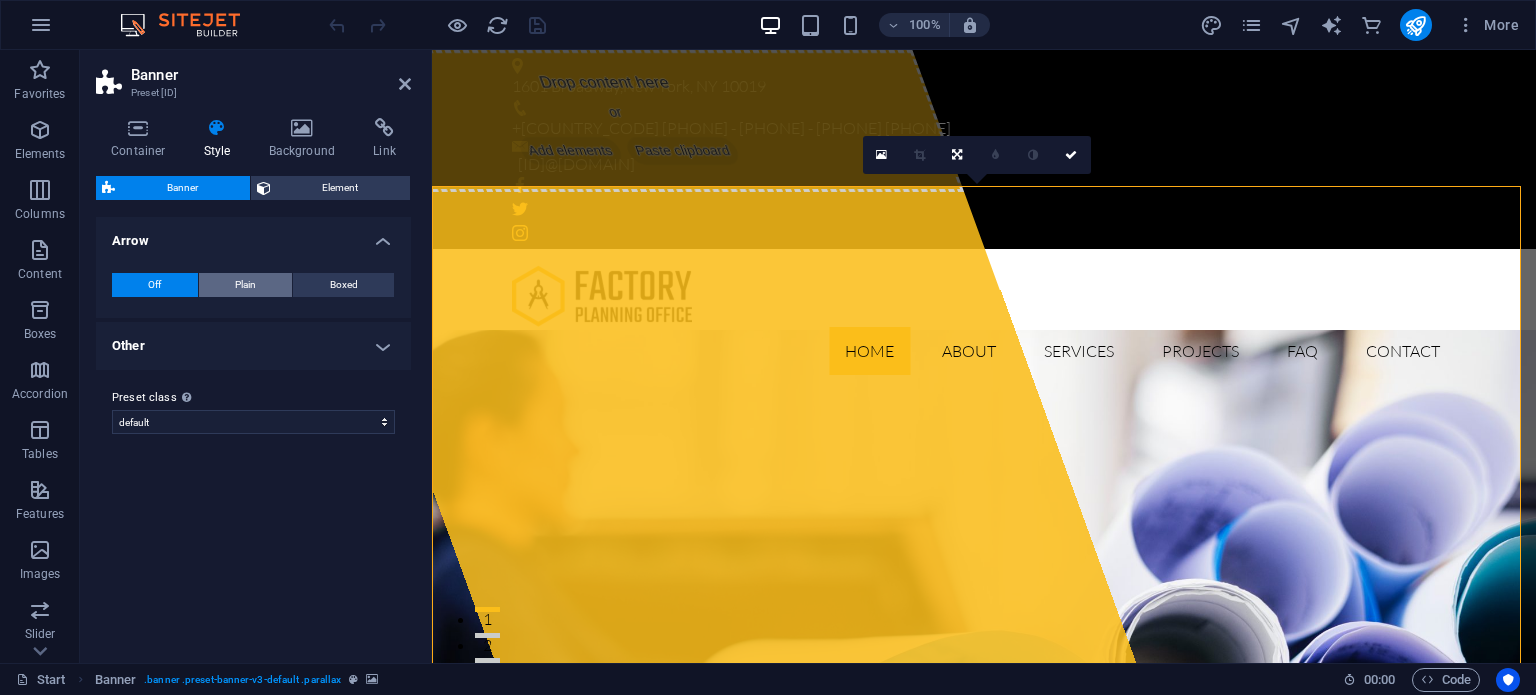 click on "Plain" at bounding box center (246, 285) 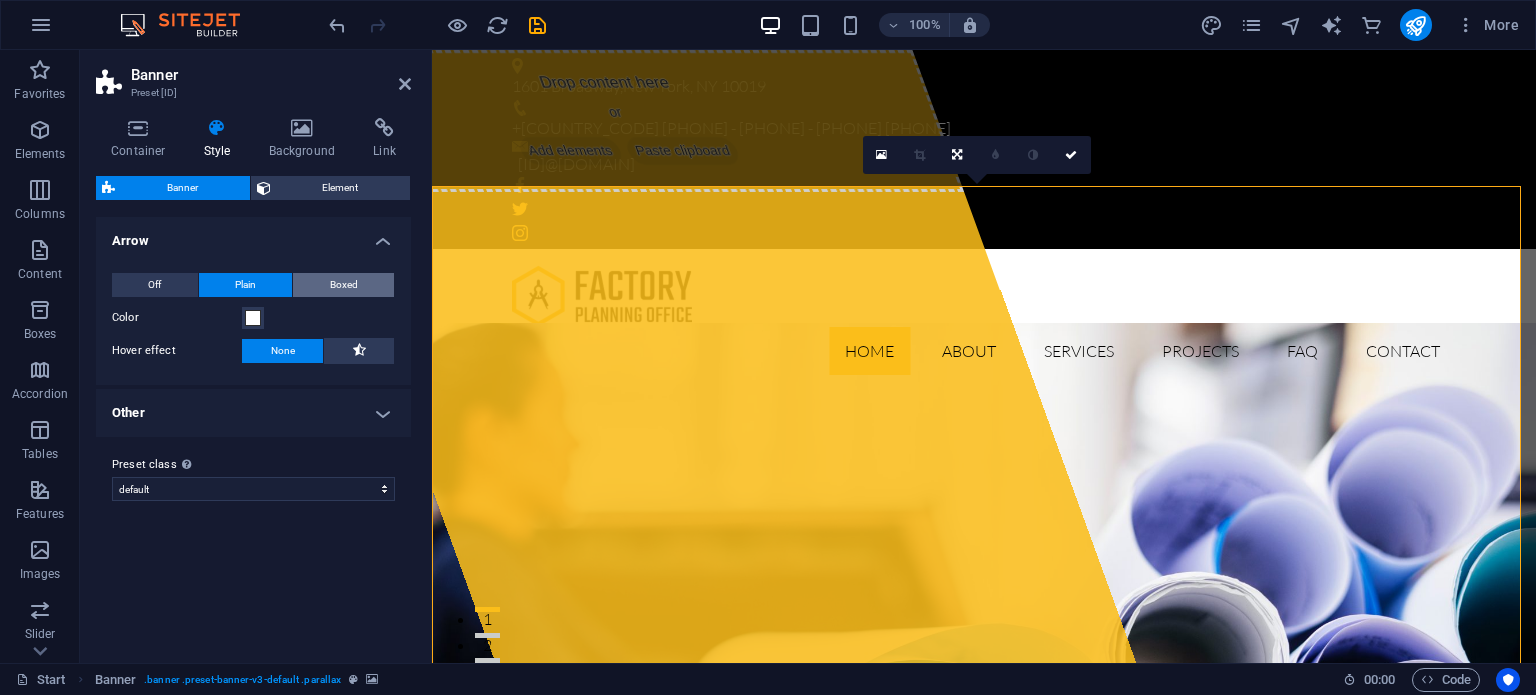 click on "Boxed" at bounding box center (344, 285) 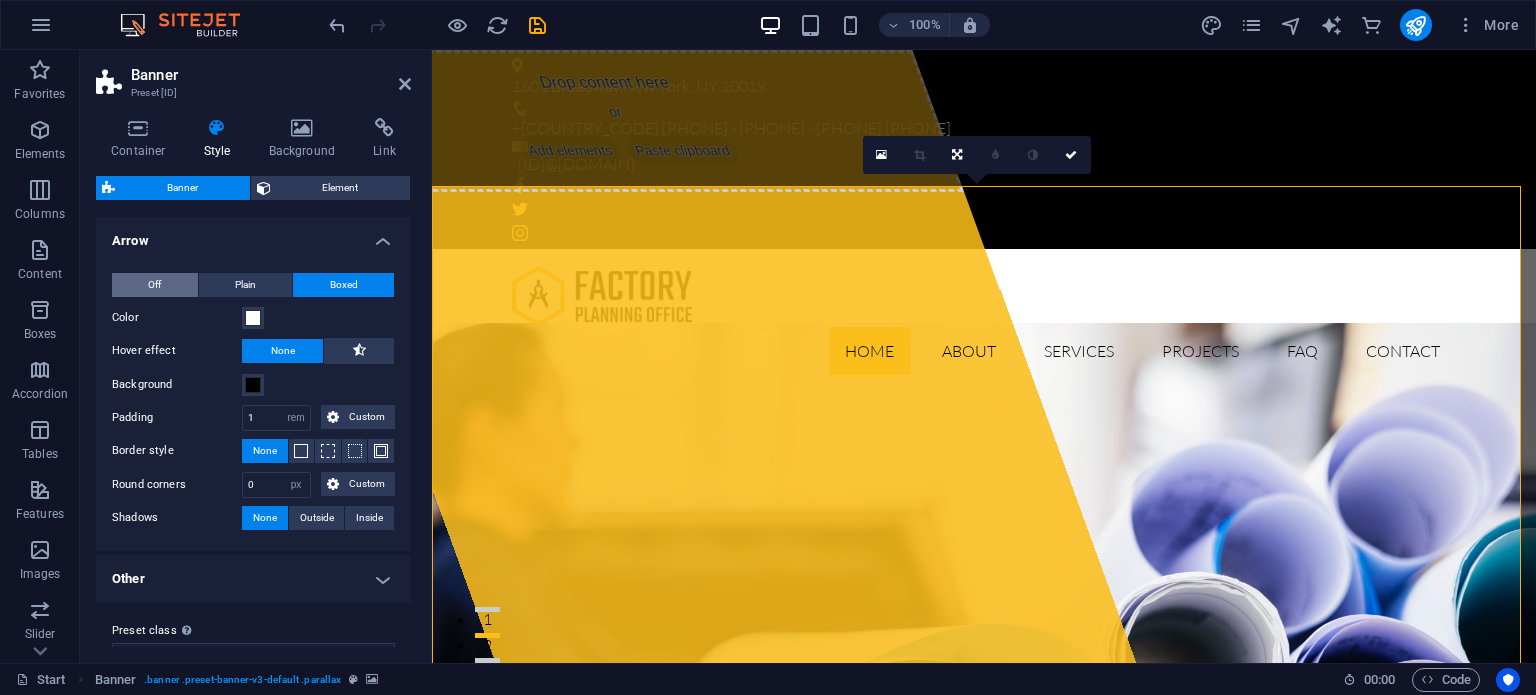 click on "Off" at bounding box center (154, 285) 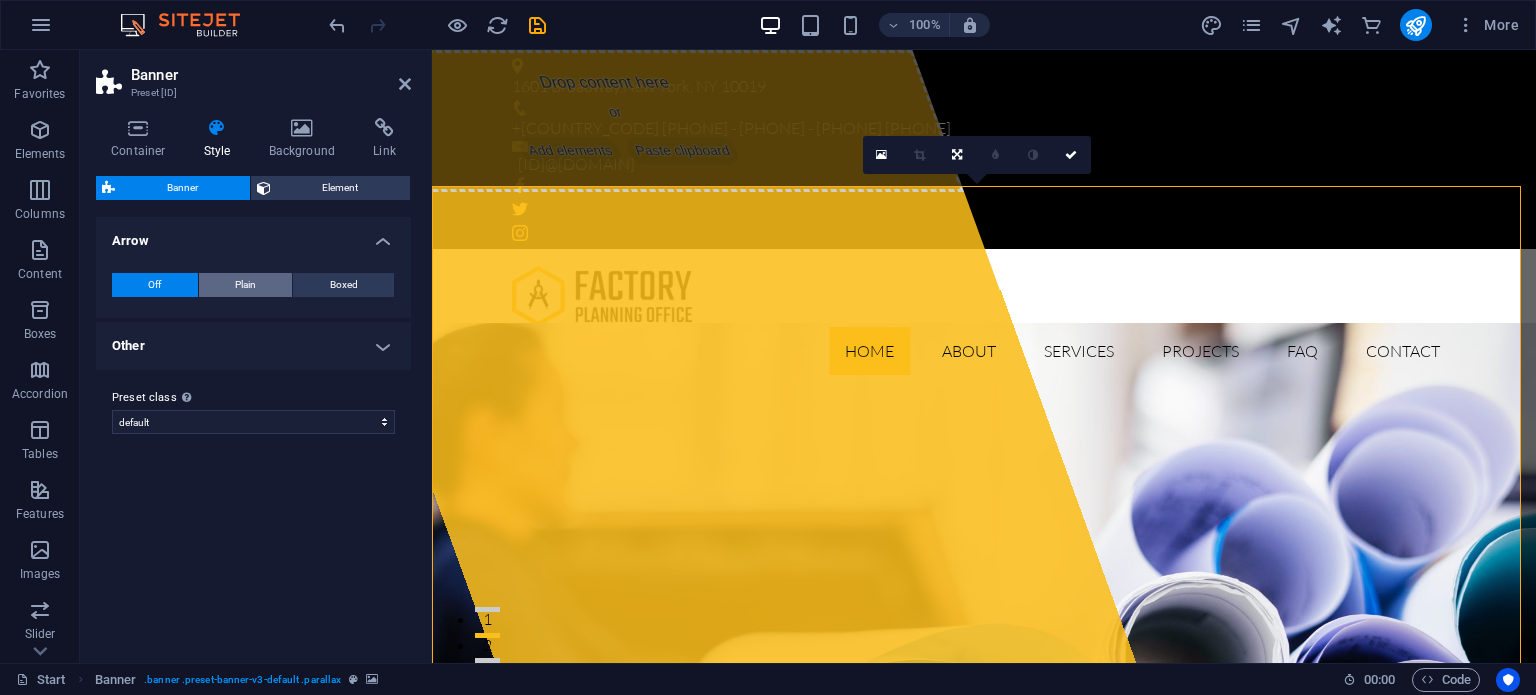 click on "Plain" at bounding box center [245, 285] 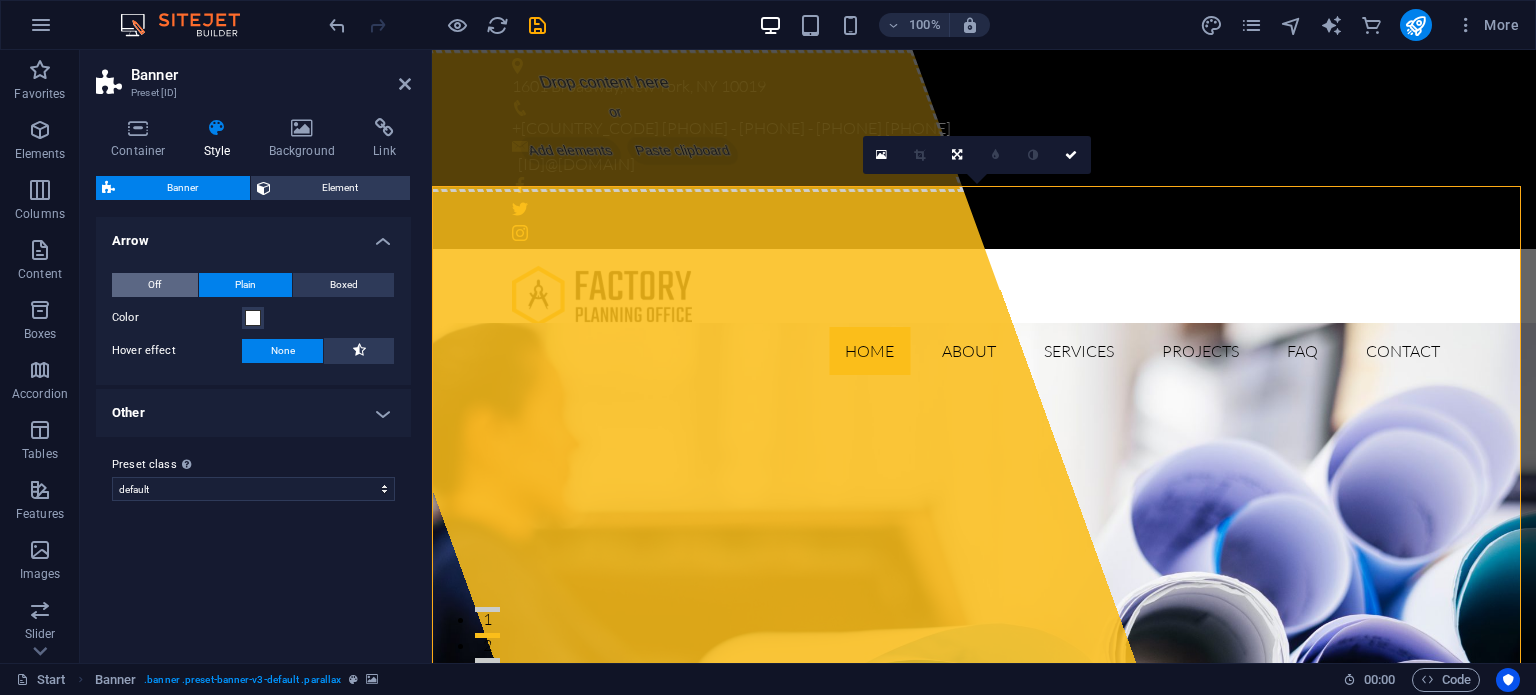 click on "Off" at bounding box center (155, 285) 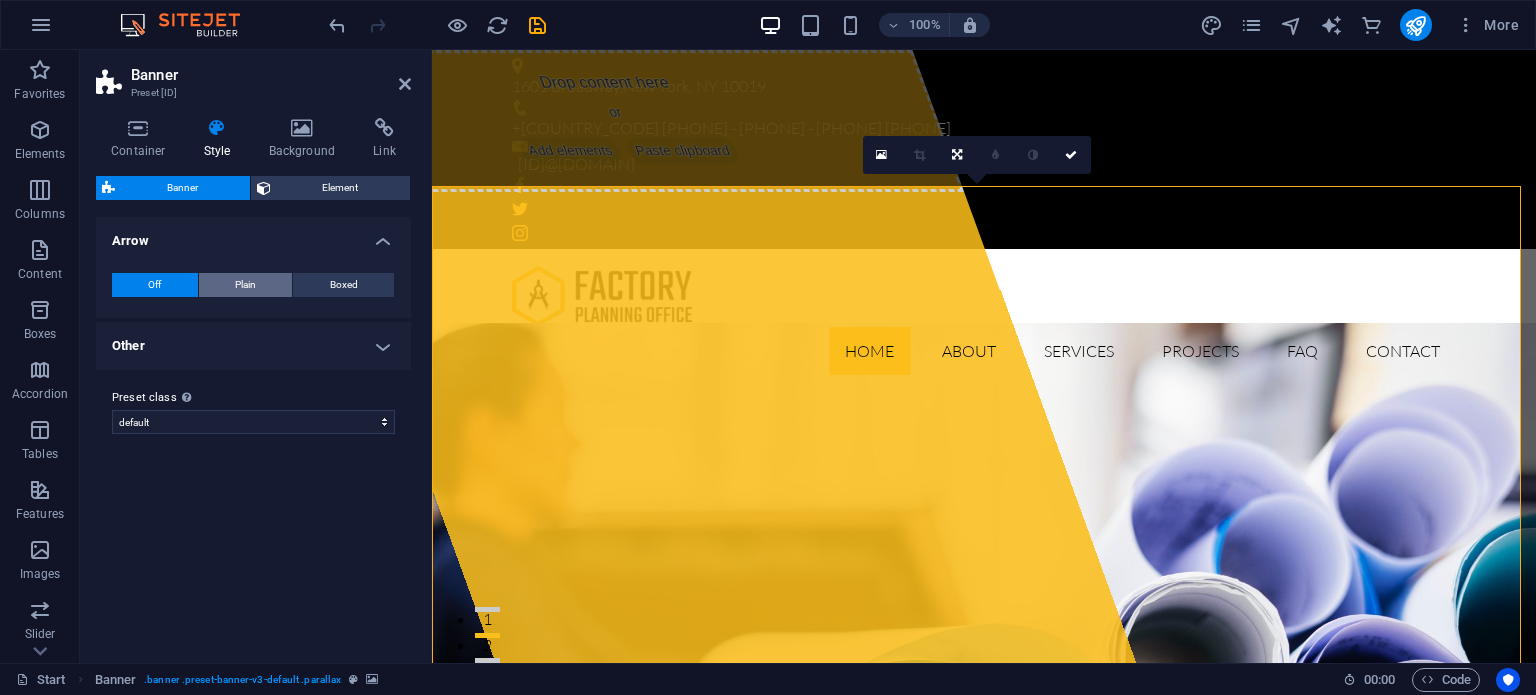 click on "Plain" at bounding box center (246, 285) 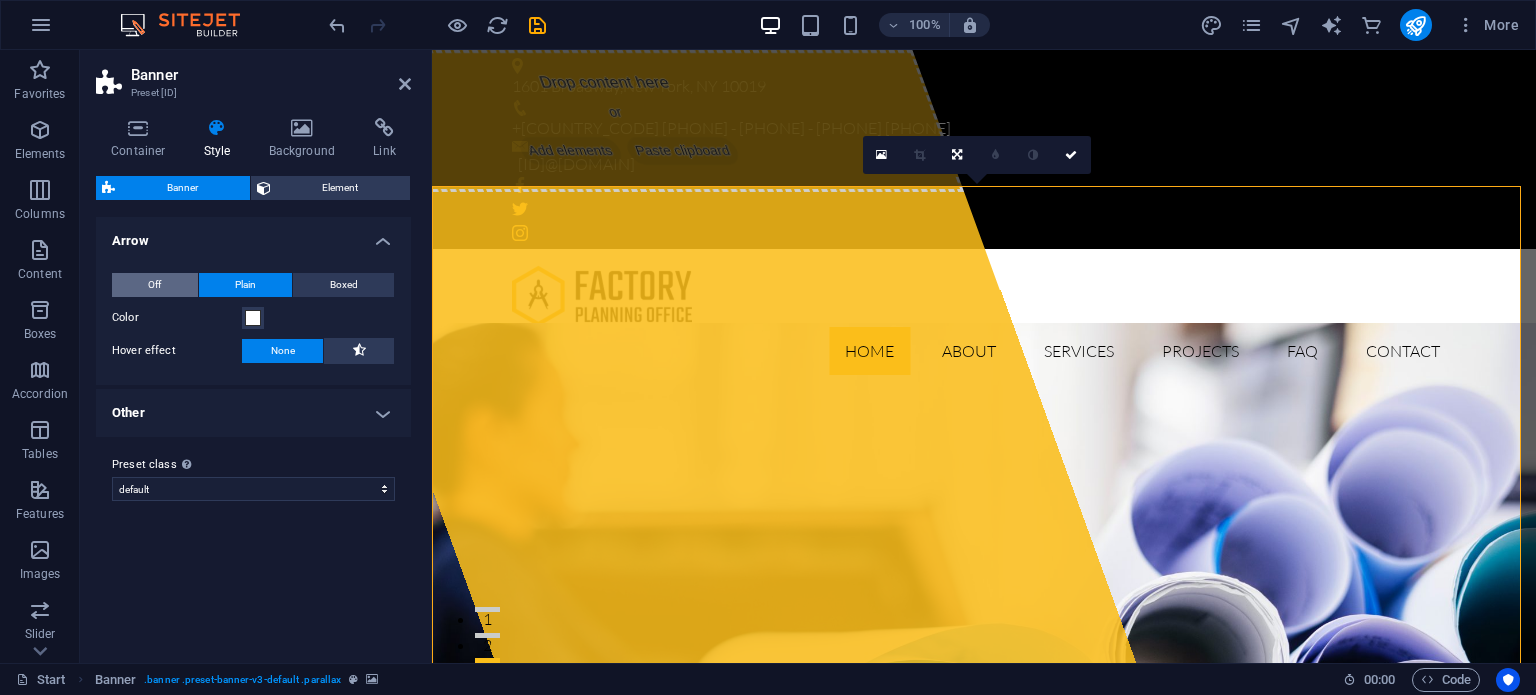 click on "Off" at bounding box center (155, 285) 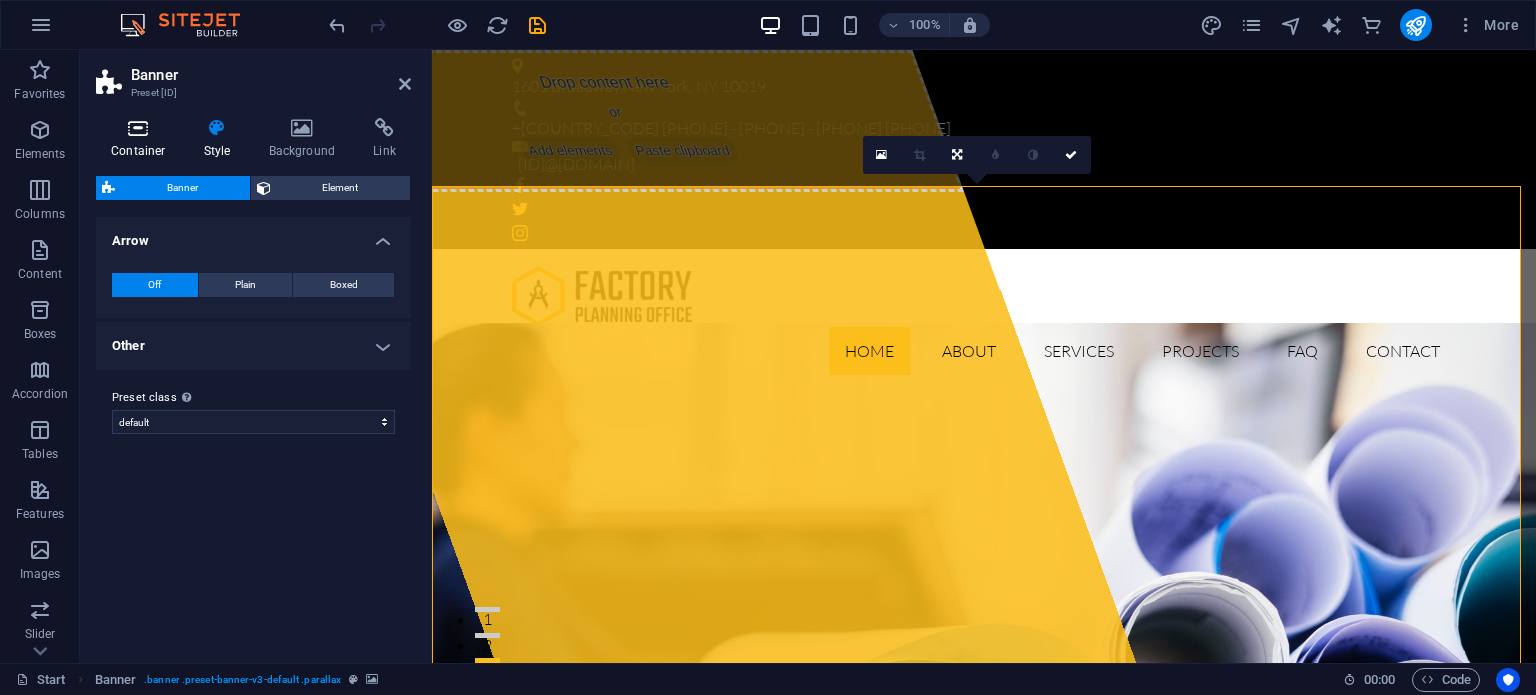 click at bounding box center (138, 128) 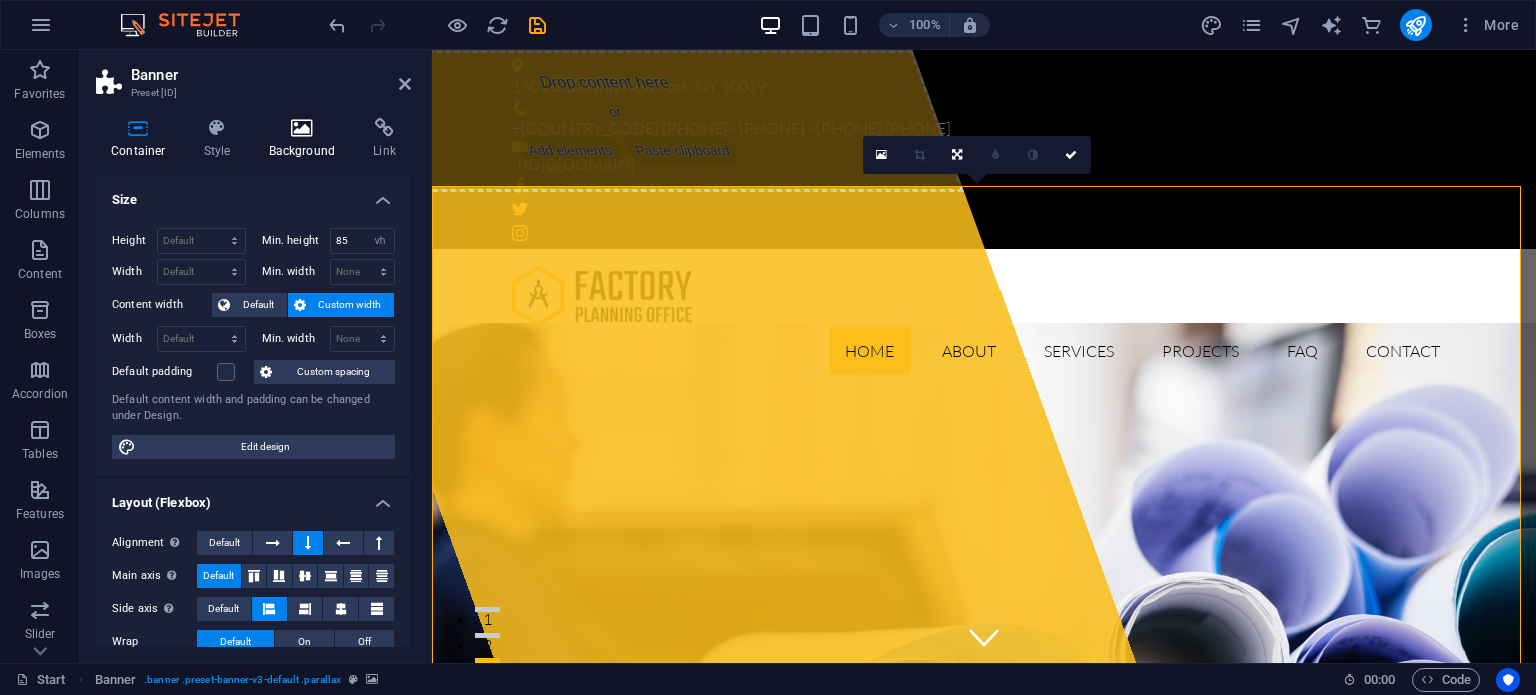 click at bounding box center (302, 128) 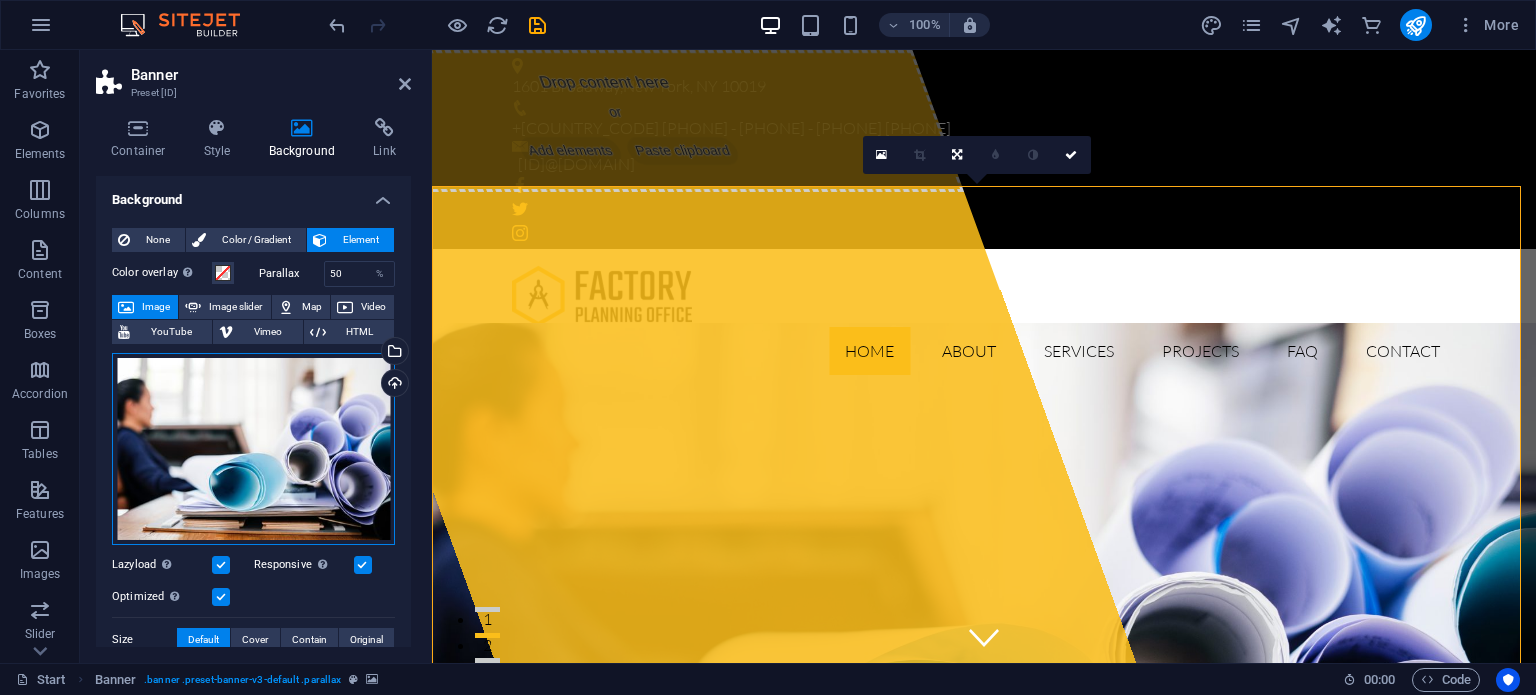 click on "Drag files here, click to choose files or select files from Files or our free stock photos & videos" at bounding box center [253, 449] 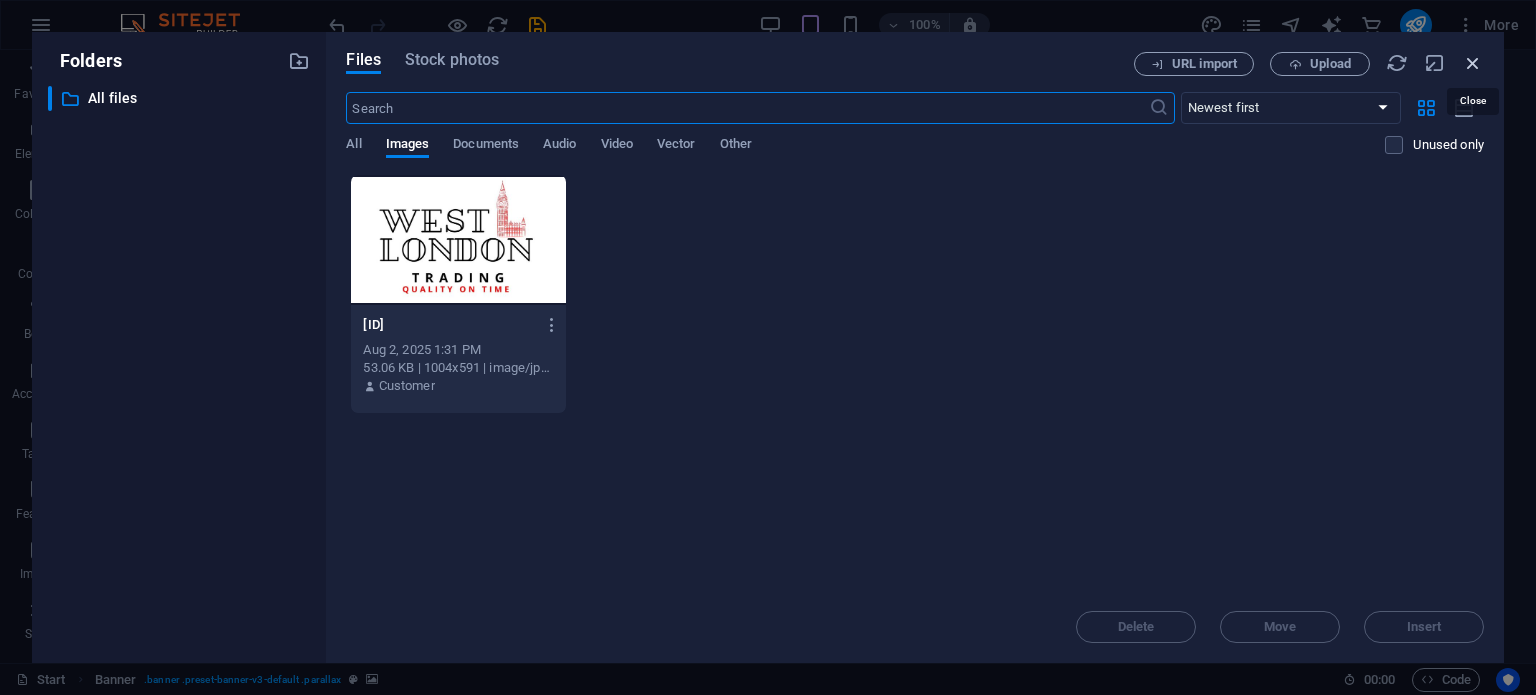 click at bounding box center [1473, 63] 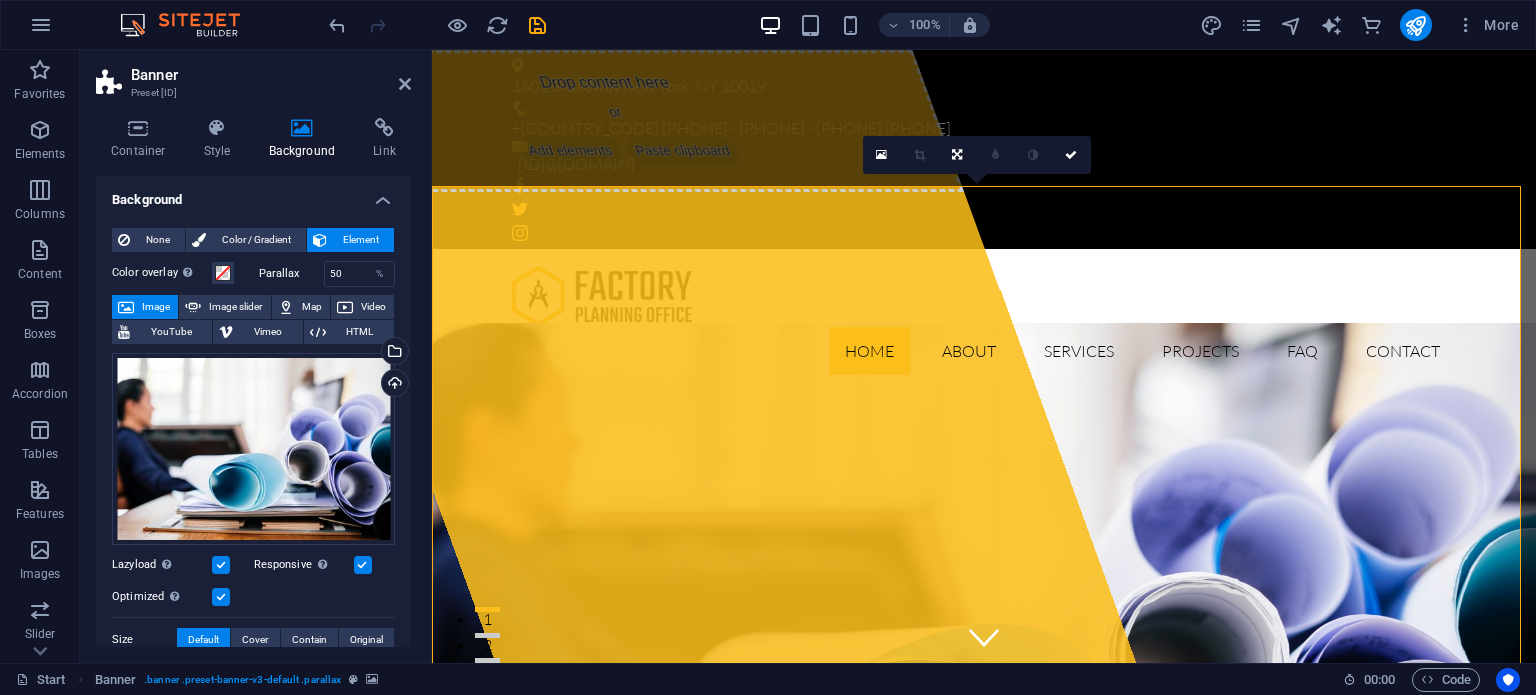 drag, startPoint x: 406, startPoint y: 426, endPoint x: 420, endPoint y: 506, distance: 81.21576 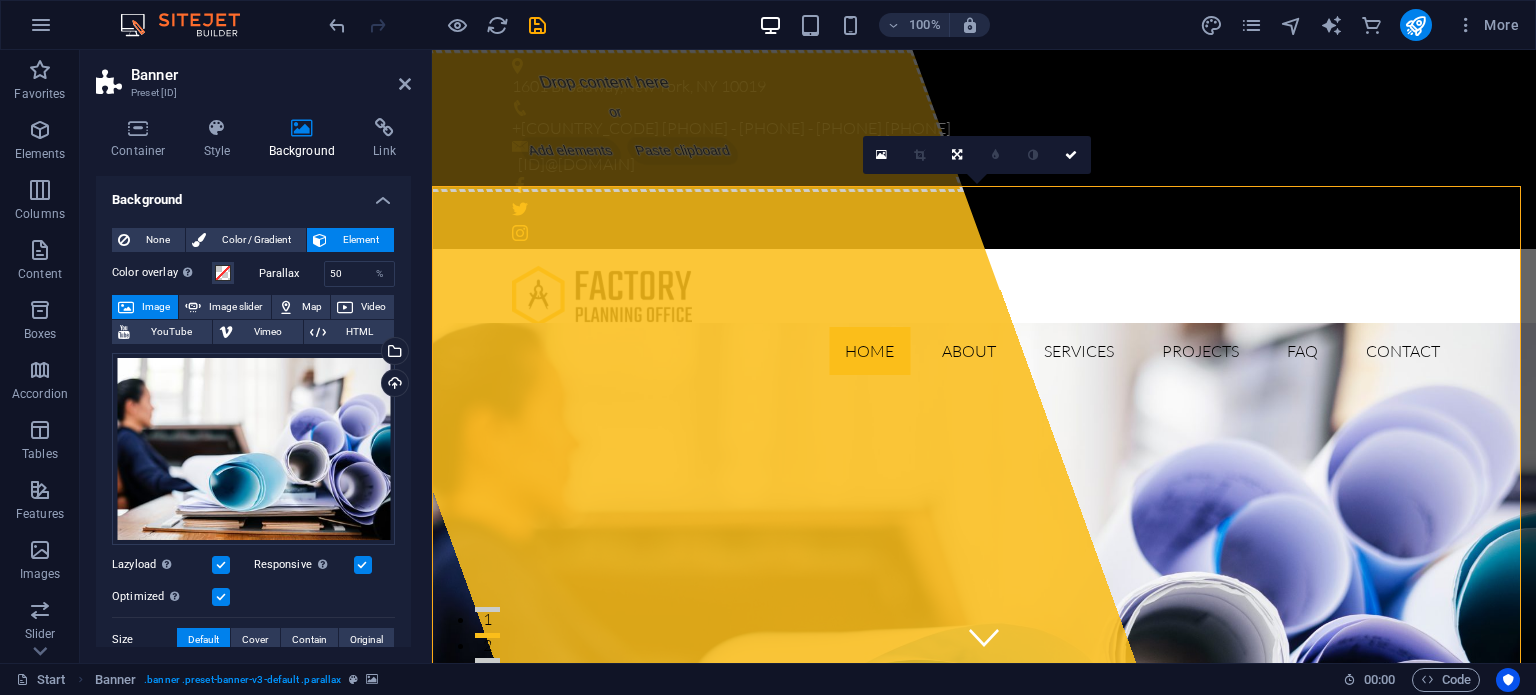 drag, startPoint x: 411, startPoint y: 455, endPoint x: 404, endPoint y: 495, distance: 40.60788 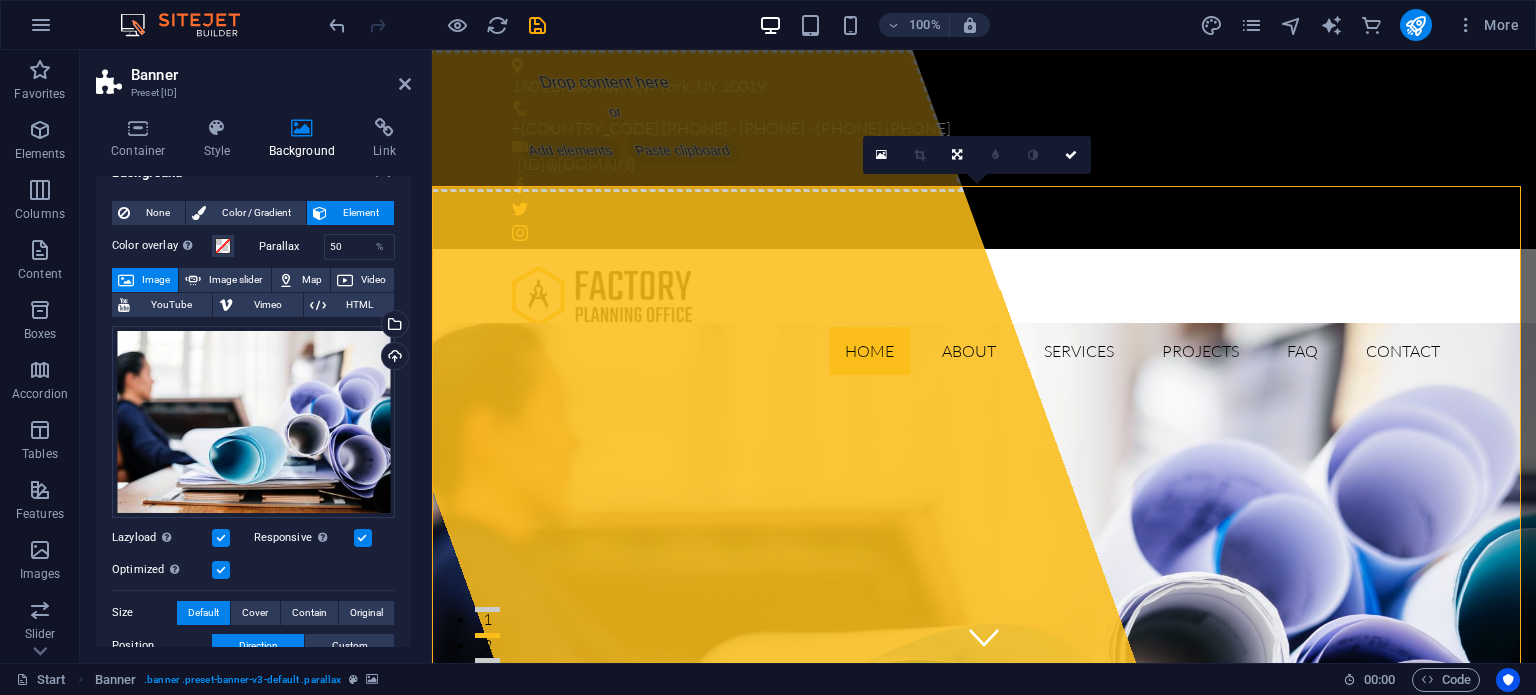 scroll, scrollTop: 0, scrollLeft: 0, axis: both 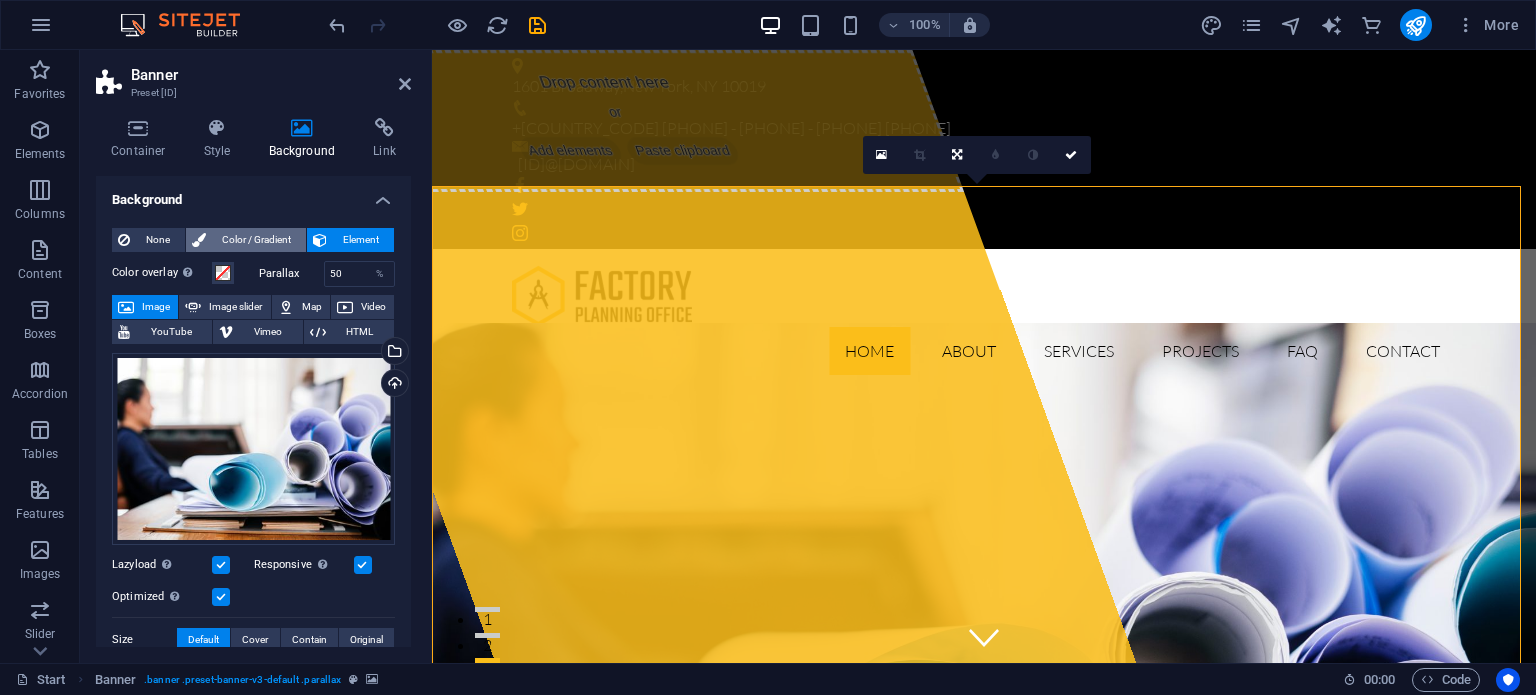 click on "Color / Gradient" at bounding box center (256, 240) 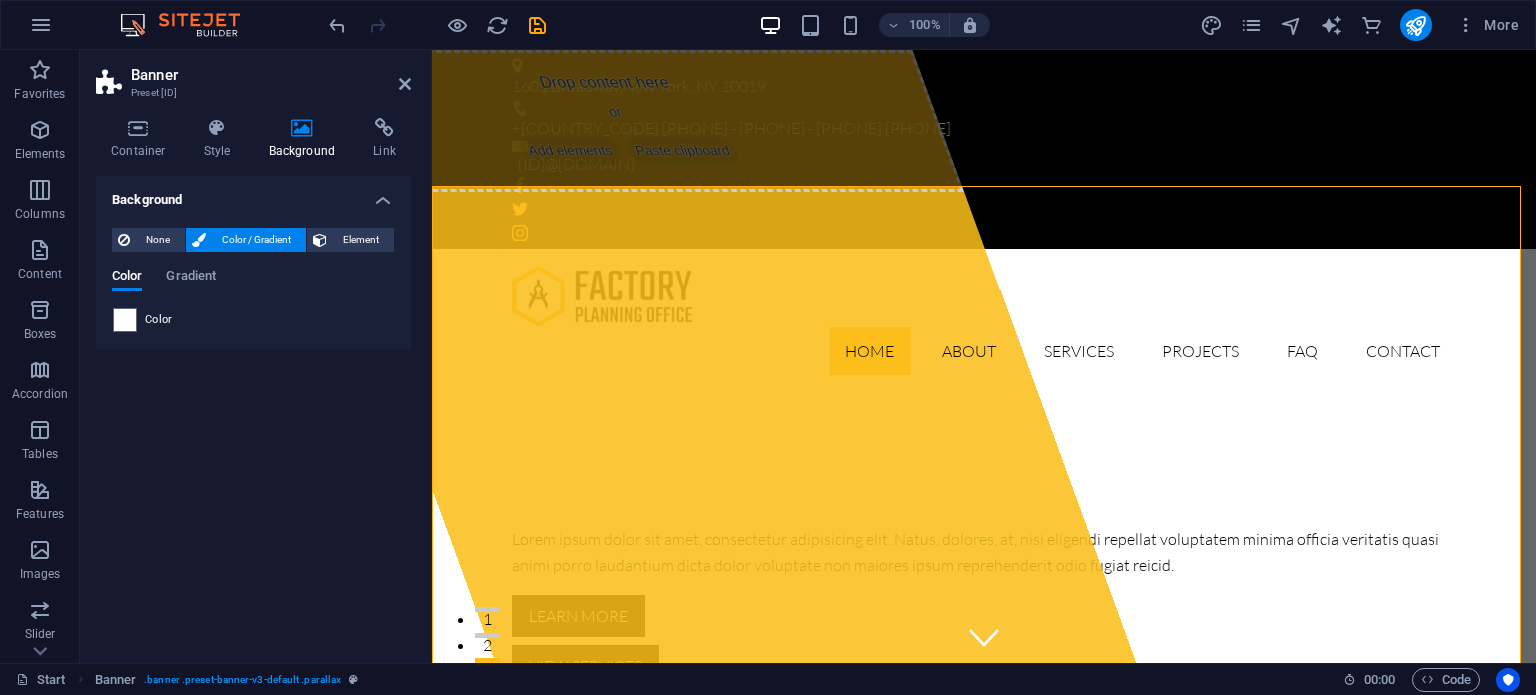 click on "Color" at bounding box center (253, 320) 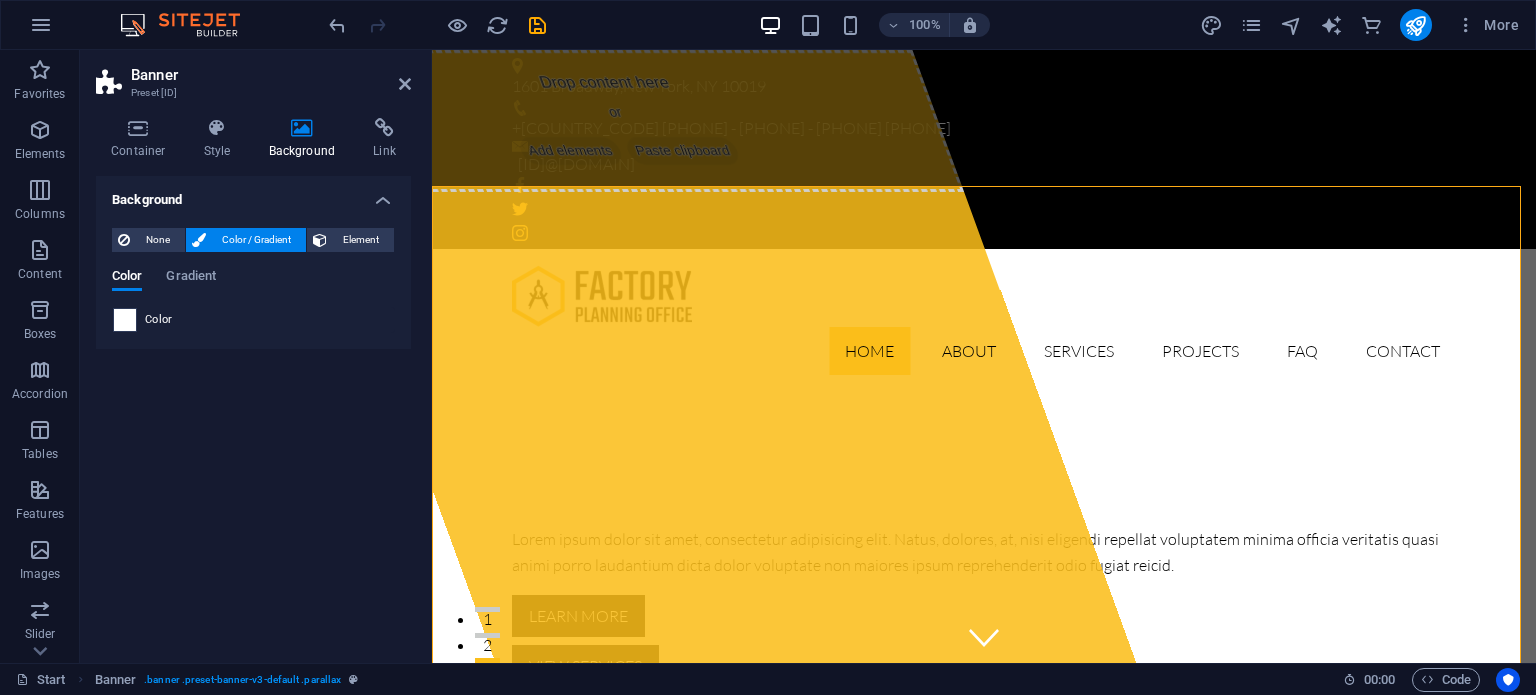 click at bounding box center [125, 320] 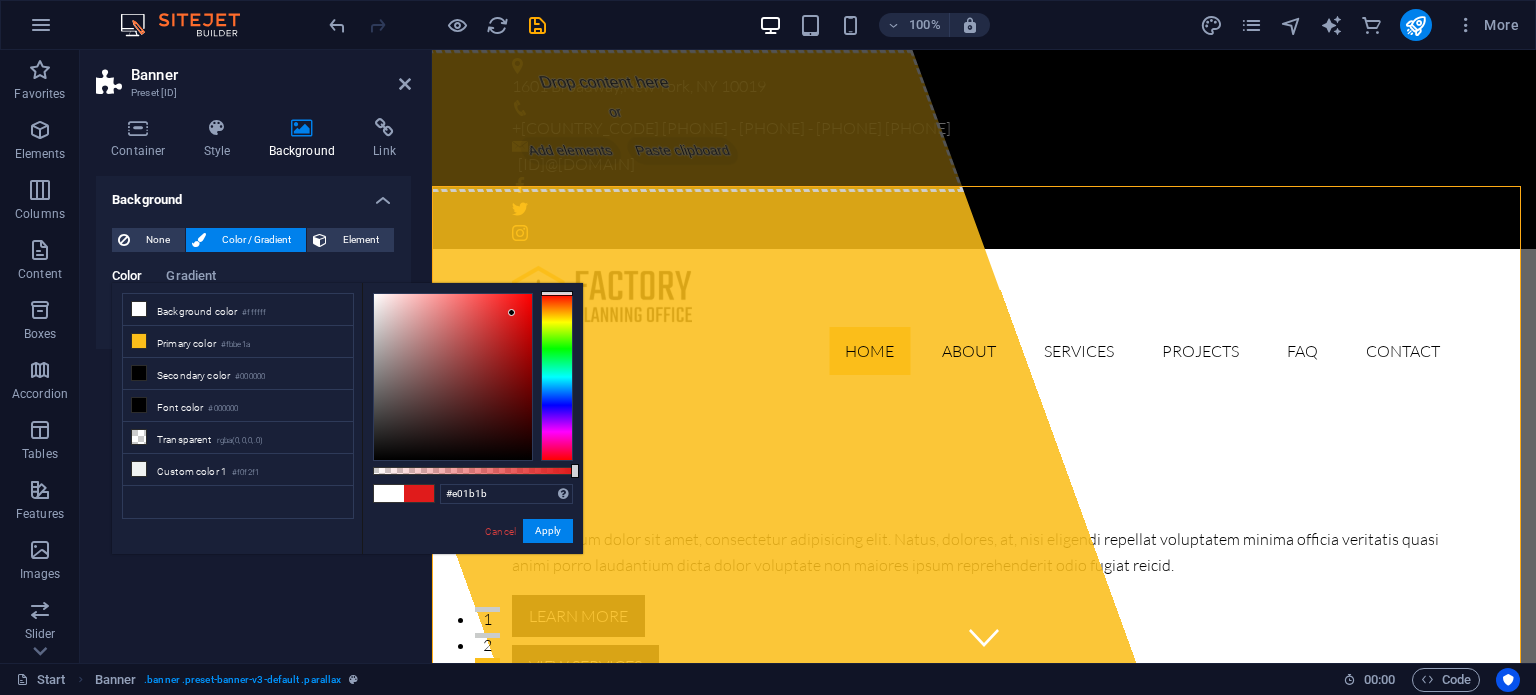 click at bounding box center (453, 377) 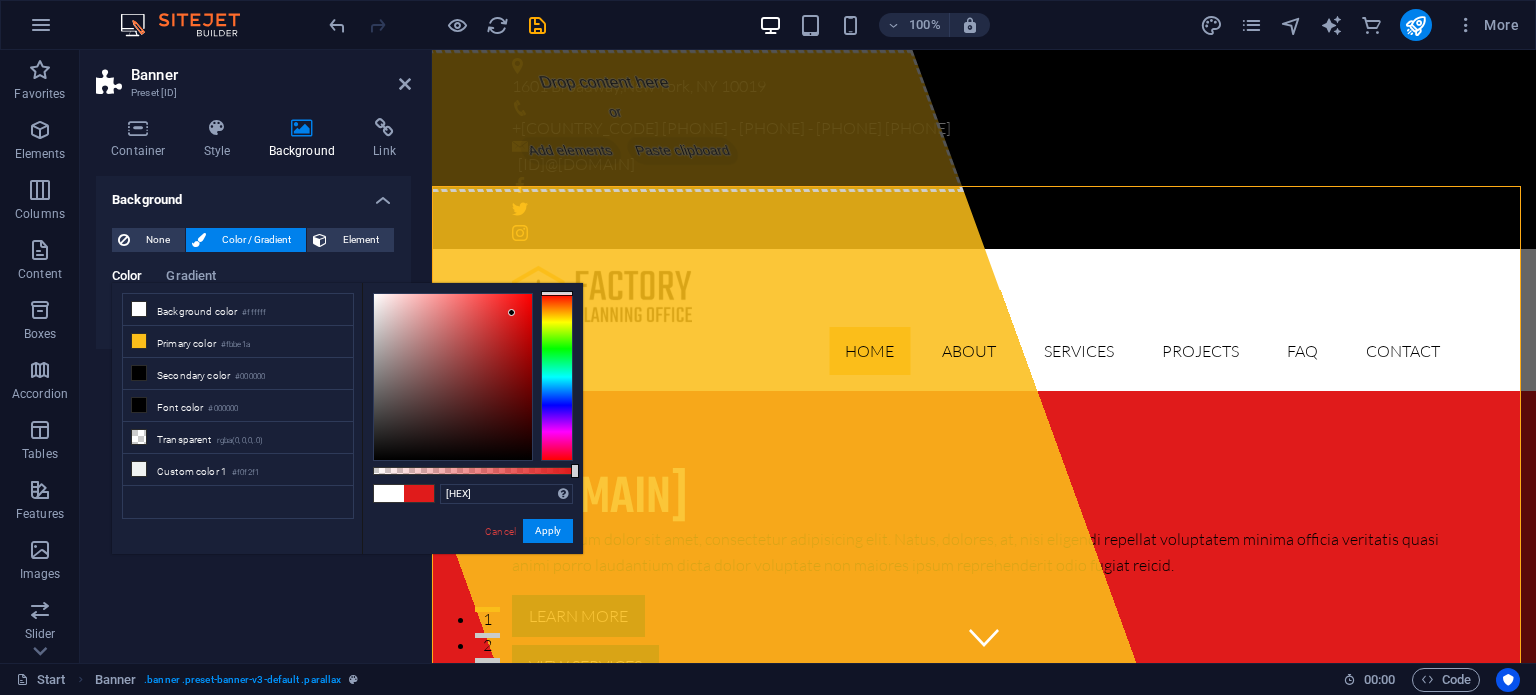 click at bounding box center (453, 377) 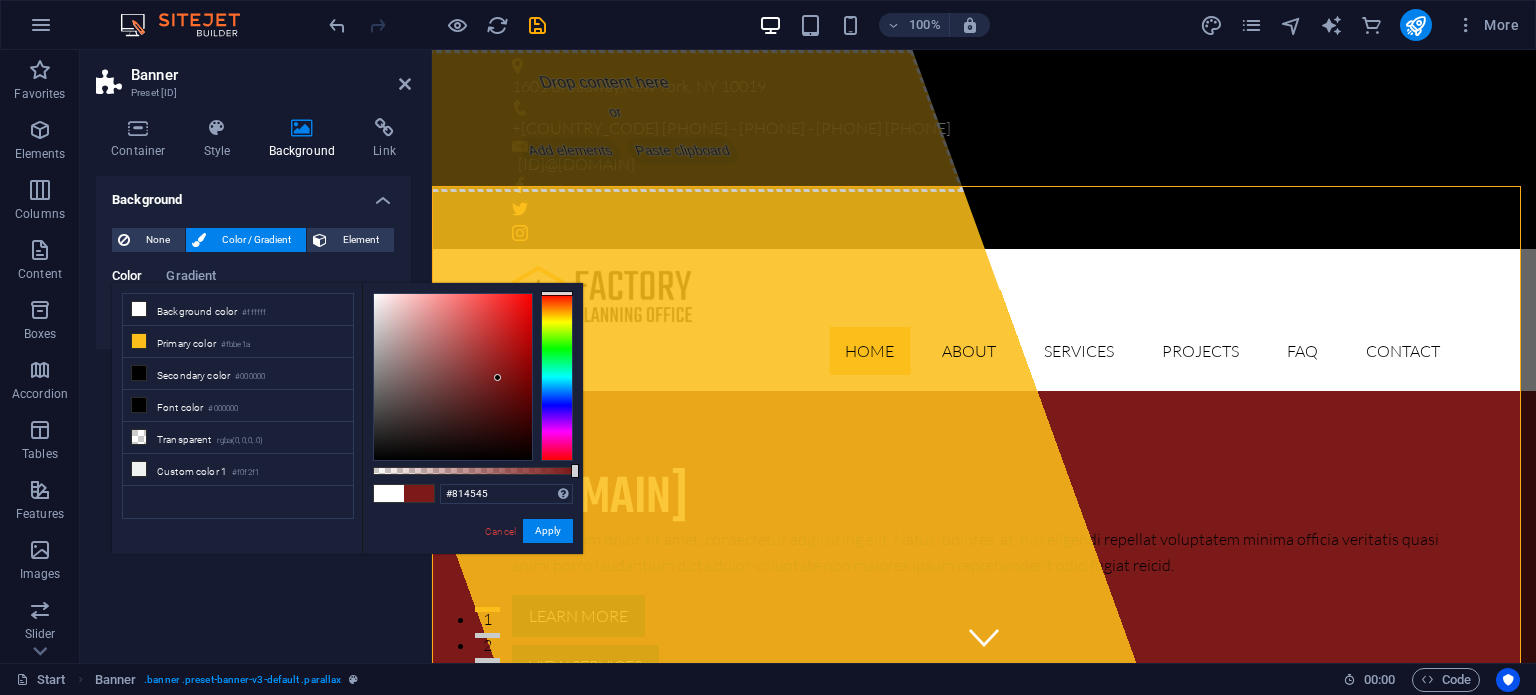 click at bounding box center [453, 377] 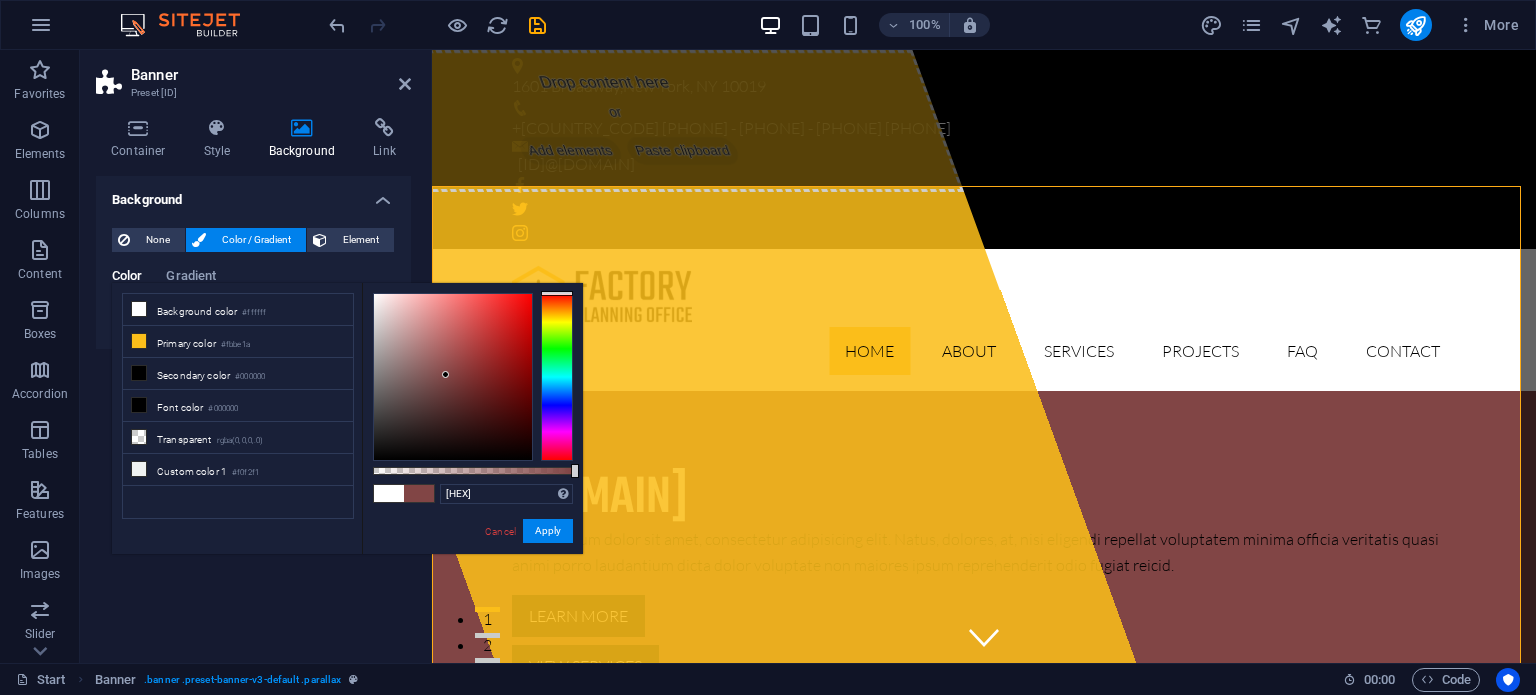 click at bounding box center (453, 377) 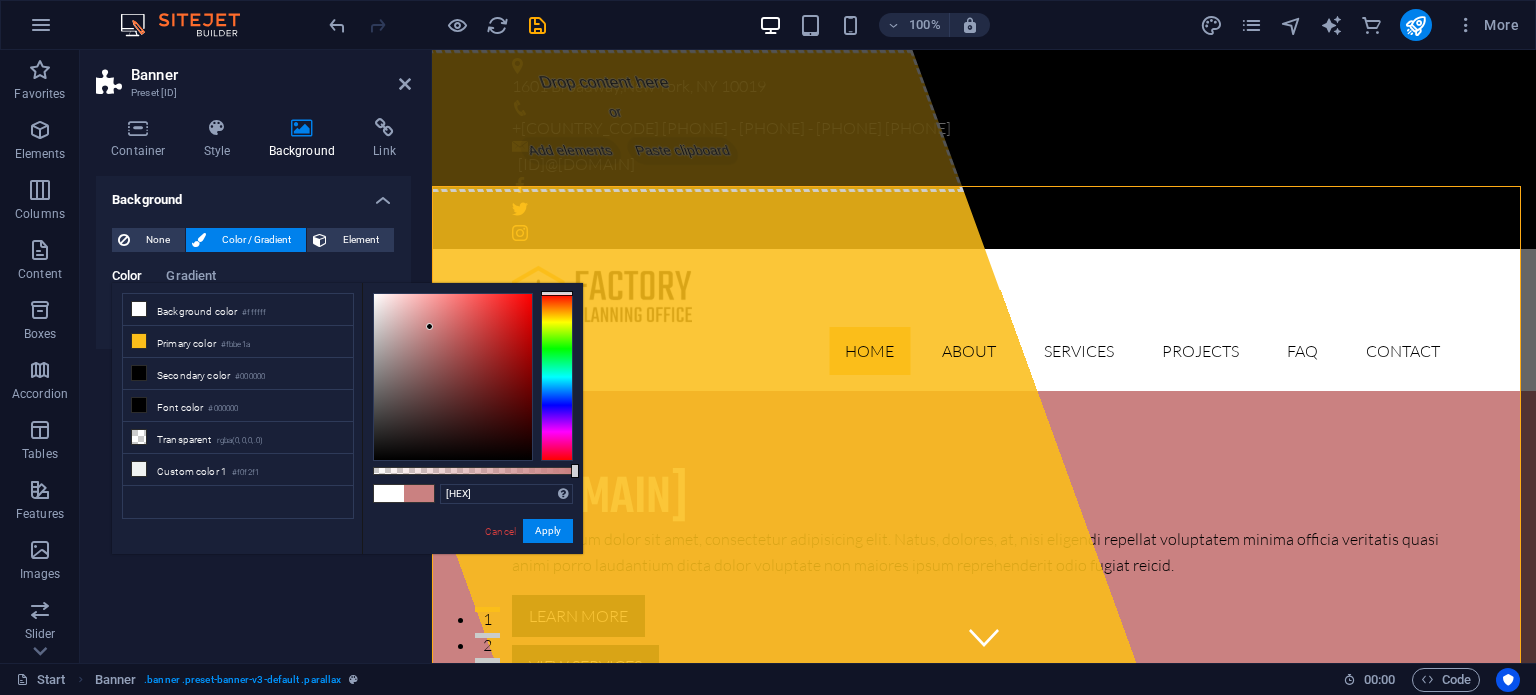 click at bounding box center [473, 377] 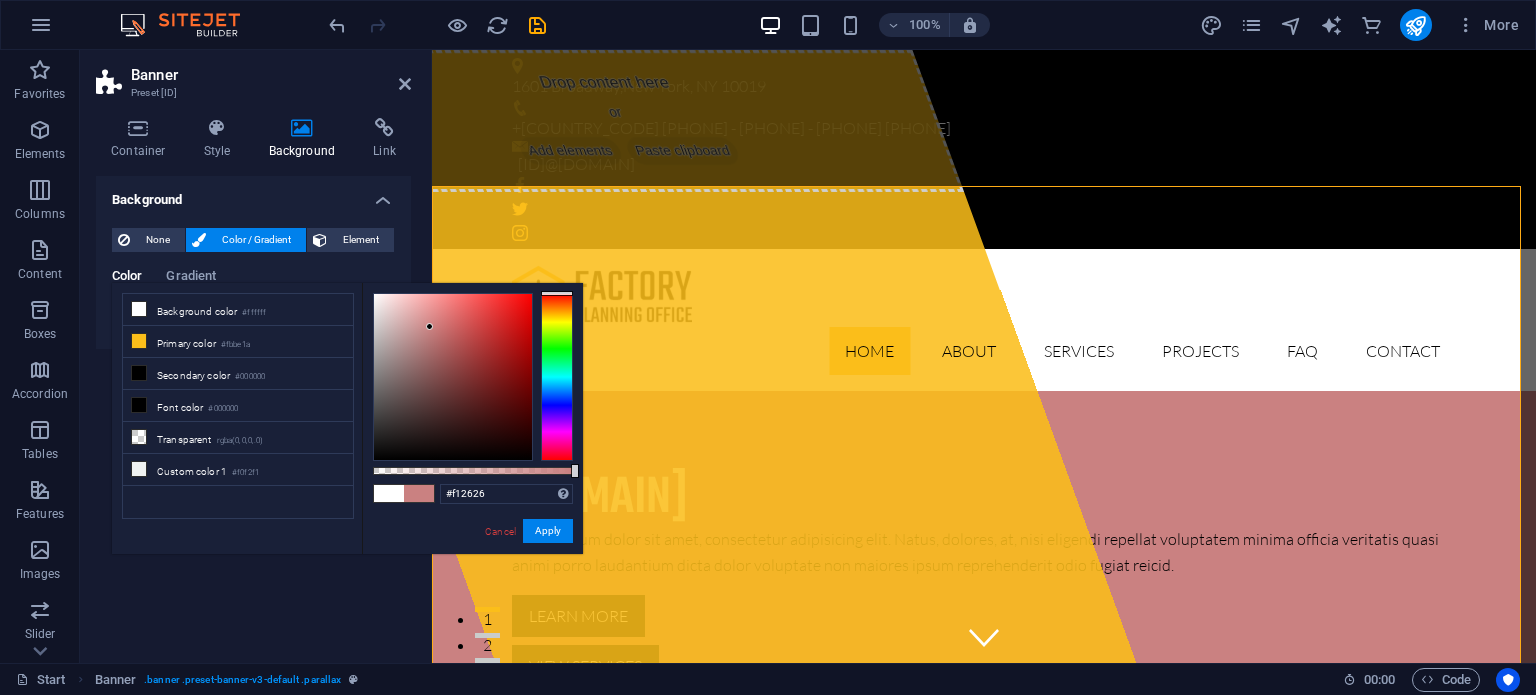 click at bounding box center [453, 377] 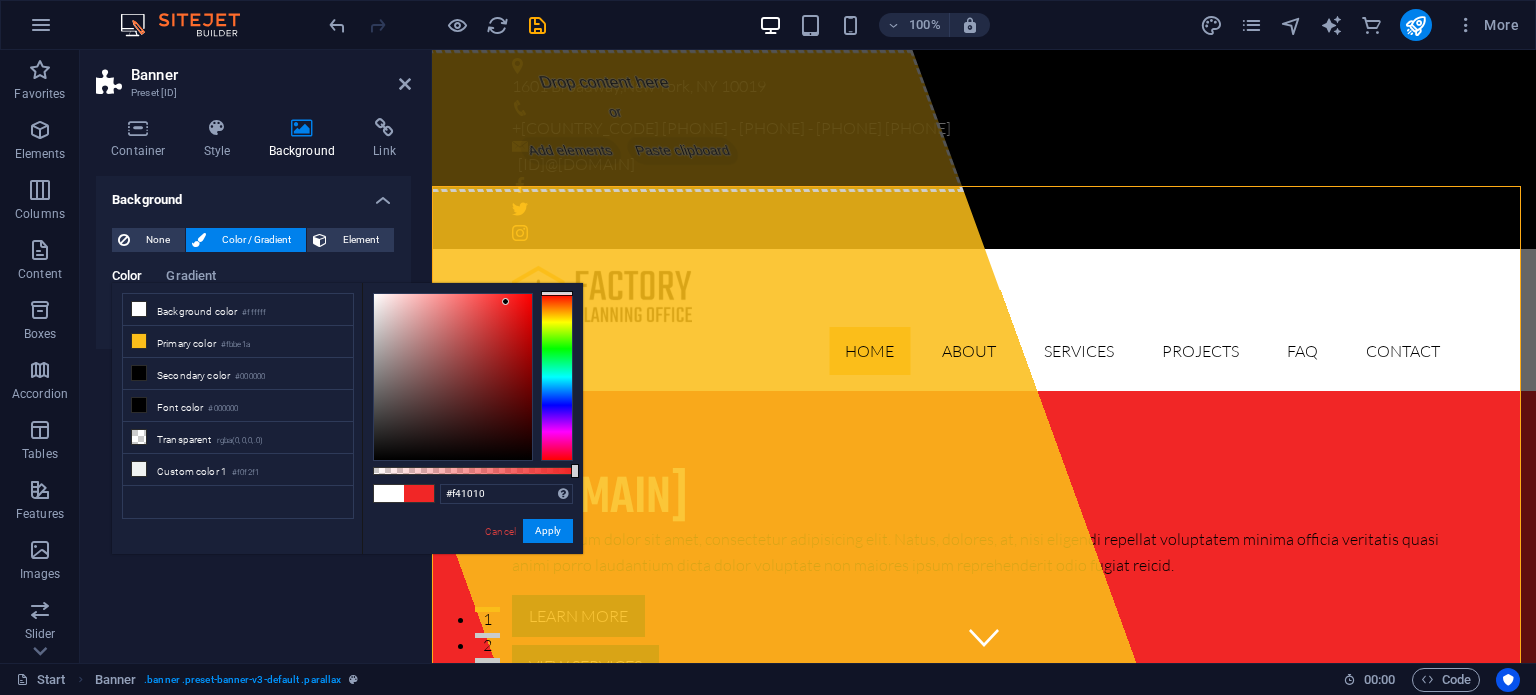 click at bounding box center (453, 377) 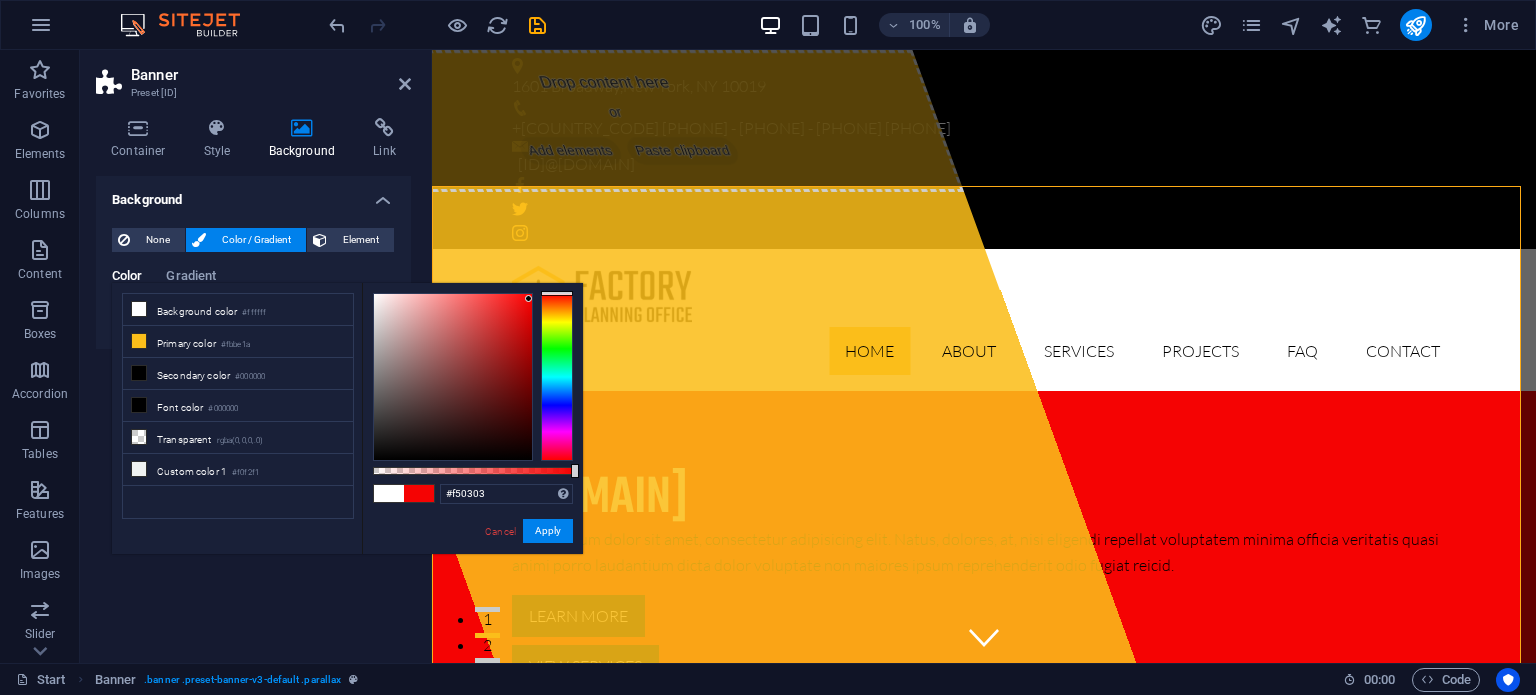 click at bounding box center (453, 377) 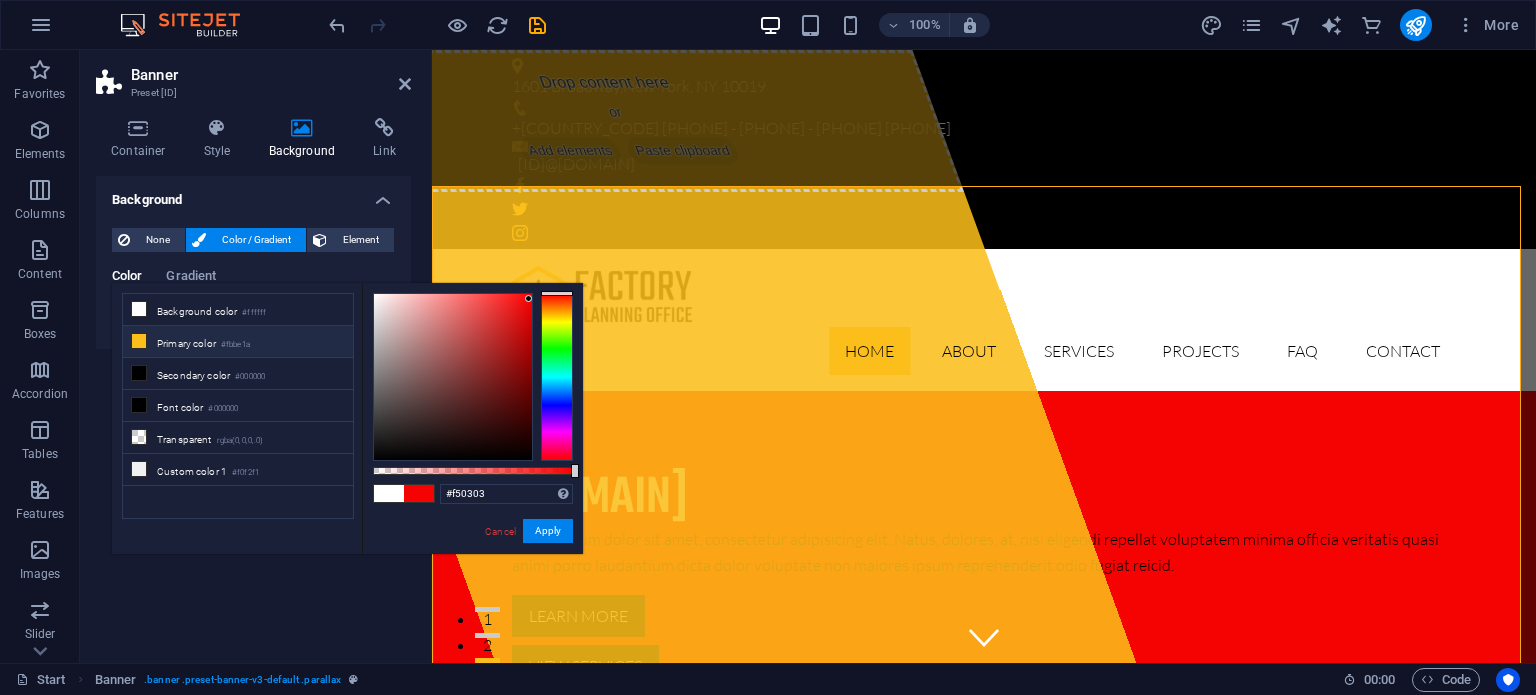 click on "Primary color
#fbbe1a" at bounding box center (238, 342) 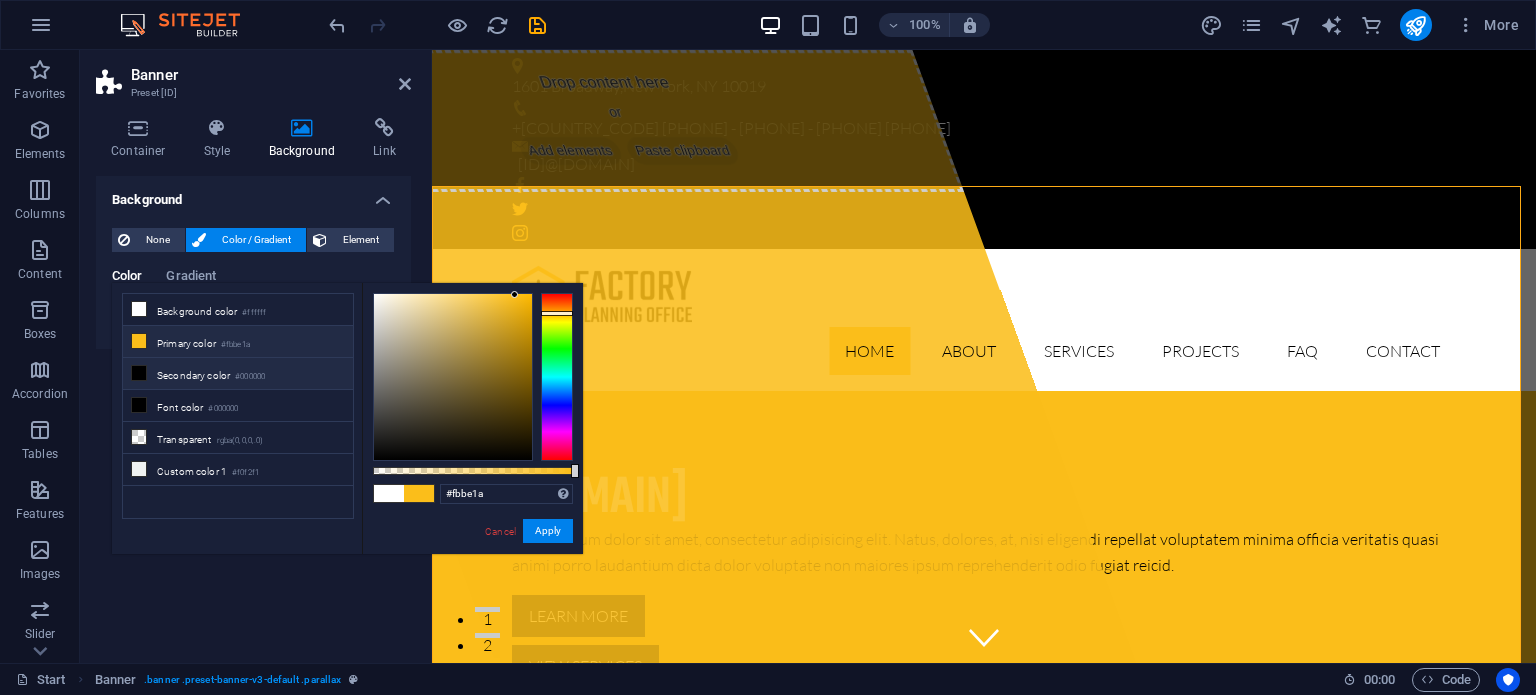 click on "Secondary color
#000000" at bounding box center [238, 374] 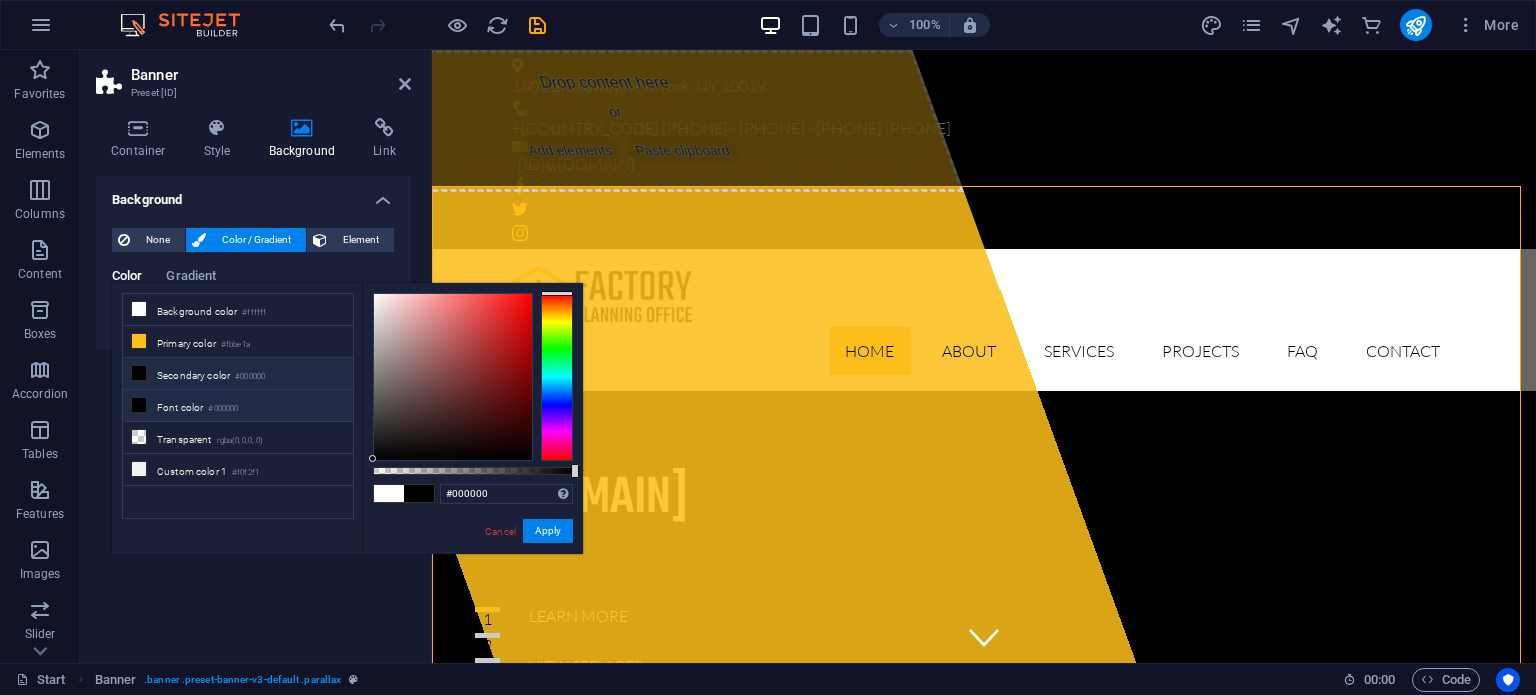 click on "Font color
#000000" at bounding box center (238, 406) 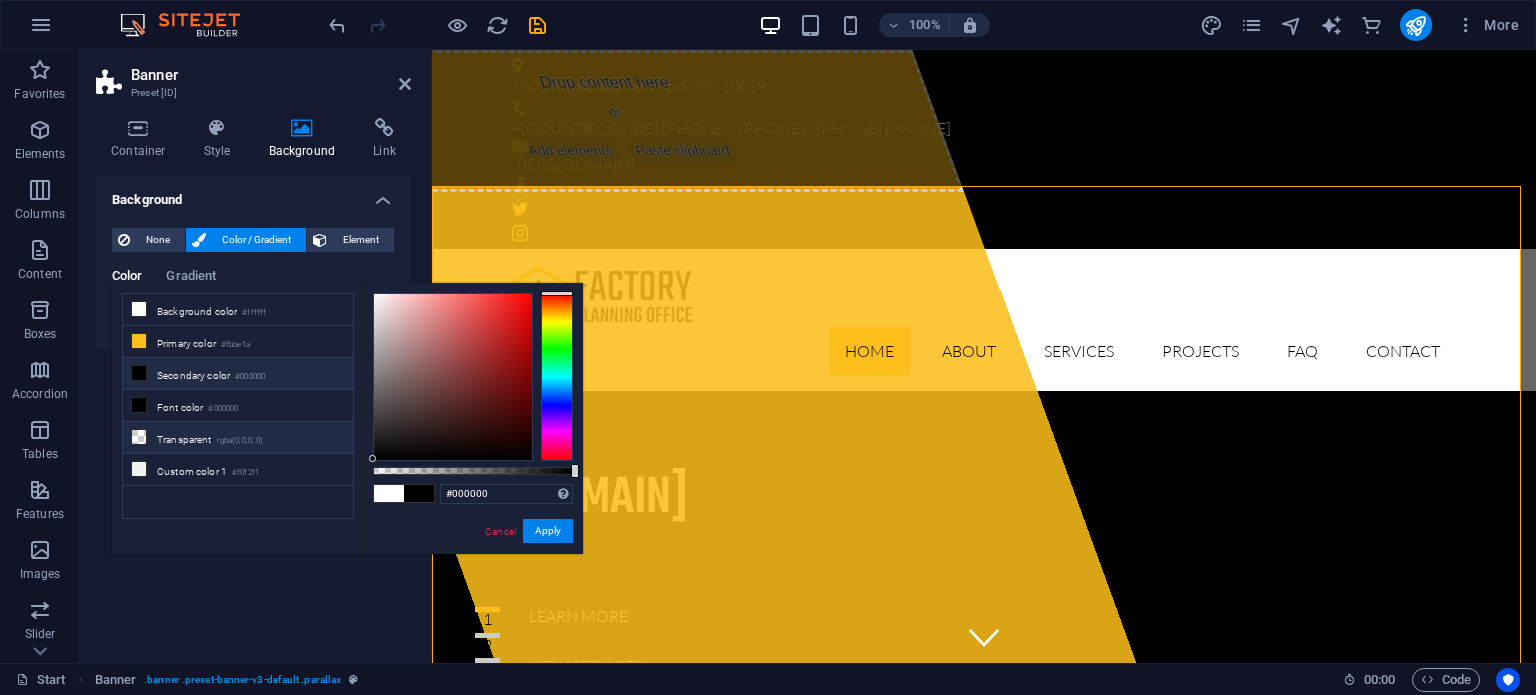 click on "Transparent
rgba(0,0,0,.0)" at bounding box center [238, 438] 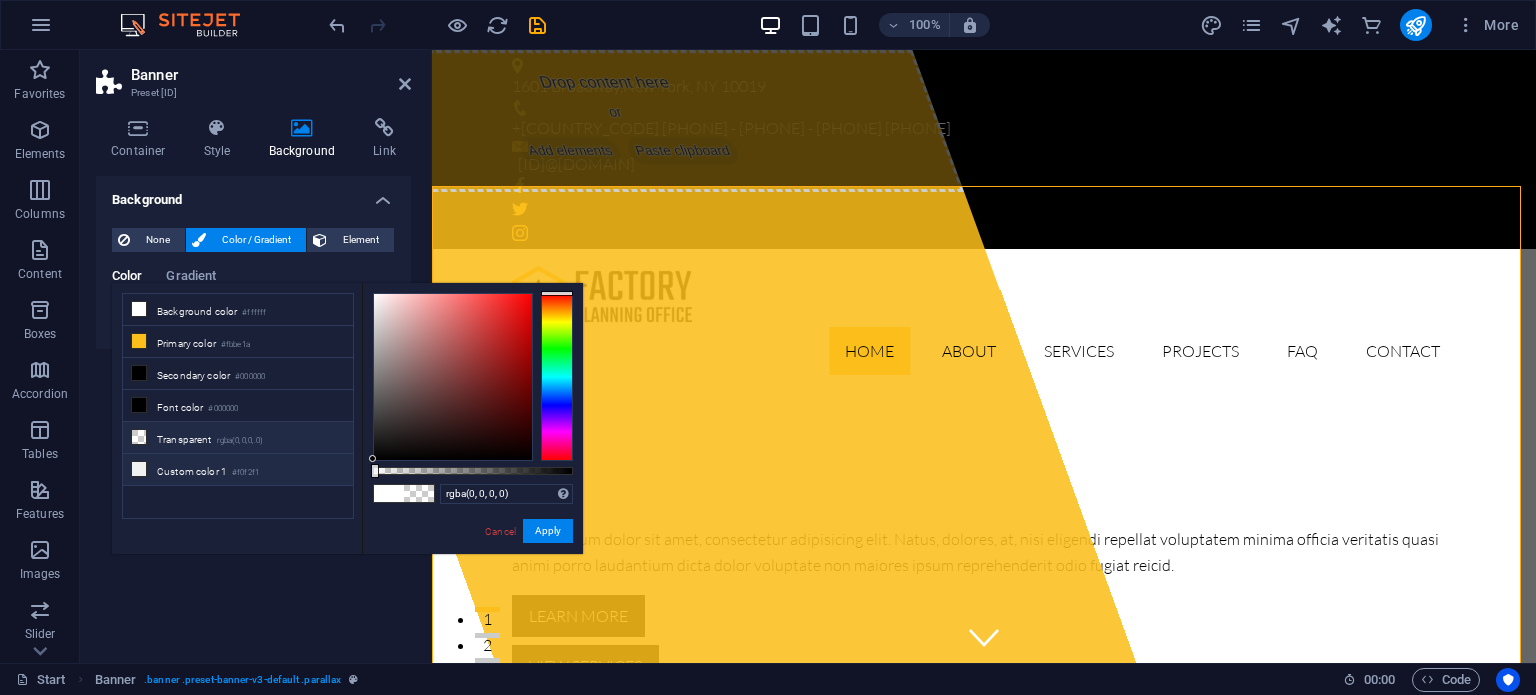 click on "Custom color 1
#f0f2f1" at bounding box center (238, 470) 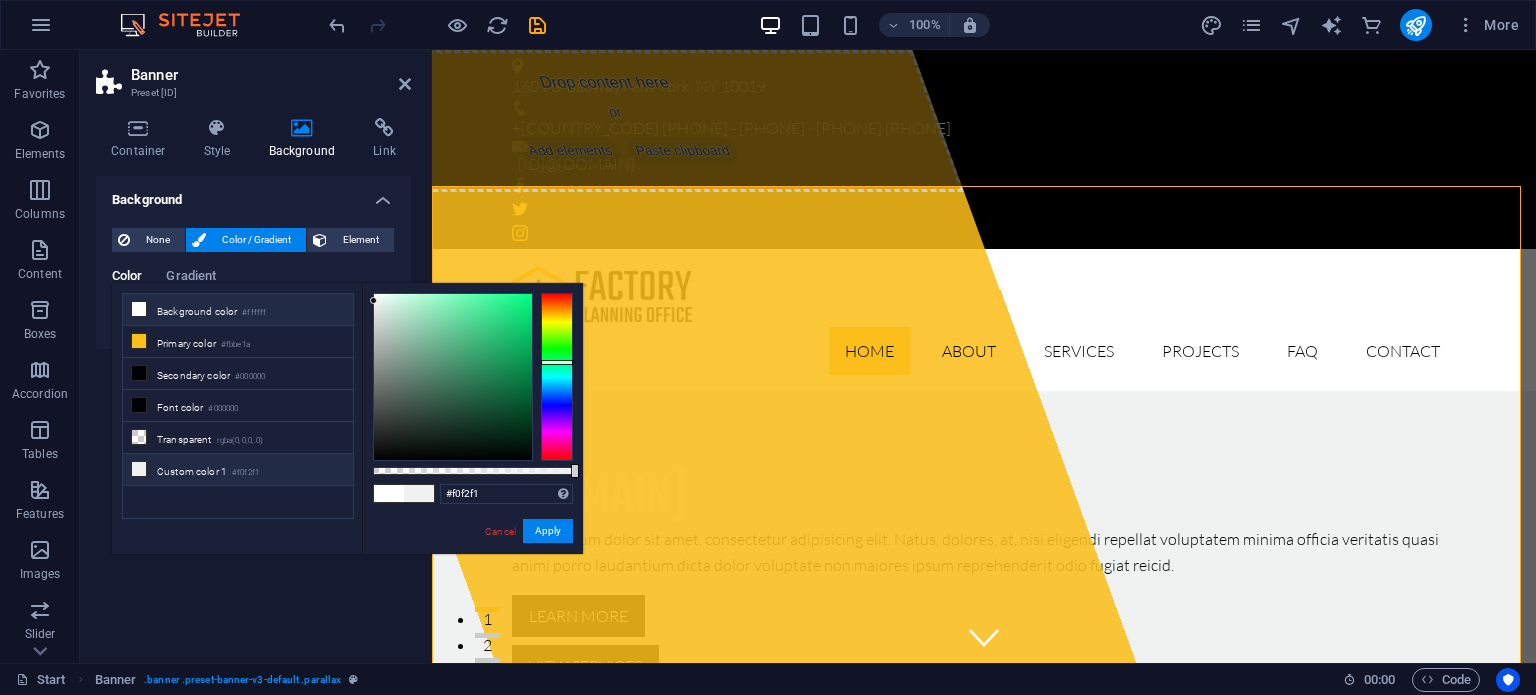 click on "Background color
#ffffff" at bounding box center (238, 310) 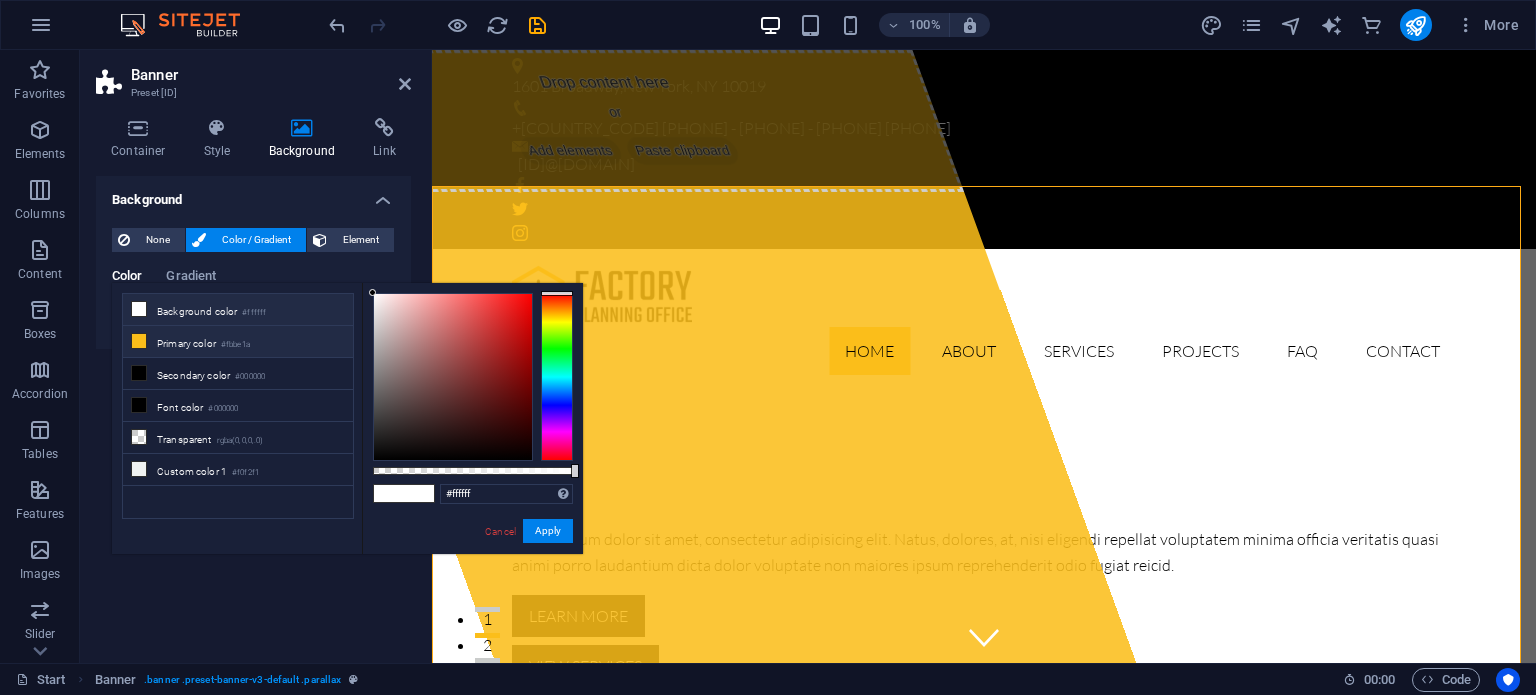 click on "Primary color
#fbbe1a" at bounding box center [238, 342] 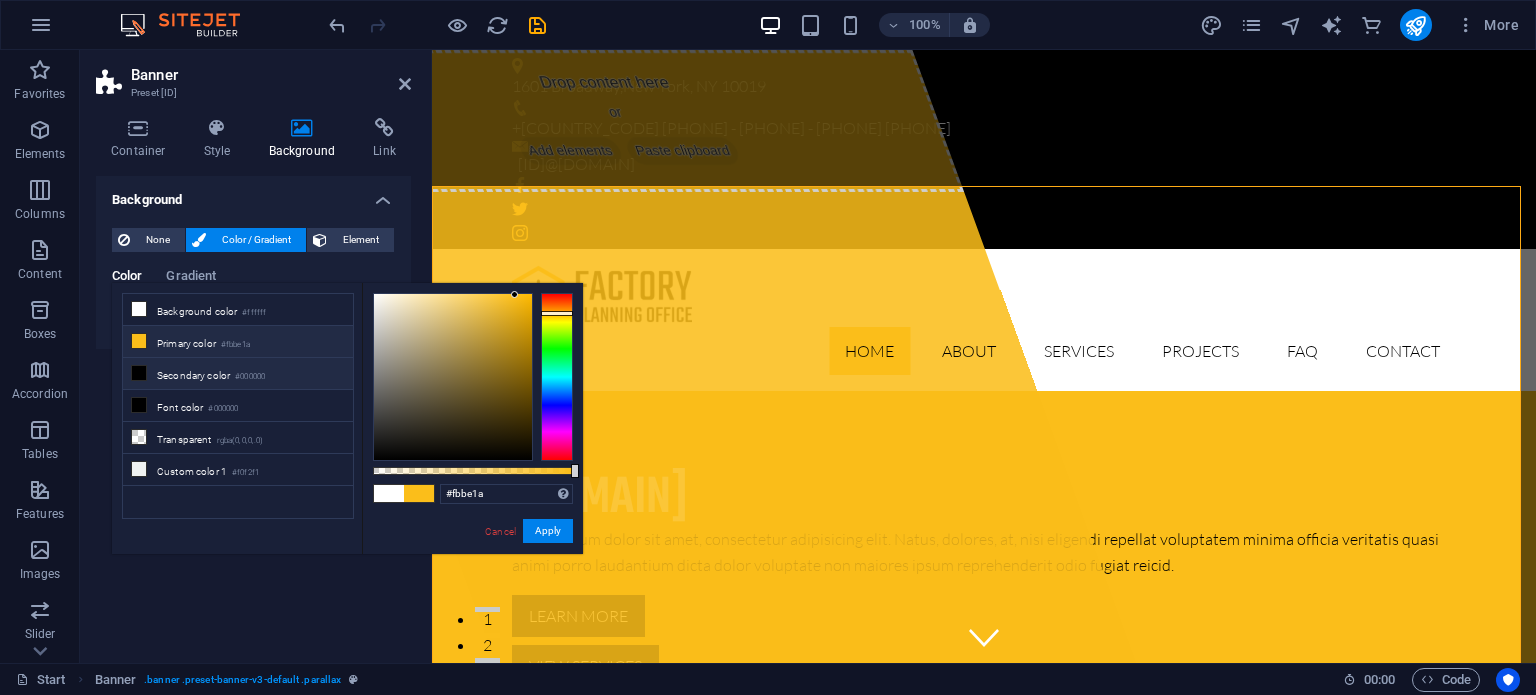 click on "Secondary color
#000000" at bounding box center (238, 374) 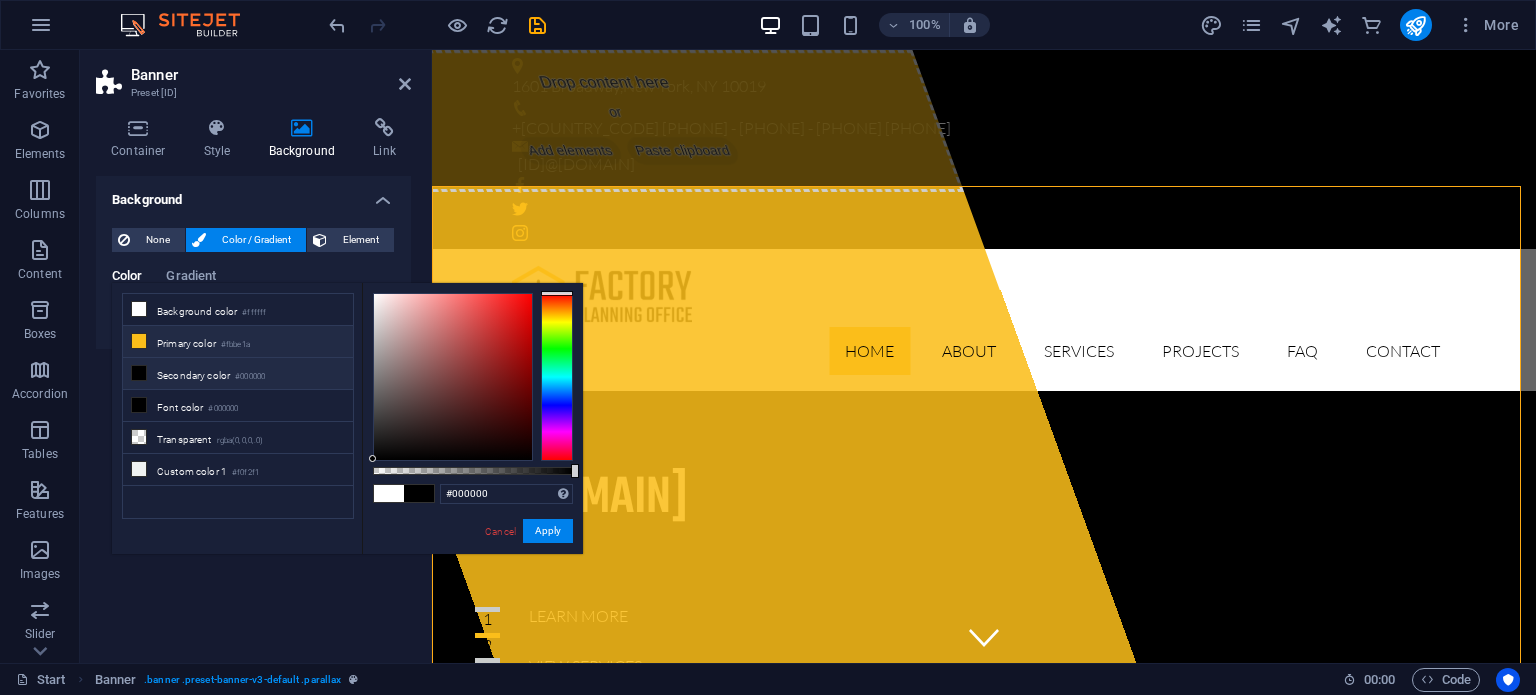 click on "Primary color
#fbbe1a" at bounding box center (238, 342) 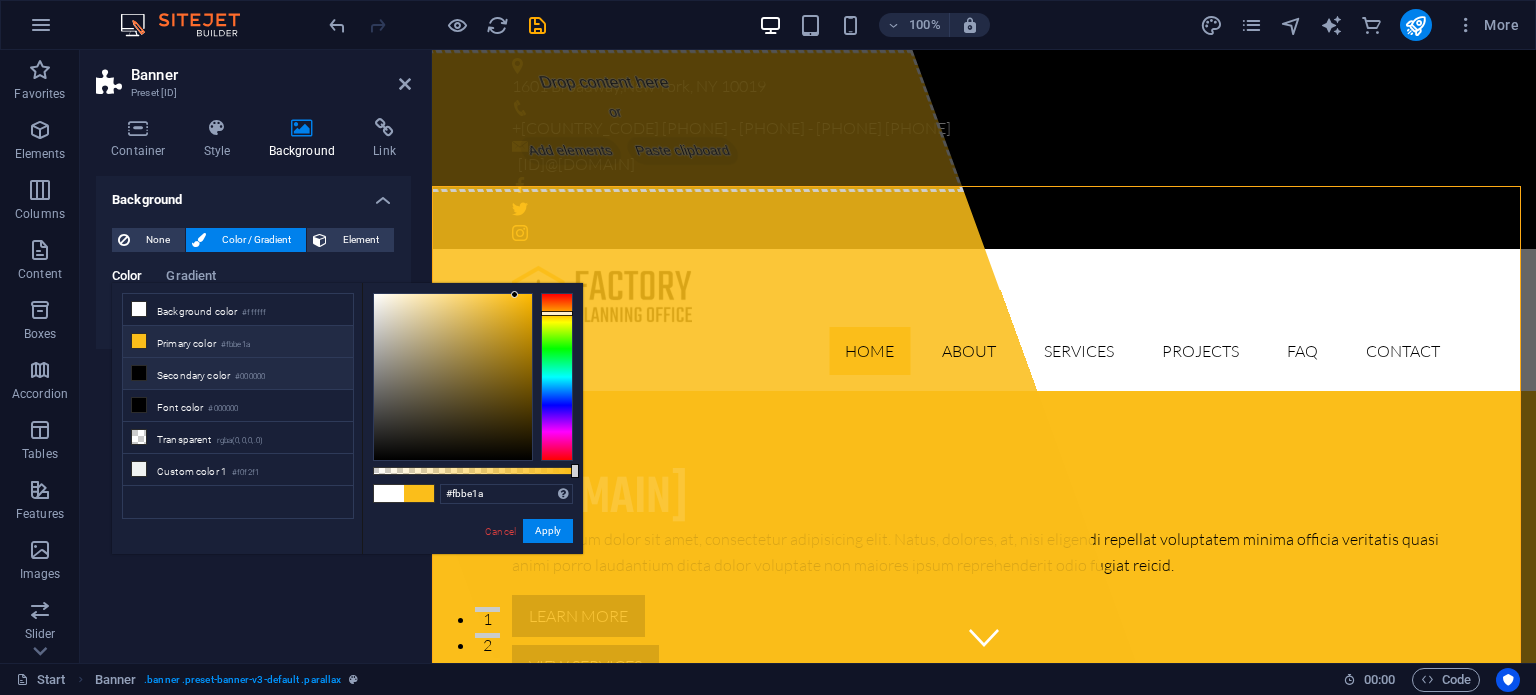 click on "Secondary color
#000000" at bounding box center [238, 374] 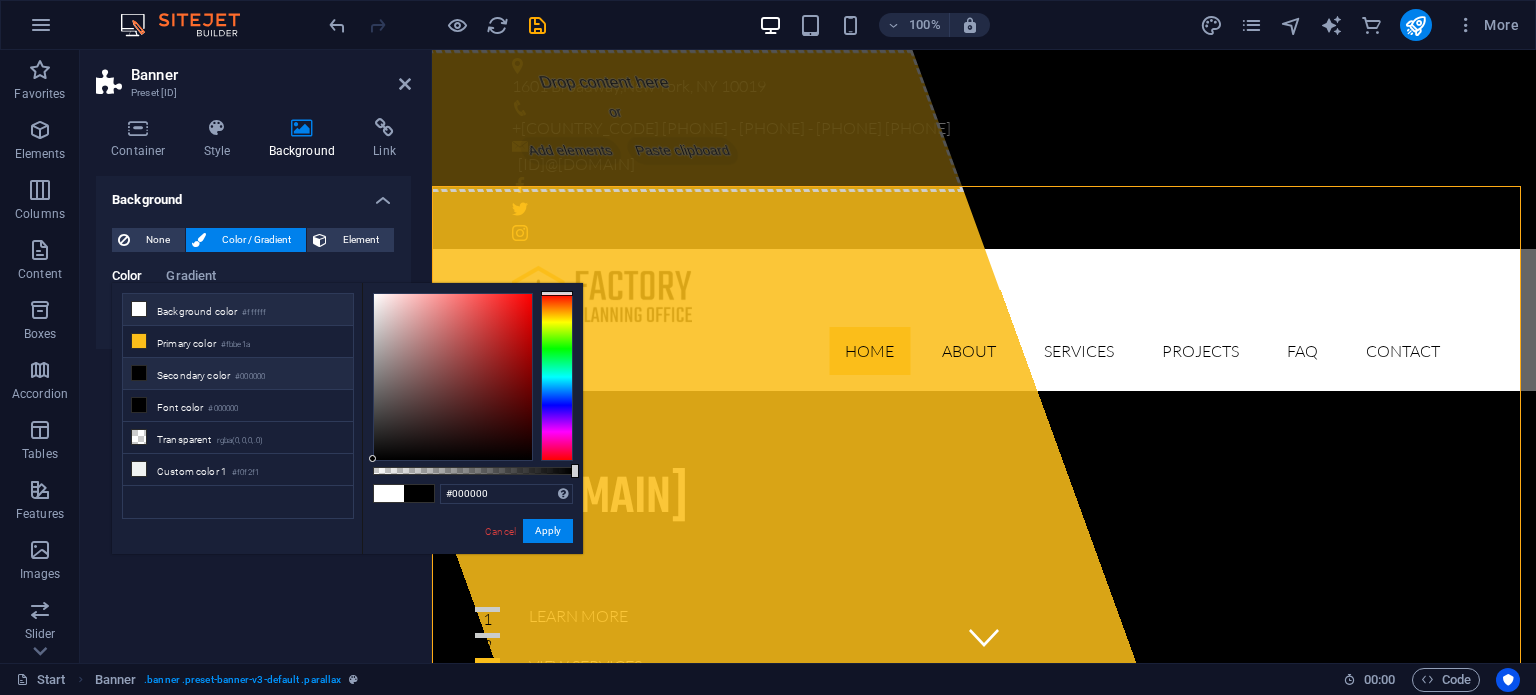 click on "Background color
#ffffff" at bounding box center (238, 310) 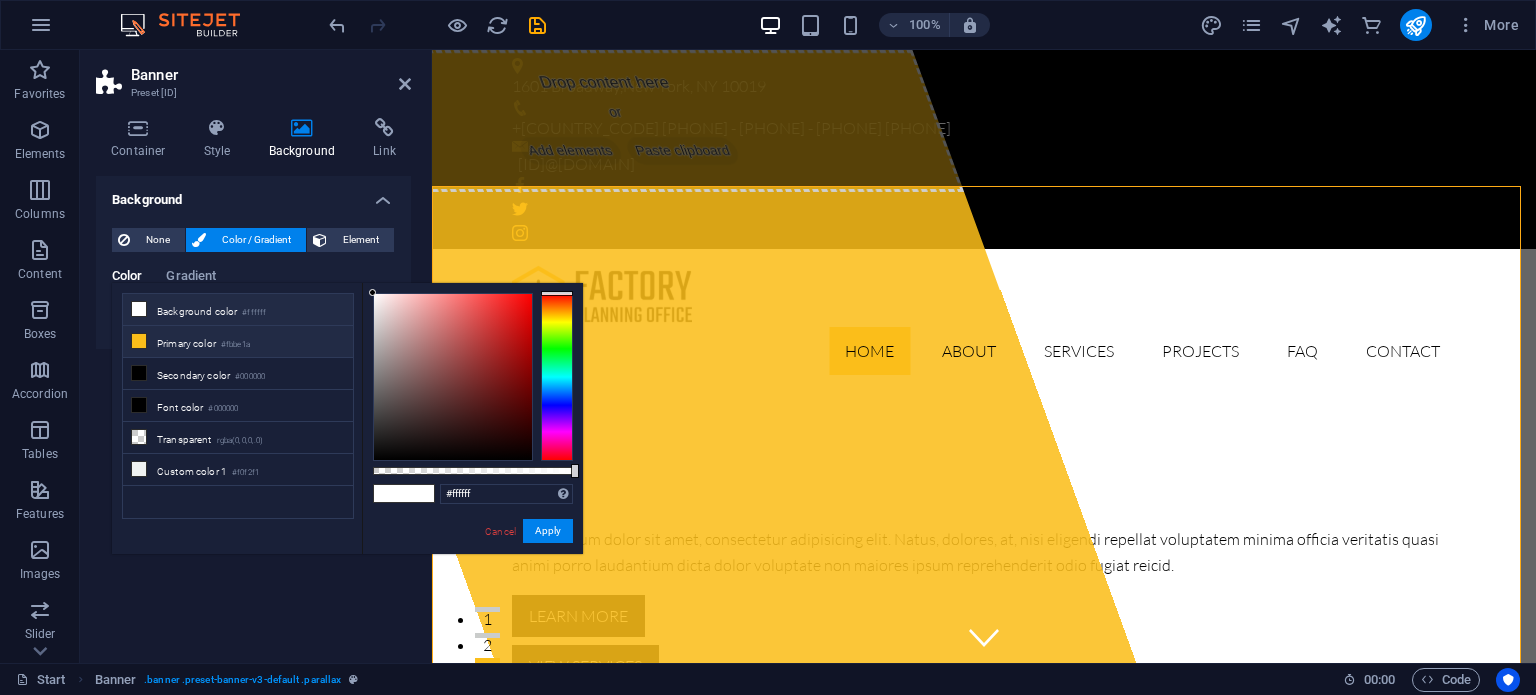 click on "Primary color
#fbbe1a" at bounding box center [238, 342] 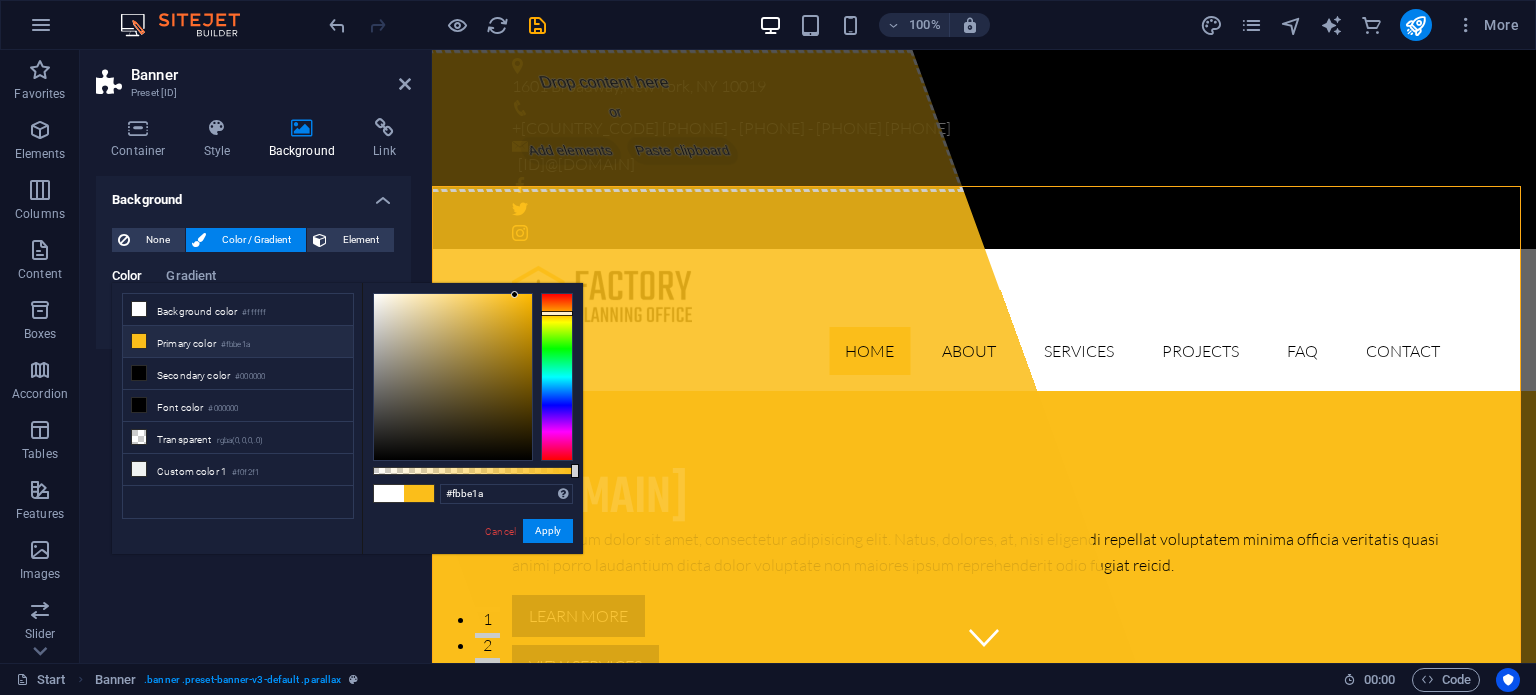 click on "Image Image slider Map Video YouTube Vimeo HTML Drag files here, click to choose files or select files from Files or our free stock photos & videos Select files from the file manager, stock photos, or upload file(s) Upload Lazyload Loading images after the page loads improves page speed. Responsive Automatically load retina image and smartphone optimized sizes. Optimized Images are compressed to improve page speed. Size Default Cover Contain Original Repeat Default Position Direction Custom X offset 50 px rem % vh vw Y offset 50 px rem % vh vw Alternative text The alternative text is used by devices that cannot display images (e.g. image search engines) and should be added to every image to improve website accessibility. Image caption Paragraph Format Normal Heading 1 Heading 2 Heading 3 Heading 4 Heading 5 Heading 6 Code Font Family Arial Georgia Impact 8" at bounding box center [253, 411] 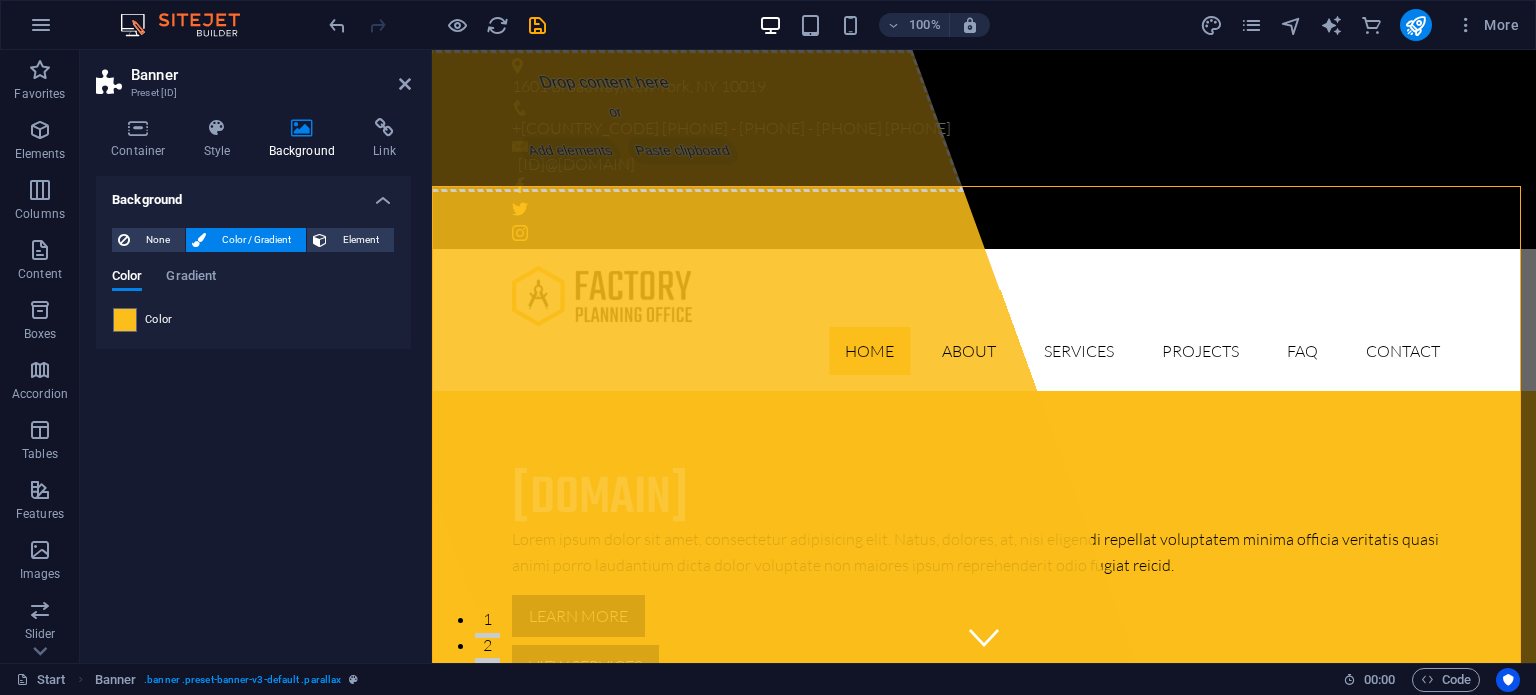 click on "None Color / Gradient Element Stretch background to full-width Color overlay Places an overlay over the background to colorize it Parallax 50 % Image Image slider Map Video YouTube Vimeo HTML Drag files here, click to choose files or select files from Files or our free stock photos & videos Select files from the file manager, stock photos, or upload file(s) Upload Lazyload Loading images after the page loads improves page speed. Responsive Automatically load retina image and smartphone optimized sizes. Optimized Images are compressed to improve page speed. Size Default Cover Contain Original Repeat Default Position Direction Custom X offset 50 px rem % vh vw Y offset 50 px rem % vh vw Alternative text The alternative text is used by devices that cannot display images (e.g. image search engines) and should be added to every image to improve website accessibility. Image caption Paragraph Format Normal Heading 1 Heading 2 Heading 3 Heading 4 Heading 5 Heading 6 Code Font Family Arial Georgia Impact Tahoma 8 9 10" at bounding box center (253, 280) 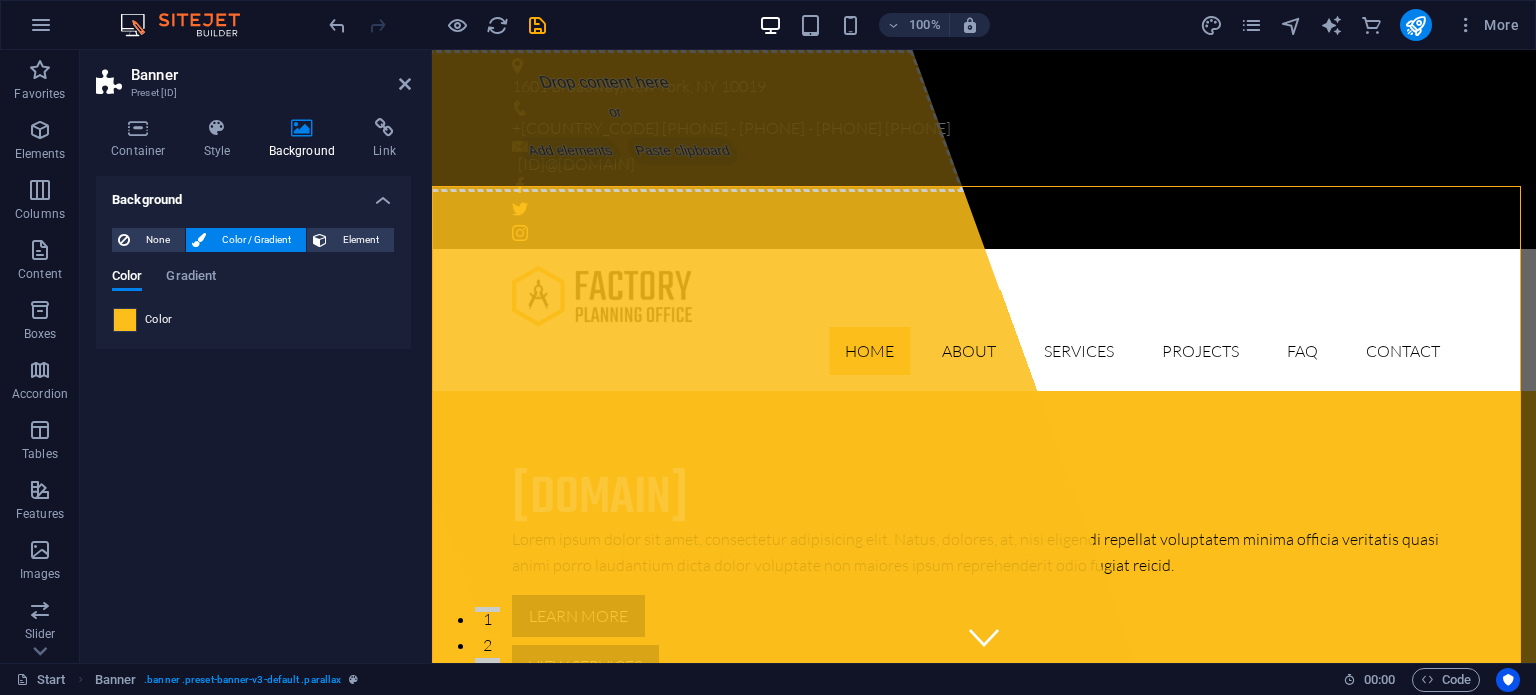 click at bounding box center [125, 320] 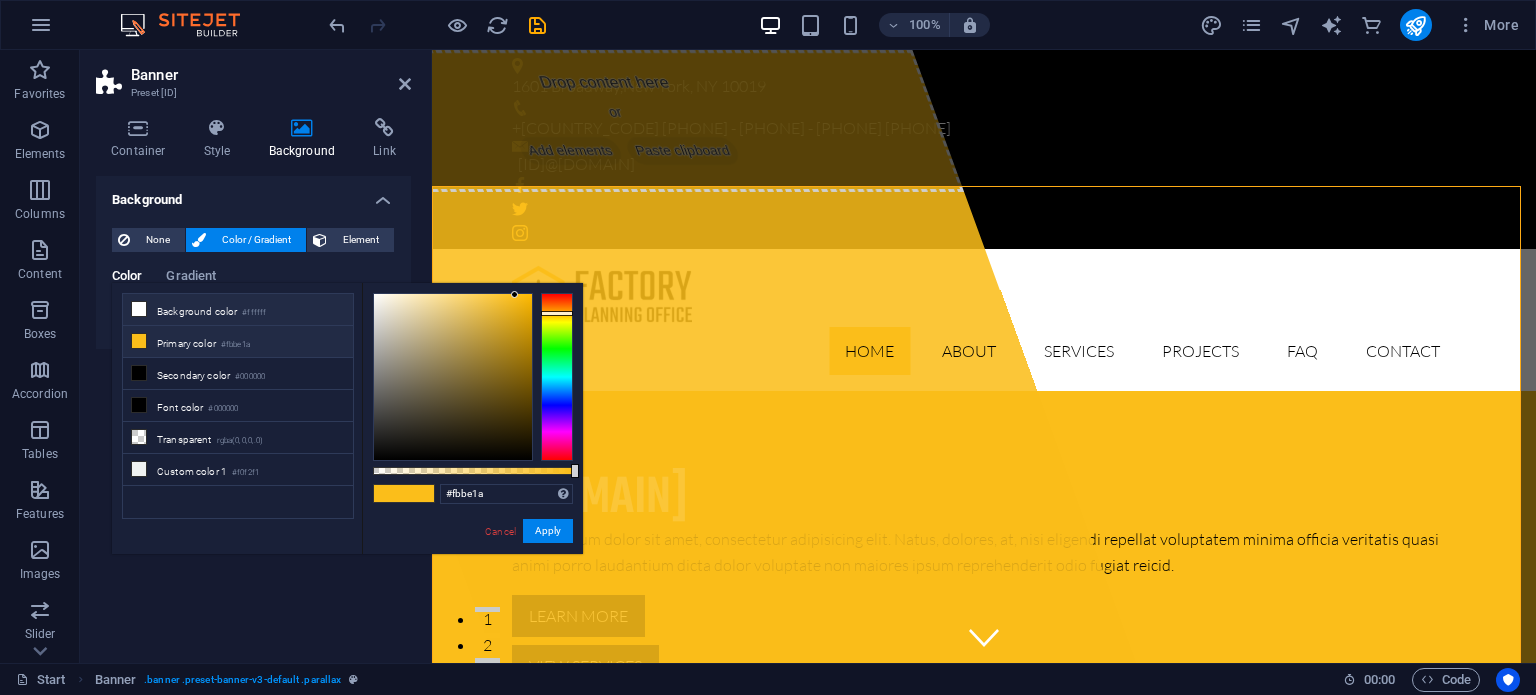 click on "Background color
#ffffff" at bounding box center (238, 310) 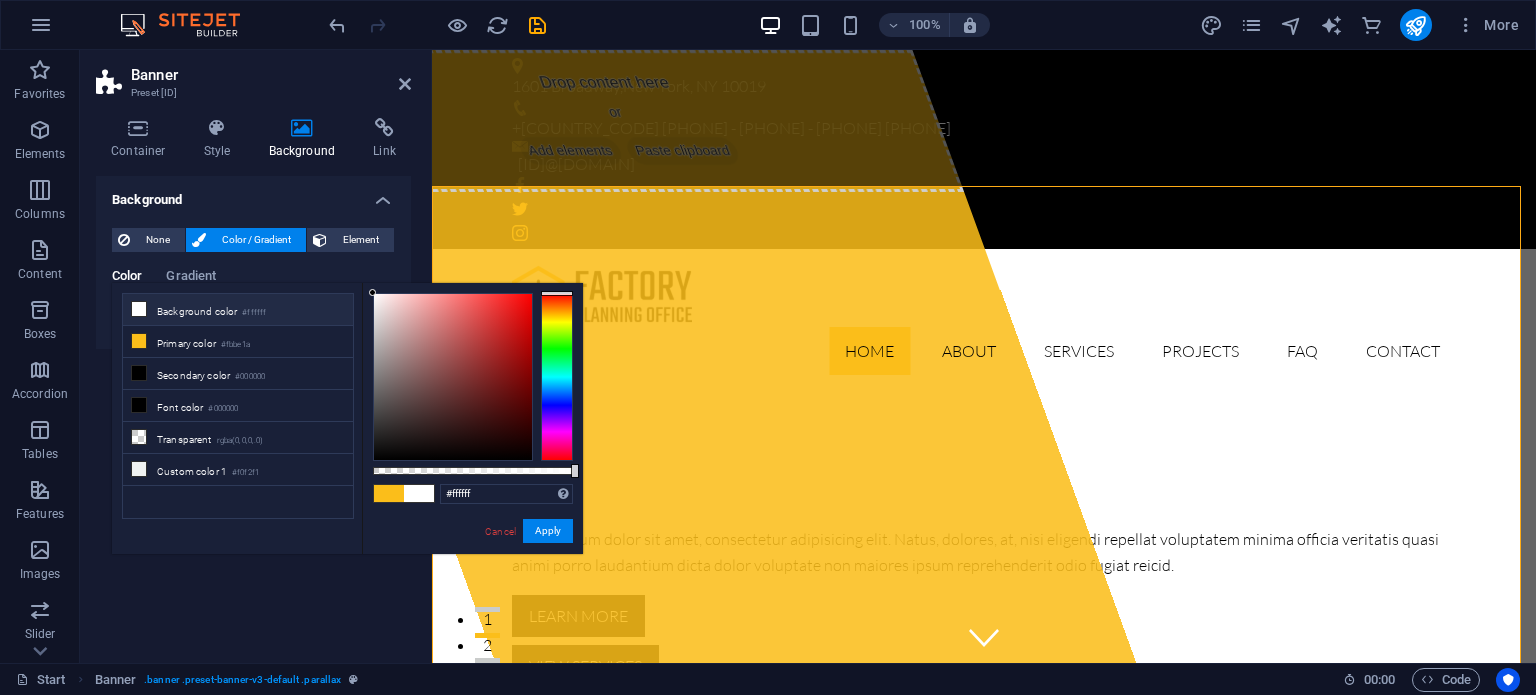 click on "Image Image slider Map Video YouTube Vimeo HTML Drag files here, click to choose files or select files from Files or our free stock photos & videos Select files from the file manager, stock photos, or upload file(s) Upload Lazyload Loading images after the page loads improves page speed. Responsive Automatically load retina image and smartphone optimized sizes. Optimized Images are compressed to improve page speed. Size Default Cover Contain Original Repeat Default Position Direction Custom X offset 50 px rem % vh vw Y offset 50 px rem % vh vw Alternative text The alternative text is used by devices that cannot display images (e.g. image search engines) and should be added to every image to improve website accessibility. Image caption Paragraph Format Normal Heading 1 Heading 2 Heading 3 Heading 4 Heading 5 Heading 6 Code Font Family Arial Georgia Impact 8" at bounding box center (253, 411) 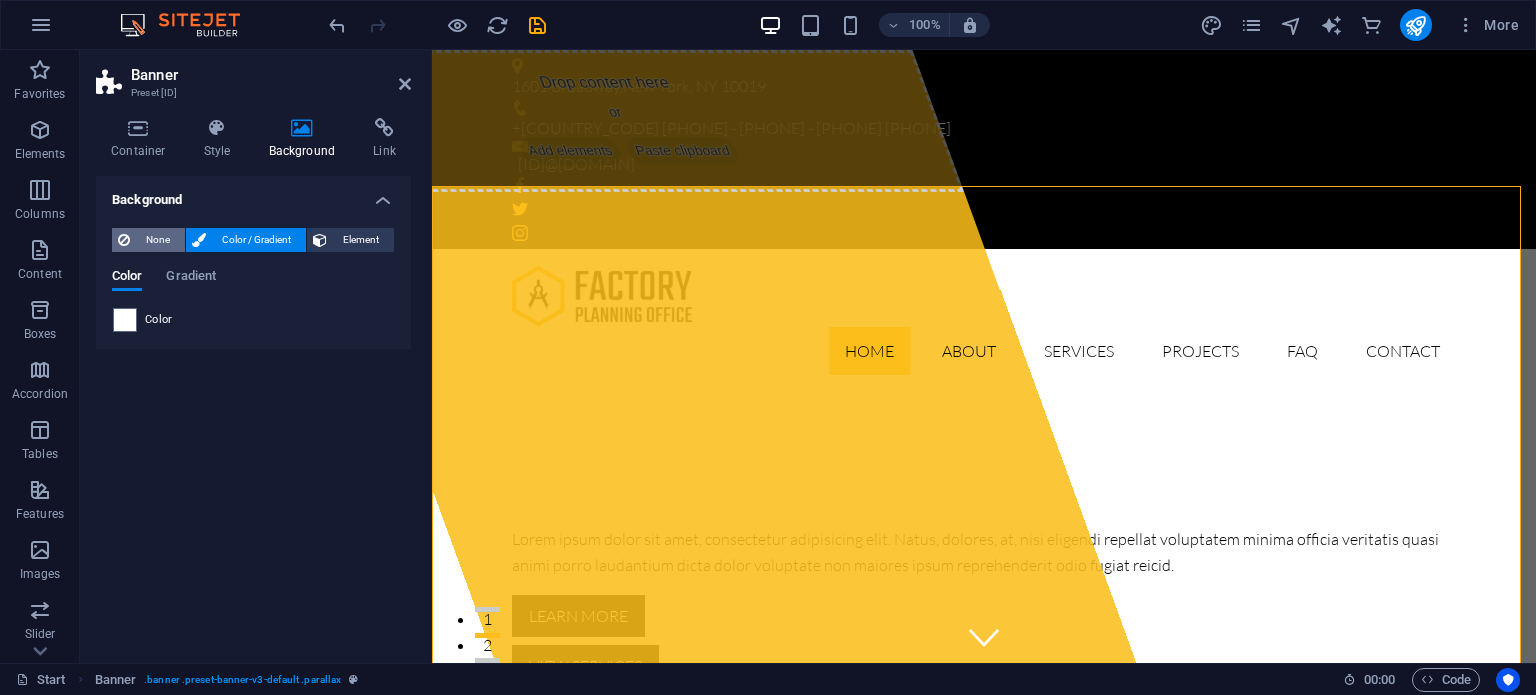 click on "None" at bounding box center [157, 240] 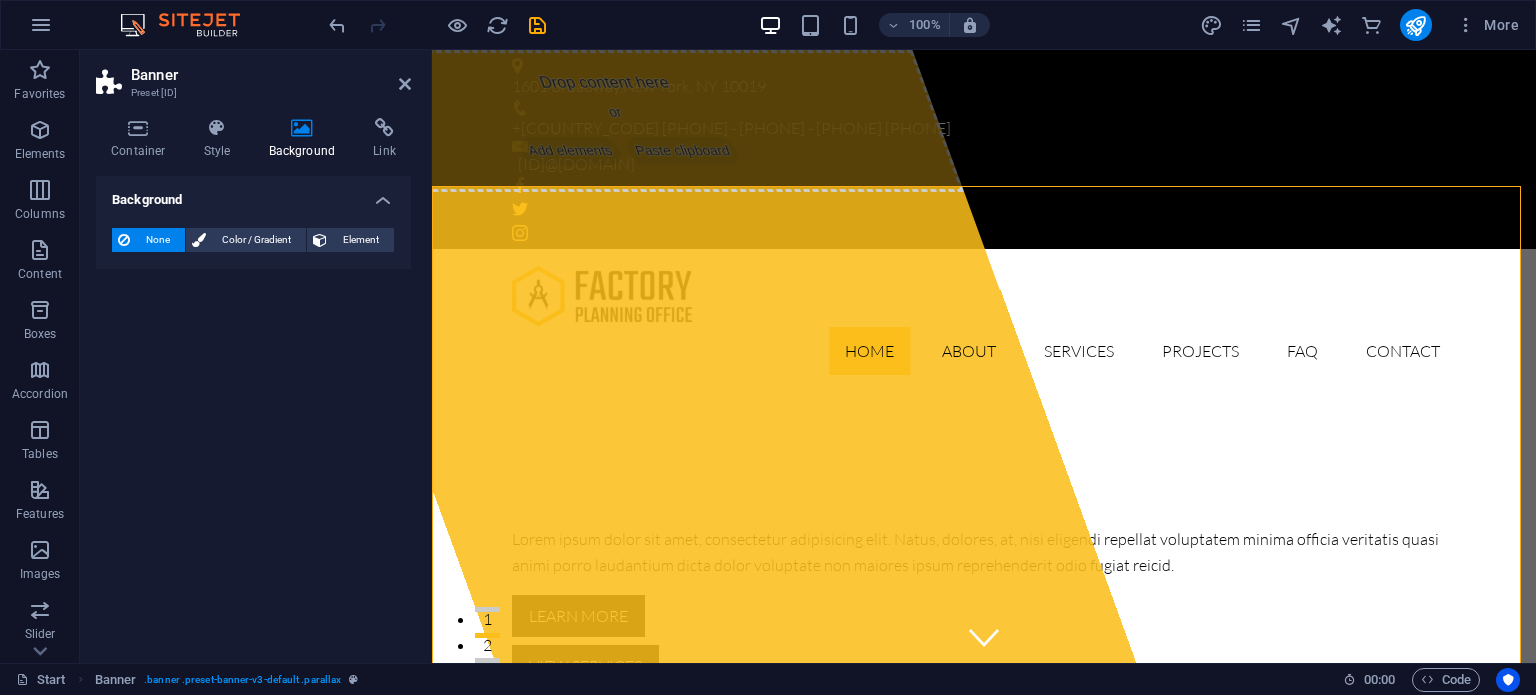 click on "None" at bounding box center (157, 240) 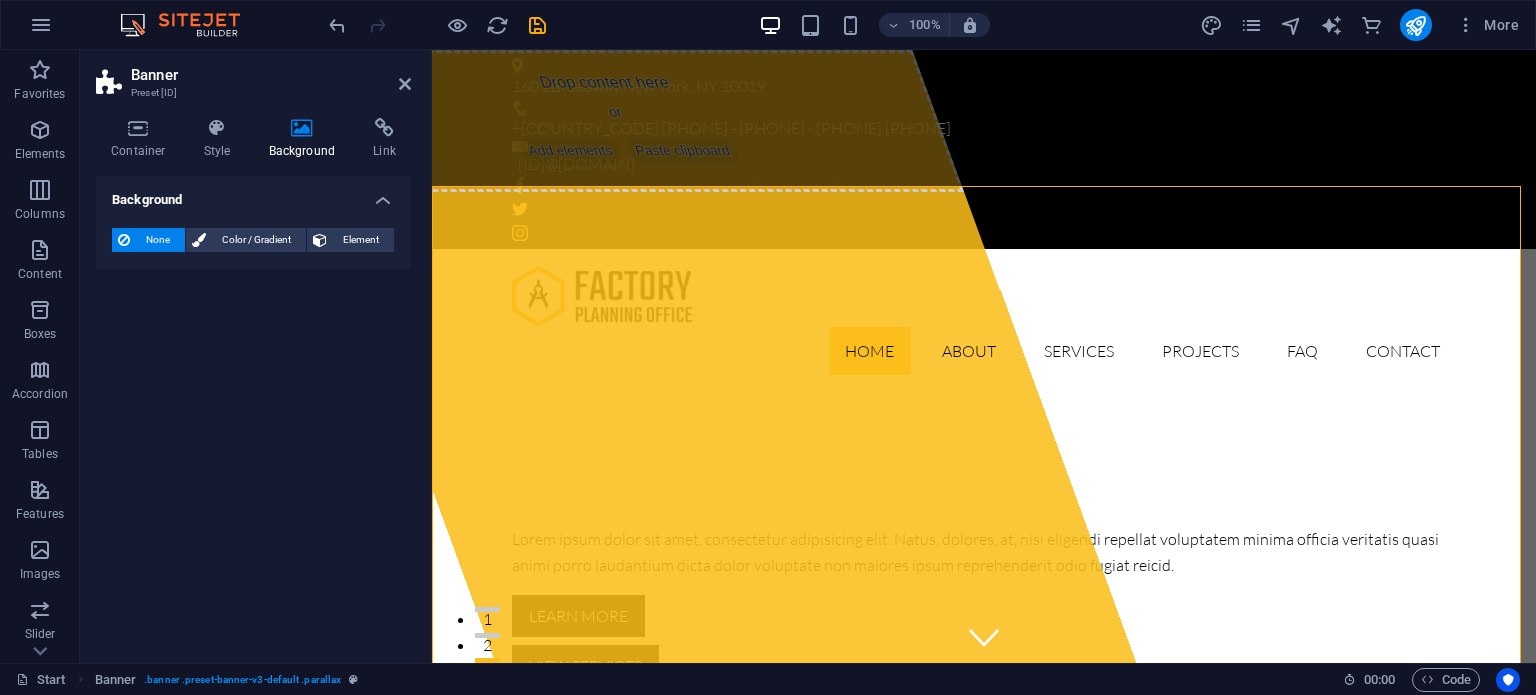 click on "None Color / Gradient Element Stretch background to full-width Color overlay Places an overlay over the background to colorize it Parallax 50 % Image Image slider Map Video YouTube Vimeo HTML Drag files here, click to choose files or select files from Files or our free stock photos & videos Select files from the file manager, stock photos, or upload file(s) Upload Lazyload Loading images after the page loads improves page speed. Responsive Automatically load retina image and smartphone optimized sizes. Optimized Images are compressed to improve page speed. Size Default Cover Contain Original Repeat Default Position Direction Custom X offset 50 px rem % vh vw Y offset 50 px rem % vh vw Alternative text The alternative text is used by devices that cannot display images (e.g. image search engines) and should be added to every image to improve website accessibility. Image caption Paragraph Format Normal Heading 1 Heading 2 Heading 3 Heading 4 Heading 5 Heading 6 Code Font Family Arial Georgia Impact Tahoma 8 9 10" at bounding box center [253, 240] 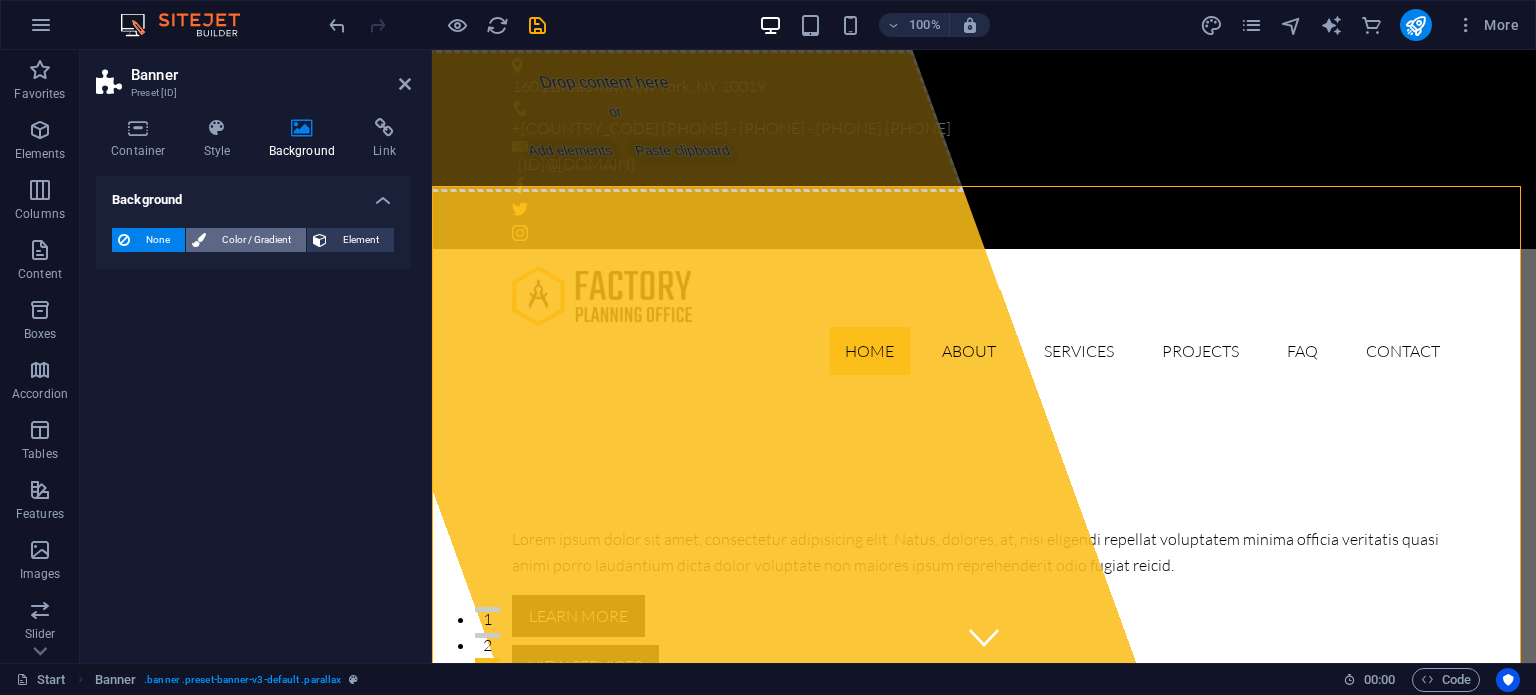 click on "Color / Gradient" at bounding box center (256, 240) 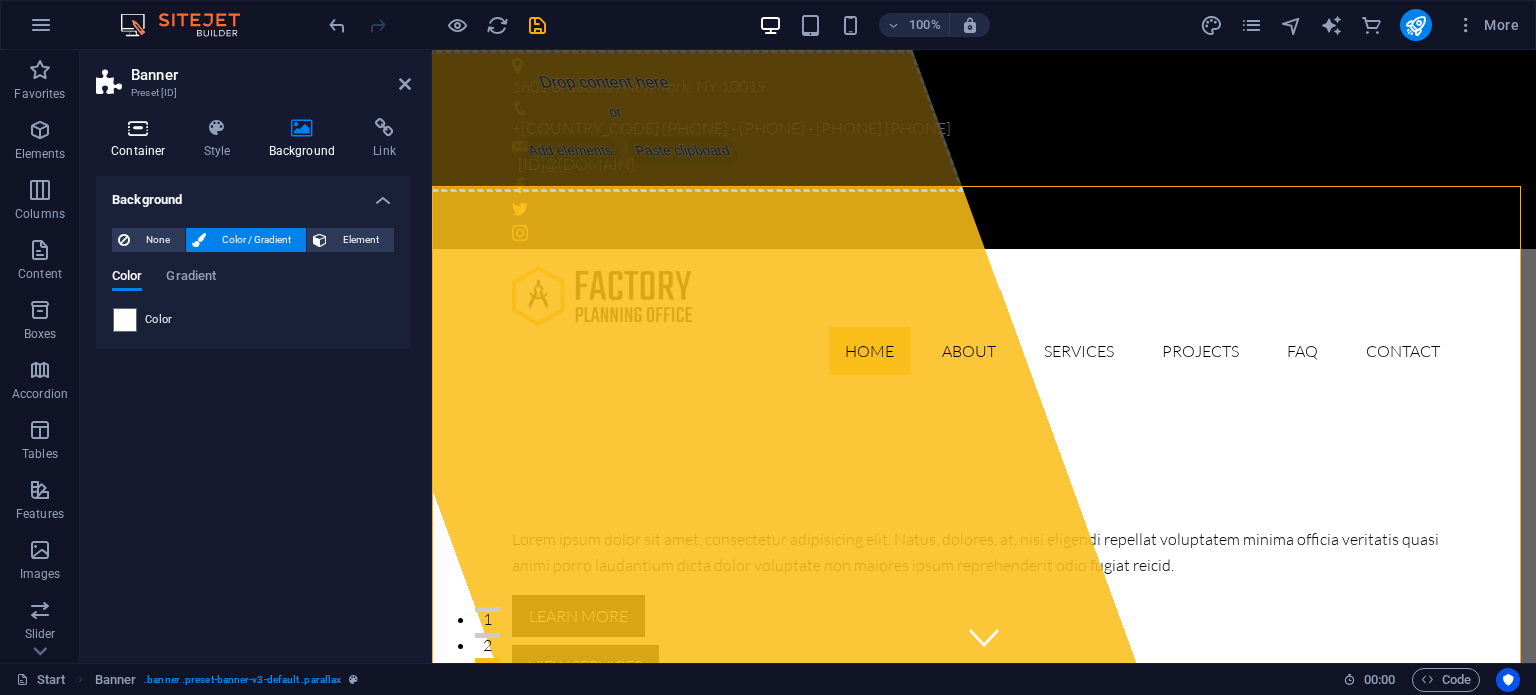 click at bounding box center [138, 128] 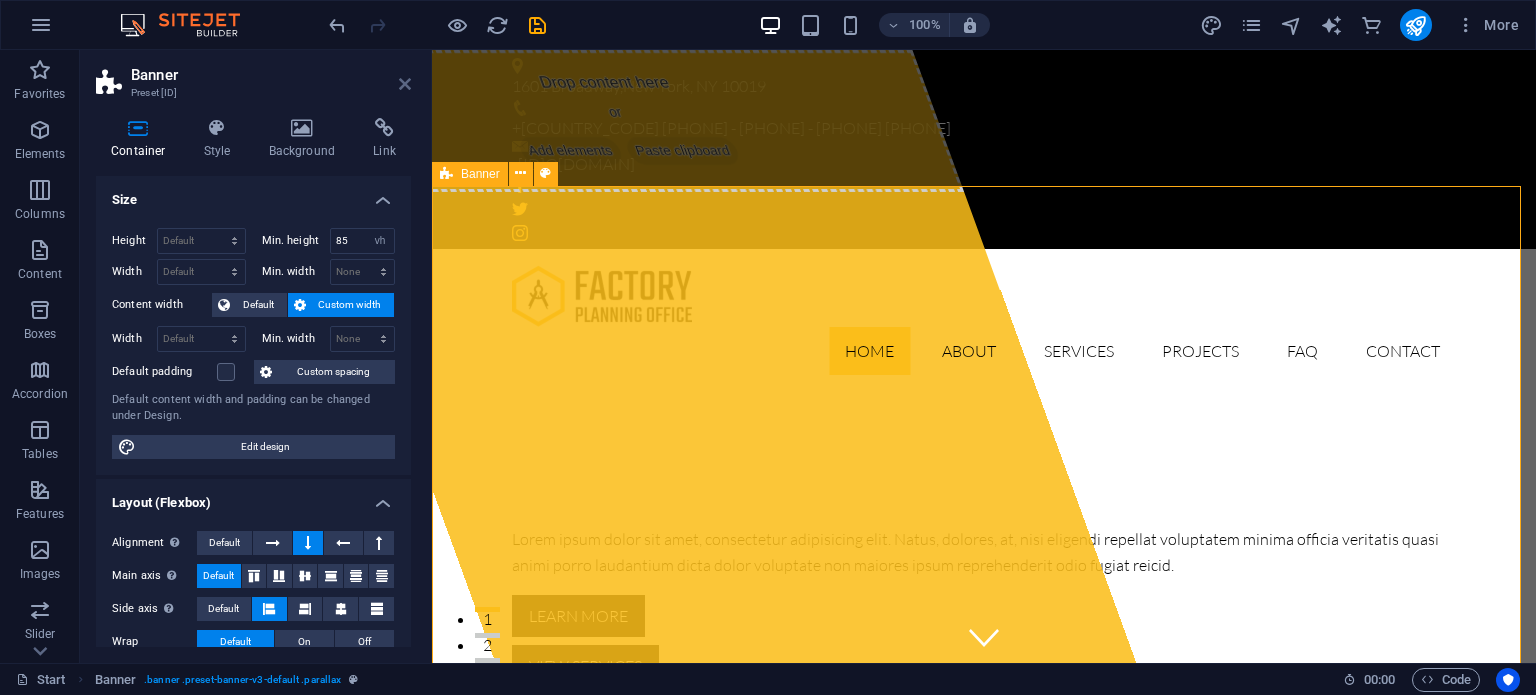 click at bounding box center (405, 84) 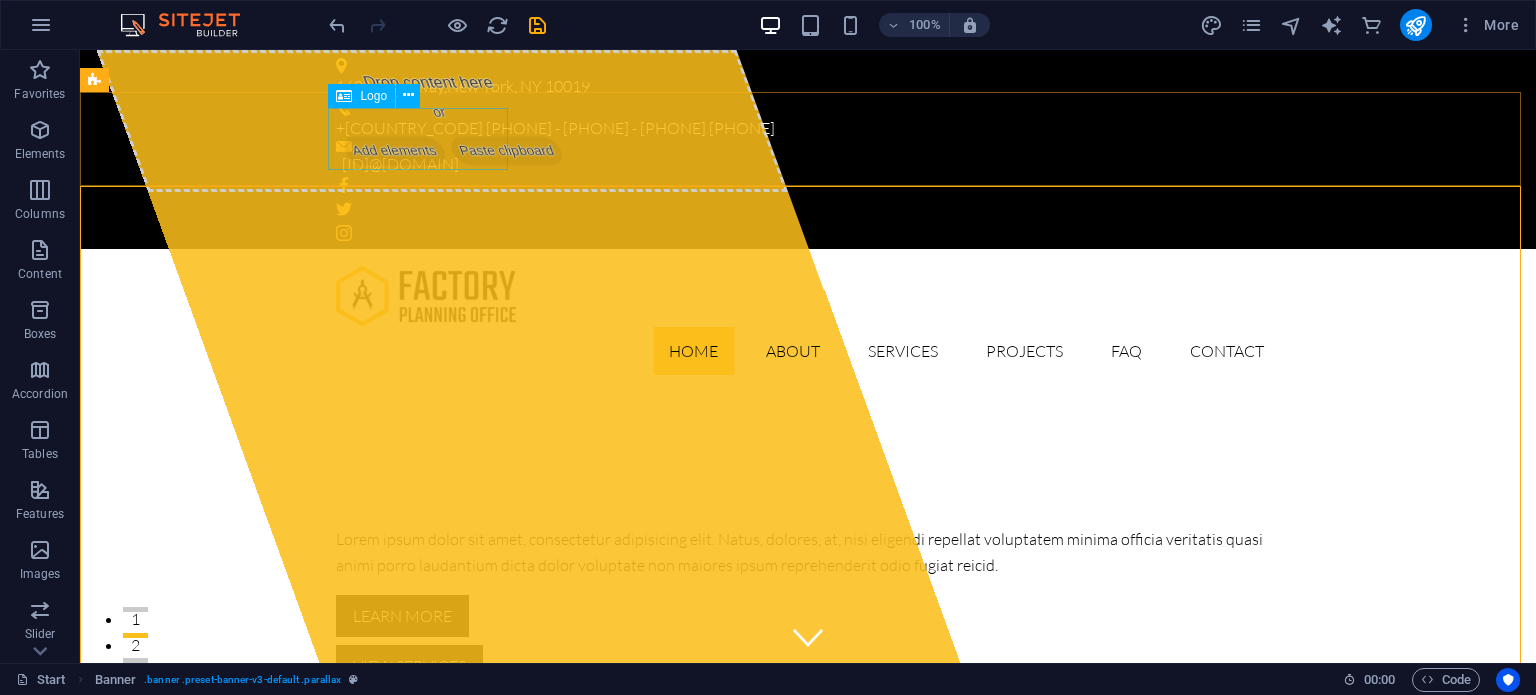 click on "Logo" at bounding box center (373, 96) 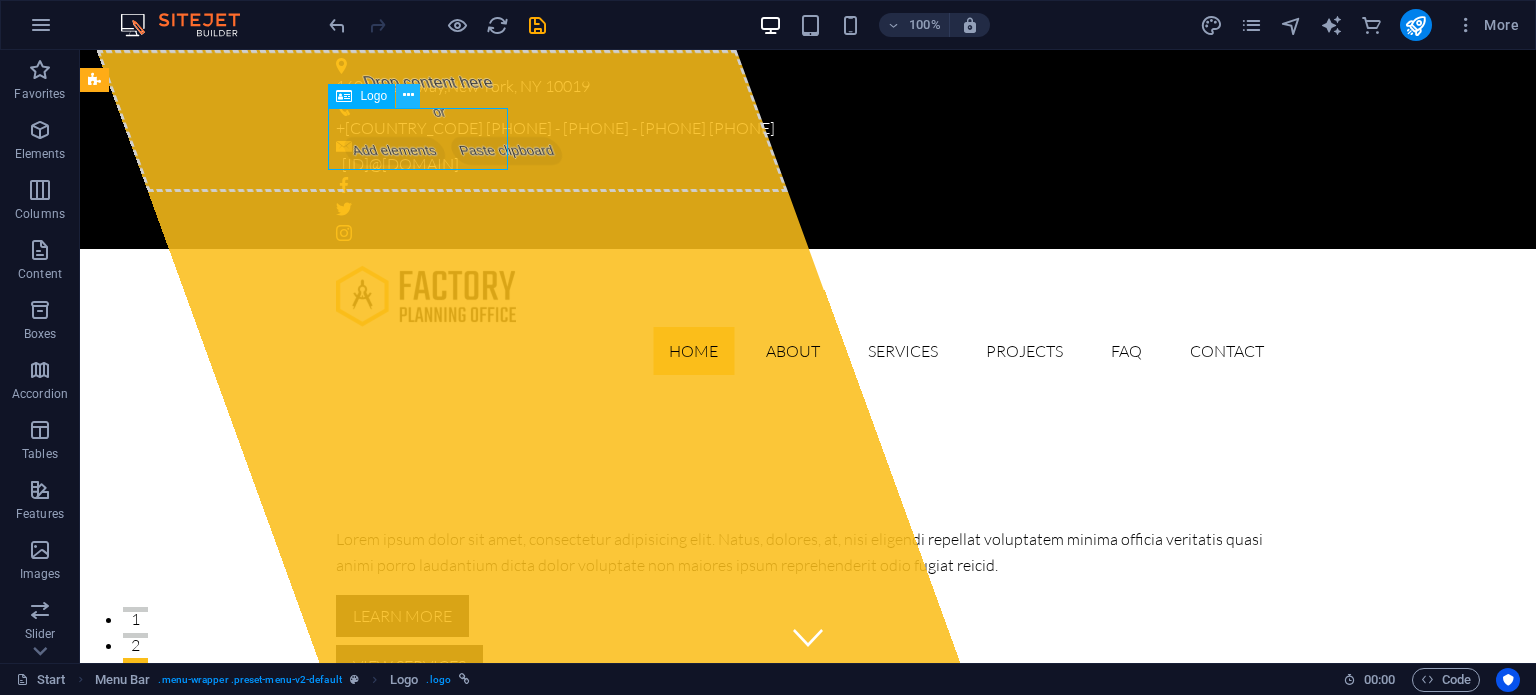 click at bounding box center (408, 95) 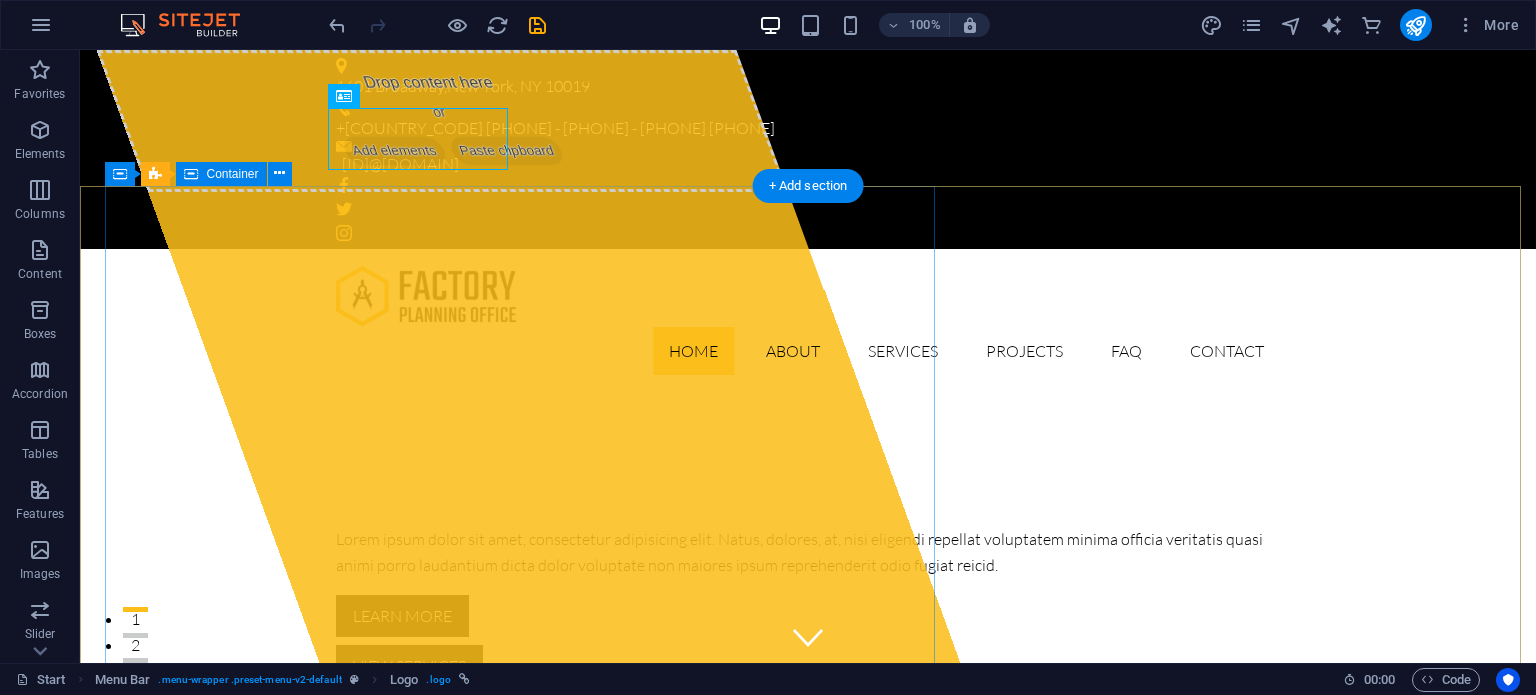 click on "Drop content here or  Add elements  Paste clipboard" at bounding box center [527, 356] 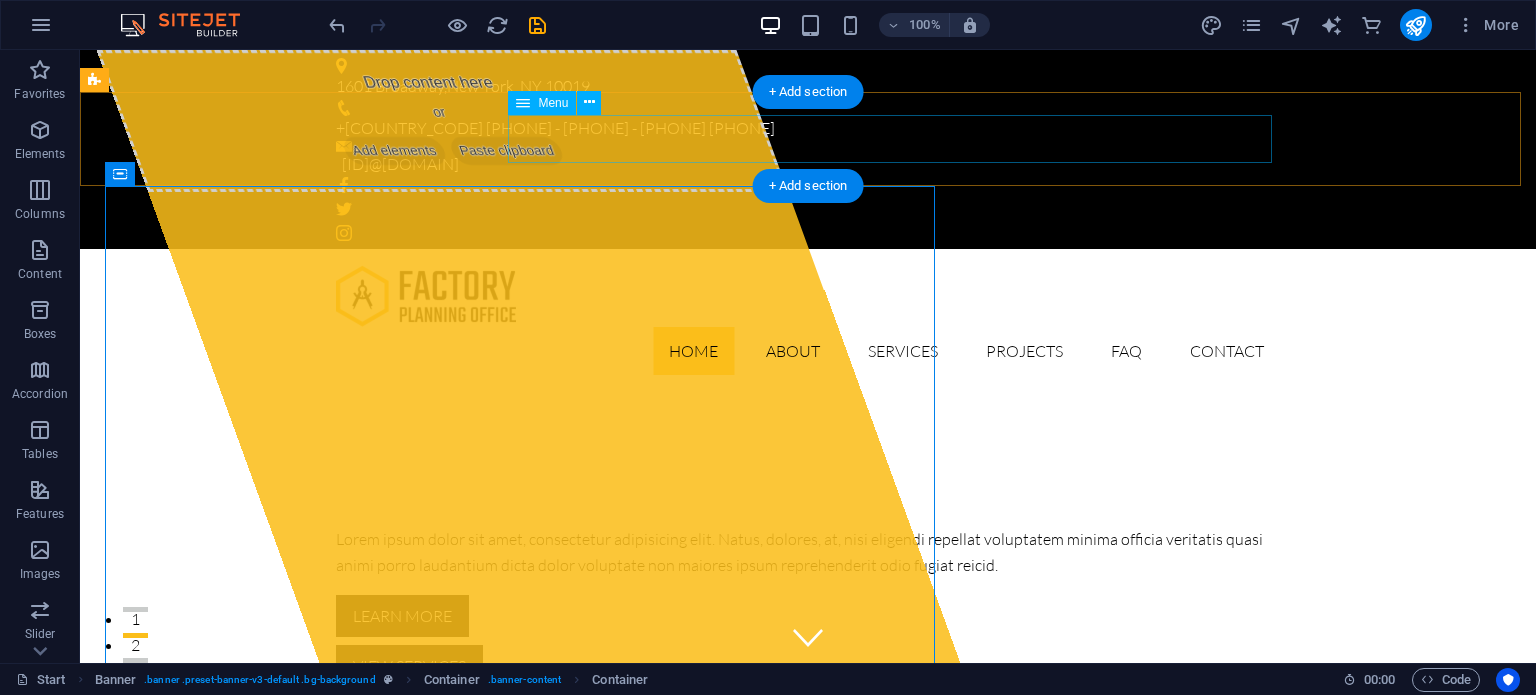 click on "Home About Services Projects FAQ Contact" at bounding box center (808, 351) 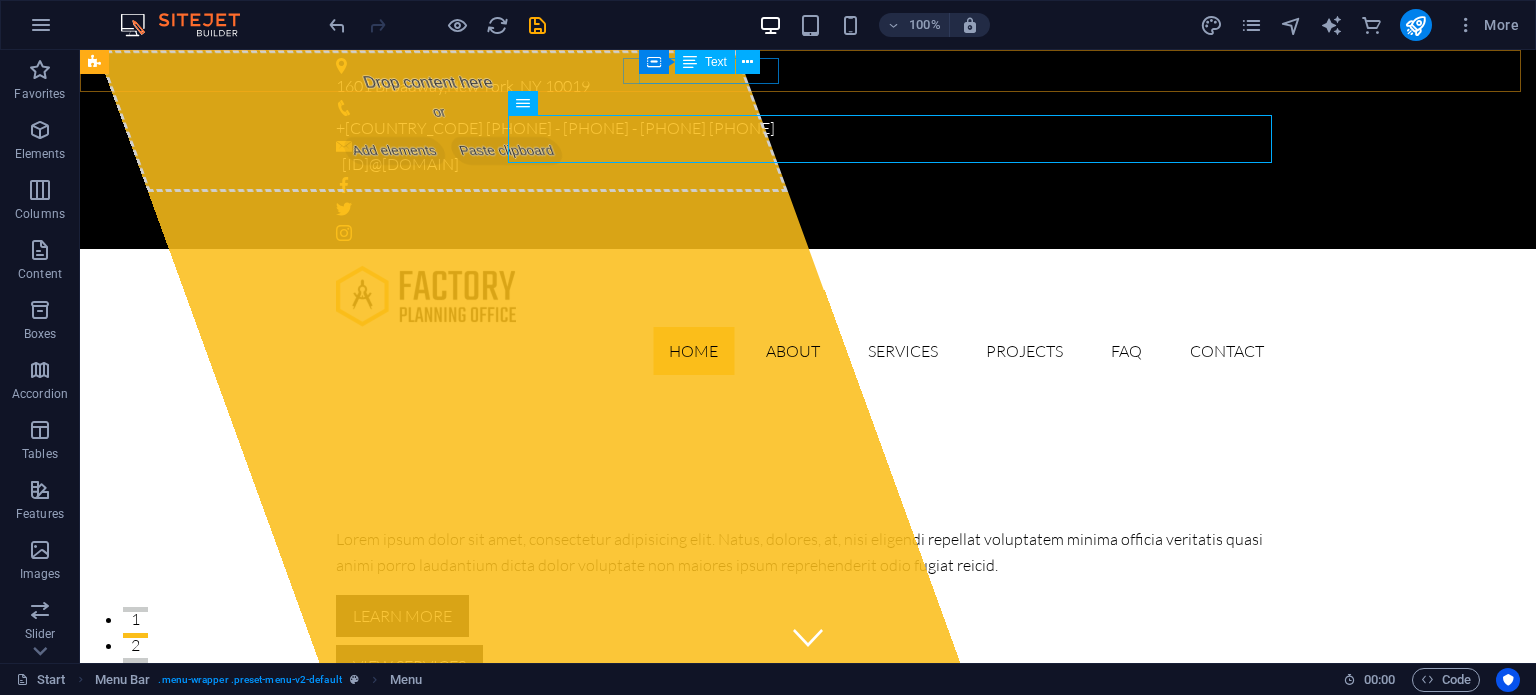 click at bounding box center [690, 62] 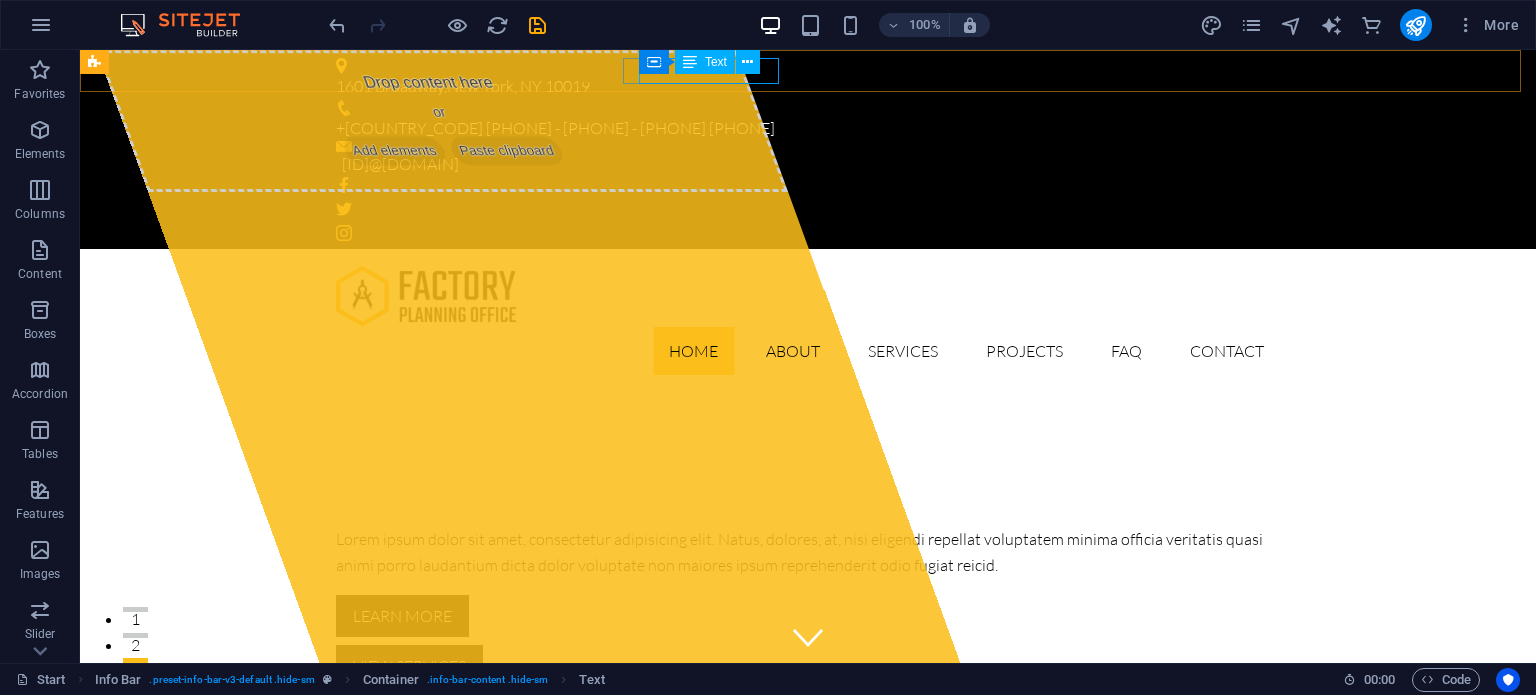 click at bounding box center (690, 62) 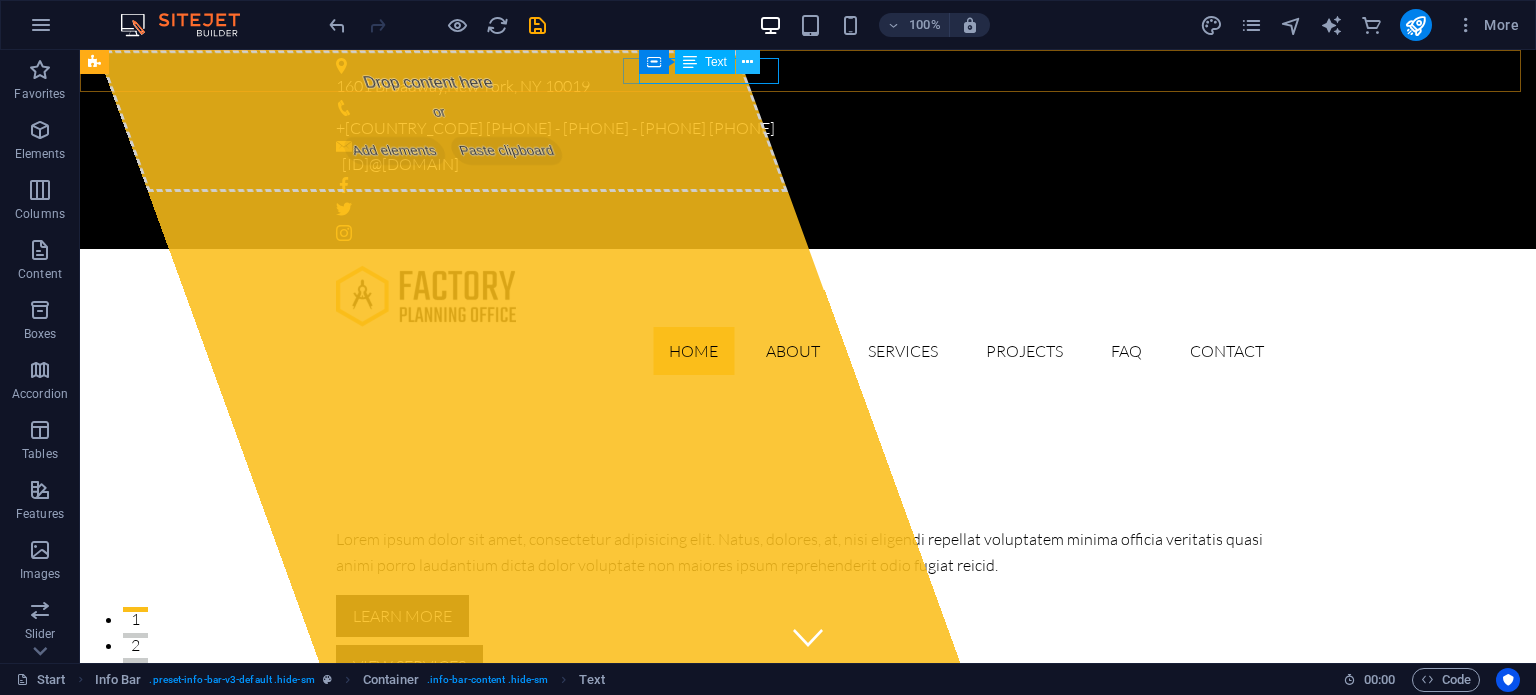 click at bounding box center [747, 62] 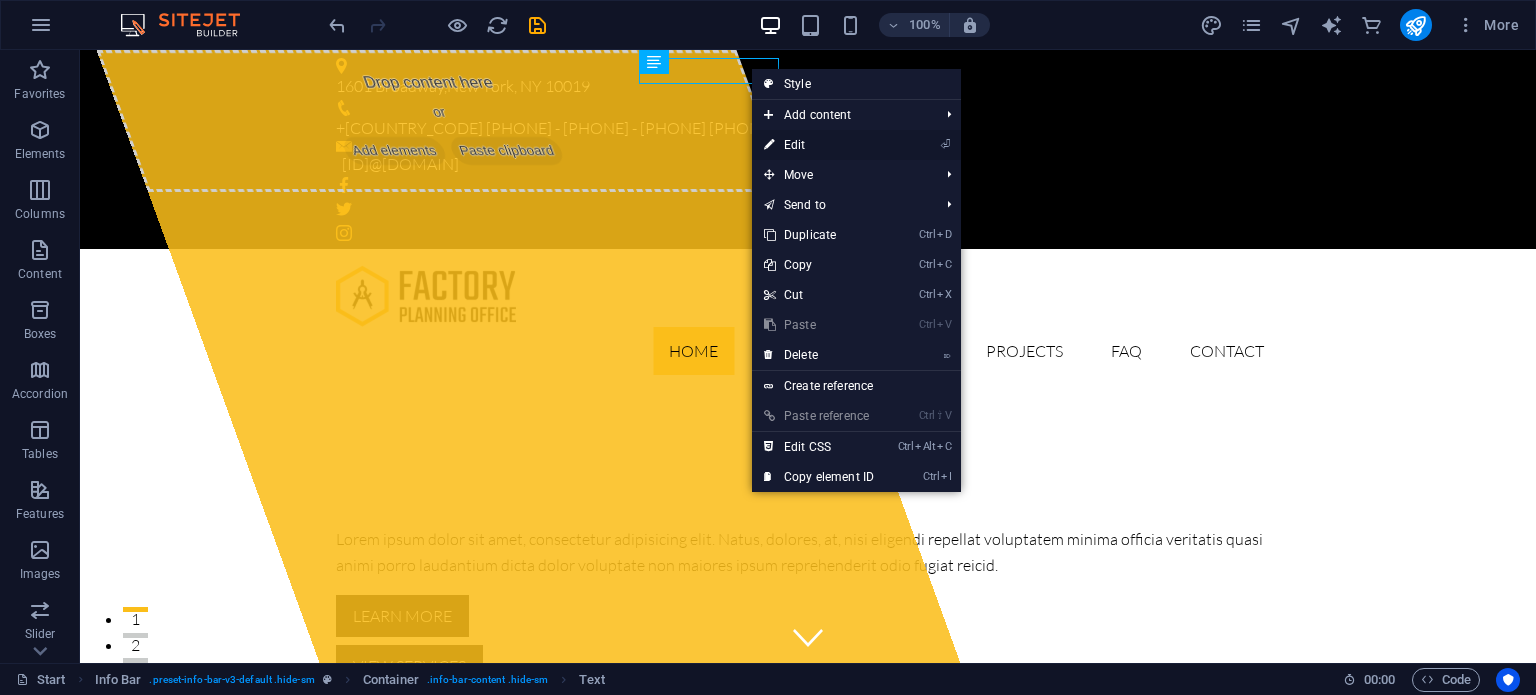 click on "⏎  Edit" at bounding box center [819, 145] 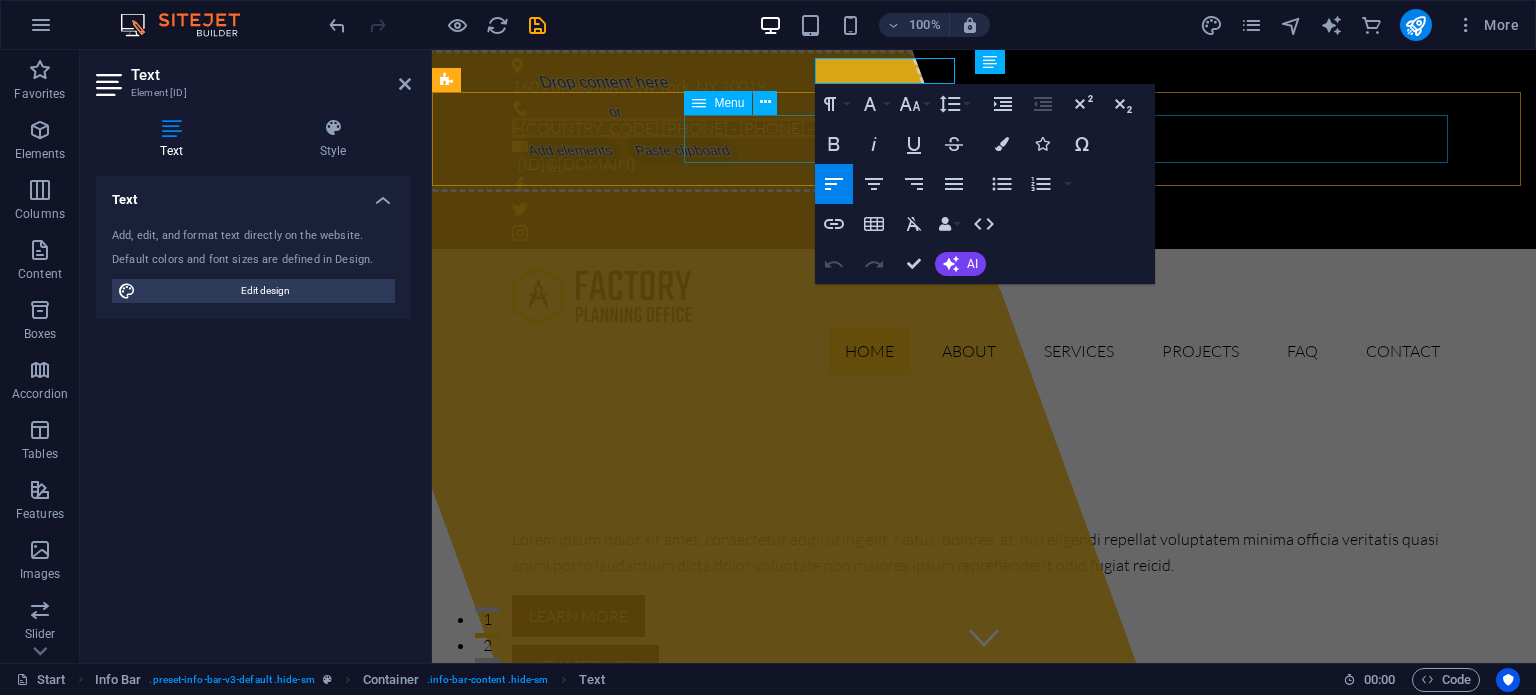 type 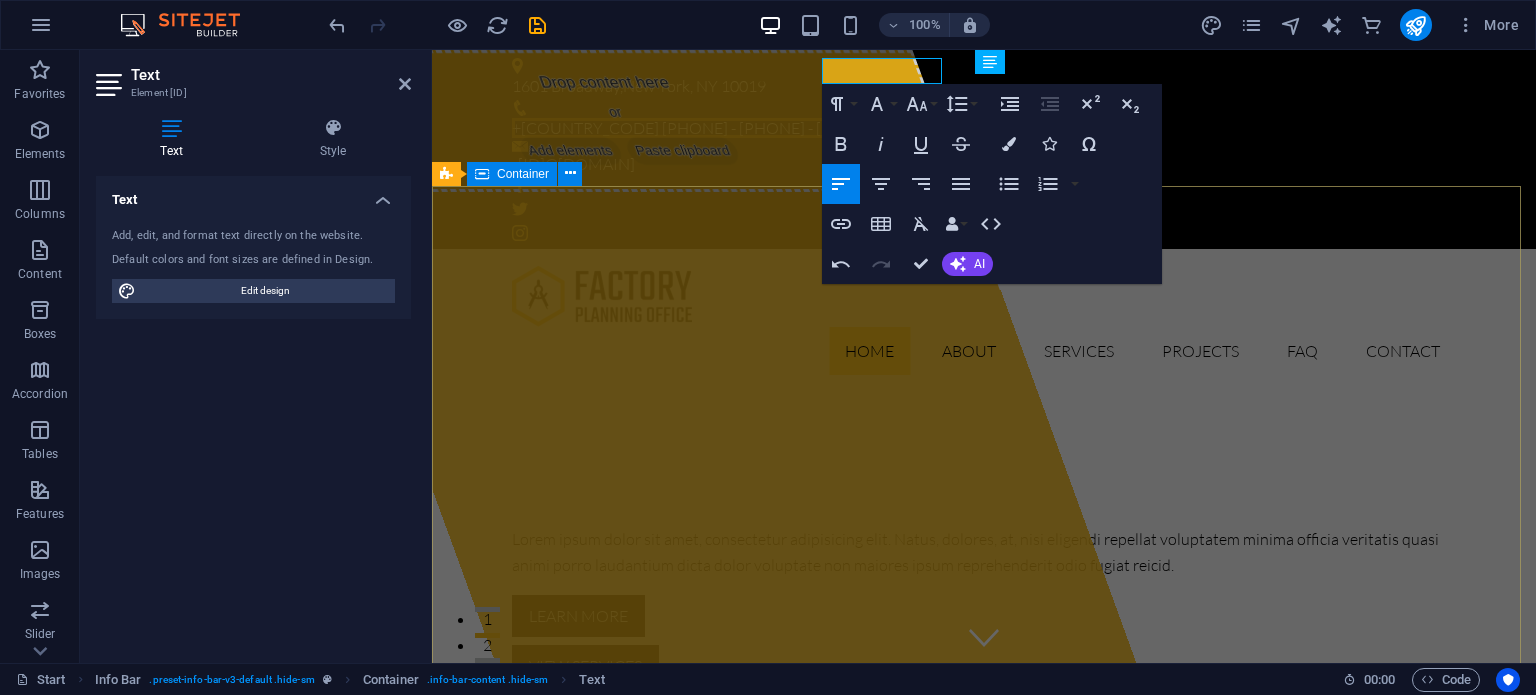 click on "Drop content here or  Add elements  Paste clipboard [DOMAIN] Lorem ipsum dolor sit amet, consectetur adipisicing elit. Natus, dolores, at, nisi eligendi repellat voluptatem minima officia veritatis quasi animi porro laudantium dicta dolor voluptate non maiores ipsum reprehenderit odio fugiat reicid. Learn more View Services" at bounding box center [984, 578] 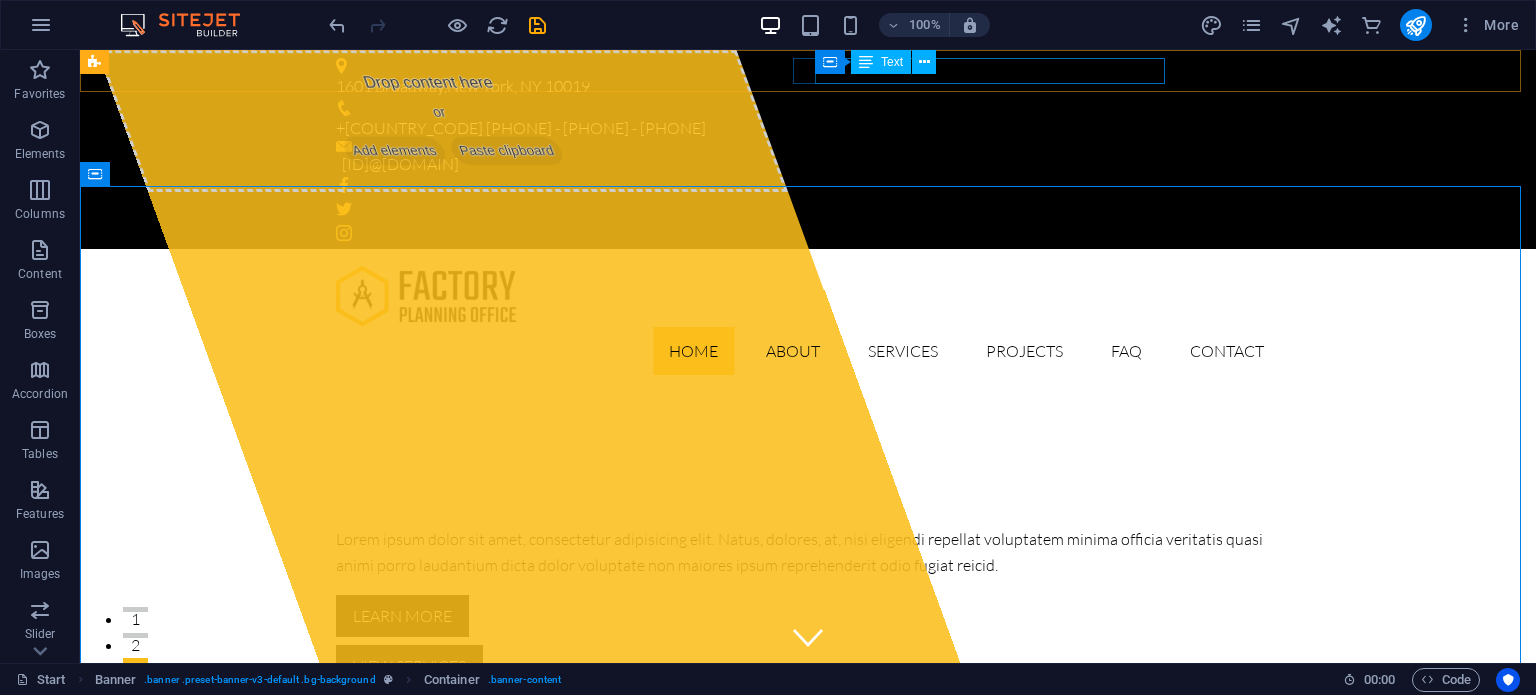 click on "Text" at bounding box center (892, 62) 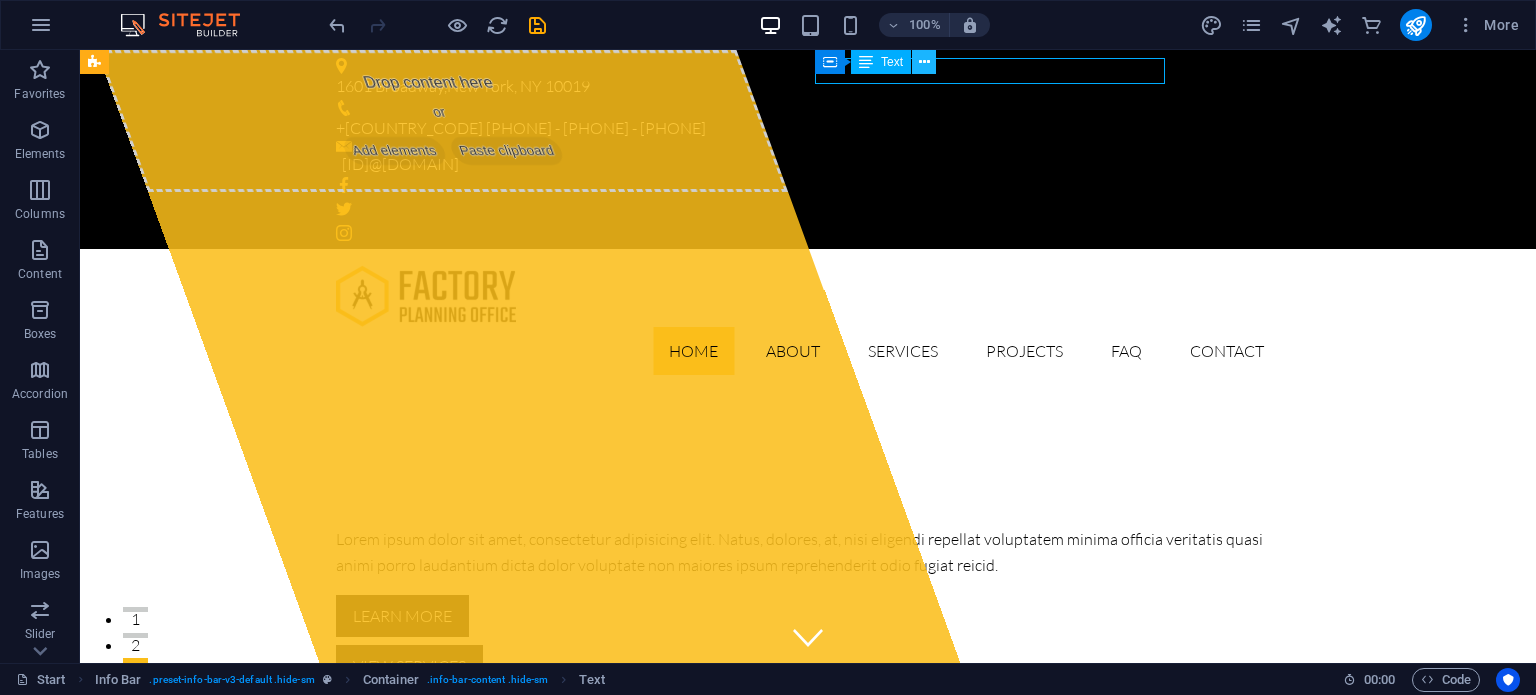 click at bounding box center [924, 62] 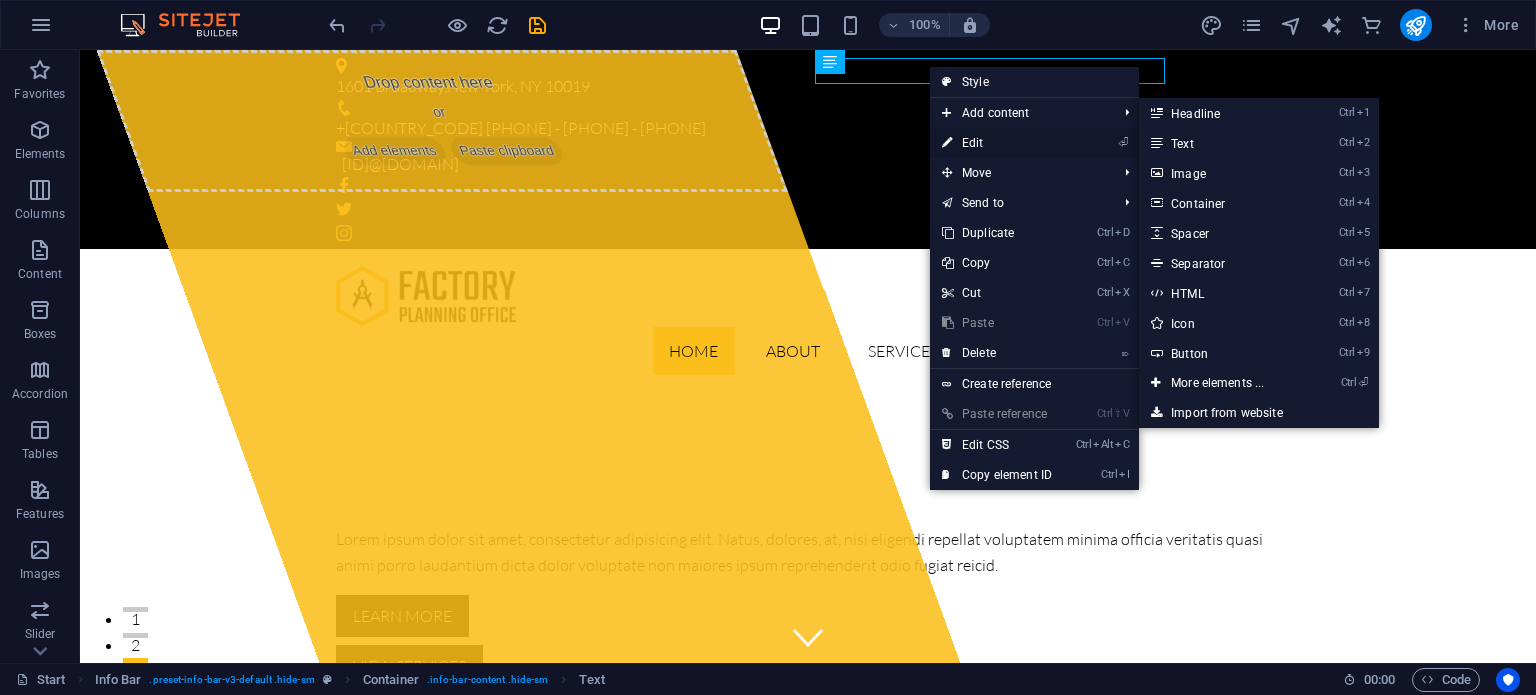 click on "⏎  Edit" at bounding box center [997, 143] 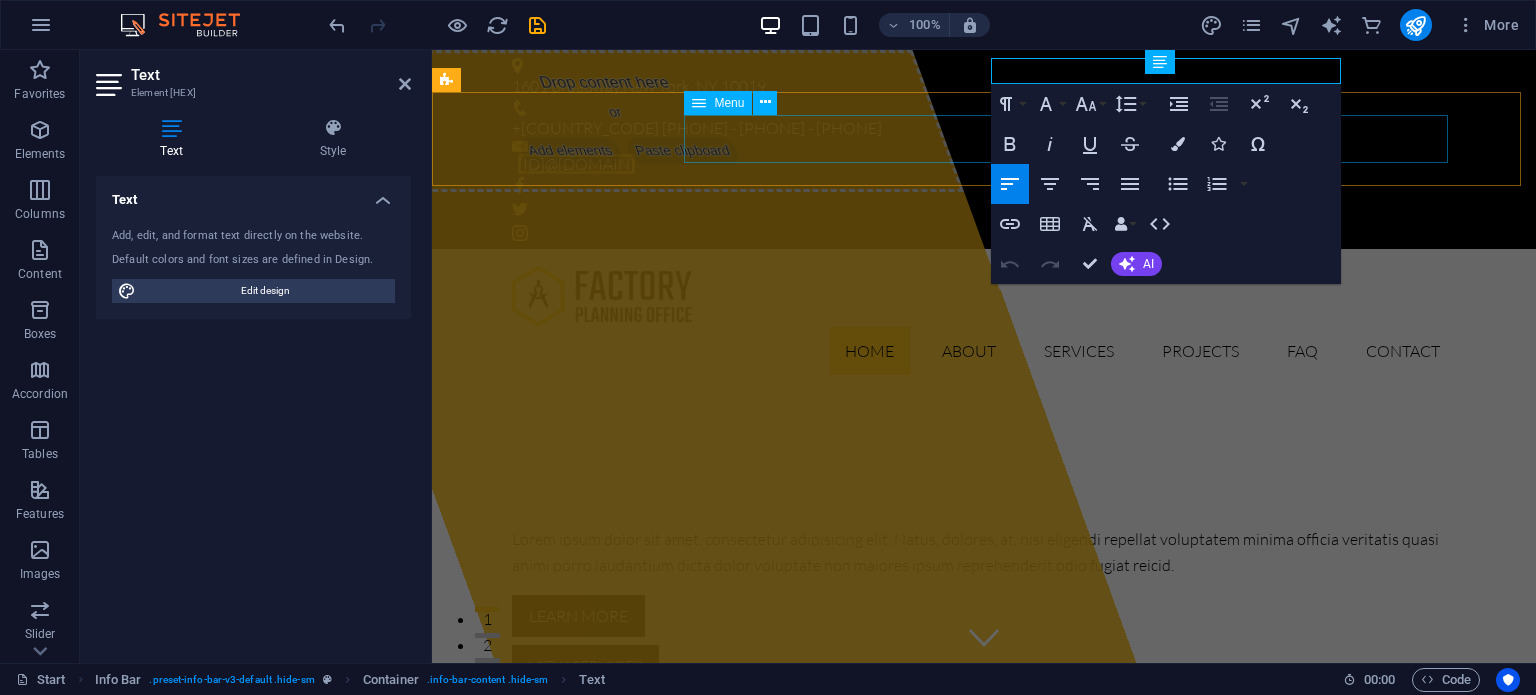 type 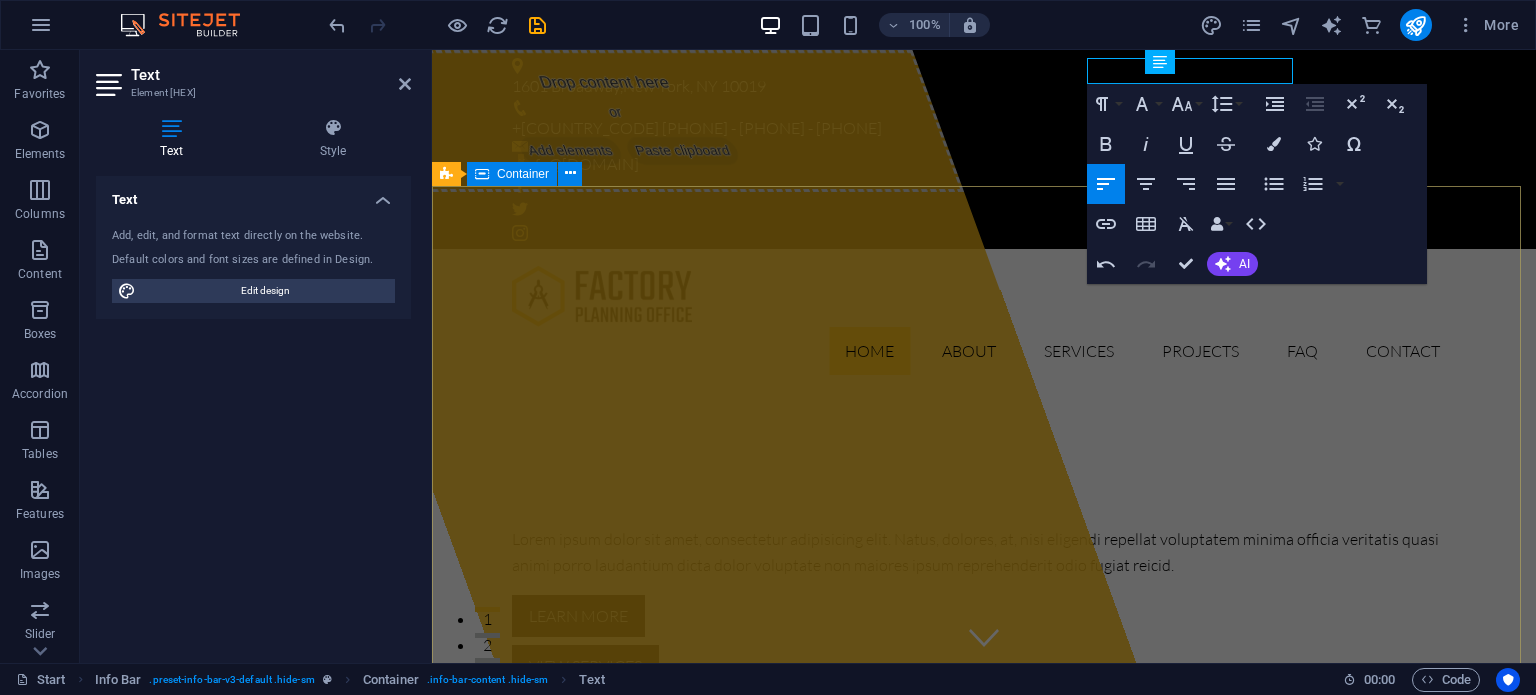 click on "Drop content here or  Add elements  Paste clipboard [DOMAIN] Lorem ipsum dolor sit amet, consectetur adipisicing elit. Natus, dolores, at, nisi eligendi repellat voluptatem minima officia veritatis quasi animi porro laudantium dicta dolor voluptate non maiores ipsum reprehenderit odio fugiat reicid. Learn more View Services" at bounding box center (984, 578) 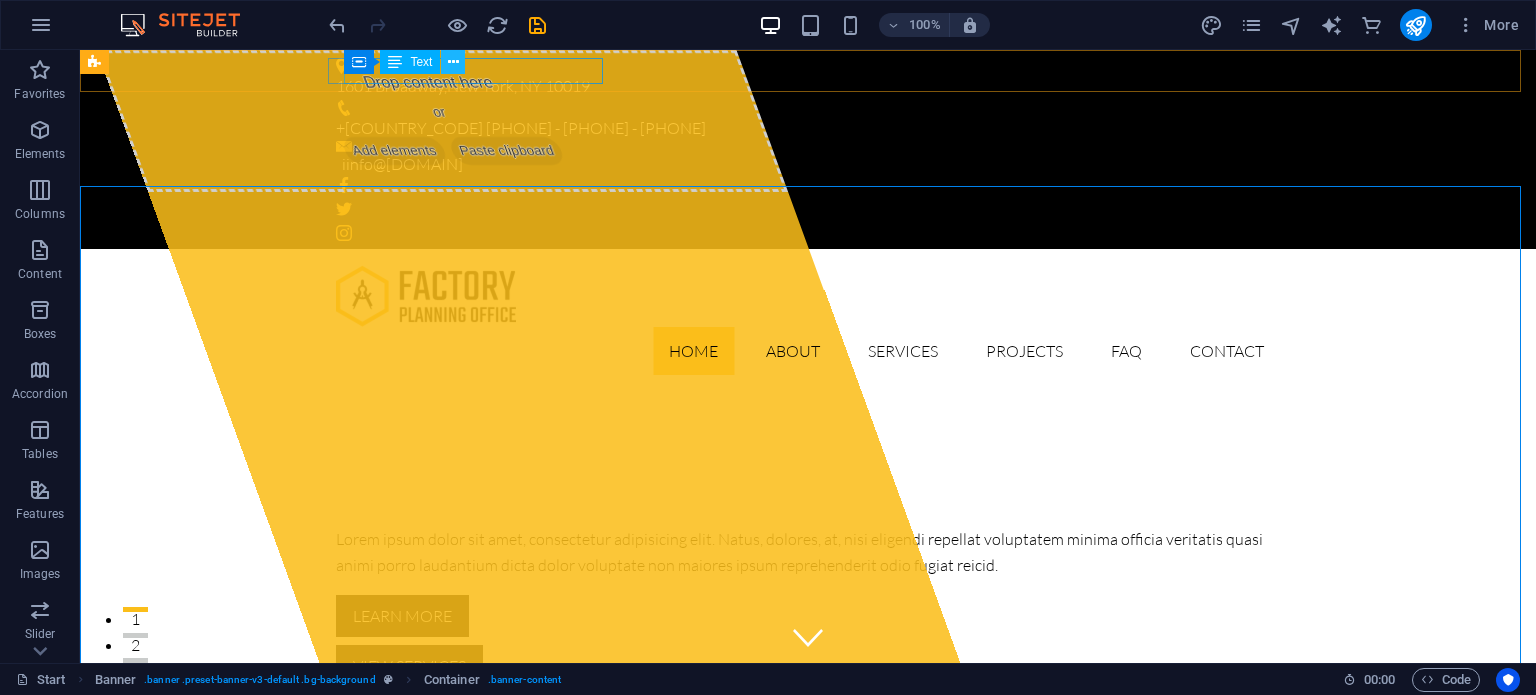 click at bounding box center (453, 62) 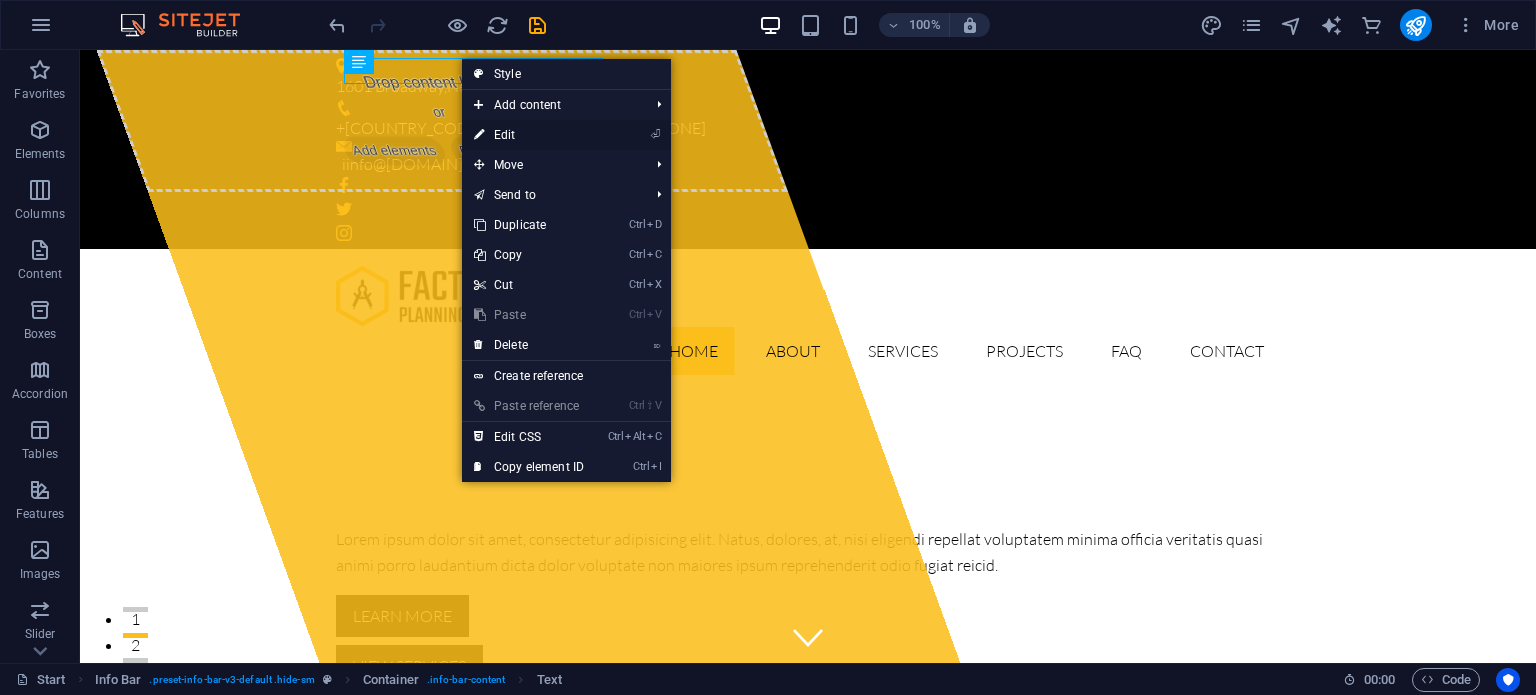 click on "⏎  Edit" at bounding box center (529, 135) 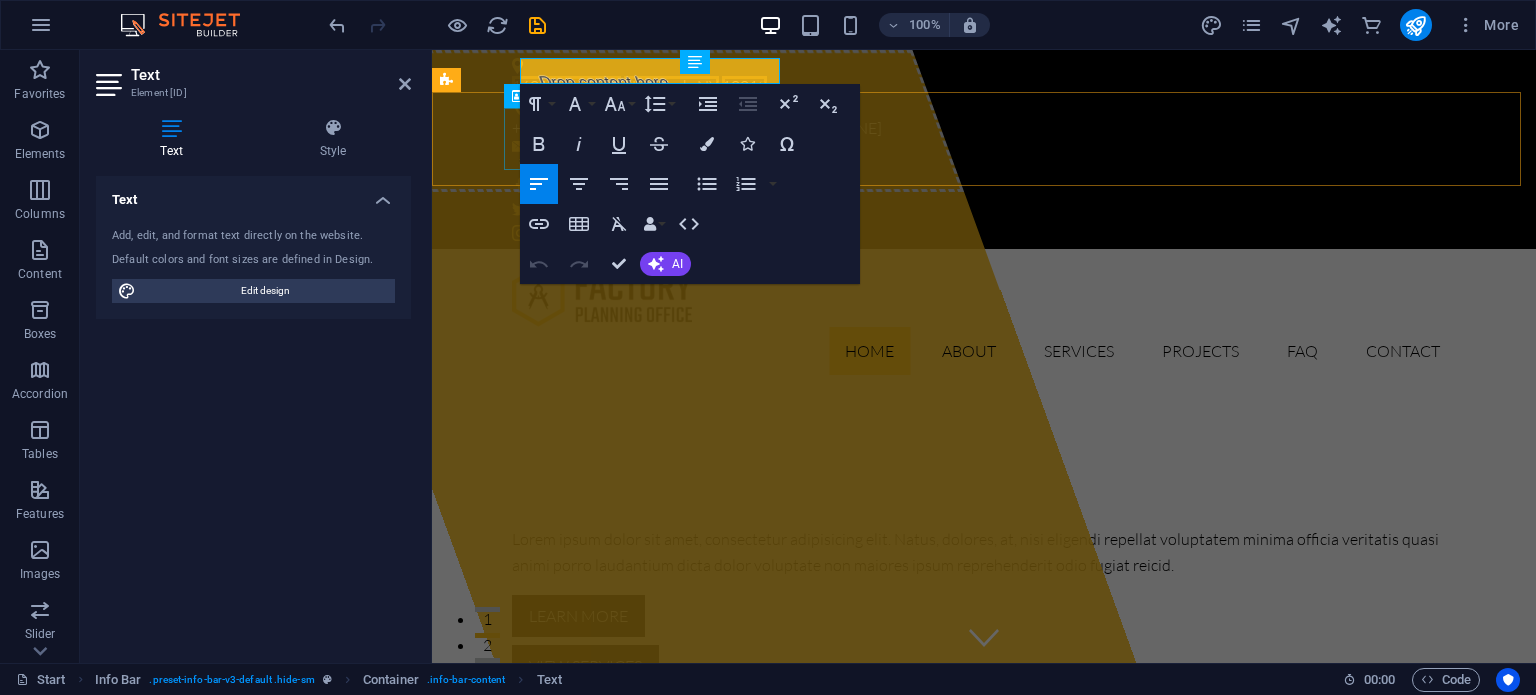 type 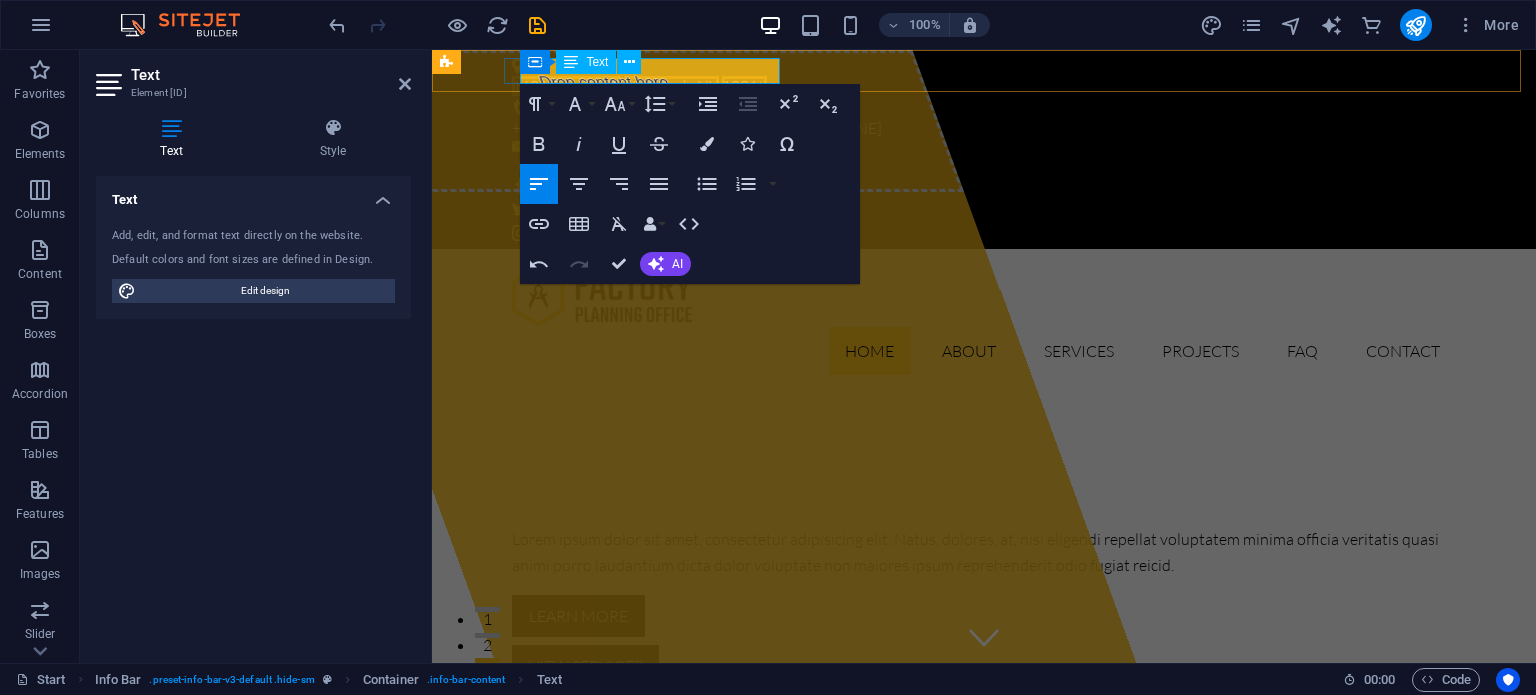 click on "10019" at bounding box center [744, 86] 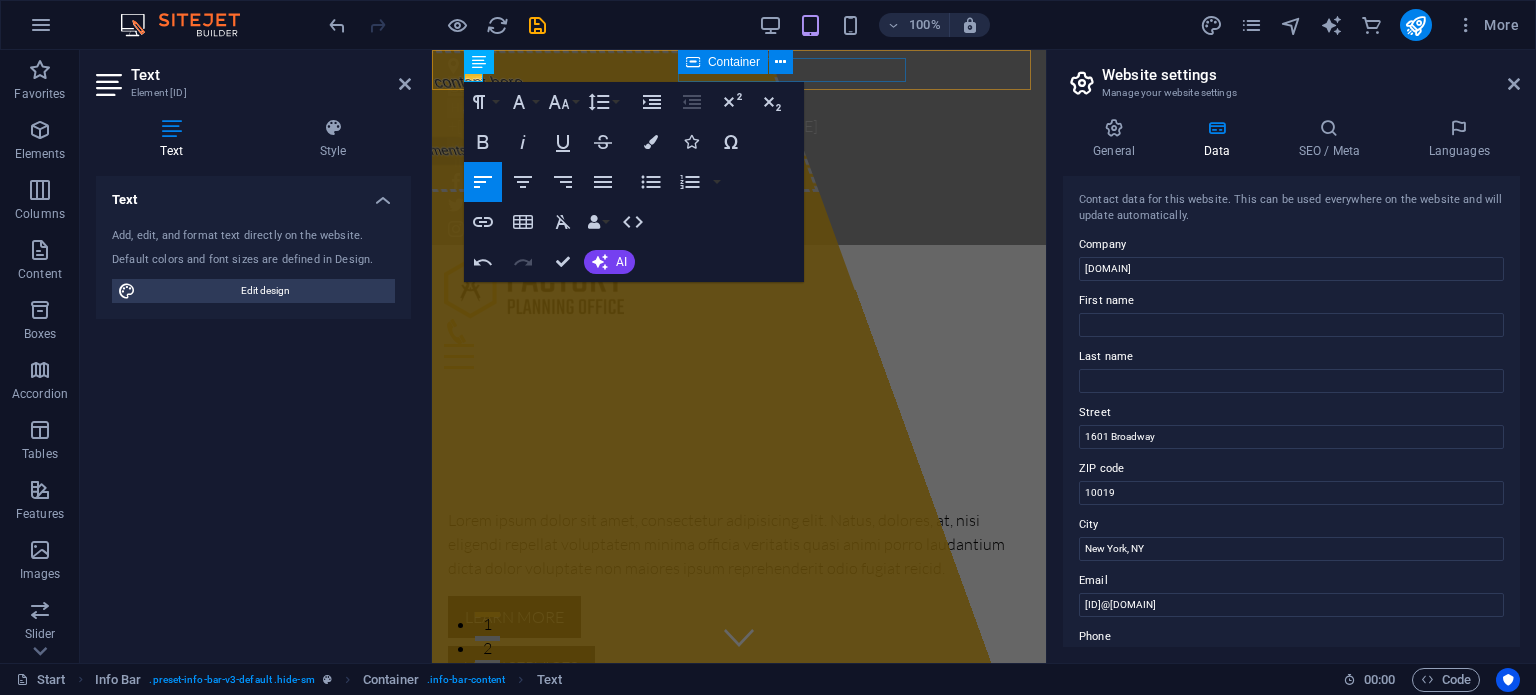 scroll, scrollTop: 0, scrollLeft: 0, axis: both 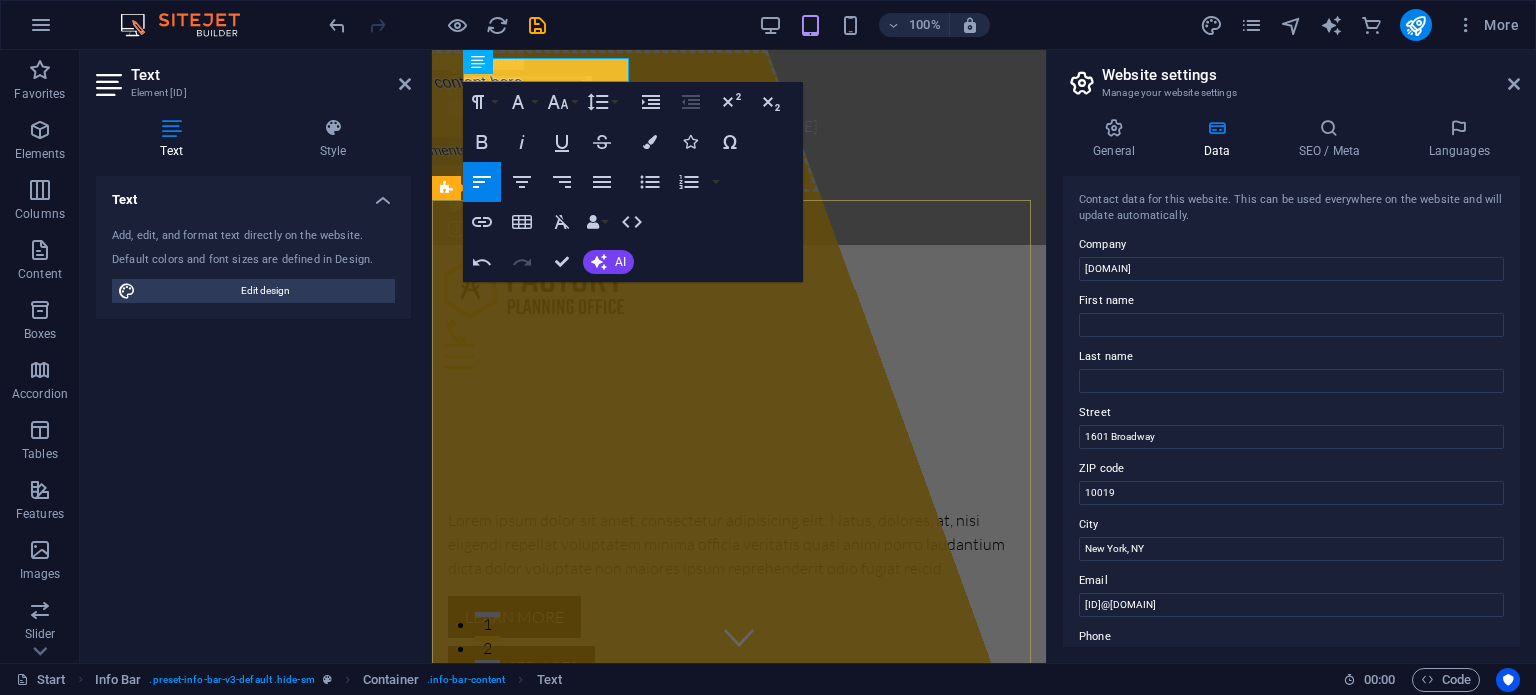 click on "Drop content here or  Add elements  Paste clipboard [DOMAIN] Lorem ipsum dolor sit amet, consectetur adipisicing elit. Natus, dolores, at, nisi eligendi repellat voluptatem minima officia veritatis quasi animi porro laudantium dicta dolor voluptate non maiores ipsum reprehenderit odio fugiat reicid. Learn more View Services" at bounding box center (739, 575) 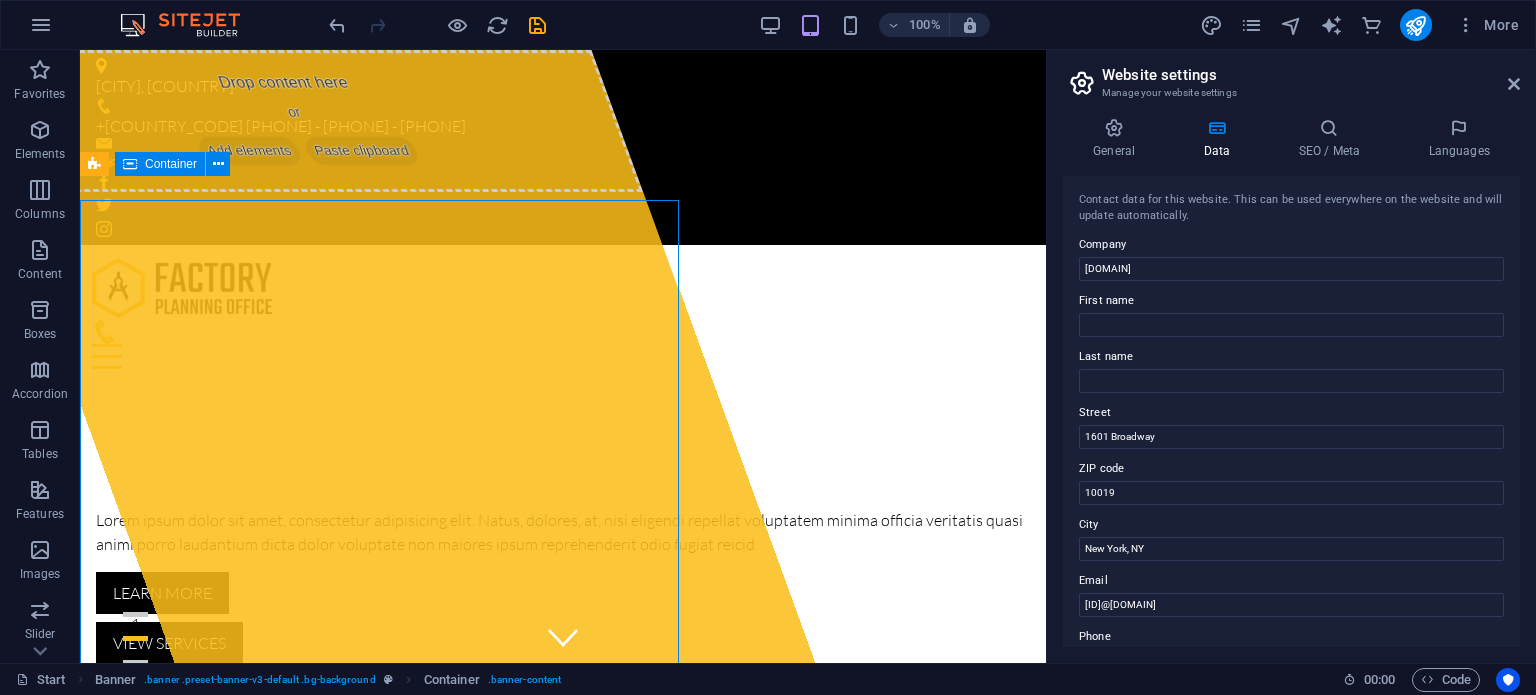 scroll, scrollTop: 0, scrollLeft: 0, axis: both 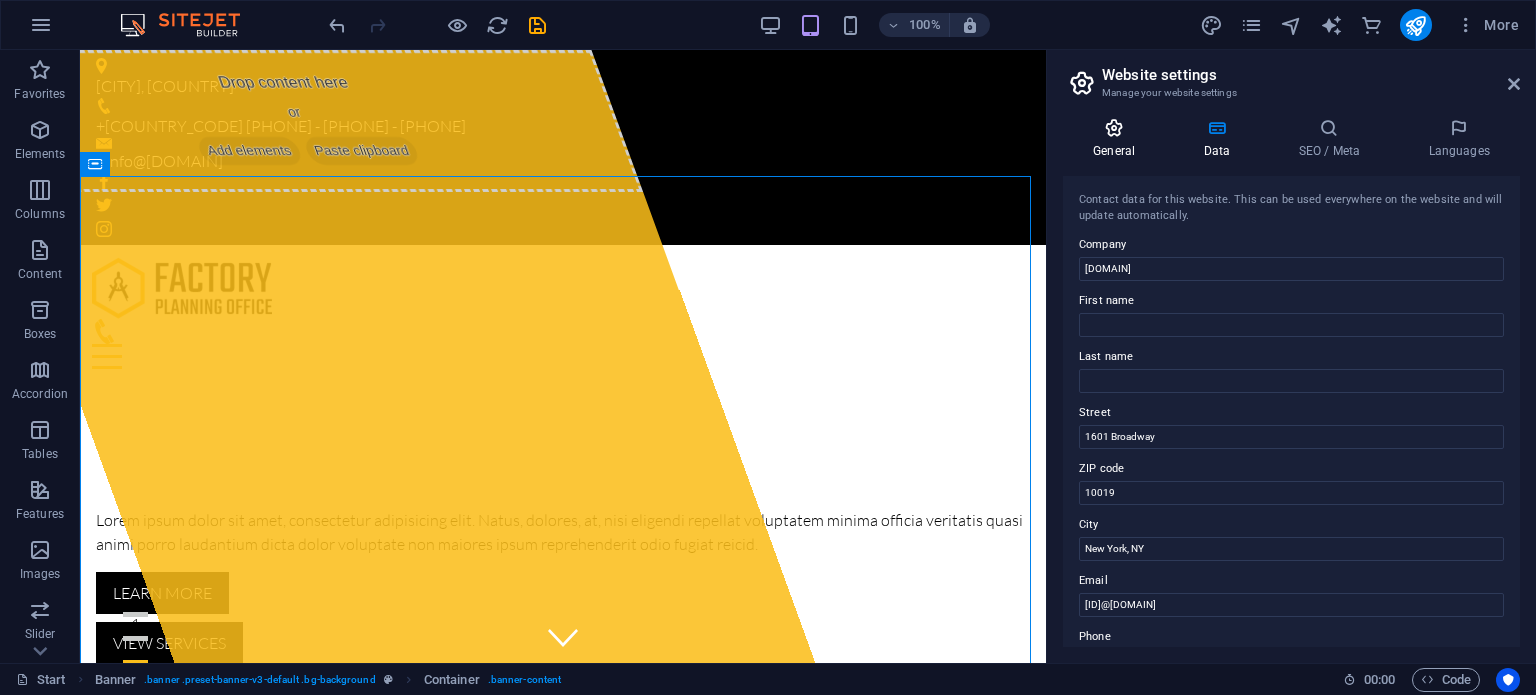 click at bounding box center [1114, 128] 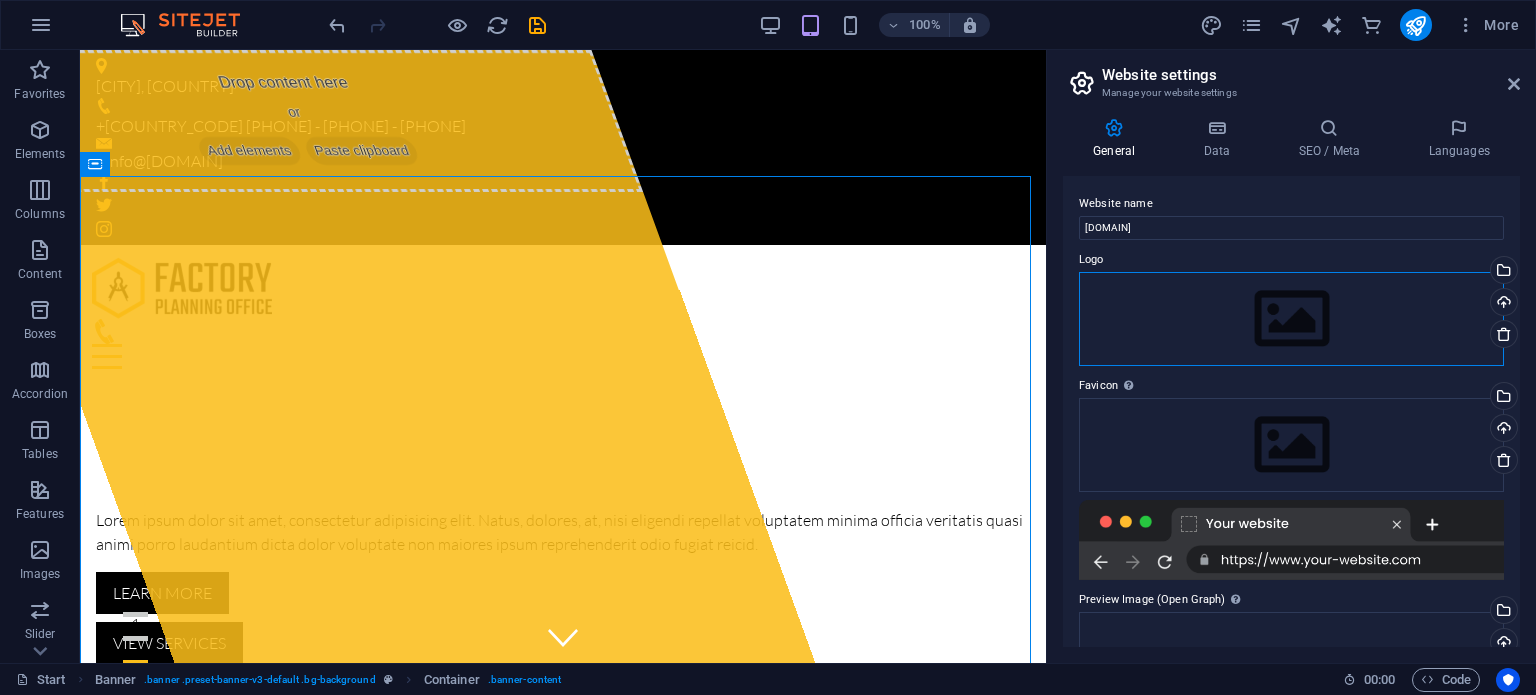 click on "Drag files here, click to choose files or select files from Files or our free stock photos & videos" at bounding box center (1291, 319) 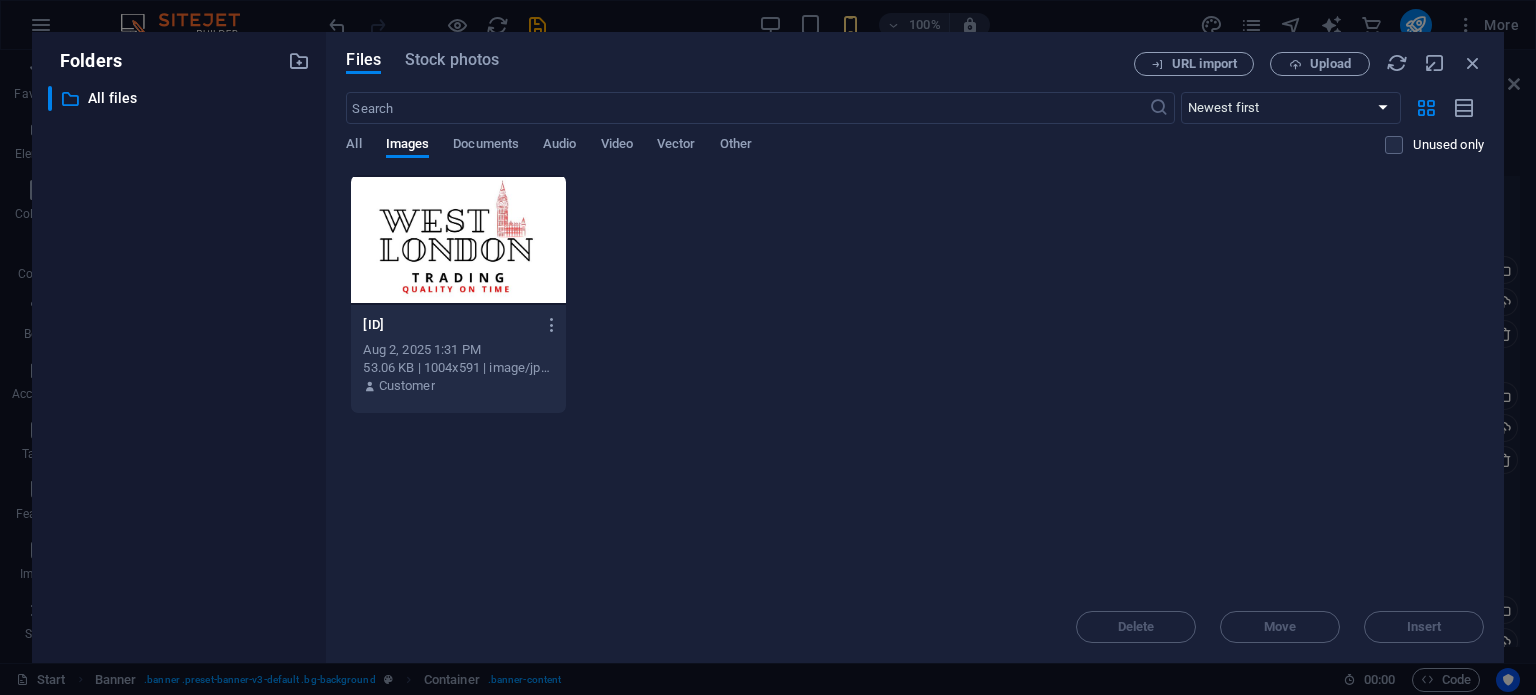 click at bounding box center [458, 240] 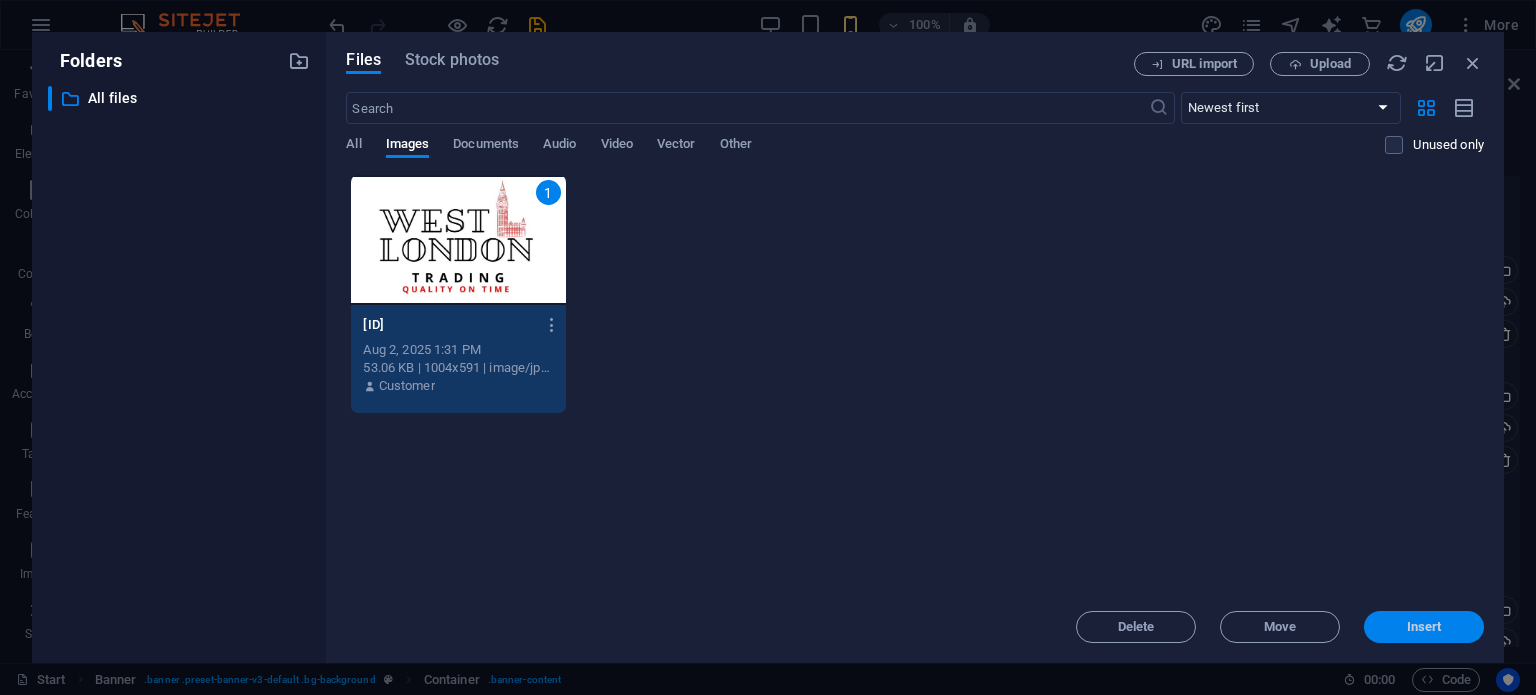 click on "Insert" at bounding box center [1424, 627] 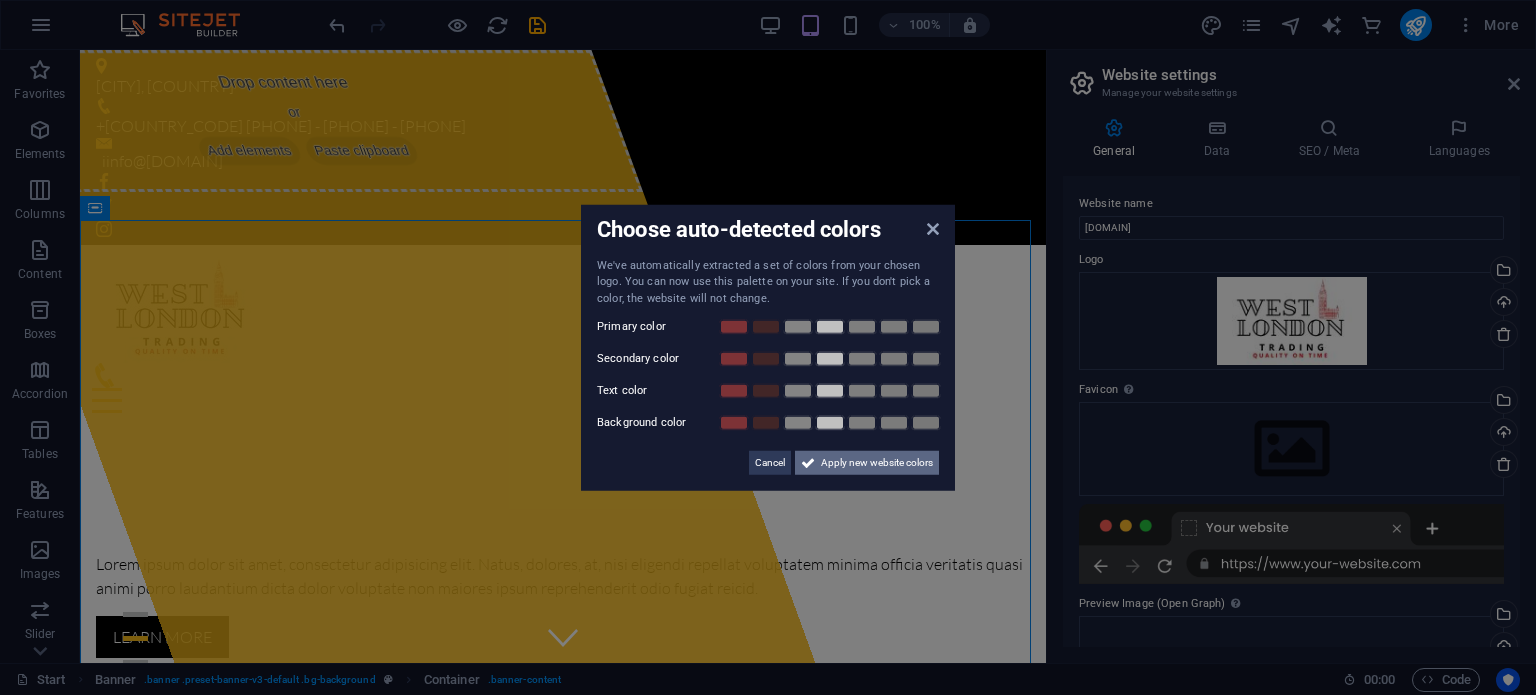 click on "Apply new website colors" at bounding box center [877, 463] 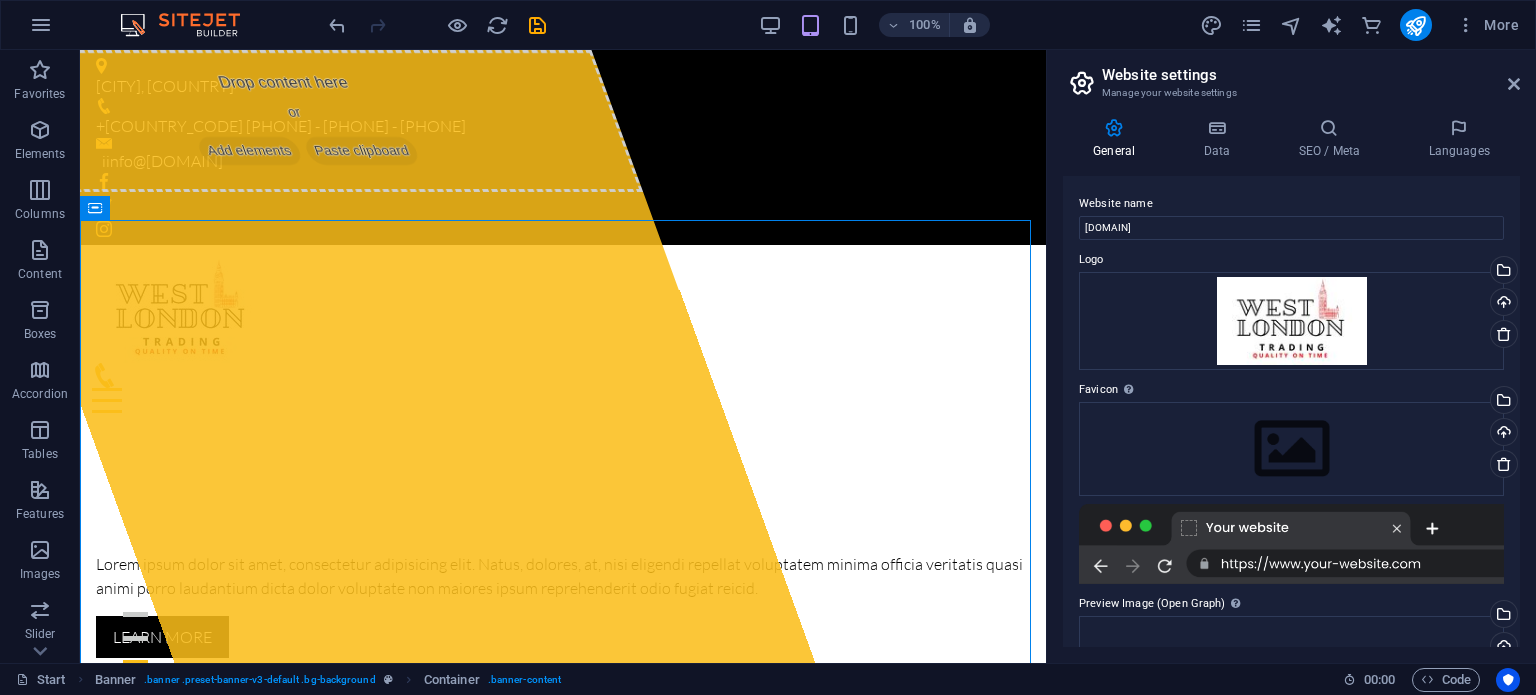 click on "Website name" at bounding box center [1291, 204] 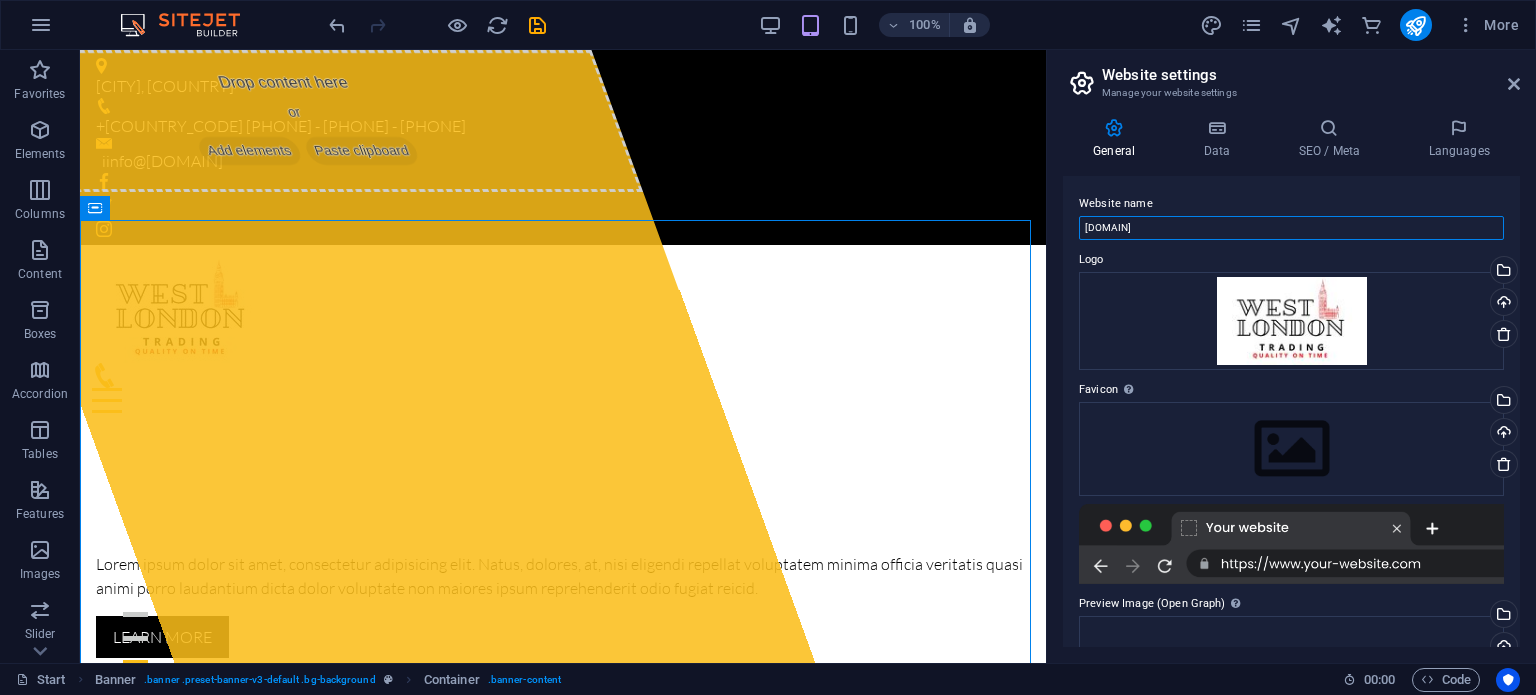 click on "[DOMAIN]" at bounding box center [1291, 228] 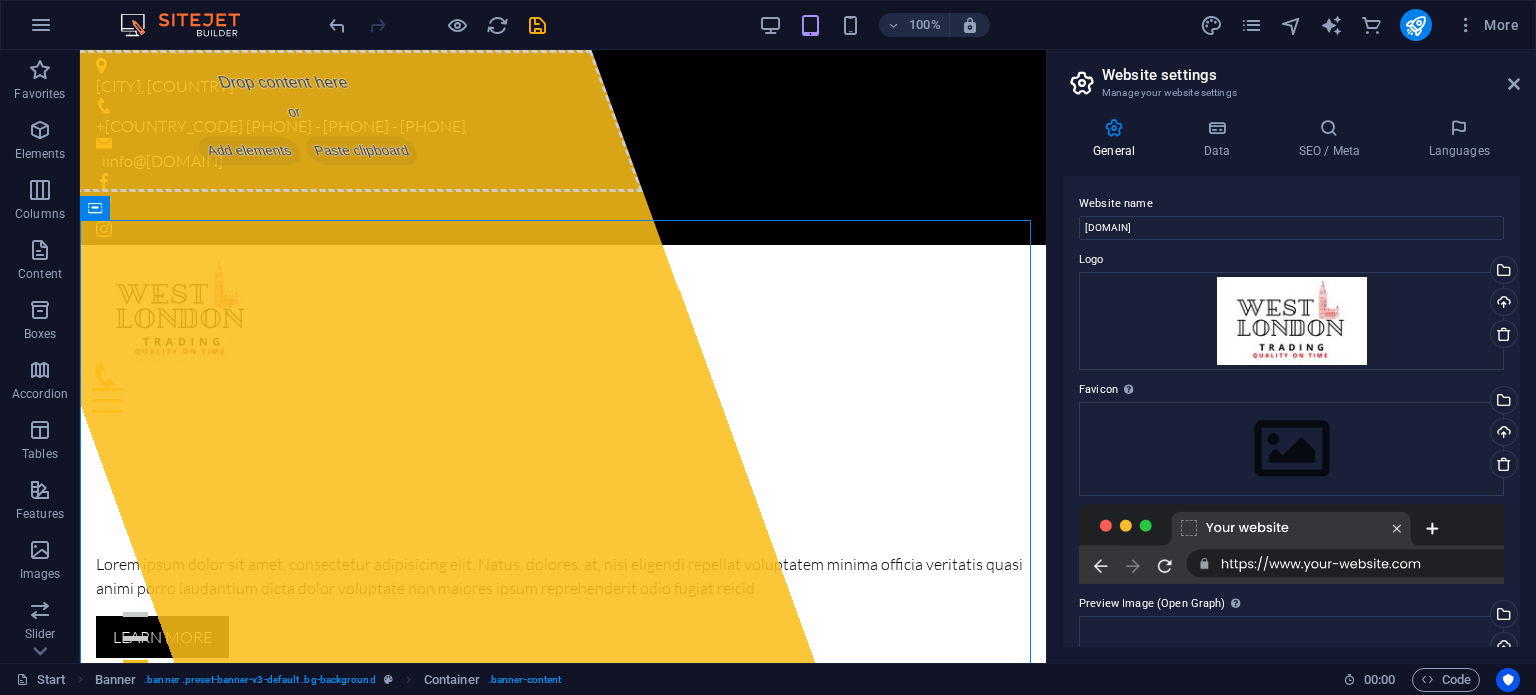 click on "Website settings" at bounding box center [1311, 75] 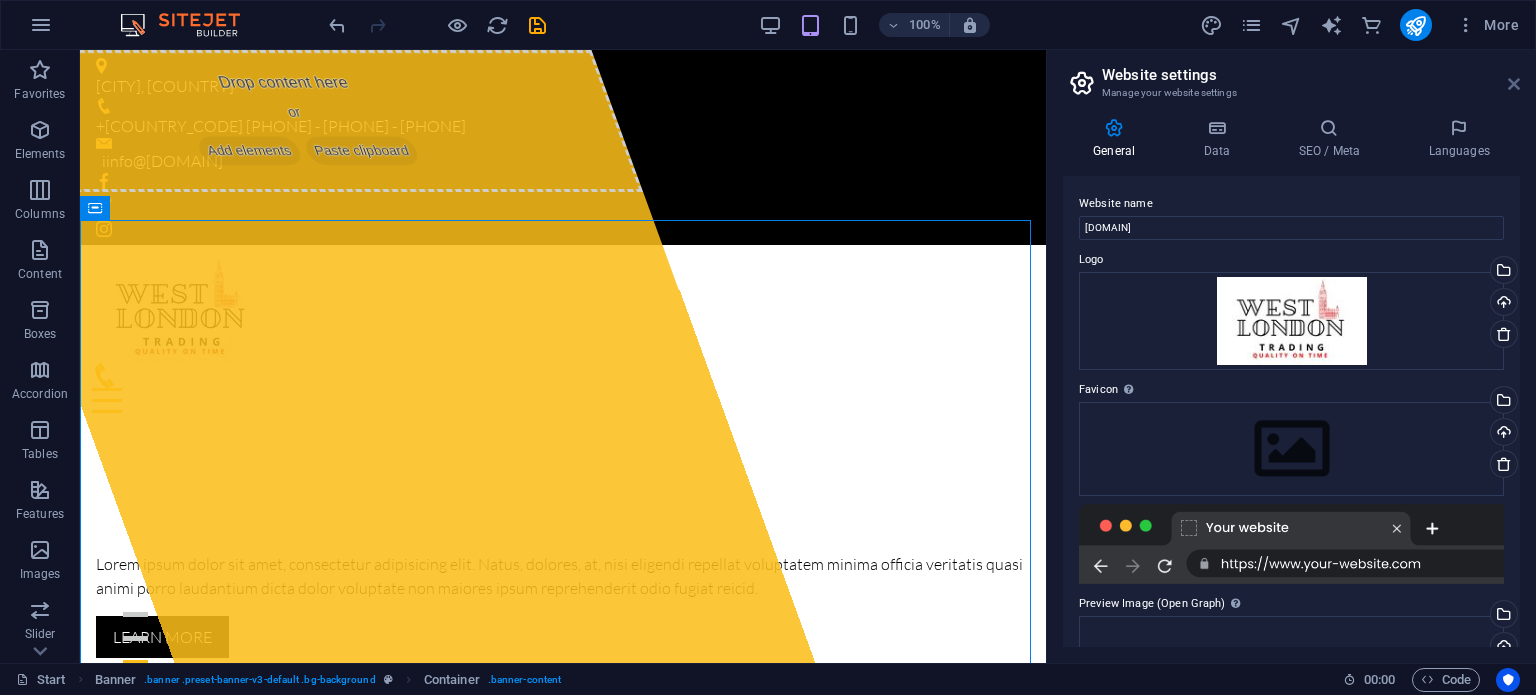 click at bounding box center (1514, 84) 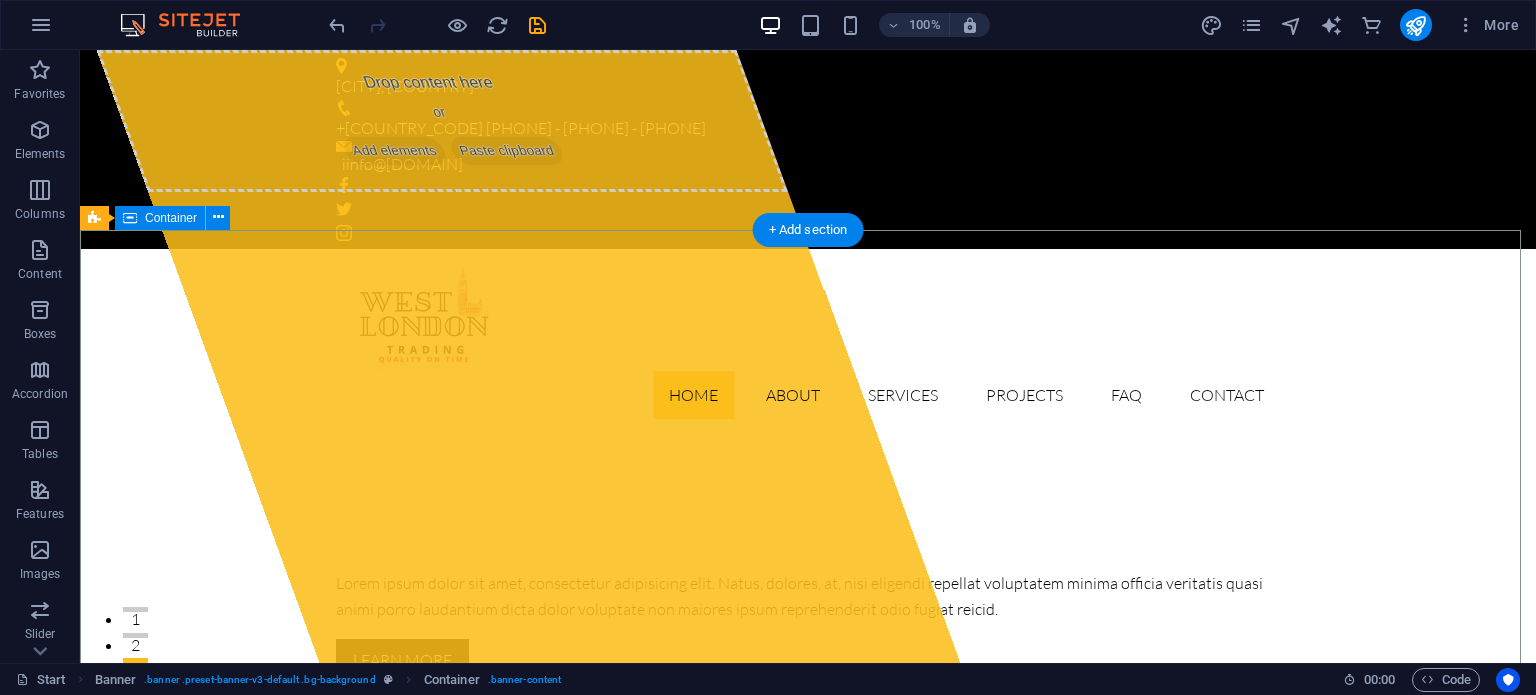 click on "Drop content here or  Add elements  Paste clipboard [DOMAIN] Lorem ipsum dolor sit amet, consectetur adipisicing elit. Natus, dolores, at, nisi eligendi repellat voluptatem minima officia veritatis quasi animi porro laudantium dicta dolor voluptate non maiores ipsum reprehenderit odio fugiat reicid. Learn more View Services" at bounding box center [808, 622] 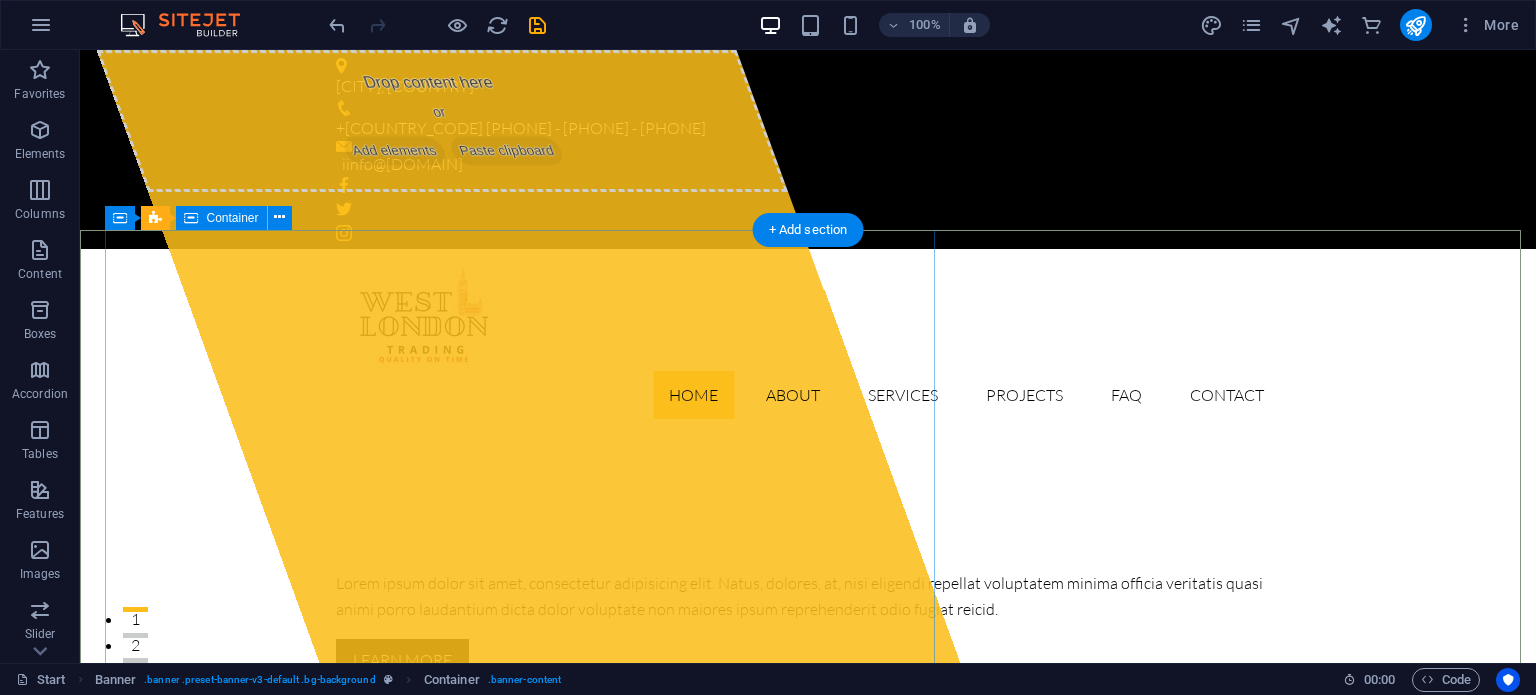 click on "Drop content here or  Add elements  Paste clipboard" at bounding box center (442, 121) 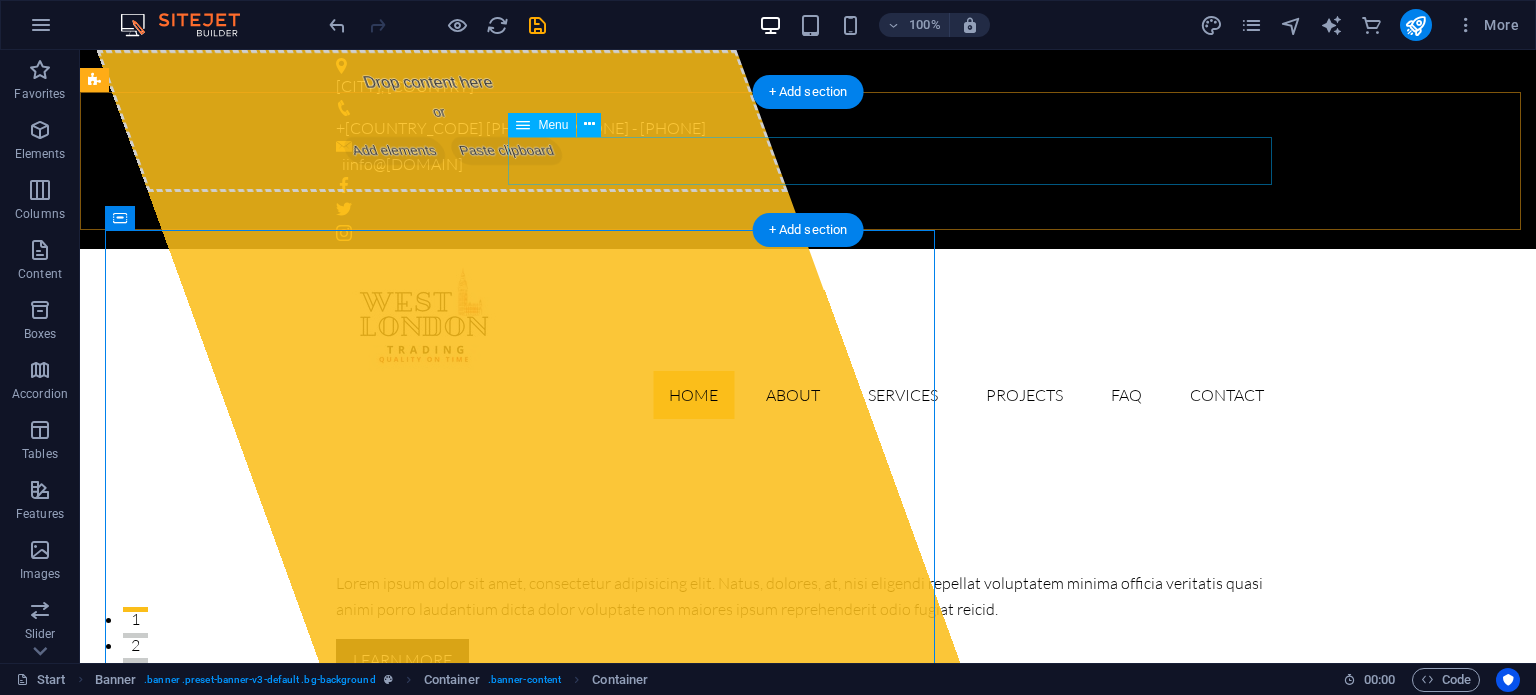 click on "Home About Services Projects FAQ Contact" at bounding box center (808, 395) 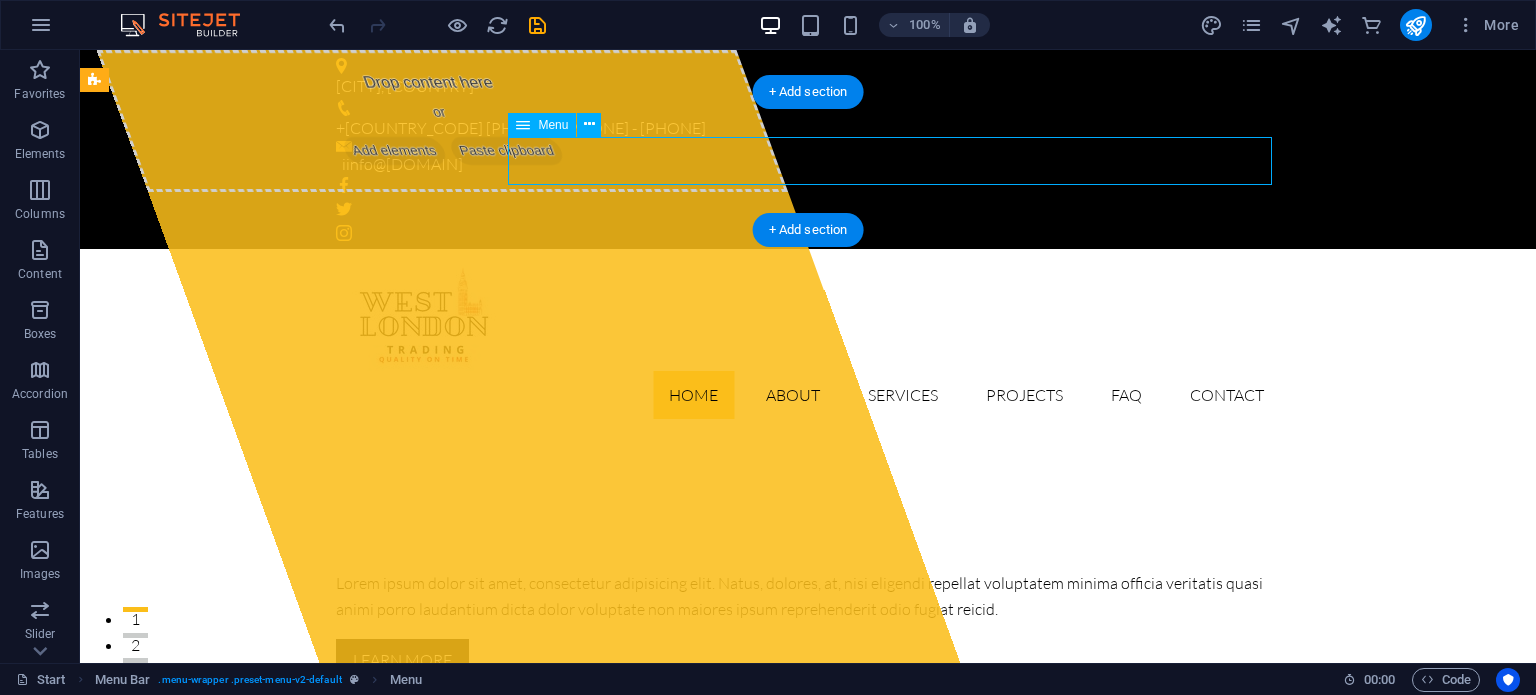 click on "Home About Services Projects FAQ Contact" at bounding box center [808, 395] 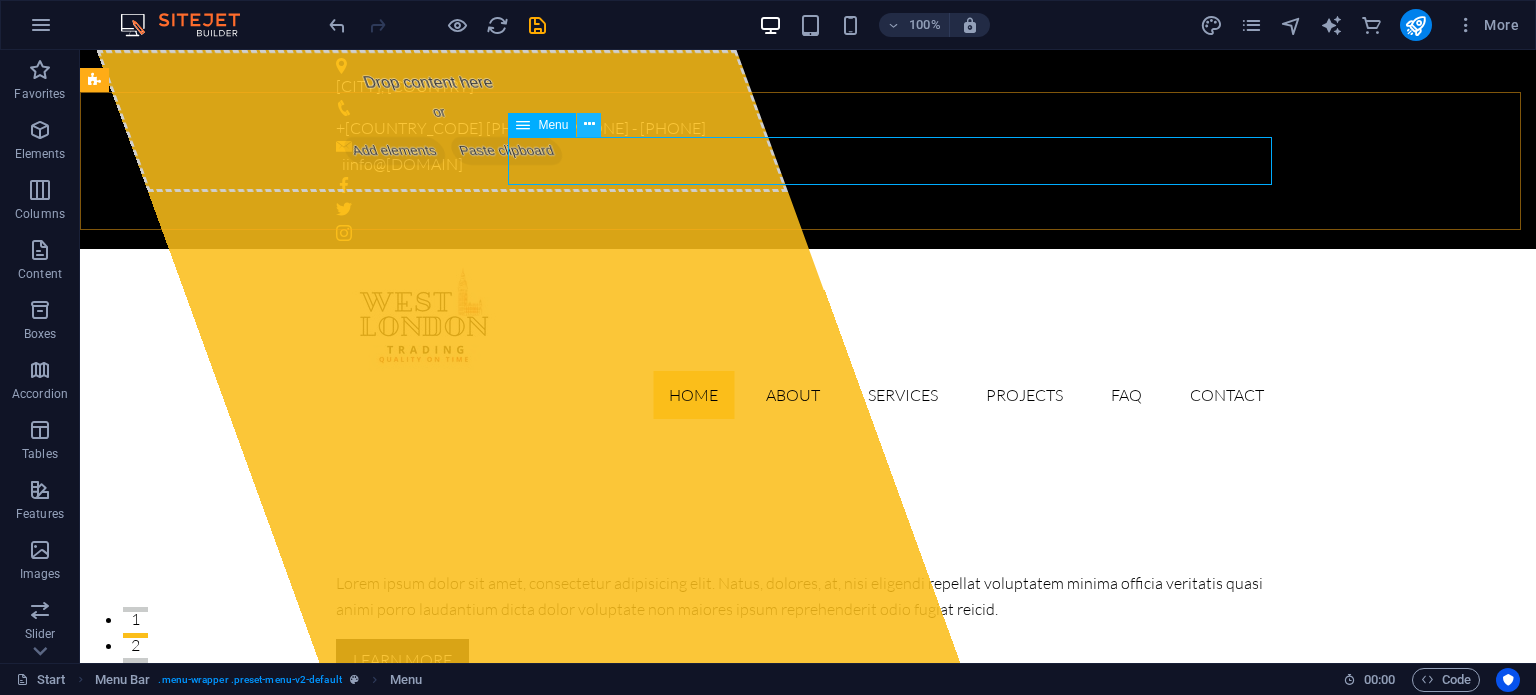 click at bounding box center [589, 124] 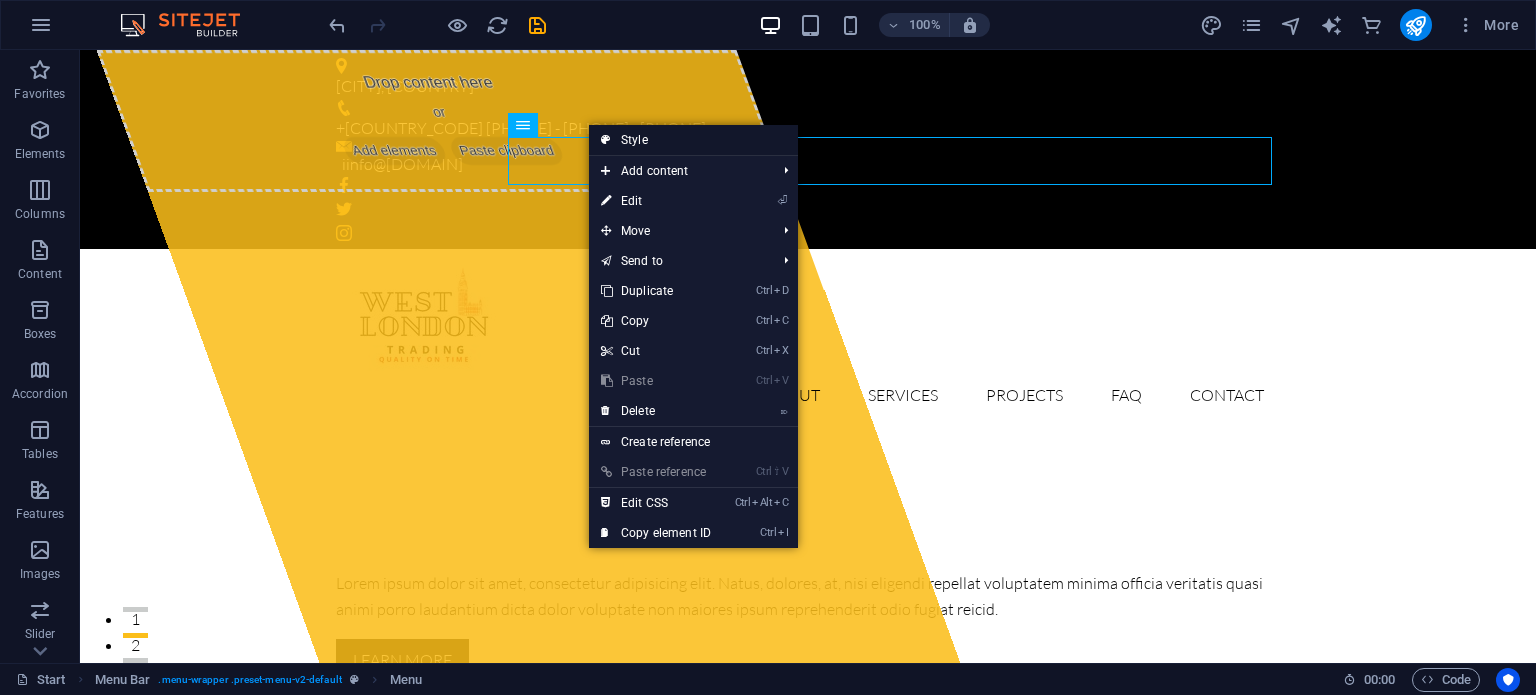 click on "Style" at bounding box center [693, 140] 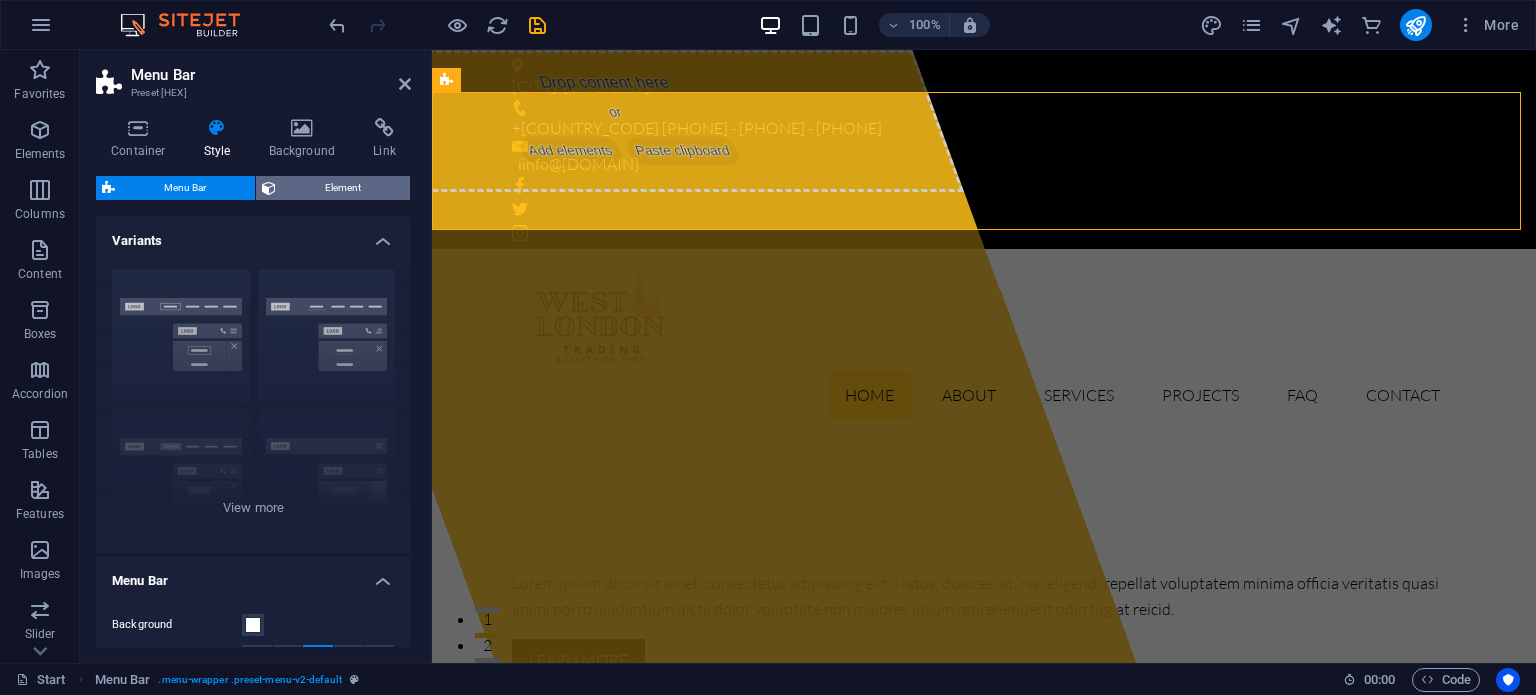 click on "Element" at bounding box center [343, 188] 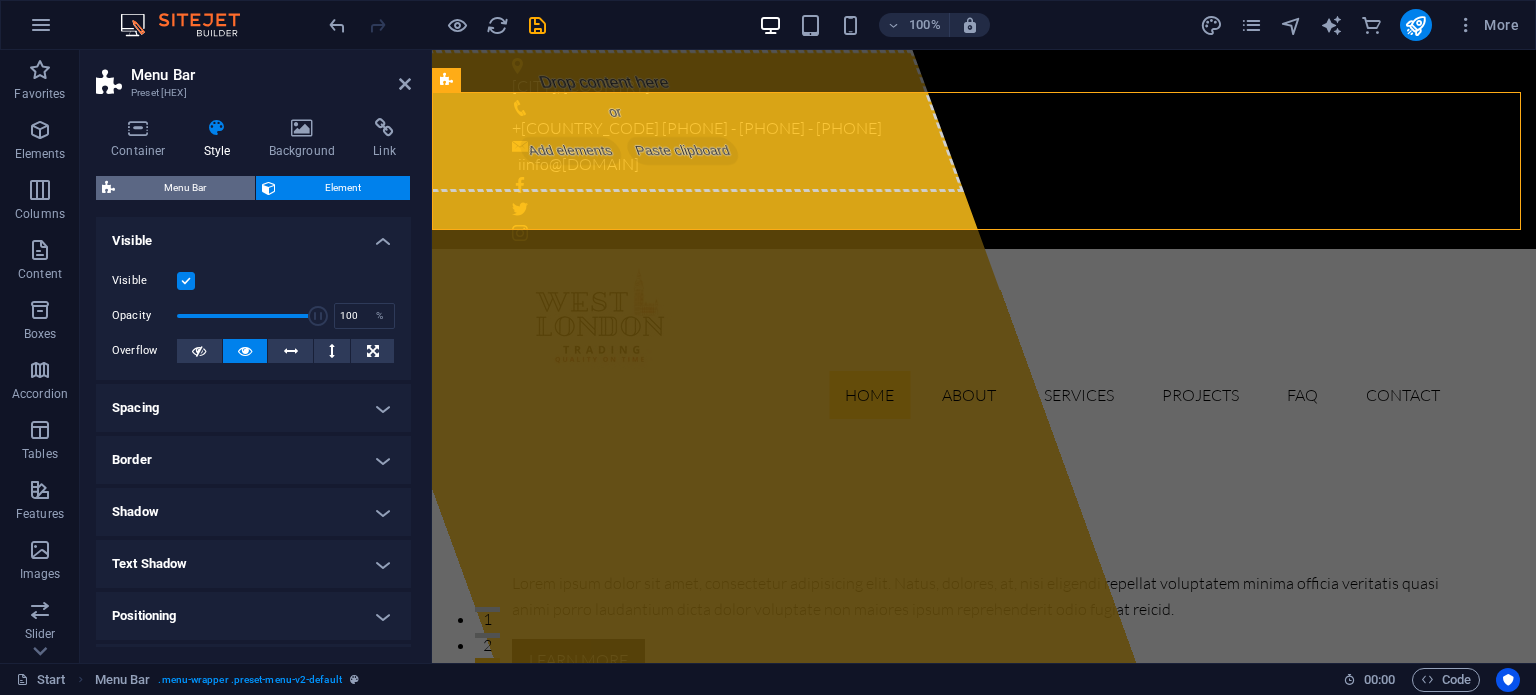 click on "Menu Bar" at bounding box center [185, 188] 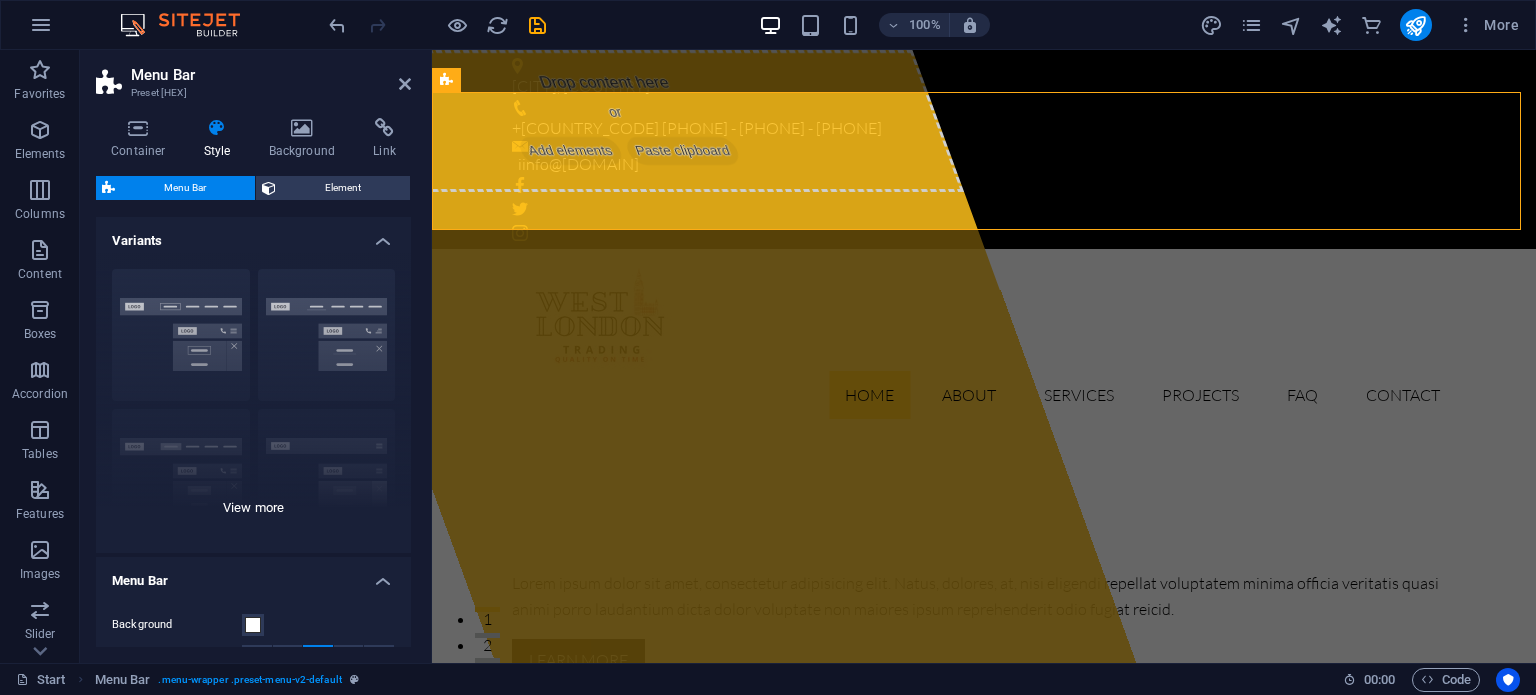 click on "Border Centered Default Fixed Loki Trigger Wide XXL" at bounding box center [253, 403] 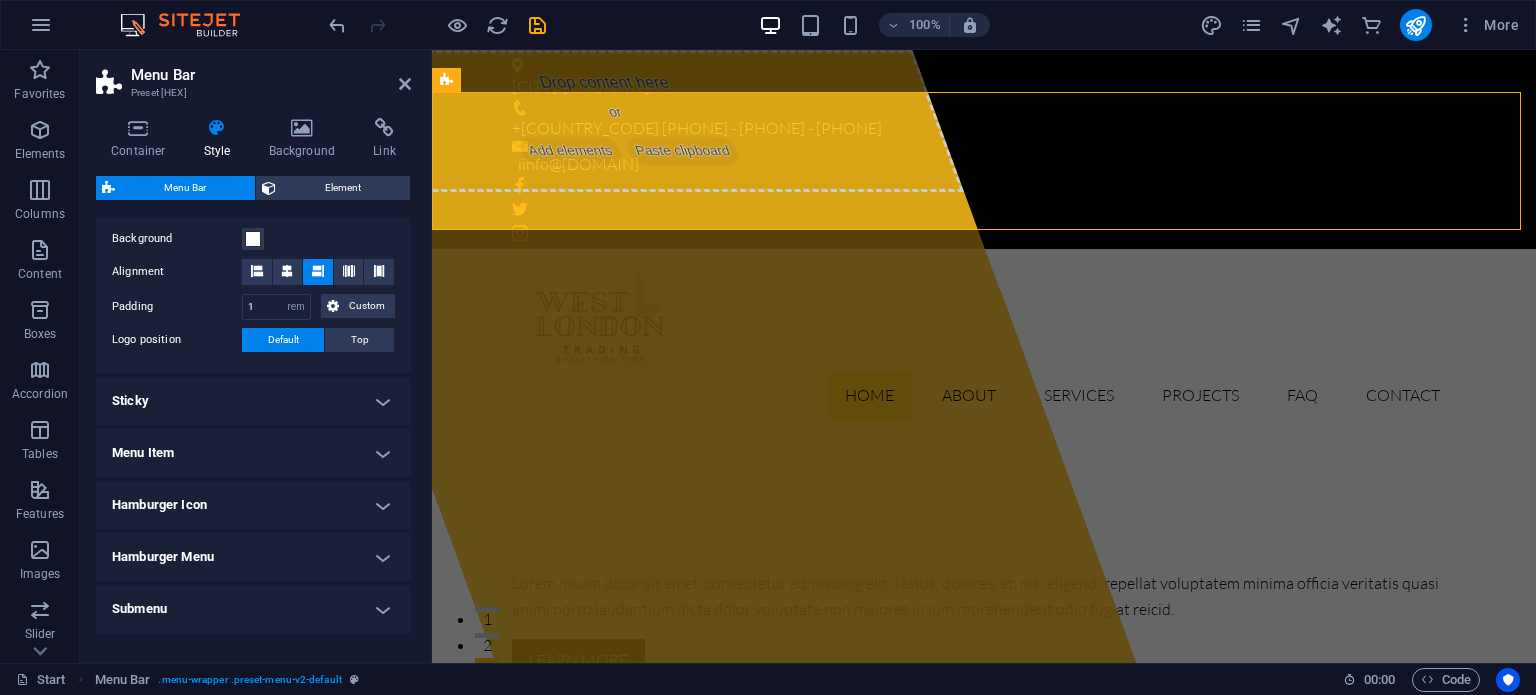 scroll, scrollTop: 484, scrollLeft: 0, axis: vertical 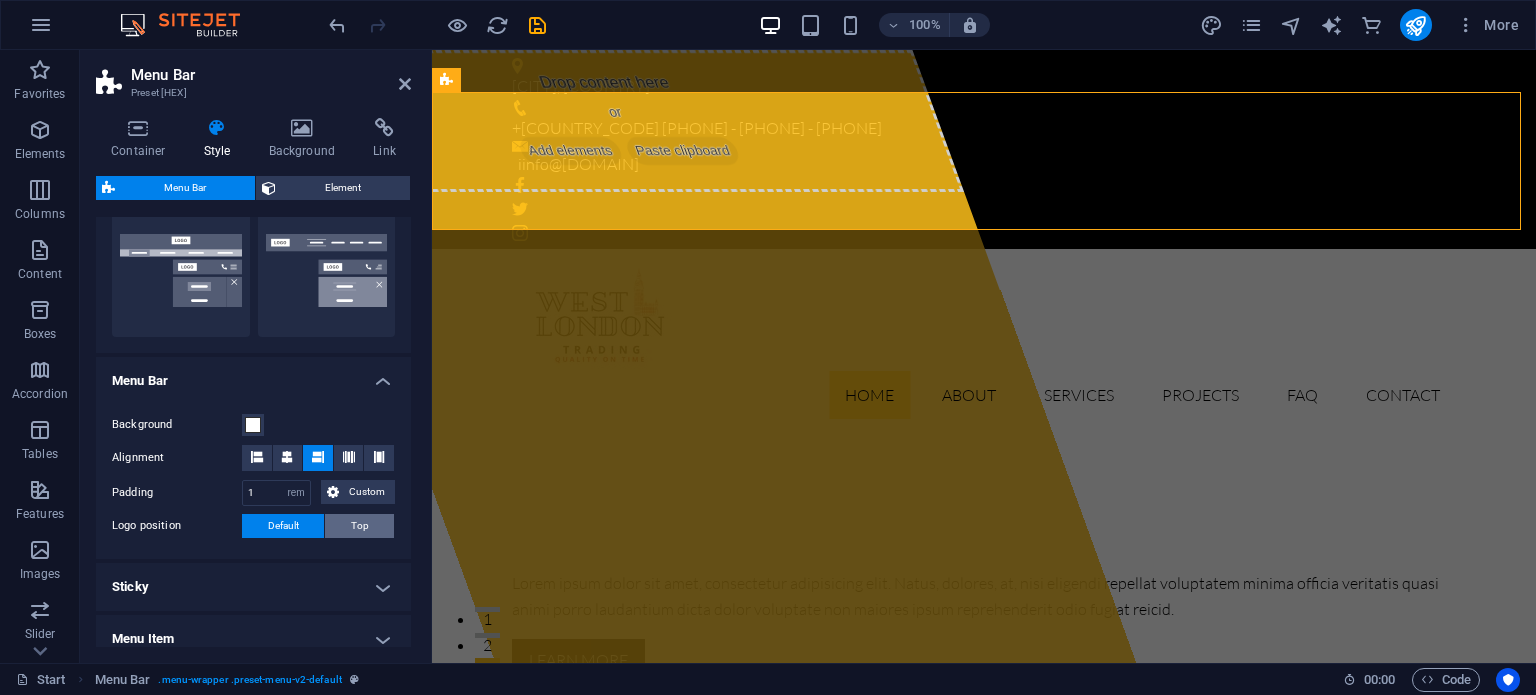 click on "Top" at bounding box center (359, 526) 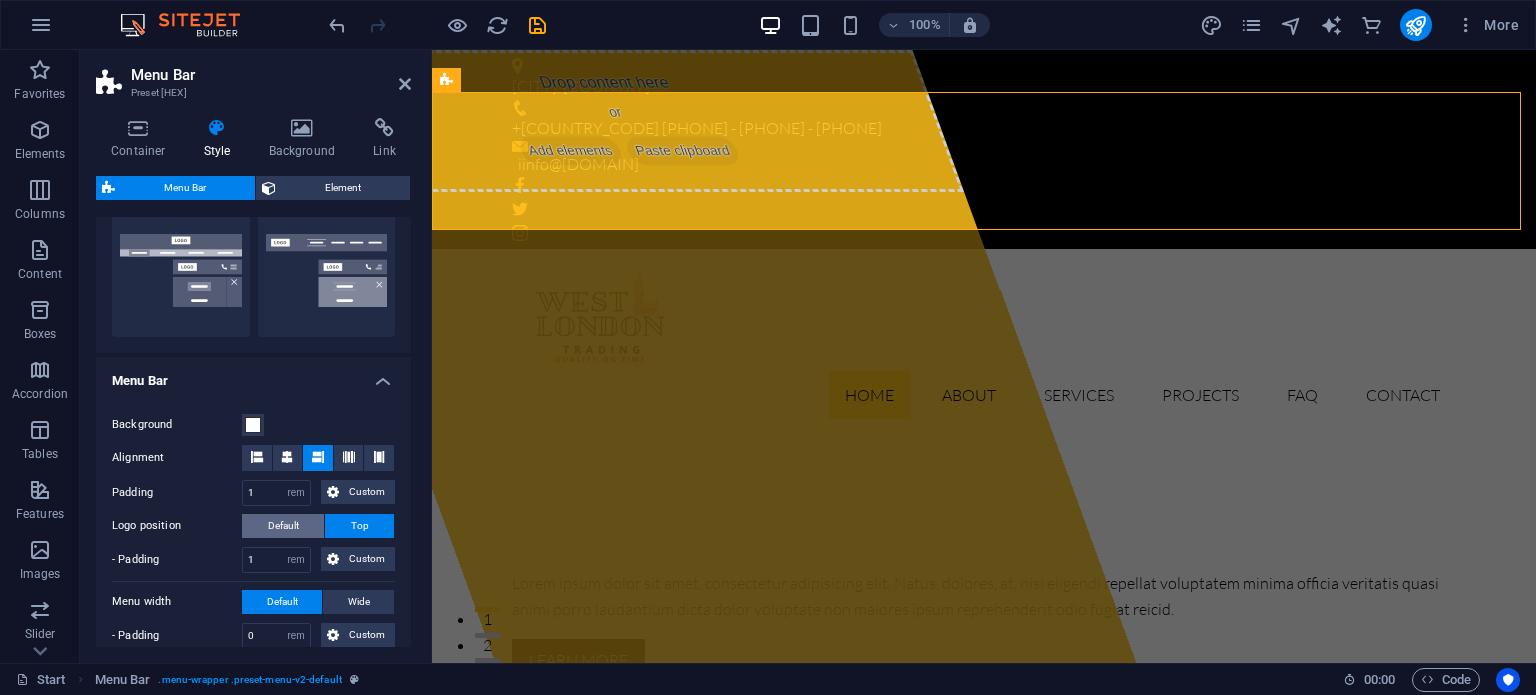 click on "Default" at bounding box center (283, 526) 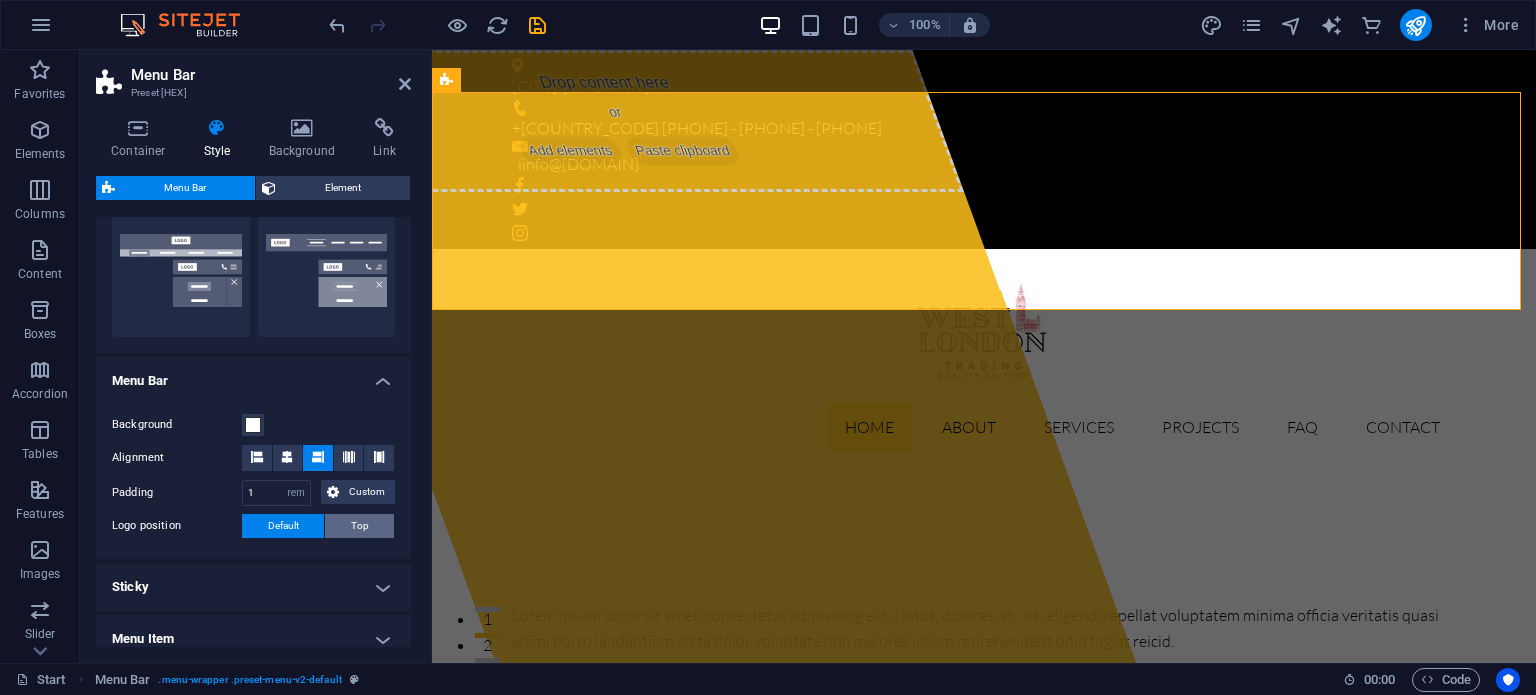 click on "Top" at bounding box center (360, 526) 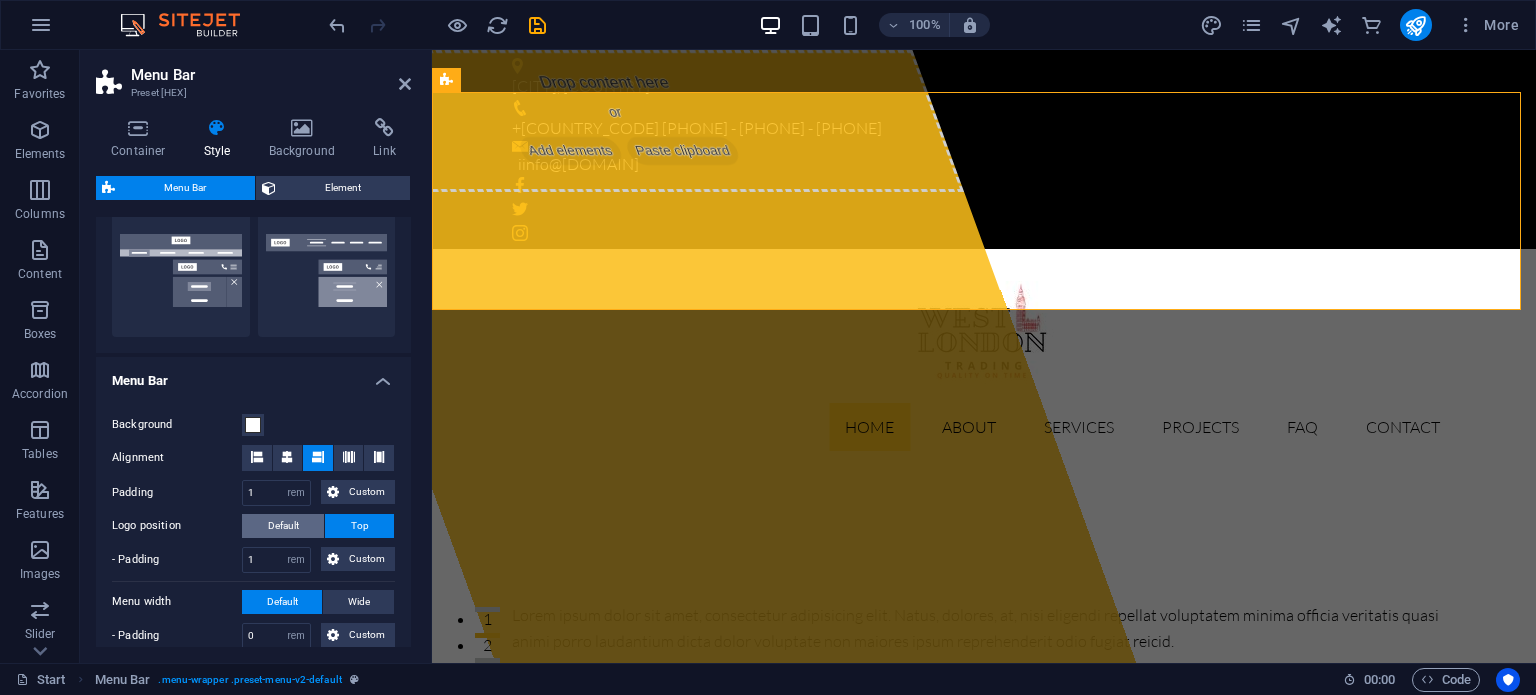 click on "Default" at bounding box center [283, 526] 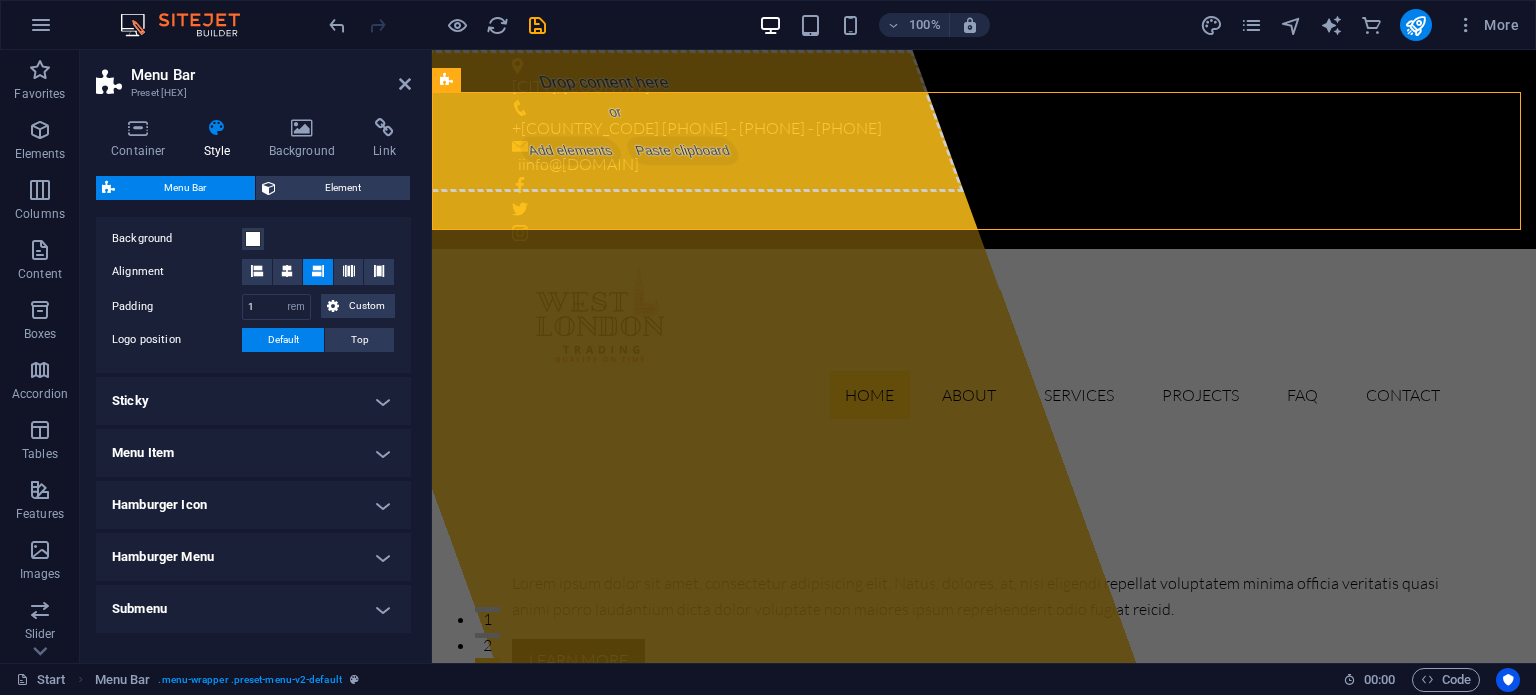 scroll, scrollTop: 698, scrollLeft: 0, axis: vertical 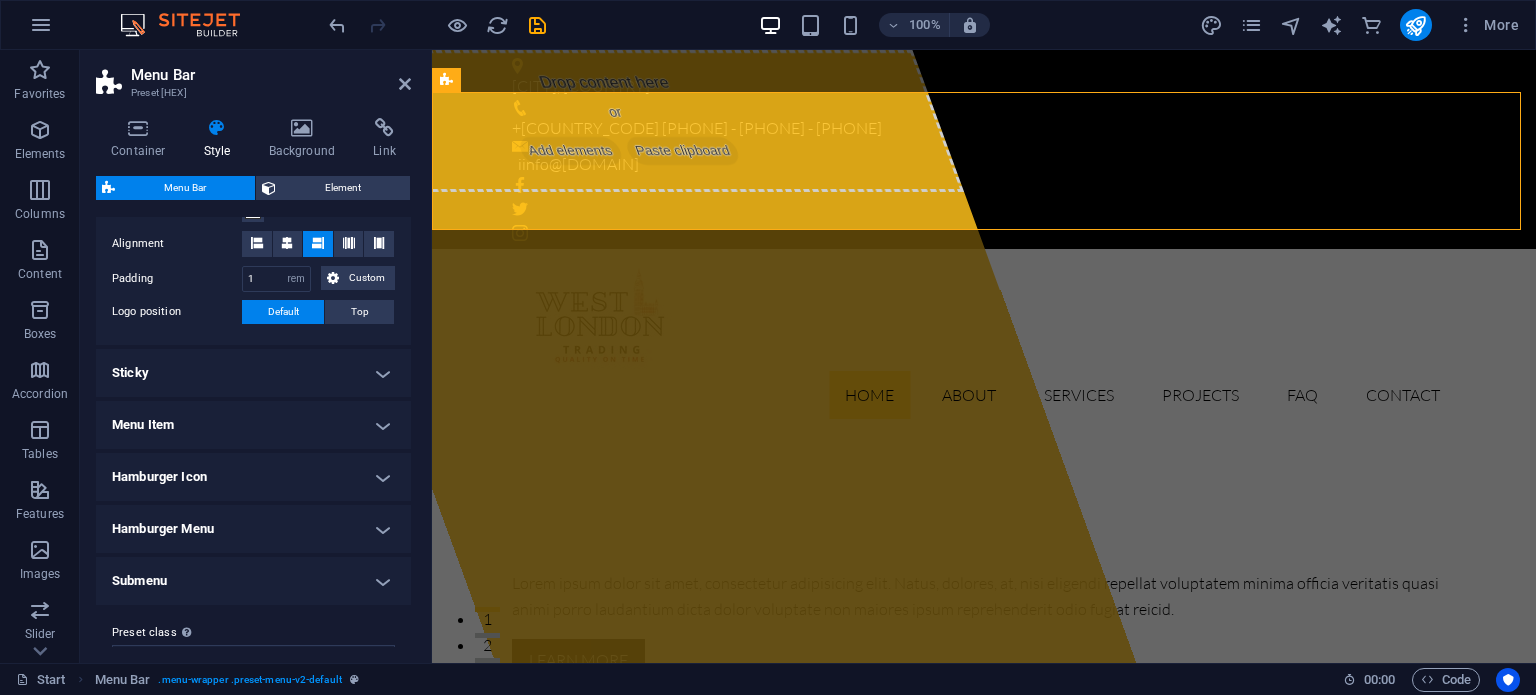 click on "Menu Item" at bounding box center (253, 425) 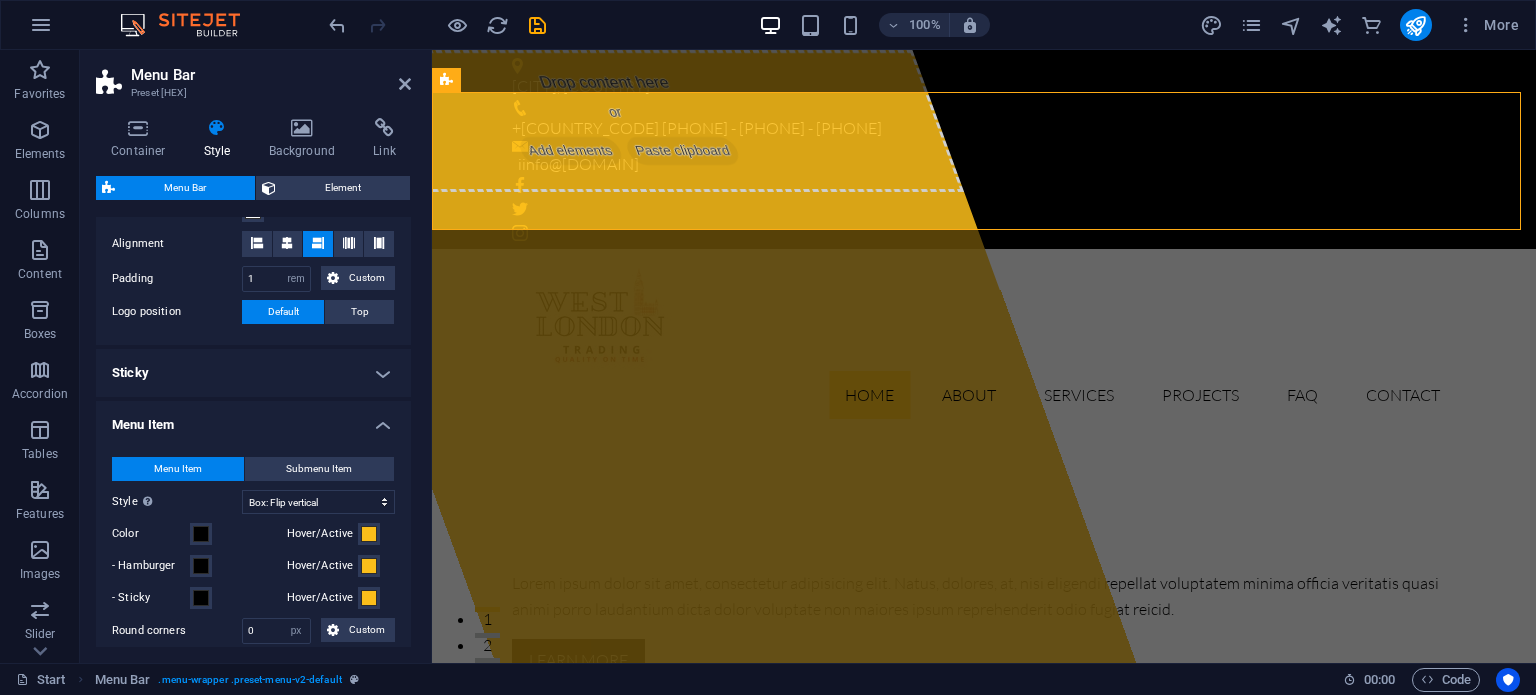drag, startPoint x: 412, startPoint y: 434, endPoint x: 409, endPoint y: 471, distance: 37.12142 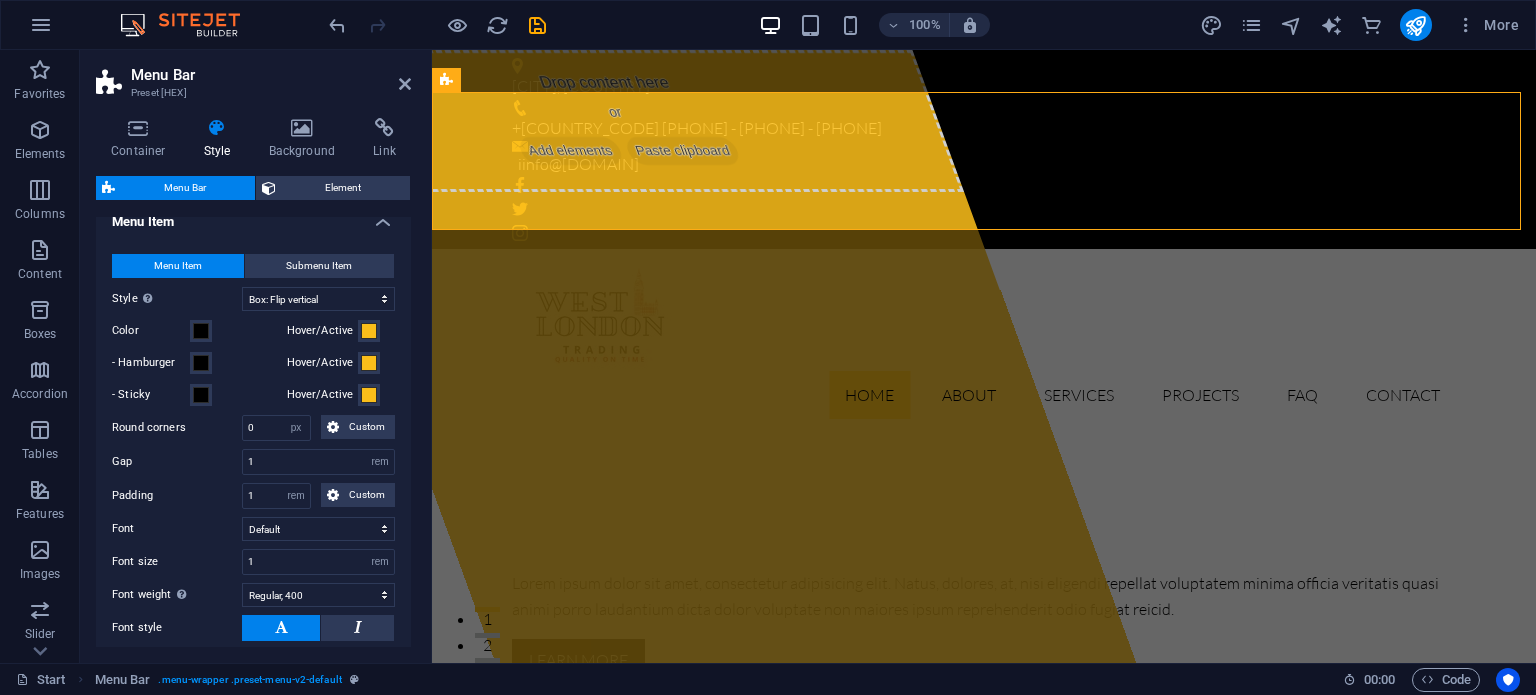 scroll, scrollTop: 940, scrollLeft: 0, axis: vertical 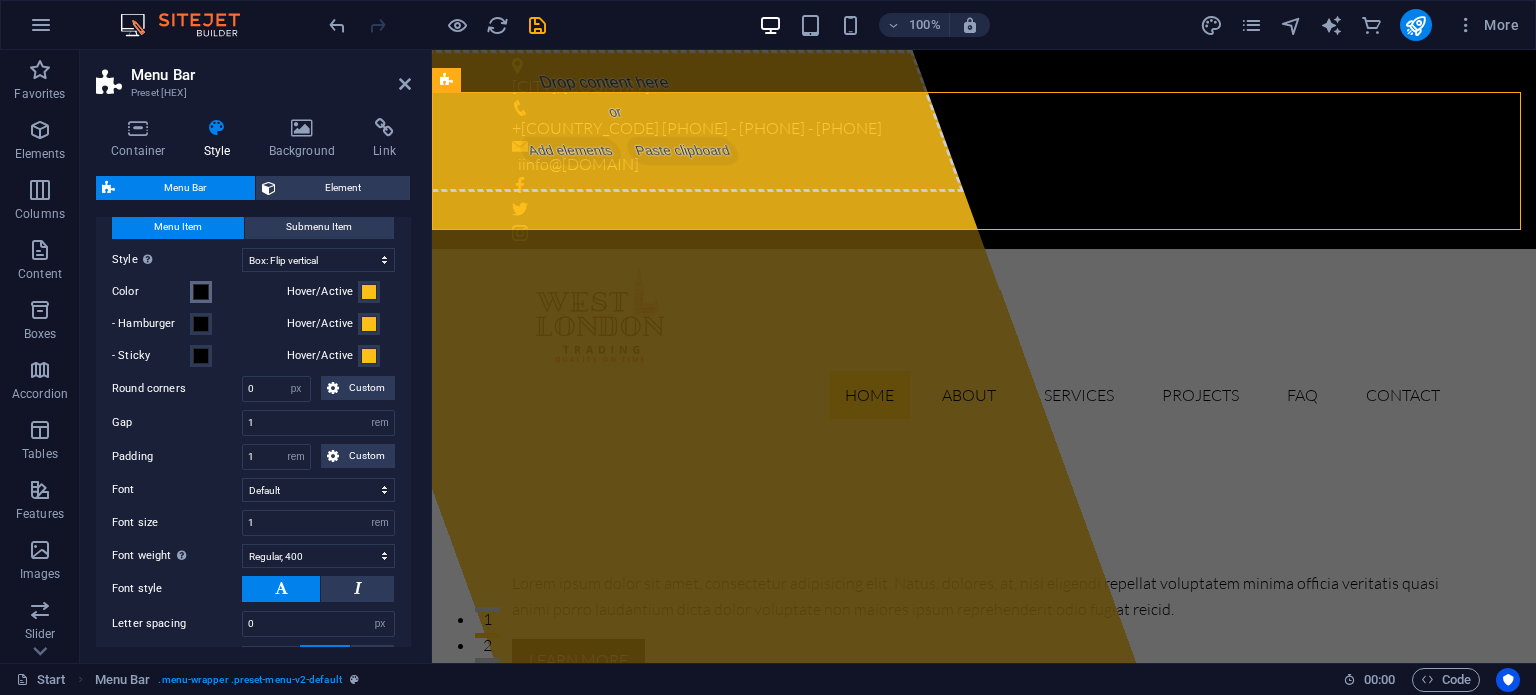 click at bounding box center [201, 292] 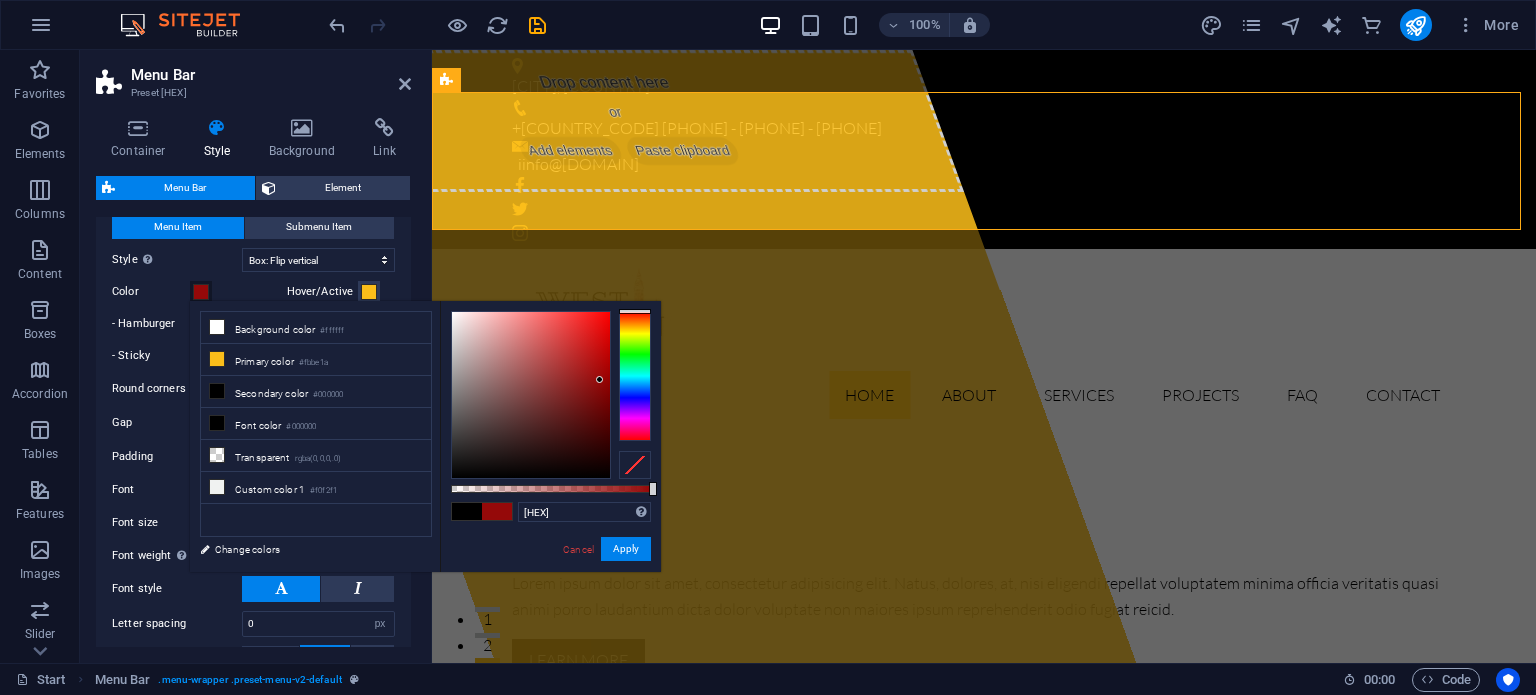 click at bounding box center [531, 395] 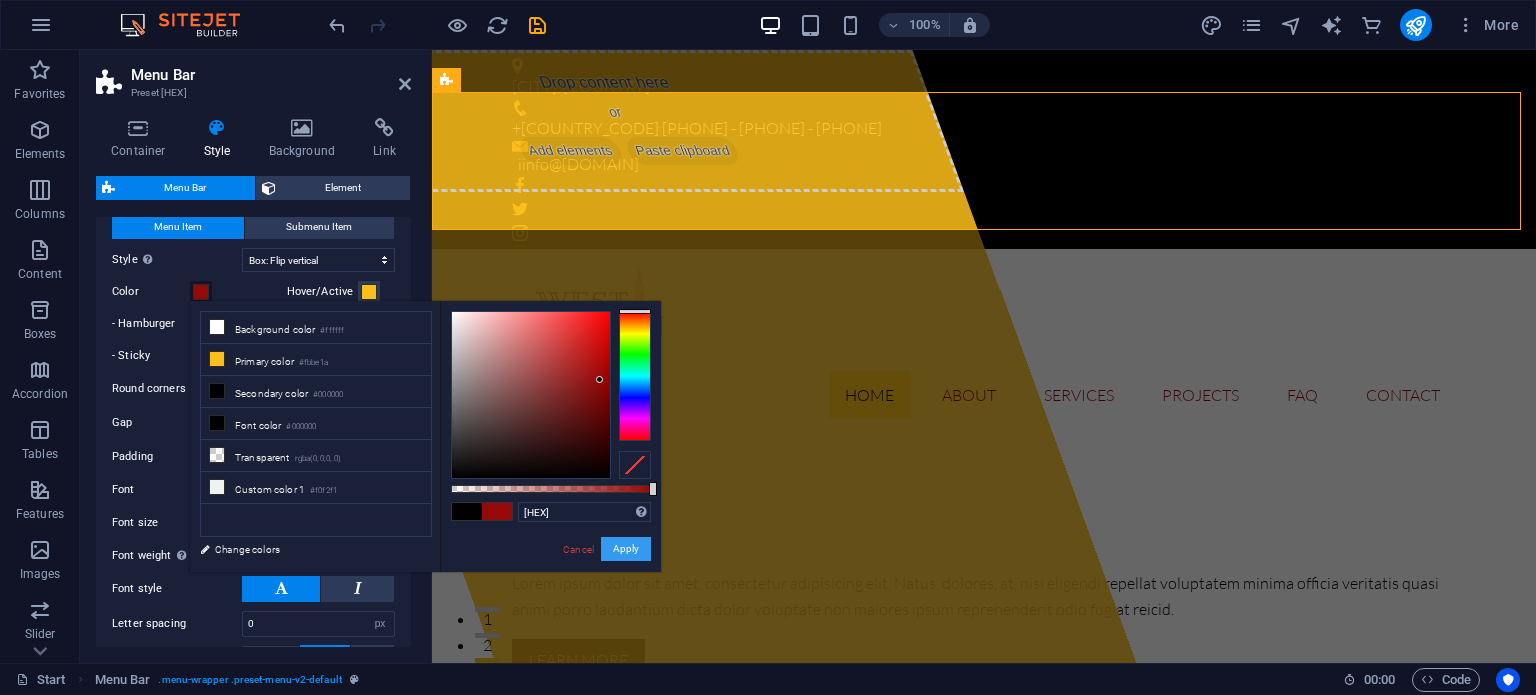 click on "Apply" at bounding box center (626, 549) 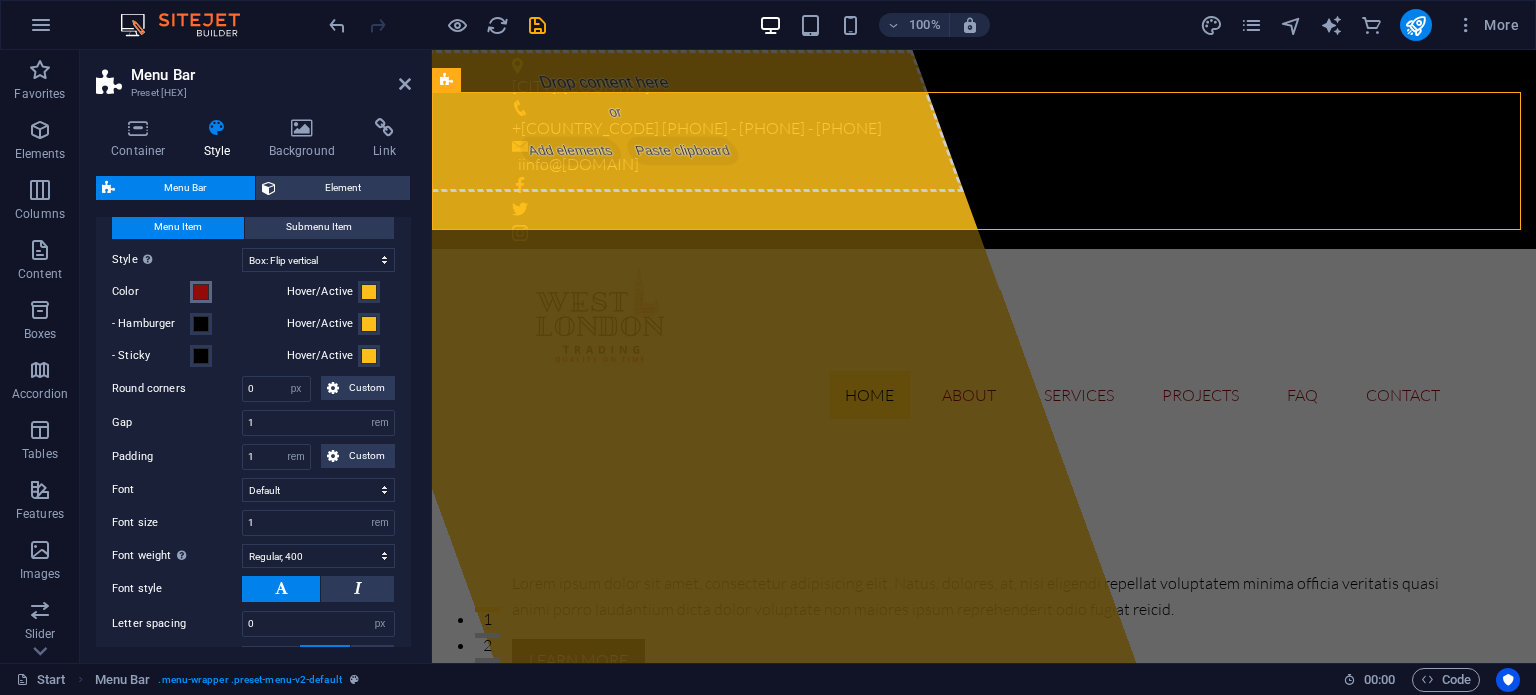click at bounding box center [201, 292] 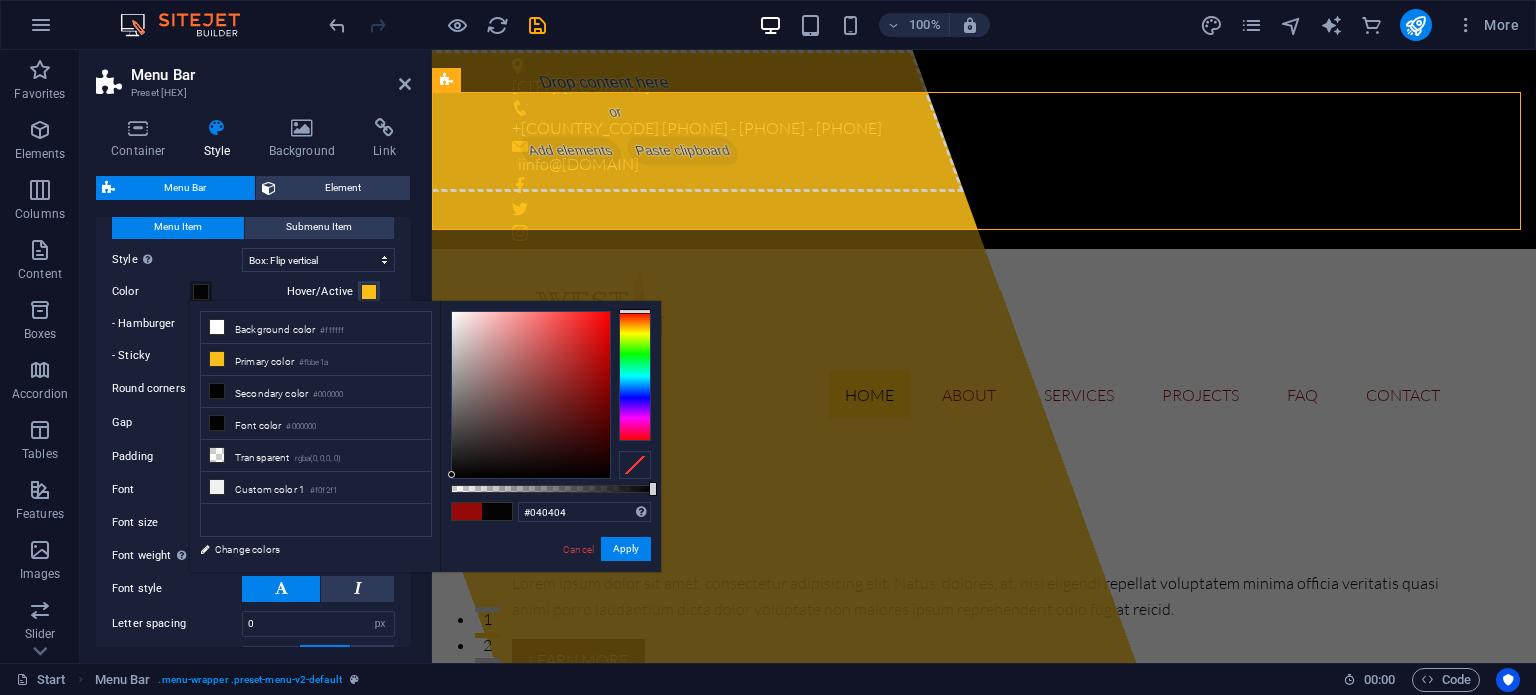 click at bounding box center (531, 395) 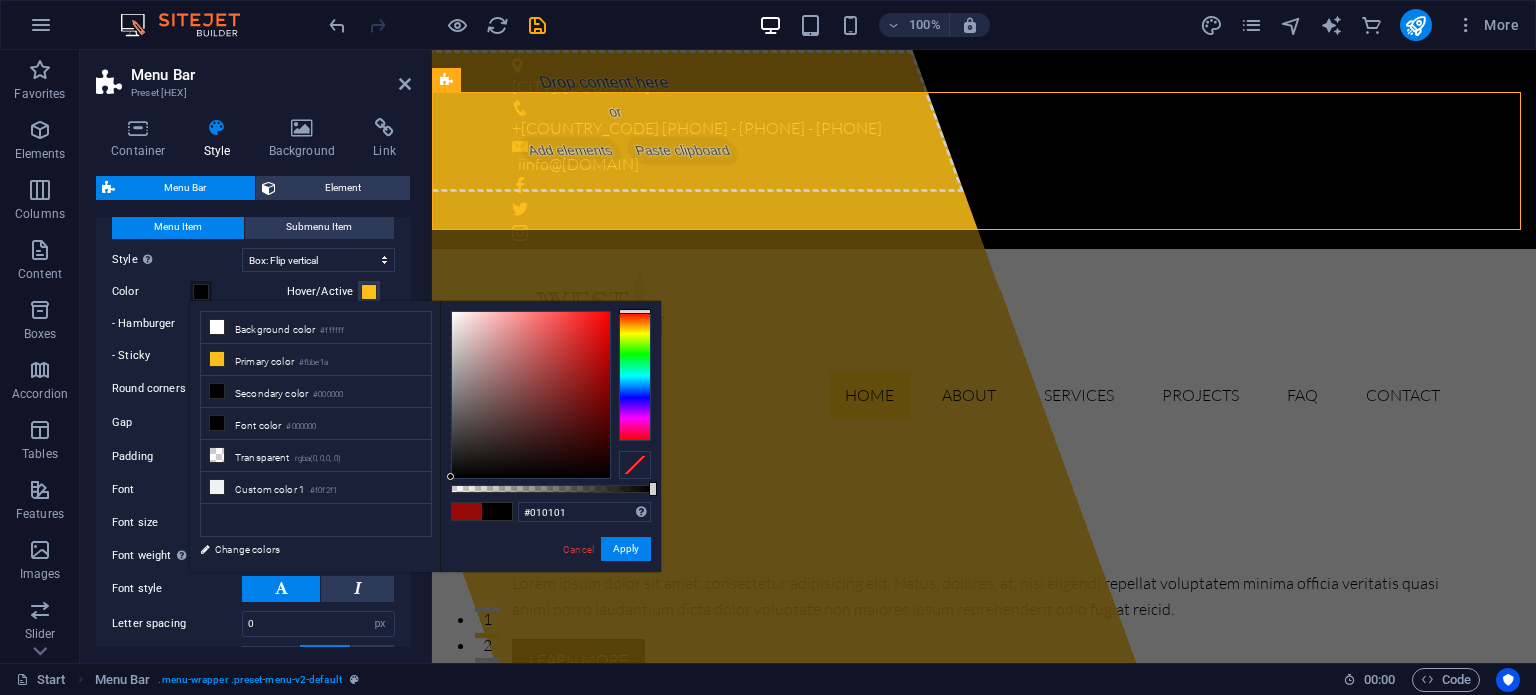 type on "#000000" 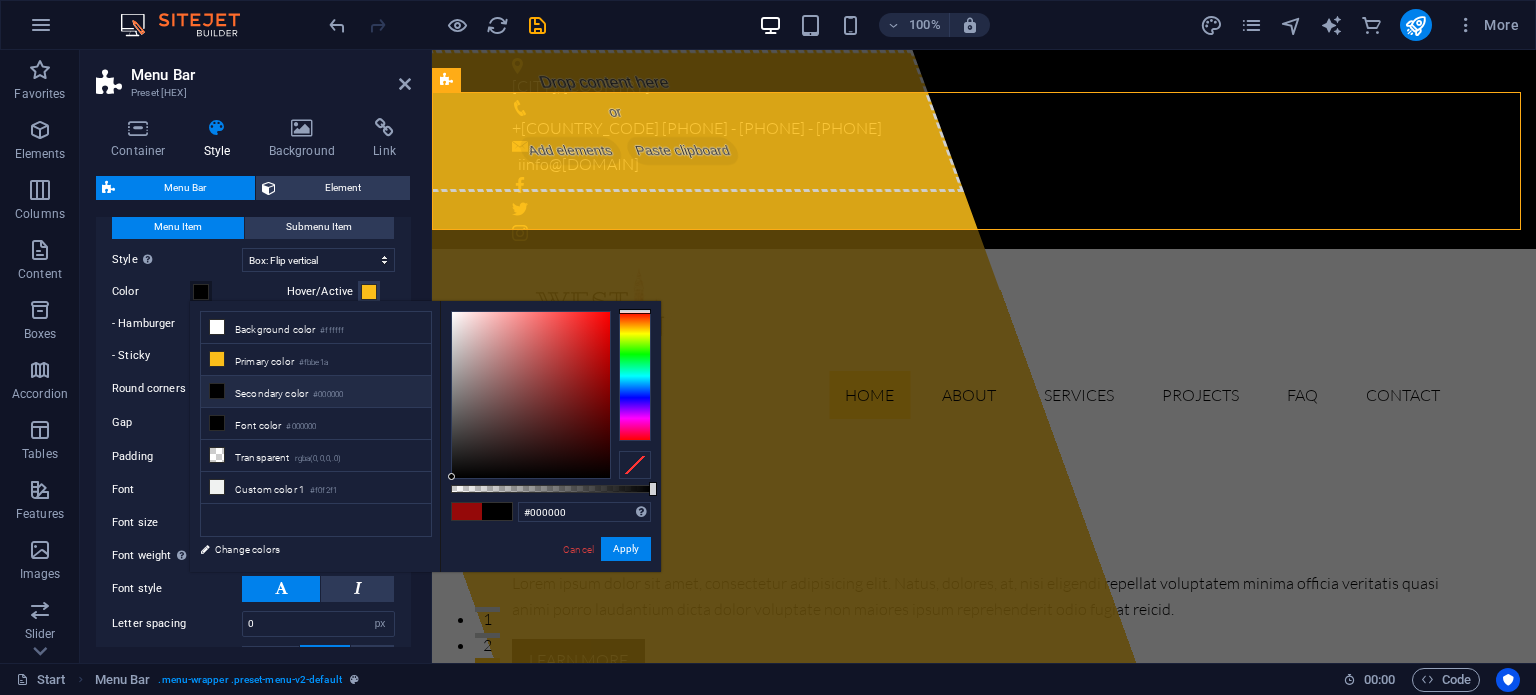drag, startPoint x: 450, startPoint y: 475, endPoint x: 452, endPoint y: 487, distance: 12.165525 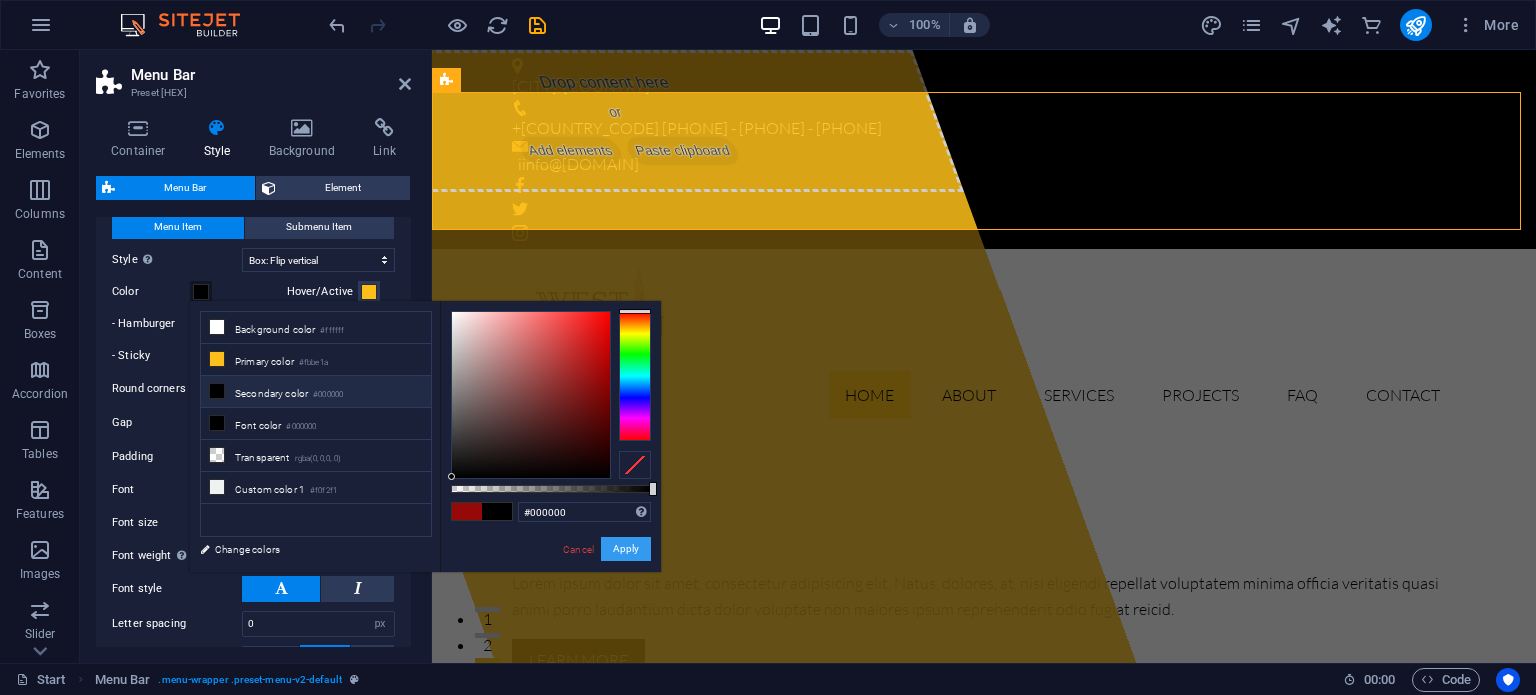 click on "Apply" at bounding box center (626, 549) 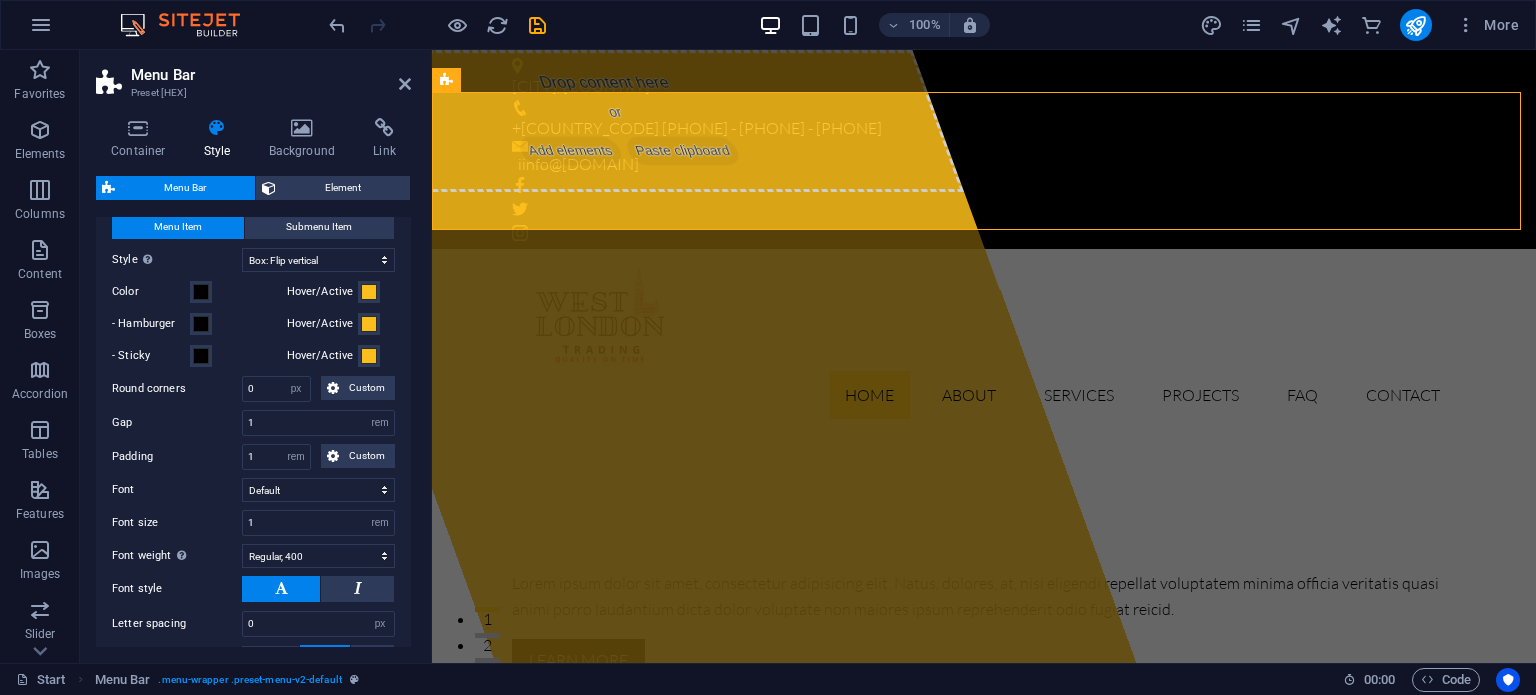 click on "Hover/Active" at bounding box center [323, 292] 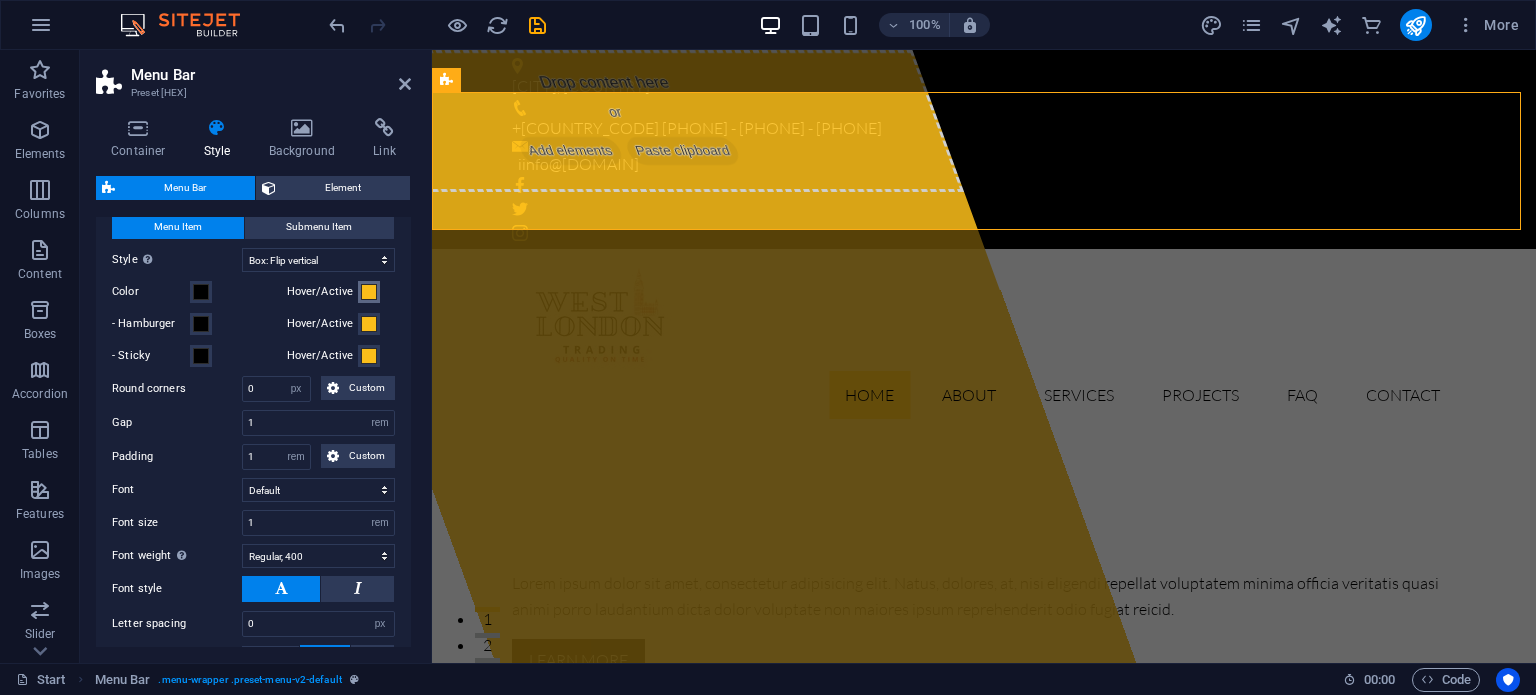 click on "Hover/Active" at bounding box center [369, 292] 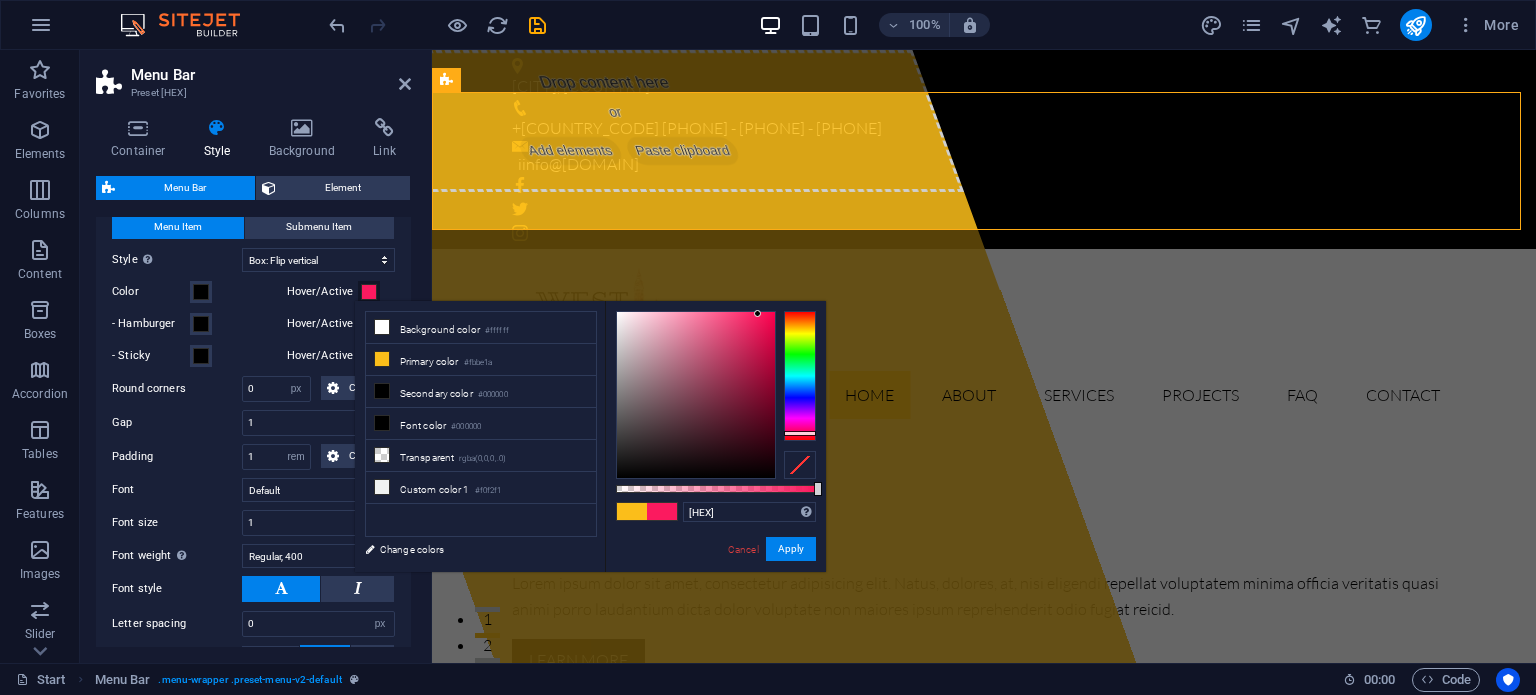 click at bounding box center [800, 376] 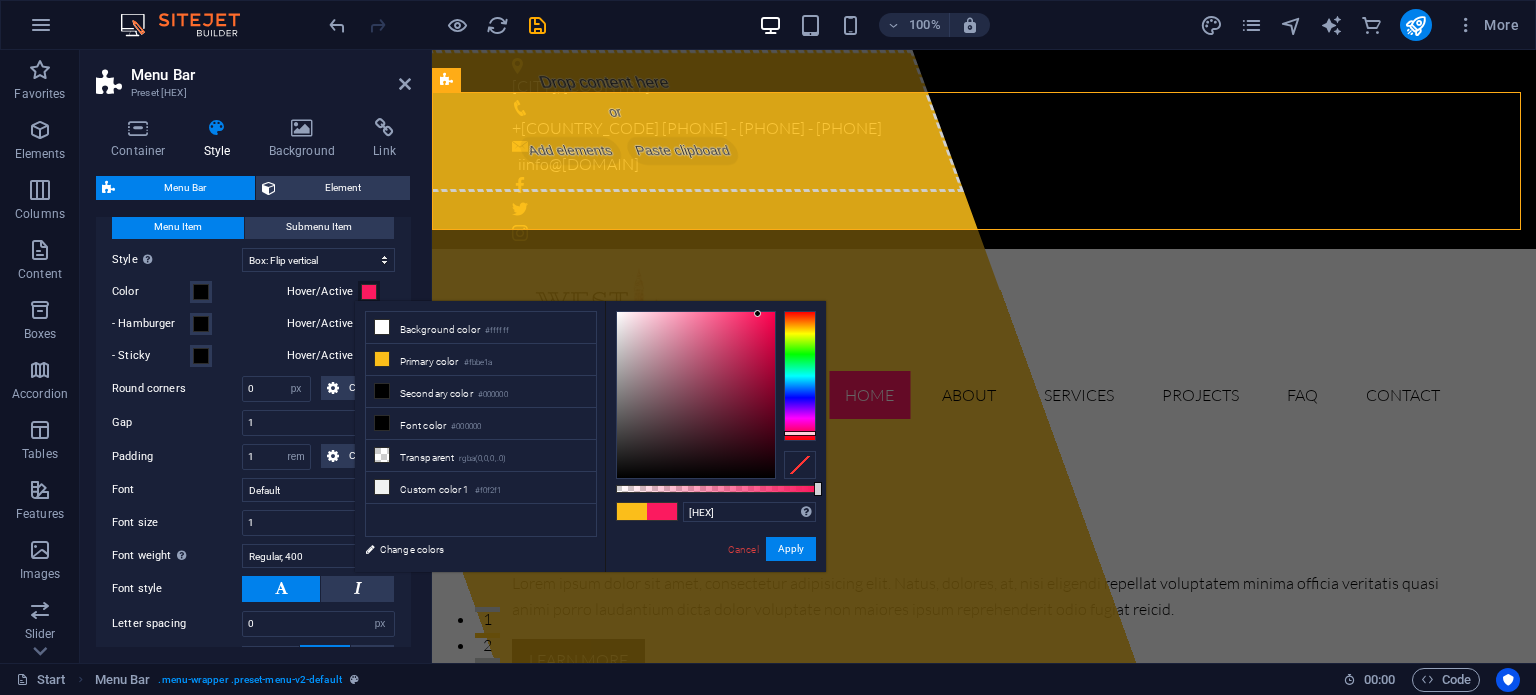 click at bounding box center (800, 376) 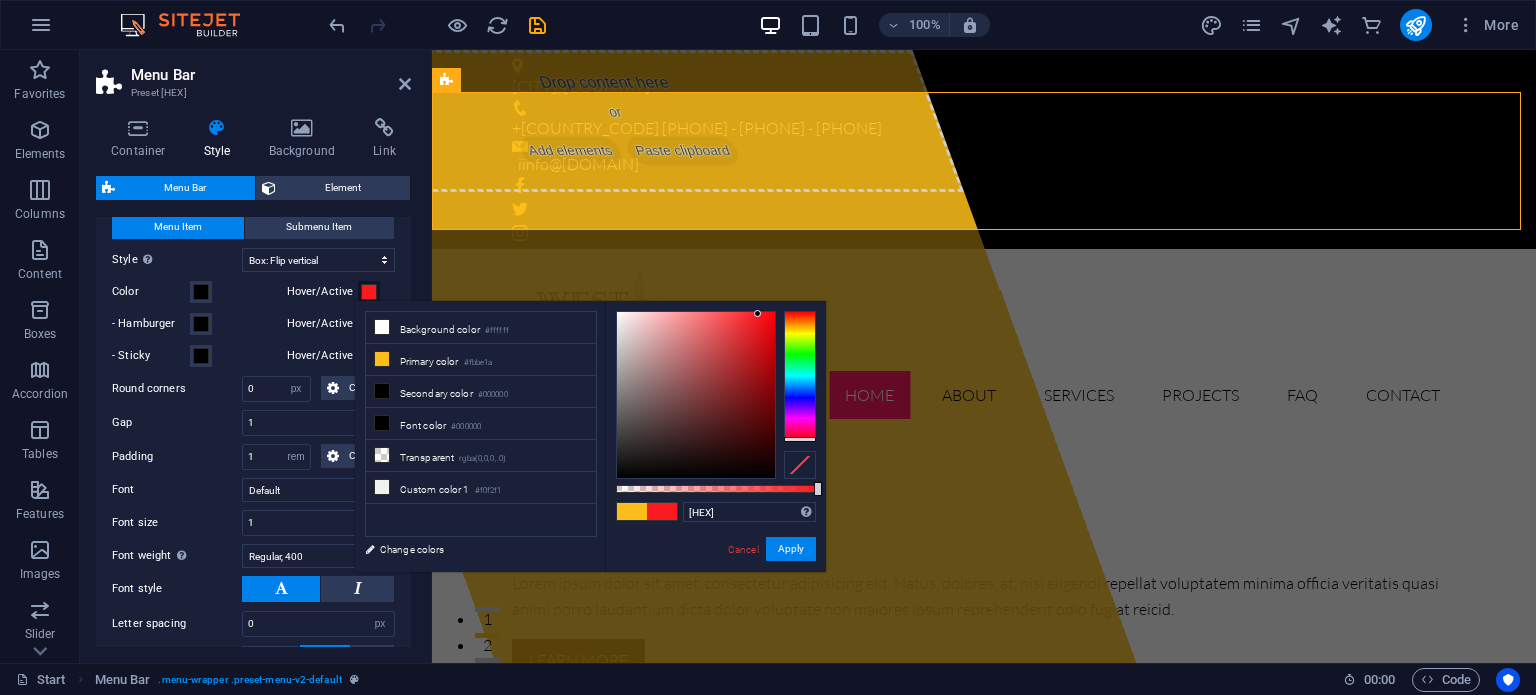 click at bounding box center (800, 376) 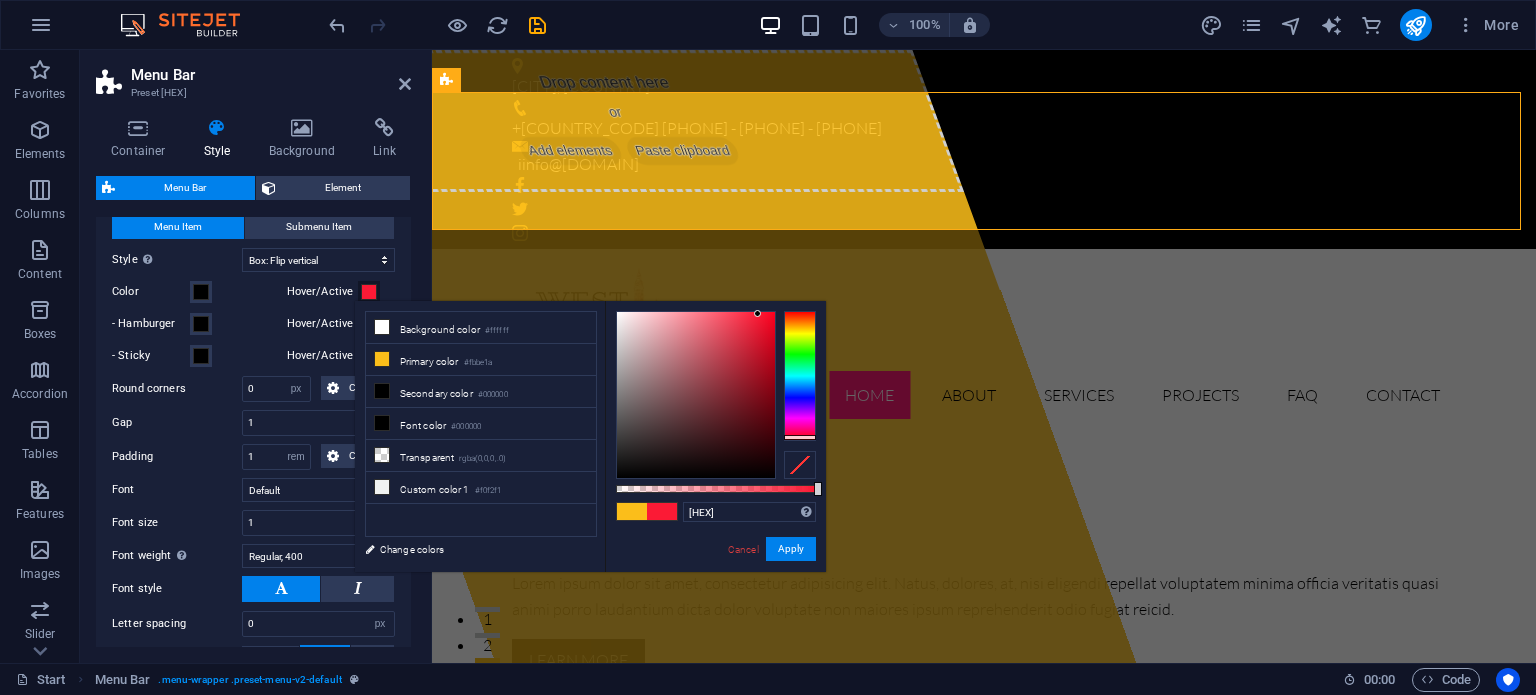 click at bounding box center [800, 376] 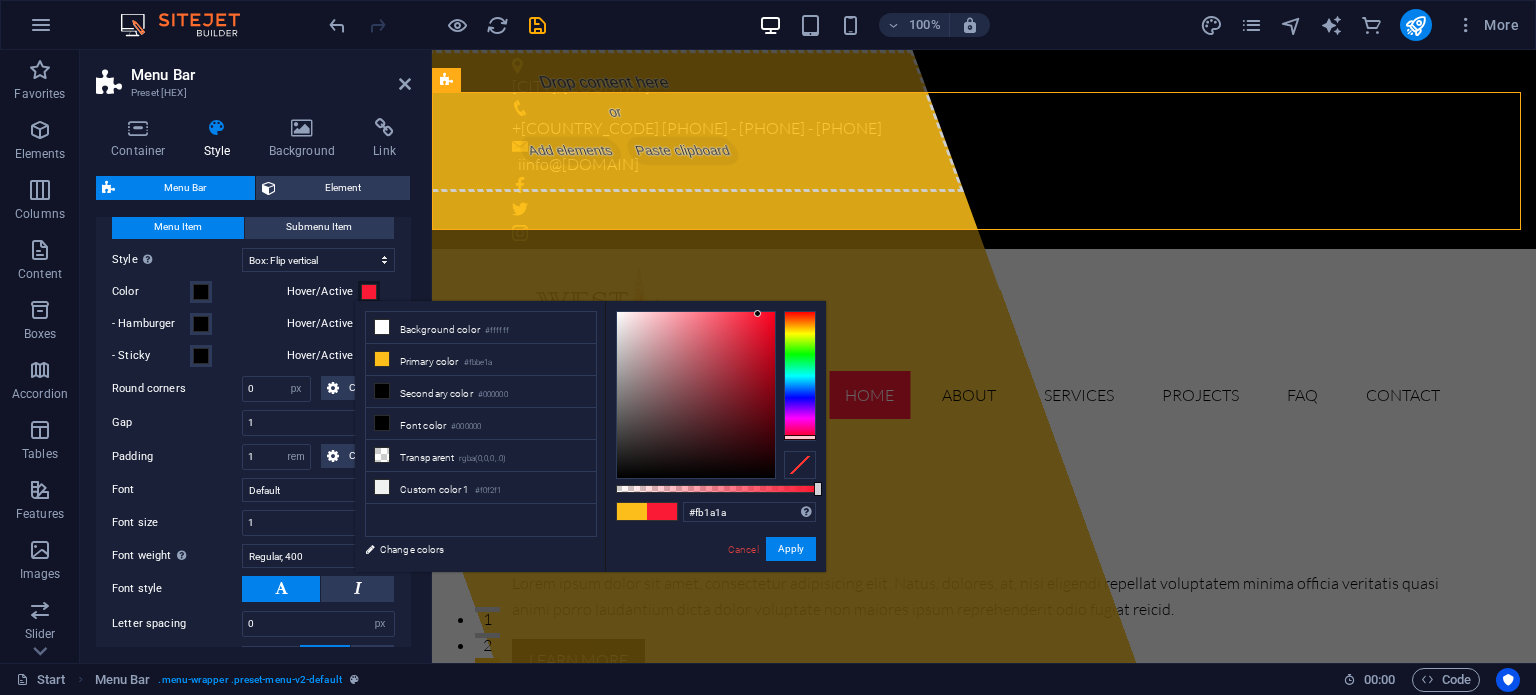 click at bounding box center (800, 376) 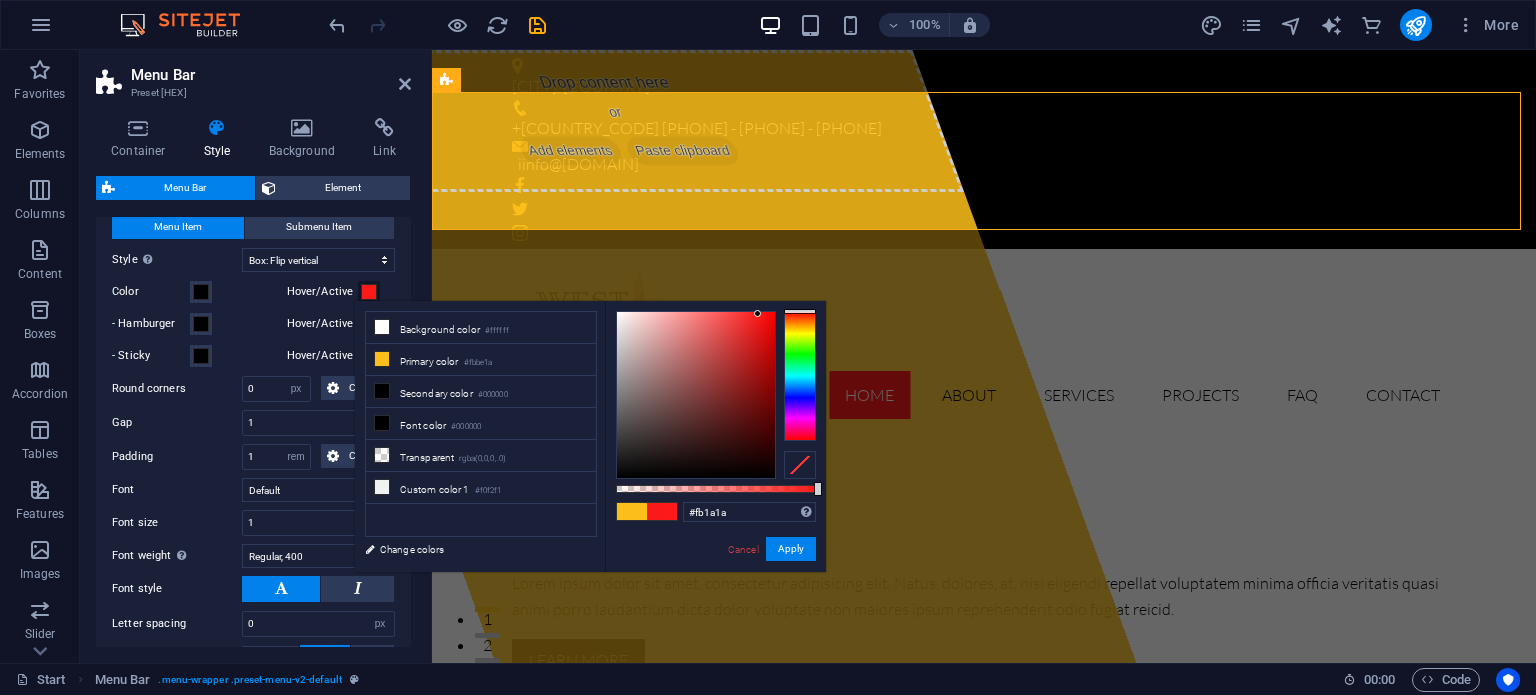 drag, startPoint x: 800, startPoint y: 311, endPoint x: 790, endPoint y: 294, distance: 19.723083 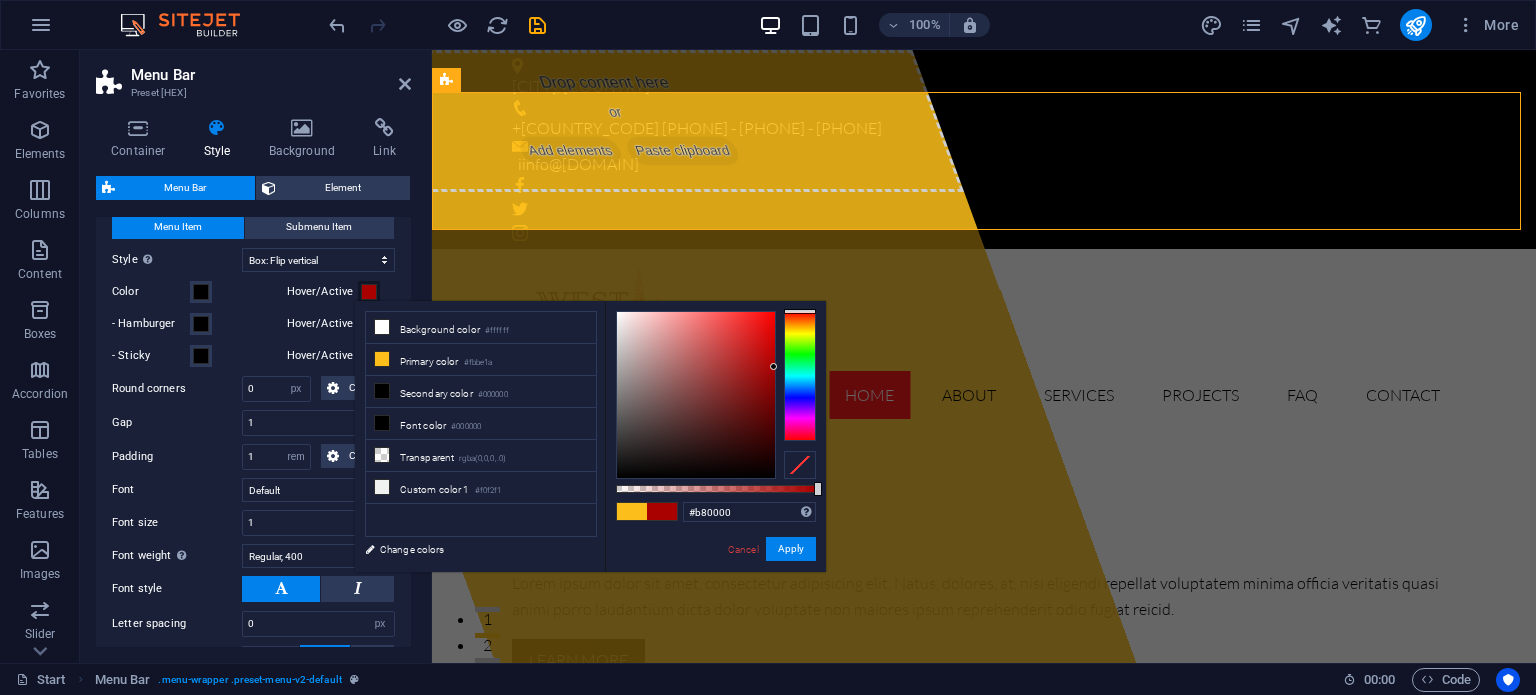 type on "#ba0000" 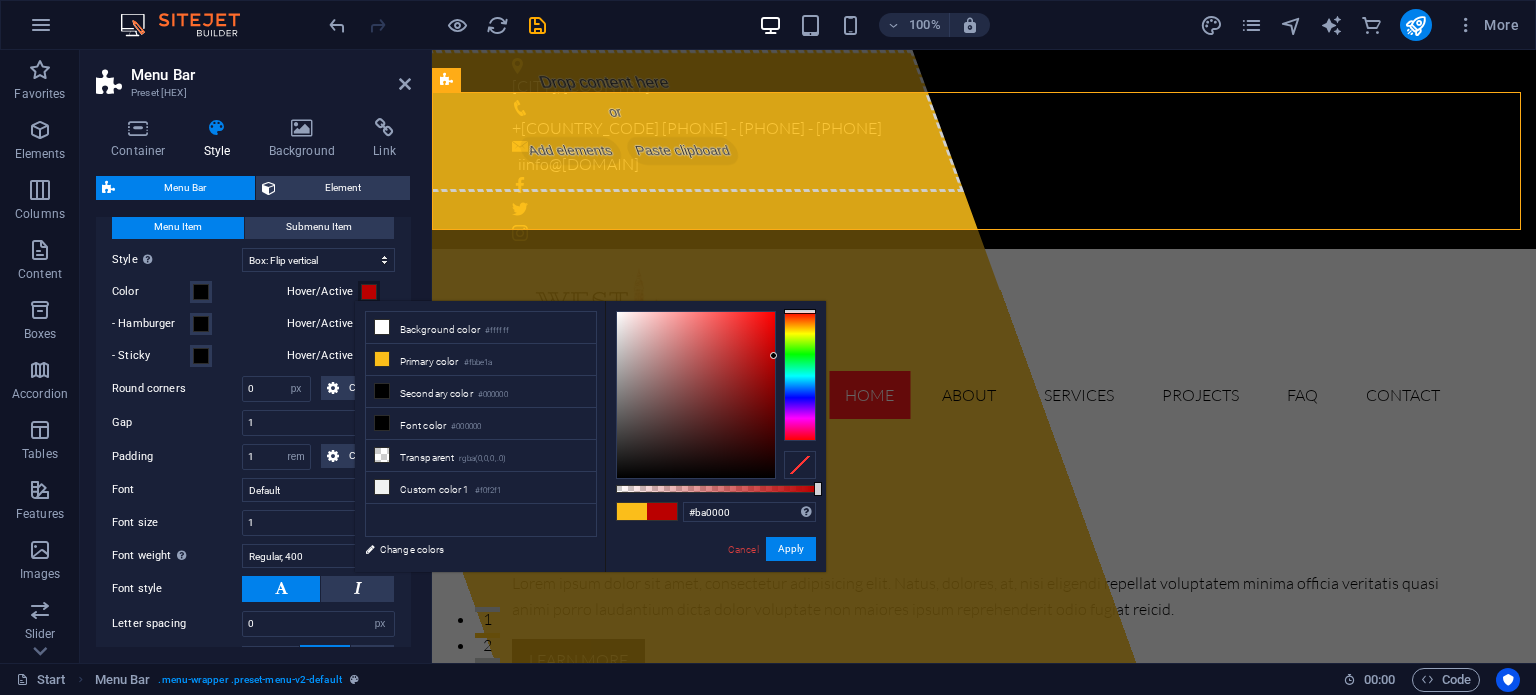 drag, startPoint x: 755, startPoint y: 312, endPoint x: 795, endPoint y: 356, distance: 59.464275 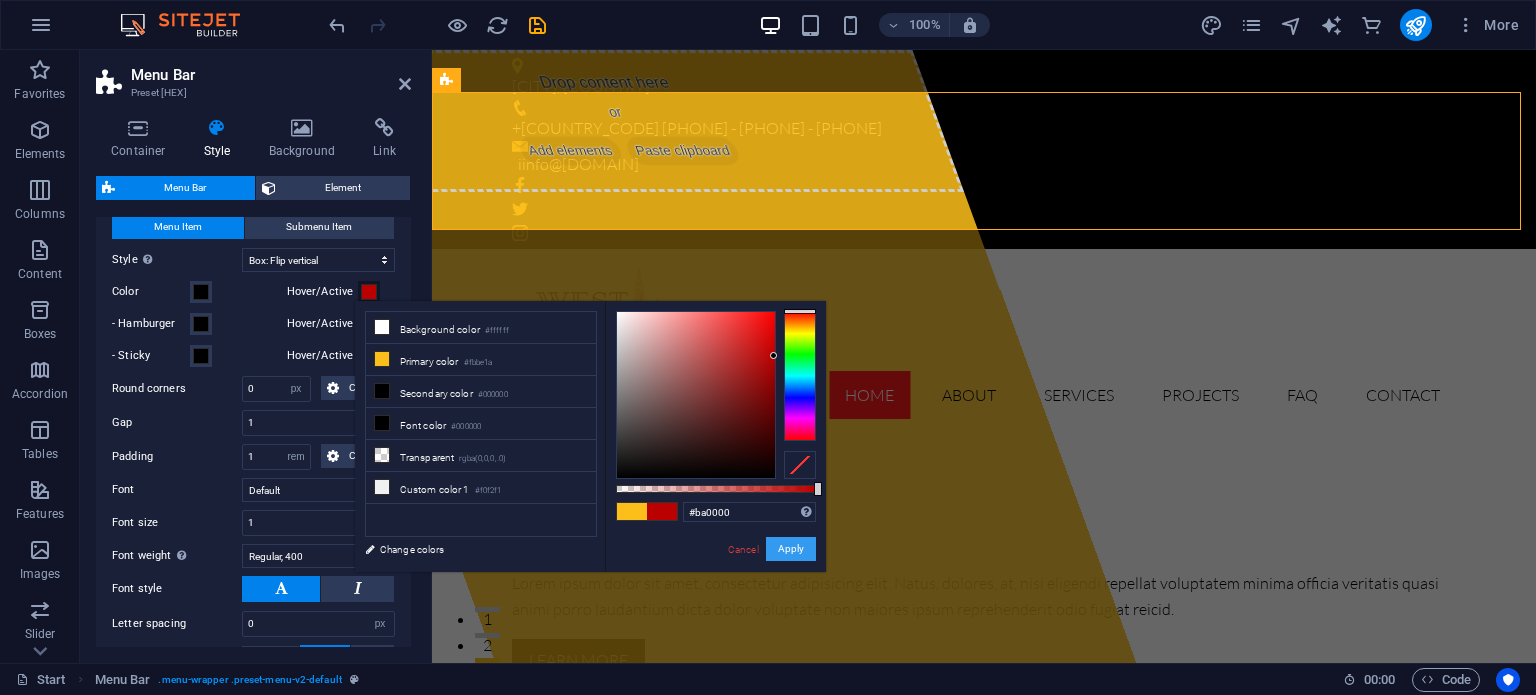 click on "Apply" at bounding box center (791, 549) 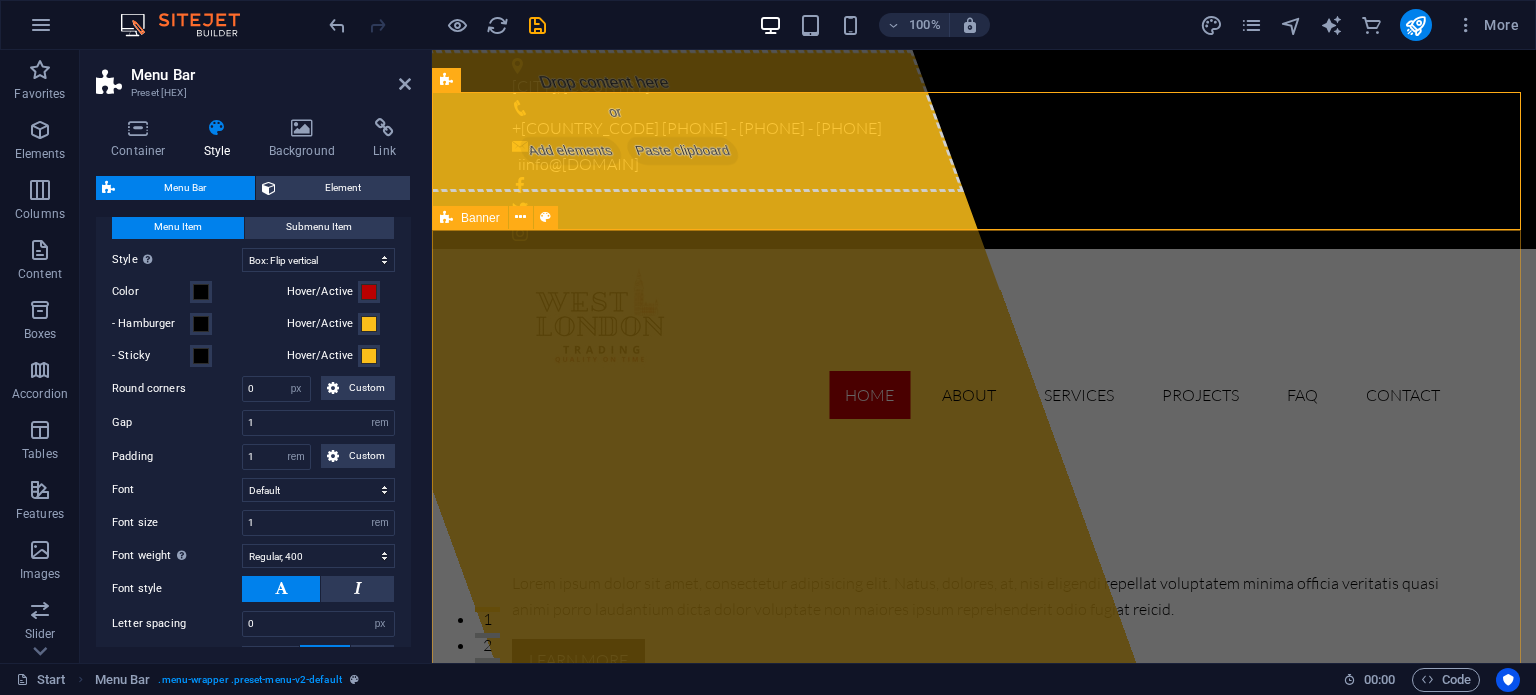 click on "Menu Bar Preset [HEX]
Container Style Background Link Size Height Default [VALUE] [UNIT] [PERCENT] [UNIT] [UNIT] [UNIT] Min. height None [VALUE] [UNIT] [UNIT] [UNIT] [UNIT] Width Default [VALUE] [UNIT] [UNIT] [UNIT] [UNIT] Min. width None [VALUE] [UNIT] [UNIT] [UNIT] Content width Default Custom width Width Default [VALUE] [UNIT] [UNIT] [UNIT] Min. width None [VALUE] [UNIT] [UNIT] [UNIT] Default padding Custom spacing Default content width and padding can be changed under Design. Edit design Layout (Flexbox) Alignment Determines the flex direction. Default Main axis Determine how elements should behave along the main axis inside this container (justify content). Default Side axis Control the vertical direction of the element inside of the container (align items). Default Wrap Default On Off Fill Controls the distances and direction of elements on the y-axis across several lines (align content). Default Accessibility ARIA helps assistive technologies (like screen readers) to understand the role, state, and behavior of web elements Role The ARIA role defines the purpose of an element. None %" at bounding box center (256, 356) 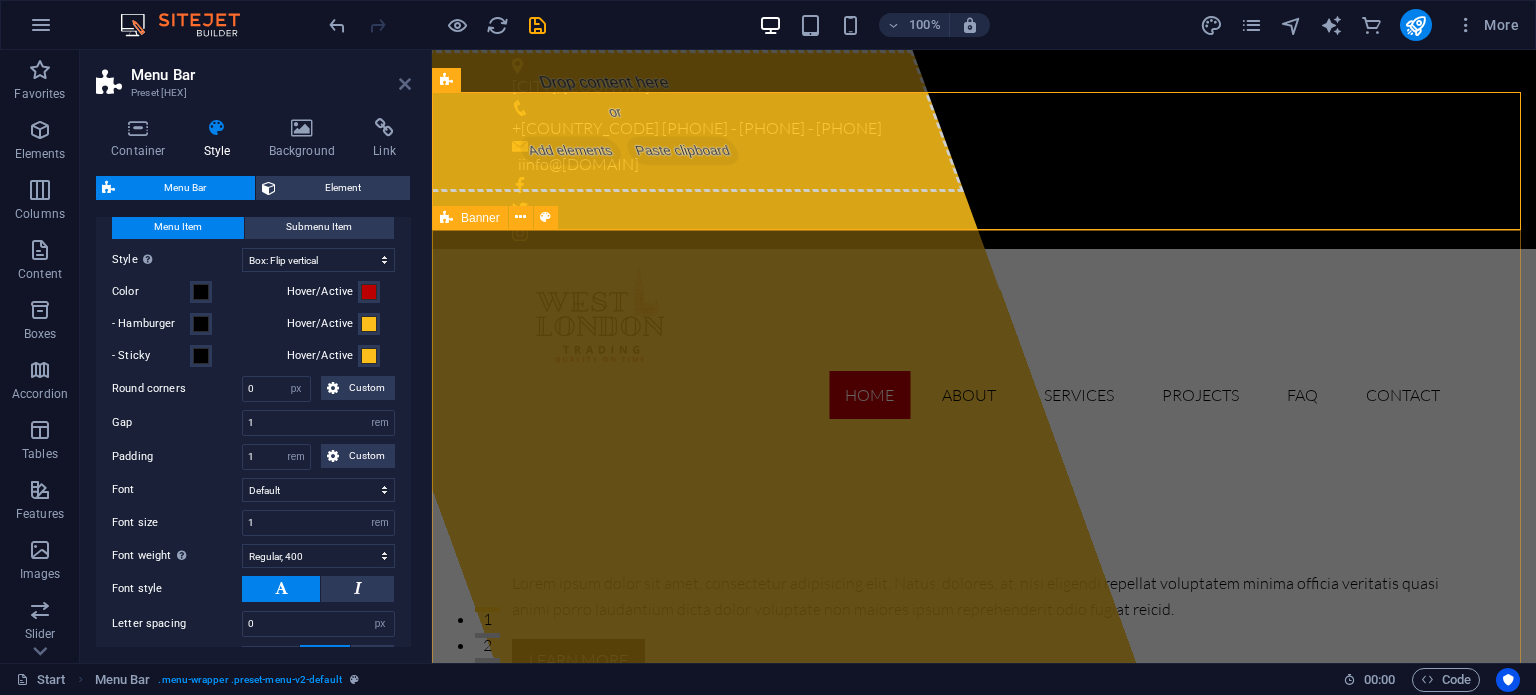 click at bounding box center [405, 84] 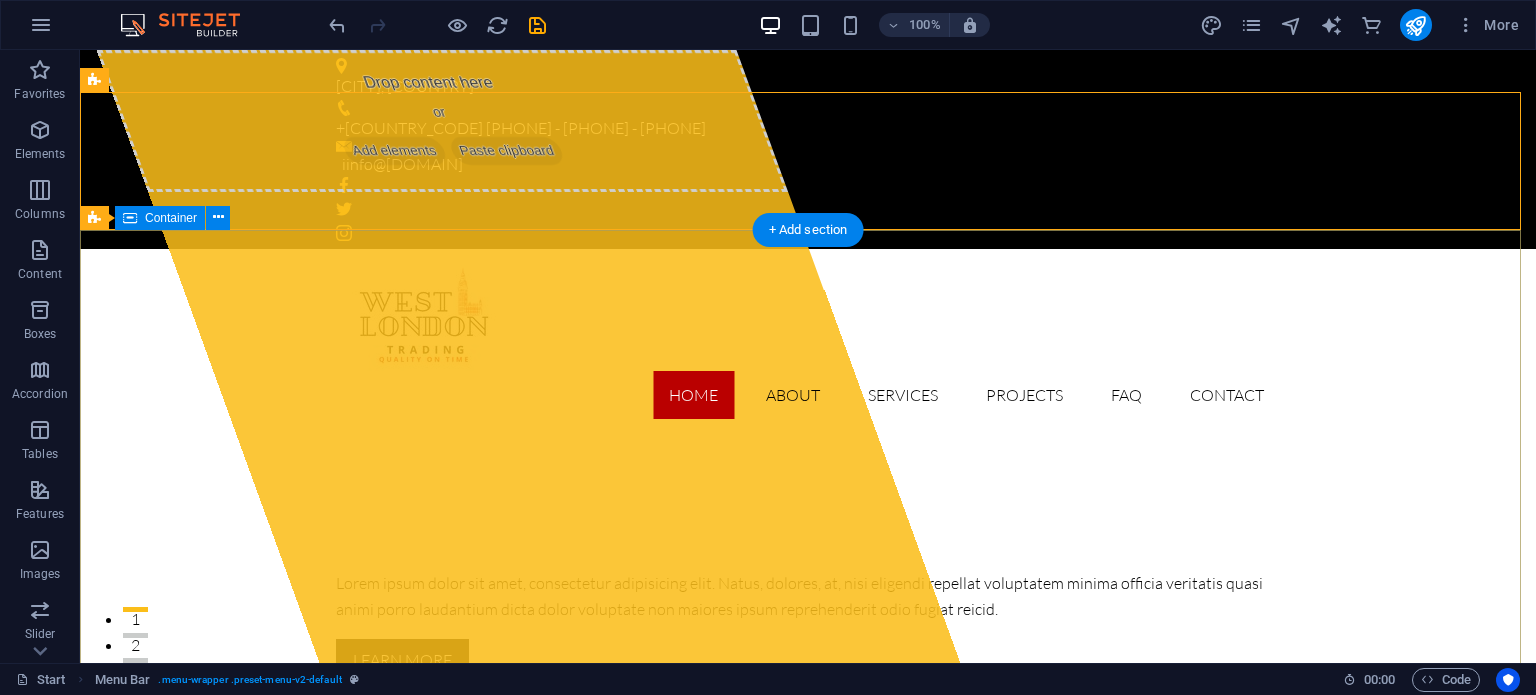 click on "Drop content here or  Add elements  Paste clipboard [DOMAIN] Lorem ipsum dolor sit amet, consectetur adipisicing elit. Natus, dolores, at, nisi eligendi repellat voluptatem minima officia veritatis quasi animi porro laudantium dicta dolor voluptate non maiores ipsum reprehenderit odio fugiat reicid. Learn more View Services" at bounding box center [808, 622] 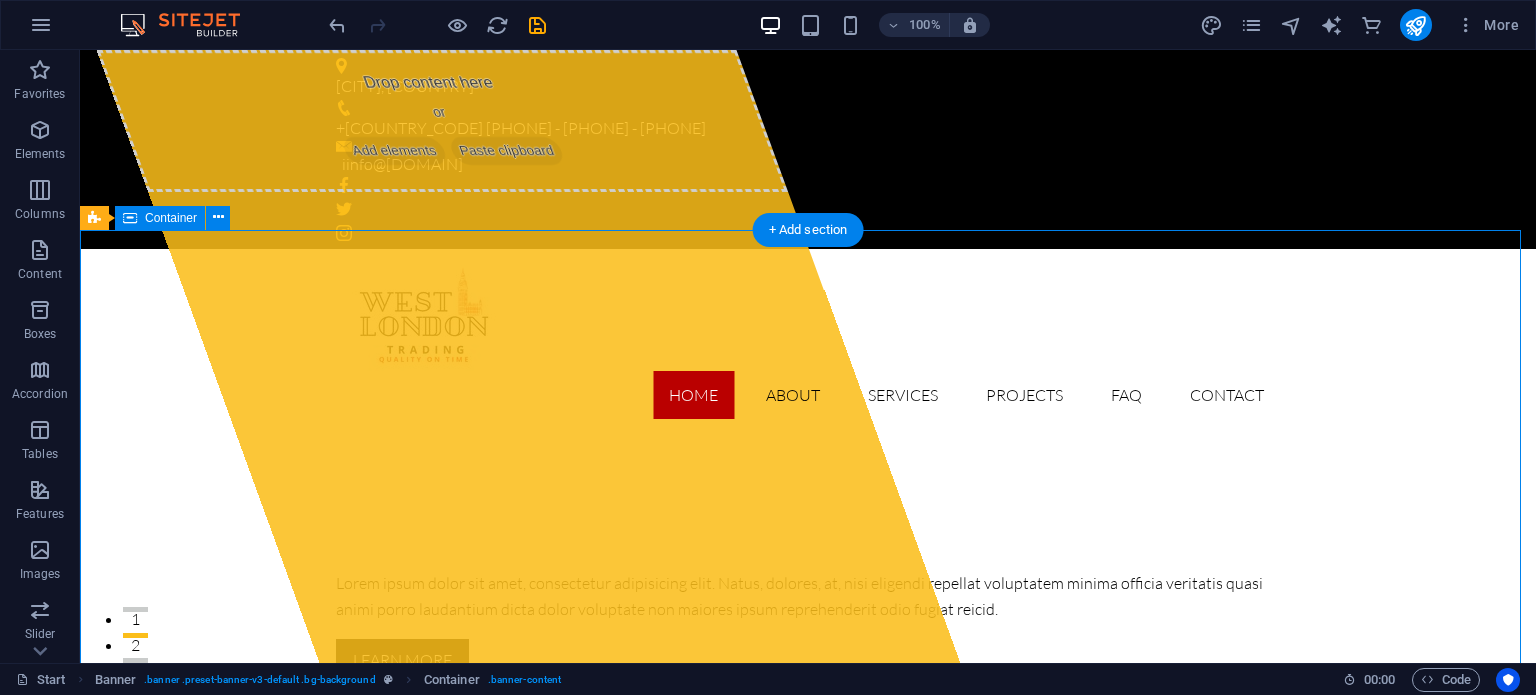 click on "Drop content here or  Add elements  Paste clipboard [DOMAIN] Lorem ipsum dolor sit amet, consectetur adipisicing elit. Natus, dolores, at, nisi eligendi repellat voluptatem minima officia veritatis quasi animi porro laudantium dicta dolor voluptate non maiores ipsum reprehenderit odio fugiat reicid. Learn more View Services" at bounding box center [808, 622] 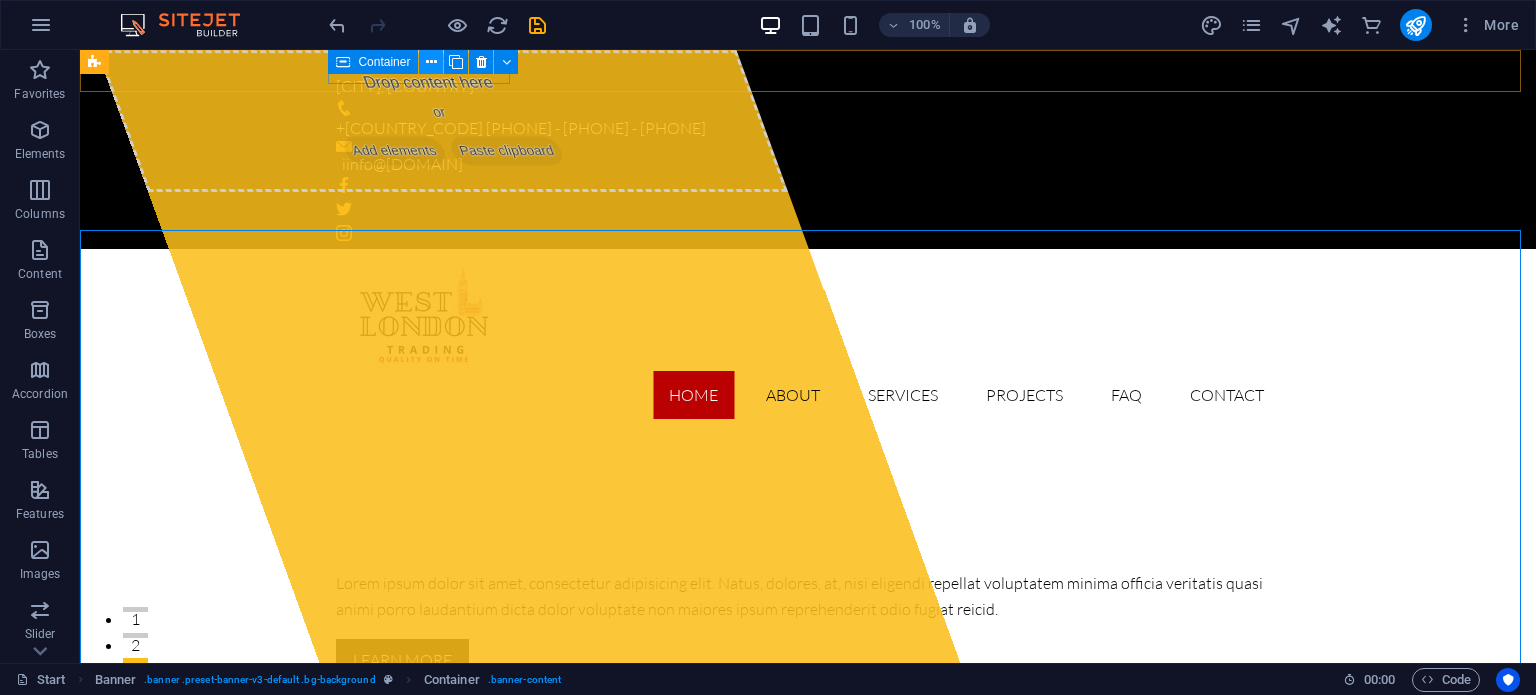 click at bounding box center [431, 62] 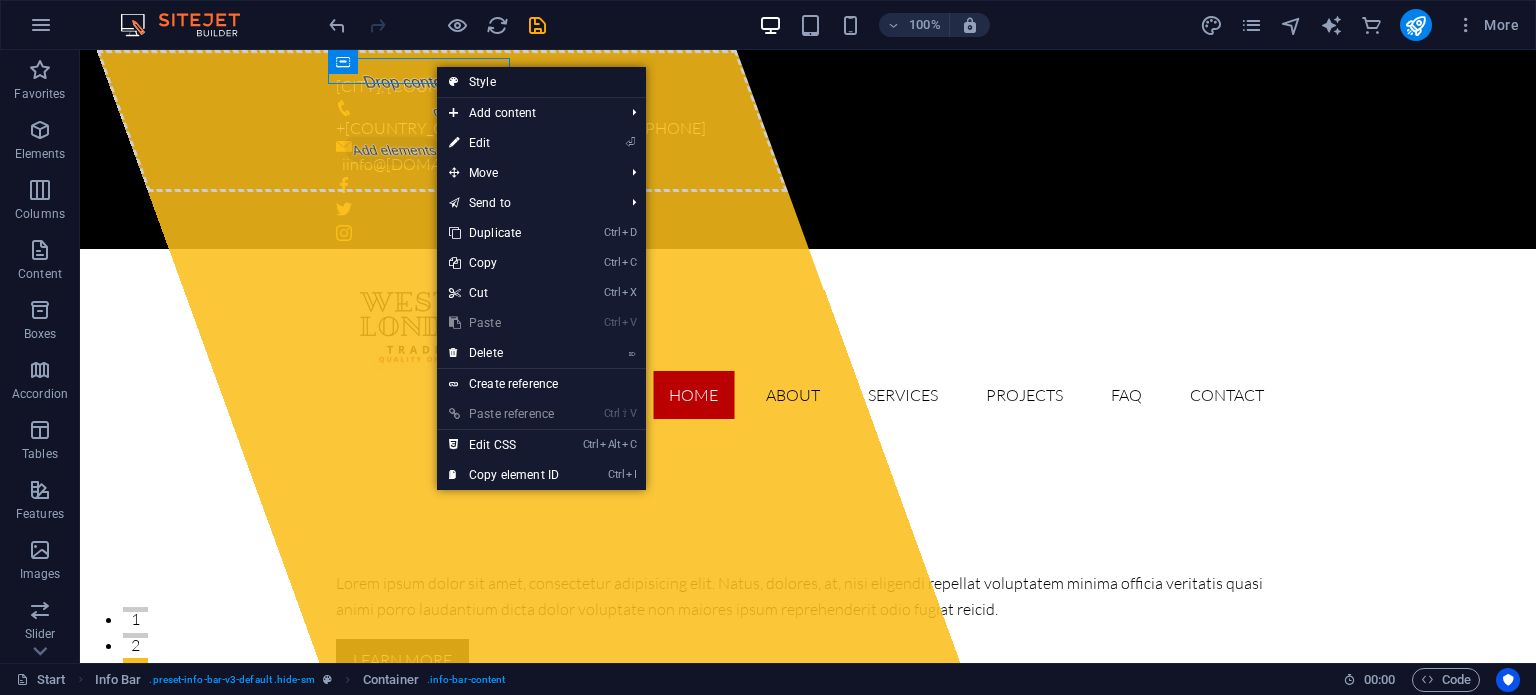 click on "Style" at bounding box center (541, 82) 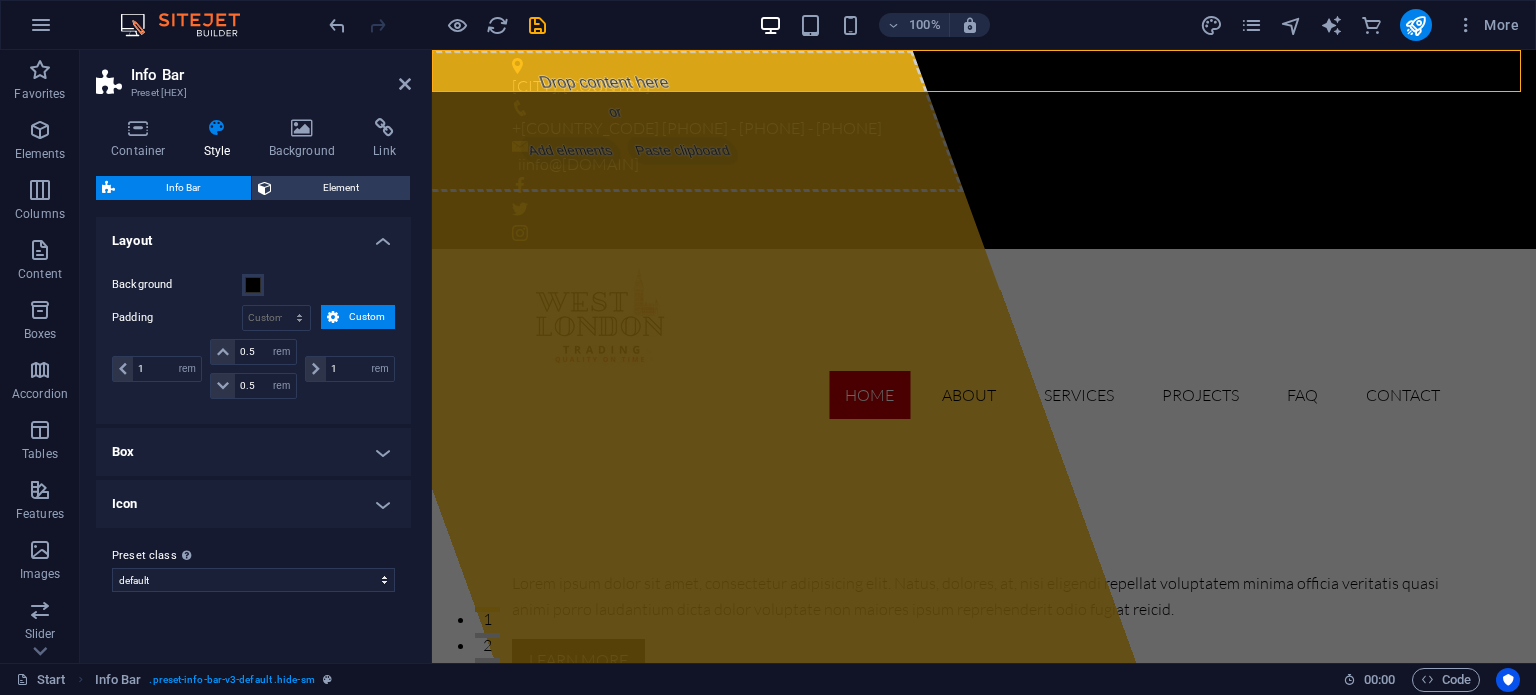 click on "Box" at bounding box center (253, 452) 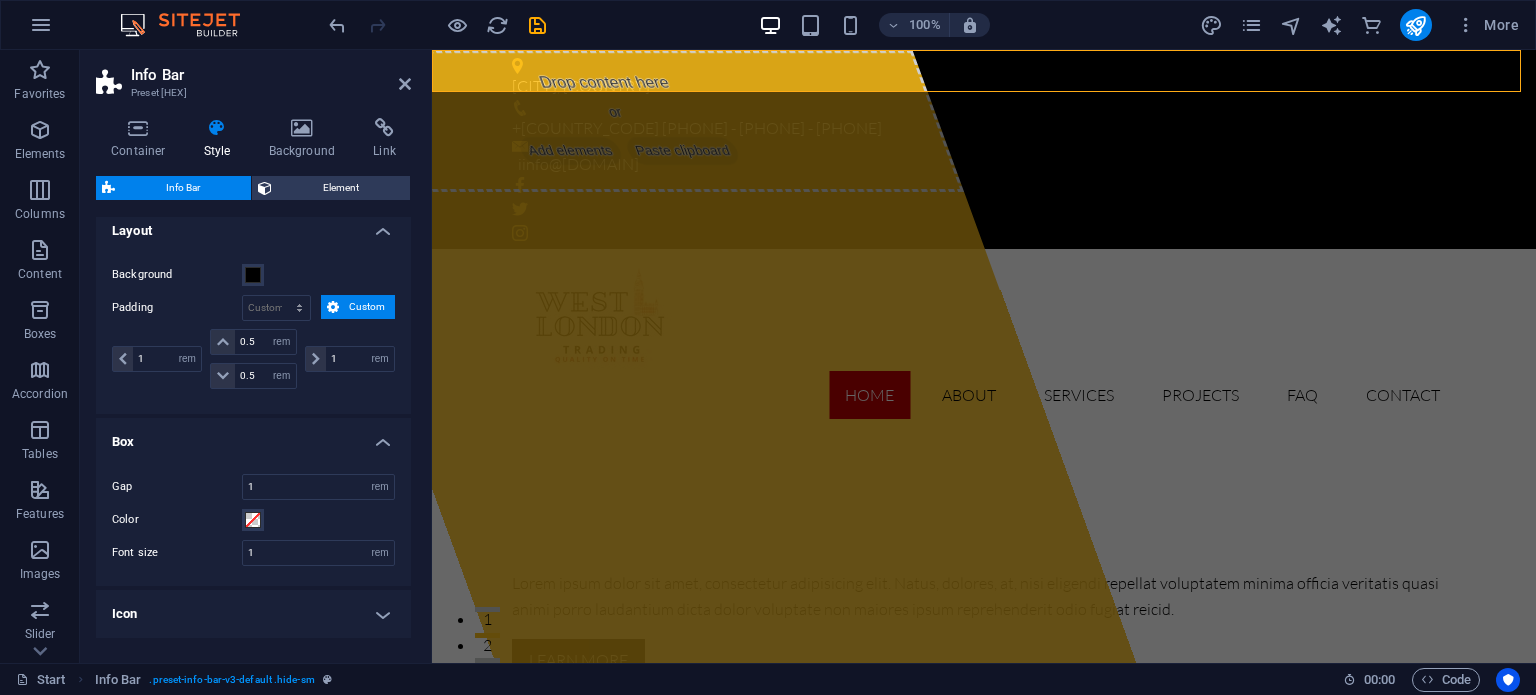 scroll, scrollTop: 0, scrollLeft: 0, axis: both 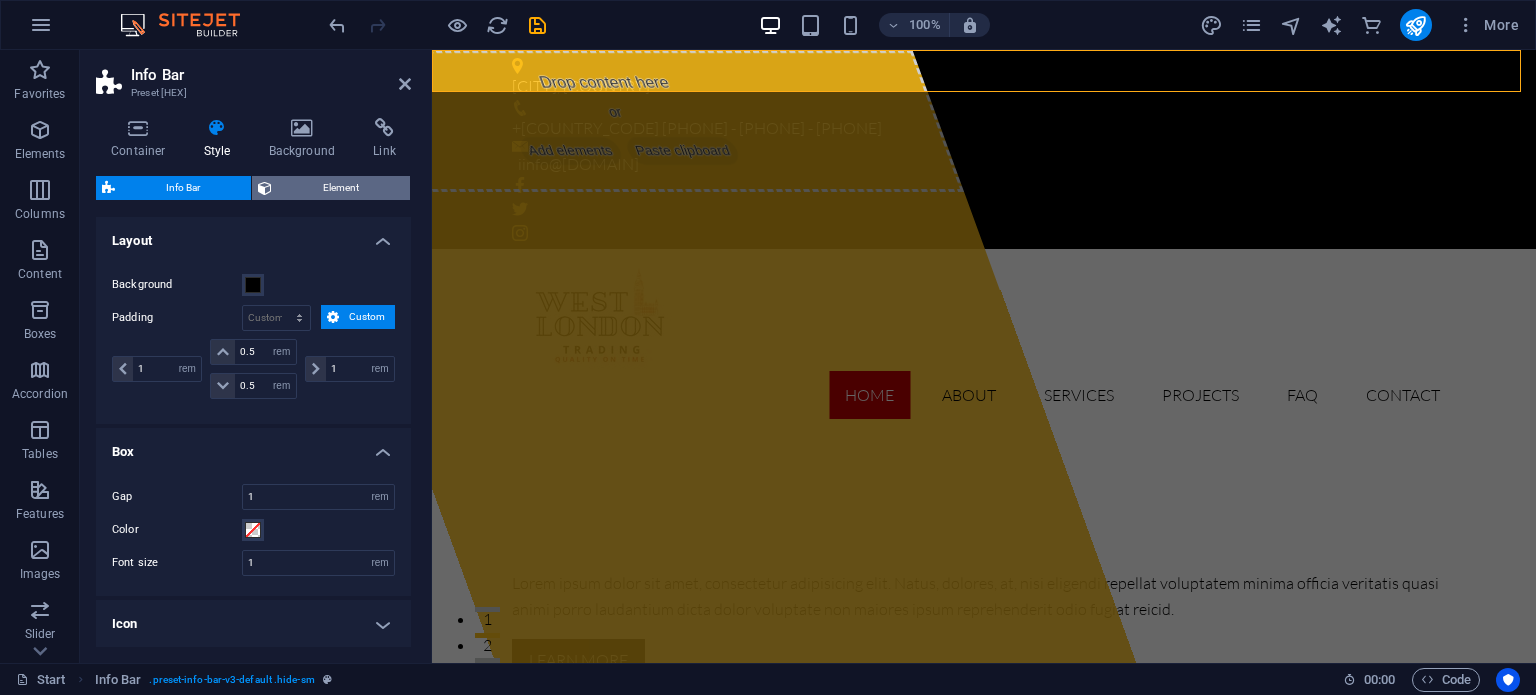 click on "Element" at bounding box center (341, 188) 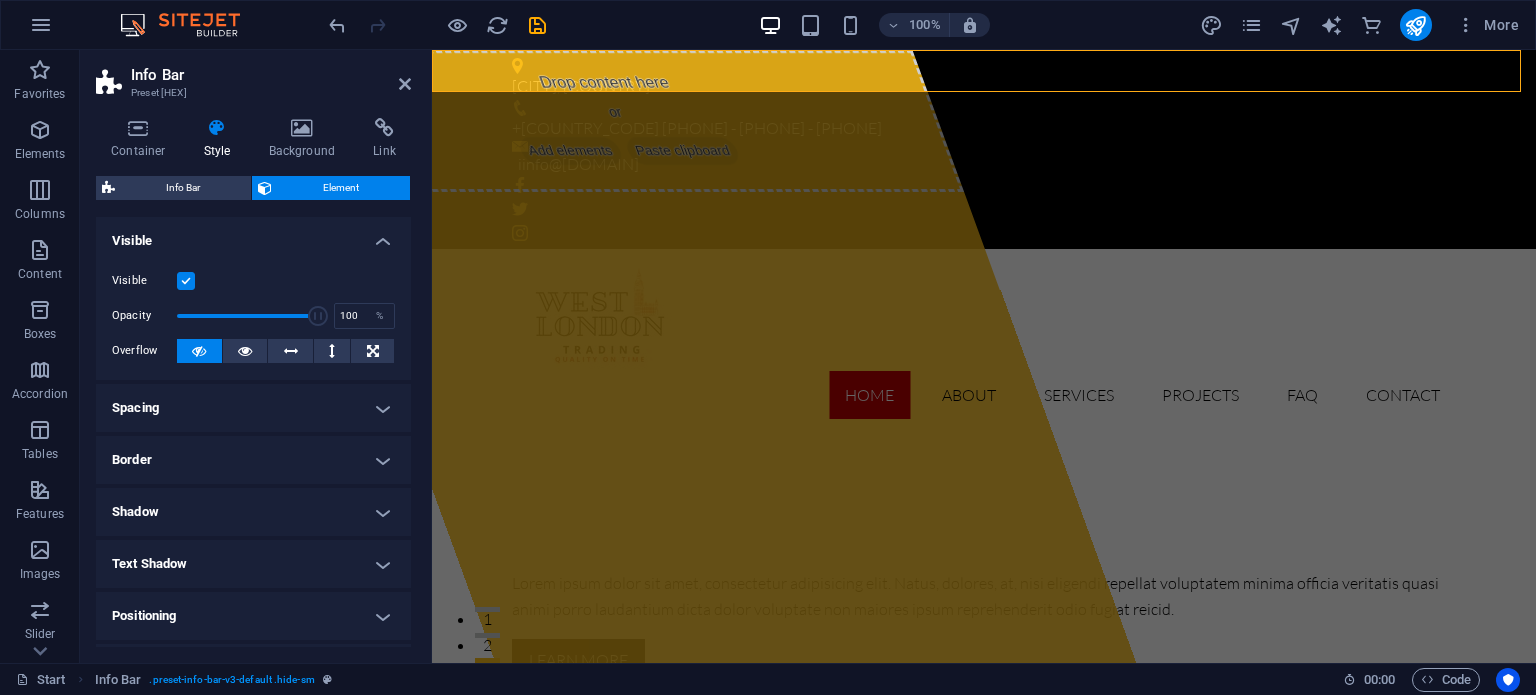click on "Border" at bounding box center [253, 460] 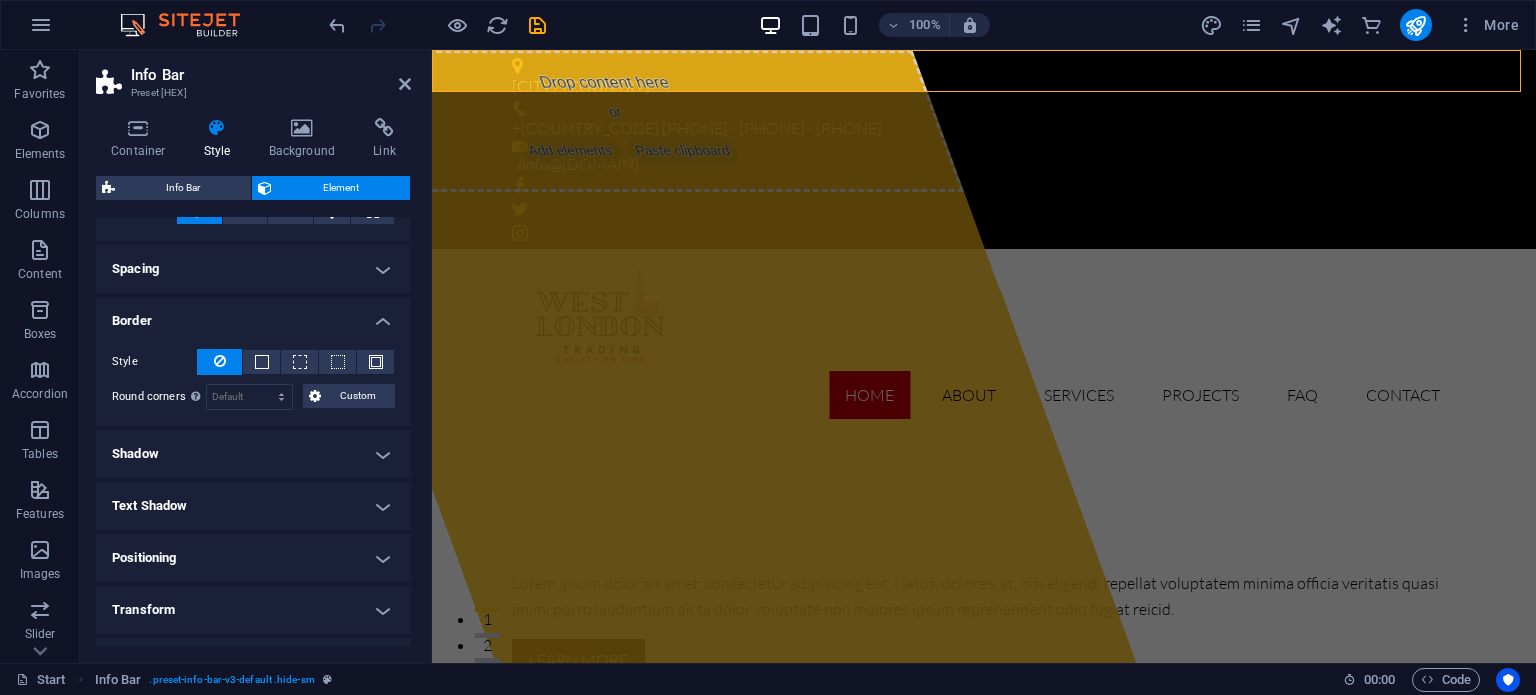 scroll, scrollTop: 155, scrollLeft: 0, axis: vertical 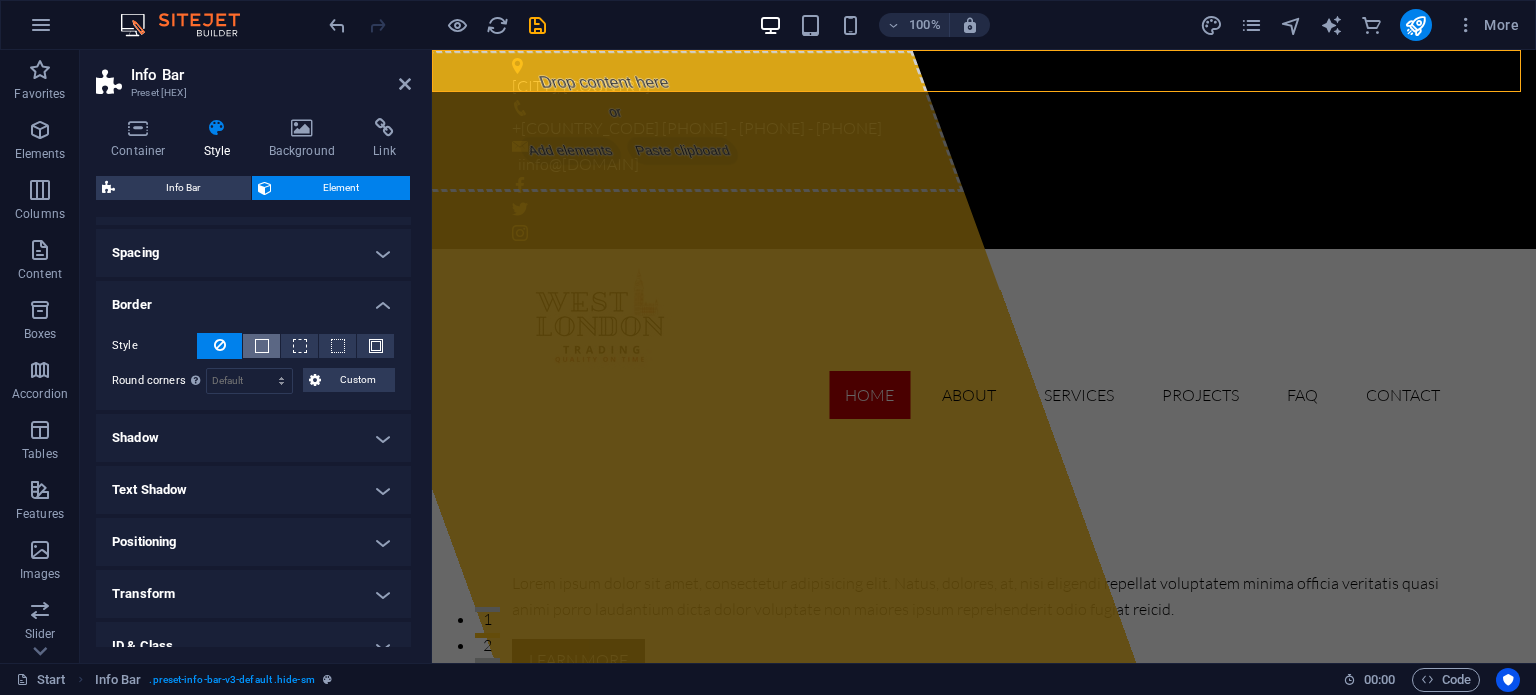 click at bounding box center (261, 346) 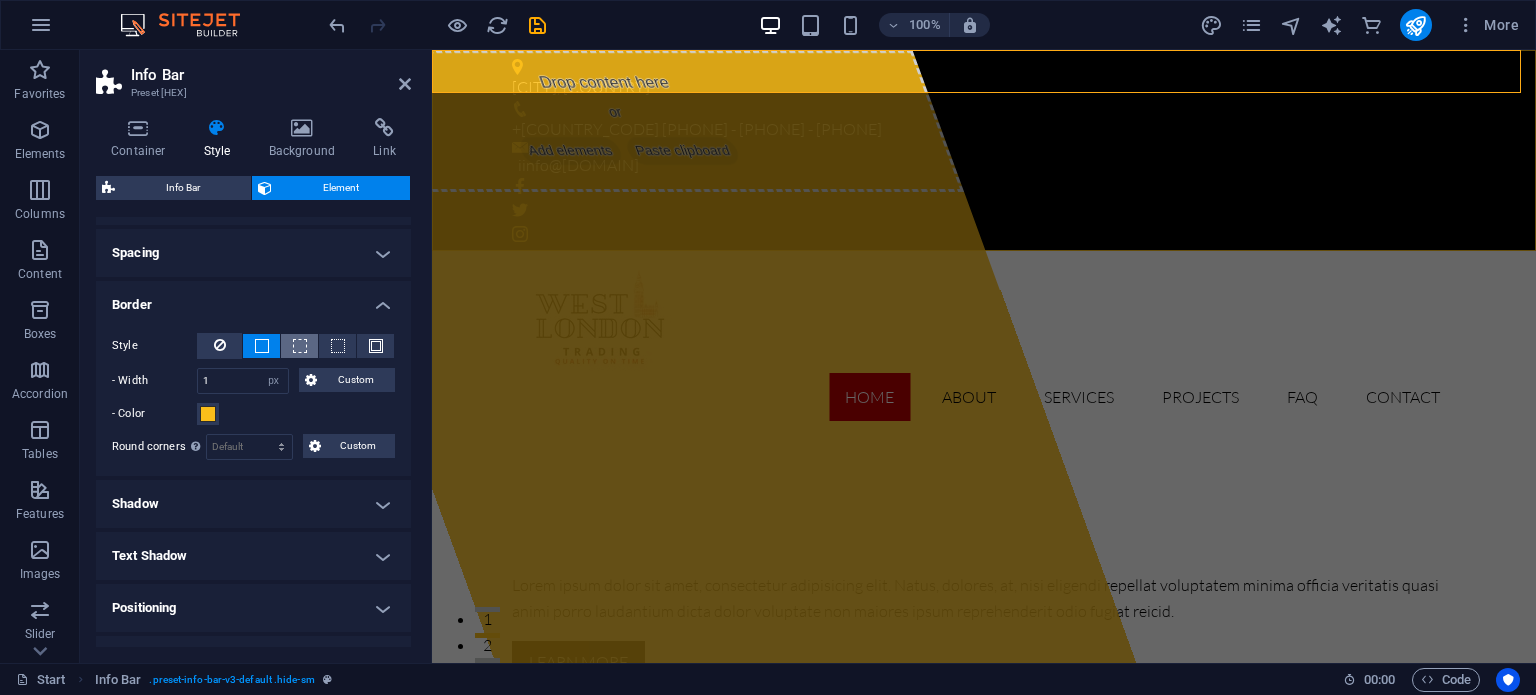 click at bounding box center (299, 346) 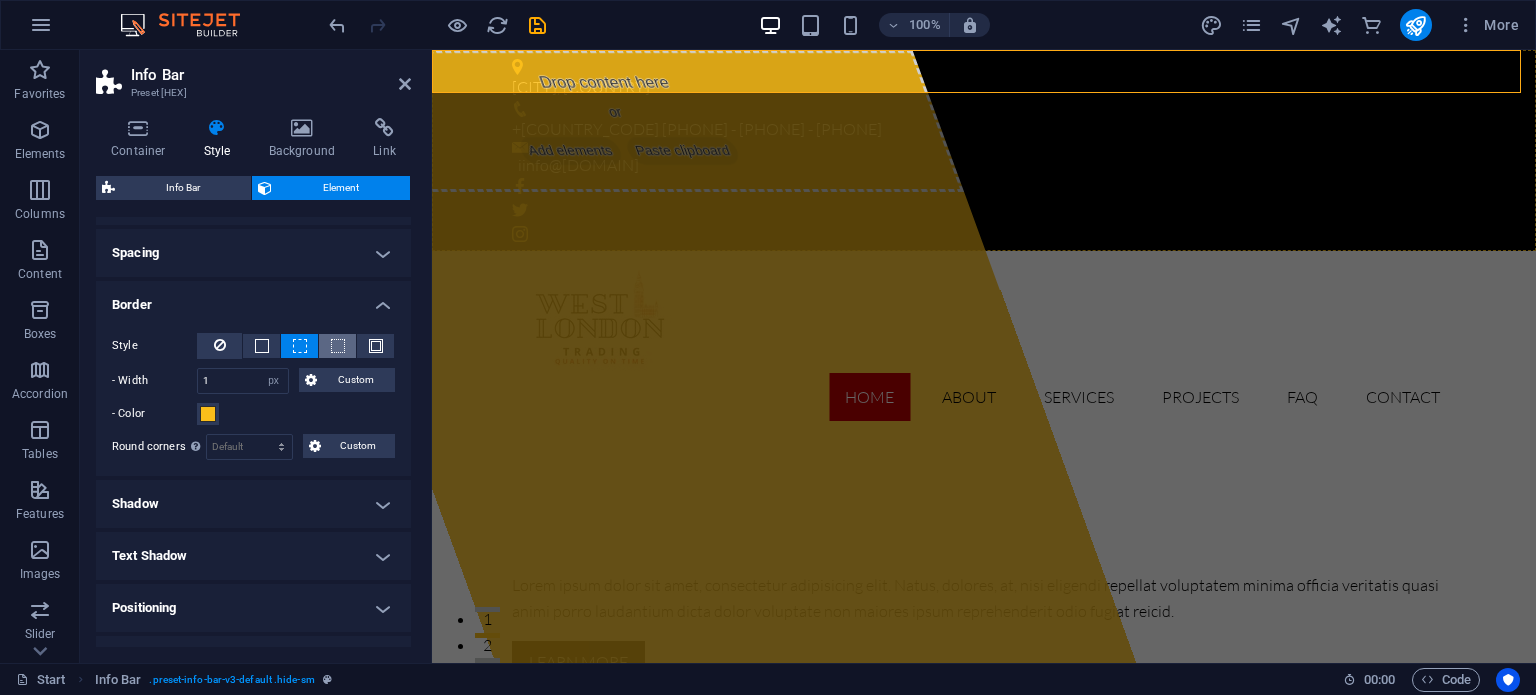 click at bounding box center (338, 346) 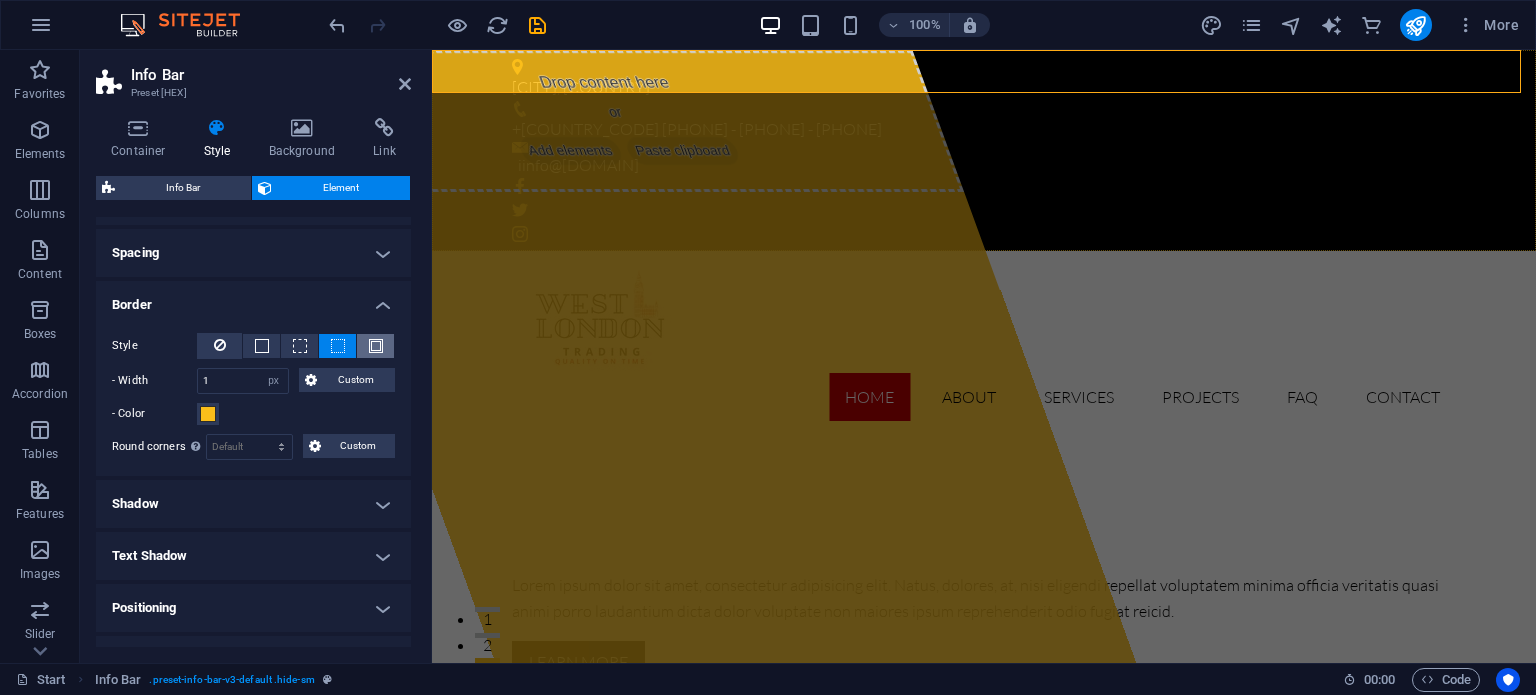 click at bounding box center [376, 346] 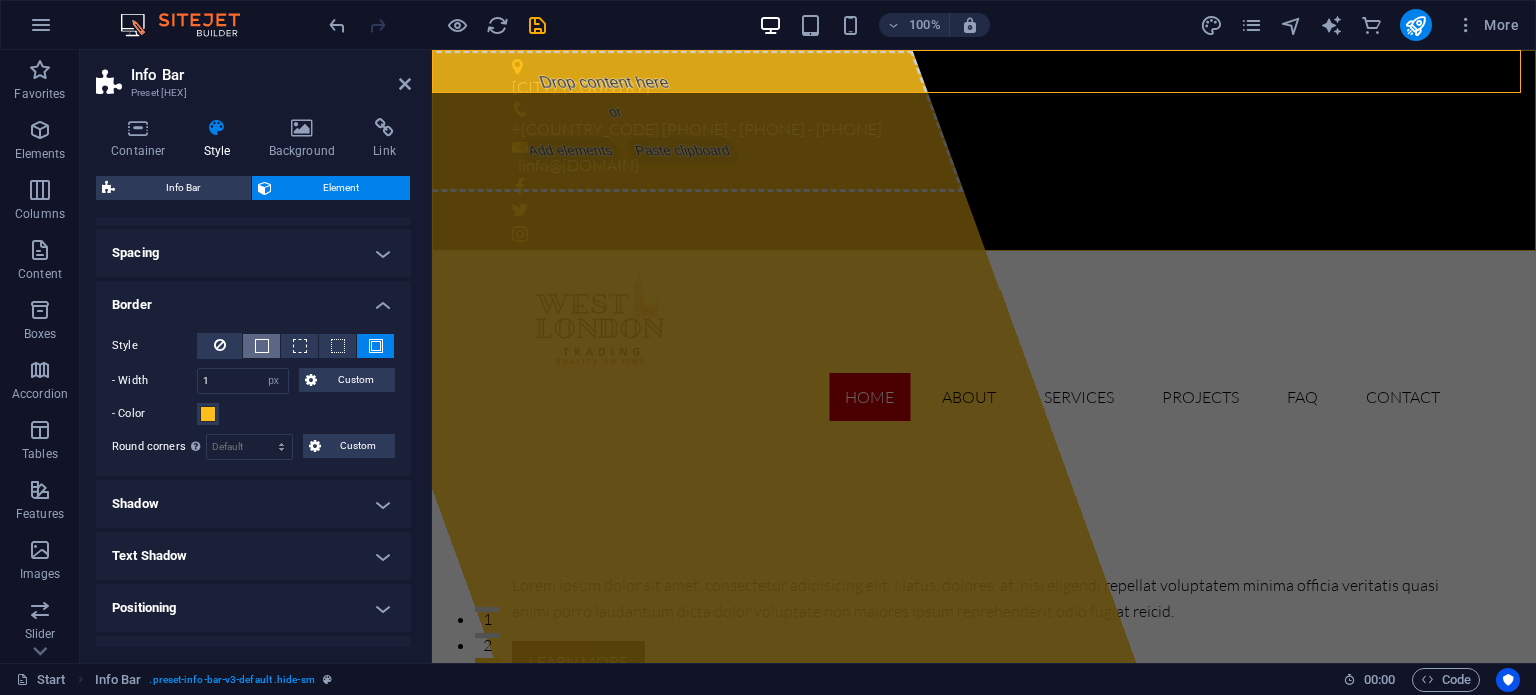 click at bounding box center (262, 346) 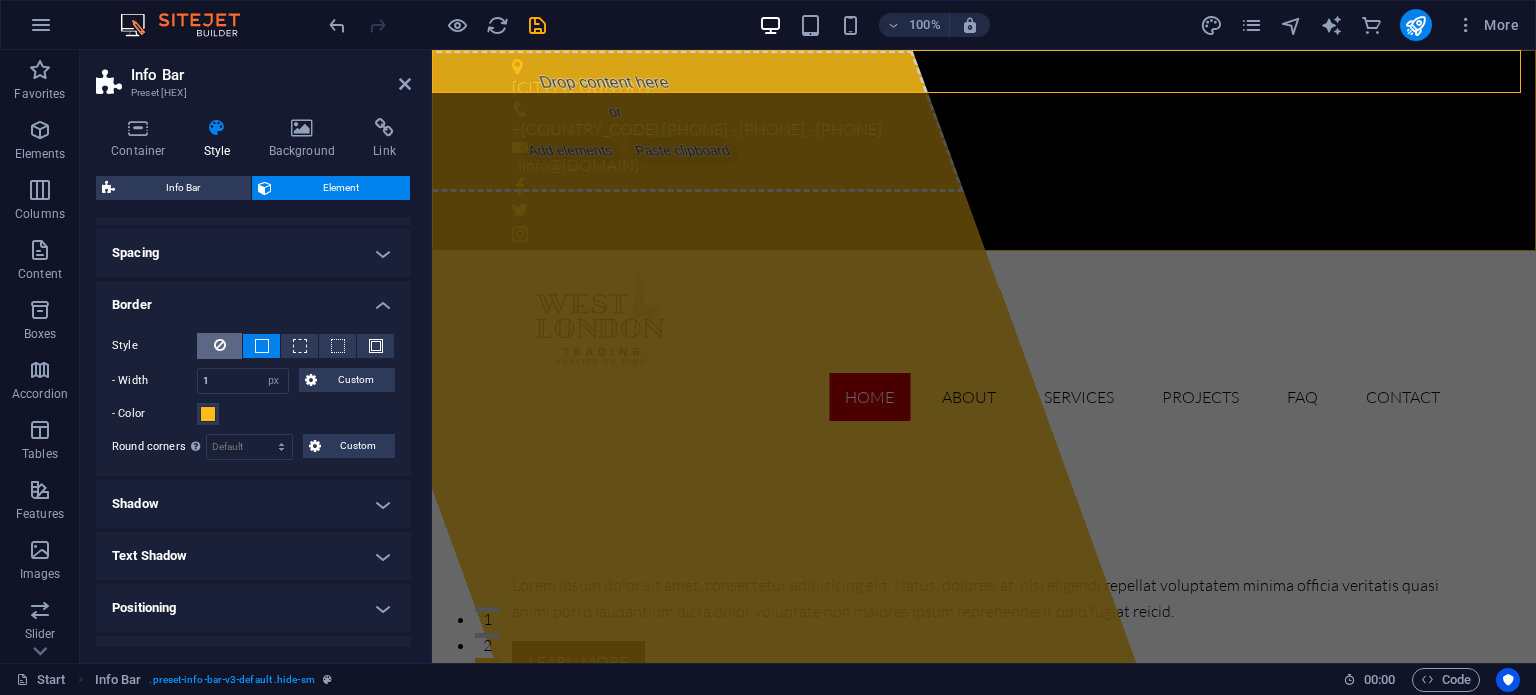 click at bounding box center (219, 346) 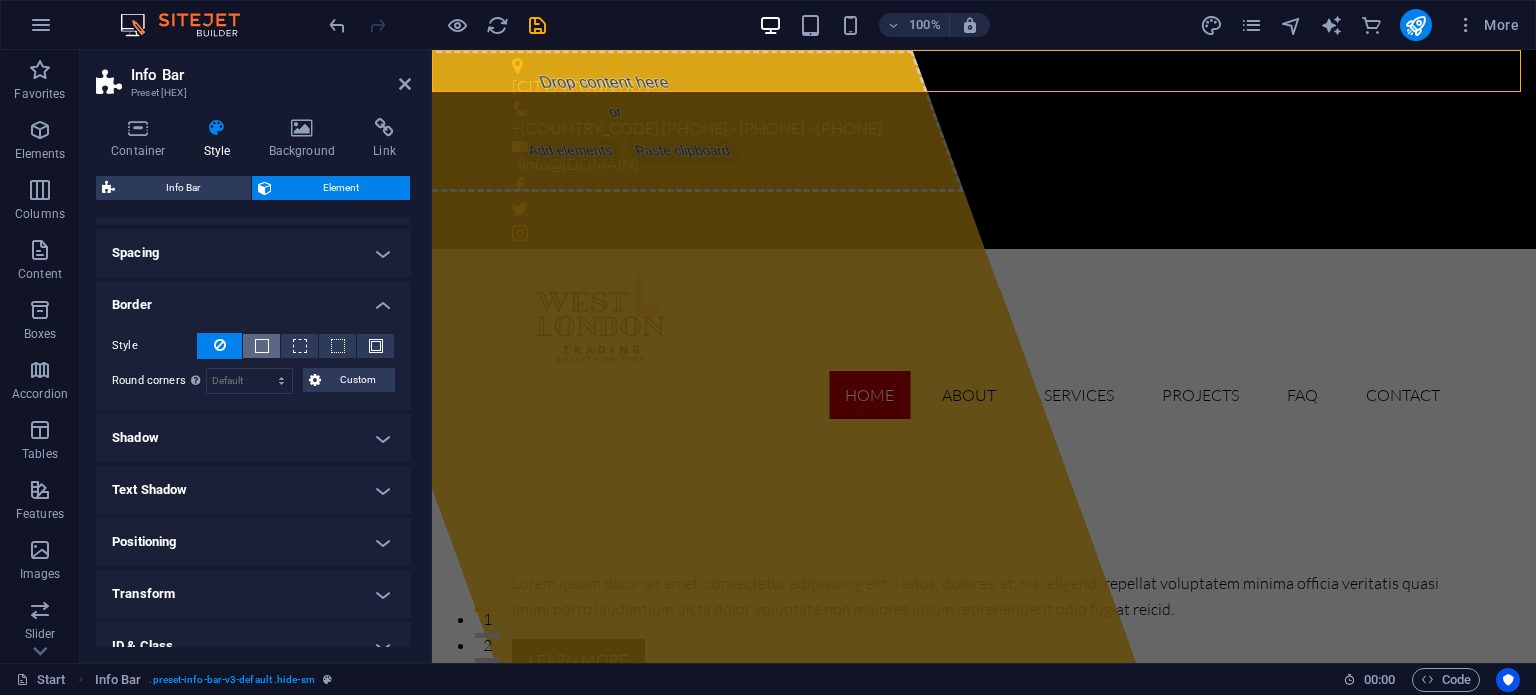 click at bounding box center [262, 346] 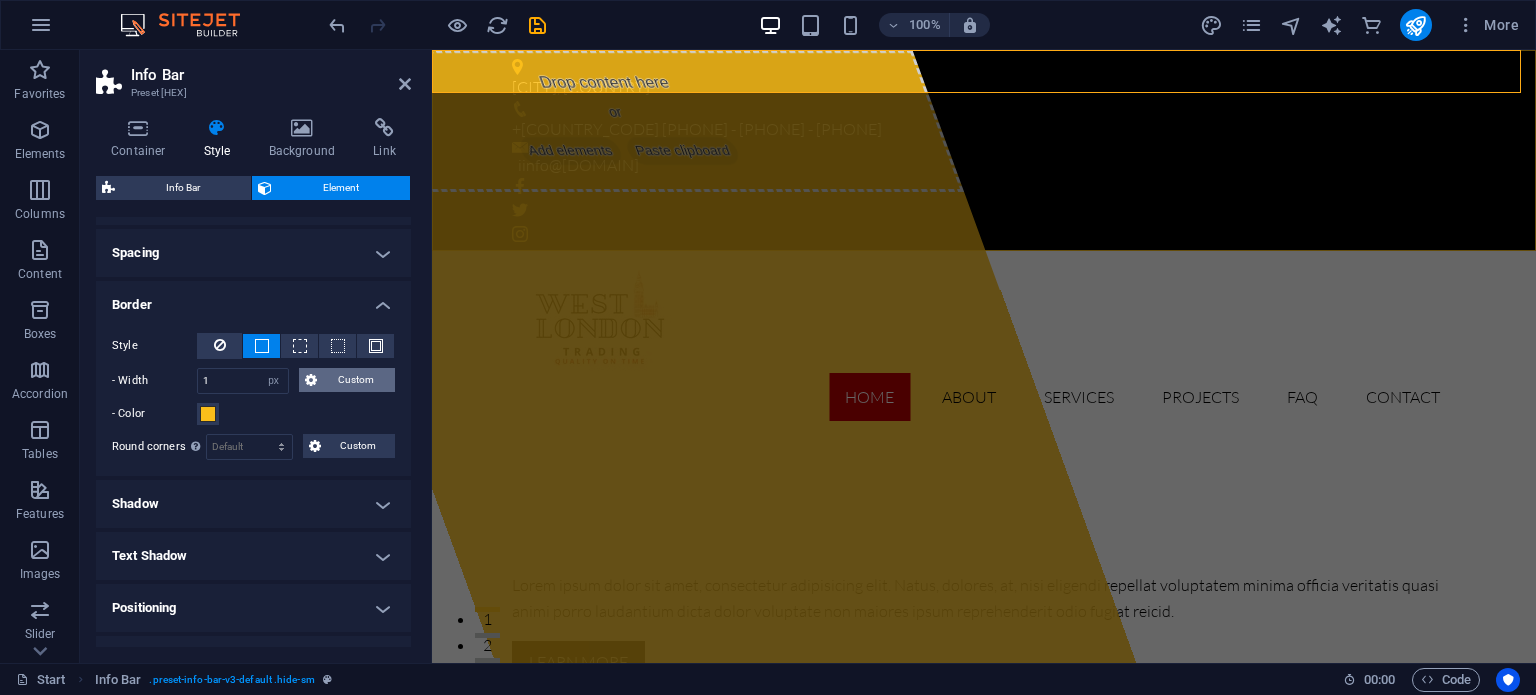 click on "Custom" at bounding box center [356, 380] 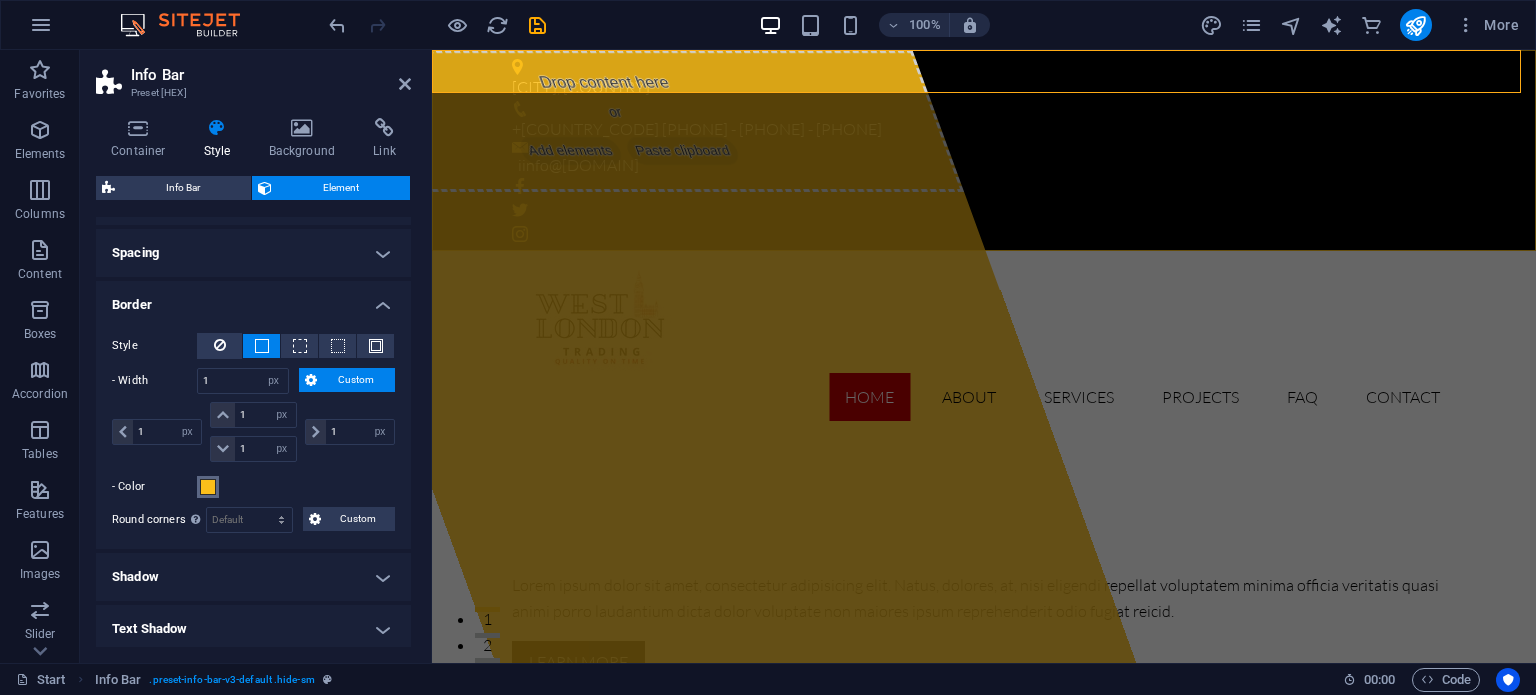 click at bounding box center [208, 487] 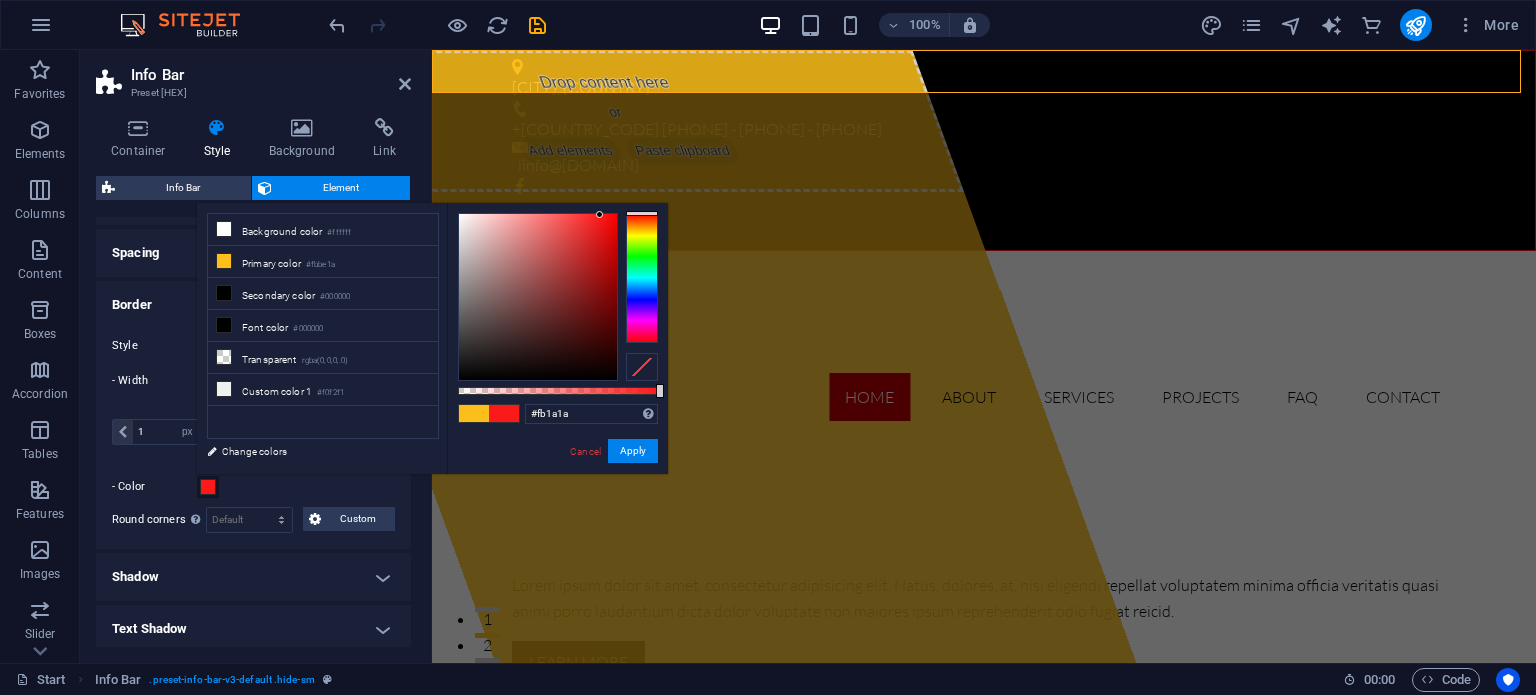 drag, startPoint x: 633, startPoint y: 223, endPoint x: 633, endPoint y: 206, distance: 17 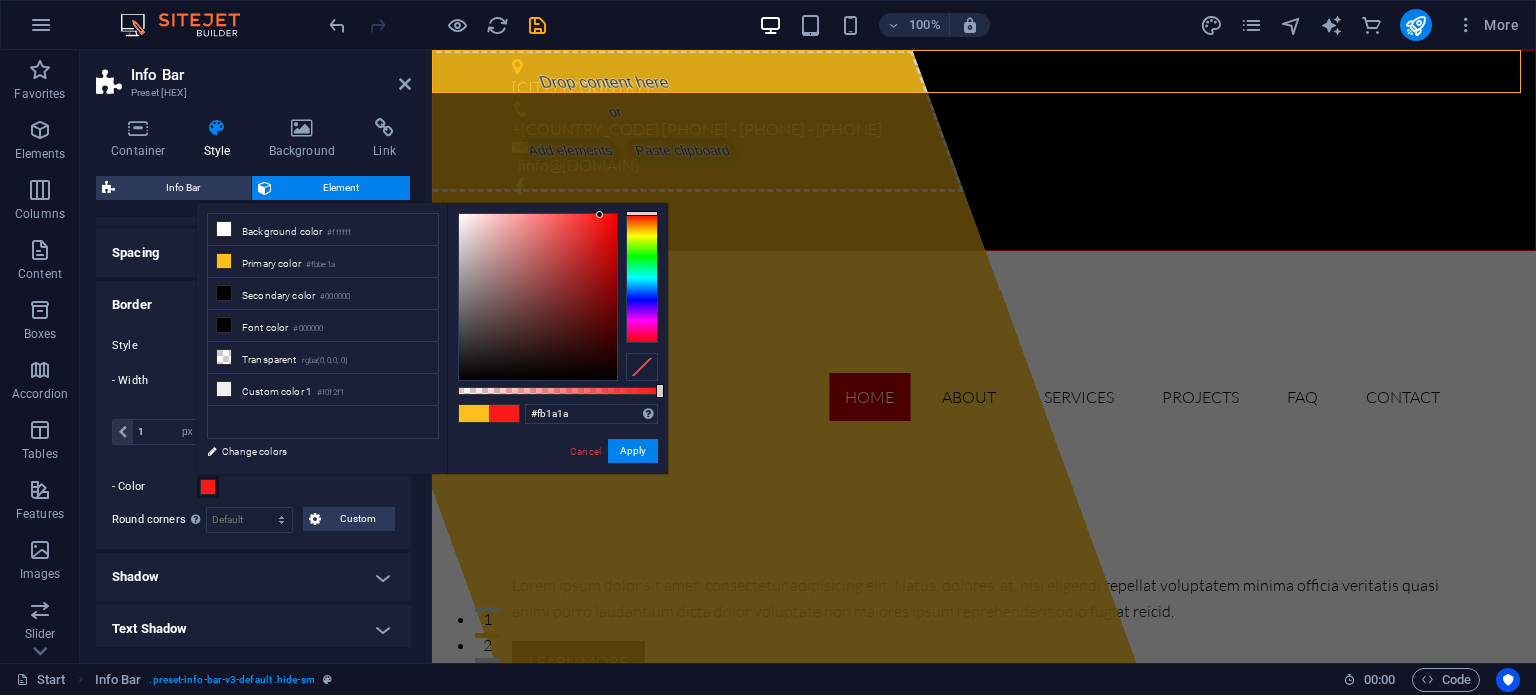 click on "[HEX] Supported formats [HEX] rgb([NUM], [NUM], [NUM]) rgba([NUM], [NUM], [NUM], [NUM]) hsv([NUM], [NUM], [NUM]) hsl([NUM], [NUM], [NUM]) Cancel Apply" at bounding box center [557, 483] 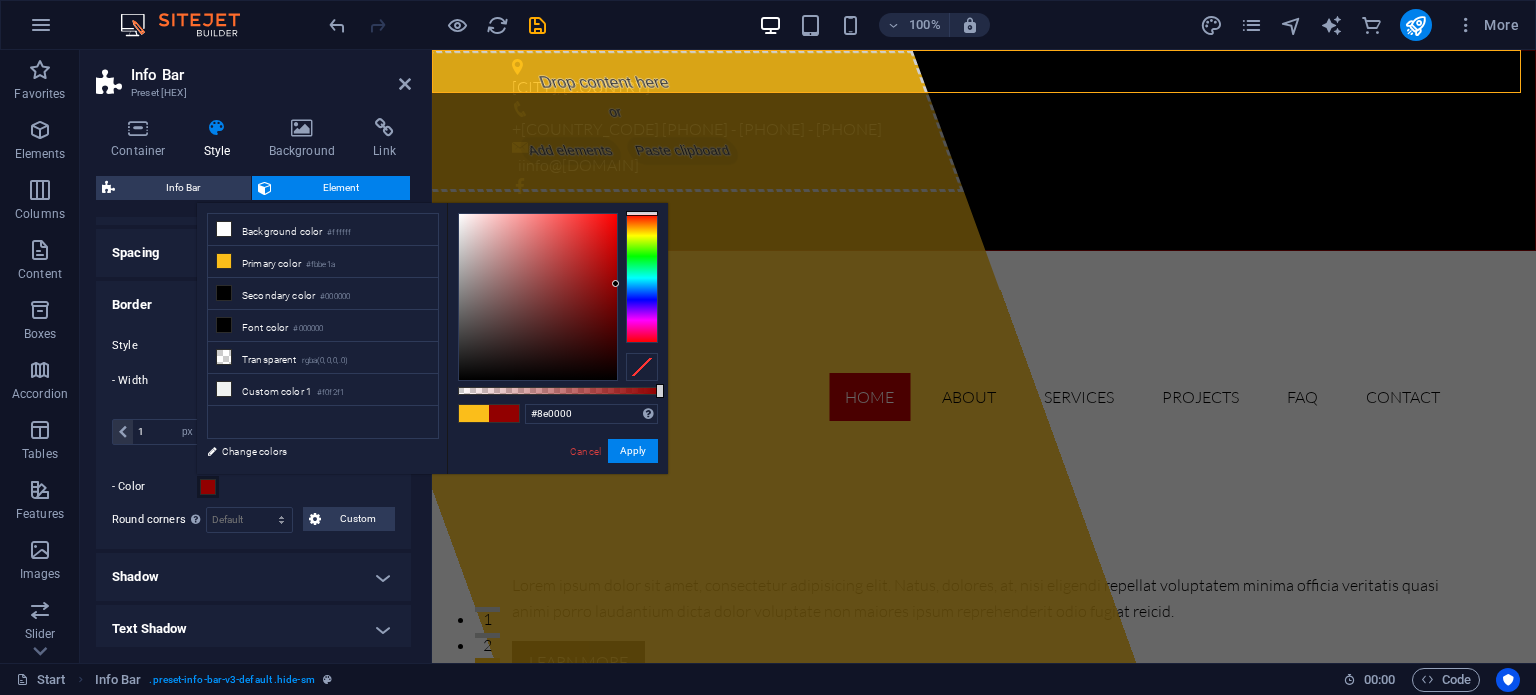 type on "#8d0000" 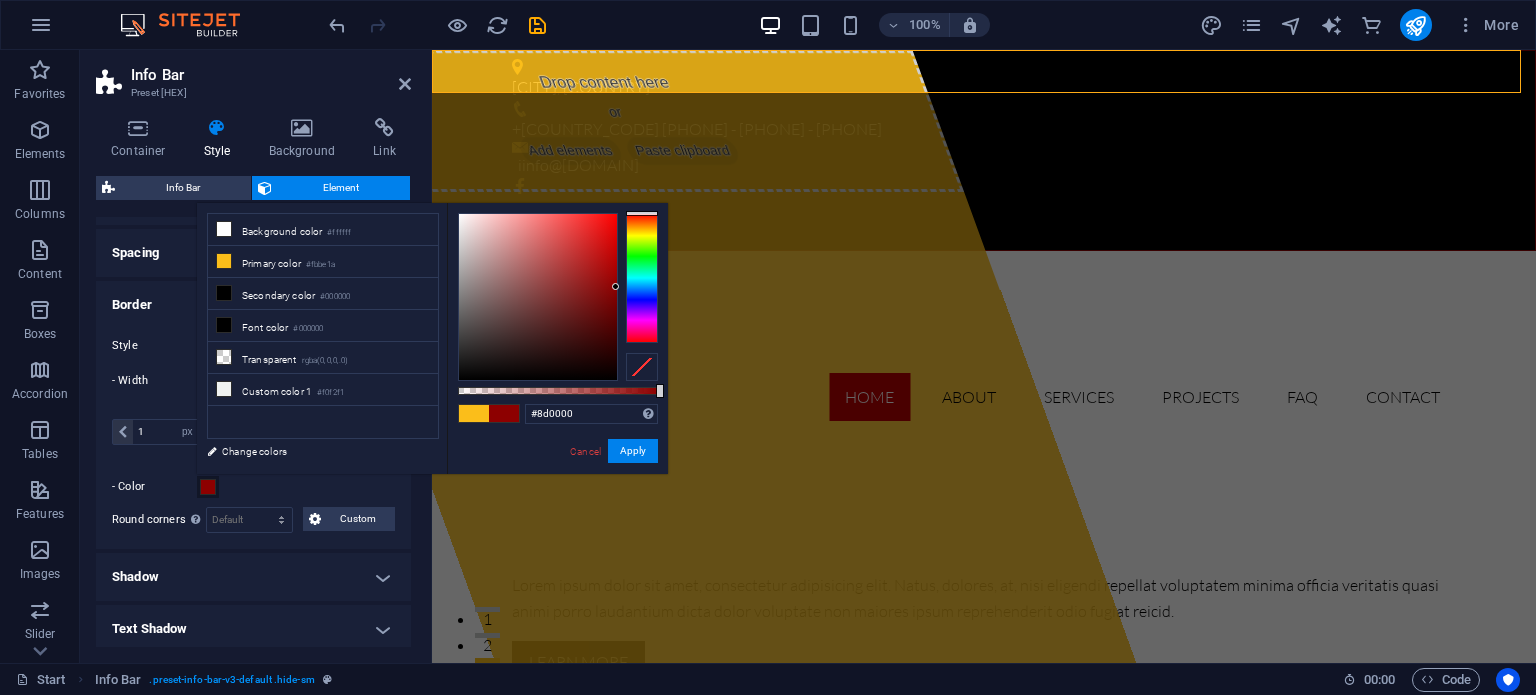 drag, startPoint x: 596, startPoint y: 214, endPoint x: 623, endPoint y: 287, distance: 77.83315 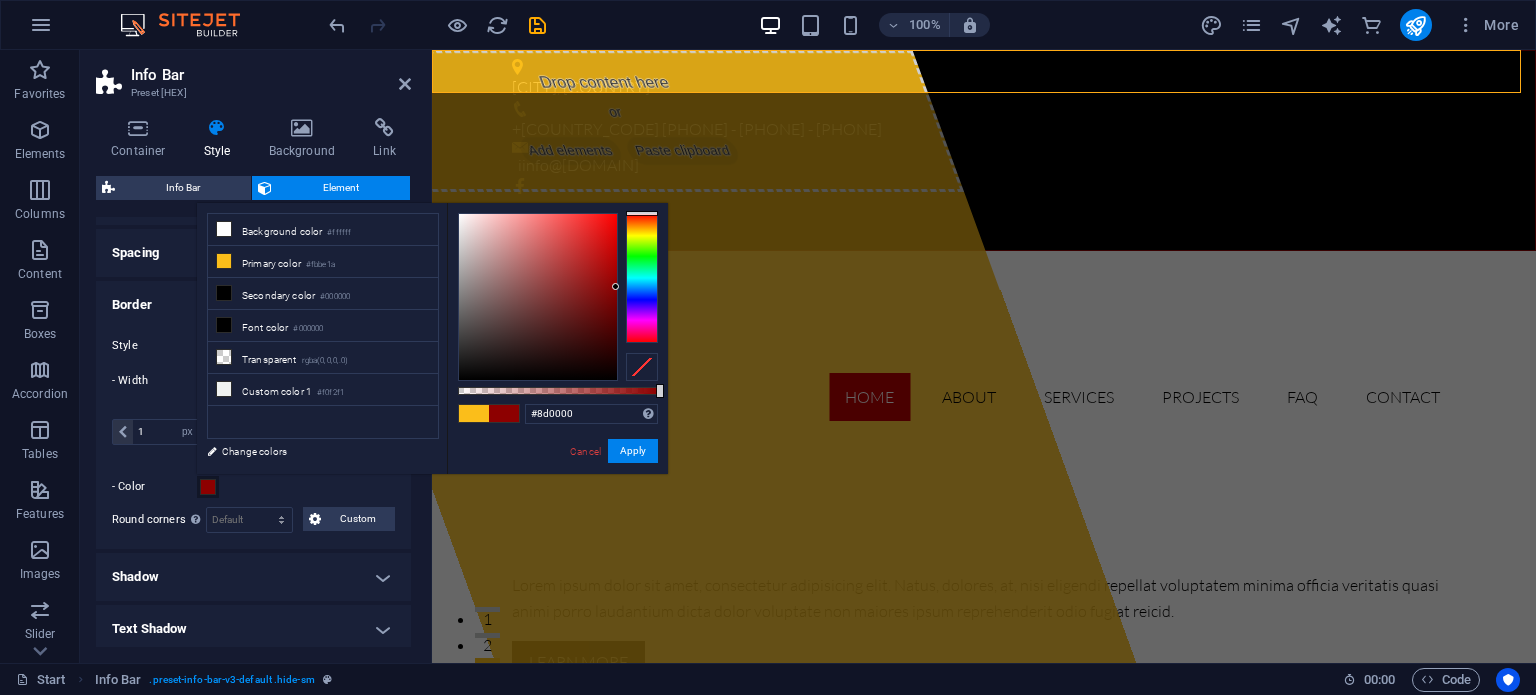 click at bounding box center [558, 297] 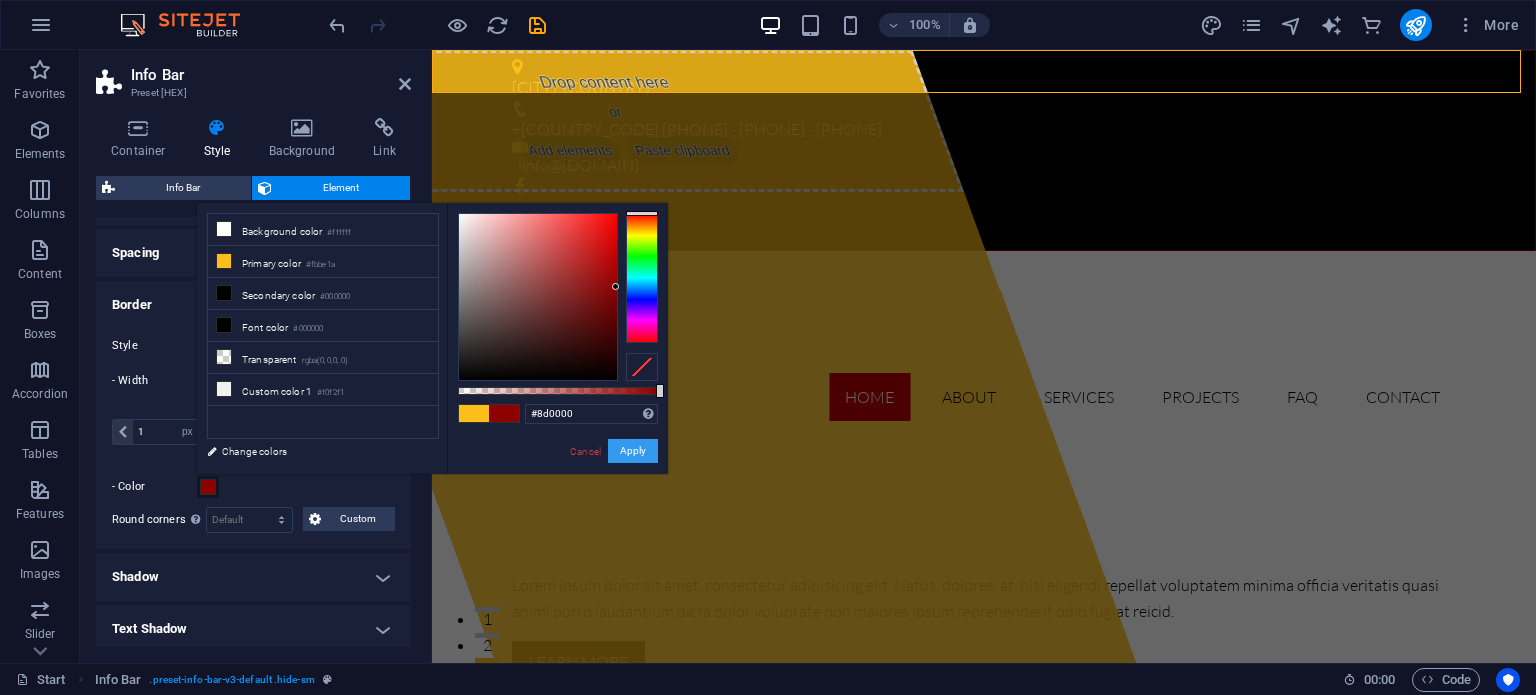 click on "Apply" at bounding box center (633, 451) 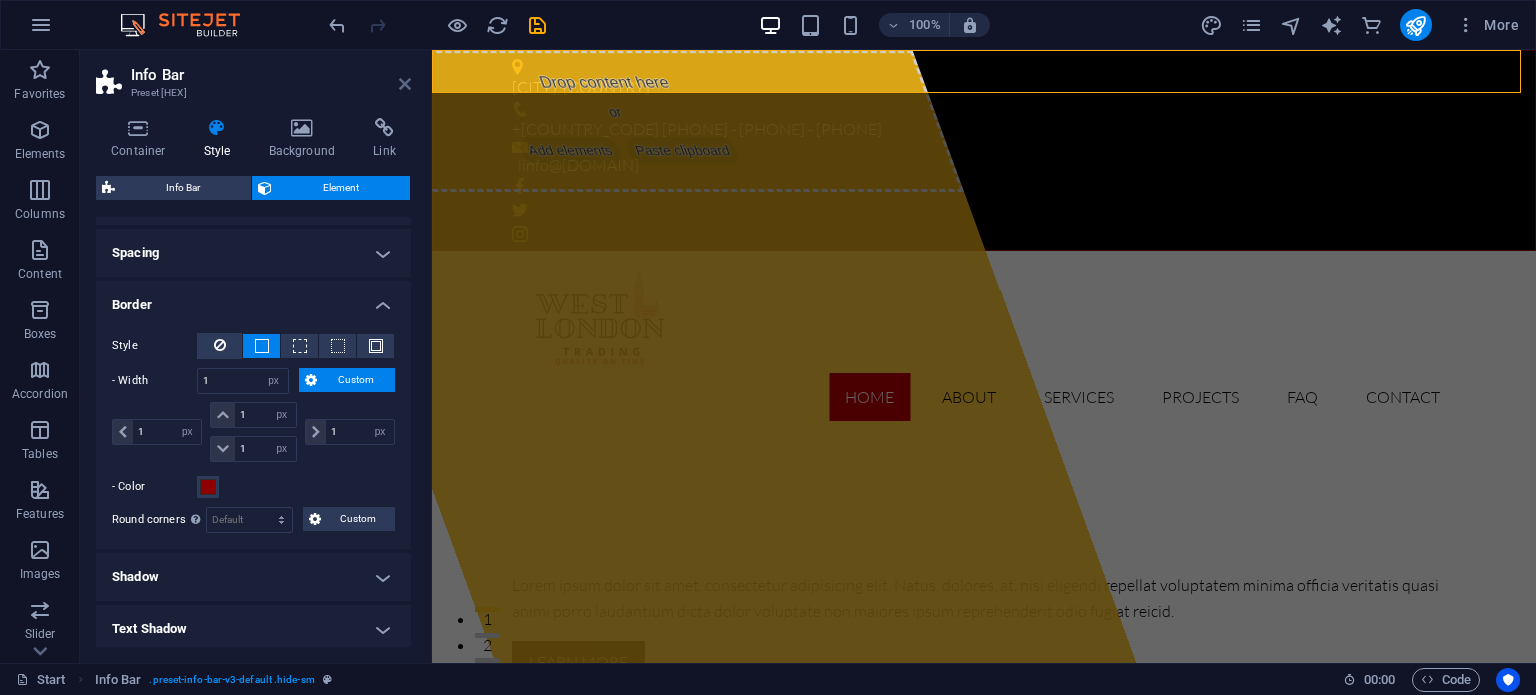 click at bounding box center [405, 84] 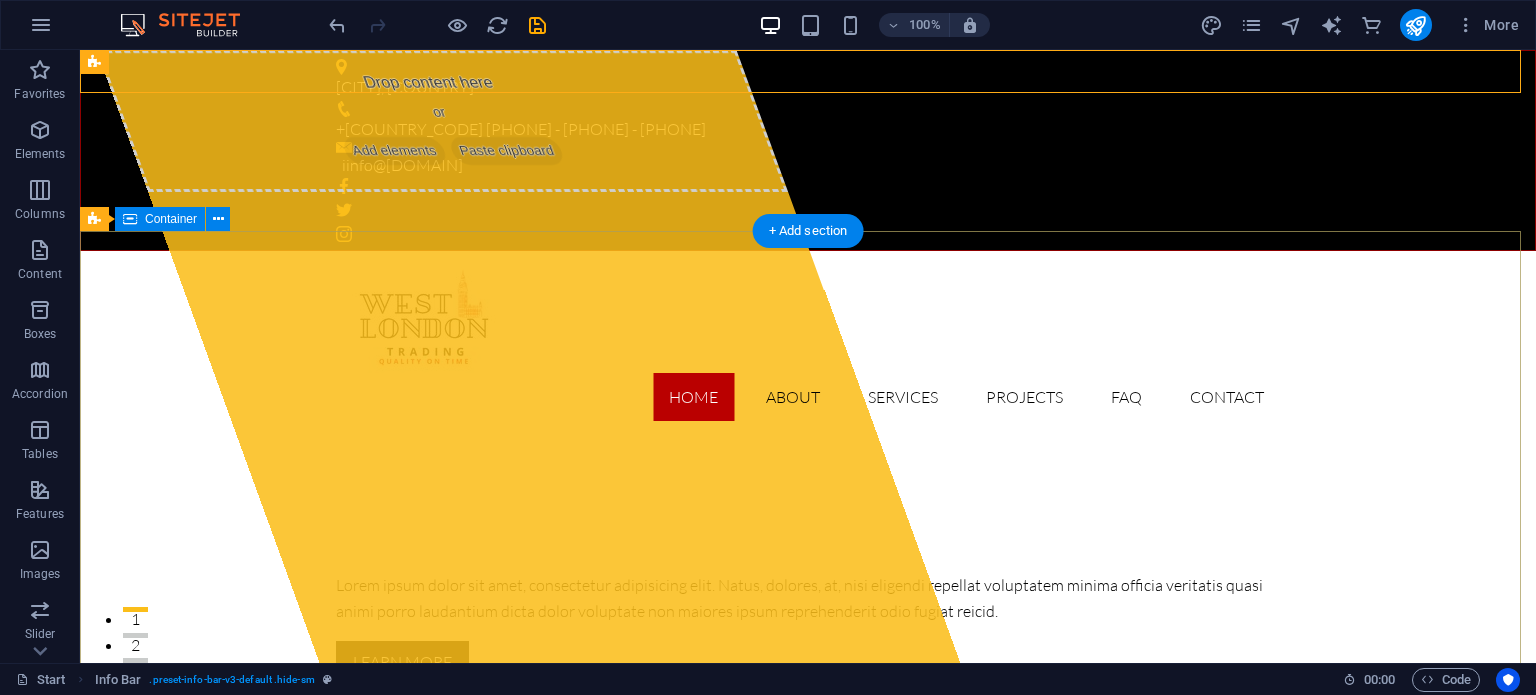 click on "Drop content here or  Add elements  Paste clipboard [DOMAIN] Lorem ipsum dolor sit amet, consectetur adipisicing elit. Natus, dolores, at, nisi eligendi repellat voluptatem minima officia veritatis quasi animi porro laudantium dicta dolor voluptate non maiores ipsum reprehenderit odio fugiat reicid. Learn more View Services" at bounding box center [808, 624] 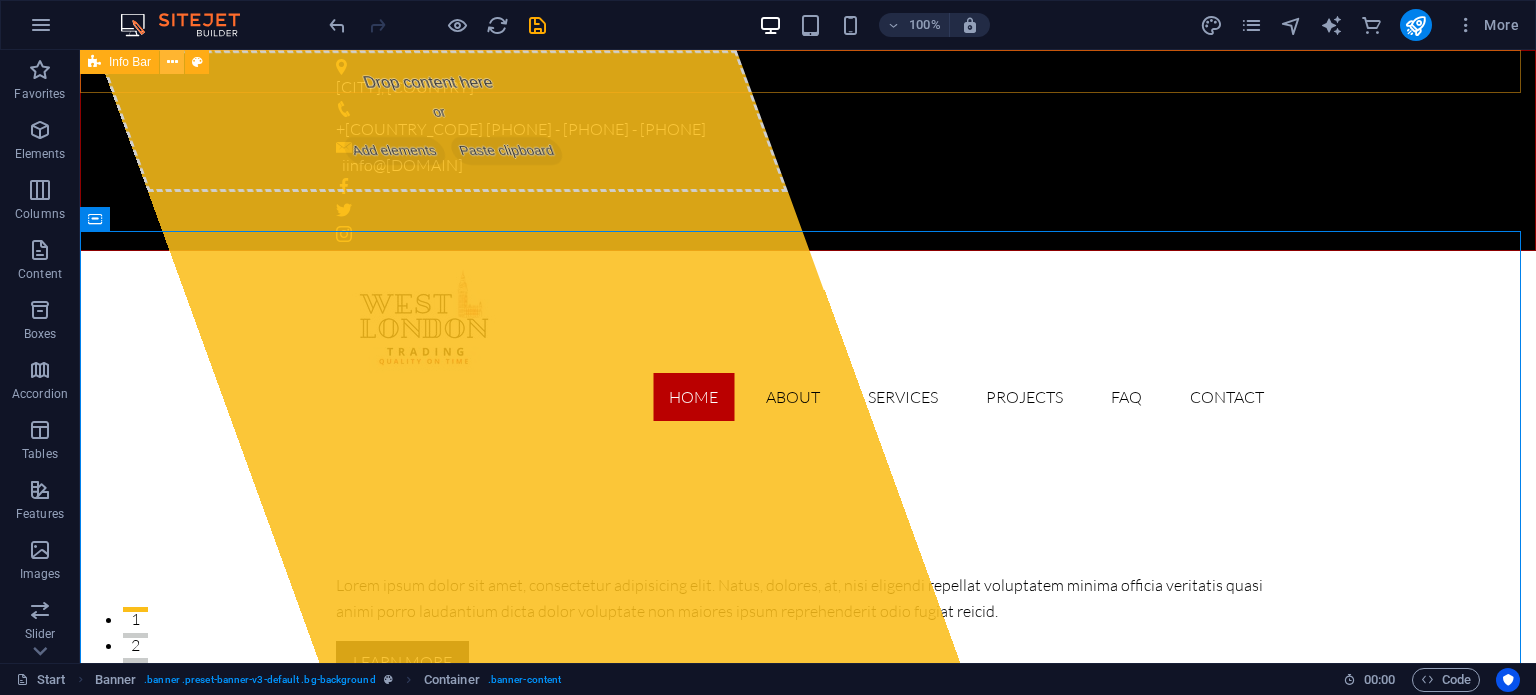 click at bounding box center (172, 62) 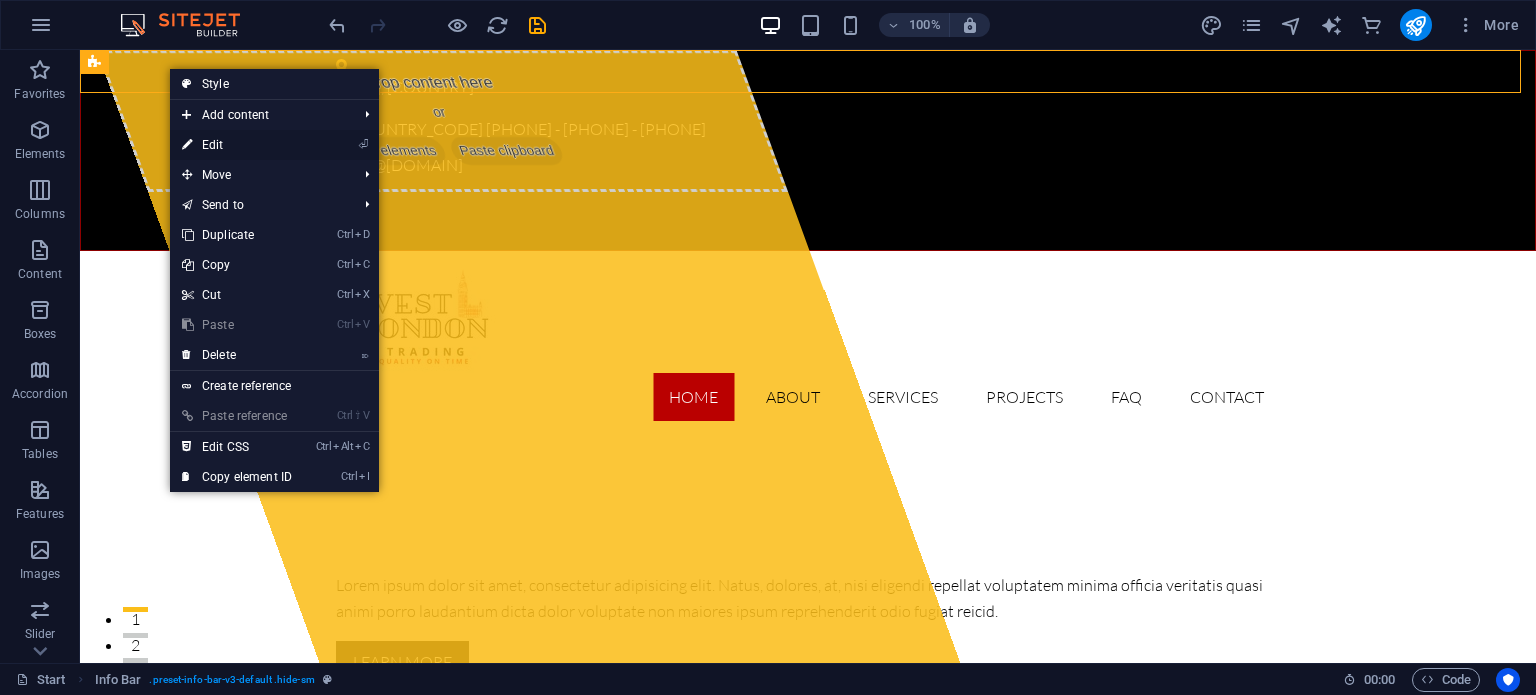 click on "⏎  Edit" at bounding box center (237, 145) 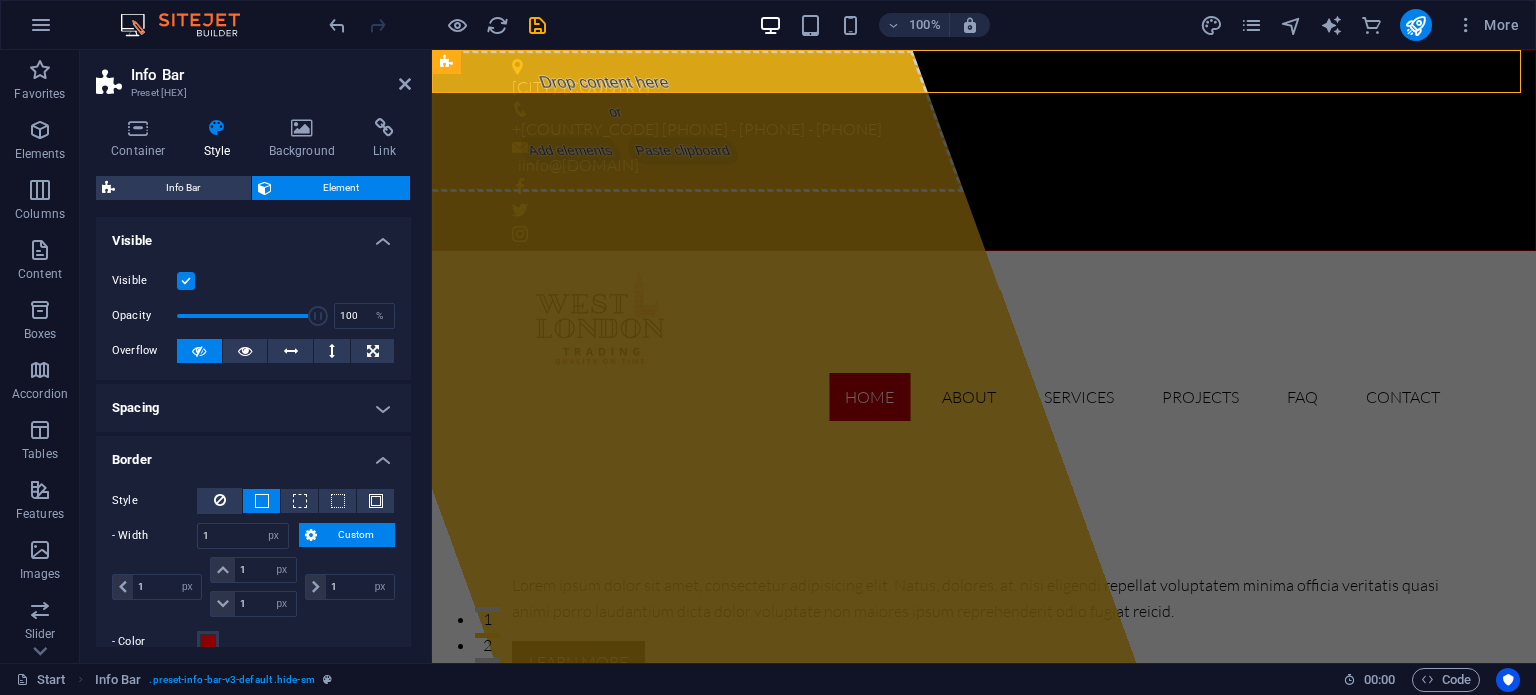 click on "- Color" at bounding box center [253, 642] 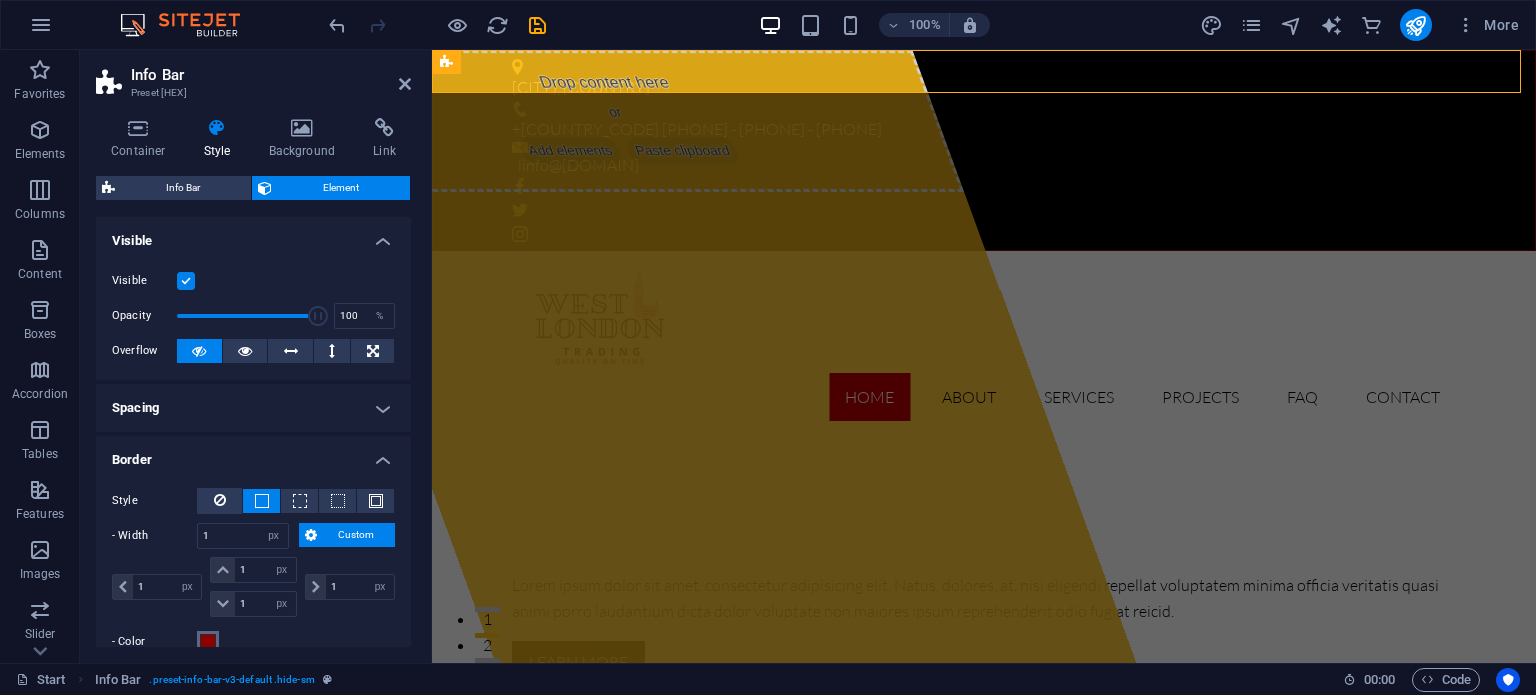 click at bounding box center (208, 642) 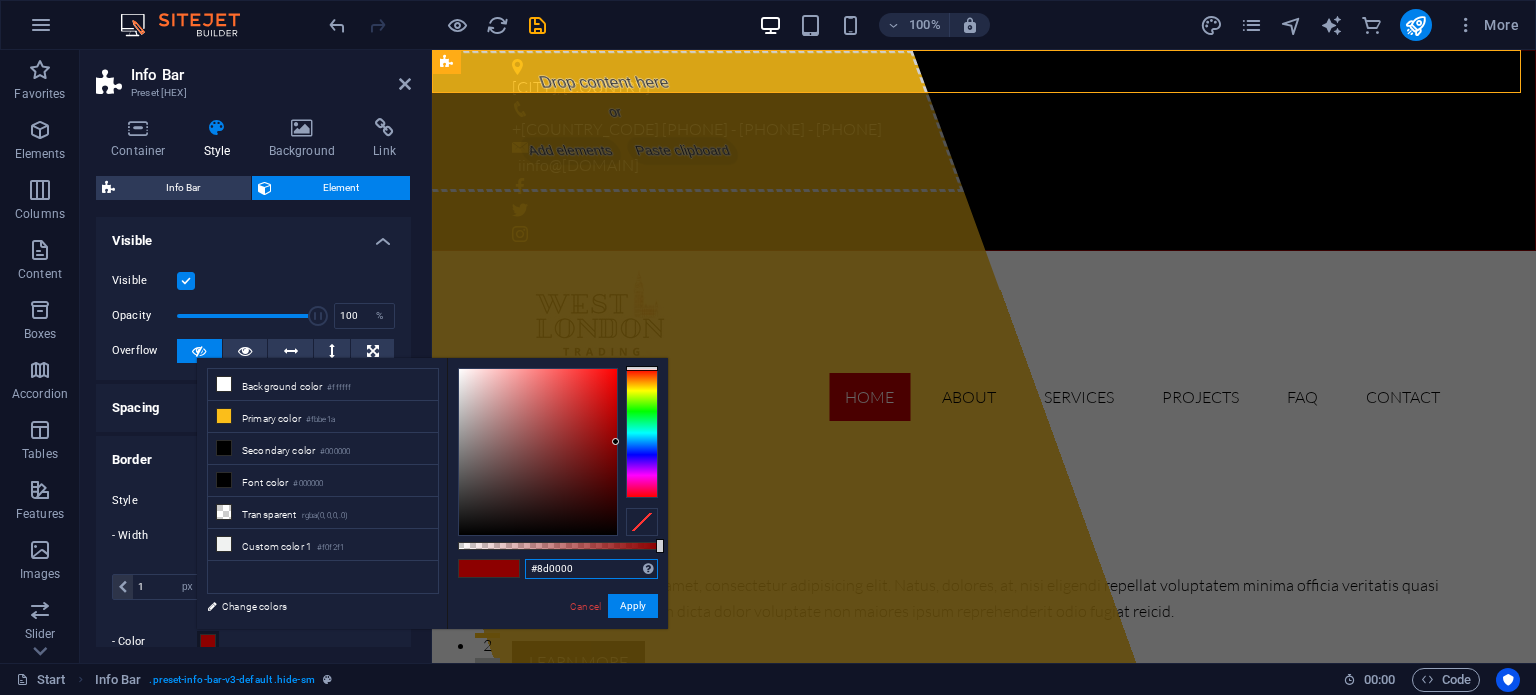 drag, startPoint x: 581, startPoint y: 568, endPoint x: 472, endPoint y: 570, distance: 109.01835 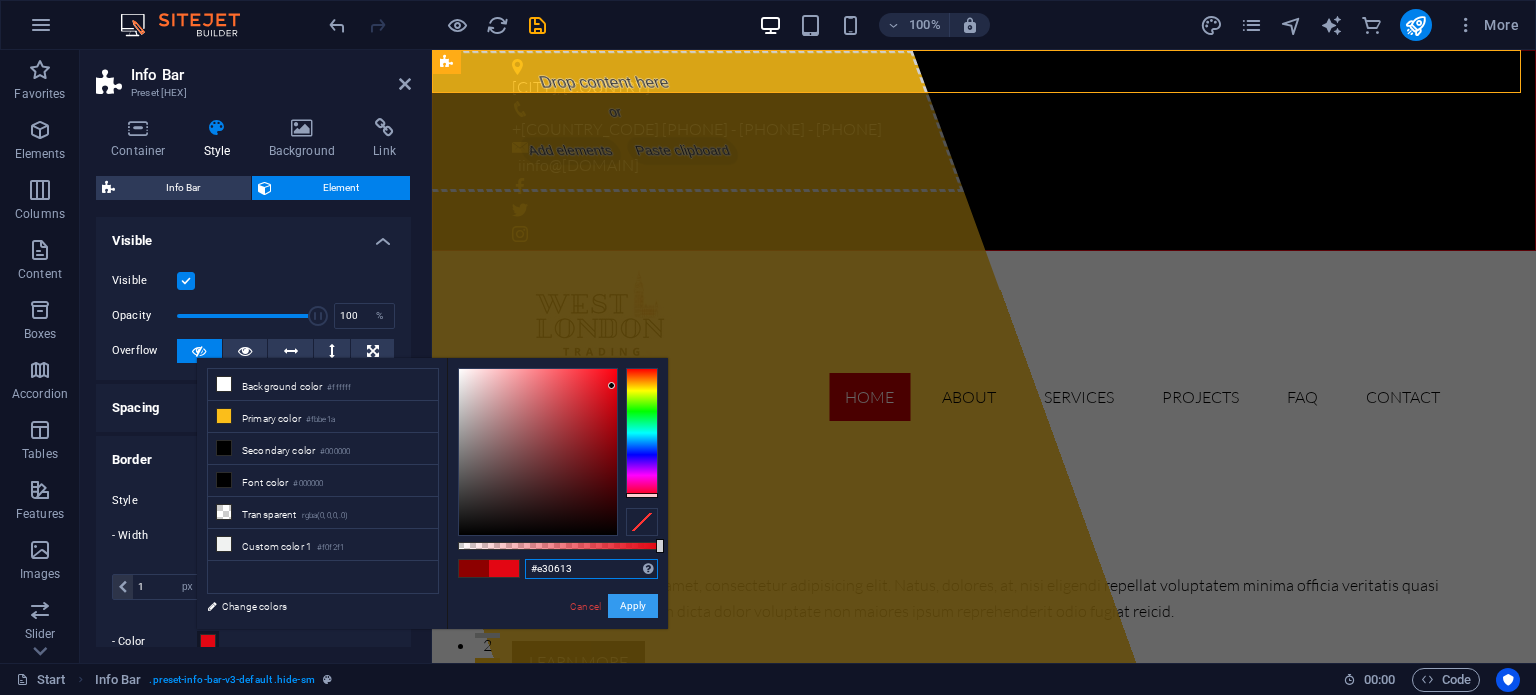 type on "#e30613" 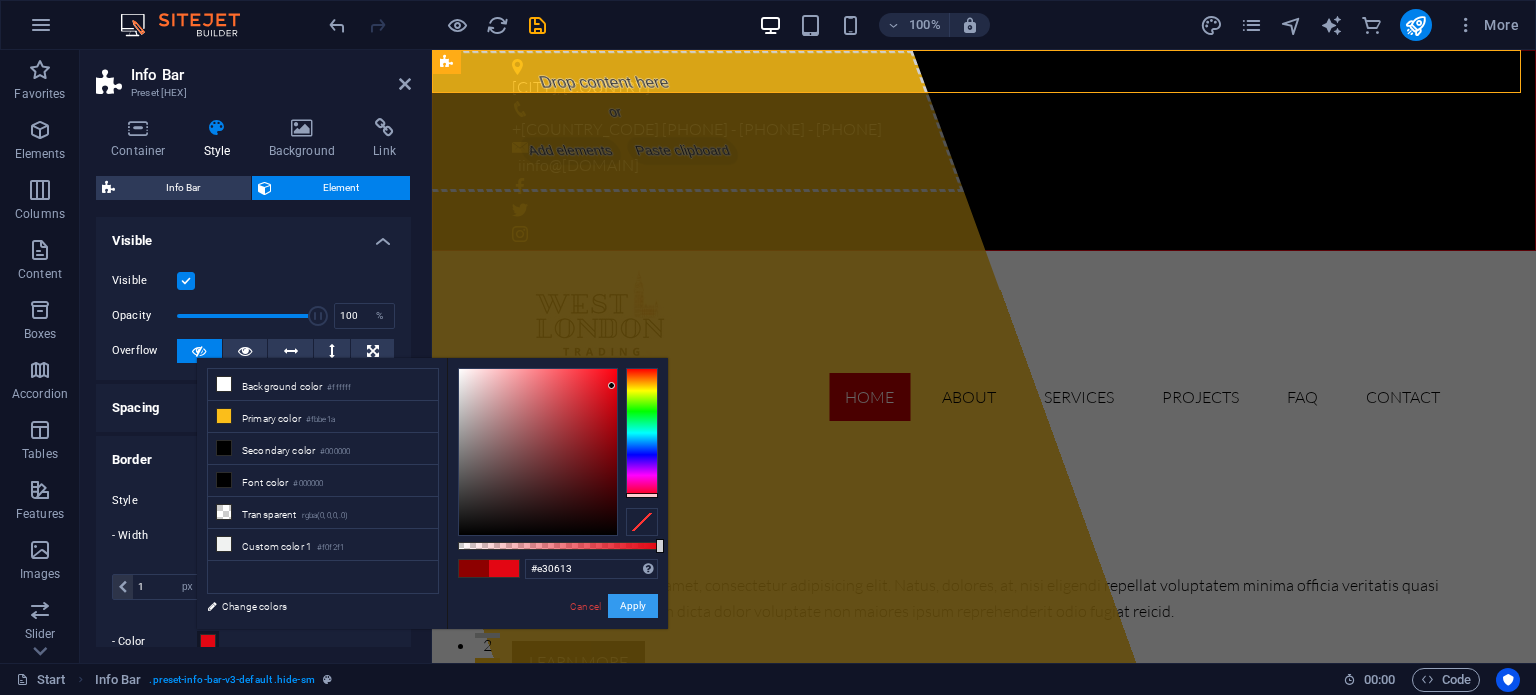 click on "Apply" at bounding box center (633, 606) 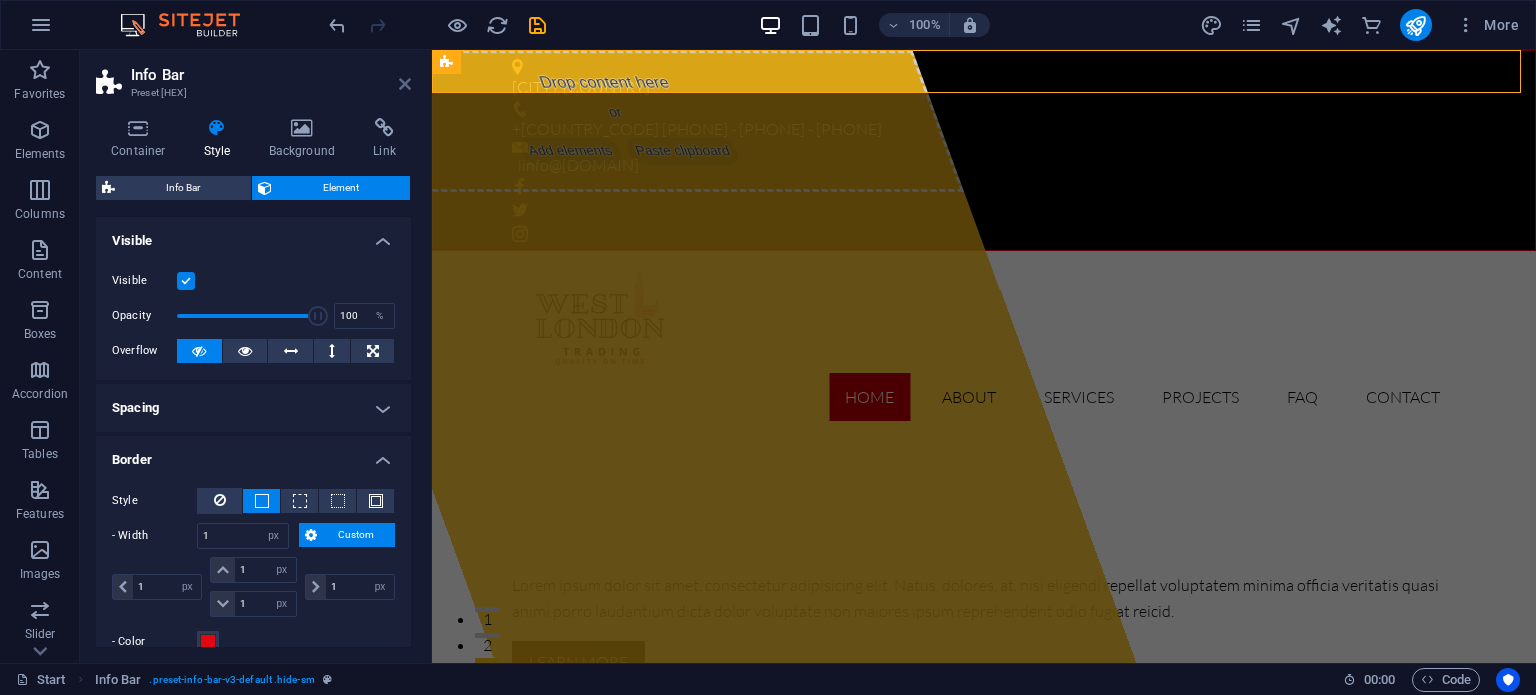 click at bounding box center [405, 84] 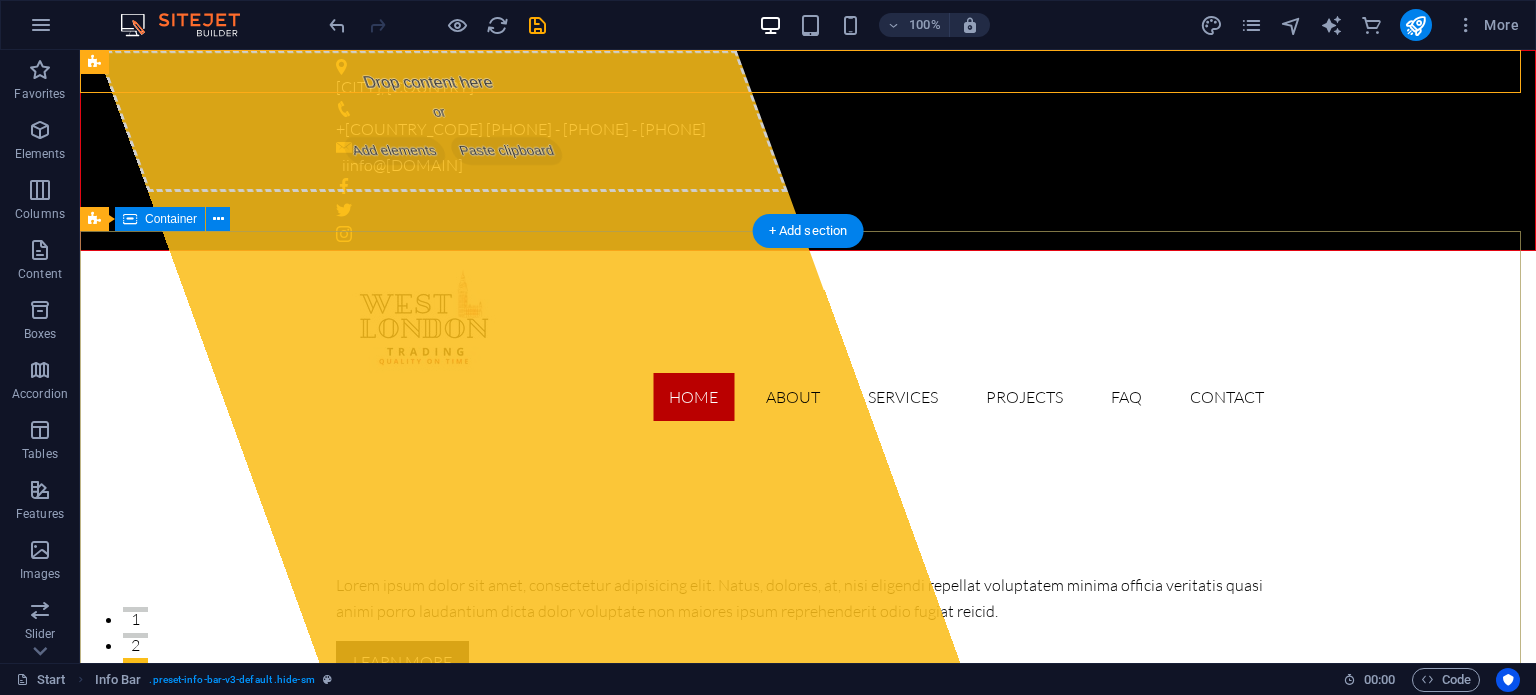 click on "Drop content here or  Add elements  Paste clipboard [DOMAIN] Lorem ipsum dolor sit amet, consectetur adipisicing elit. Natus, dolores, at, nisi eligendi repellat voluptatem minima officia veritatis quasi animi porro laudantium dicta dolor voluptate non maiores ipsum reprehenderit odio fugiat reicid. Learn more View Services" at bounding box center [808, 624] 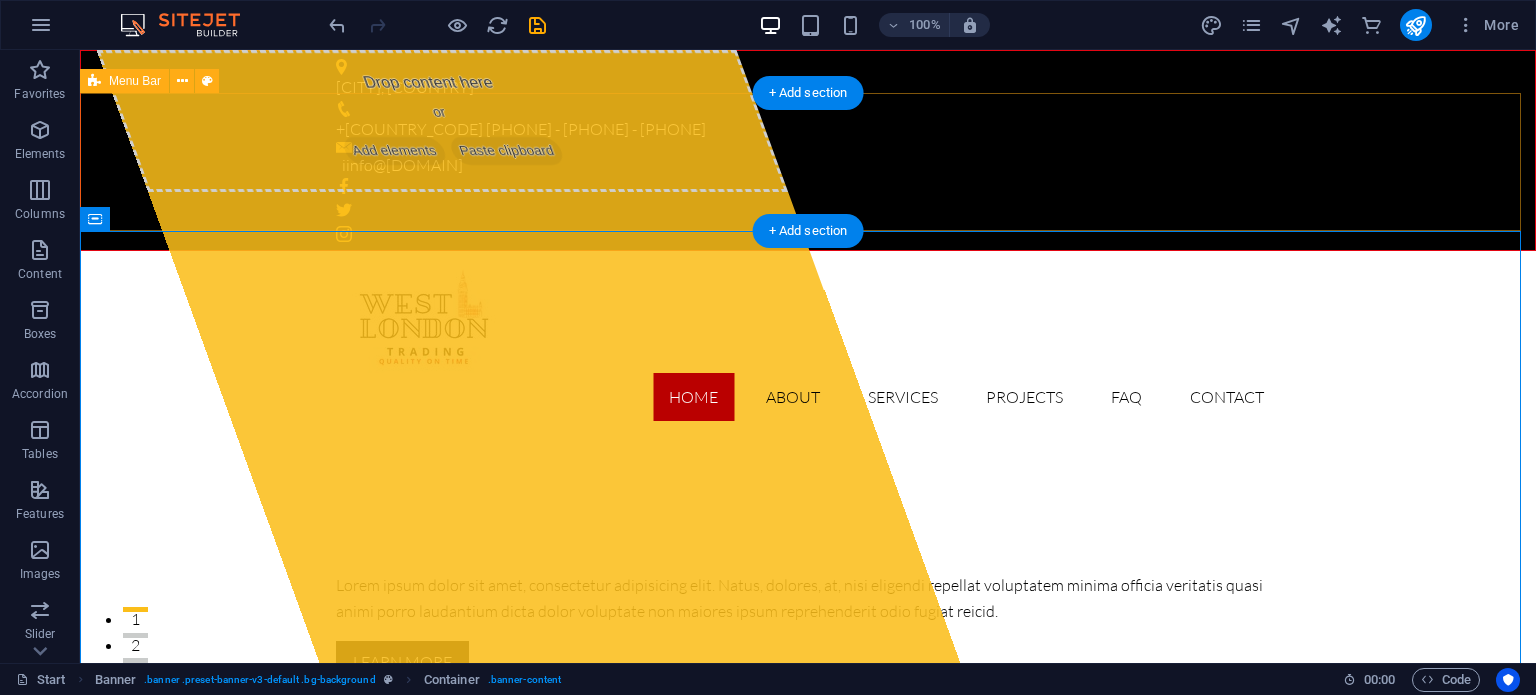 click on "Home About Services Projects FAQ Contact" at bounding box center [808, 344] 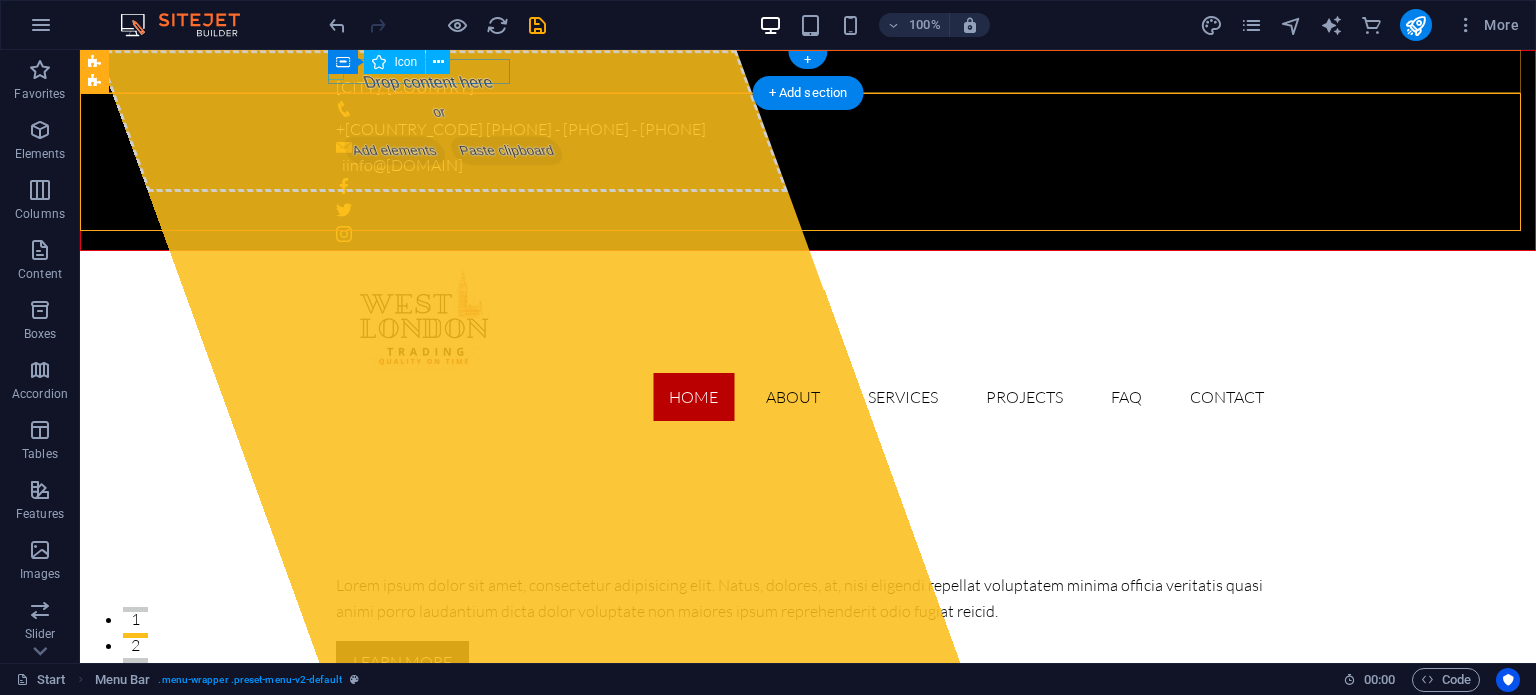 click at bounding box center [800, 67] 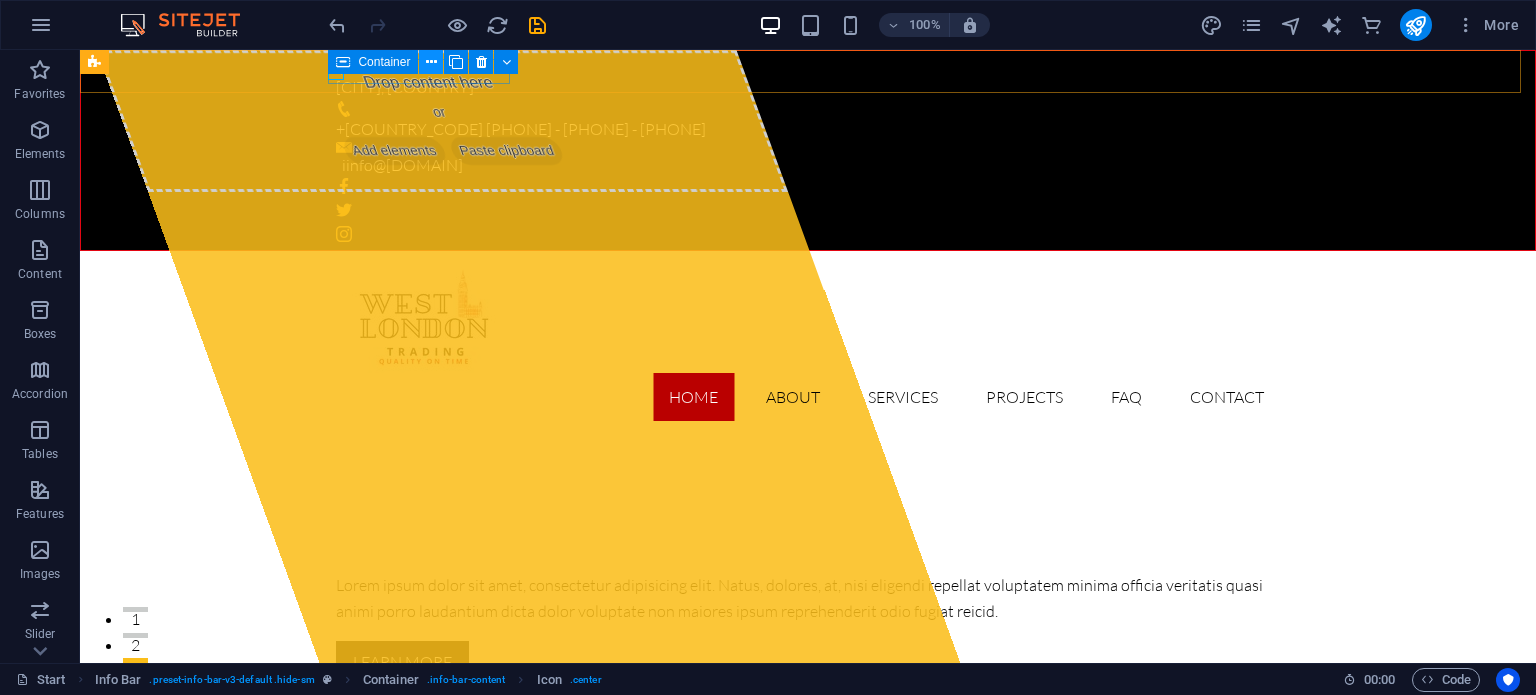 click at bounding box center [431, 62] 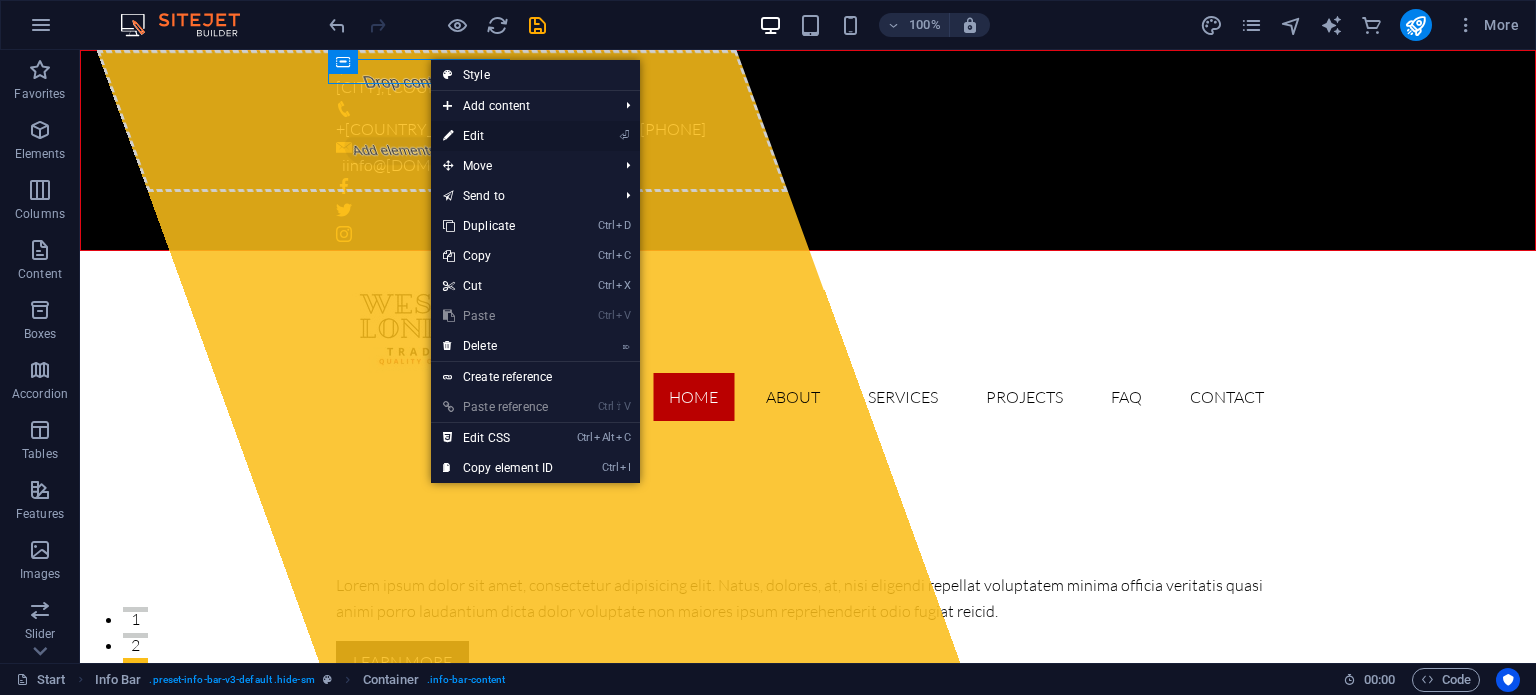 click on "⏎  Edit" at bounding box center (498, 136) 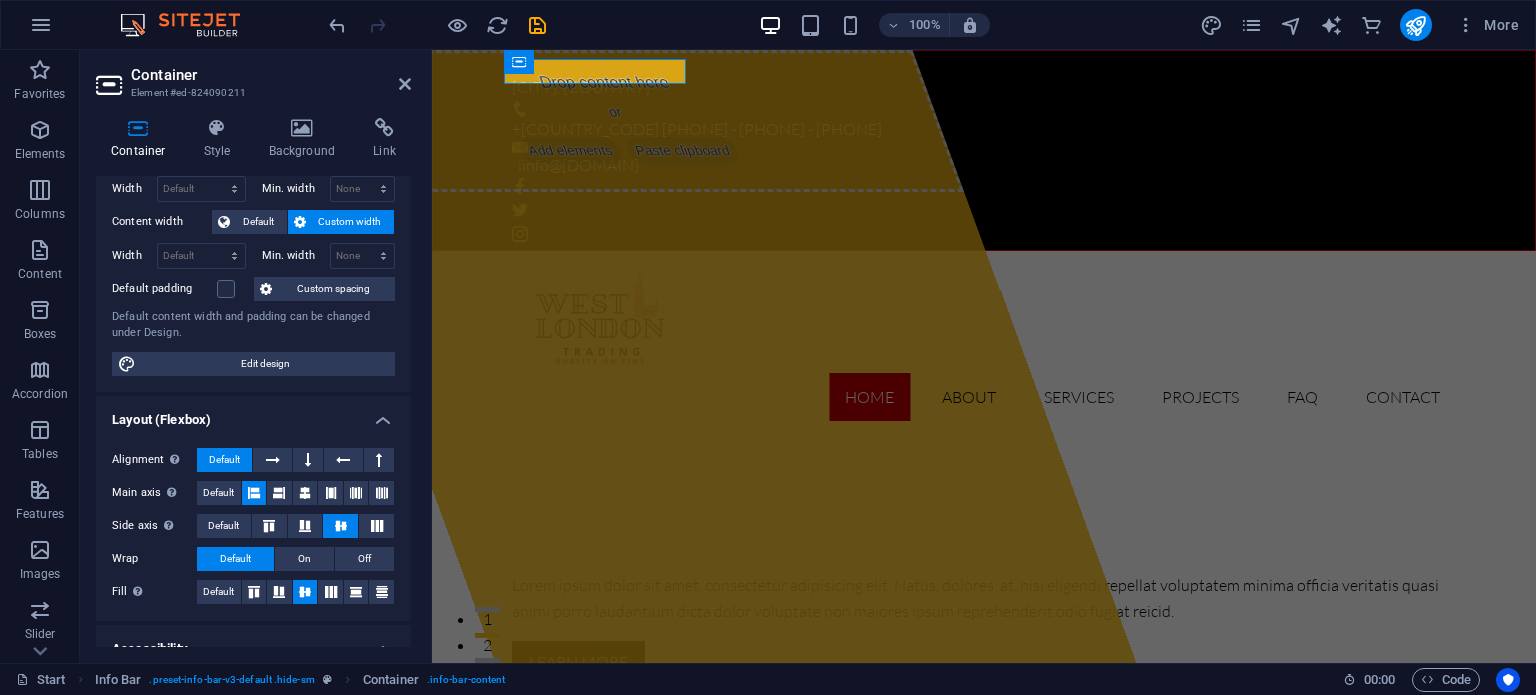 scroll, scrollTop: 0, scrollLeft: 0, axis: both 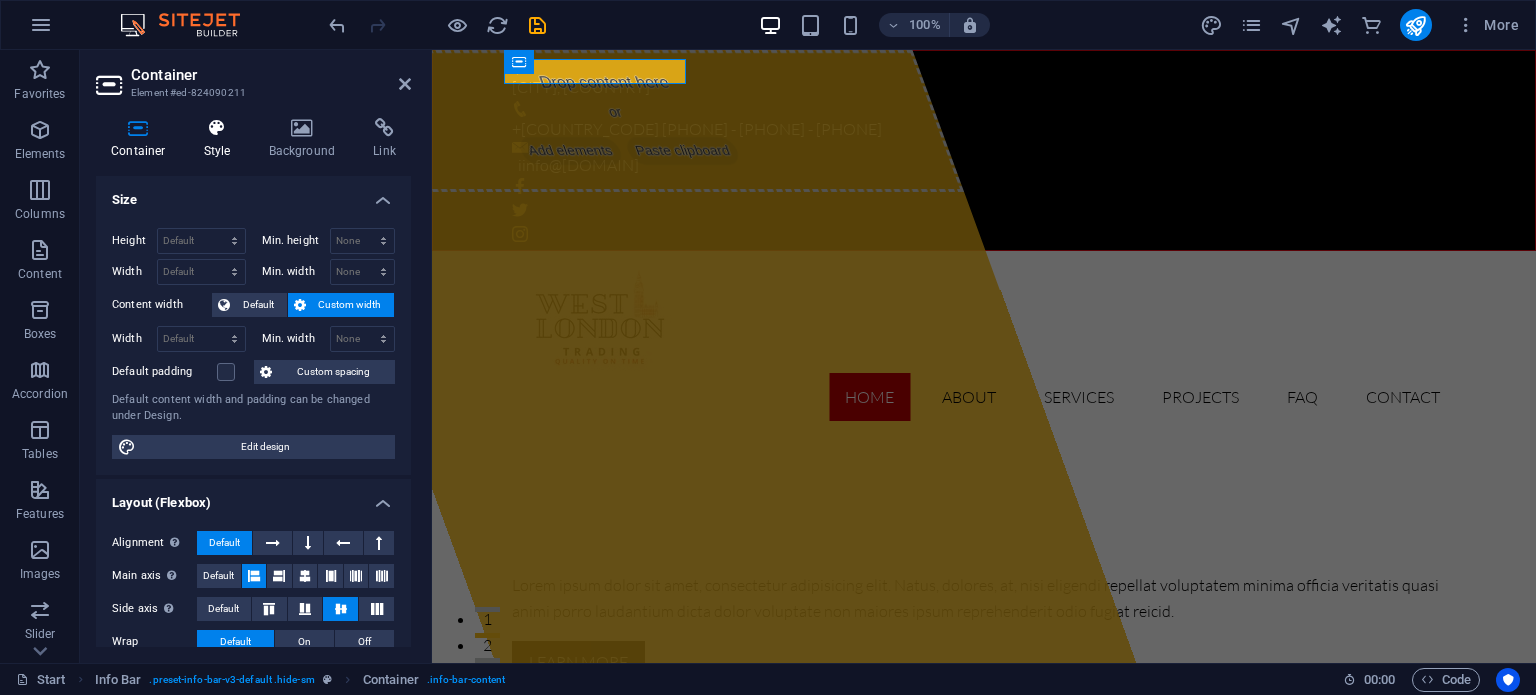 click on "Style" at bounding box center [221, 139] 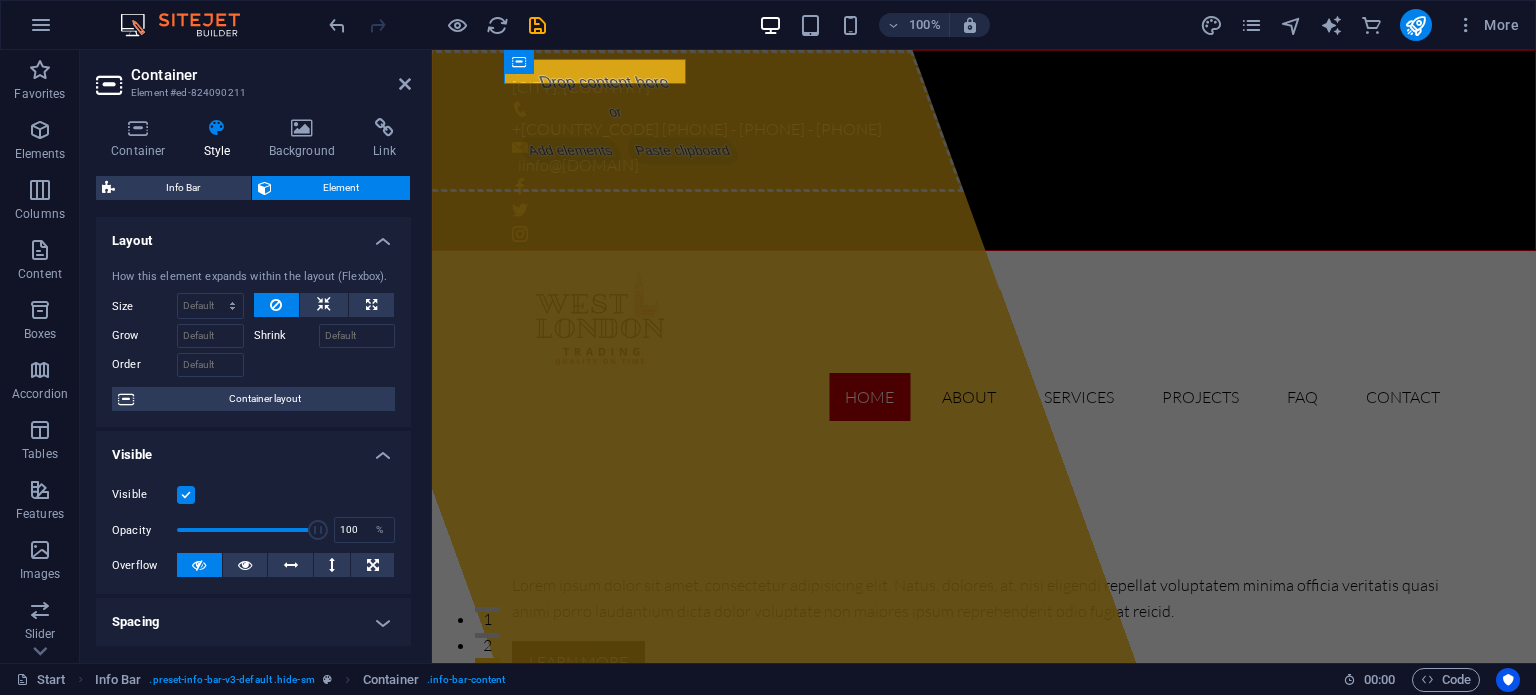 drag, startPoint x: 406, startPoint y: 262, endPoint x: 401, endPoint y: 341, distance: 79.15807 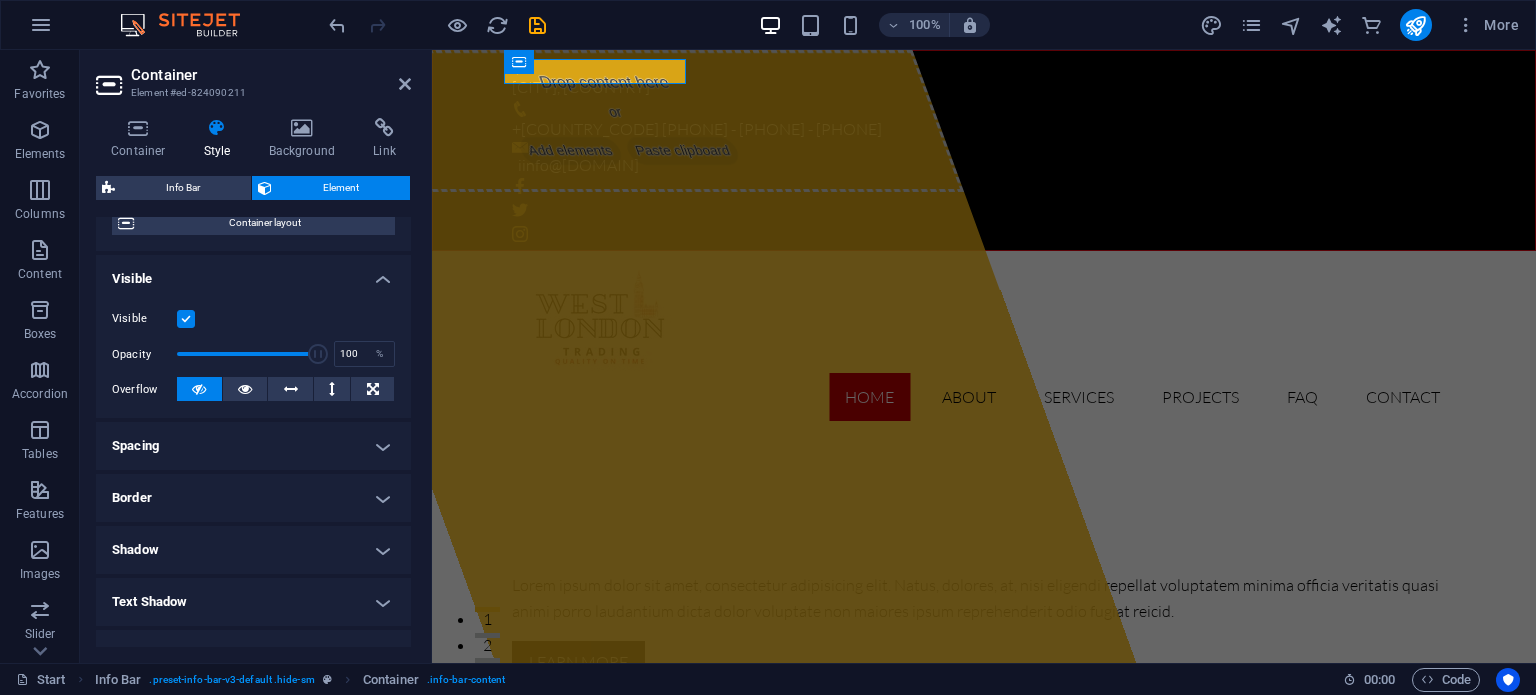 scroll, scrollTop: 0, scrollLeft: 0, axis: both 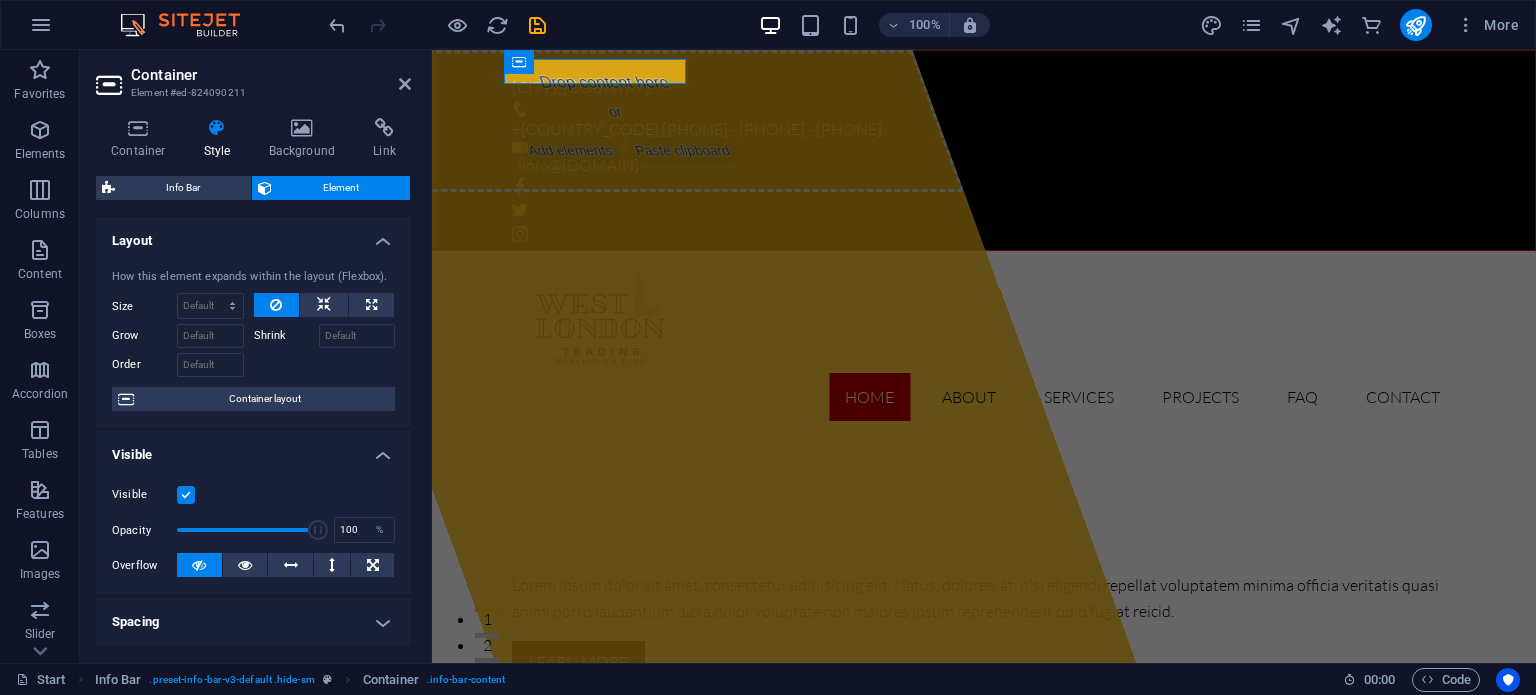 click on "Element" at bounding box center [341, 188] 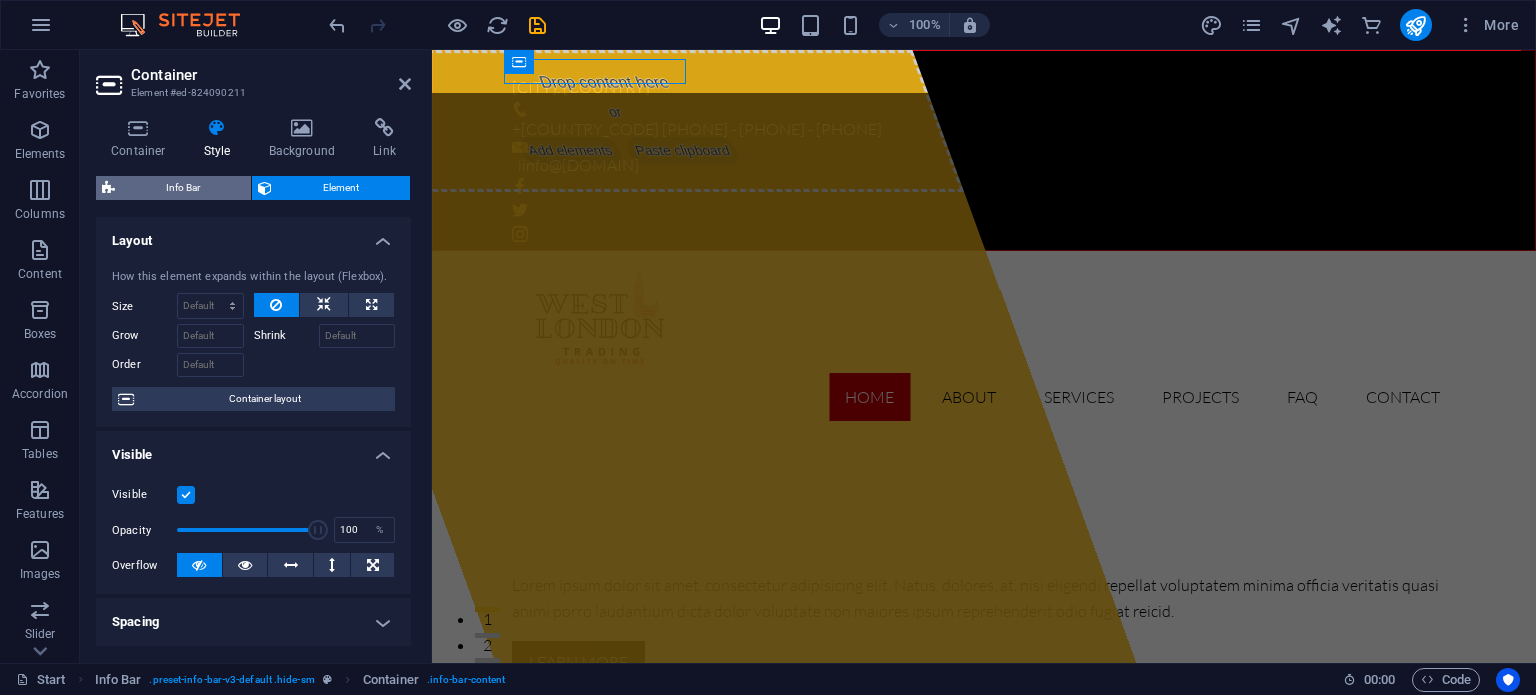 click on "Info Bar" at bounding box center [183, 188] 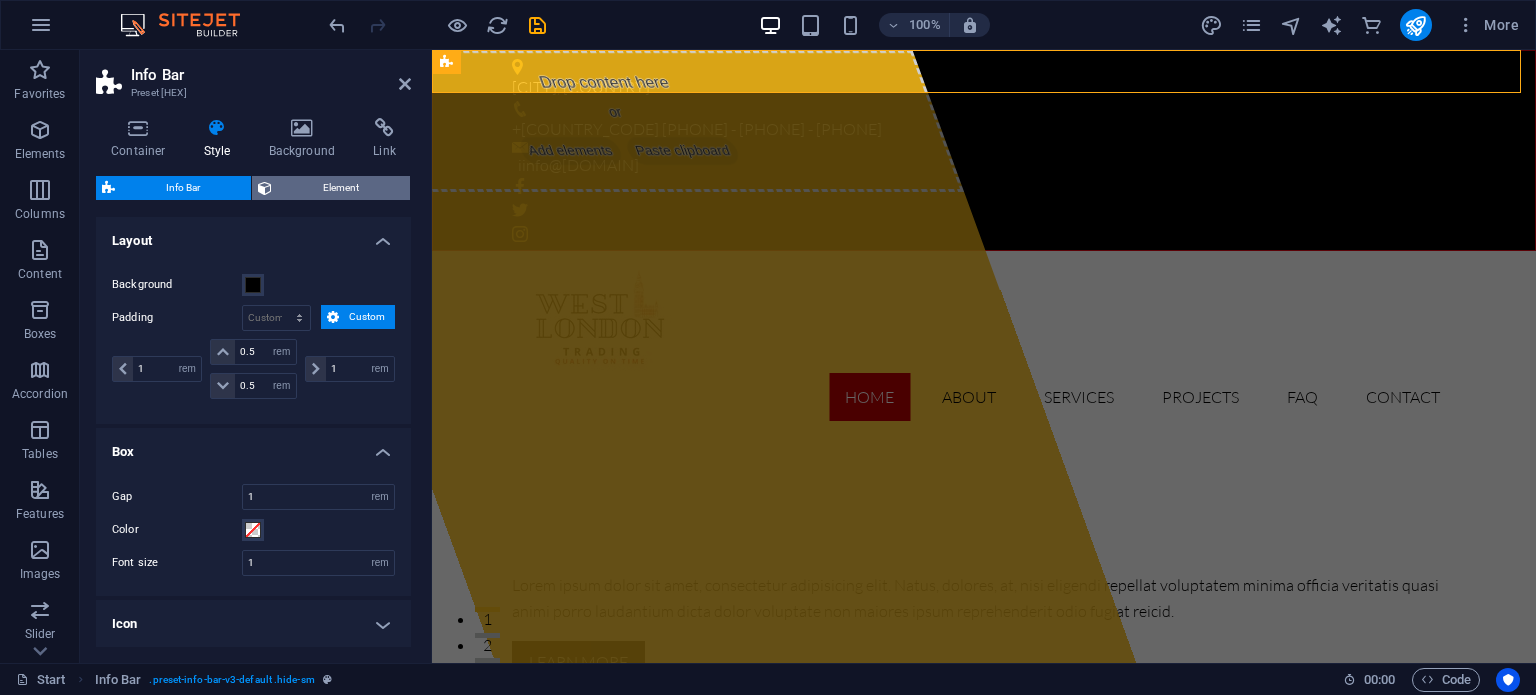 click on "Element" at bounding box center (341, 188) 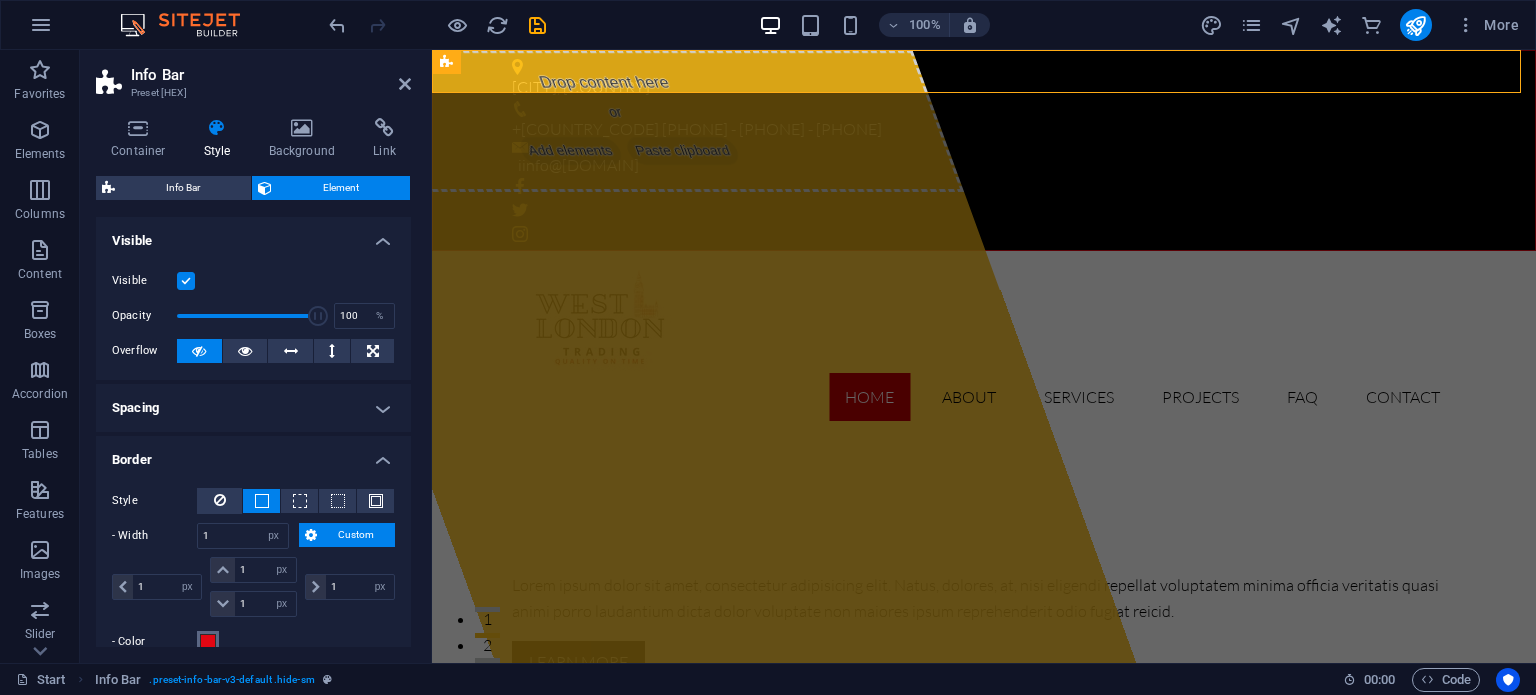 click at bounding box center [208, 642] 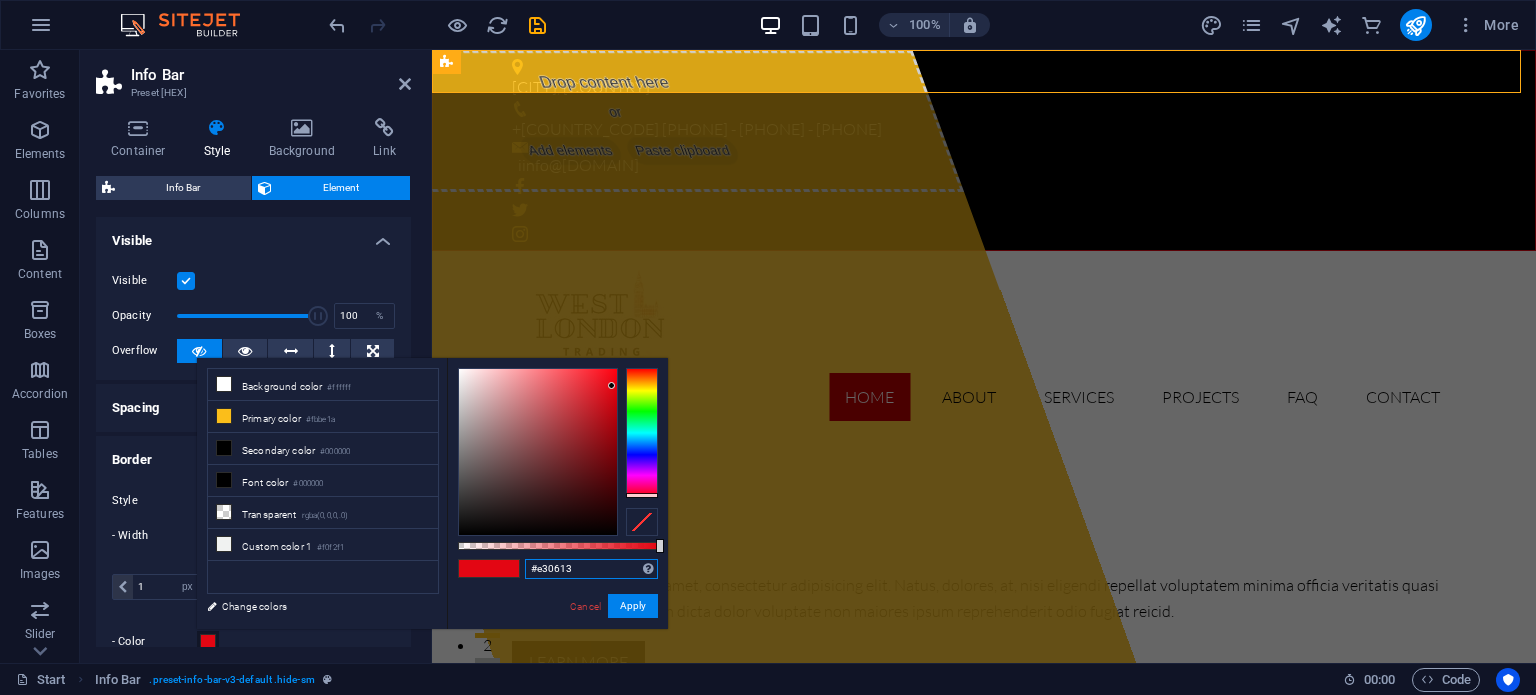 drag, startPoint x: 592, startPoint y: 569, endPoint x: 473, endPoint y: 573, distance: 119.06721 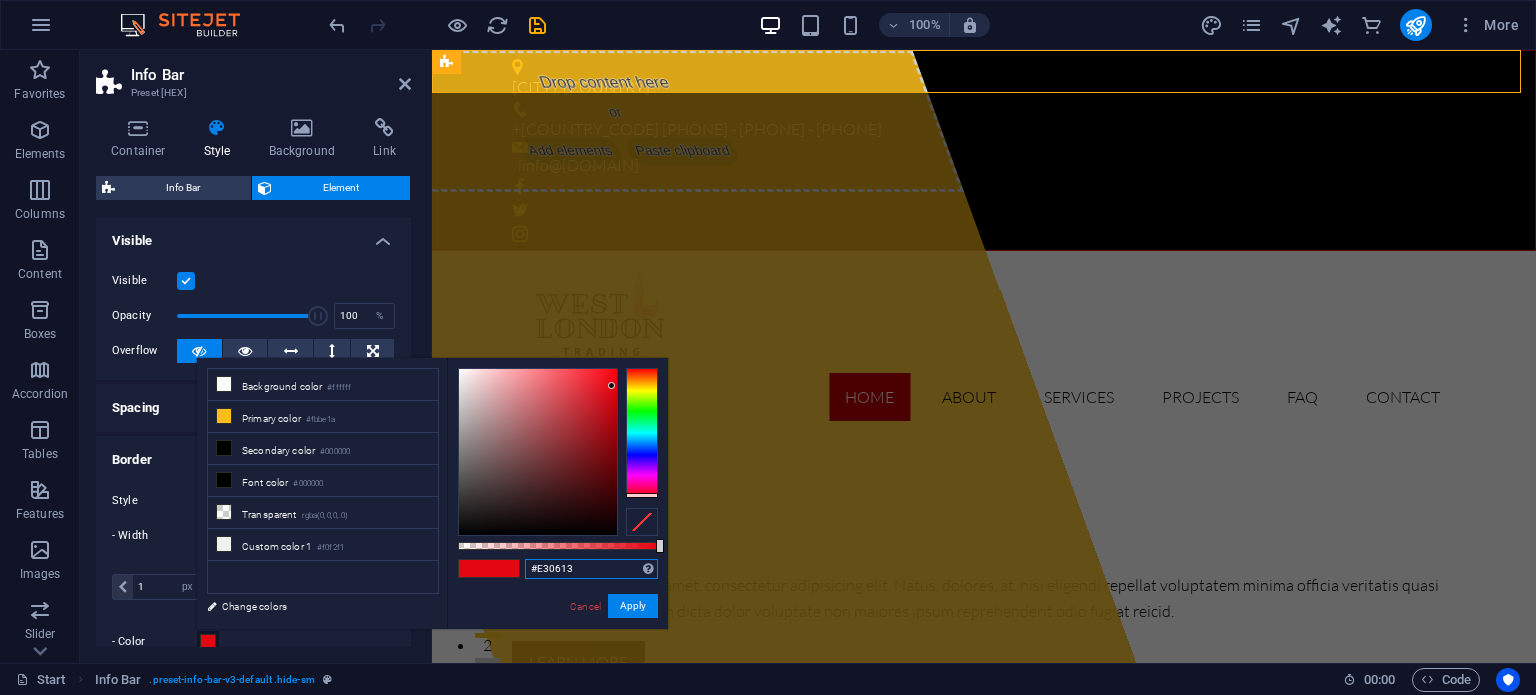 type on "#e30613" 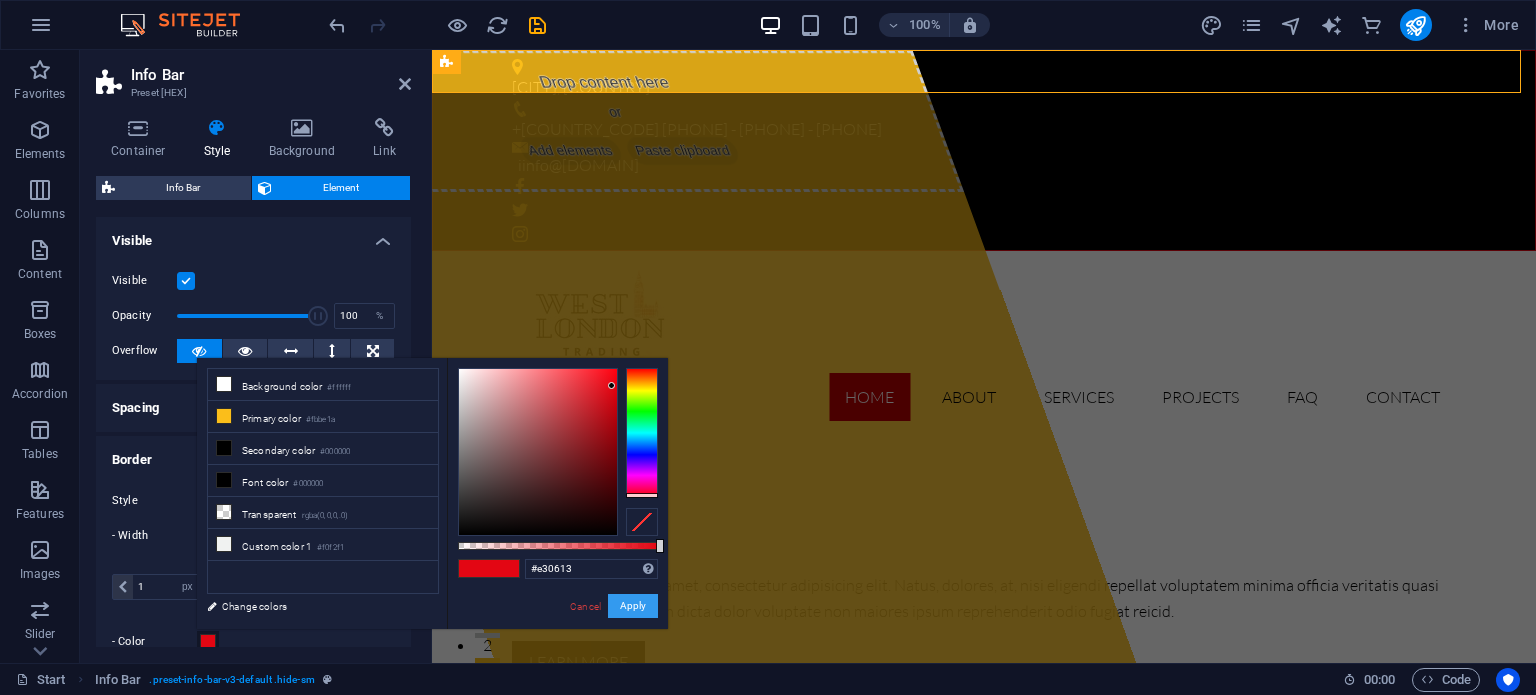 click on "Apply" at bounding box center [633, 606] 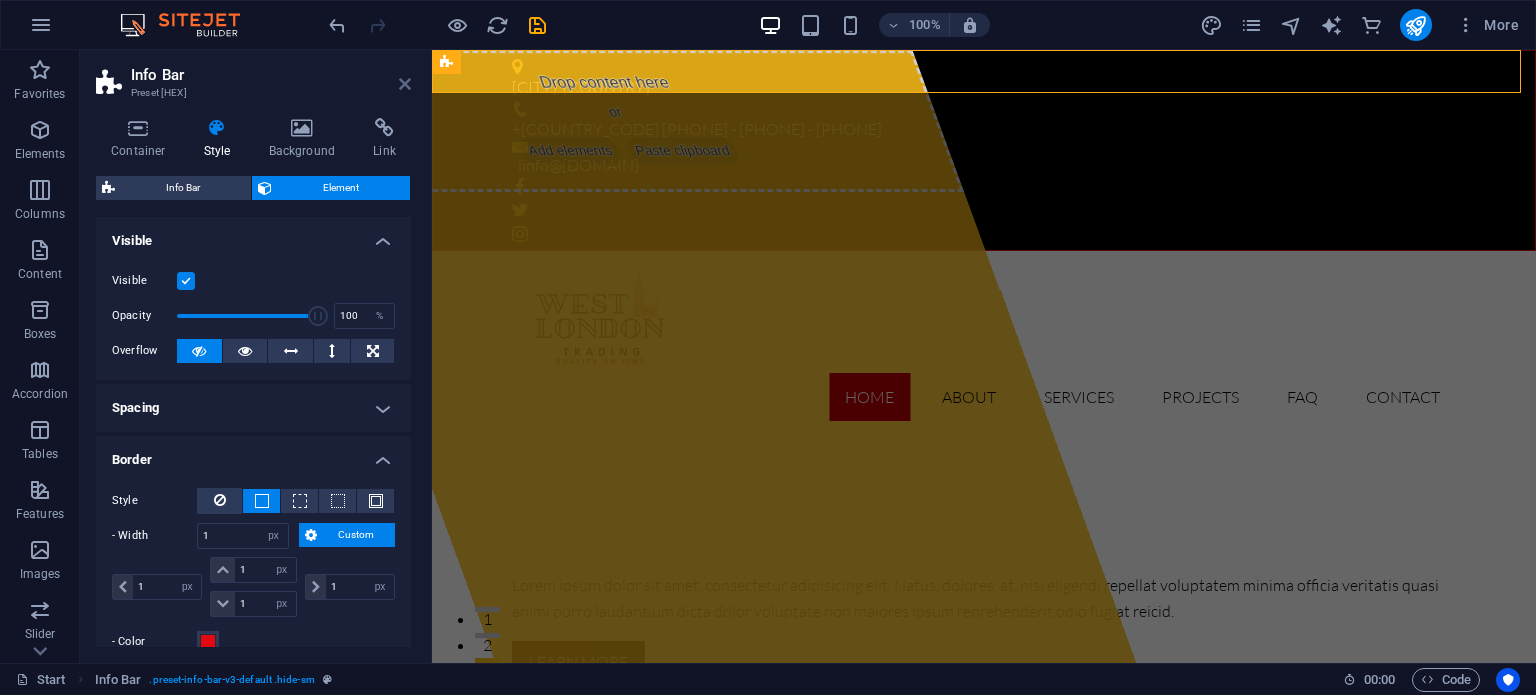 click at bounding box center (405, 84) 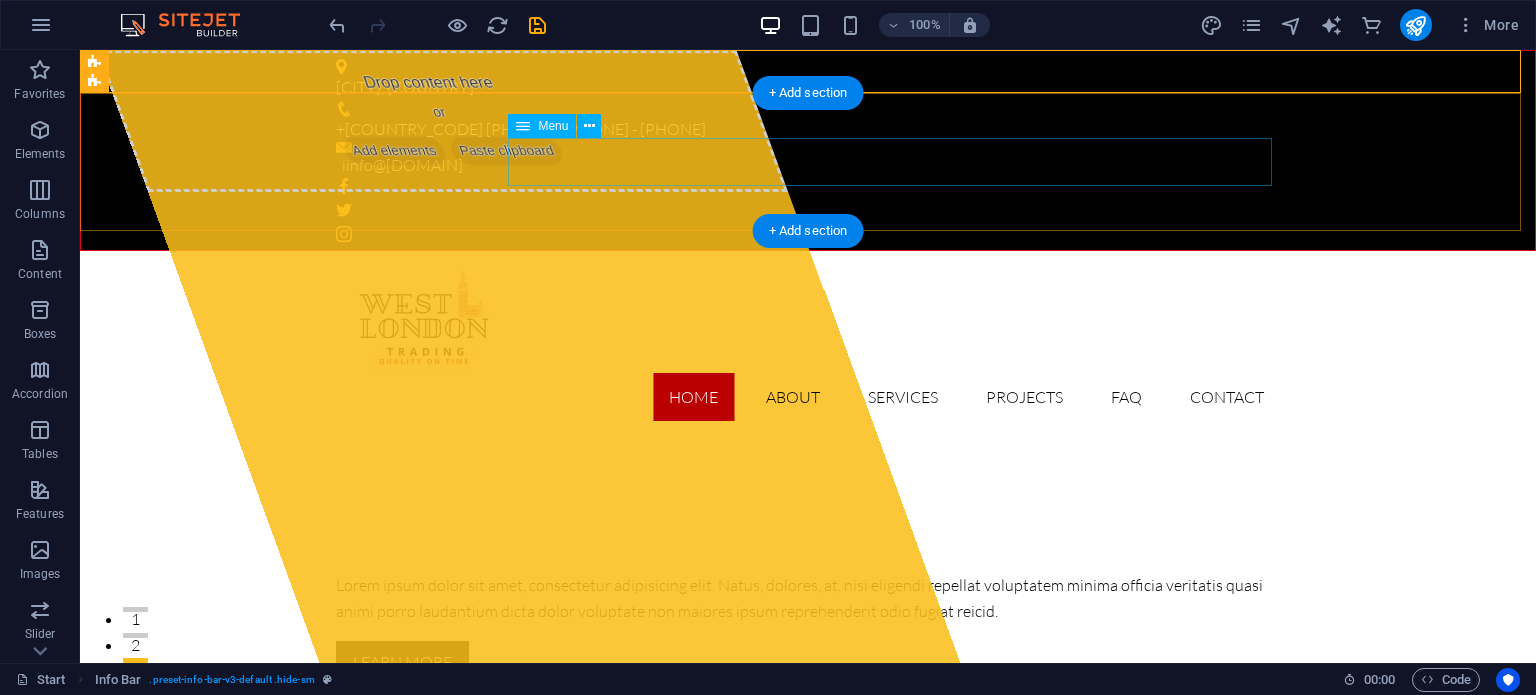 click on "Home About Services Projects FAQ Contact" at bounding box center [808, 397] 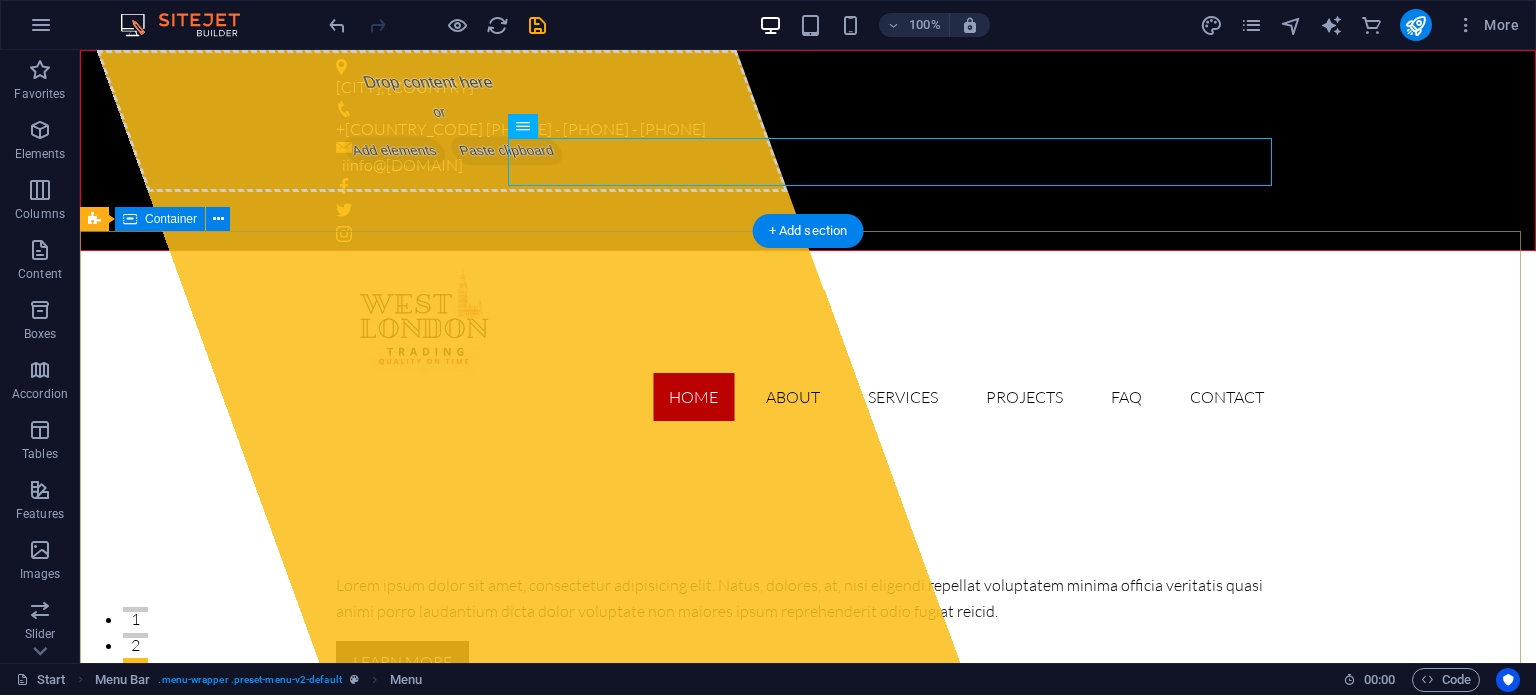 click on "Drop content here or  Add elements  Paste clipboard [DOMAIN] Lorem ipsum dolor sit amet, consectetur adipisicing elit. Natus, dolores, at, nisi eligendi repellat voluptatem minima officia veritatis quasi animi porro laudantium dicta dolor voluptate non maiores ipsum reprehenderit odio fugiat reicid. Learn more View Services" at bounding box center (808, 624) 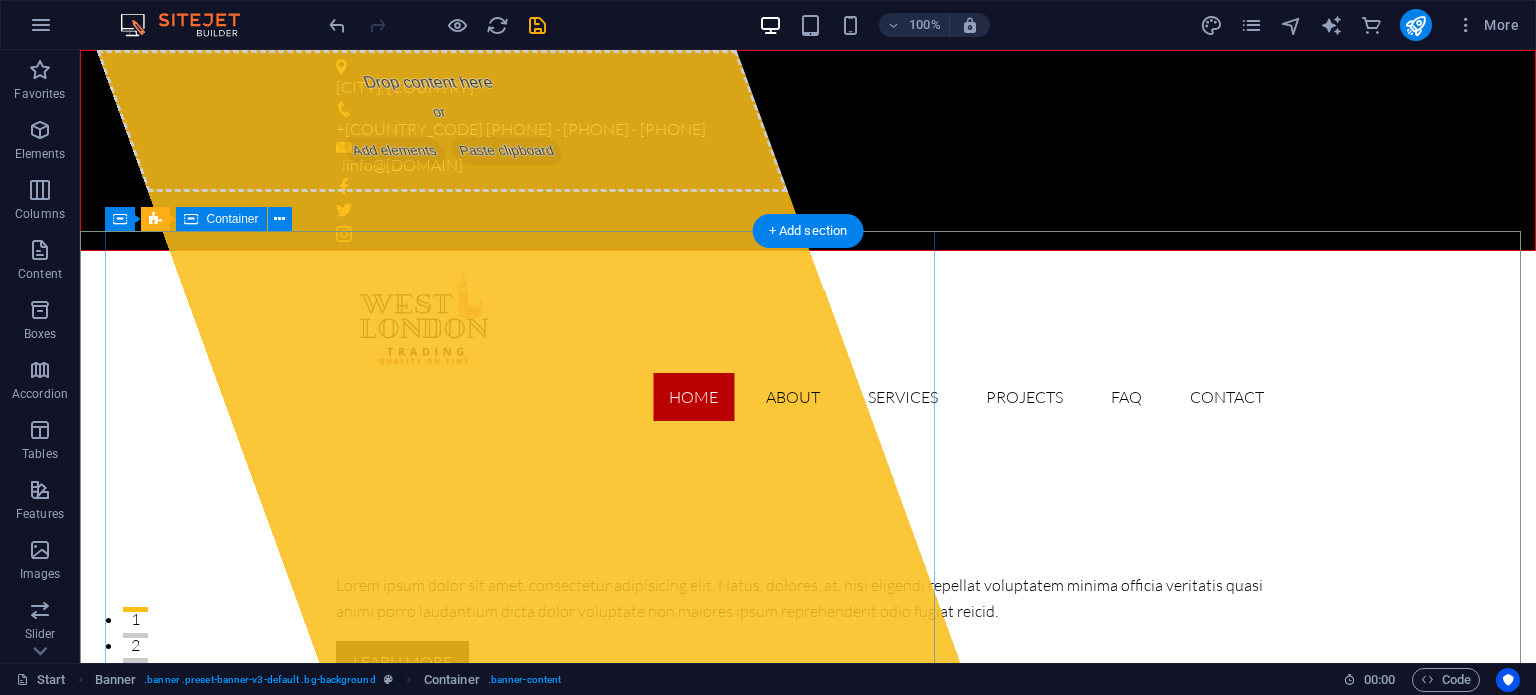 click on "Drop content here or  Add elements  Paste clipboard" at bounding box center (442, 121) 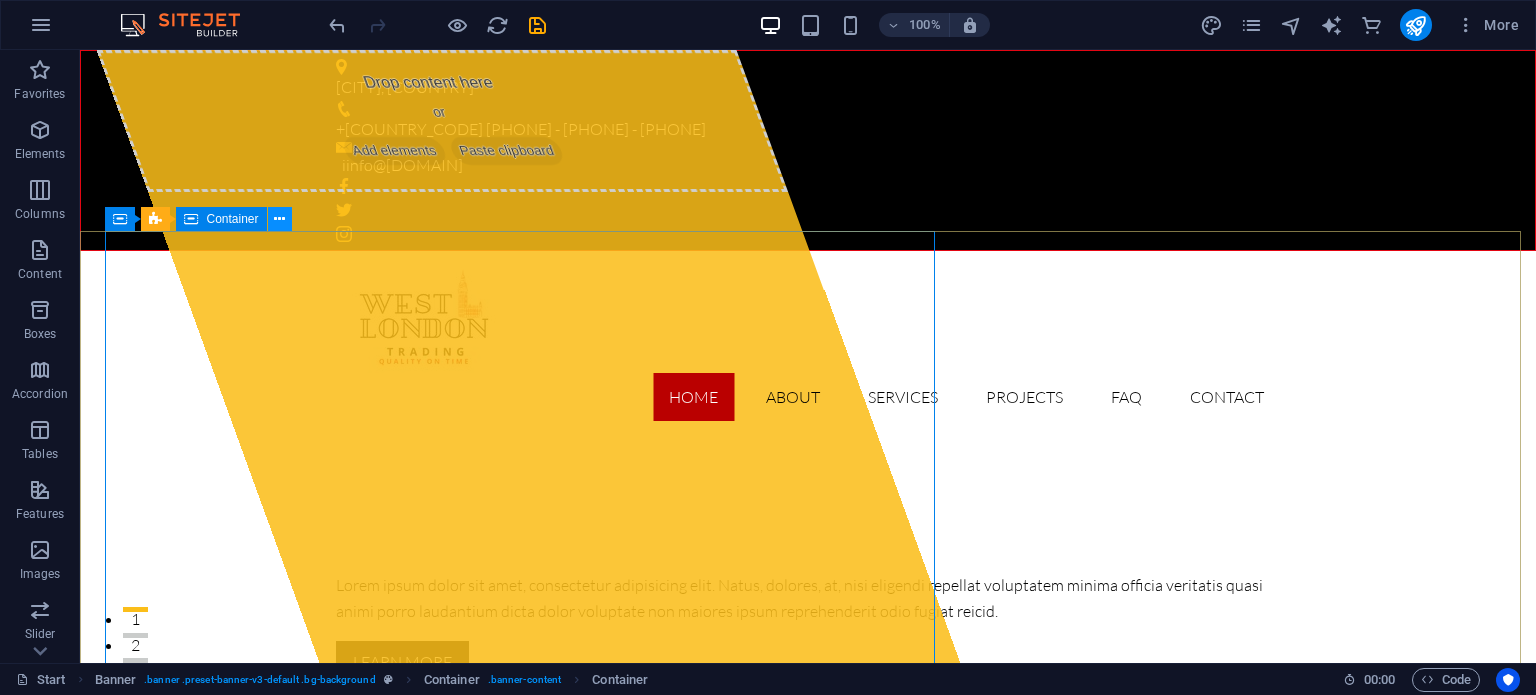 click at bounding box center (279, 219) 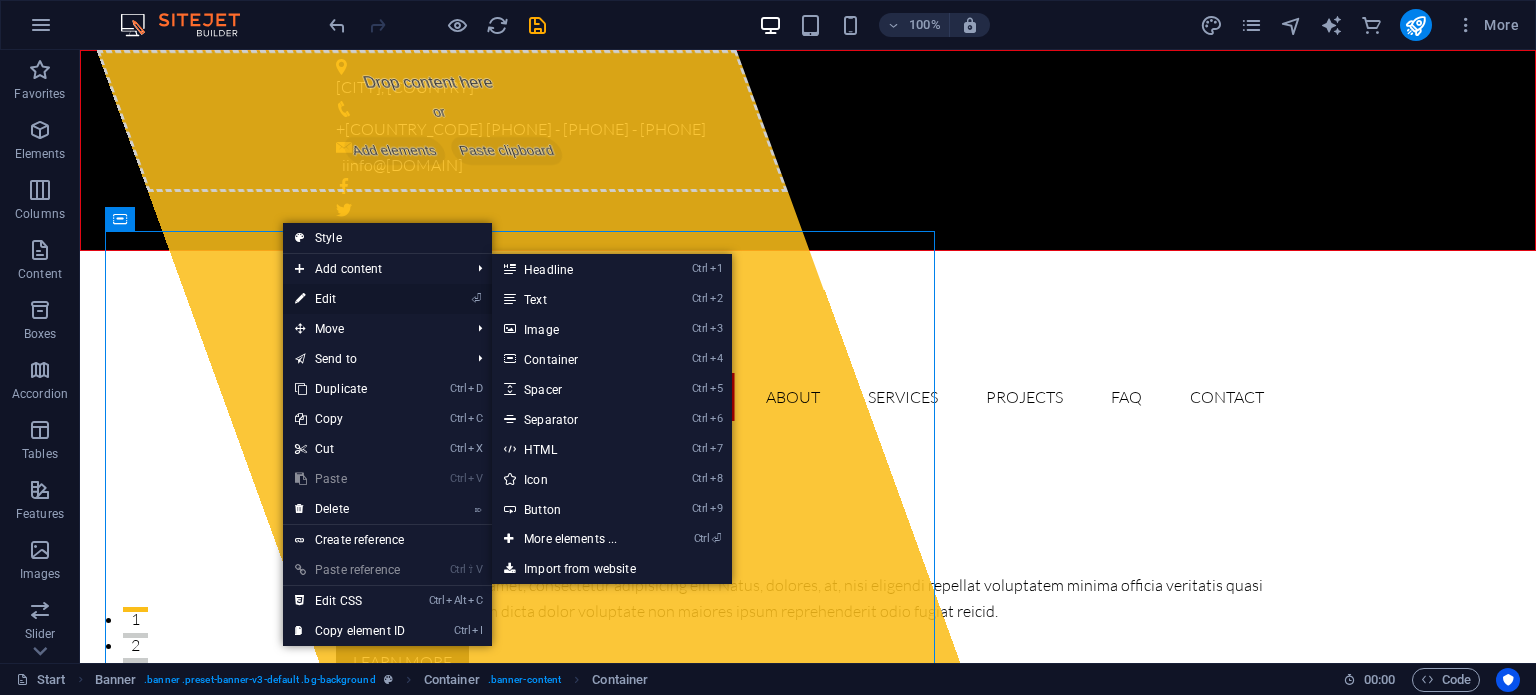 click on "⏎  Edit" at bounding box center (350, 299) 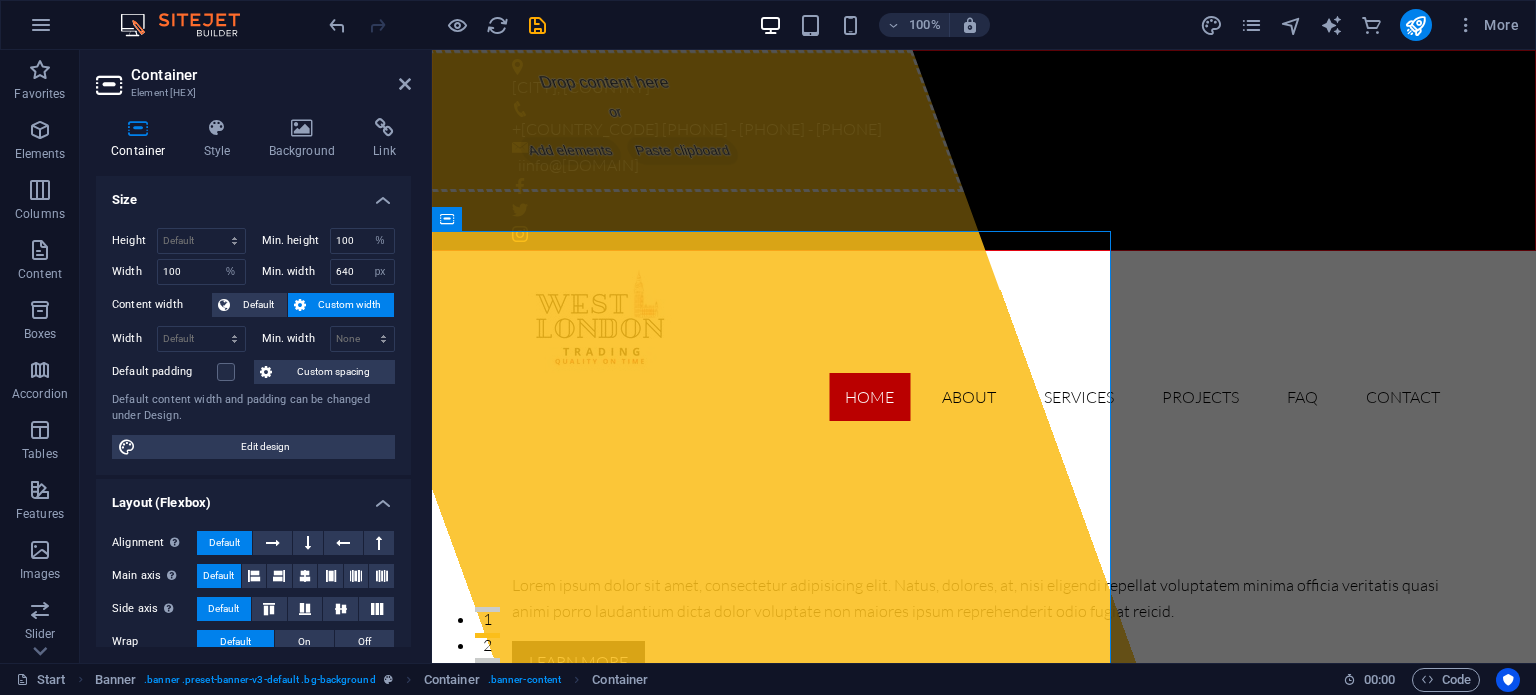 drag, startPoint x: 412, startPoint y: 360, endPoint x: 395, endPoint y: 455, distance: 96.50906 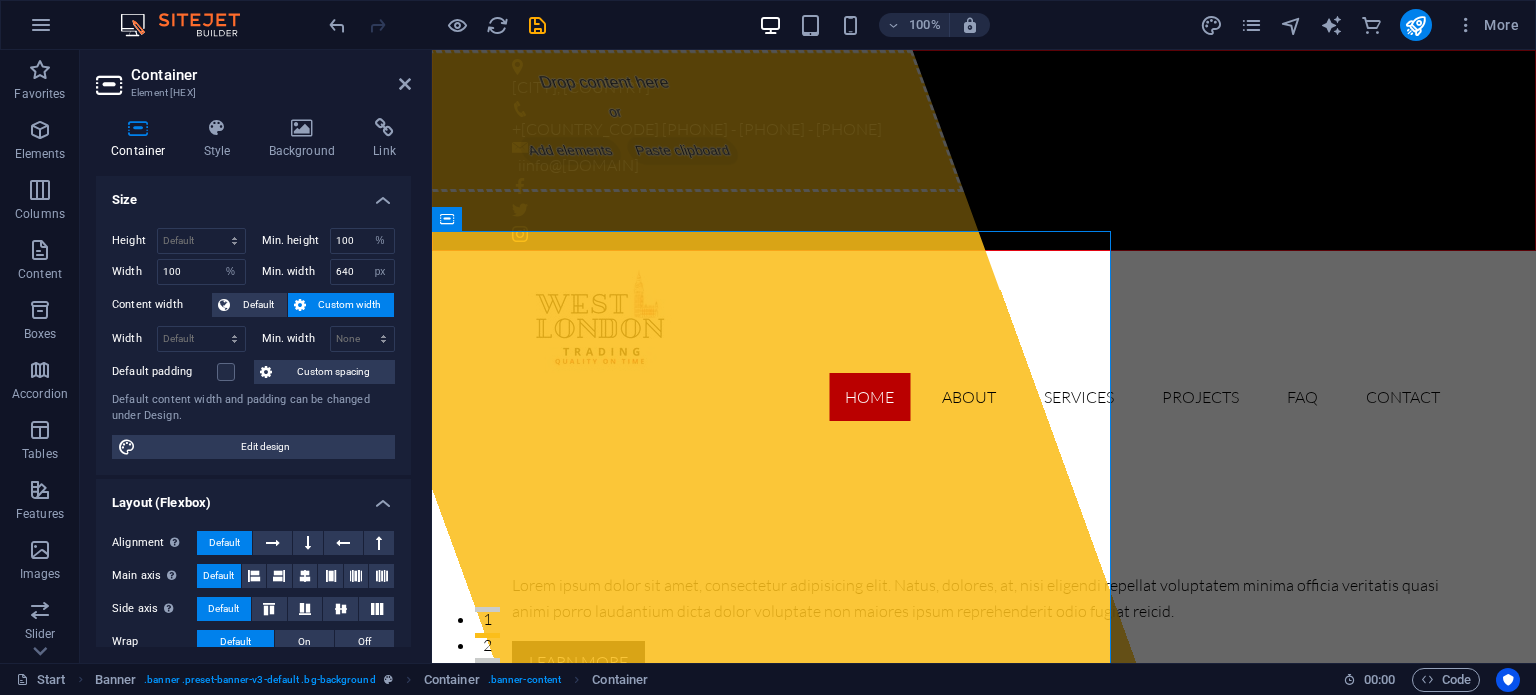 click on "Container Style Background Link Size Height Default [VALUE] [UNIT] [PERCENT] [UNIT] [UNIT] [UNIT] Min. height [VALUE] [UNIT] [UNIT] [UNIT] [UNIT] Width [VALUE] Default [VALUE] [UNIT] [UNIT] [UNIT] [UNIT] Min. width [VALUE] [UNIT] [UNIT] [UNIT] Content width Default Custom width Width Default [VALUE] [UNIT] [UNIT] [UNIT] Min. width [VALUE] [UNIT] [UNIT] [UNIT] Default padding Custom spacing Default content width and padding can be changed under Design. Edit design Layout (Flexbox) Alignment Determines the flex direction. Default Main axis Determine how elements should behave along the main axis inside this container (justify content). Default Side axis Control the vertical direction of the element inside of the container (align items). Default Wrap Default On Off Fill Controls the distances and direction of elements on the y-axis across several lines (align content). Default Accessibility ARIA helps assistive technologies (like screen readers) to understand the role, state, and behavior of web elements Role The ARIA role defines the purpose of an element. None Alert Article Banner" at bounding box center [253, 382] 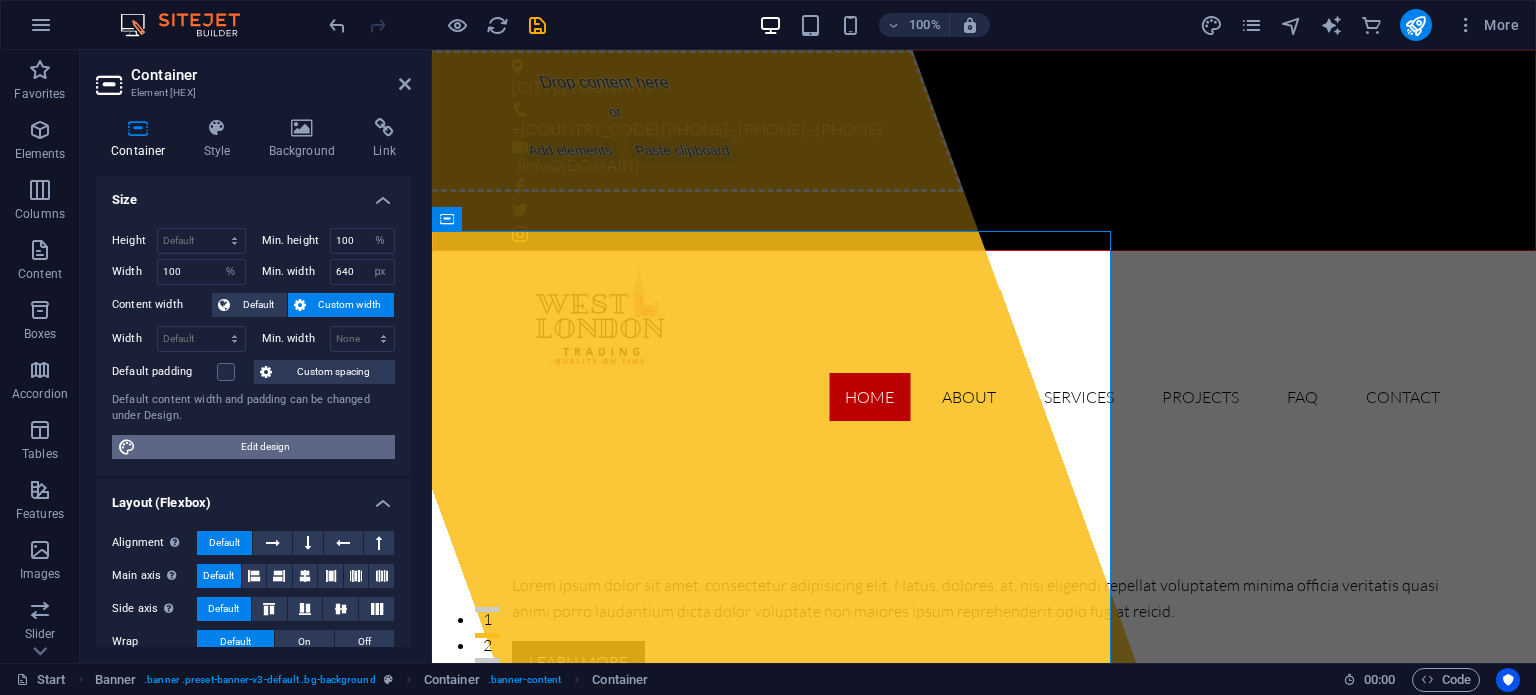 click on "Edit design" at bounding box center (265, 447) 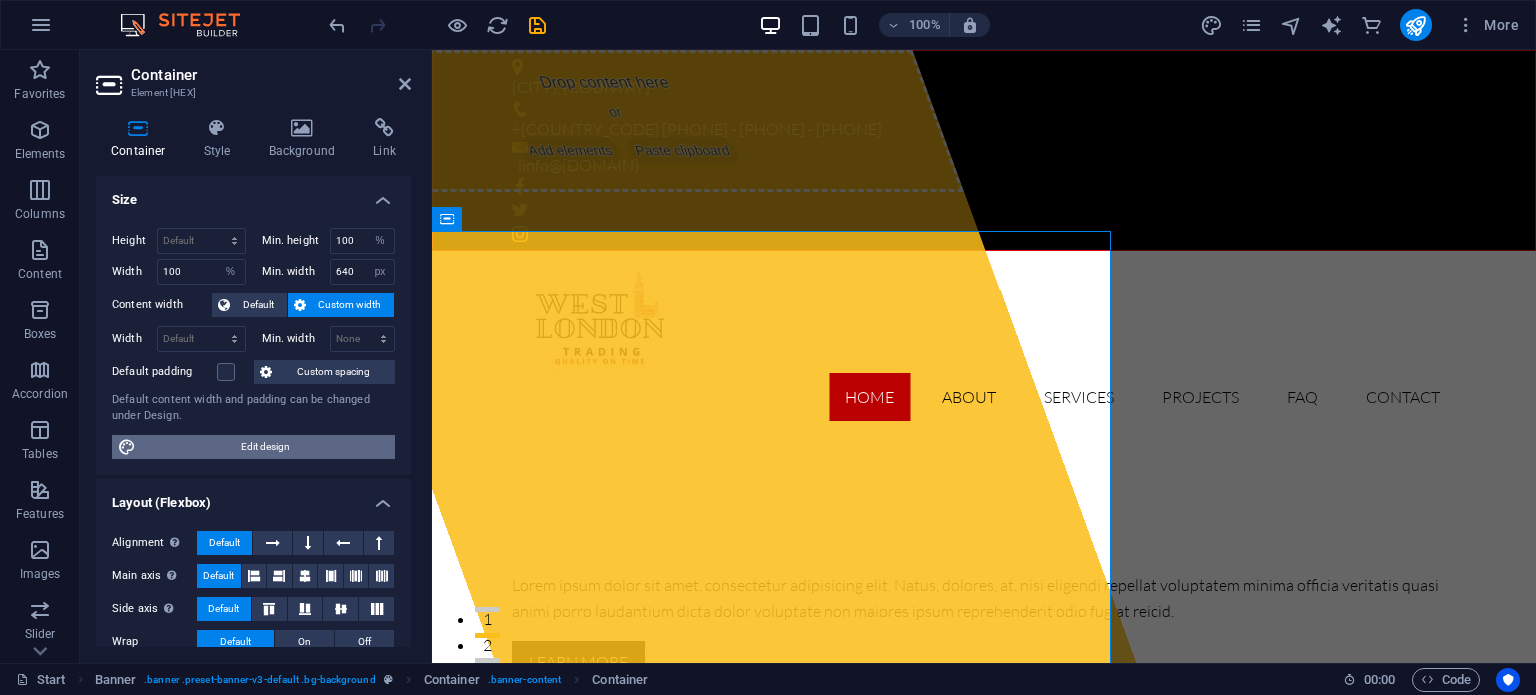 select on "rem" 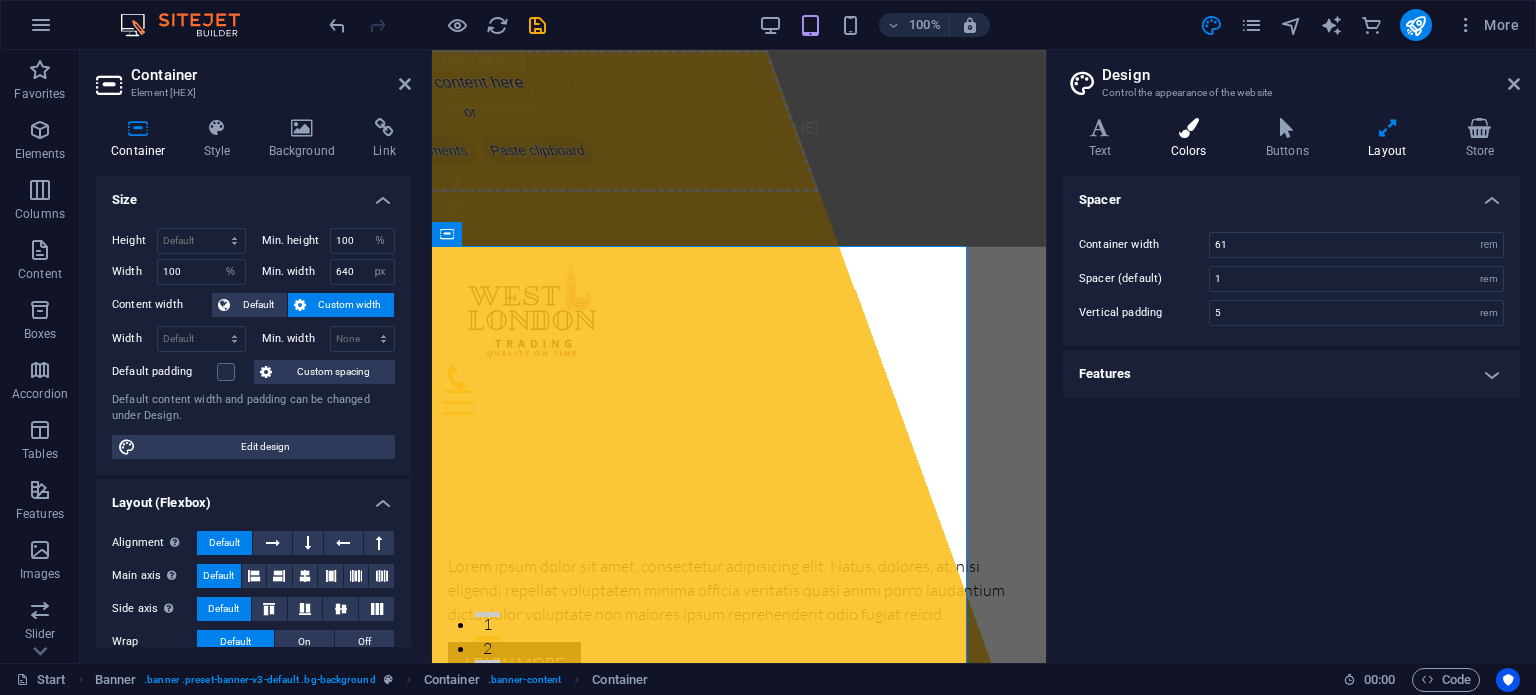 click on "Colors" at bounding box center [1192, 139] 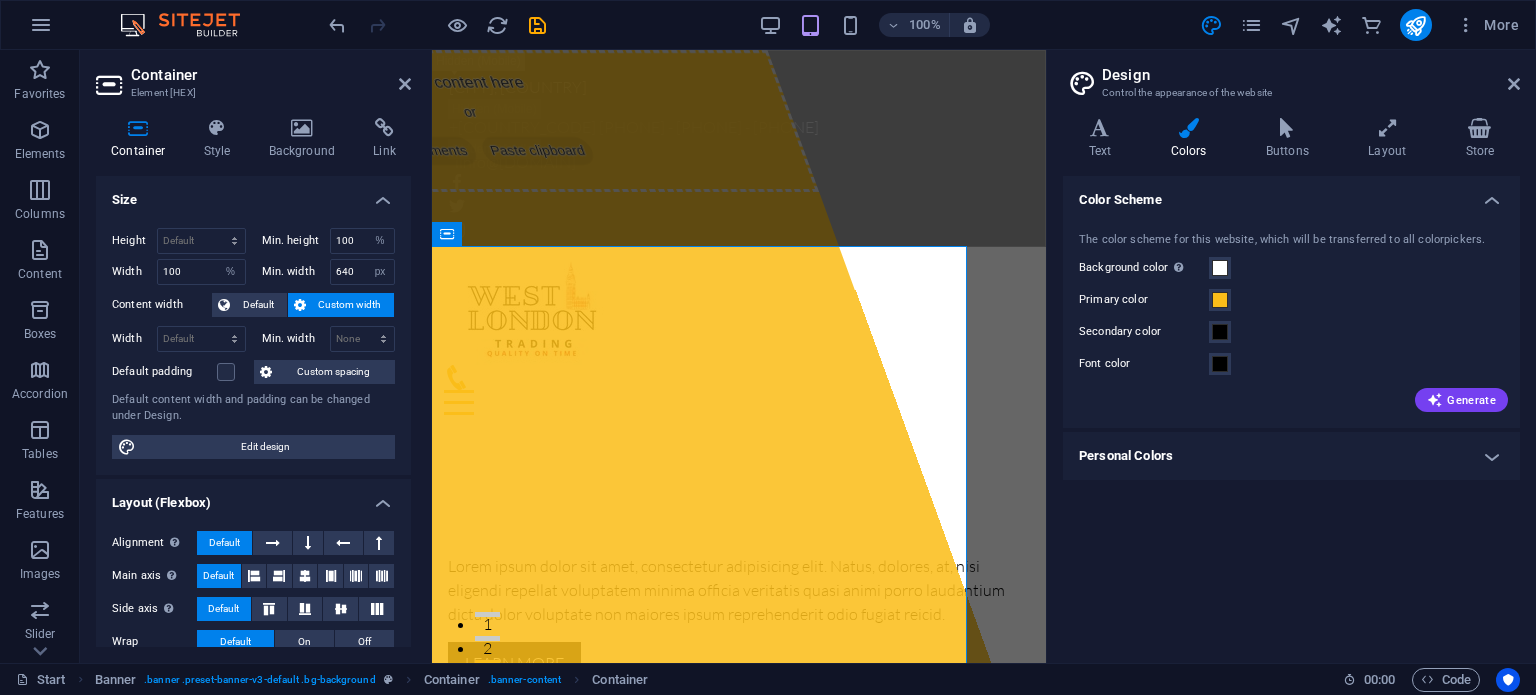 click on "Personal Colors" at bounding box center (1291, 456) 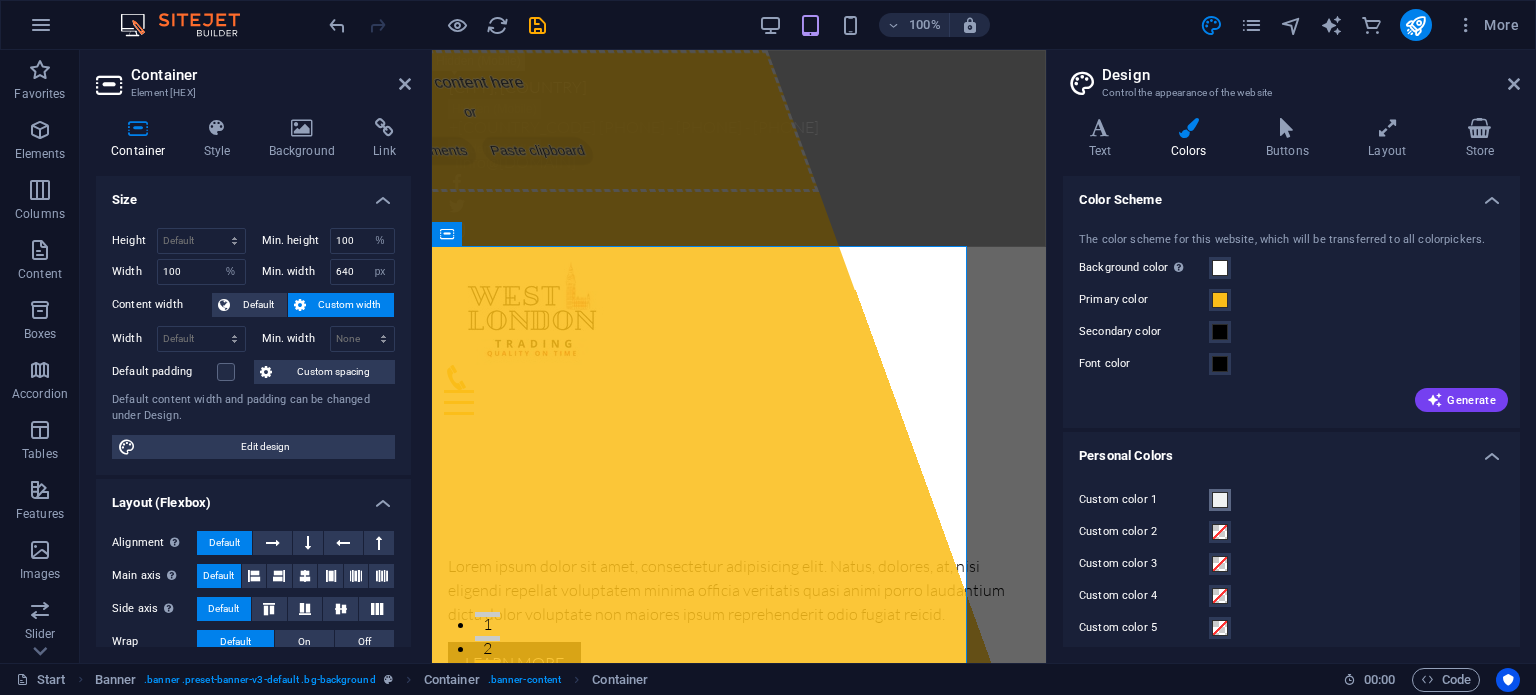 click on "Custom color 1" at bounding box center [1220, 500] 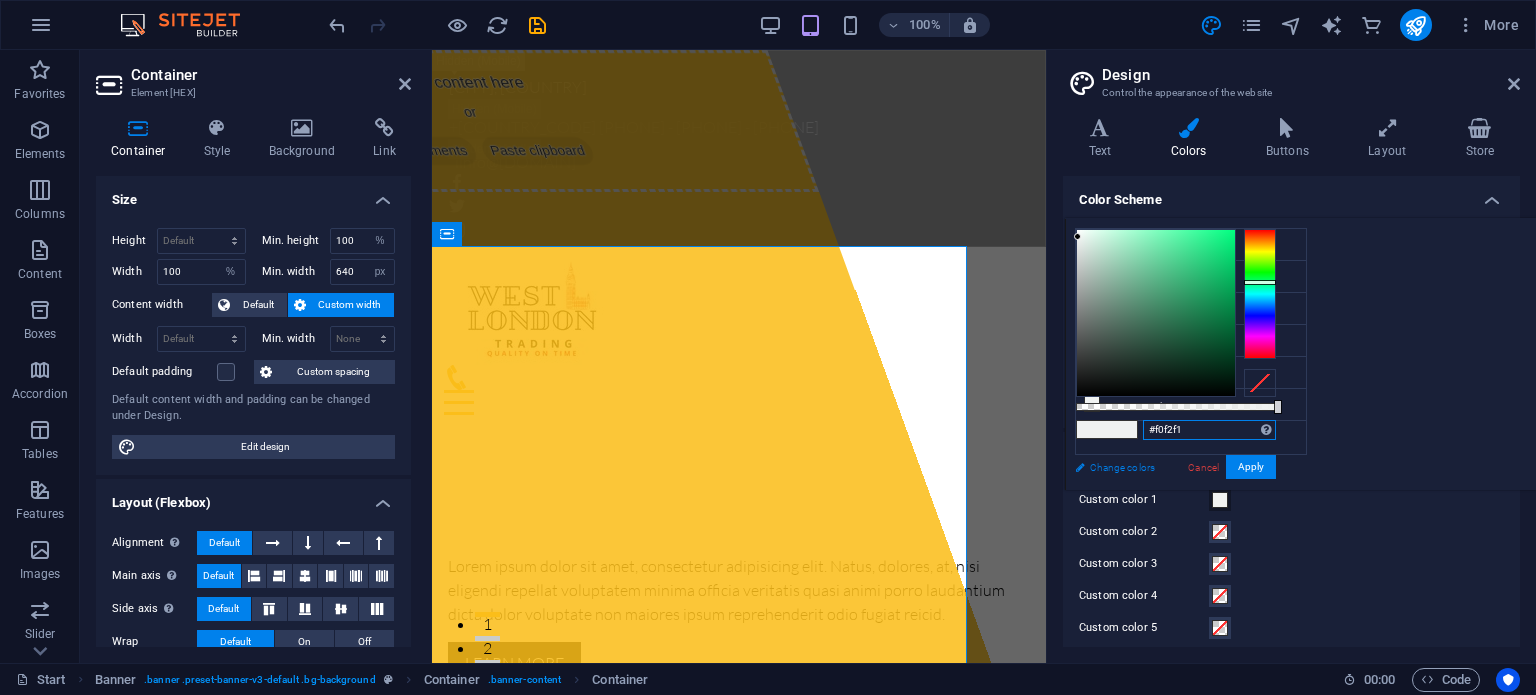 drag, startPoint x: 1454, startPoint y: 429, endPoint x: 1290, endPoint y: 455, distance: 166.04819 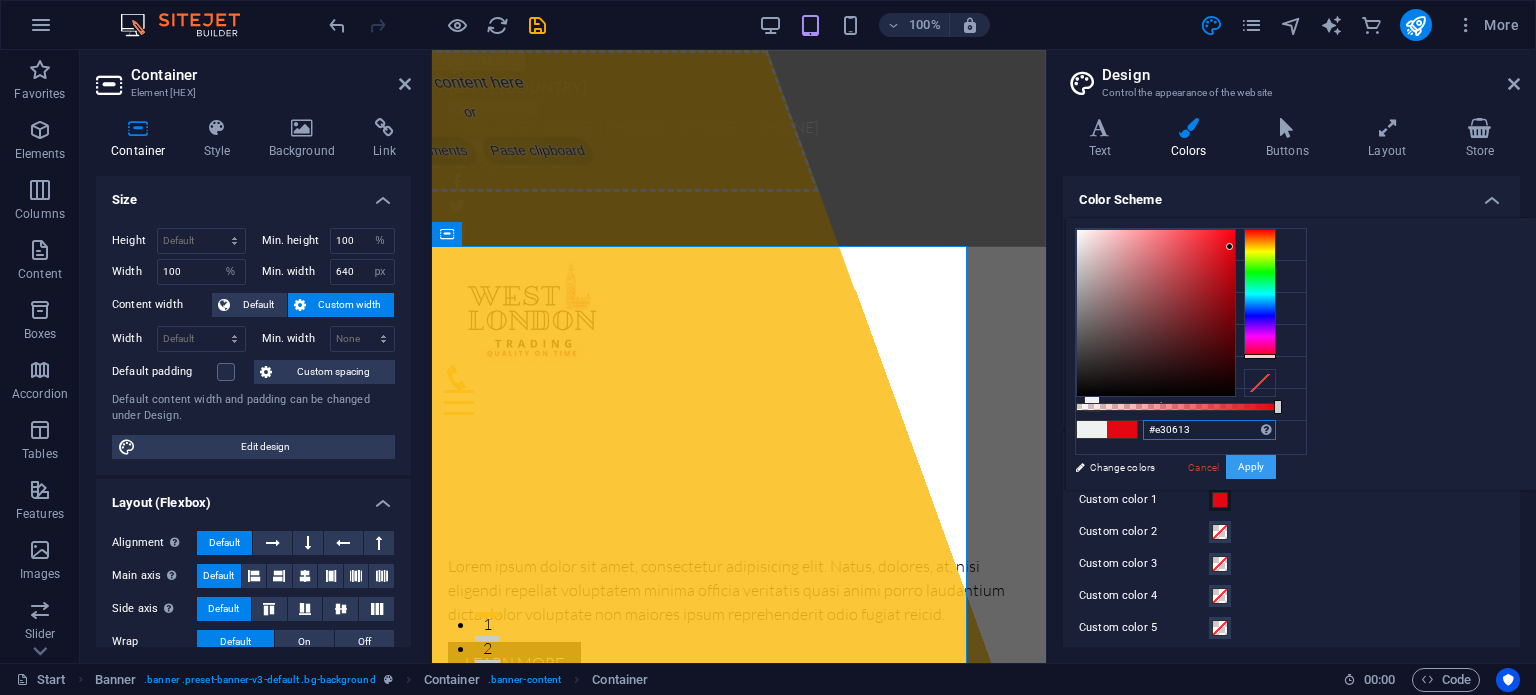 type on "#e30613" 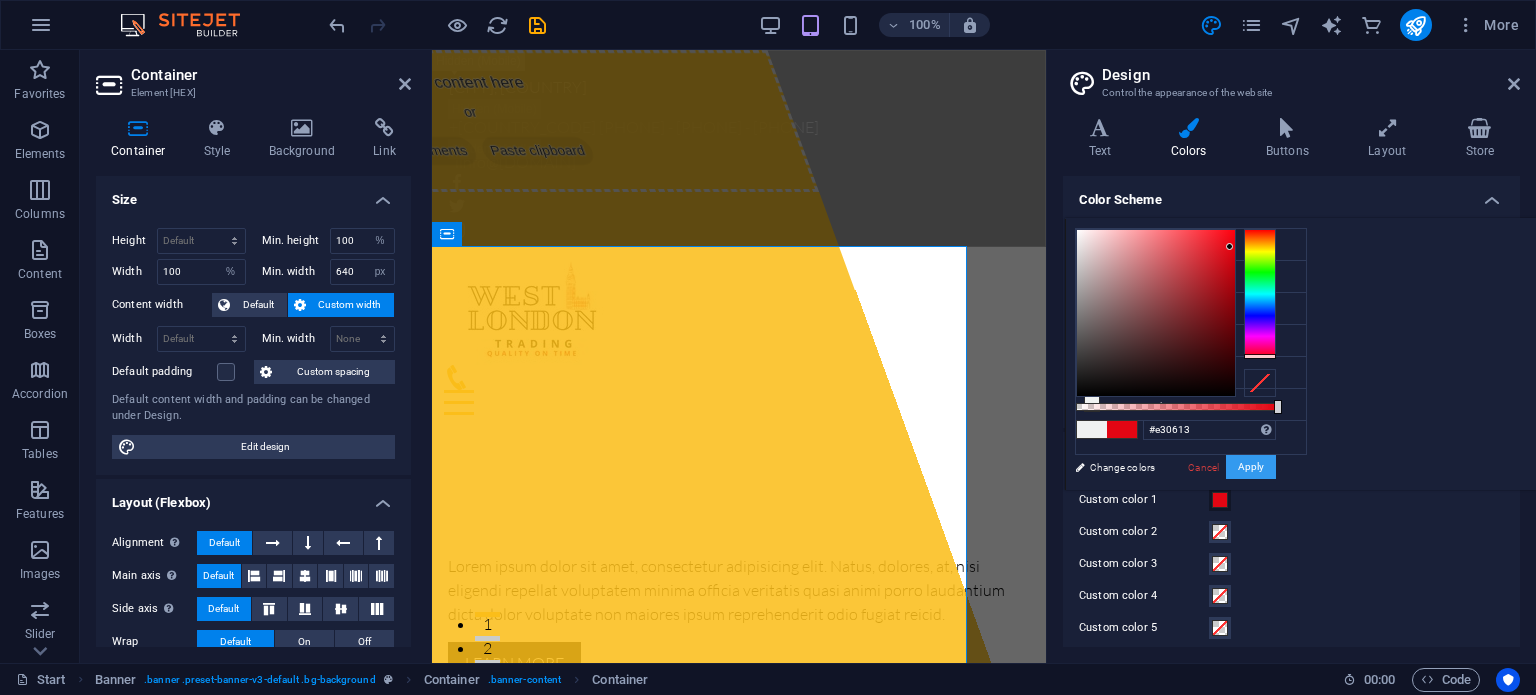 click on "Apply" at bounding box center (1251, 467) 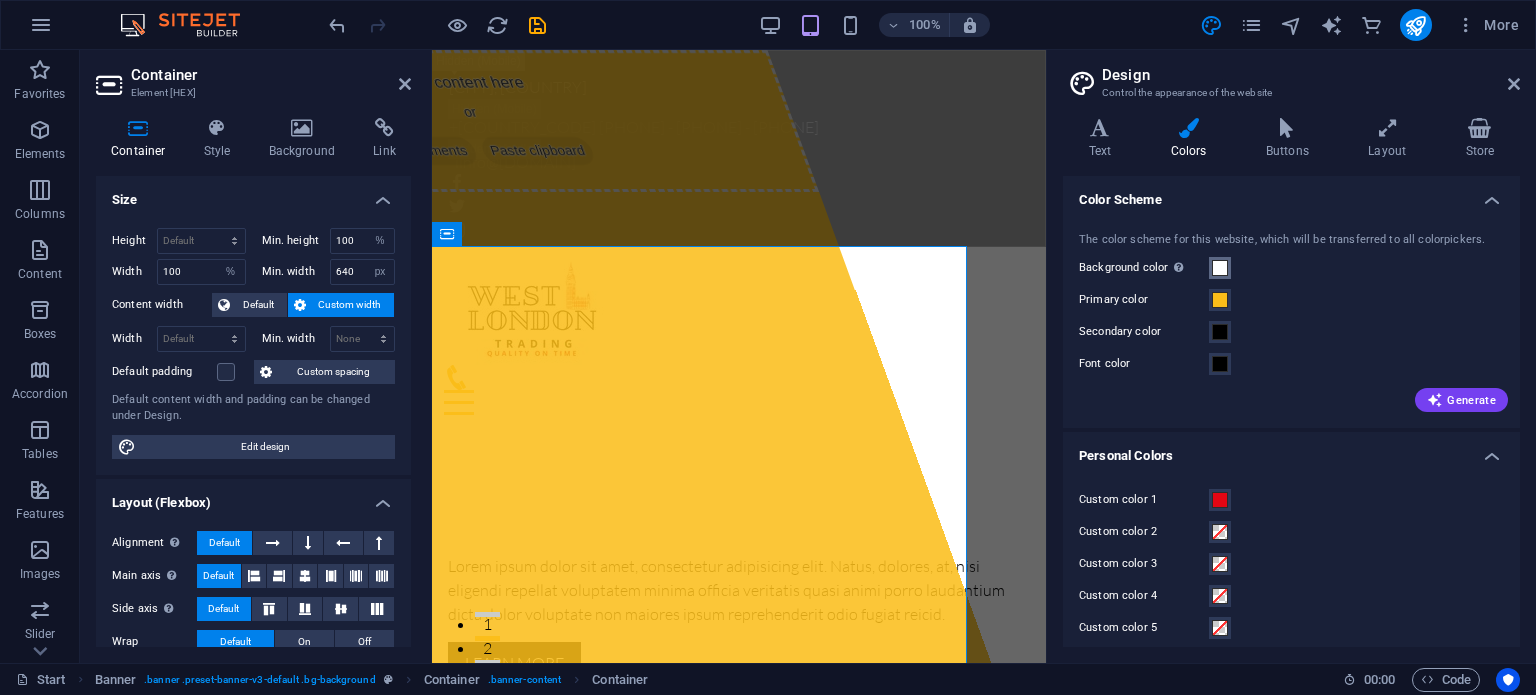 click at bounding box center (1220, 268) 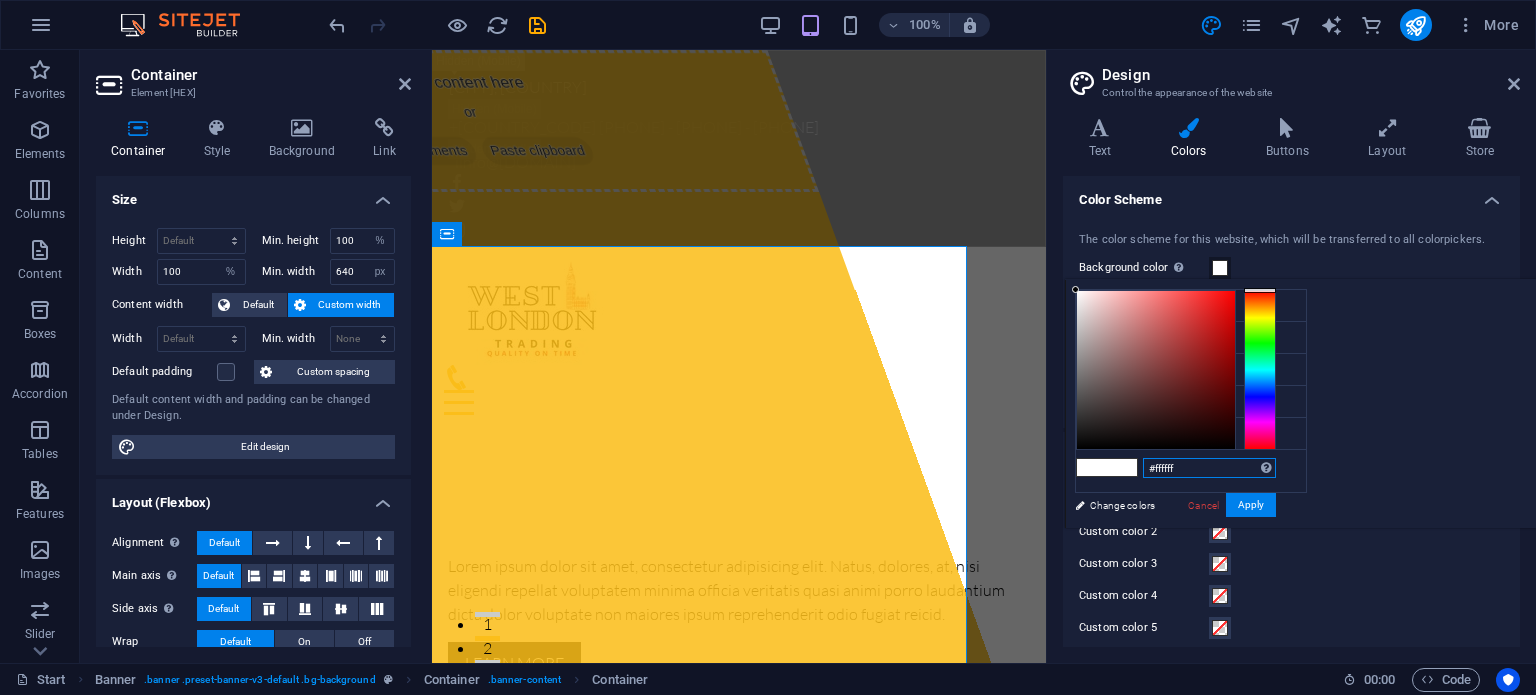 drag, startPoint x: 1442, startPoint y: 466, endPoint x: 1385, endPoint y: 460, distance: 57.31492 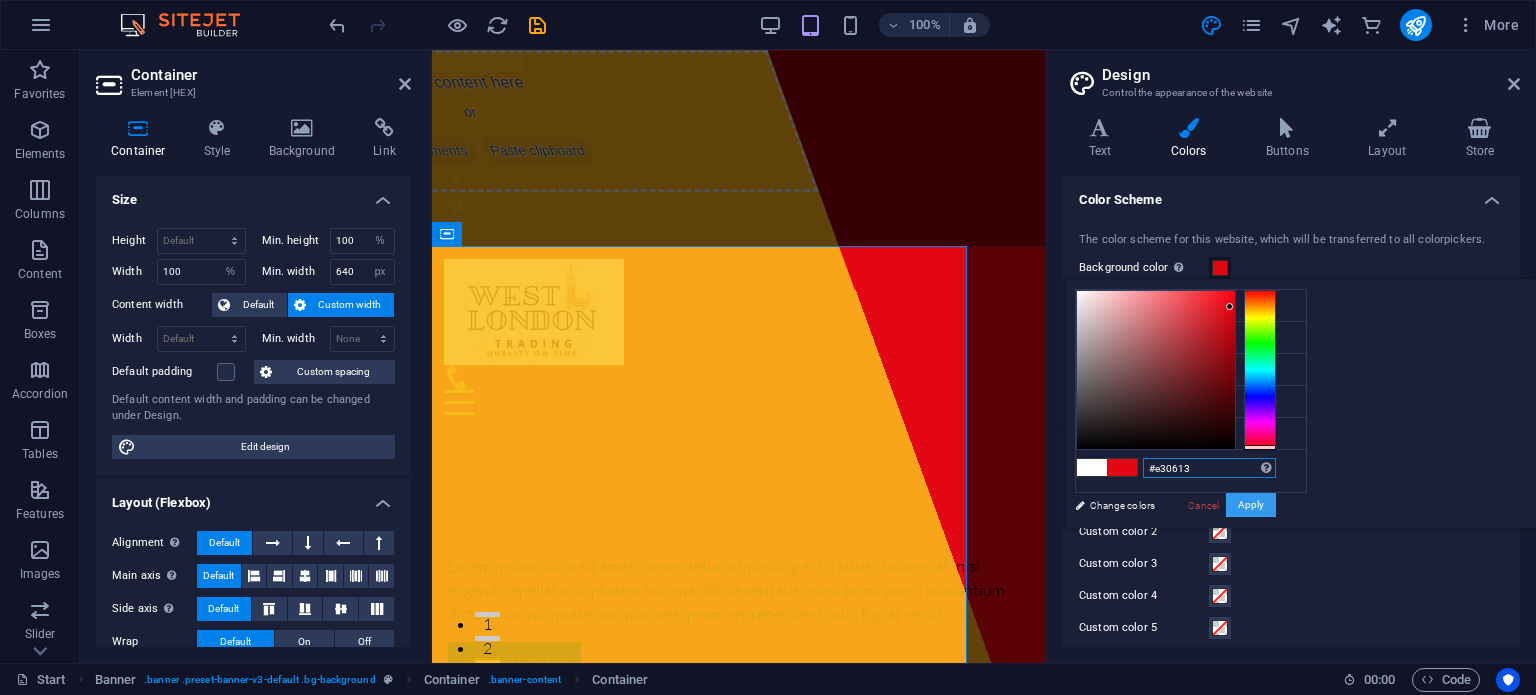type on "#e30613" 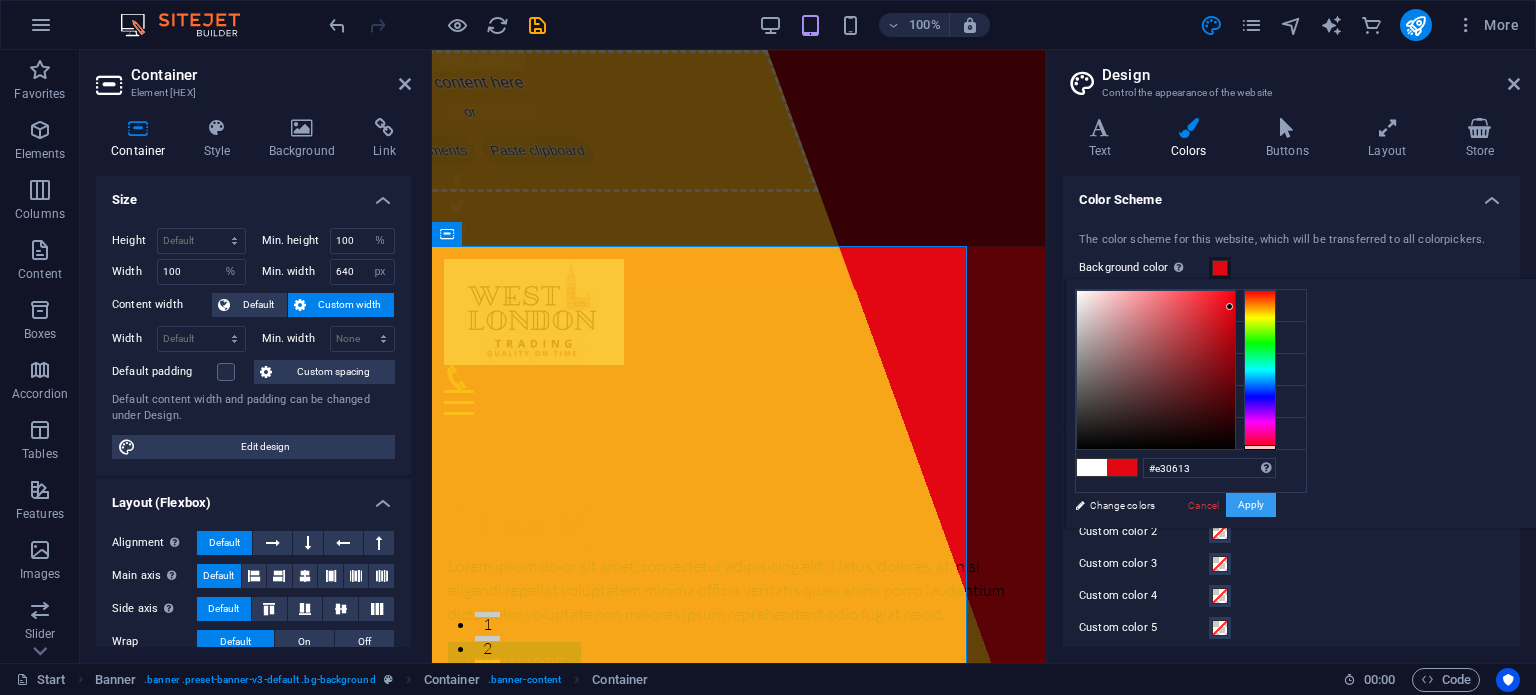 click on "Apply" at bounding box center (1251, 505) 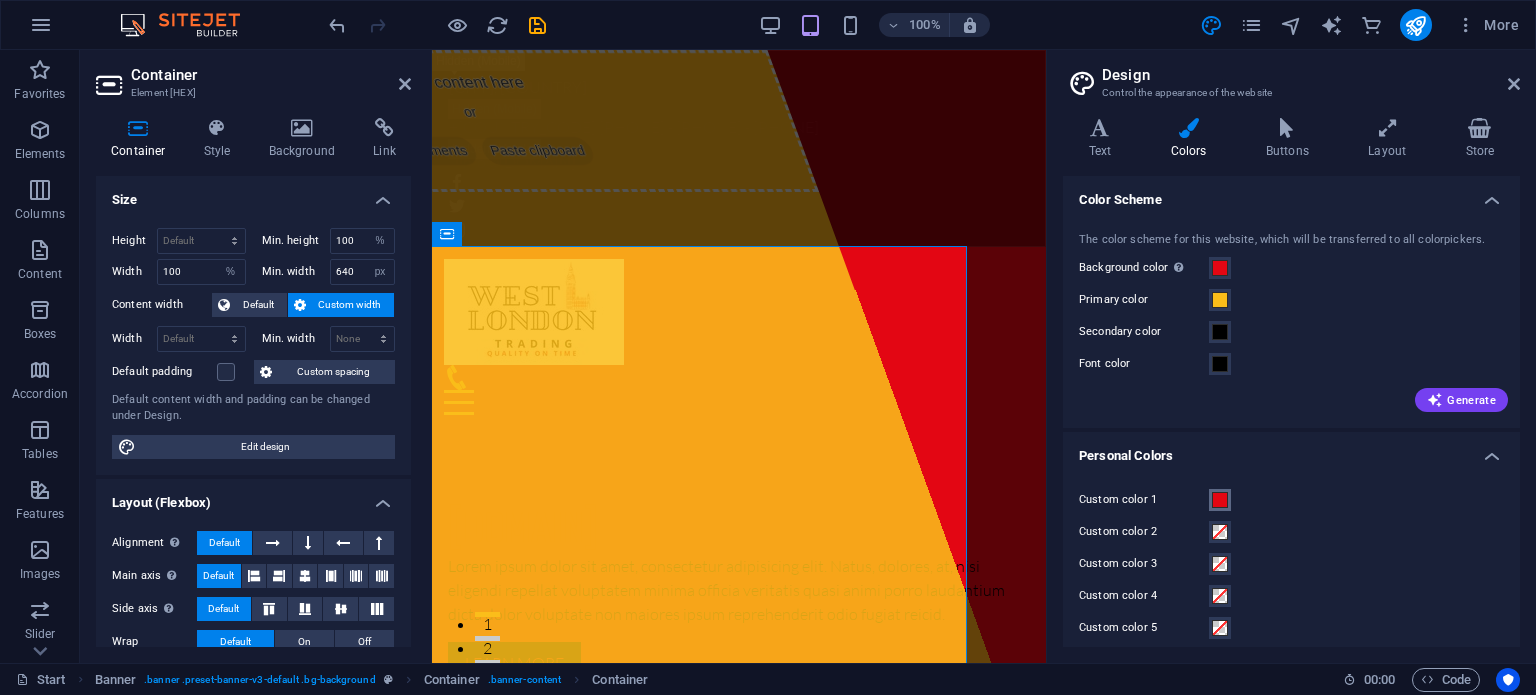click at bounding box center [1220, 500] 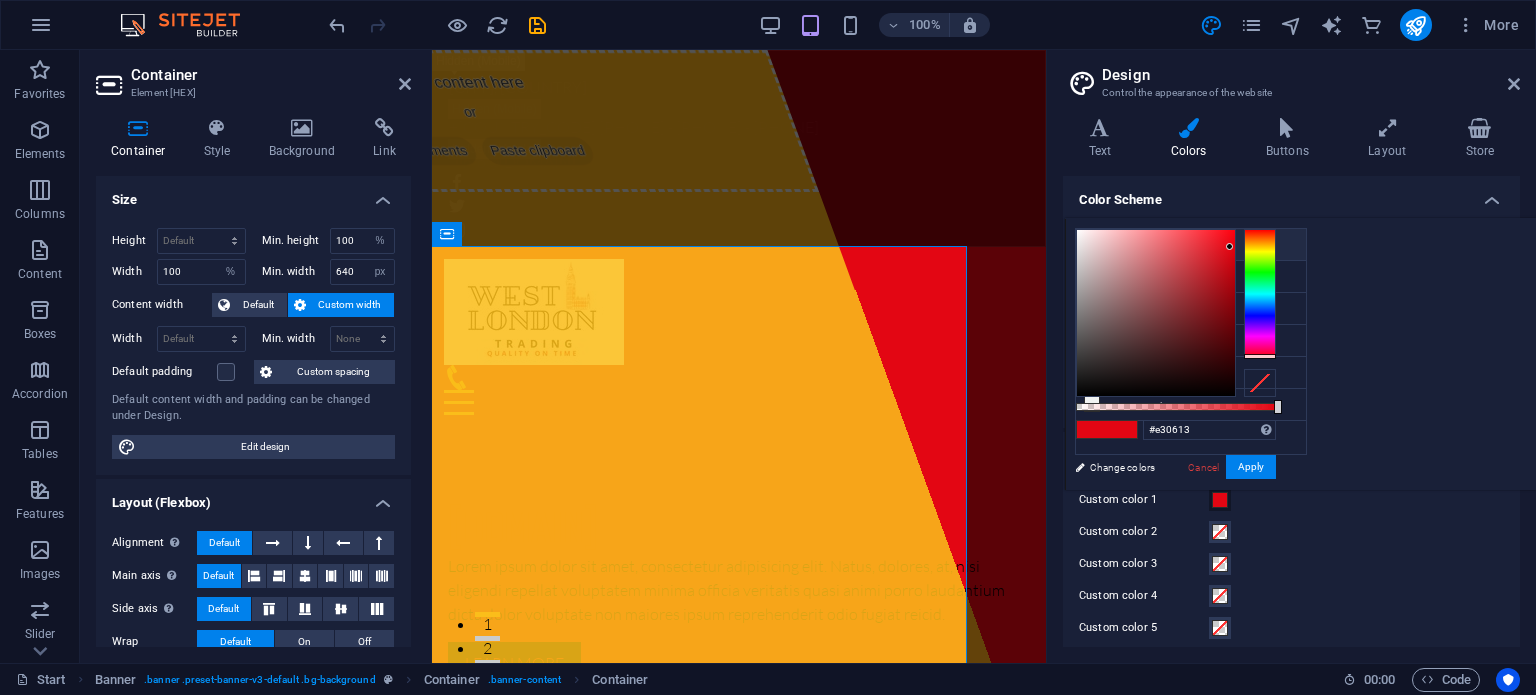 click on "Background color
#ffffff" at bounding box center (1191, 245) 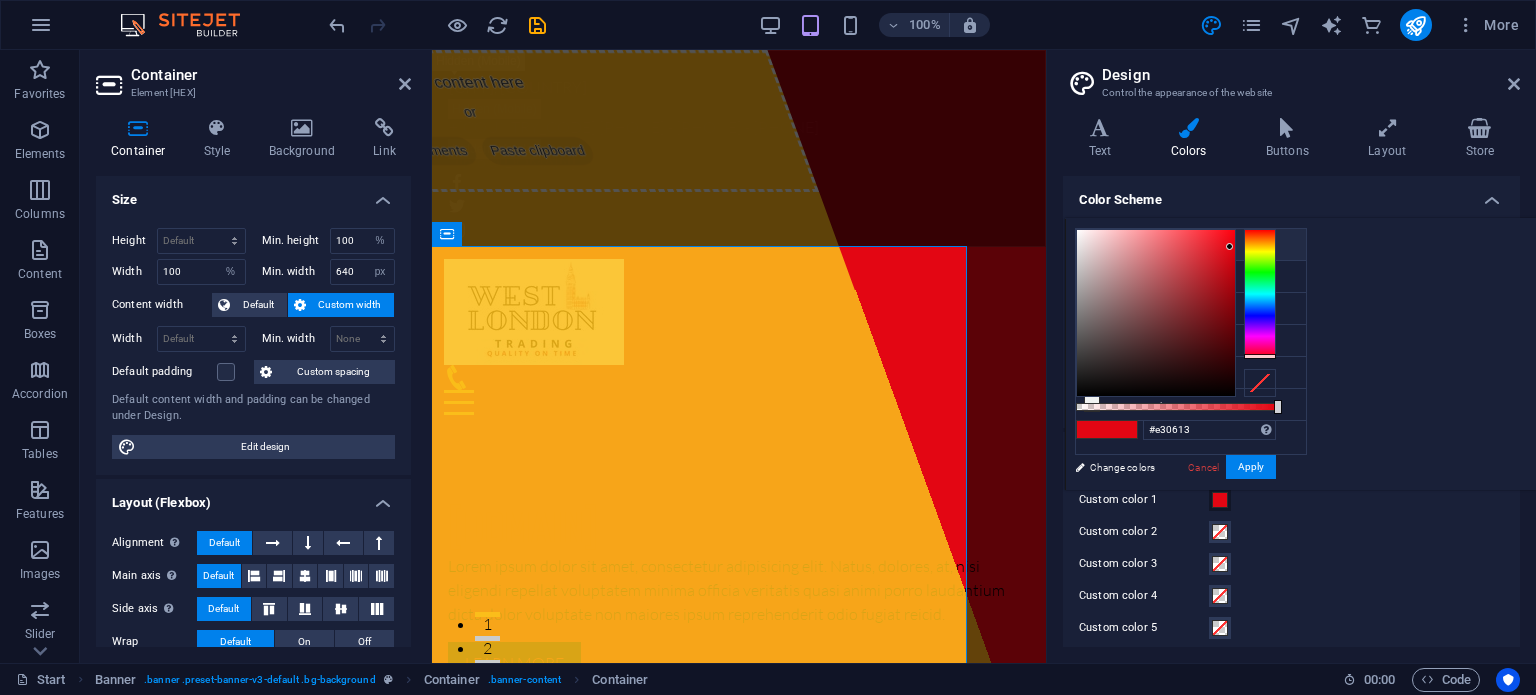 type on "#ffffff" 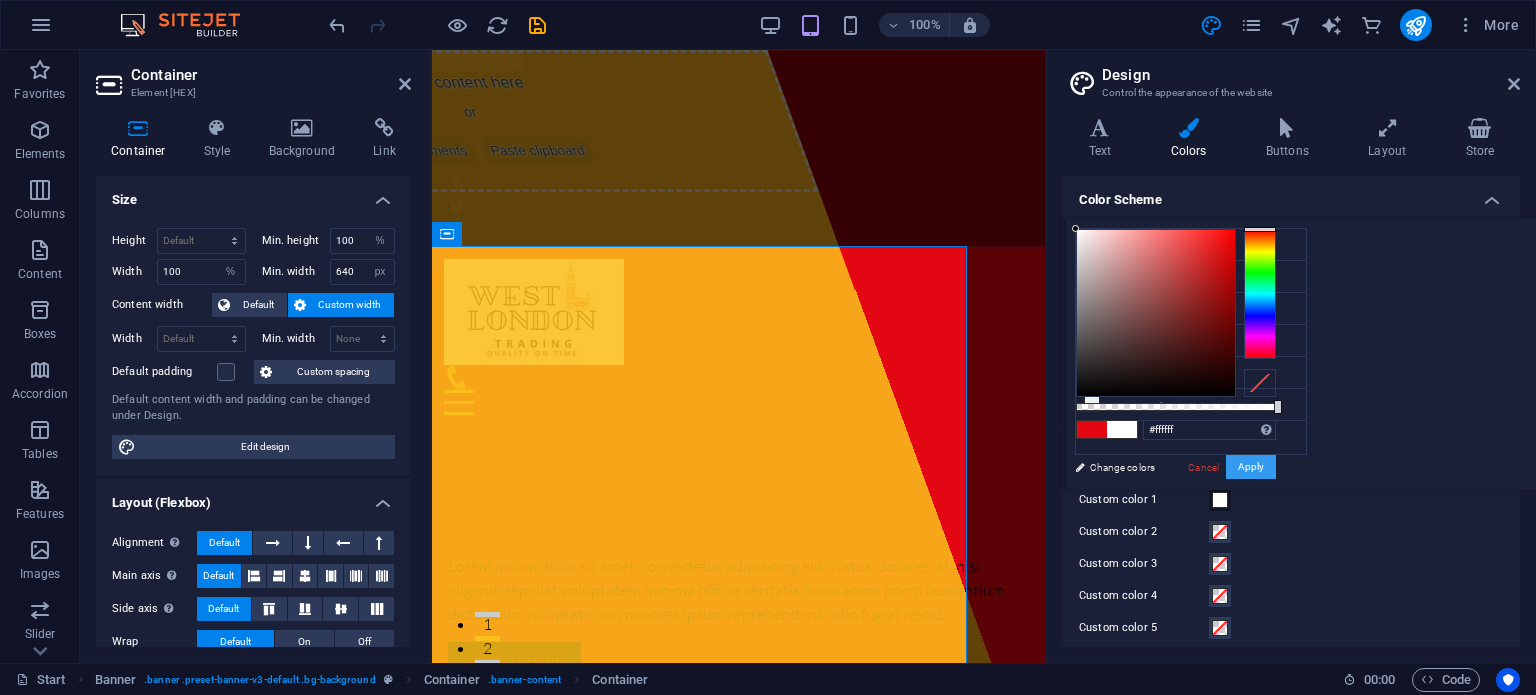 click on "Apply" at bounding box center [1251, 467] 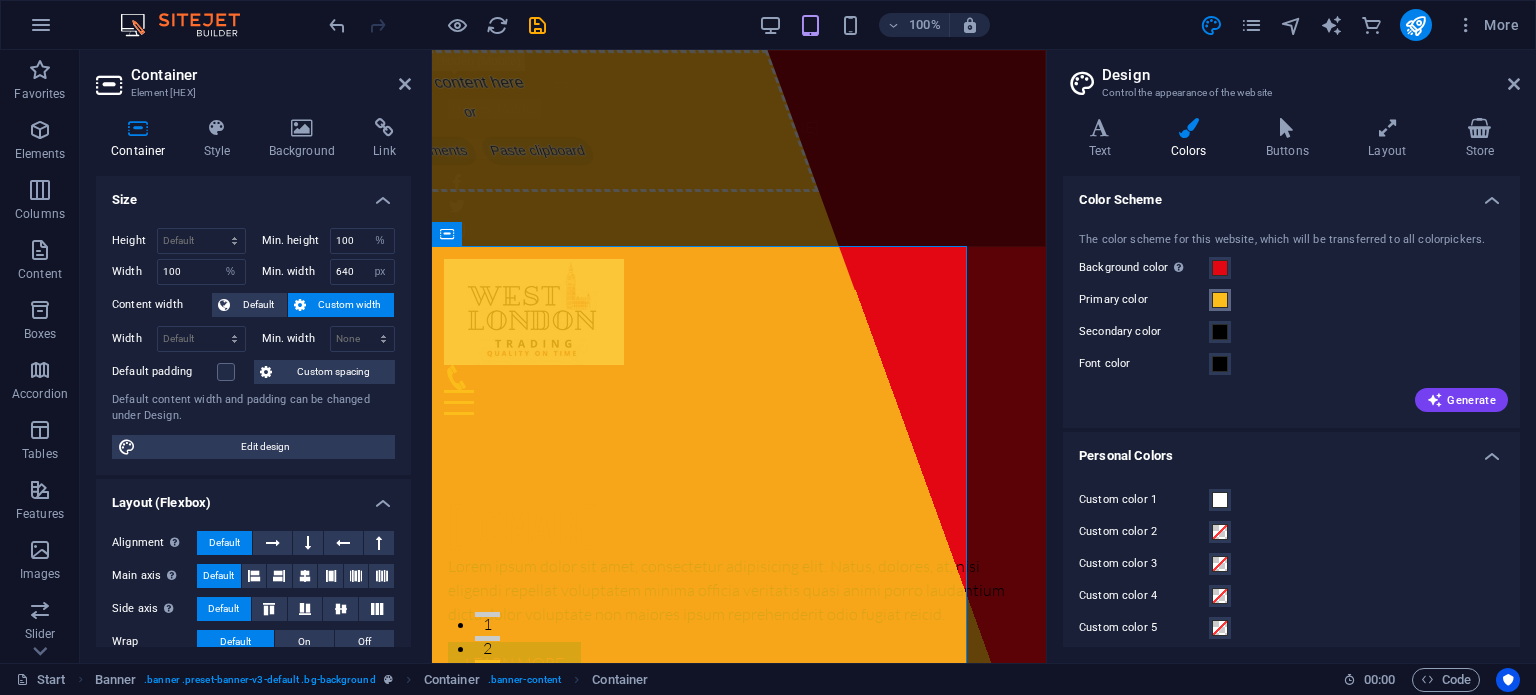 click at bounding box center (1220, 300) 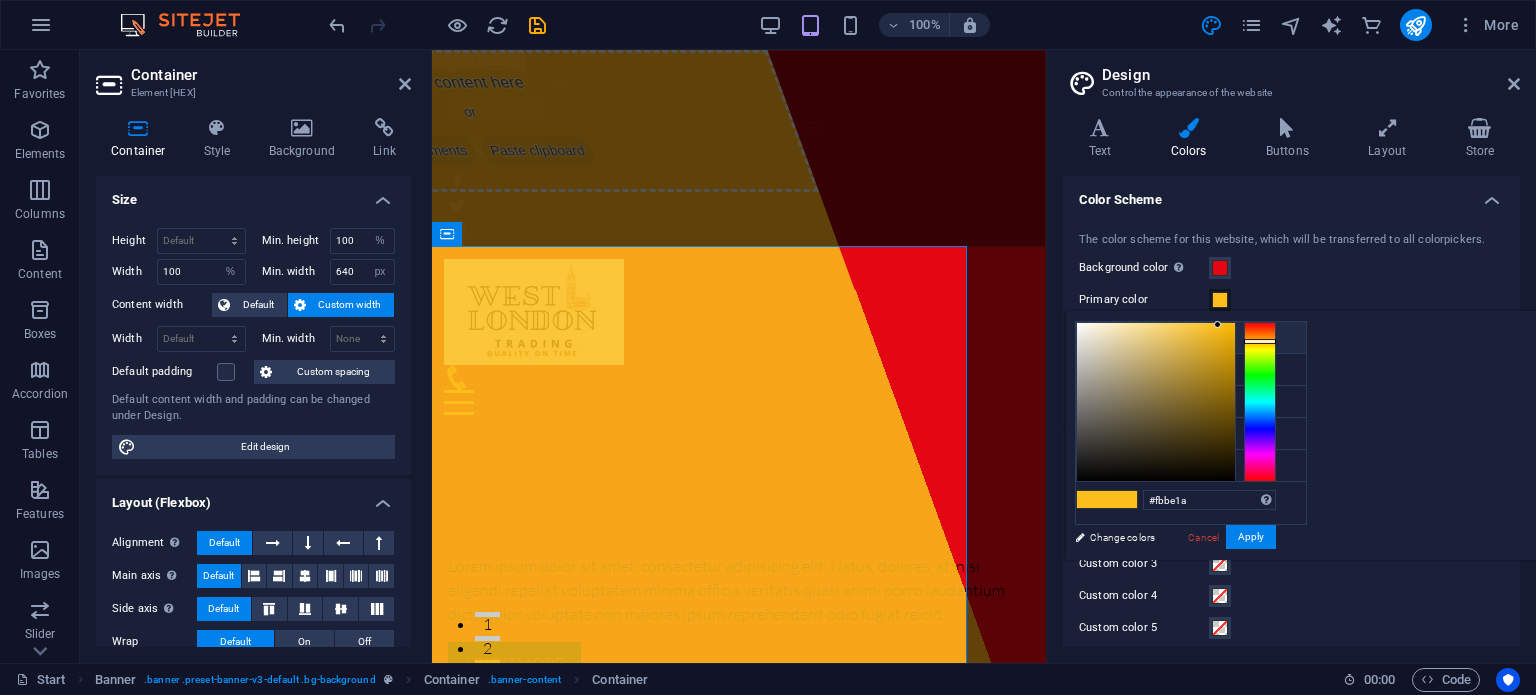 click on "Background color
#ffffff" at bounding box center (1191, 338) 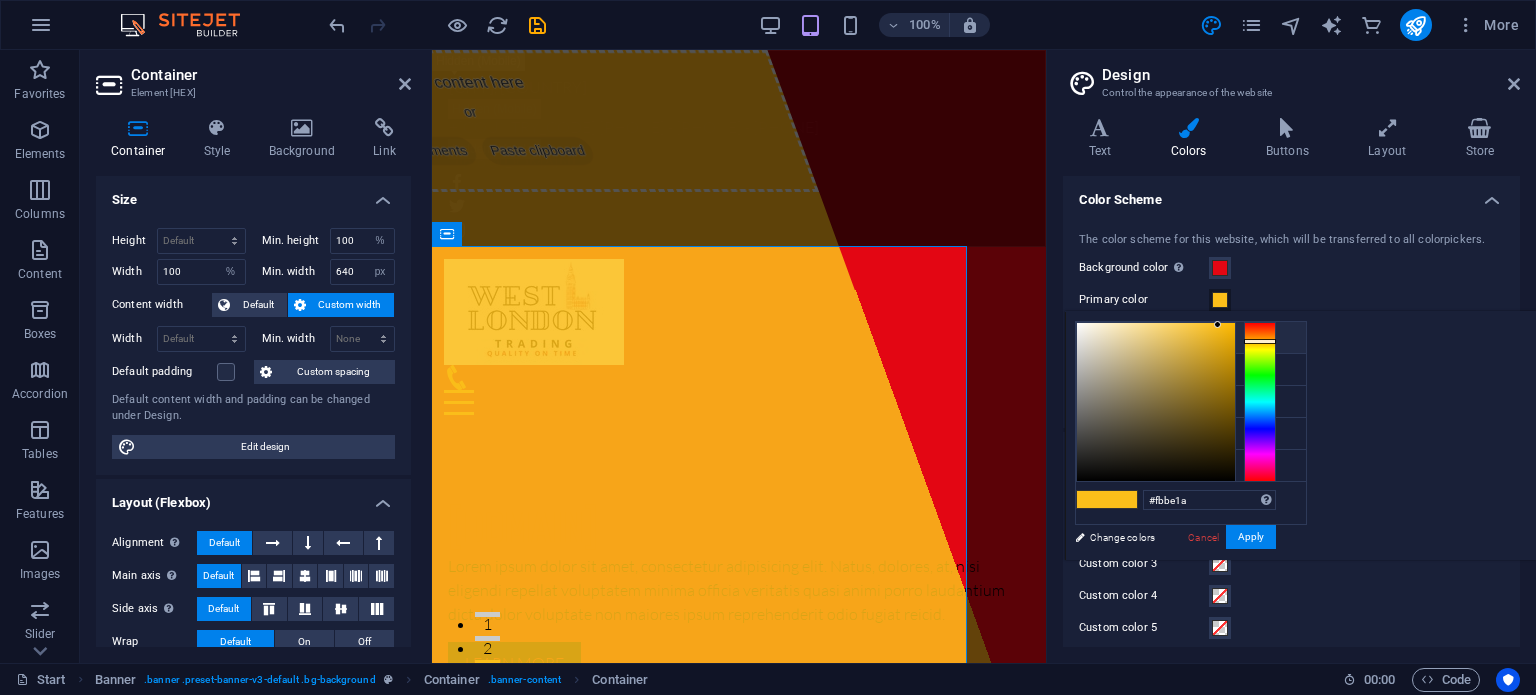 type on "#ffffff" 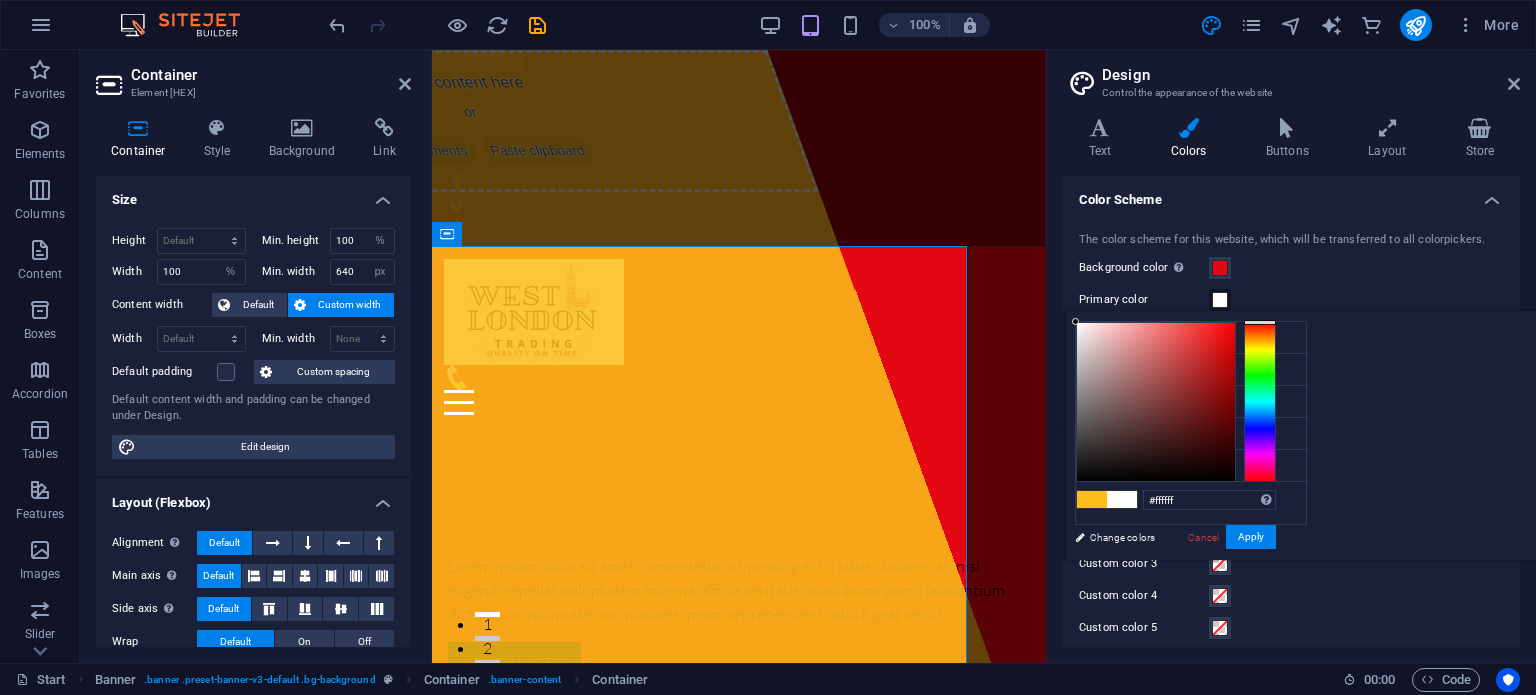 click at bounding box center [1122, 499] 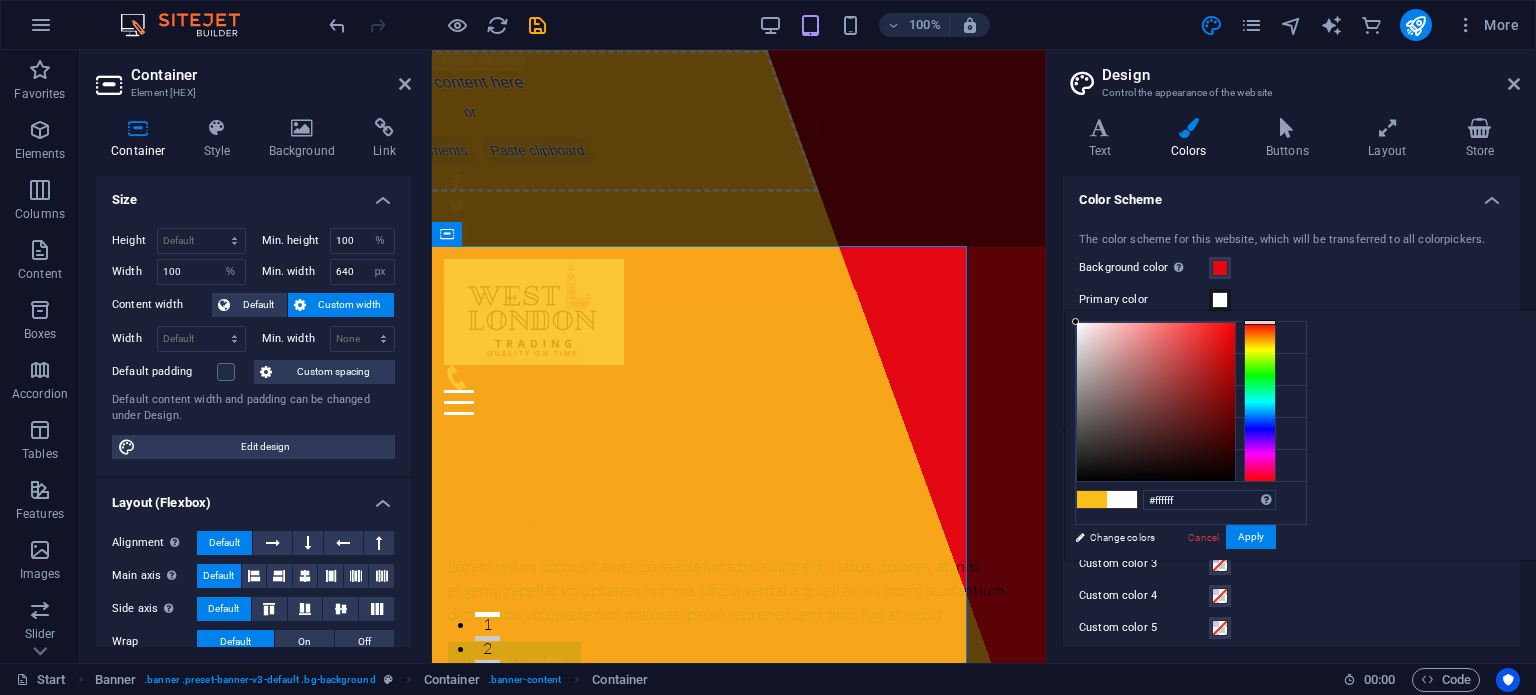 click at bounding box center (1122, 499) 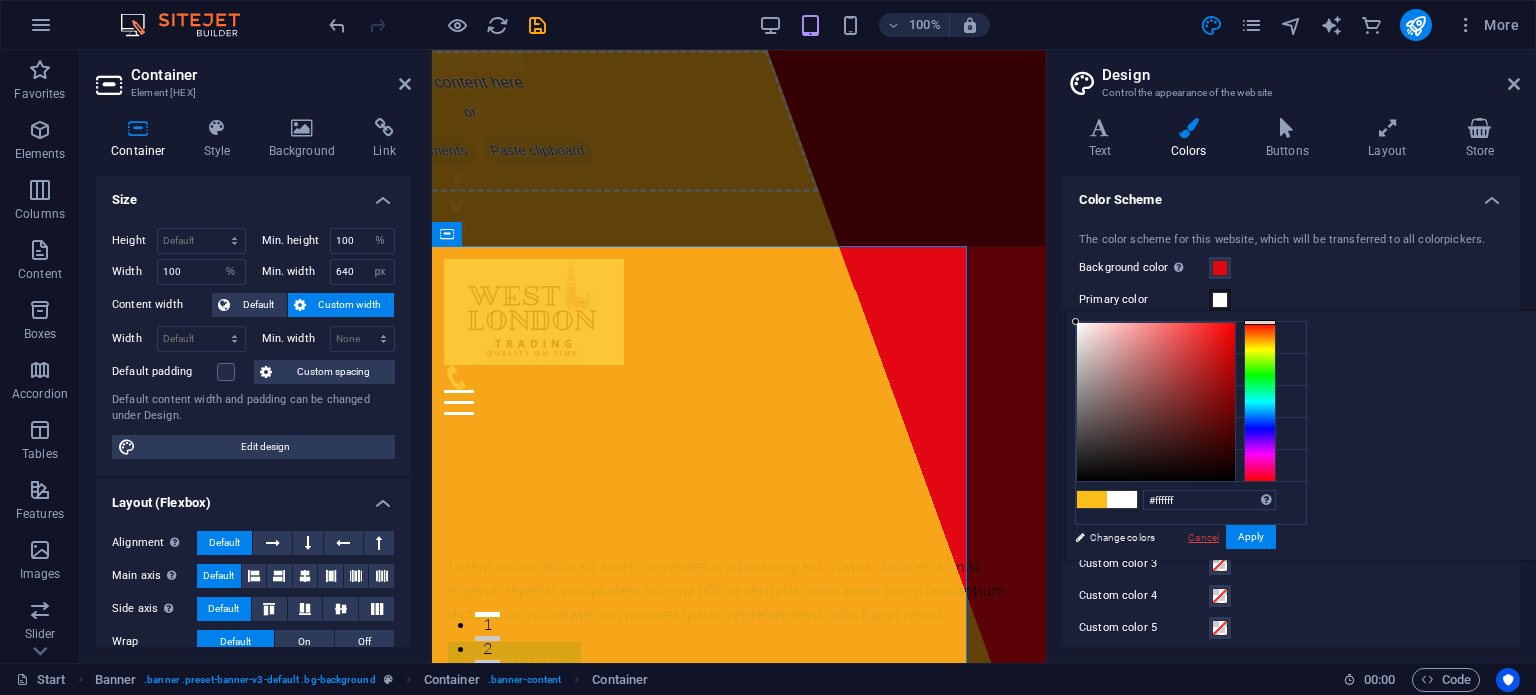 click on "Cancel" at bounding box center [1203, 537] 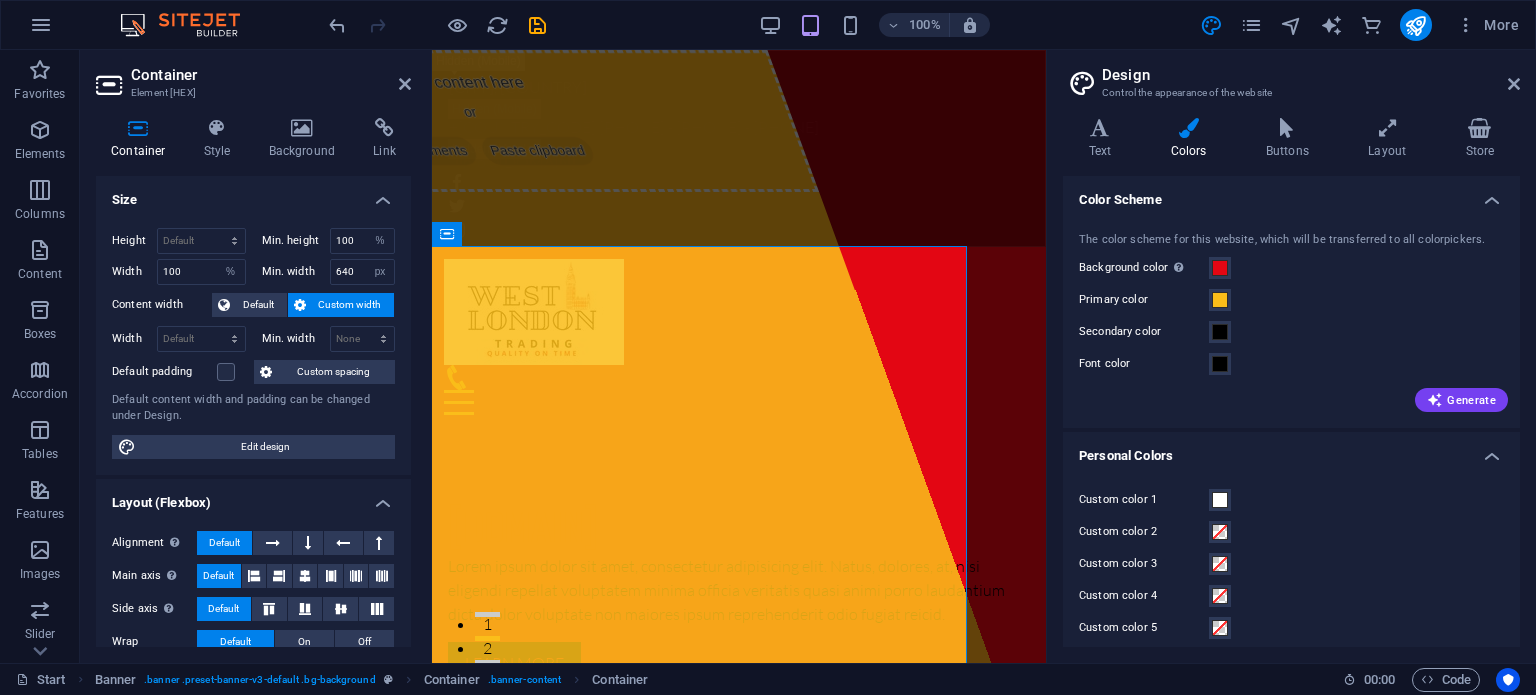 click on "Design Control the appearance of the website" at bounding box center (1293, 76) 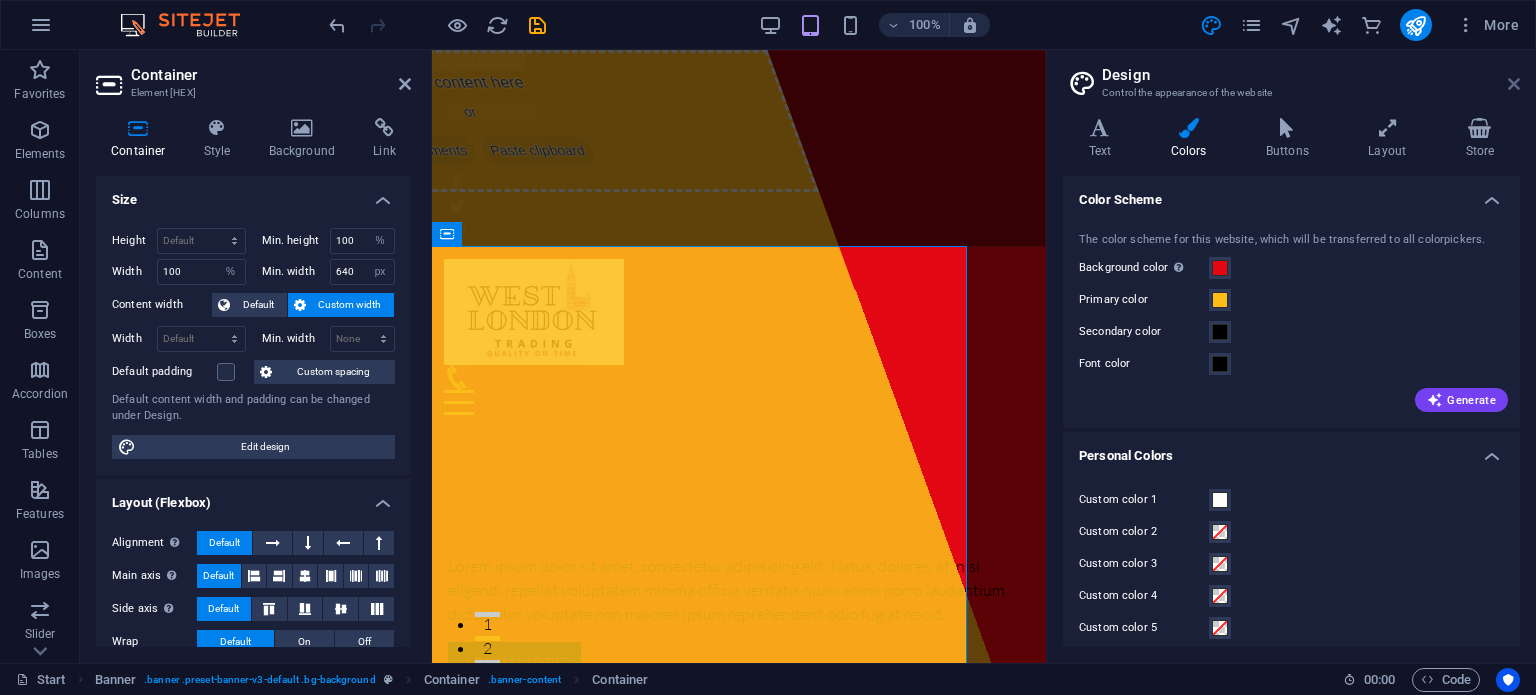 click at bounding box center [1514, 84] 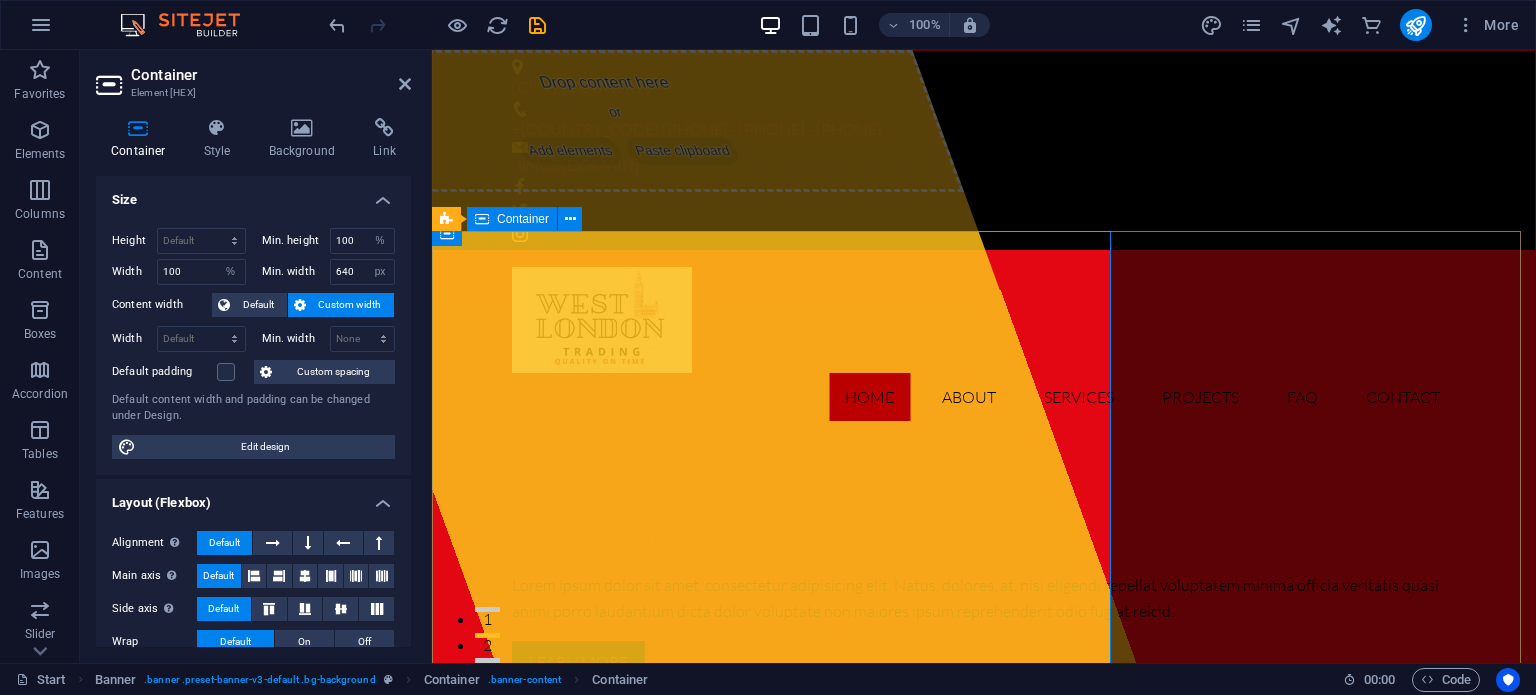 click on "Drop content here or  Add elements  Paste clipboard [DOMAIN] Lorem ipsum dolor sit amet, consectetur adipisicing elit. Natus, dolores, at, nisi eligendi repellat voluptatem minima officia veritatis quasi animi porro laudantium dicta dolor voluptate non maiores ipsum reprehenderit odio fugiat reicid. Learn more View Services" at bounding box center [984, 624] 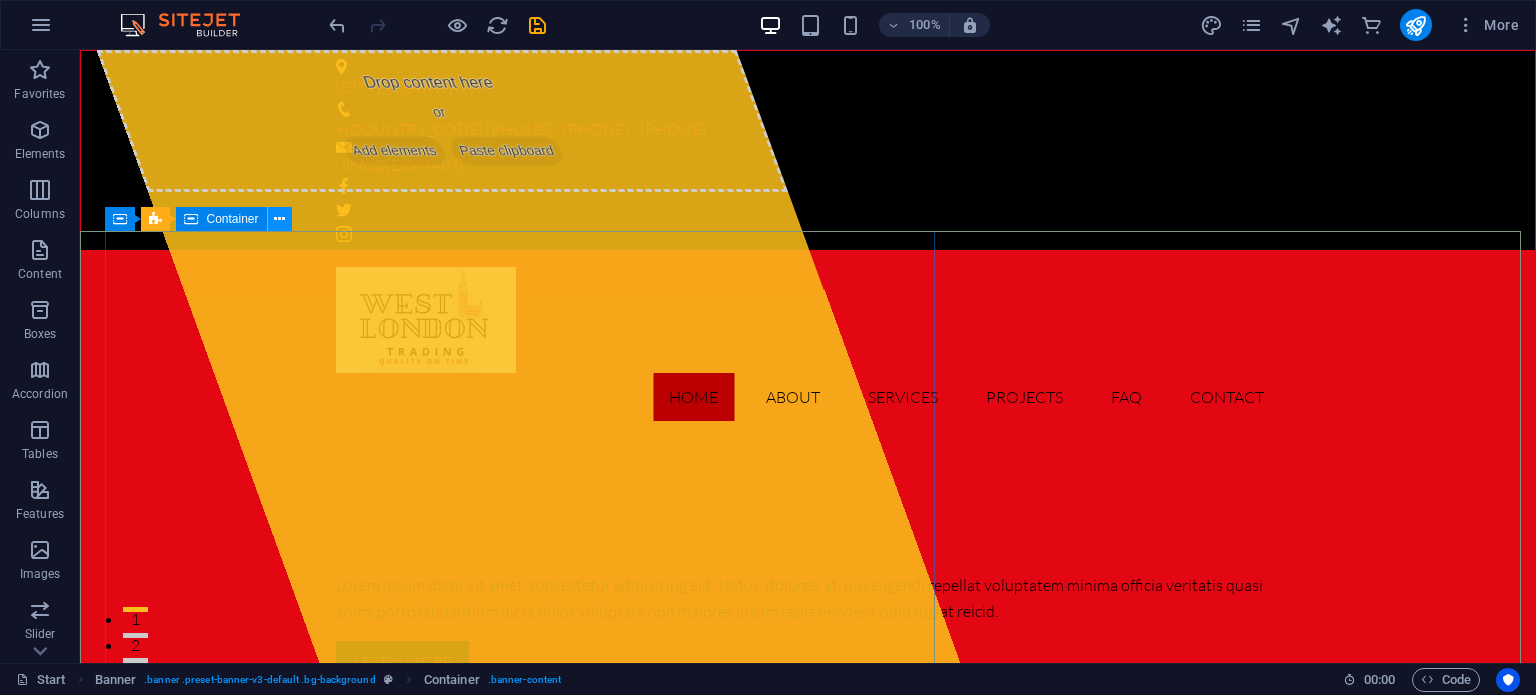 click at bounding box center [279, 219] 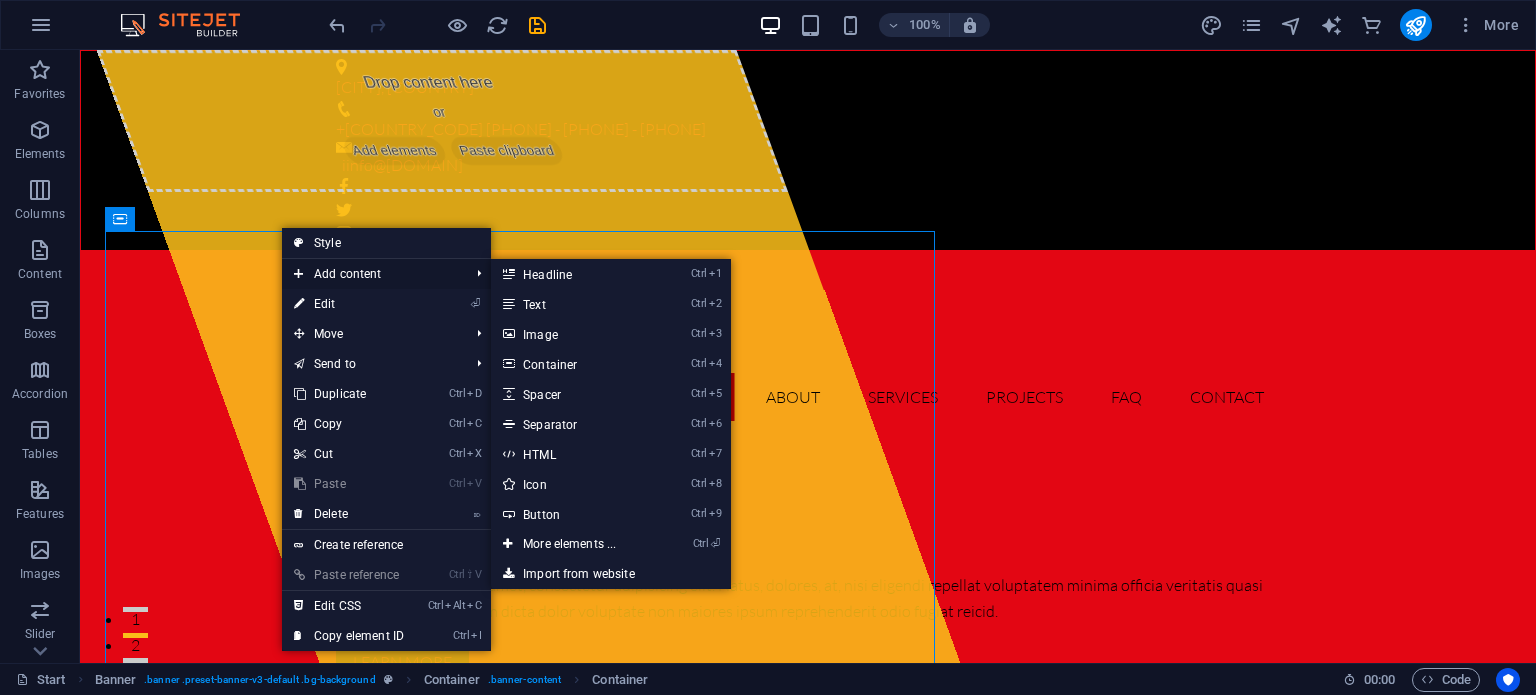click on "Add content" at bounding box center (371, 274) 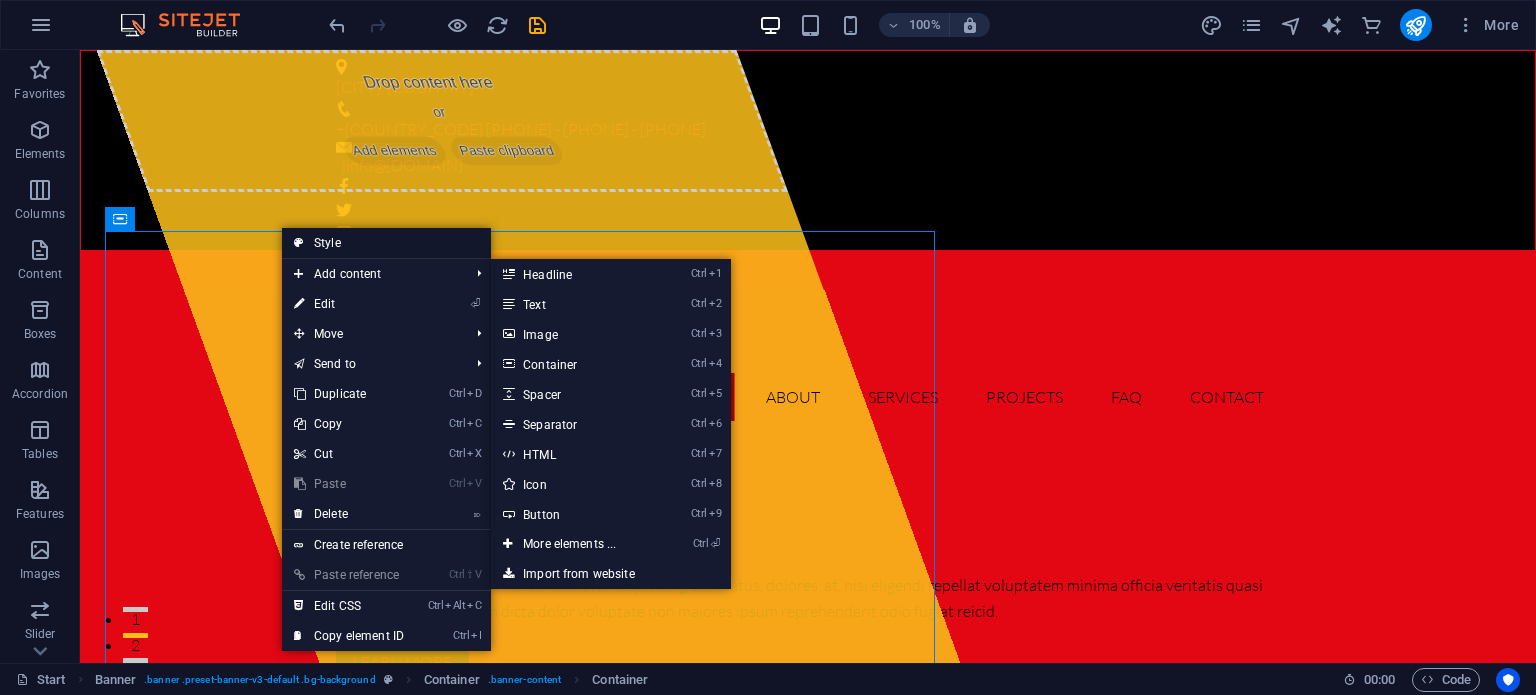 click on "Style" at bounding box center (386, 243) 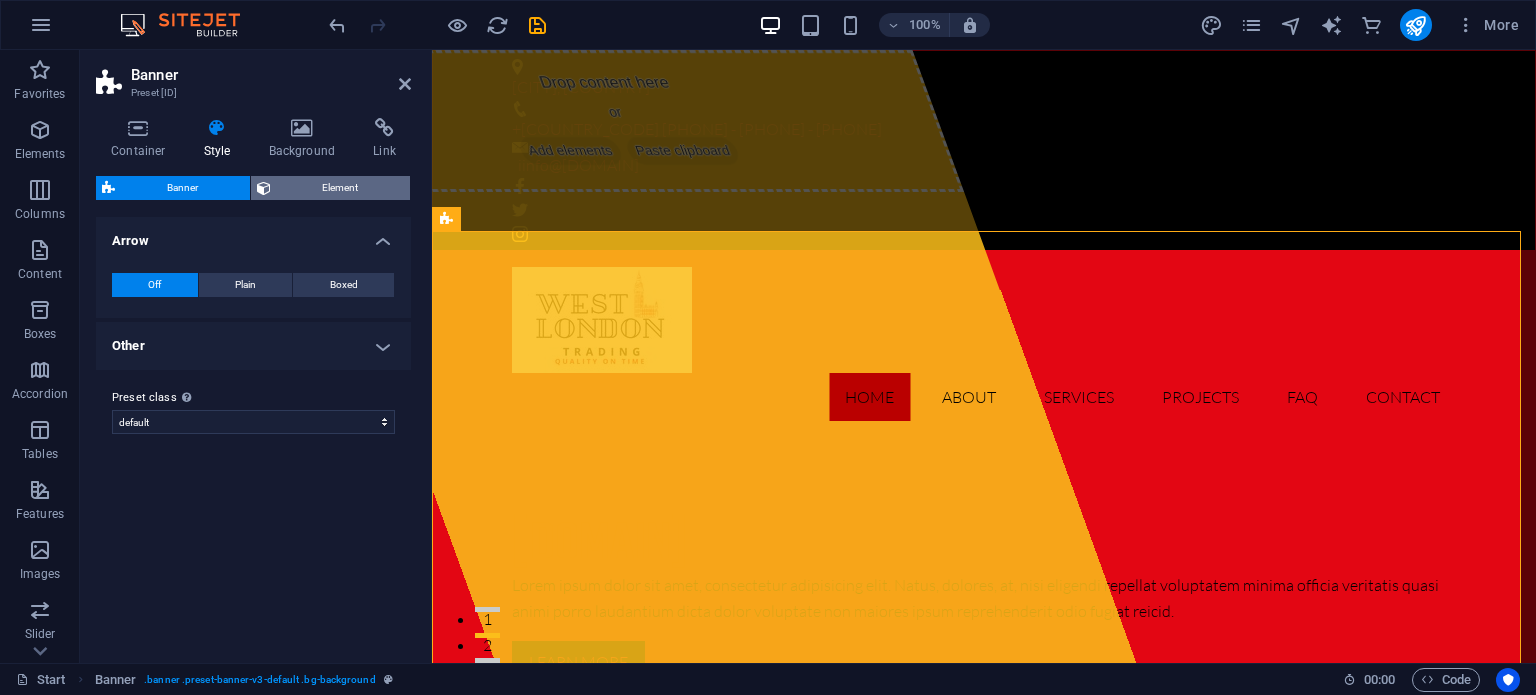 click on "Element" at bounding box center (341, 188) 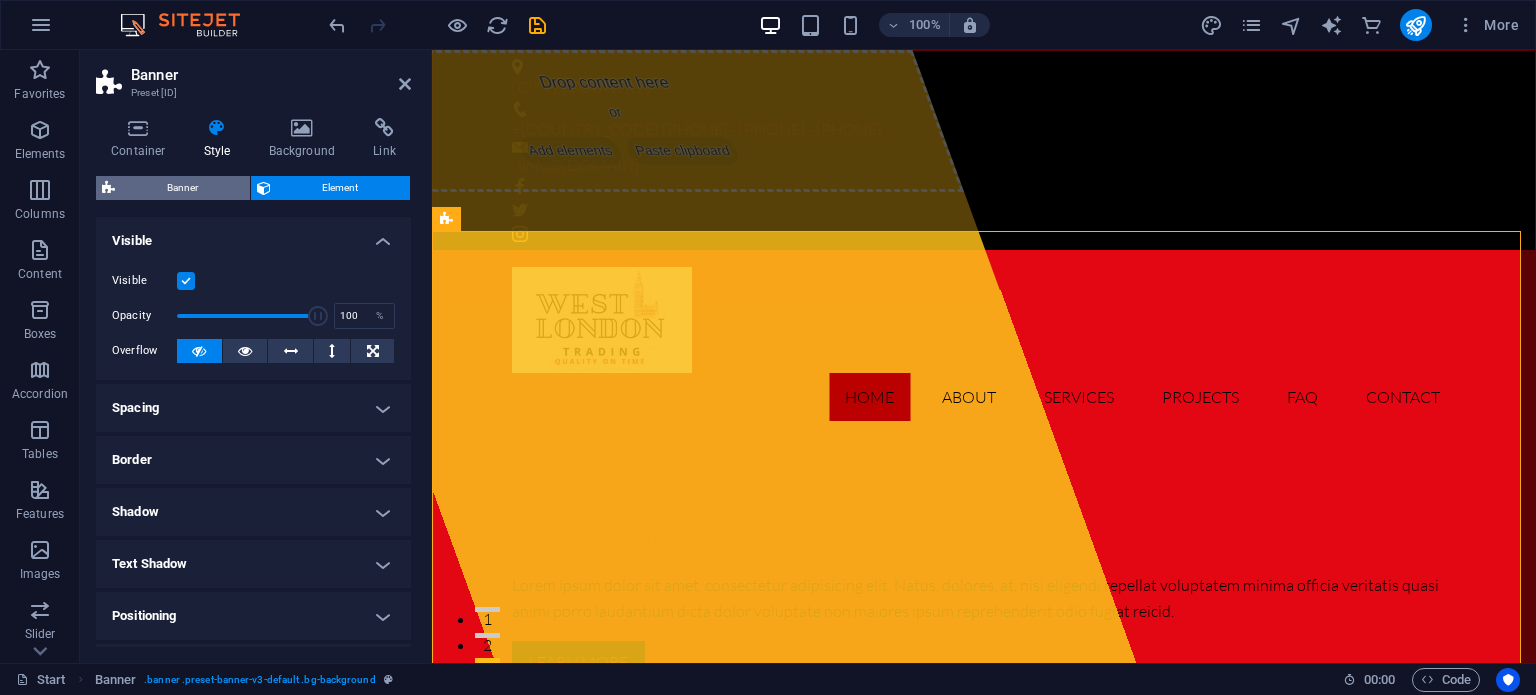 click on "Banner" at bounding box center (182, 188) 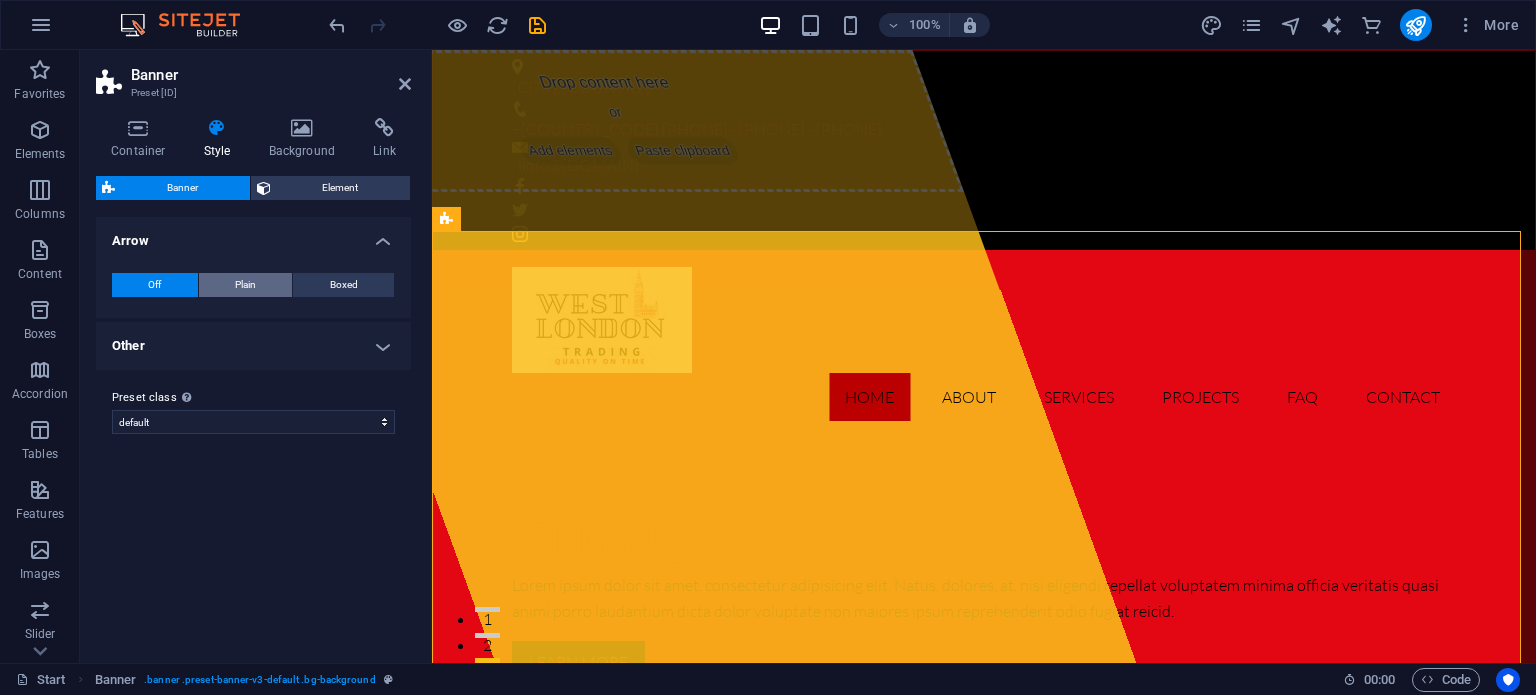 click on "Plain" at bounding box center (245, 285) 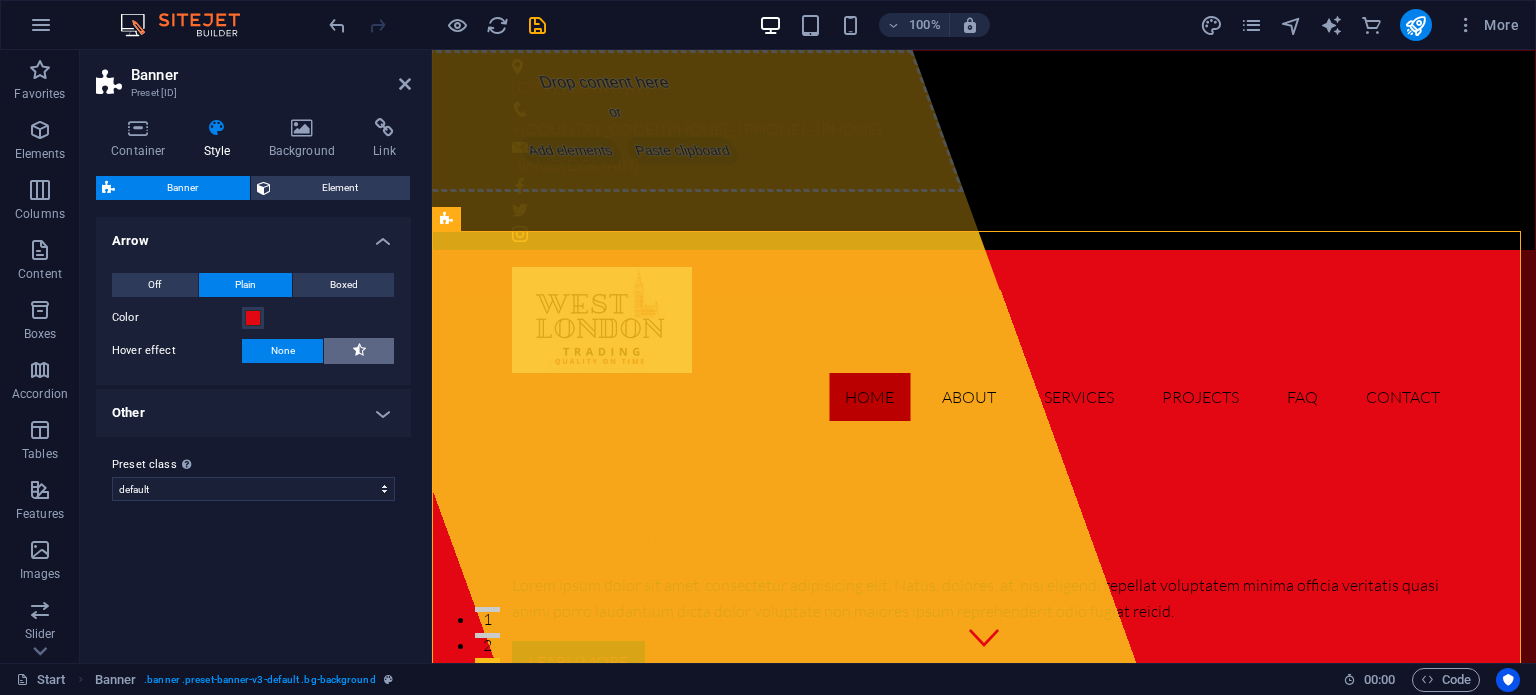 click at bounding box center [359, 350] 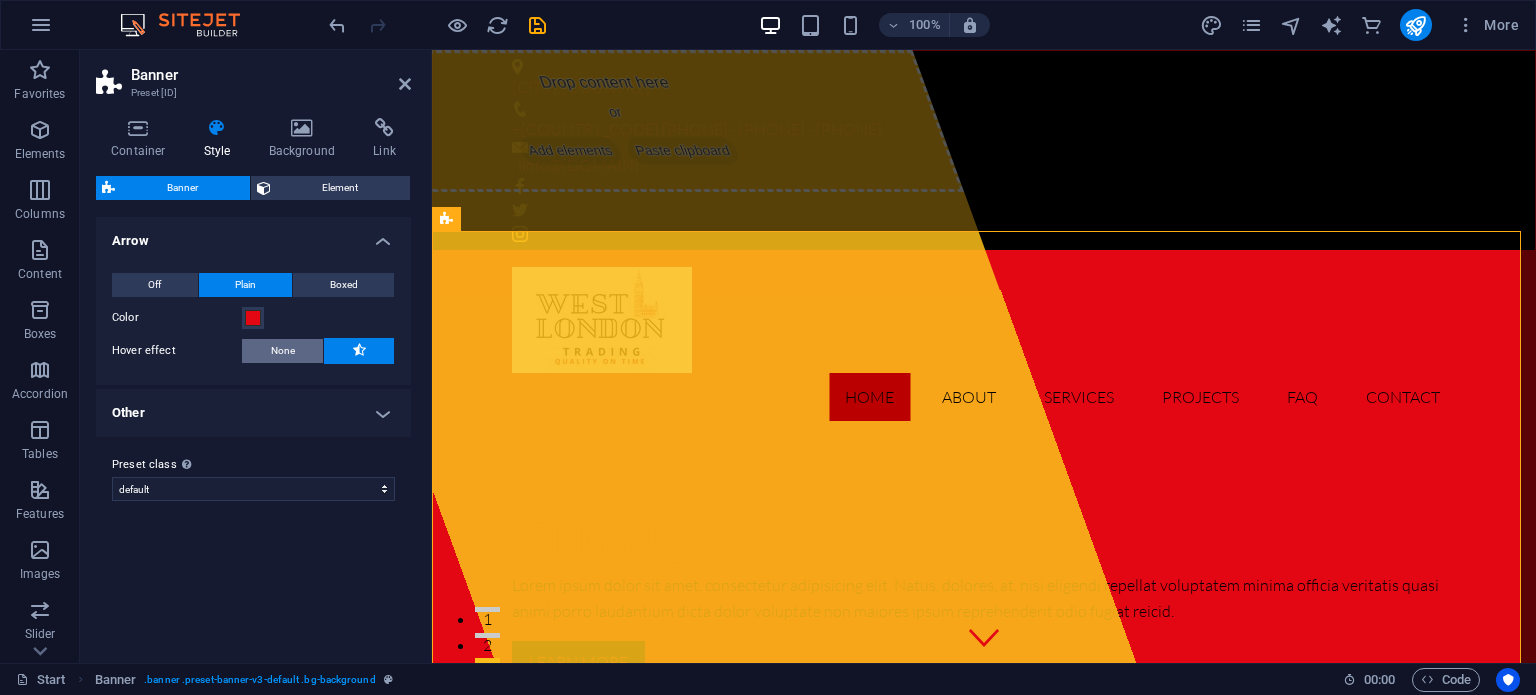 click on "None" at bounding box center (283, 351) 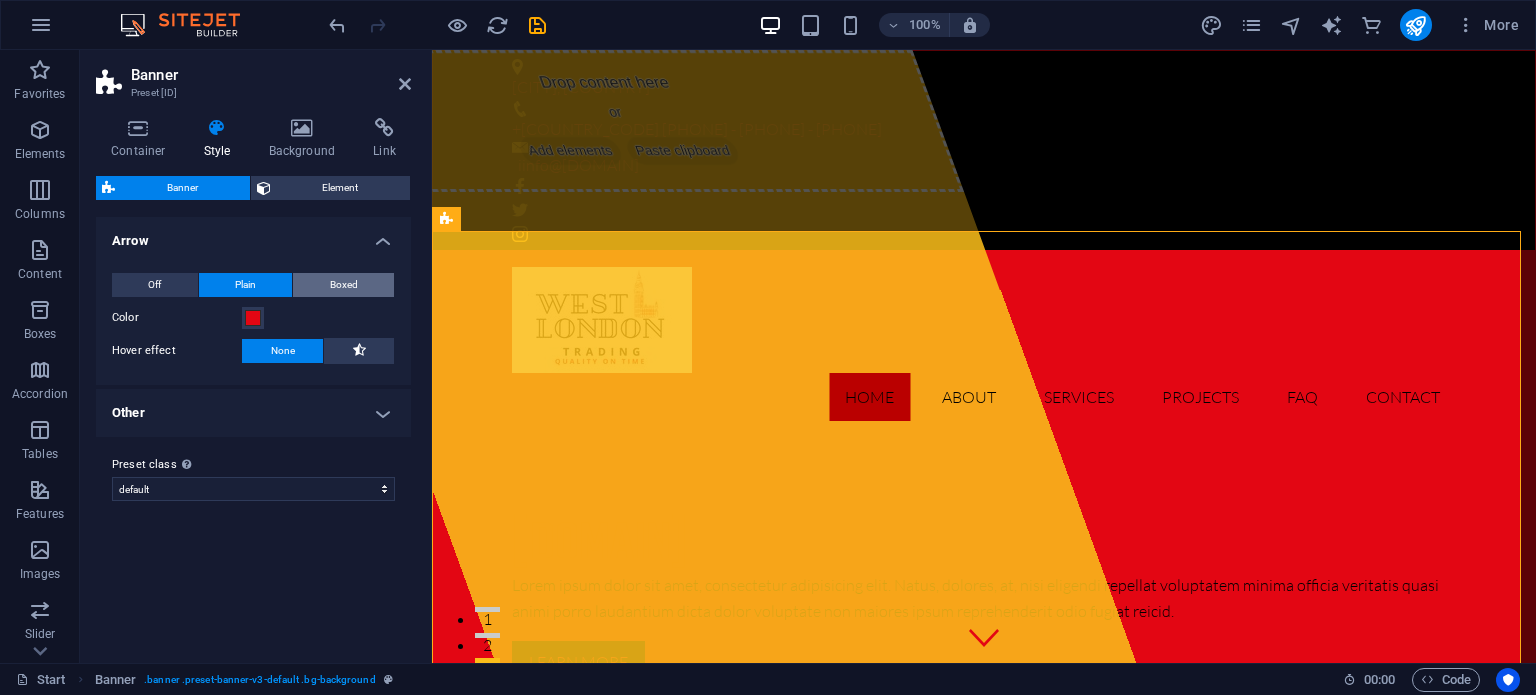 click on "Boxed" at bounding box center [344, 285] 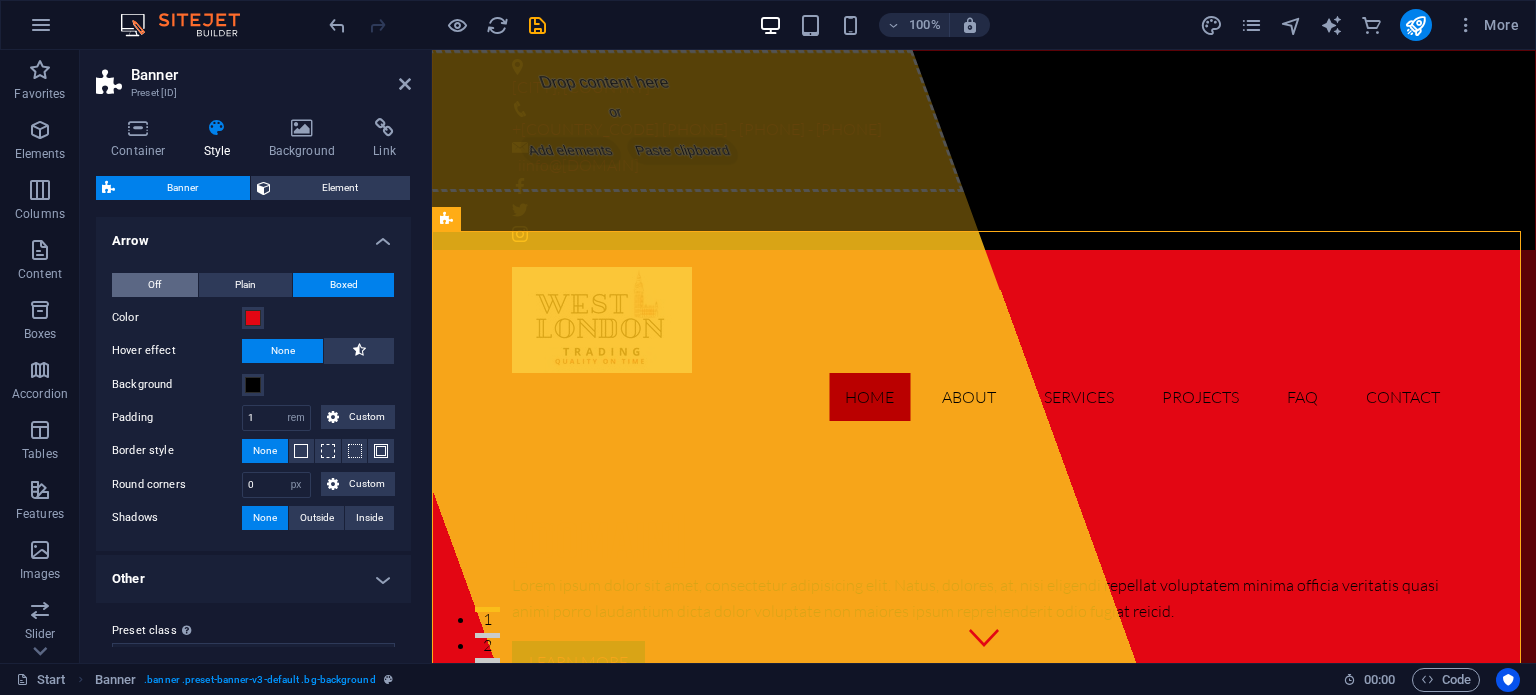 click on "Off" at bounding box center (155, 285) 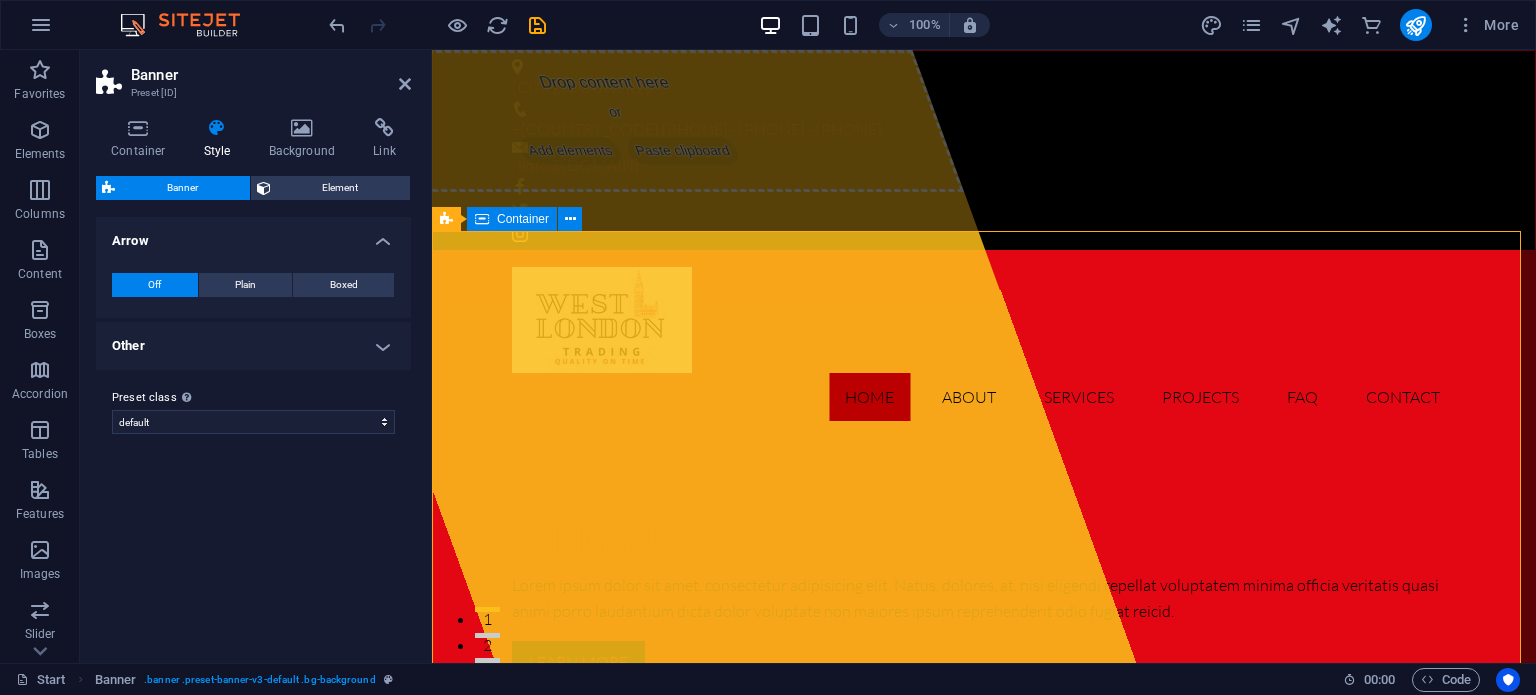 click on "Drop content here or  Add elements  Paste clipboard [DOMAIN] Lorem ipsum dolor sit amet, consectetur adipisicing elit. Natus, dolores, at, nisi eligendi repellat voluptatem minima officia veritatis quasi animi porro laudantium dicta dolor voluptate non maiores ipsum reprehenderit odio fugiat reicid. Learn more View Services" at bounding box center (984, 624) 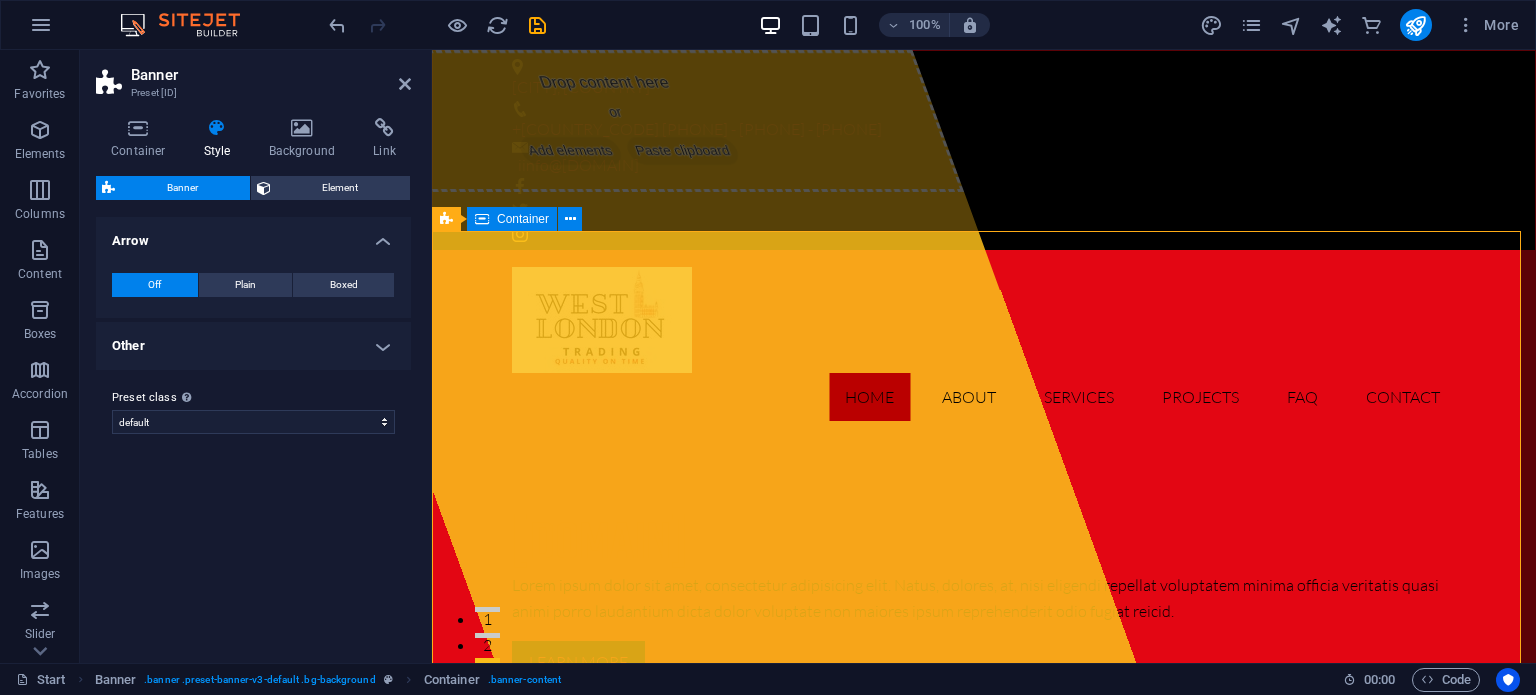 click on "Drop content here or  Add elements  Paste clipboard [DOMAIN] Lorem ipsum dolor sit amet, consectetur adipisicing elit. Natus, dolores, at, nisi eligendi repellat voluptatem minima officia veritatis quasi animi porro laudantium dicta dolor voluptate non maiores ipsum reprehenderit odio fugiat reicid. Learn more View Services" at bounding box center [984, 624] 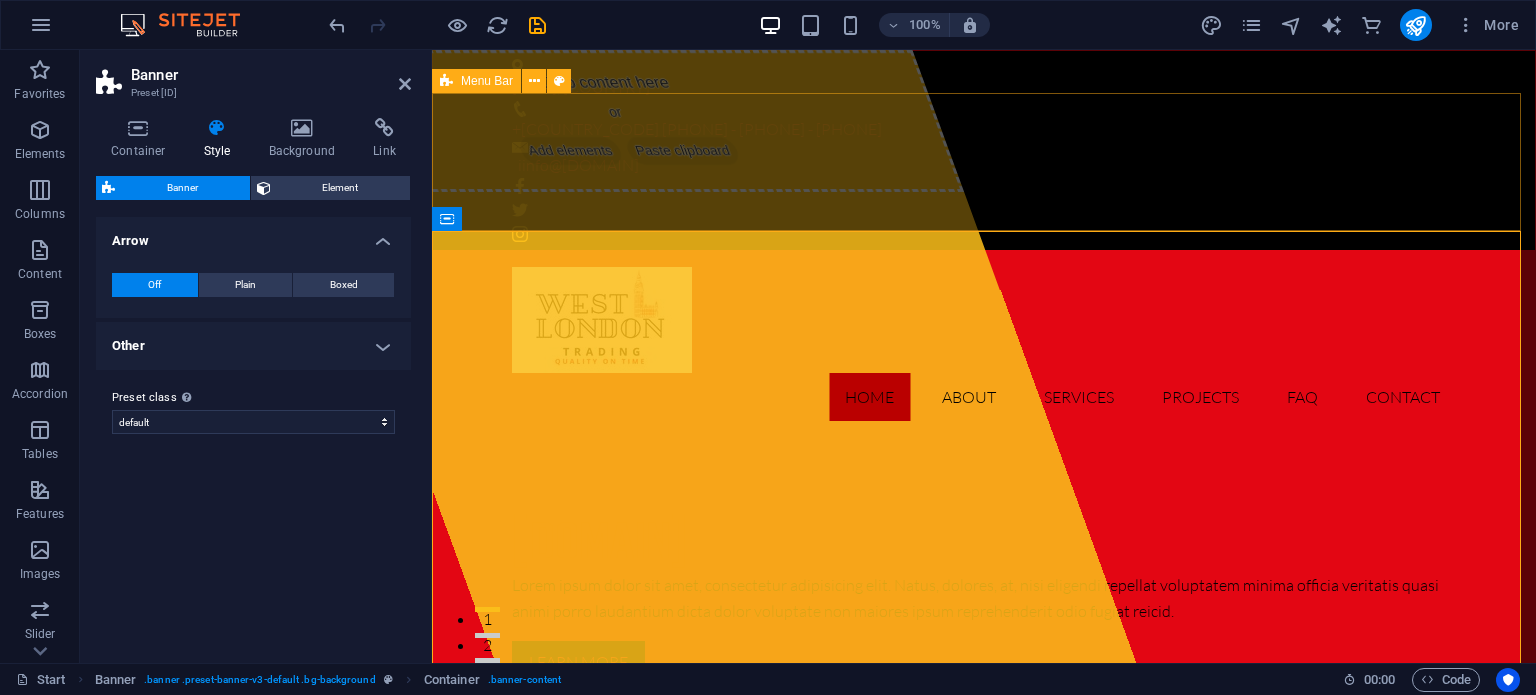 click on "Home About Services Projects FAQ Contact" at bounding box center (984, 344) 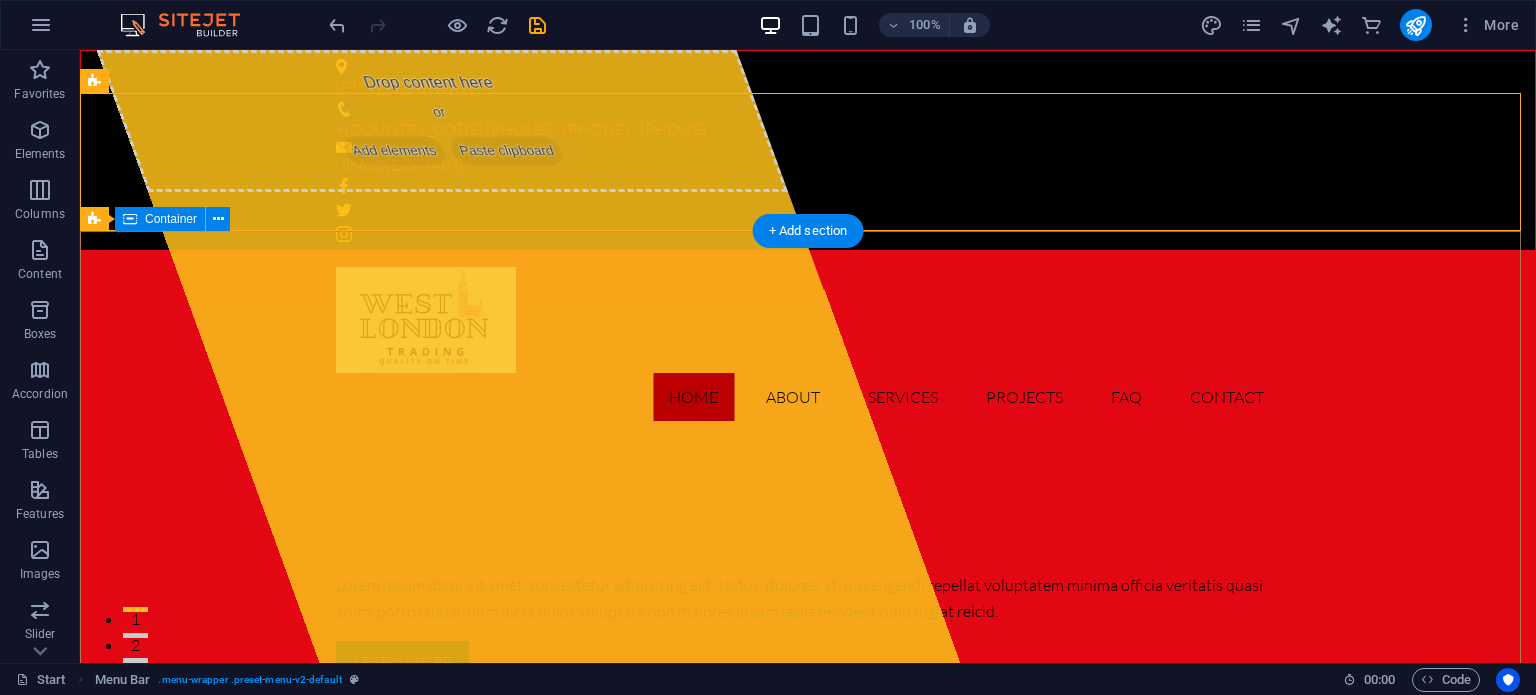 click on "Drop content here or  Add elements  Paste clipboard [DOMAIN] Lorem ipsum dolor sit amet, consectetur adipisicing elit. Natus, dolores, at, nisi eligendi repellat voluptatem minima officia veritatis quasi animi porro laudantium dicta dolor voluptate non maiores ipsum reprehenderit odio fugiat reicid. Learn more View Services" at bounding box center (808, 624) 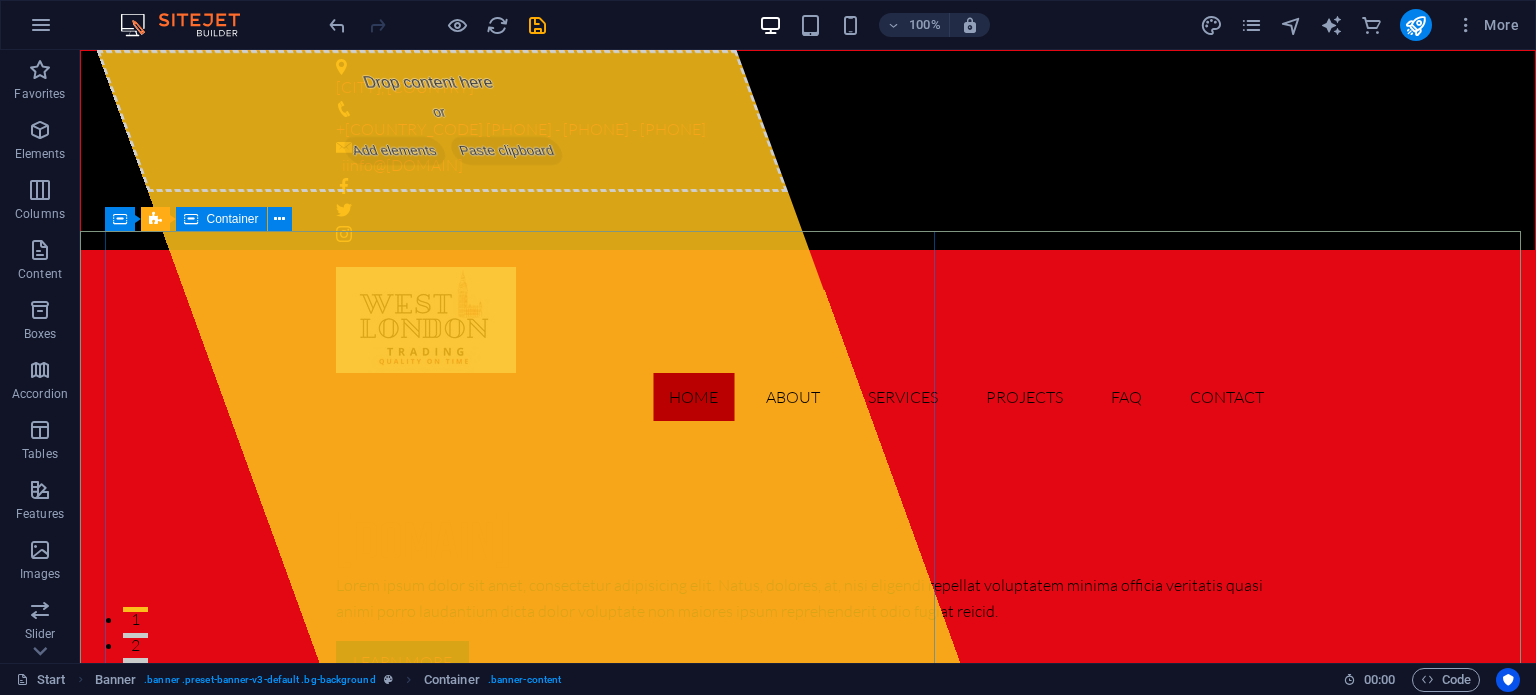 click on "Container" at bounding box center [232, 219] 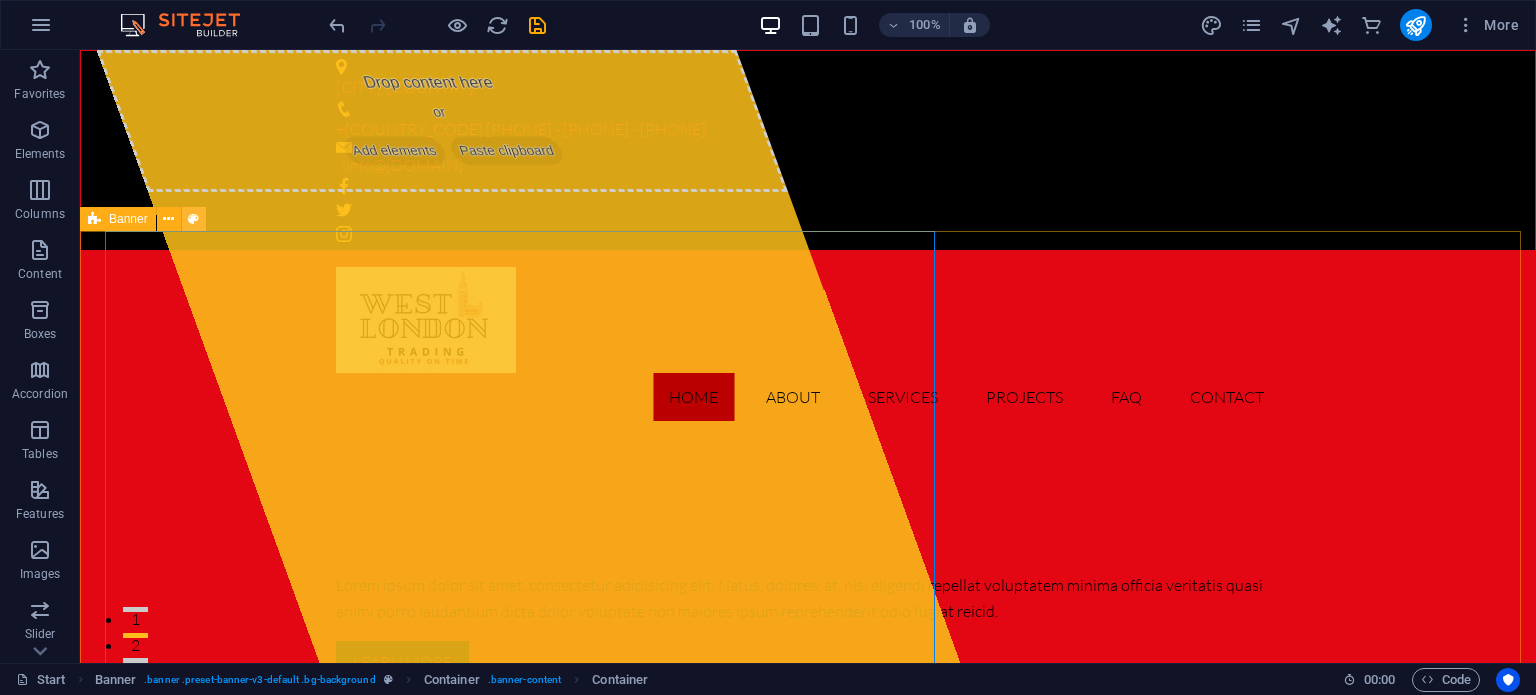 click at bounding box center (193, 219) 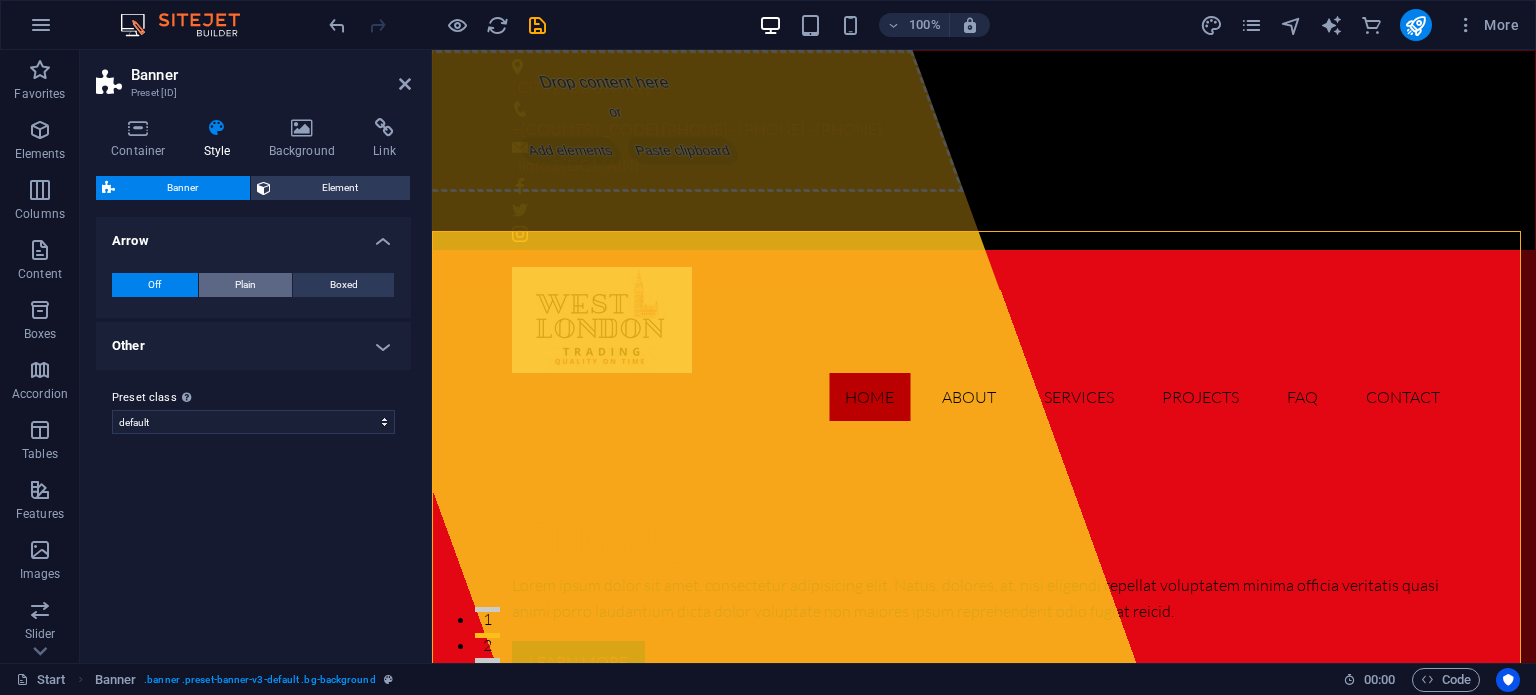 click on "Plain" at bounding box center [245, 285] 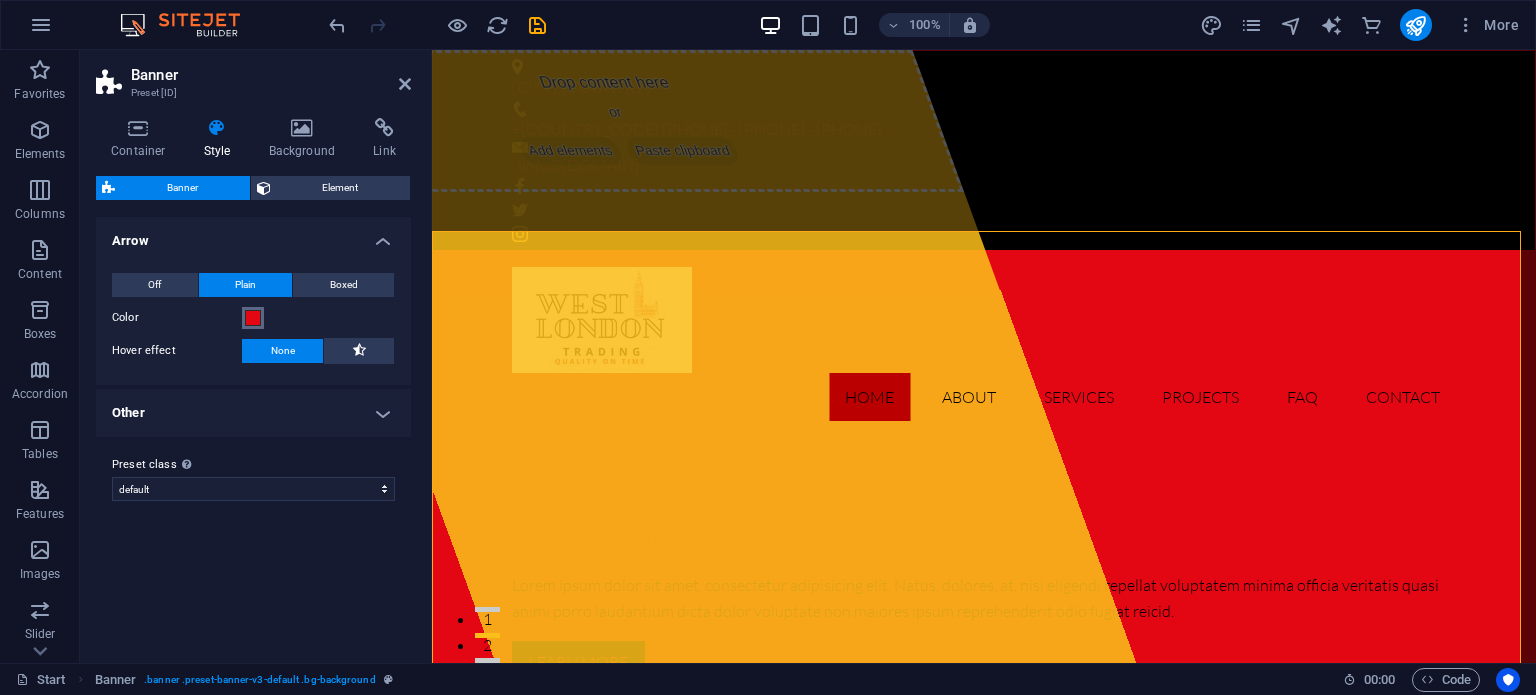click at bounding box center (253, 318) 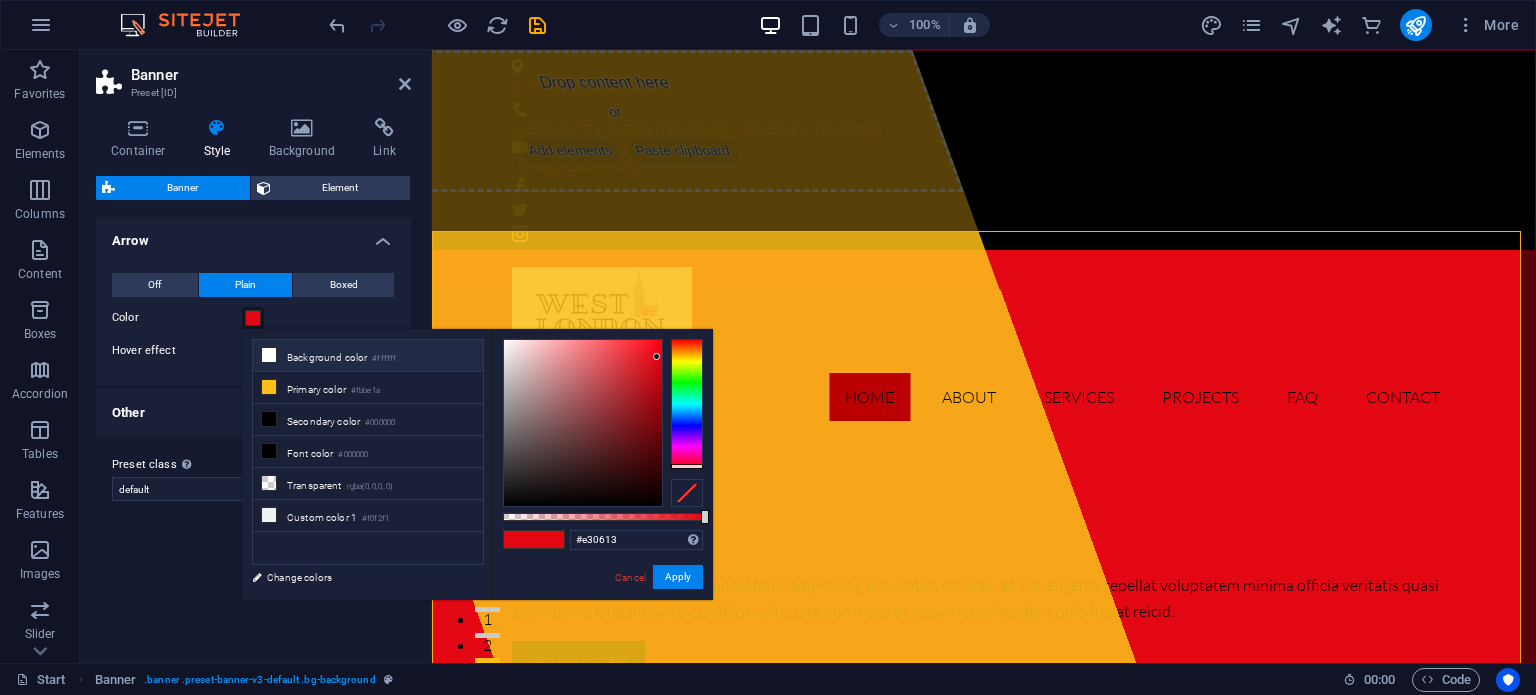 click on "Background color
#ffffff" at bounding box center (368, 356) 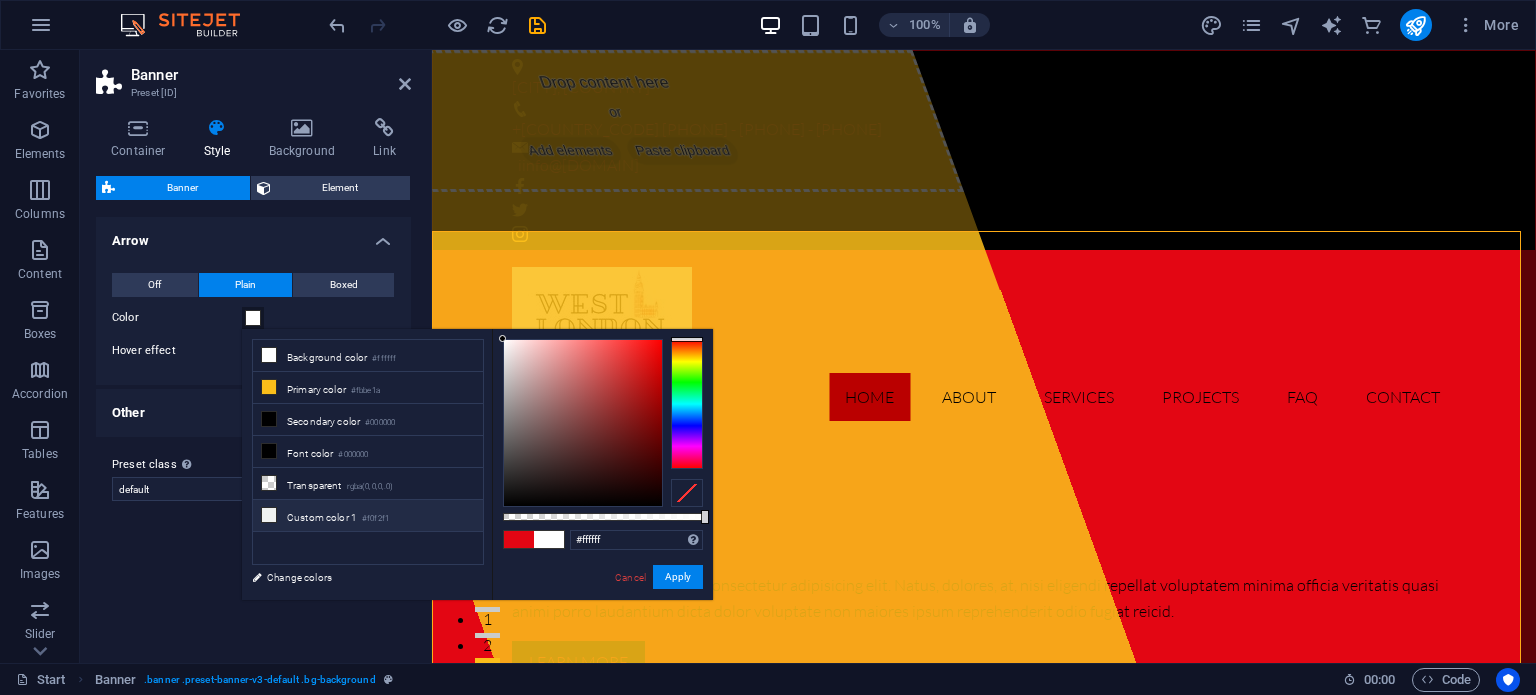 click at bounding box center [549, 539] 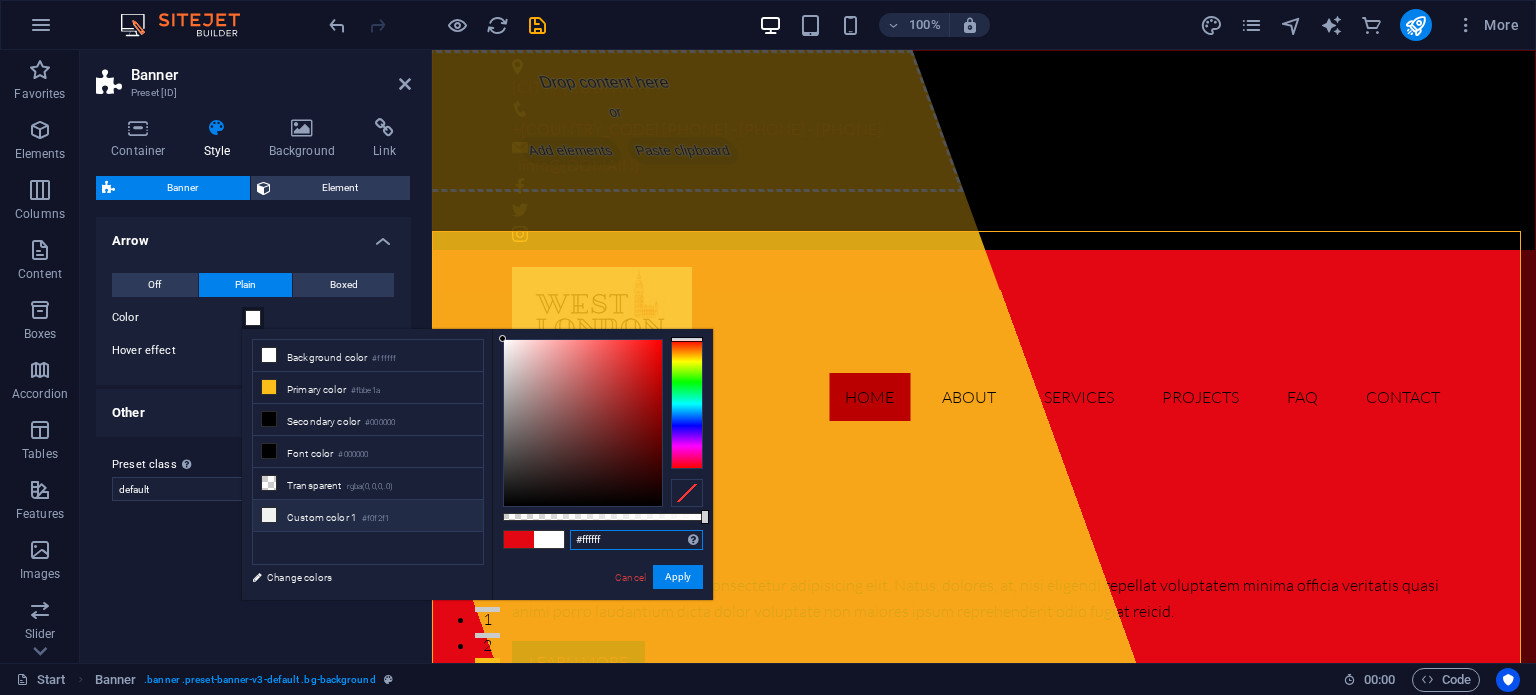 drag, startPoint x: 634, startPoint y: 546, endPoint x: 561, endPoint y: 539, distance: 73.33485 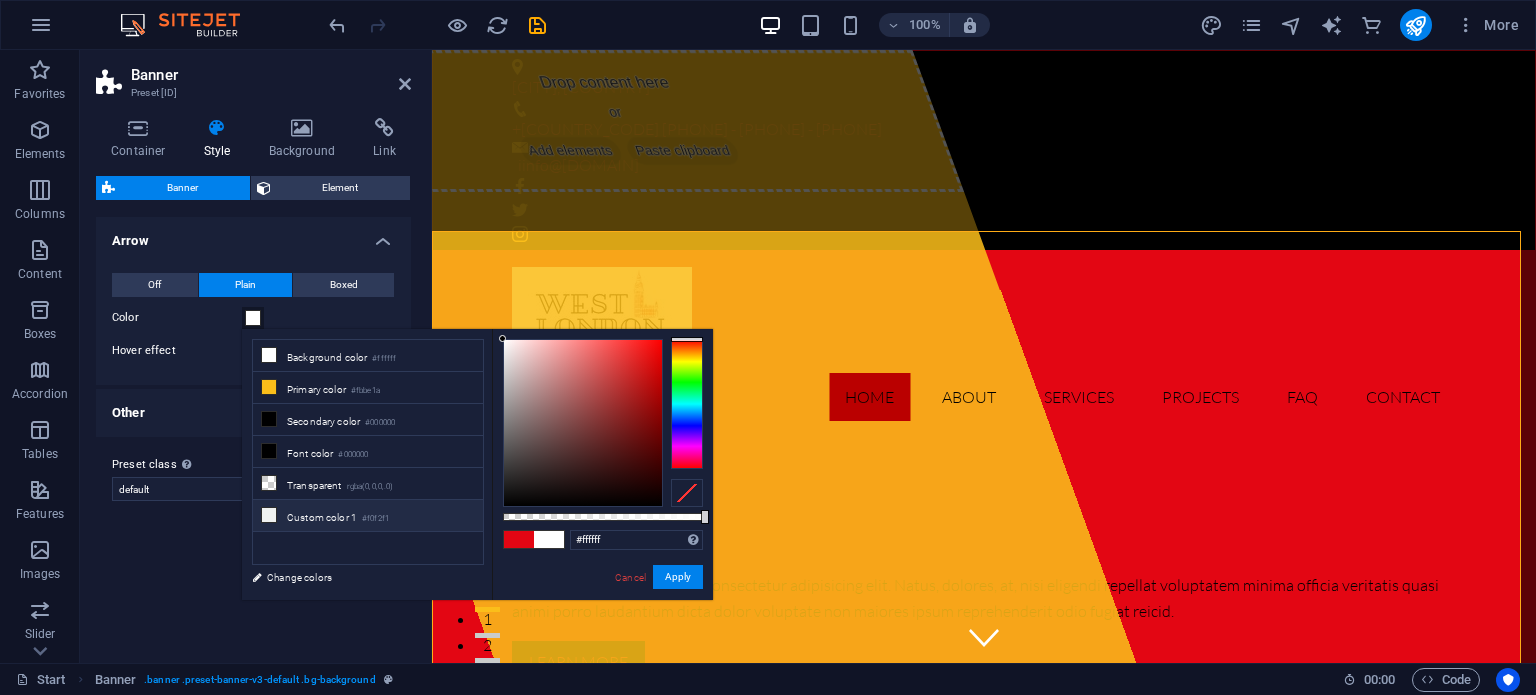 click on "#ffffff Supported formats #0852ed rgb(8, 82, 237) rgba(8, 82, 237, 90%) hsv(221,97,93) hsl(221, 93%, 48%) Cancel Apply" at bounding box center [602, 609] 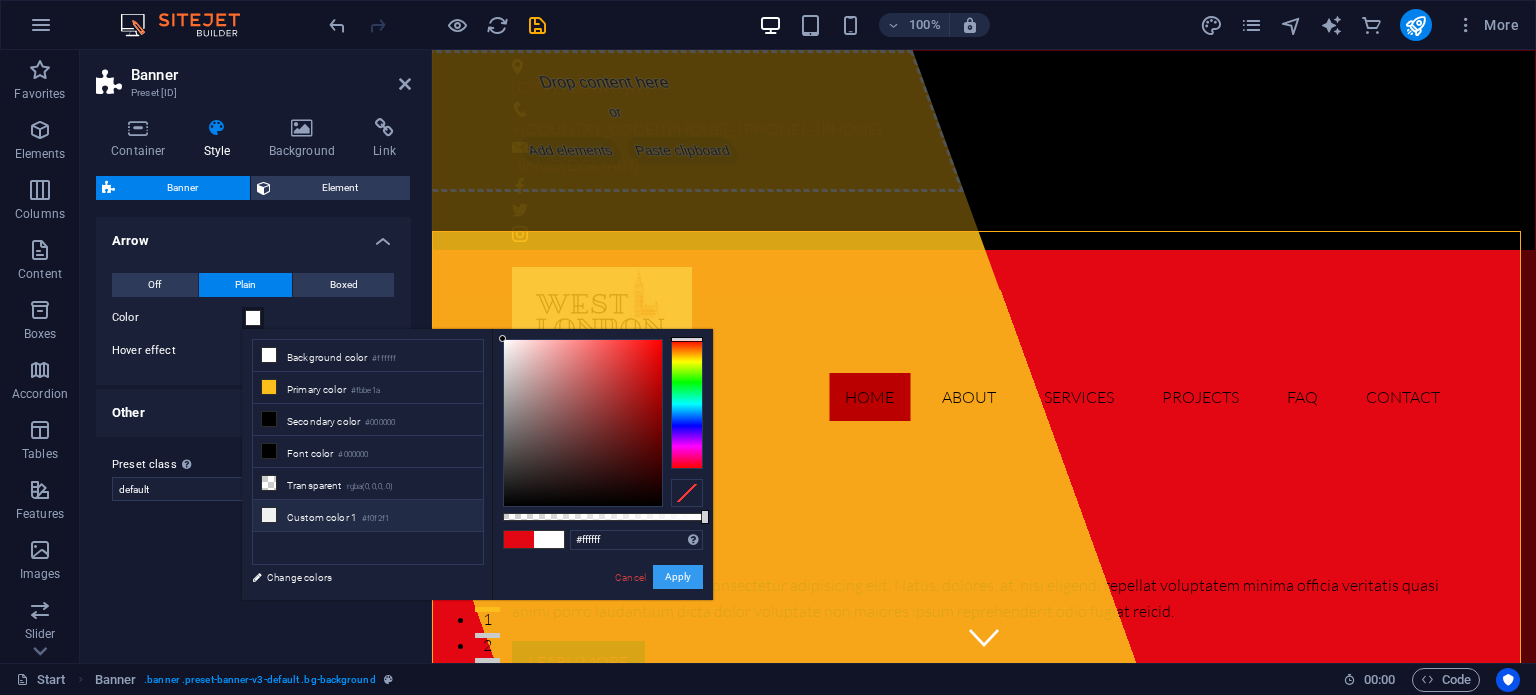 click on "Apply" at bounding box center [678, 577] 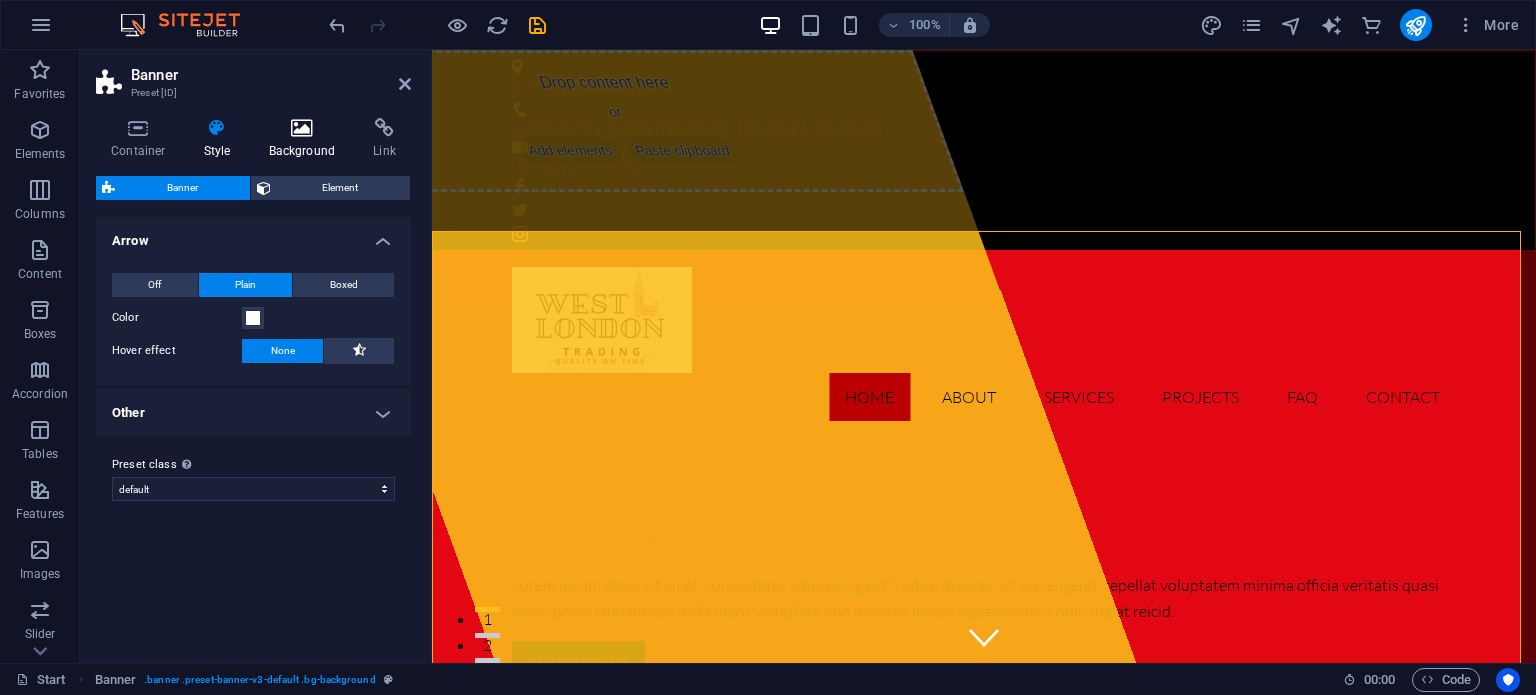 click at bounding box center [302, 128] 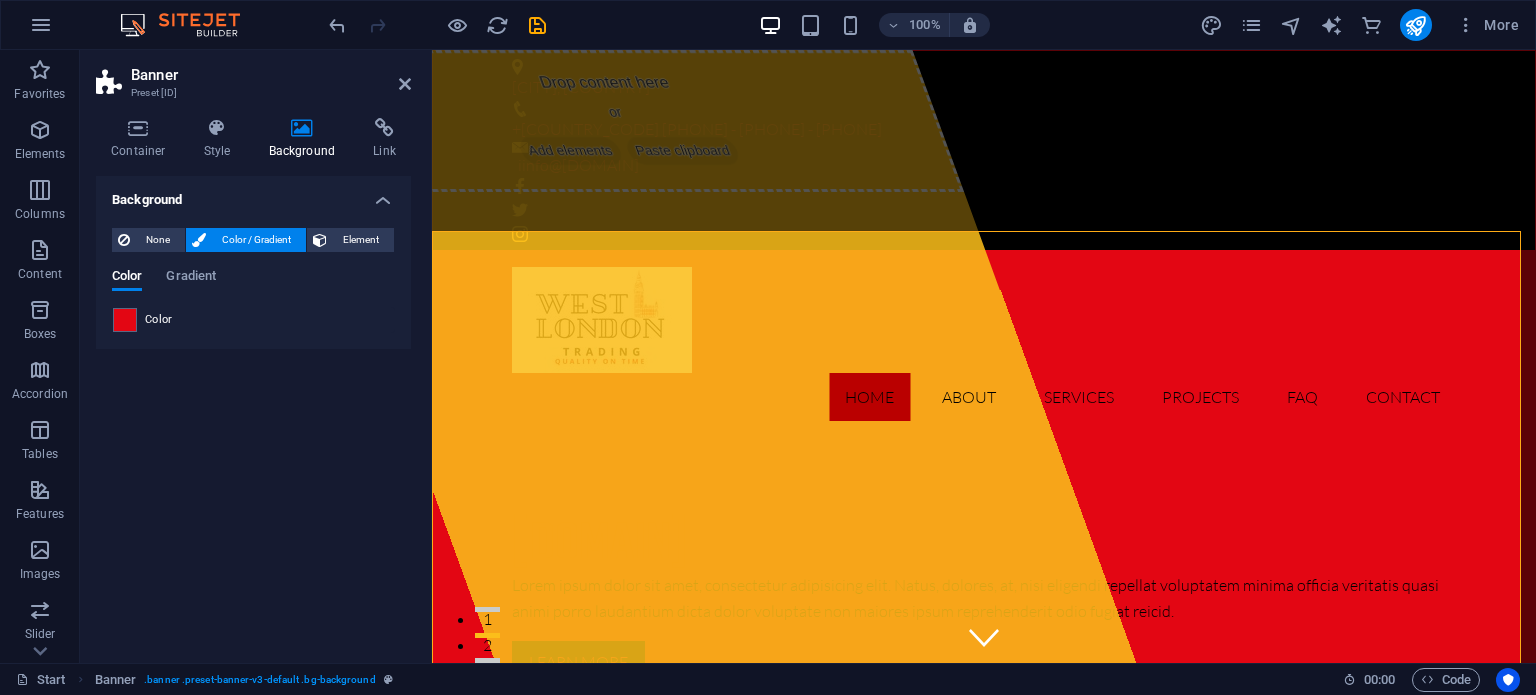 click on "Color" at bounding box center (159, 320) 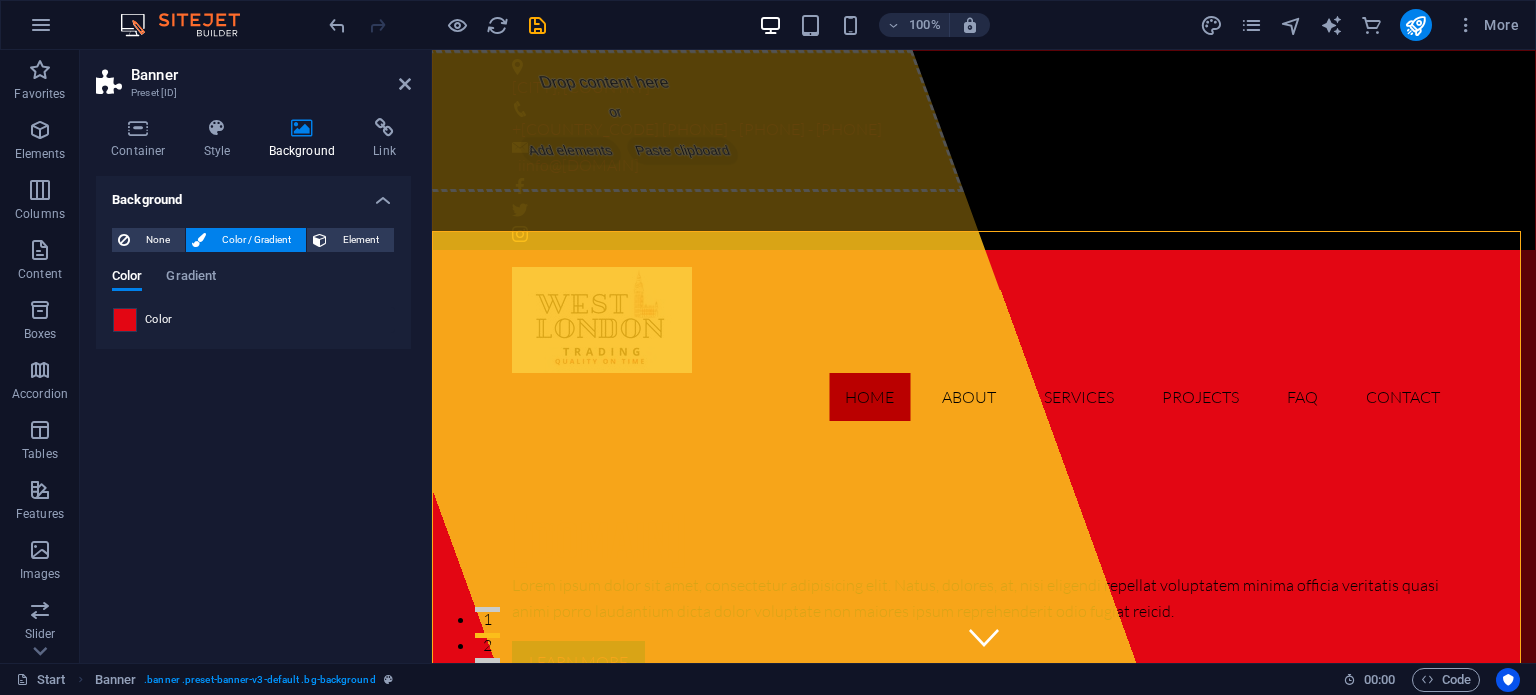 click at bounding box center [125, 320] 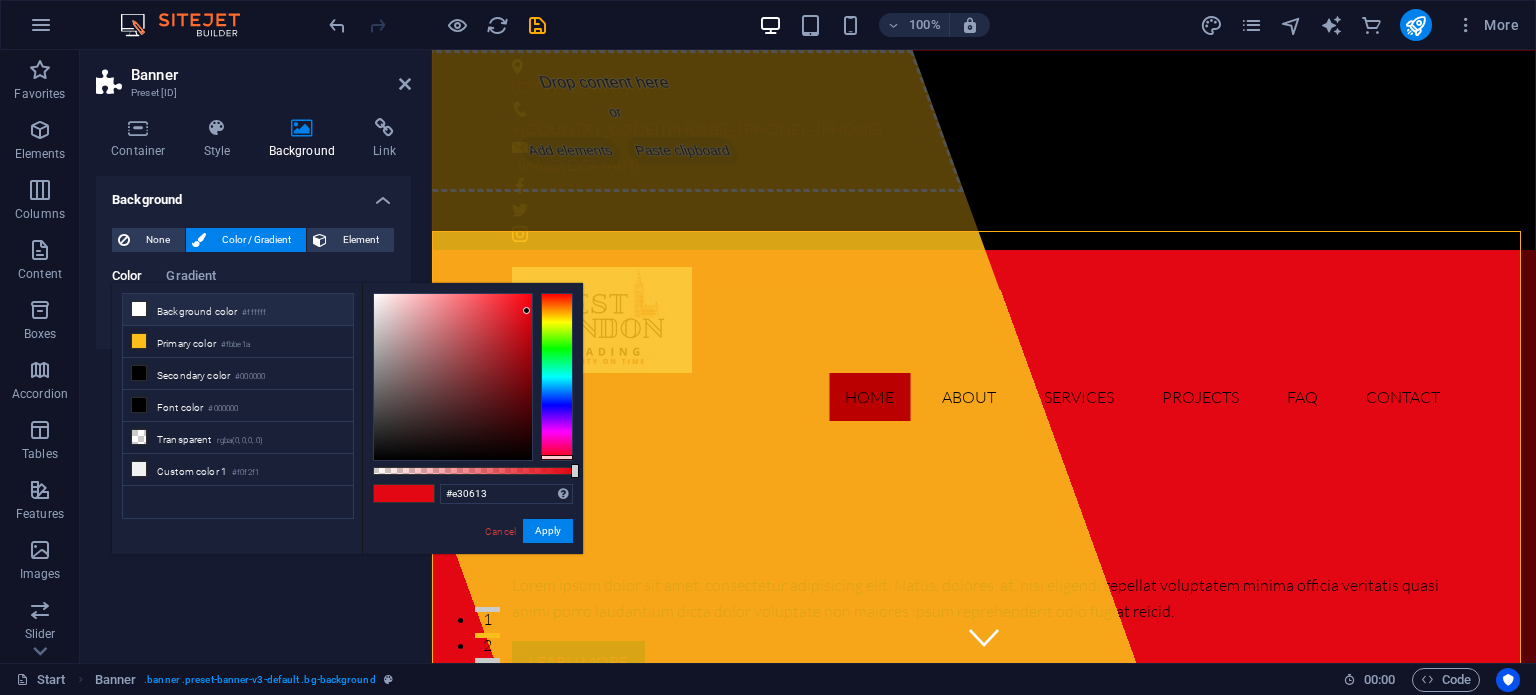 click on "Background color
#ffffff" at bounding box center [238, 310] 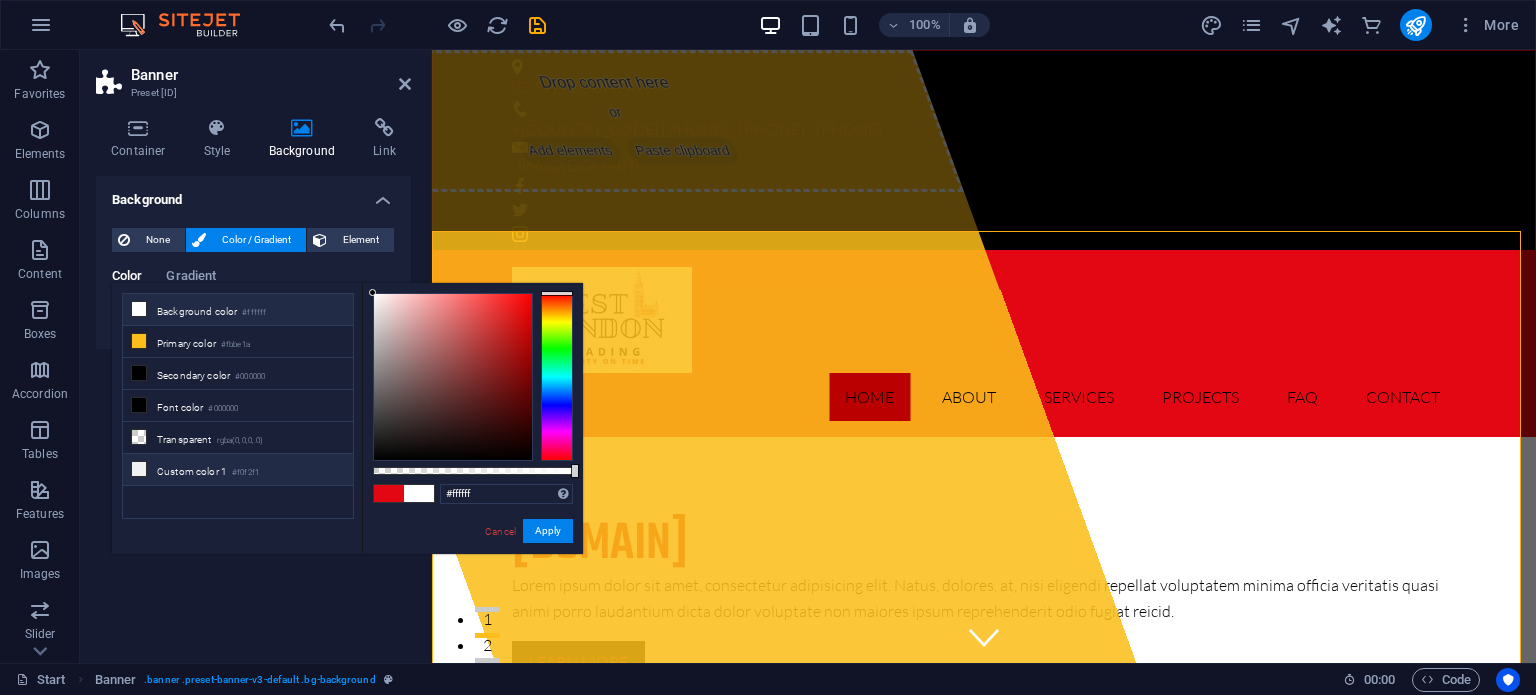 click at bounding box center (139, 309) 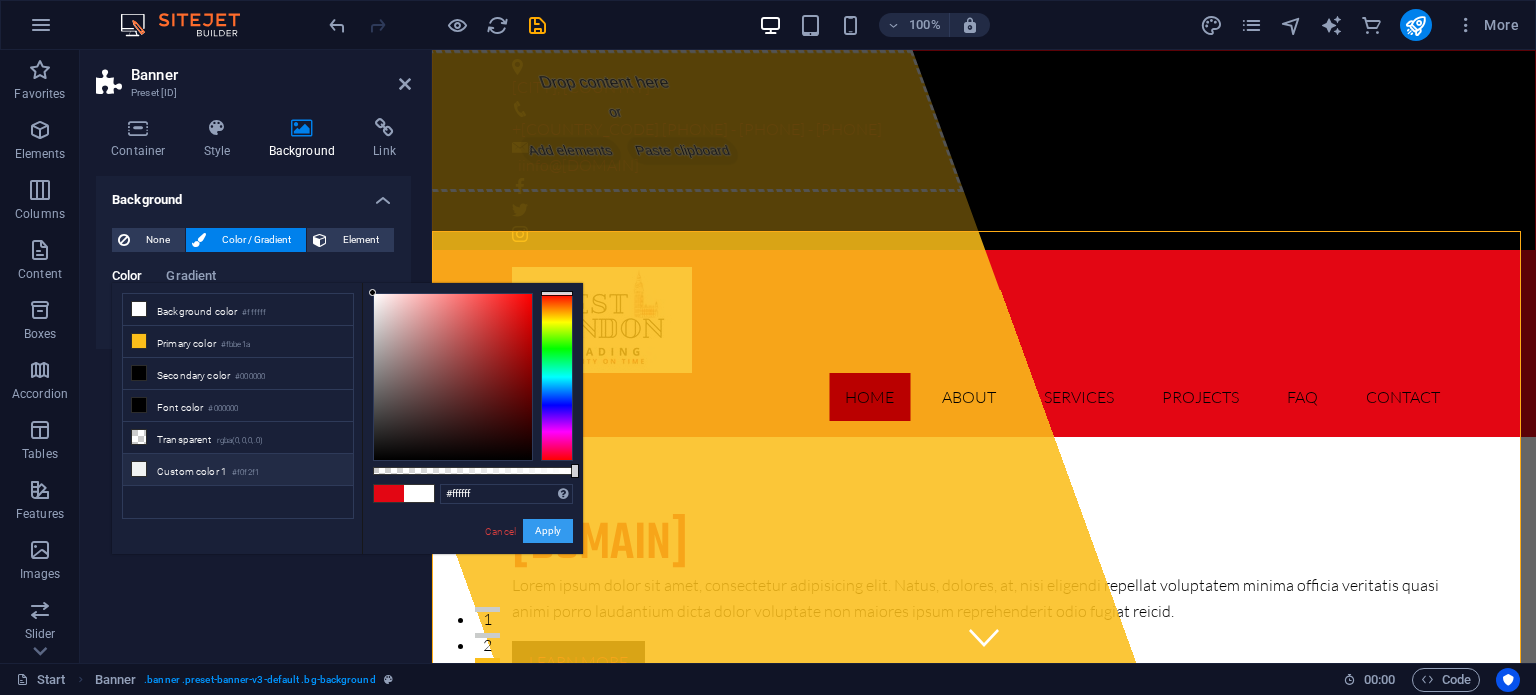 click on "Apply" at bounding box center (548, 531) 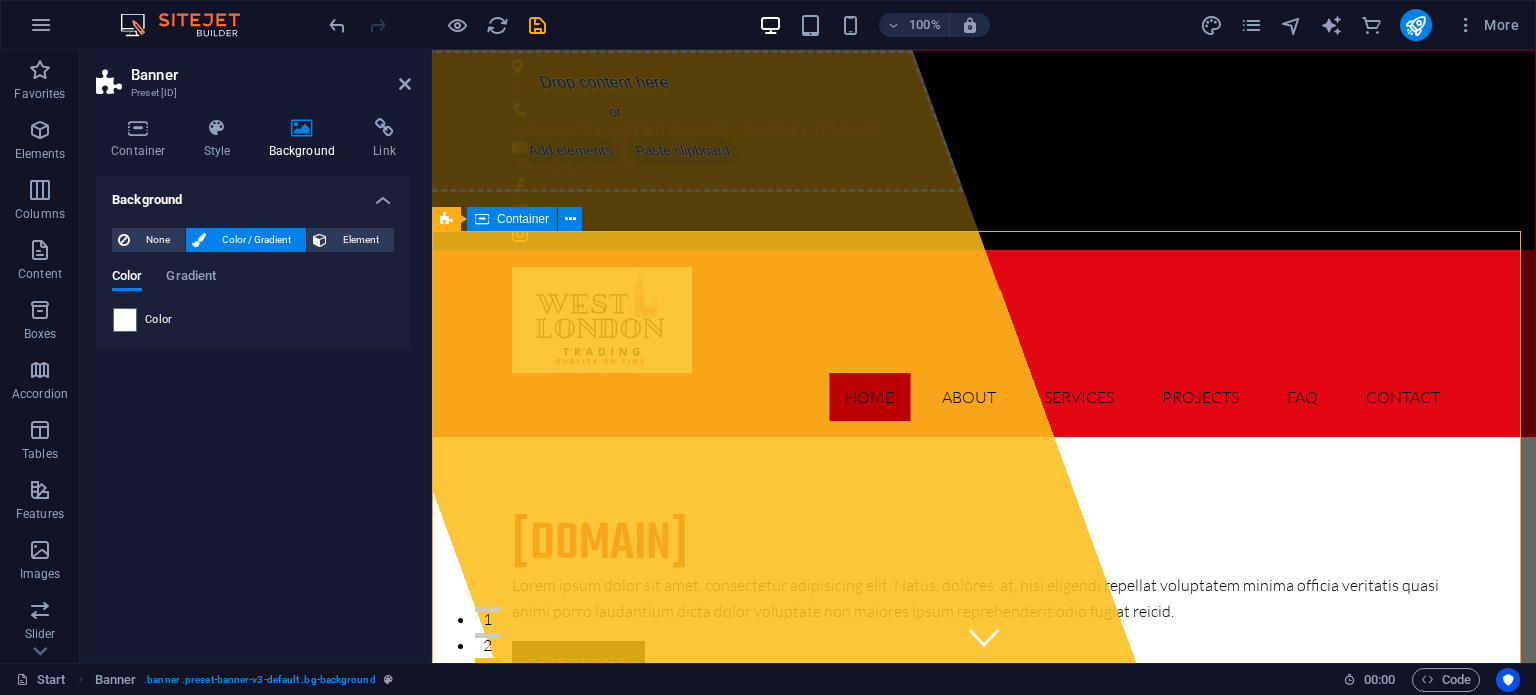 click on "Drop content here or  Add elements  Paste clipboard [DOMAIN] Lorem ipsum dolor sit amet, consectetur adipisicing elit. Natus, dolores, at, nisi eligendi repellat voluptatem minima officia veritatis quasi animi porro laudantium dicta dolor voluptate non maiores ipsum reprehenderit odio fugiat reicid. Learn more View Services" at bounding box center [984, 624] 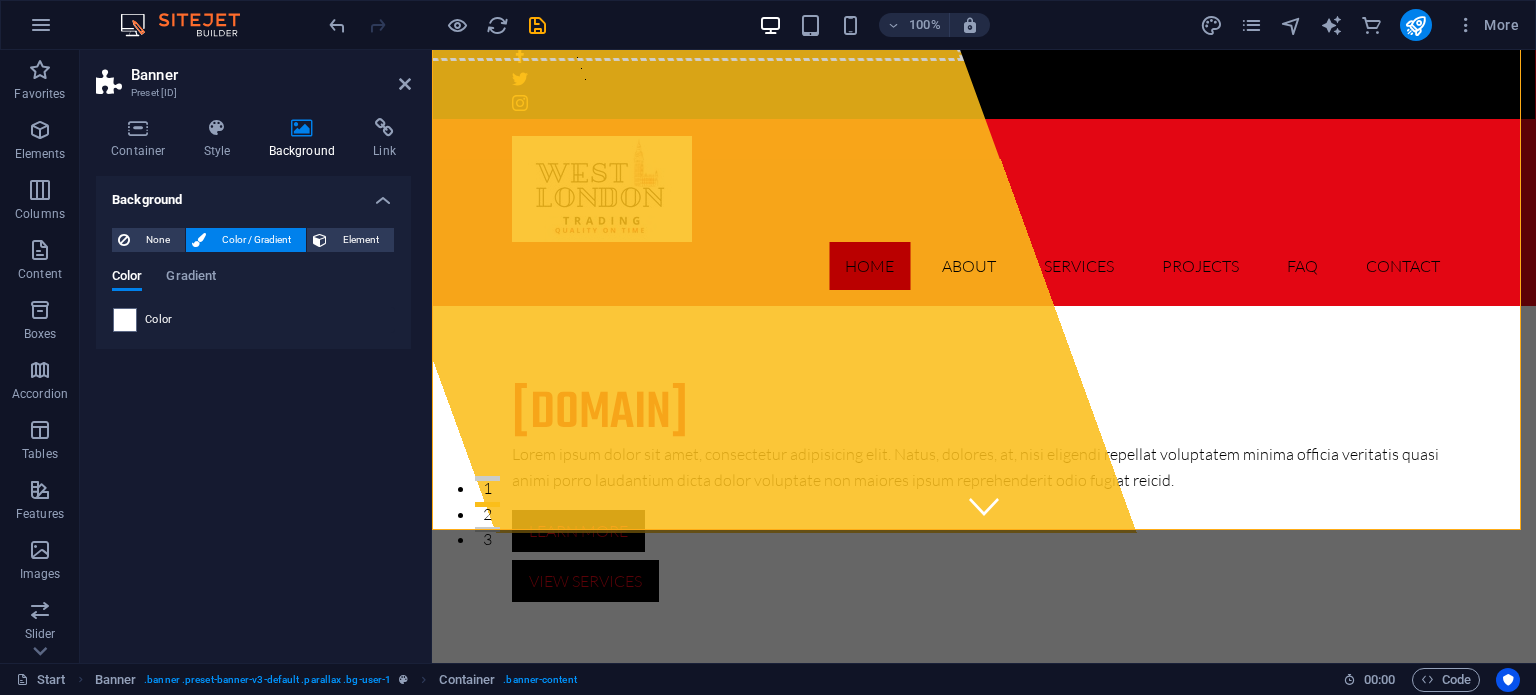 scroll, scrollTop: 0, scrollLeft: 0, axis: both 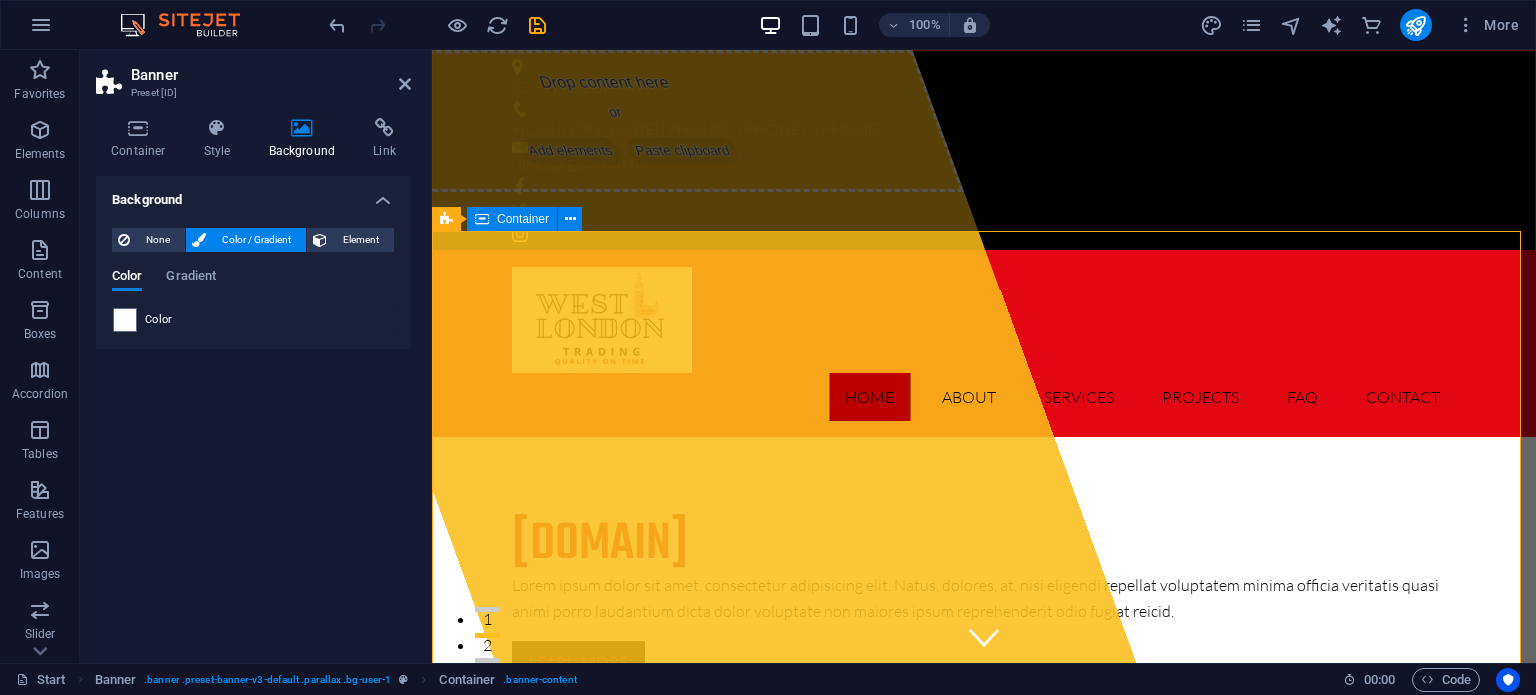 click on "Drop content here or  Add elements  Paste clipboard [DOMAIN] Lorem ipsum dolor sit amet, consectetur adipisicing elit. Natus, dolores, at, nisi eligendi repellat voluptatem minima officia veritatis quasi animi porro laudantium dicta dolor voluptate non maiores ipsum reprehenderit odio fugiat reicid. Learn more View Services" at bounding box center (984, 624) 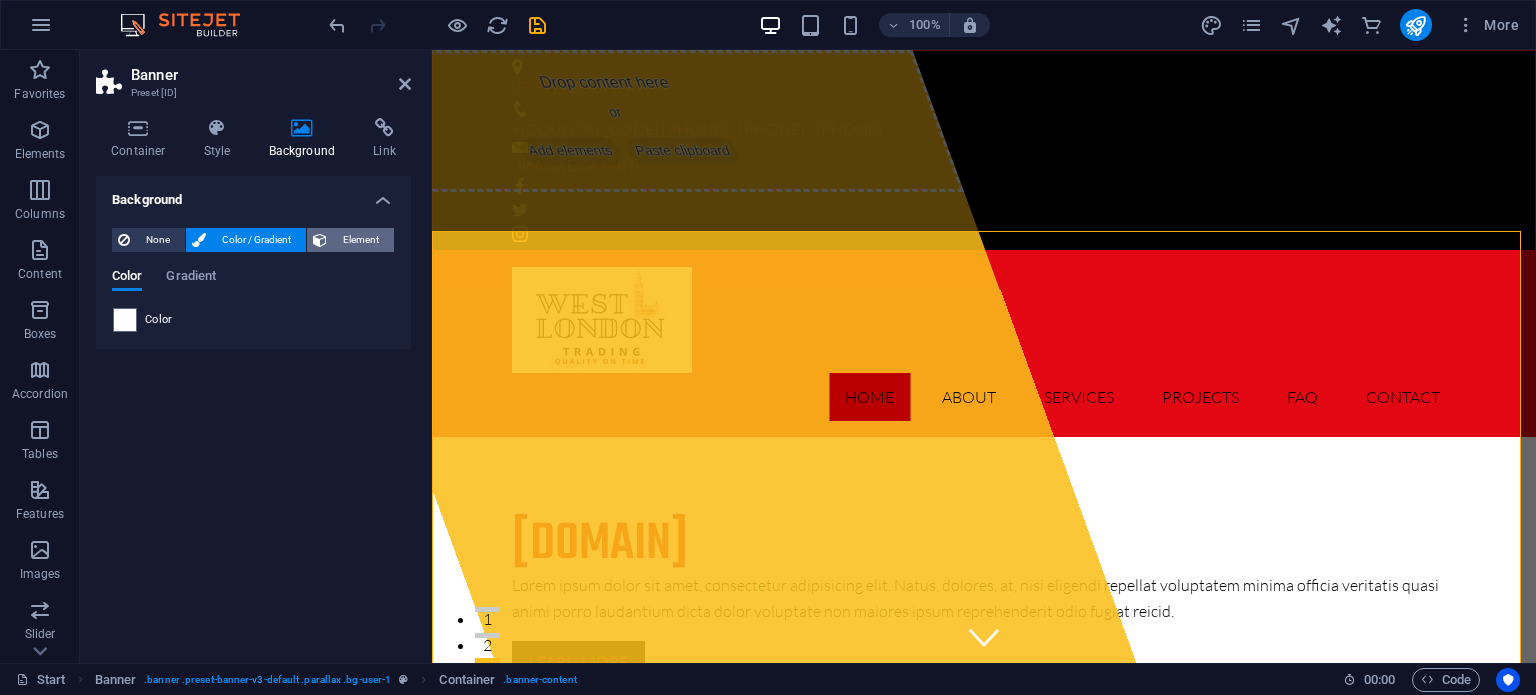 click on "Element" at bounding box center (360, 240) 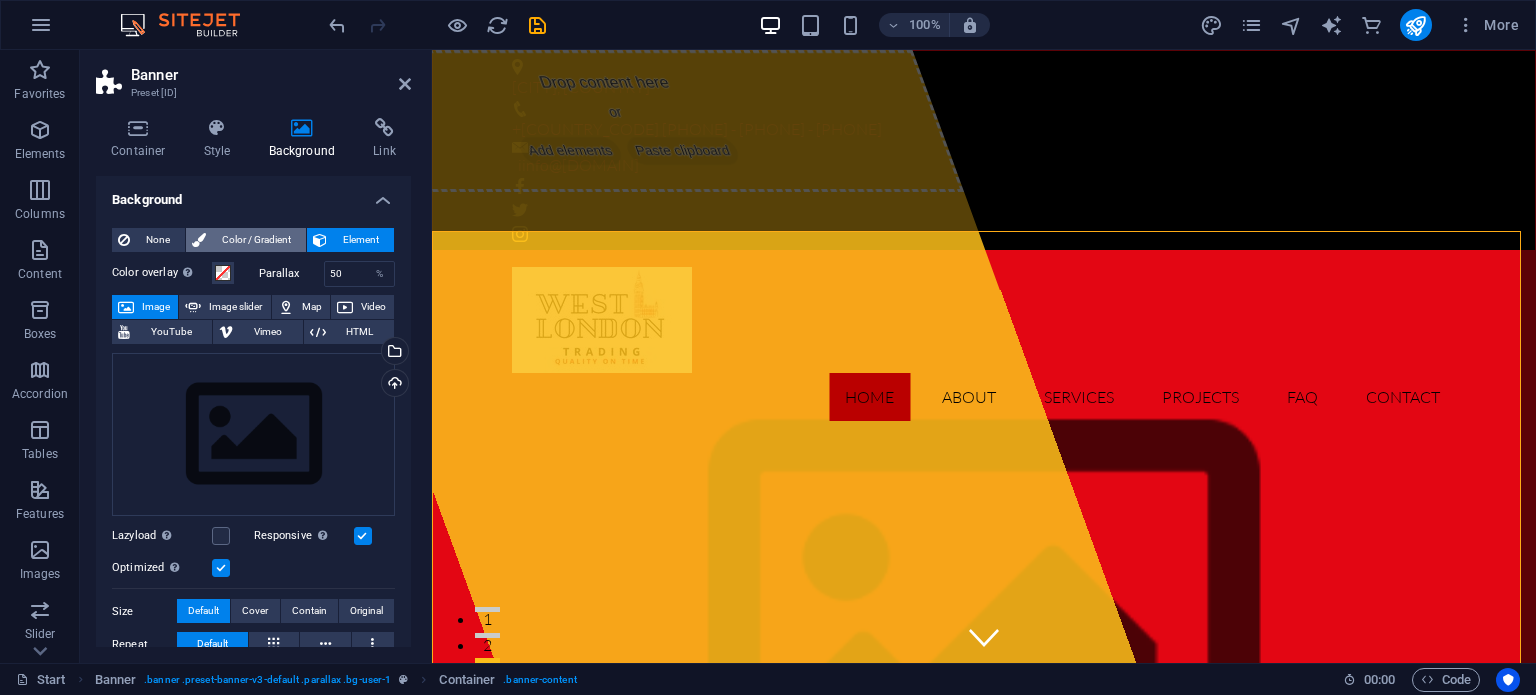 click on "Color / Gradient" at bounding box center [256, 240] 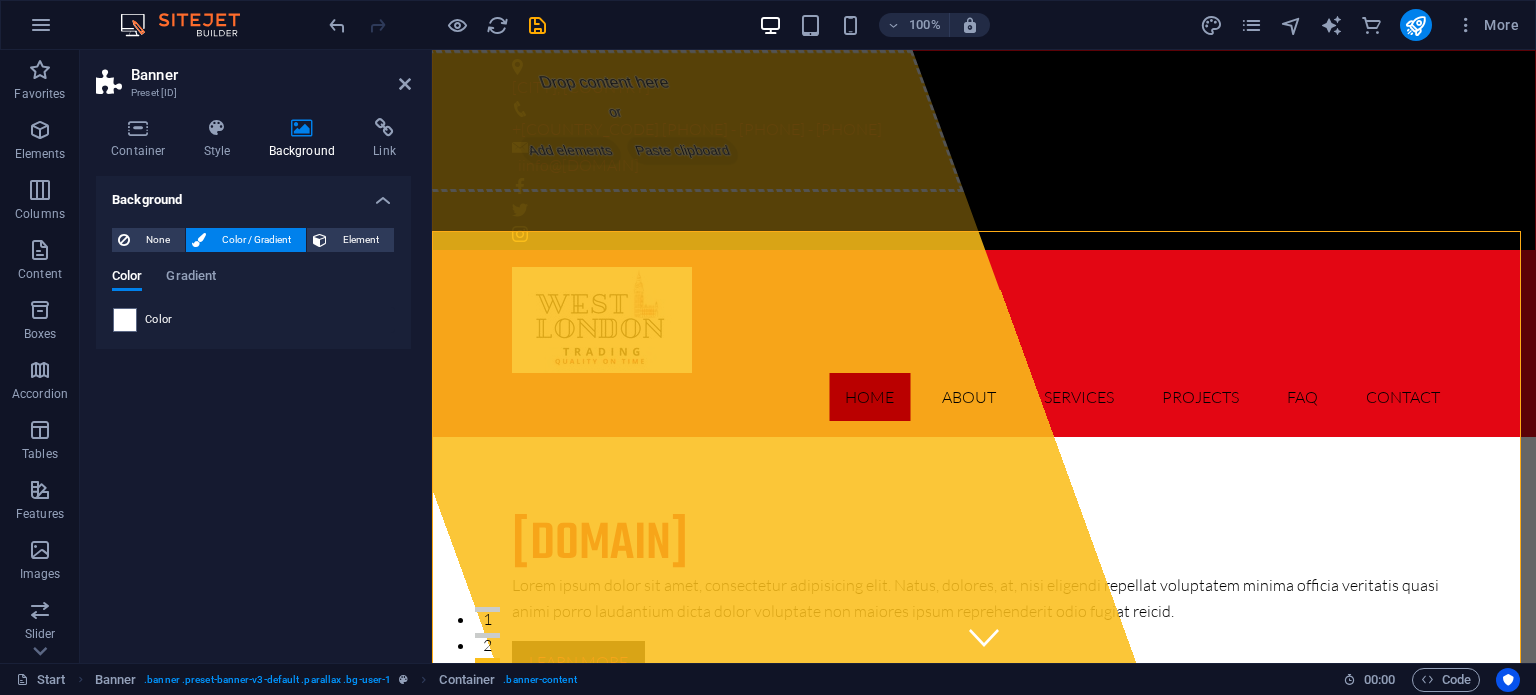 click on "Color" at bounding box center [159, 320] 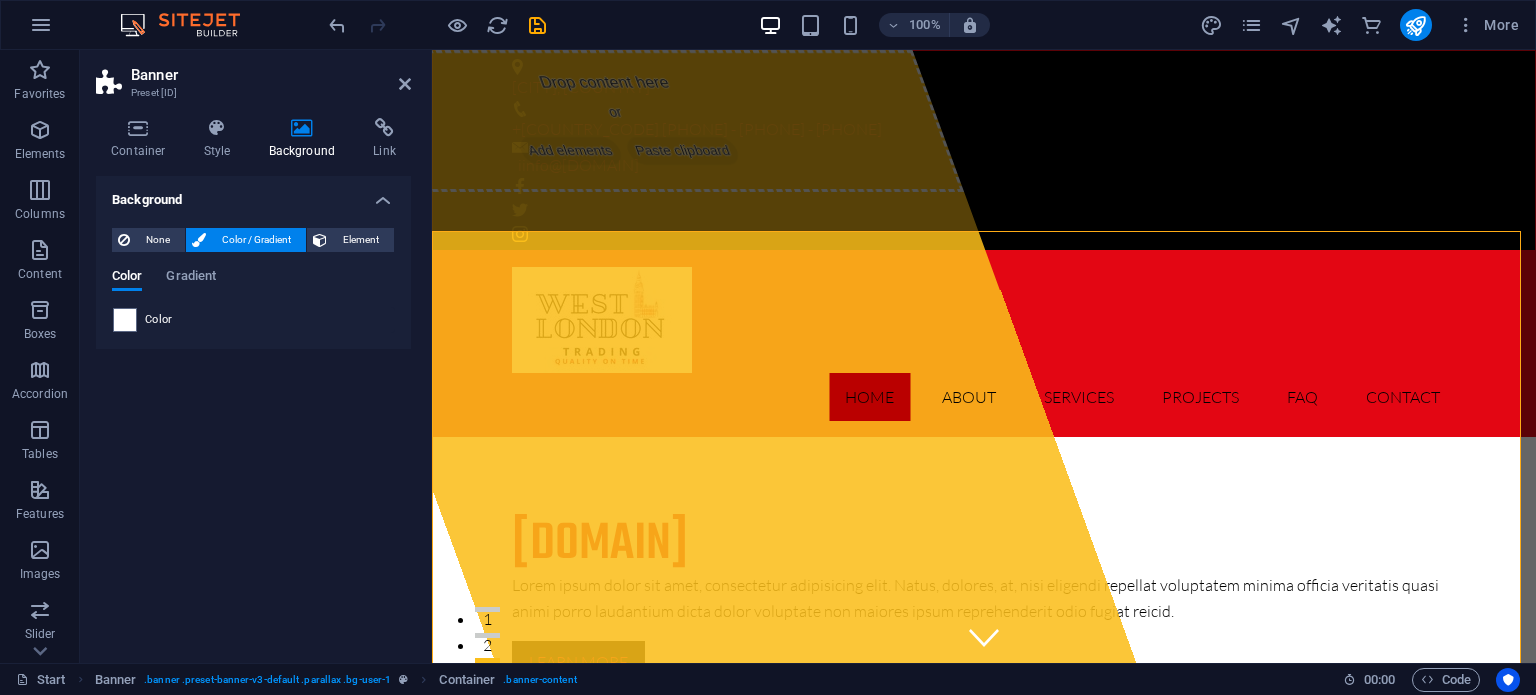 click on "Image Image slider Map Video YouTube Vimeo HTML Drag files here, click to choose files or select files from Files or our free stock photos & videos Select files from the file manager, stock photos, or upload file(s) Upload Lazyload Loading images after the page loads improves page speed. Responsive Automatically load retina image and smartphone optimized sizes. Optimized Images are compressed to improve page speed. Size Default Cover Contain Original Repeat Default Position Direction Custom X offset 50 px rem % vh vw Y offset 50 px rem % vh vw Alternative text The alternative text is used by devices that cannot display images (e.g. image search engines) and should be added to every image to improve website accessibility. Image caption Paragraph Format Normal Heading 1 Heading 2 Heading 3 Heading 4 Heading 5 Heading 6 Code Font Family Arial Georgia Impact 8" at bounding box center [253, 411] 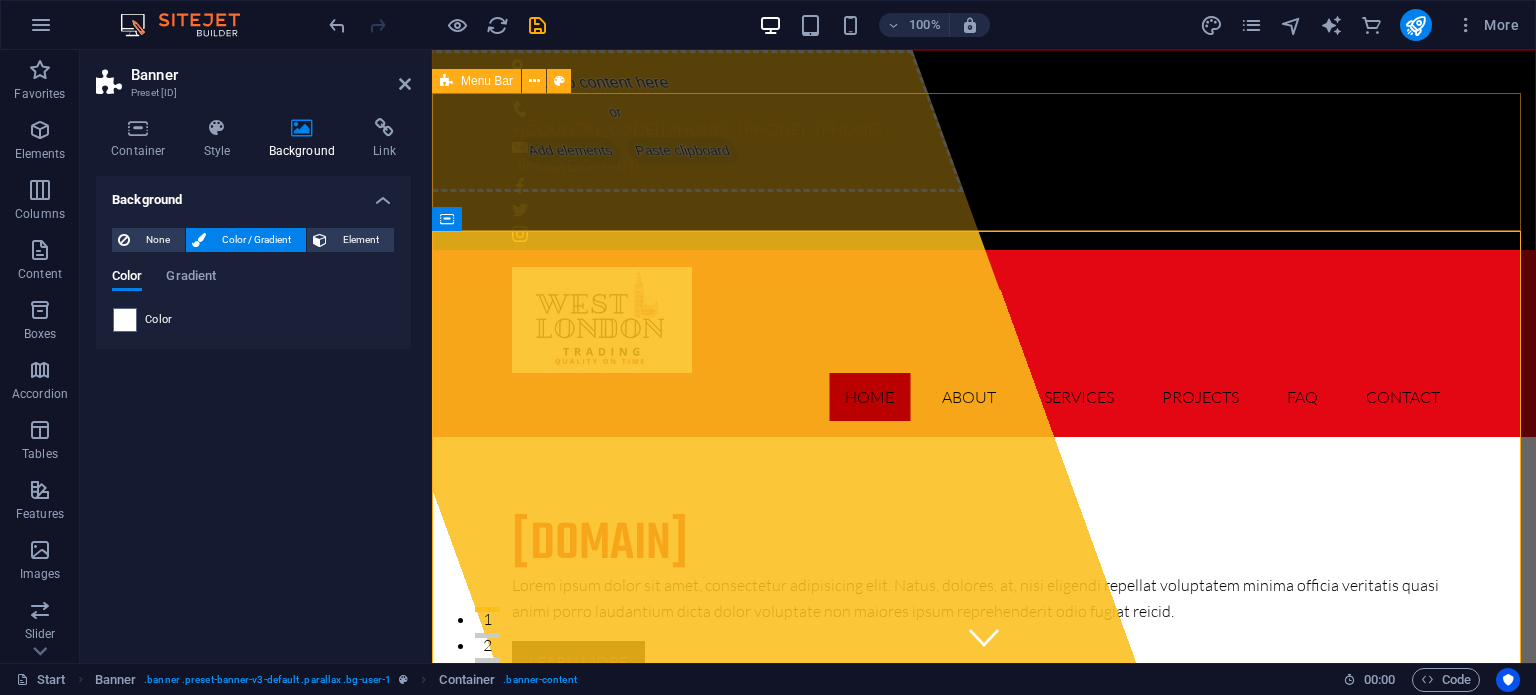 click on "Home About Services Projects FAQ Contact" at bounding box center (984, 344) 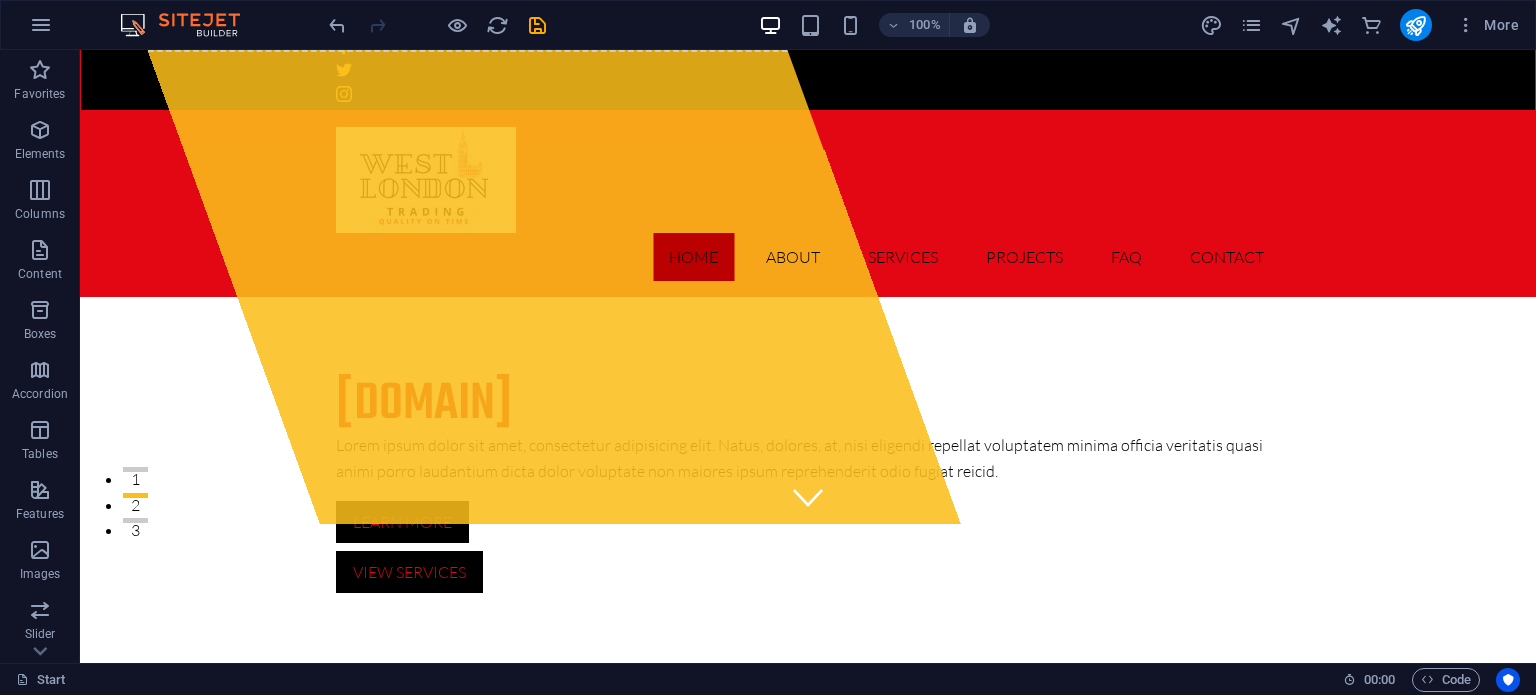 scroll, scrollTop: 0, scrollLeft: 0, axis: both 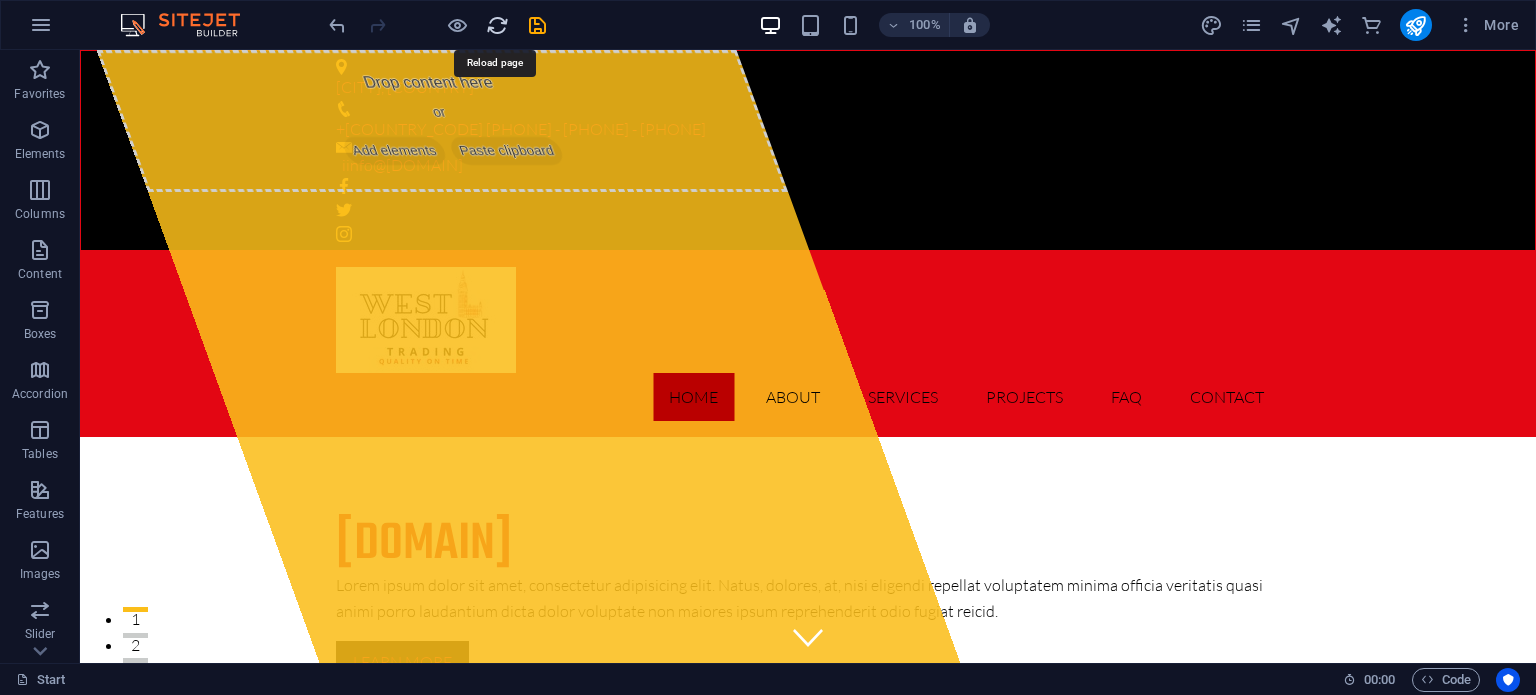 click at bounding box center [497, 25] 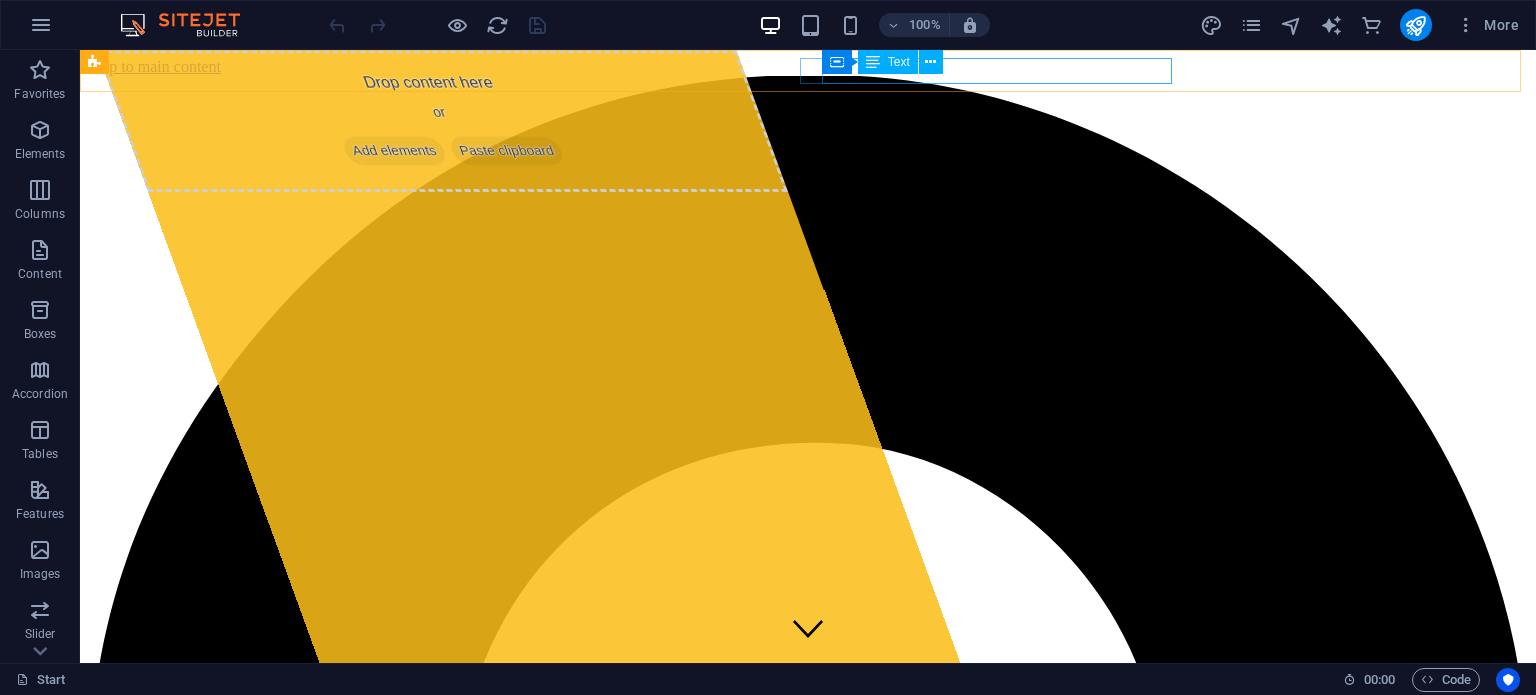 scroll, scrollTop: 0, scrollLeft: 0, axis: both 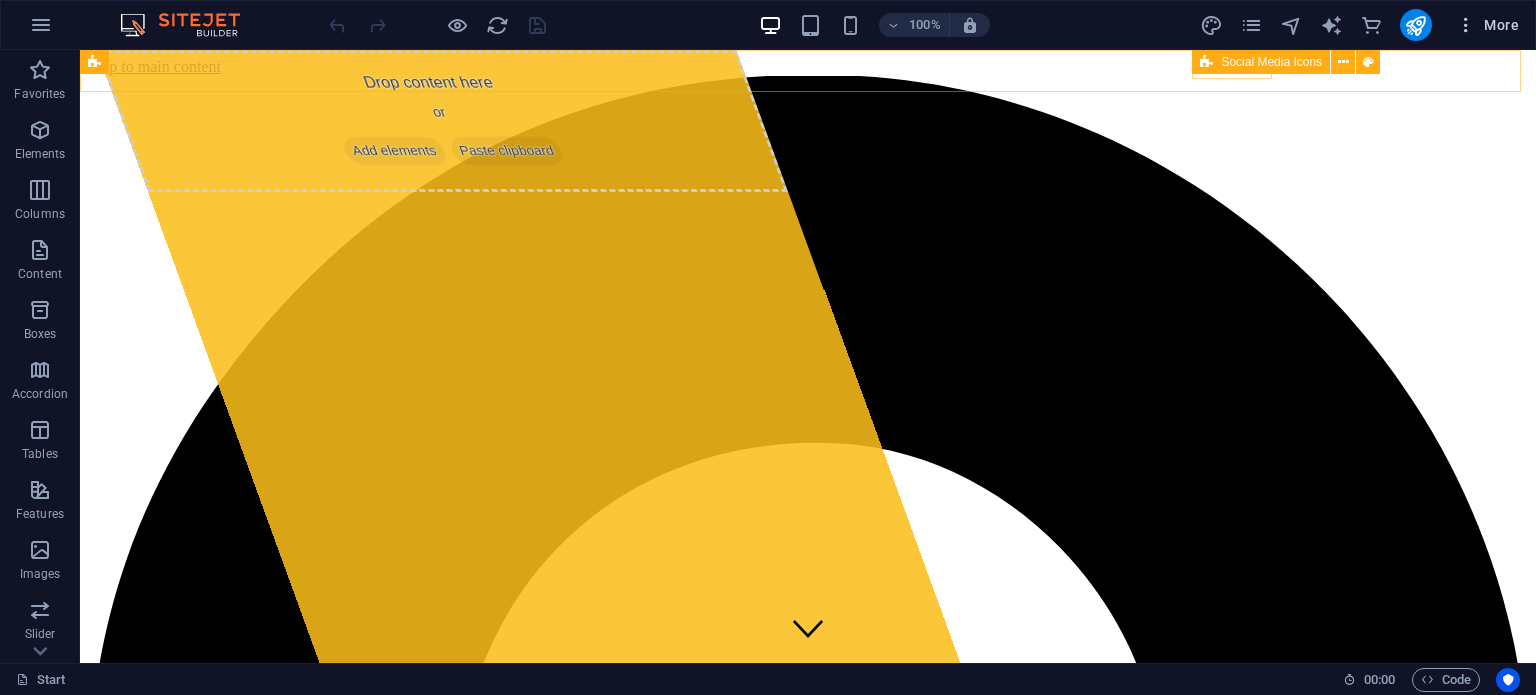 click on "More" at bounding box center (1487, 25) 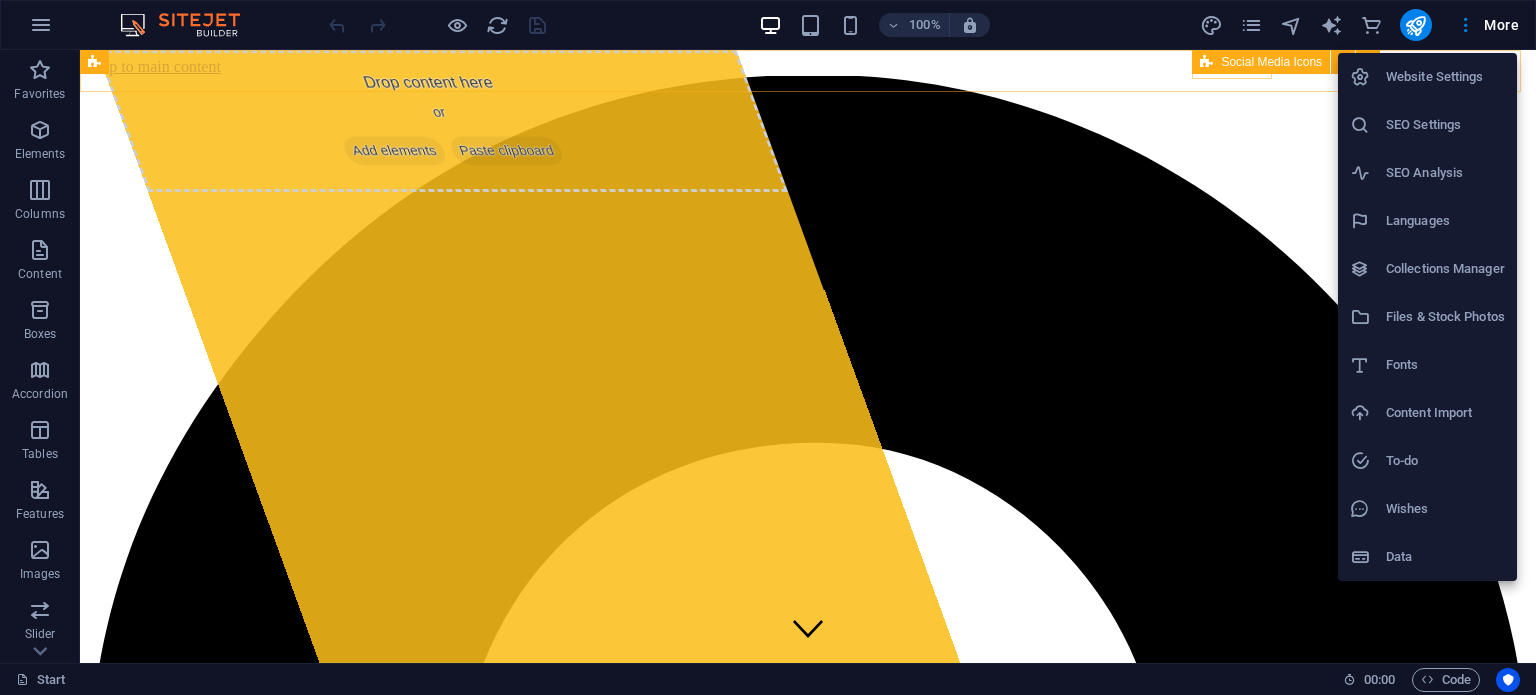 click on "Website Settings" at bounding box center (1427, 77) 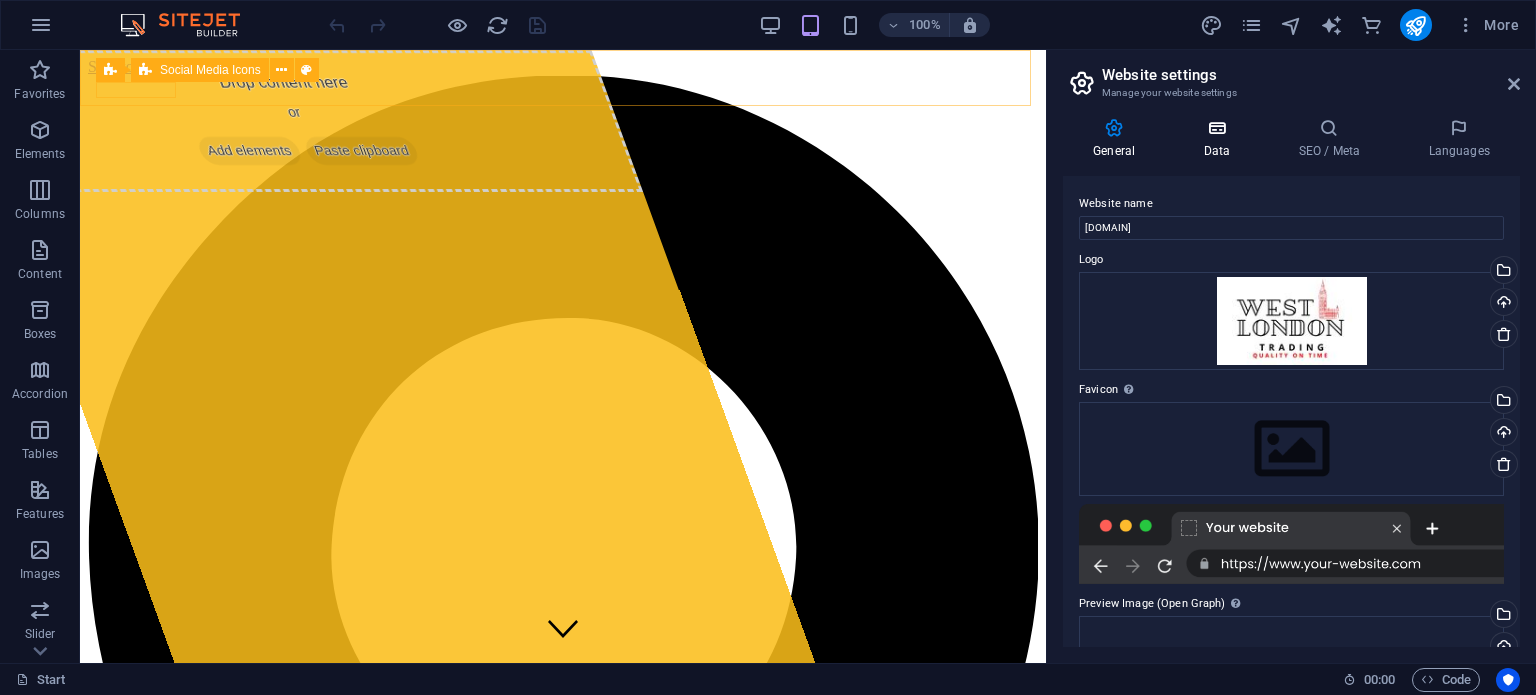 click at bounding box center (1216, 128) 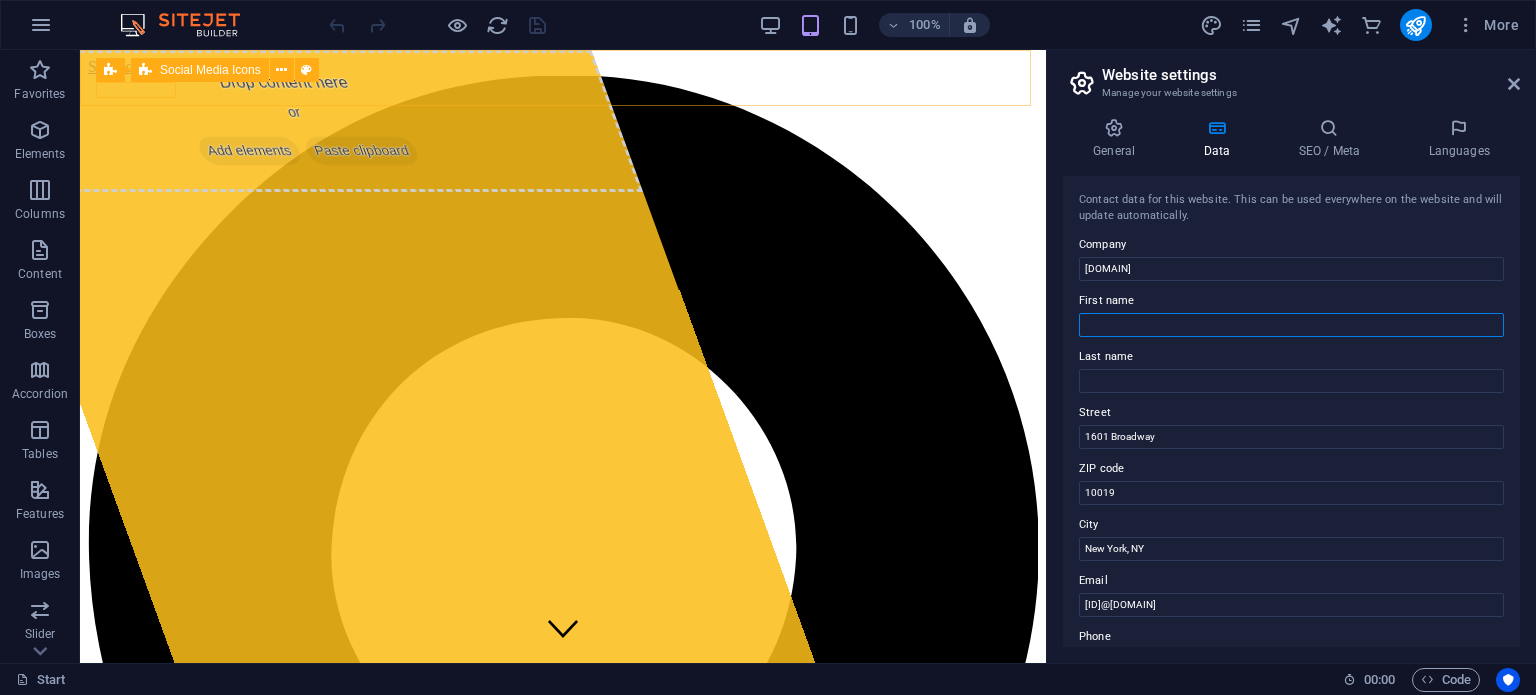click on "First name" at bounding box center [1291, 325] 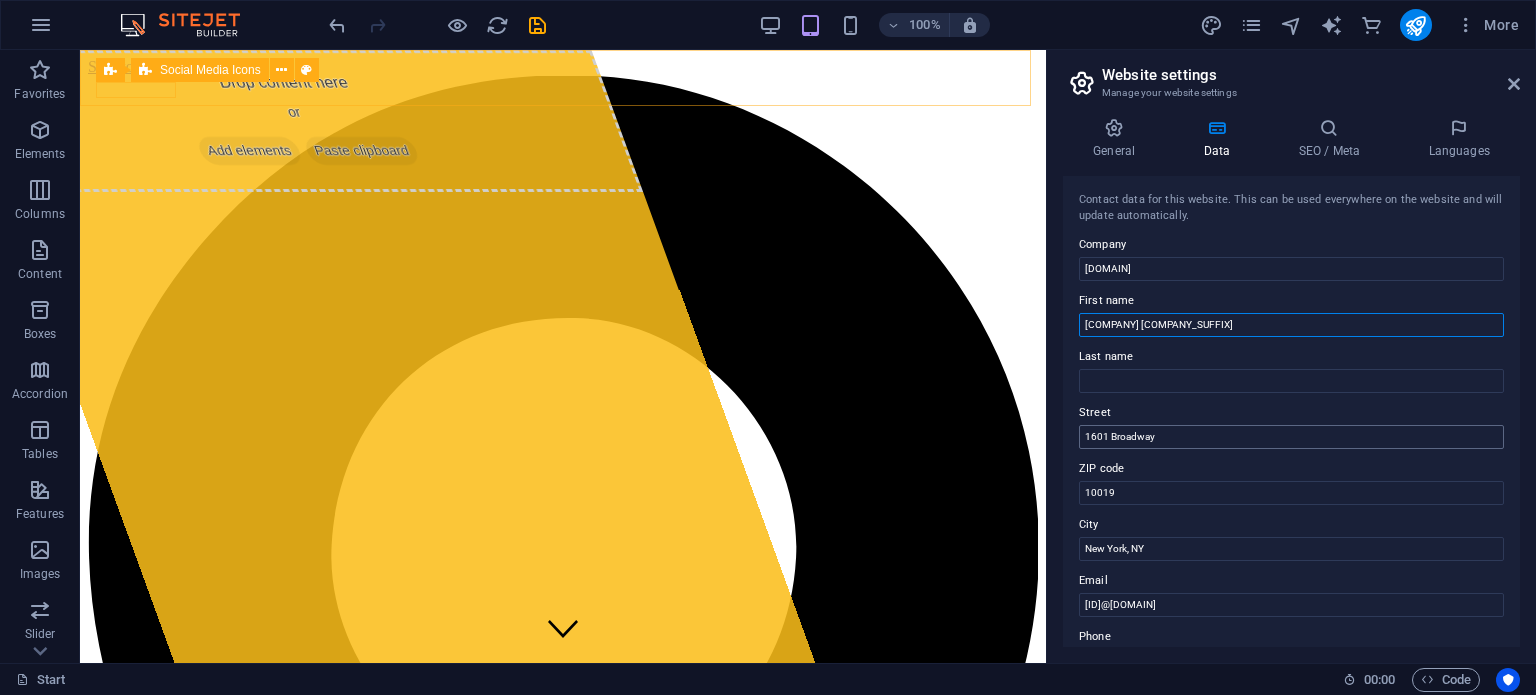 type on "[COMPANY] [COMPANY_SUFFIX]" 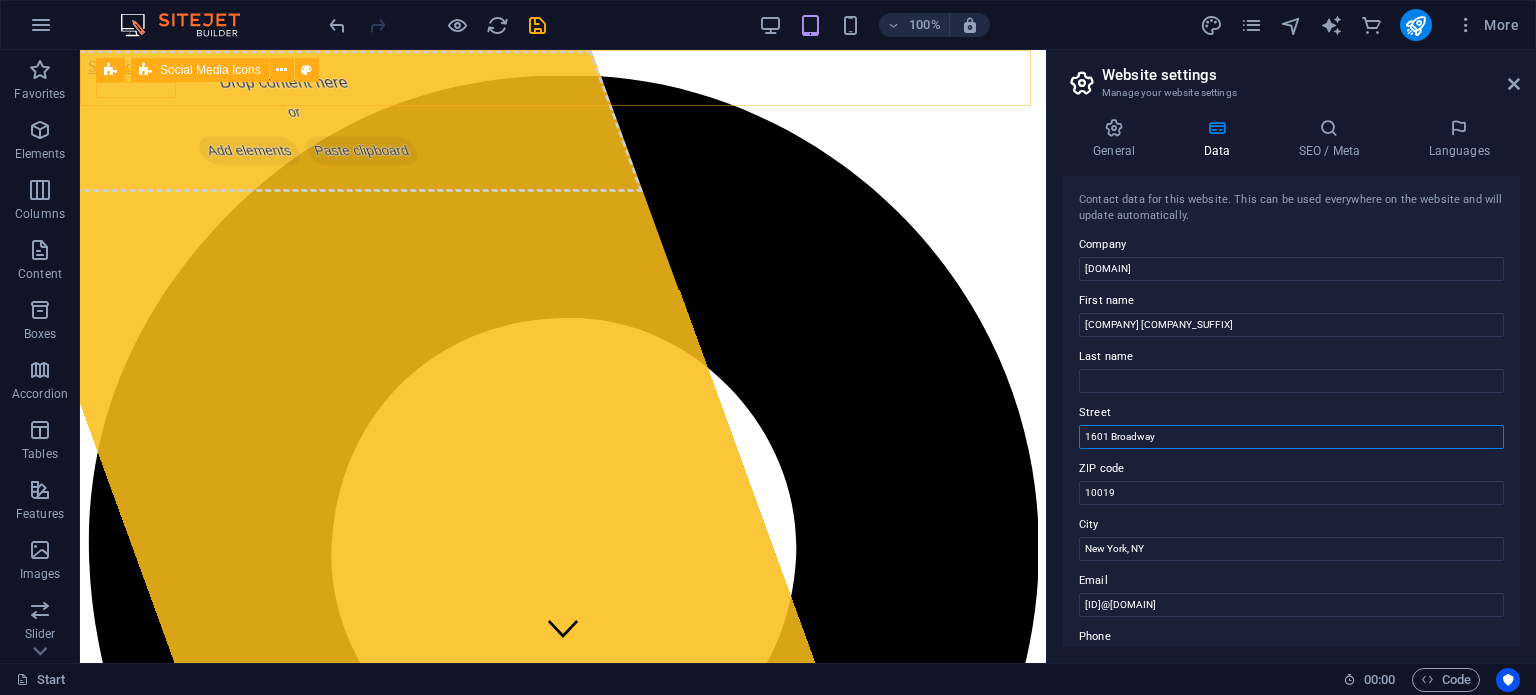 click on "1601 Broadway" at bounding box center (1291, 437) 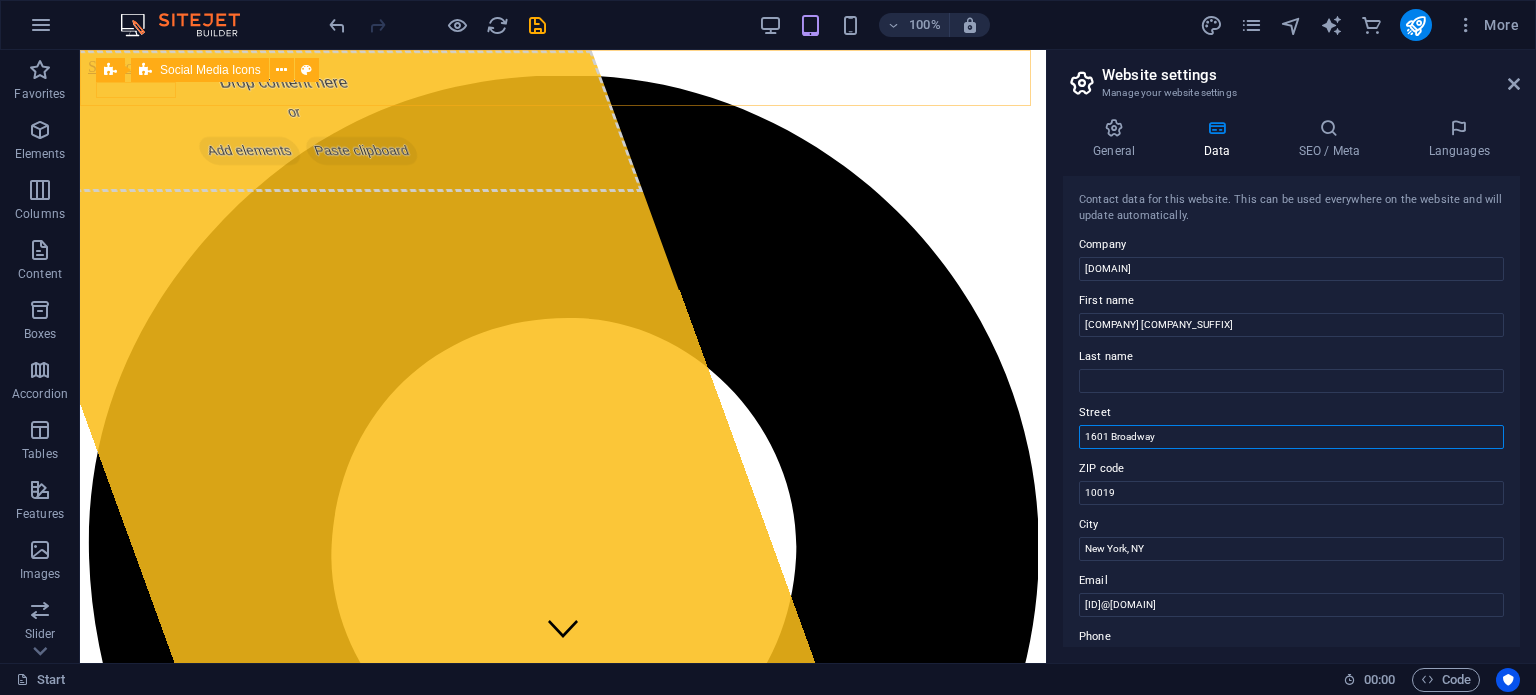 drag, startPoint x: 1346, startPoint y: 487, endPoint x: 968, endPoint y: 461, distance: 378.89313 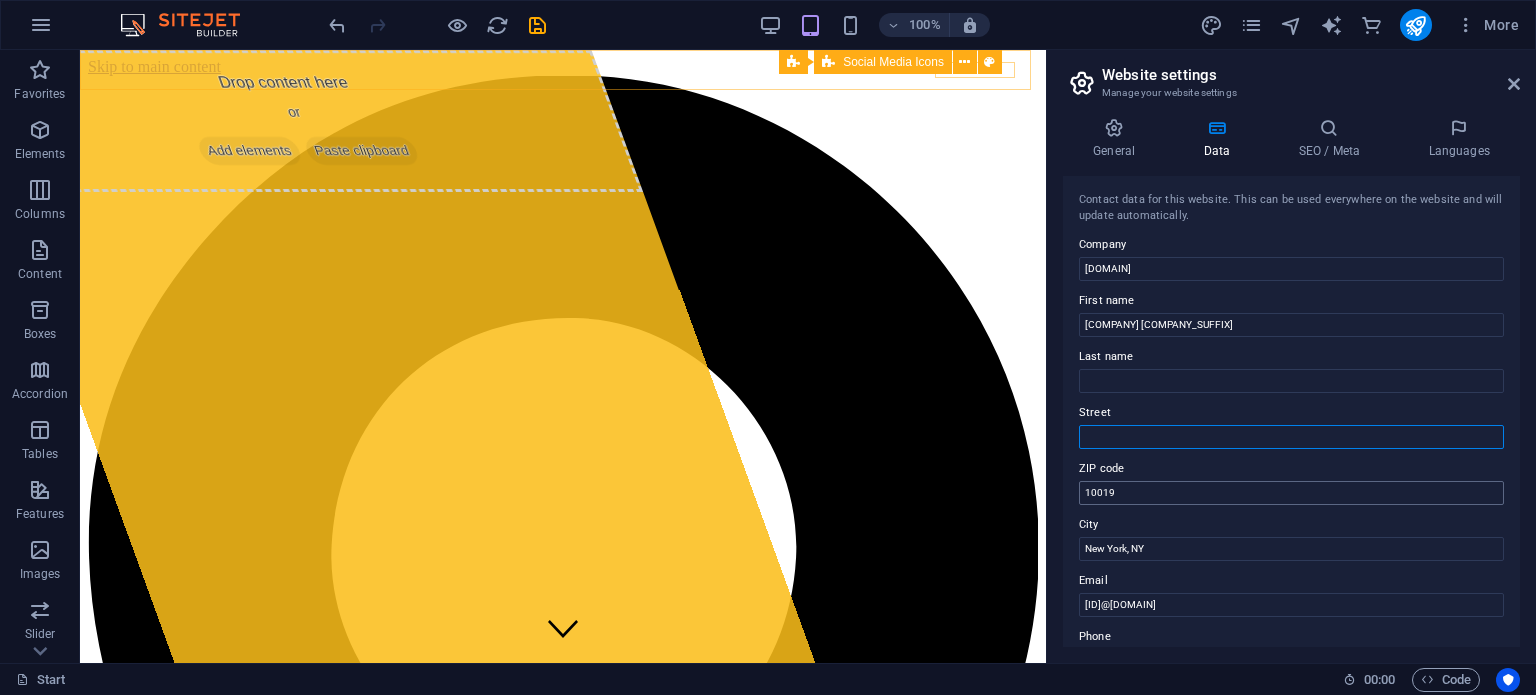 type 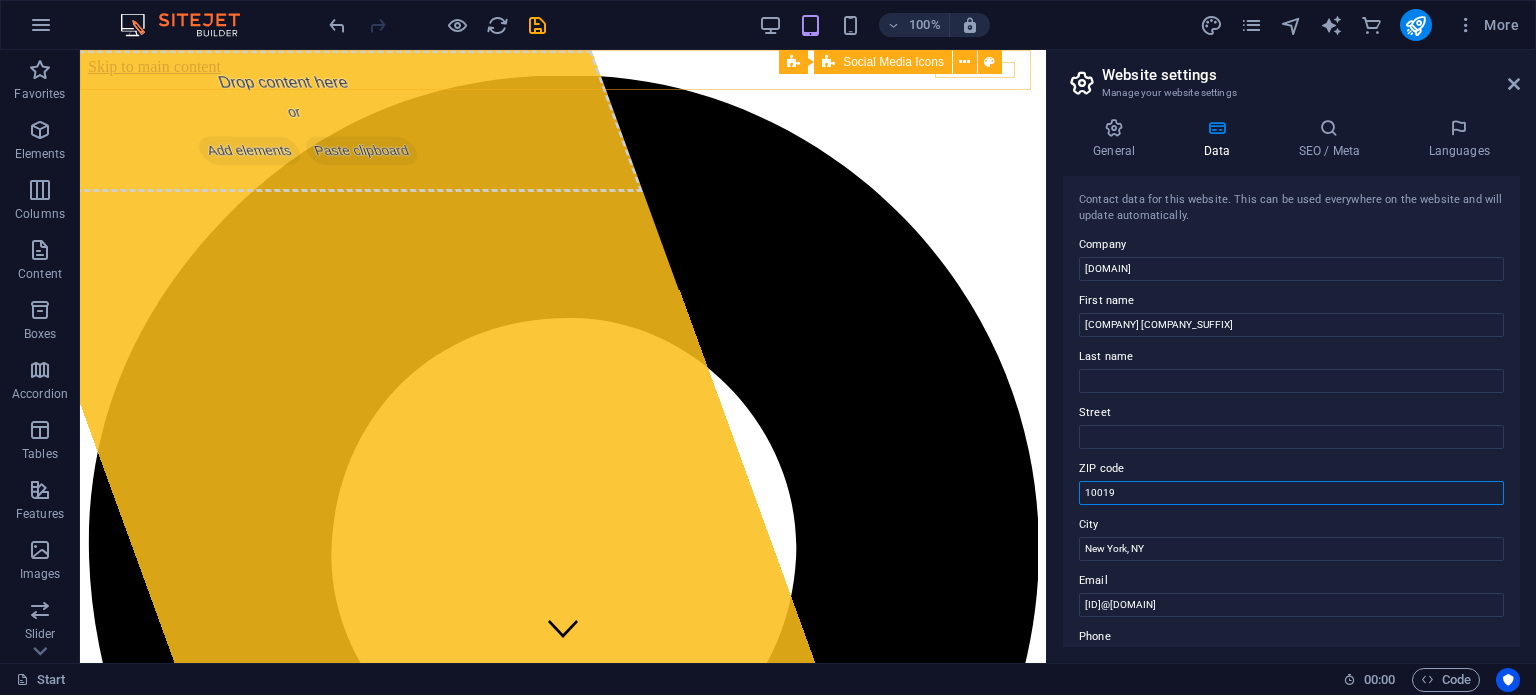 click on "10019" at bounding box center [1291, 493] 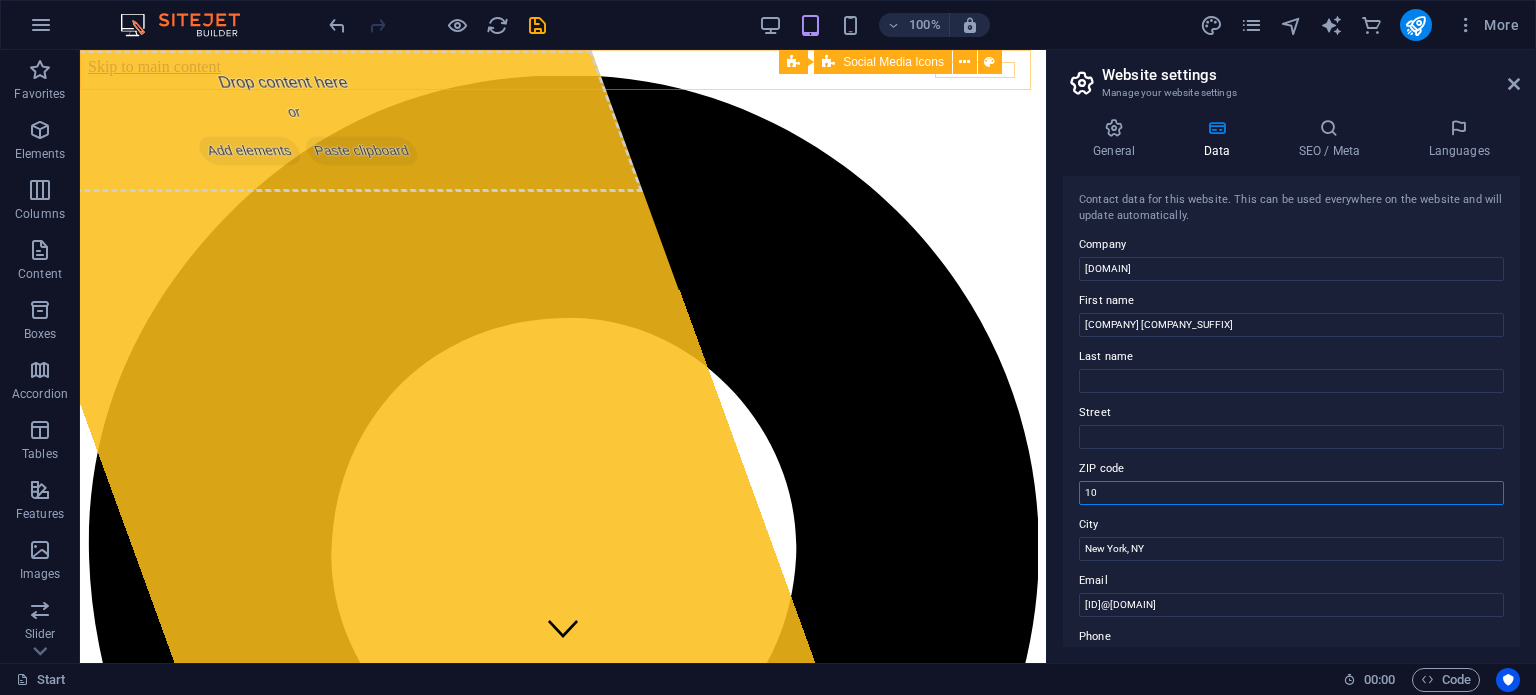 type on "1" 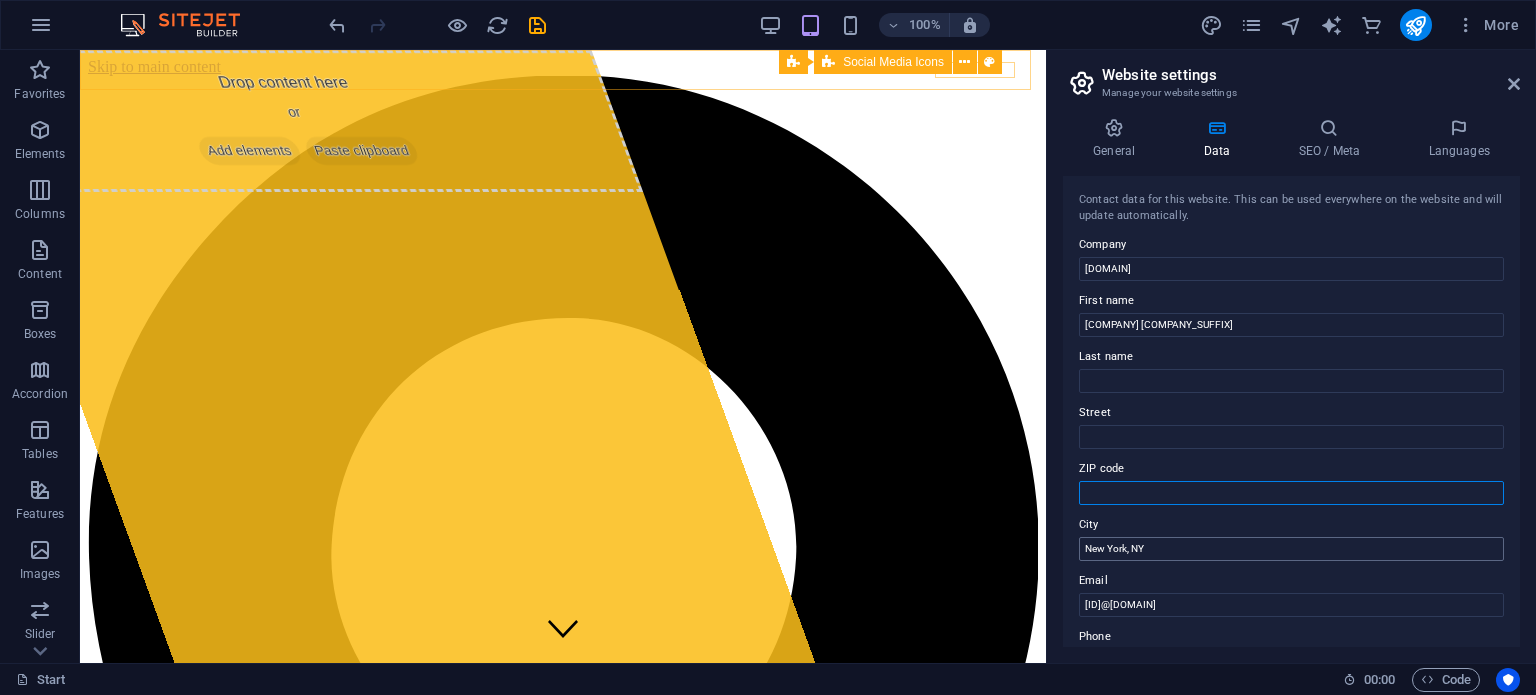 type 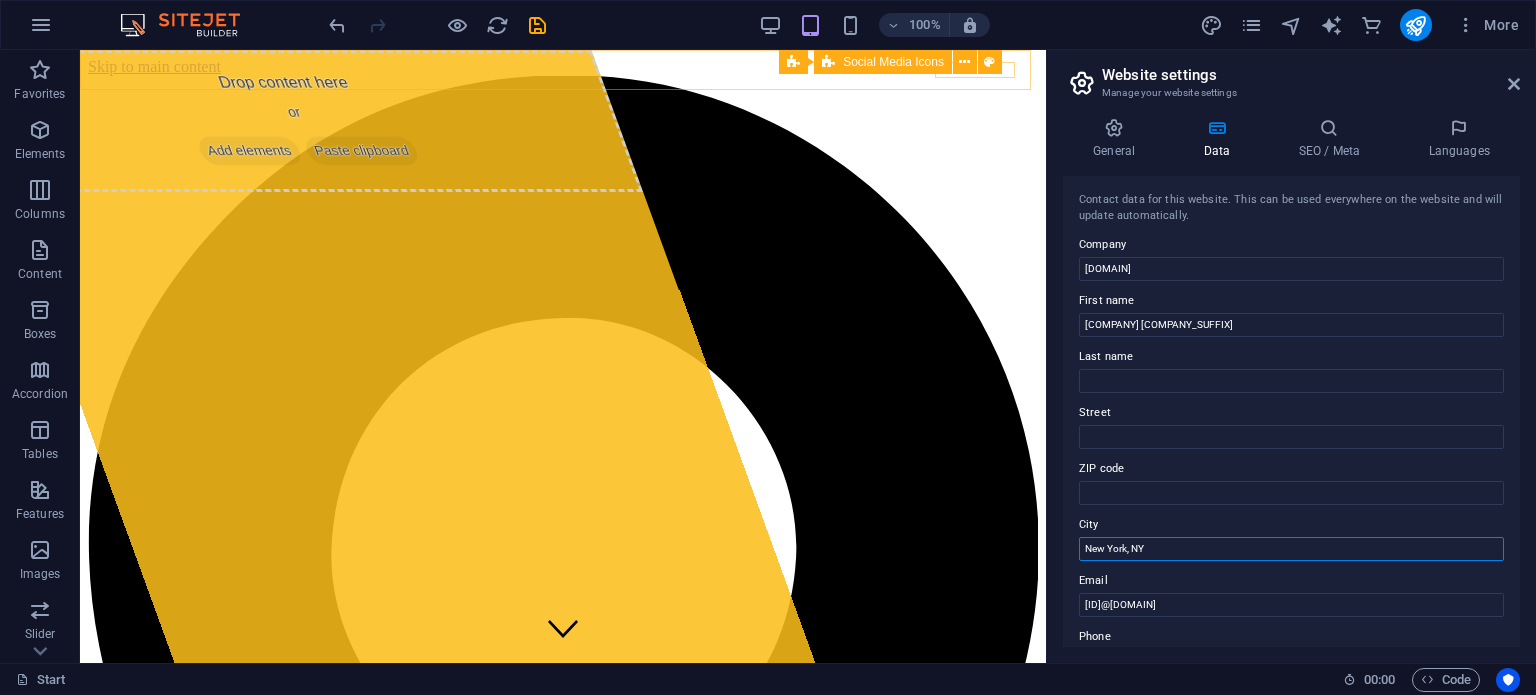 click on "New York, NY" at bounding box center [1291, 549] 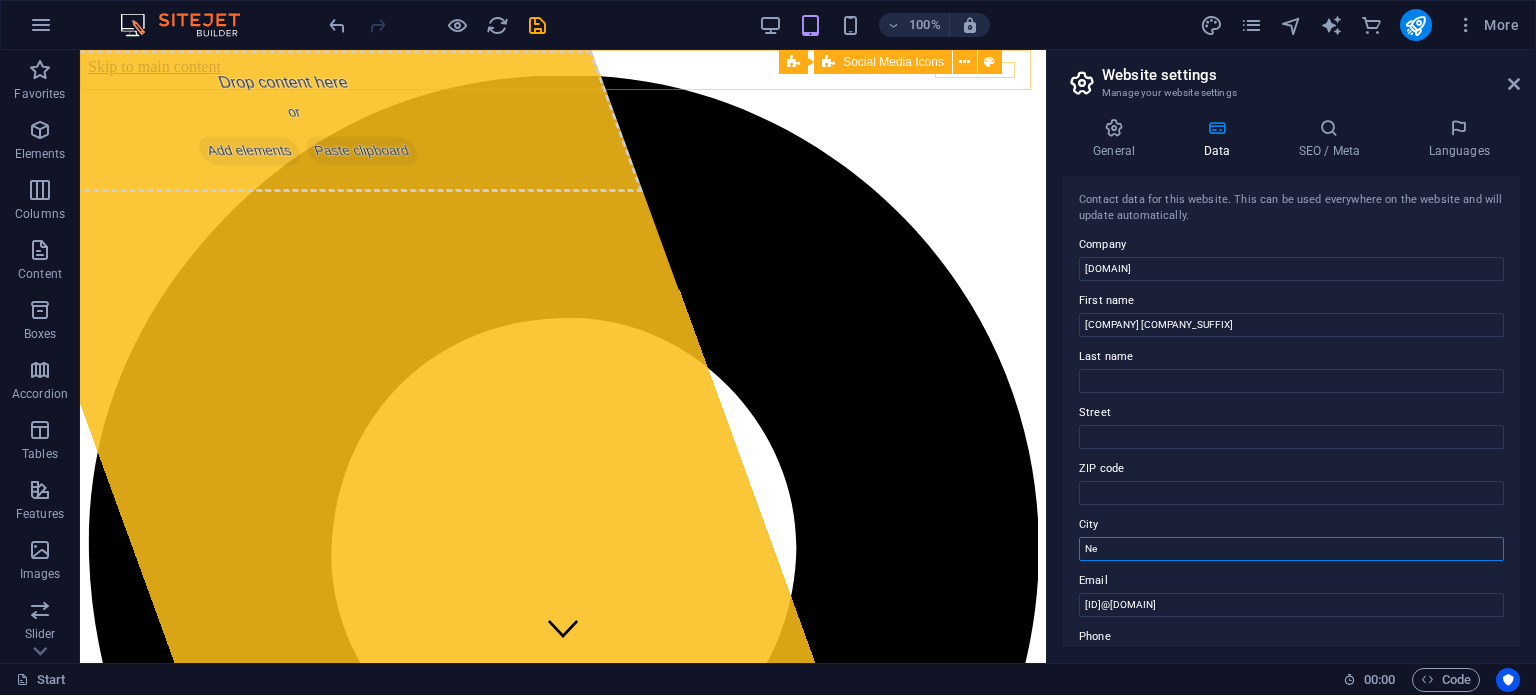 type on "N" 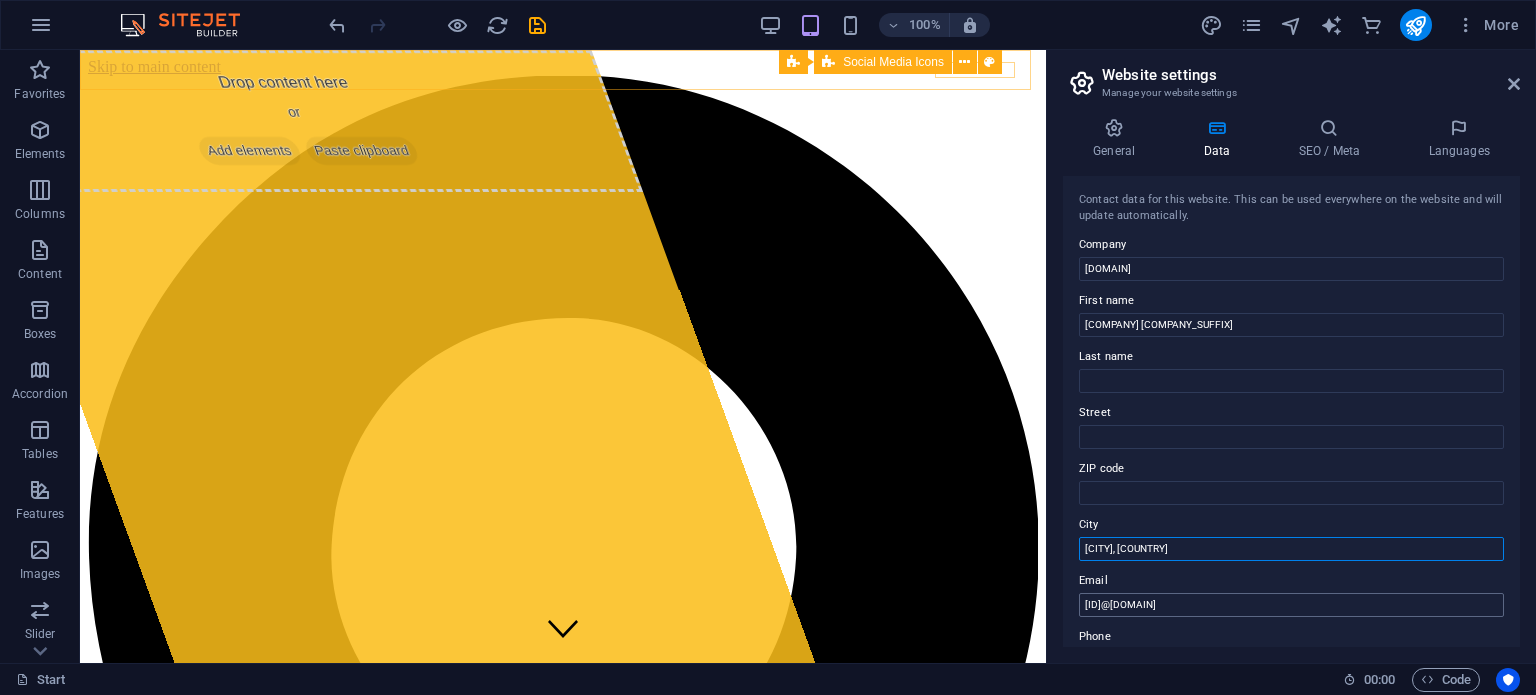 type on "[CITY], [COUNTRY]" 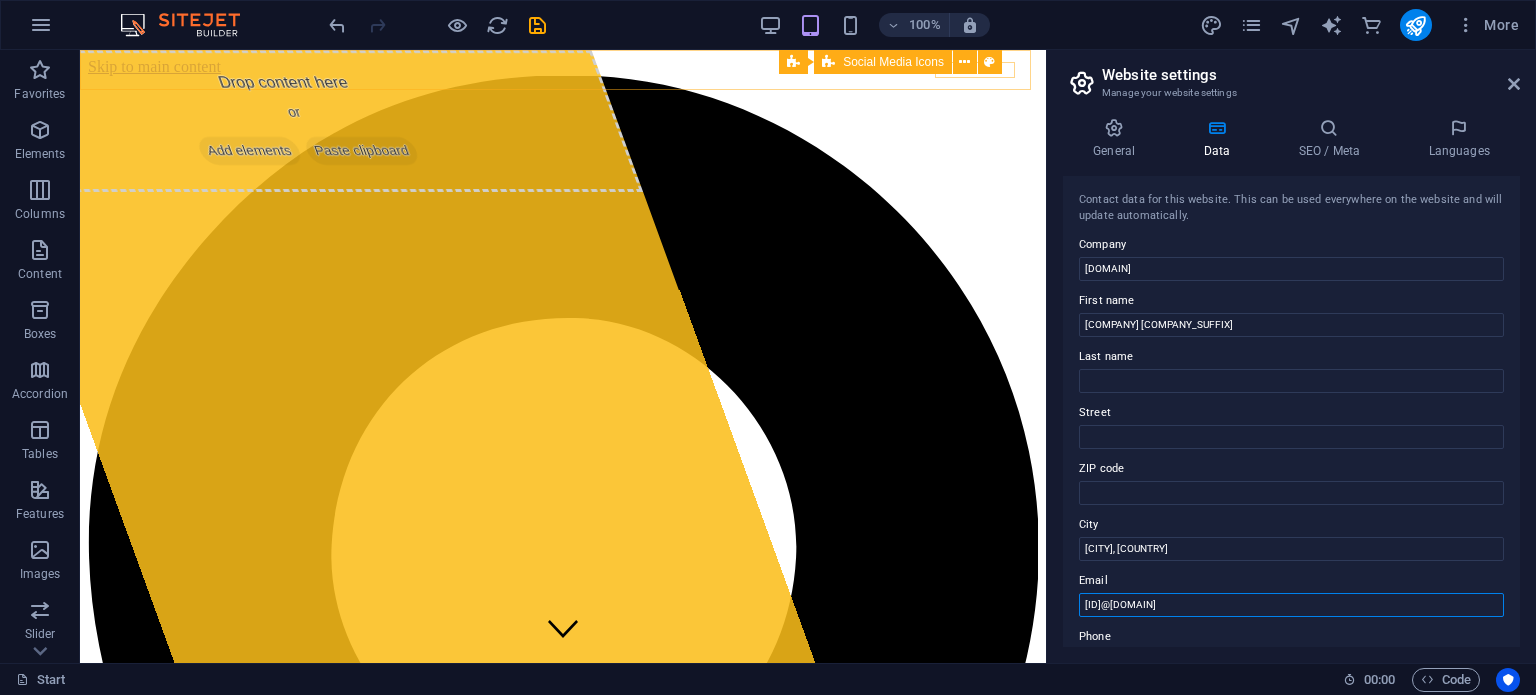 click on "[ID]@[DOMAIN]" at bounding box center (1291, 605) 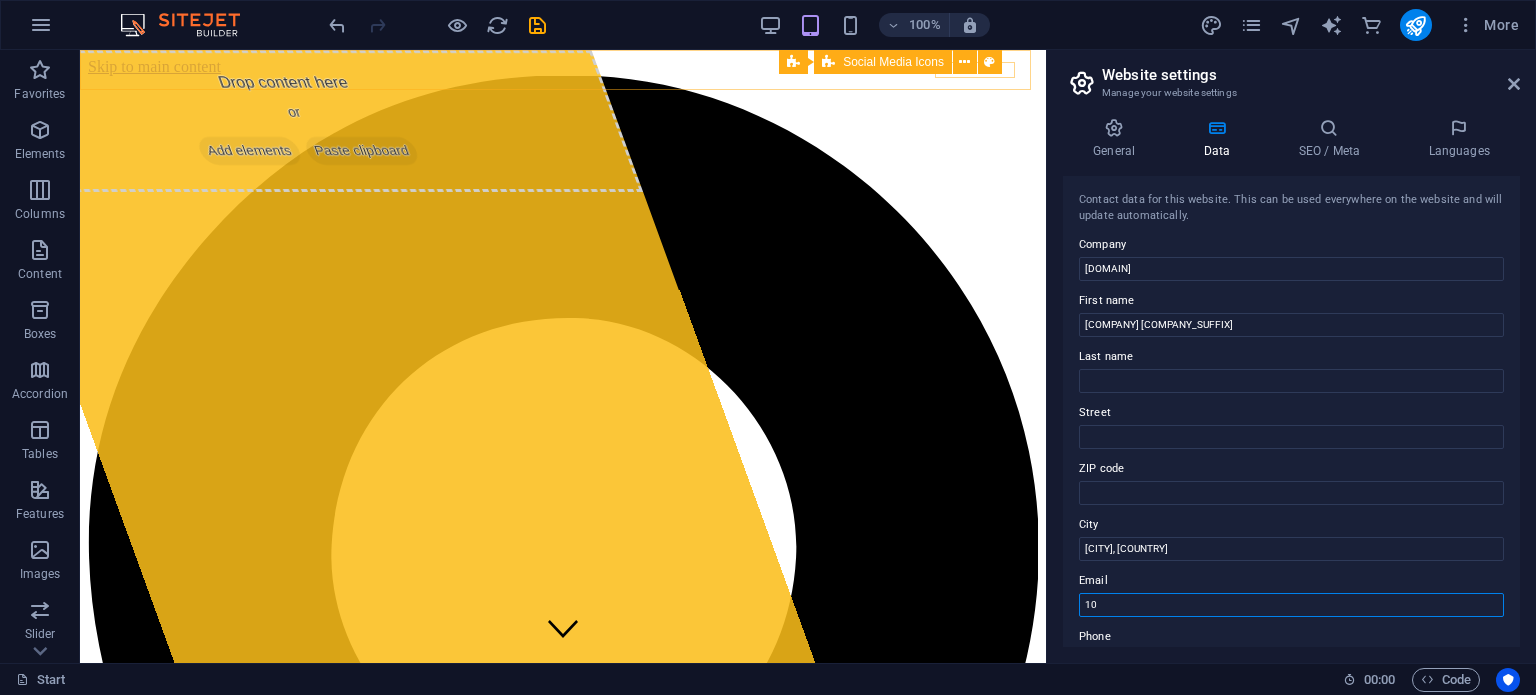 type on "1" 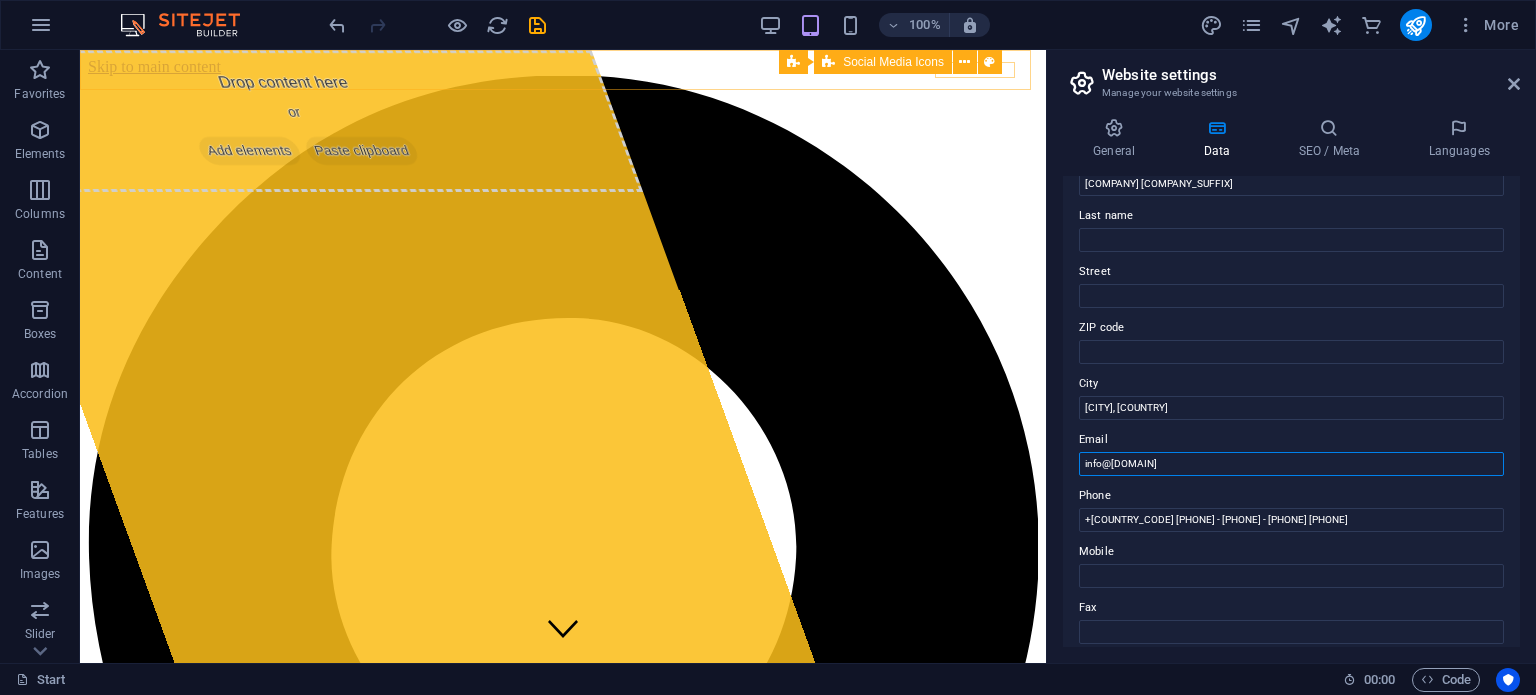 scroll, scrollTop: 172, scrollLeft: 0, axis: vertical 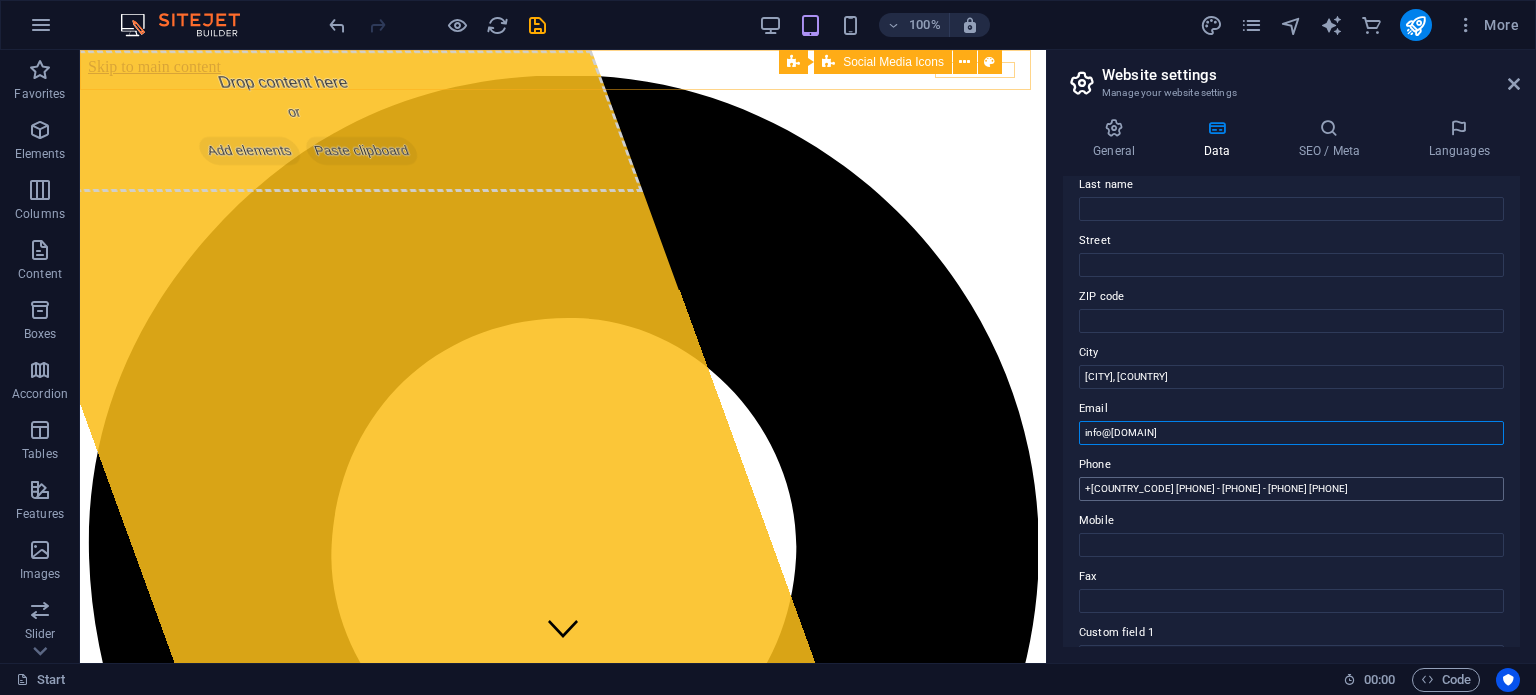 type on "info@[DOMAIN]" 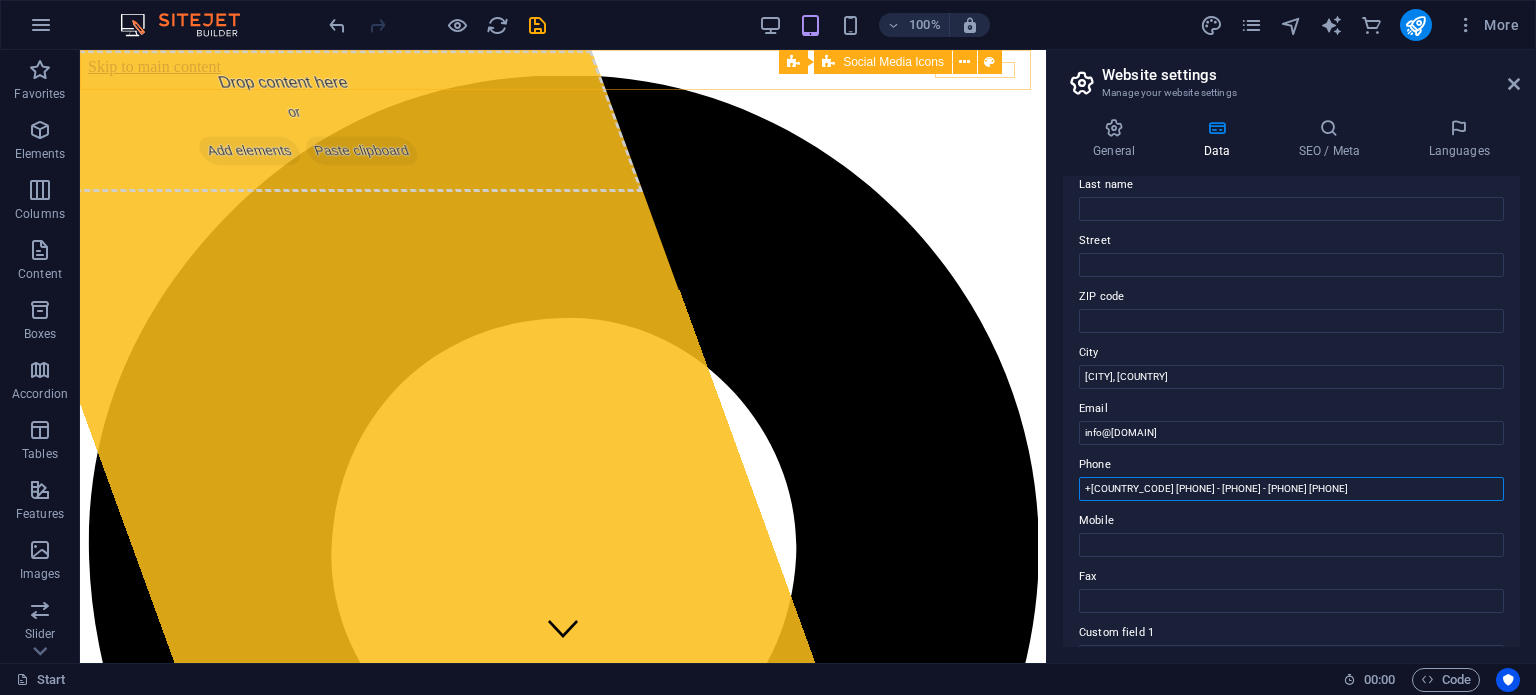 click on "+[COUNTRY_CODE] [PHONE] - [PHONE] - [PHONE] [PHONE]" at bounding box center [1291, 489] 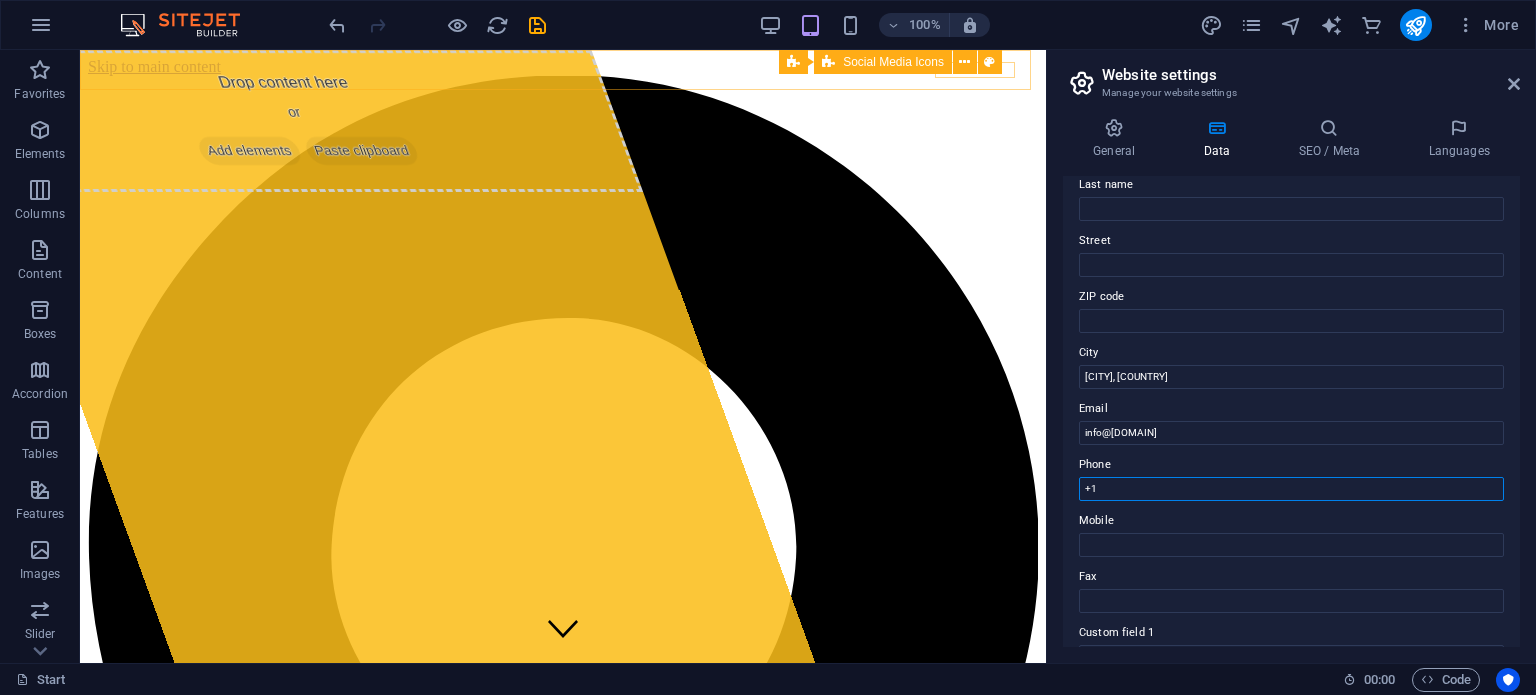 type on "+" 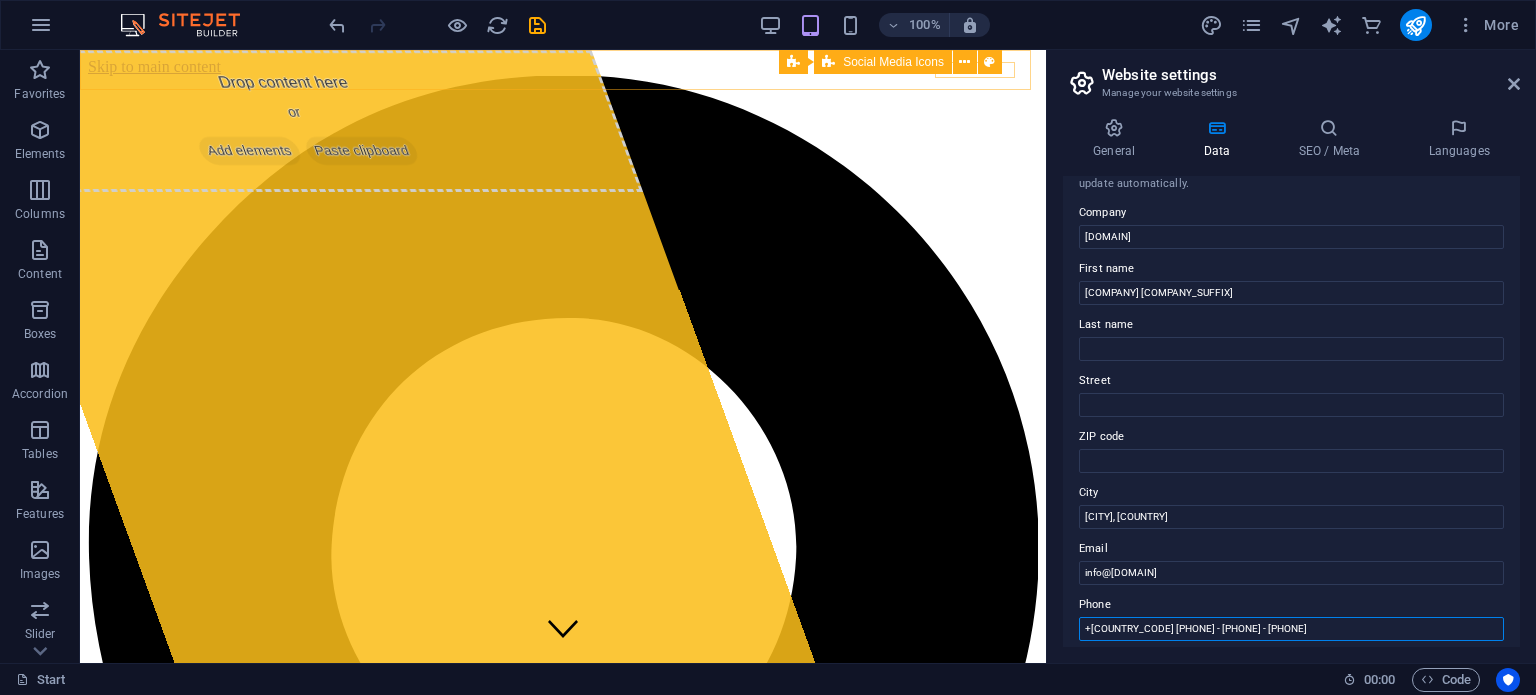 scroll, scrollTop: 0, scrollLeft: 0, axis: both 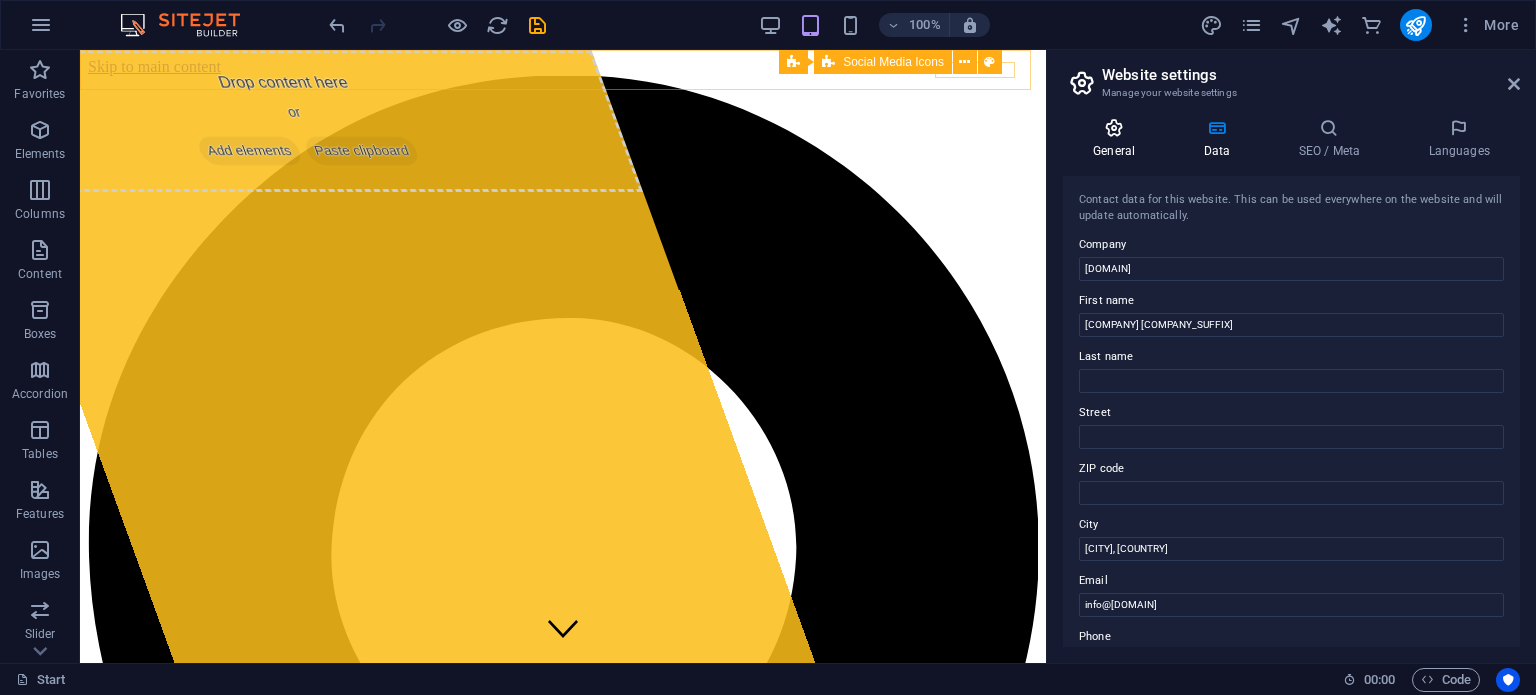 type on "+[COUNTRY_CODE] [PHONE] - [PHONE] - [PHONE]" 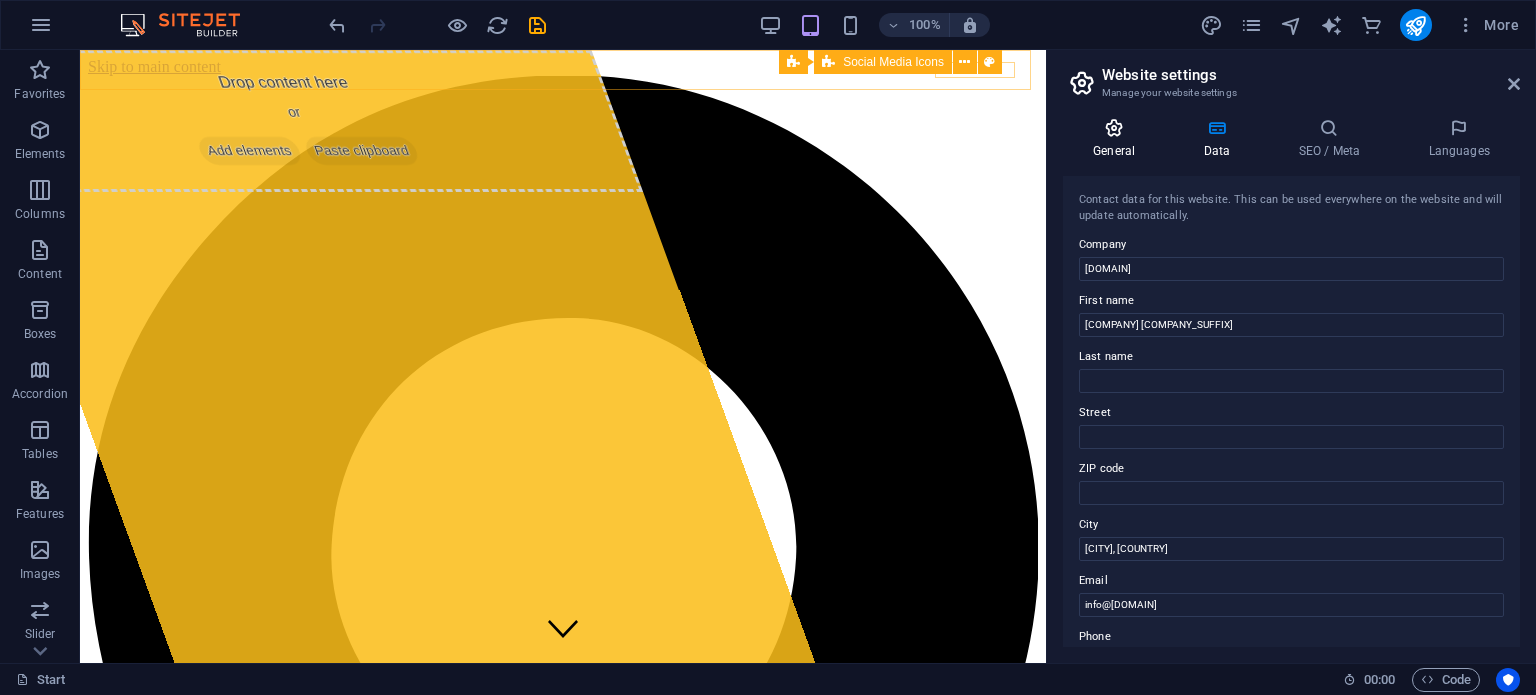 click at bounding box center [1114, 128] 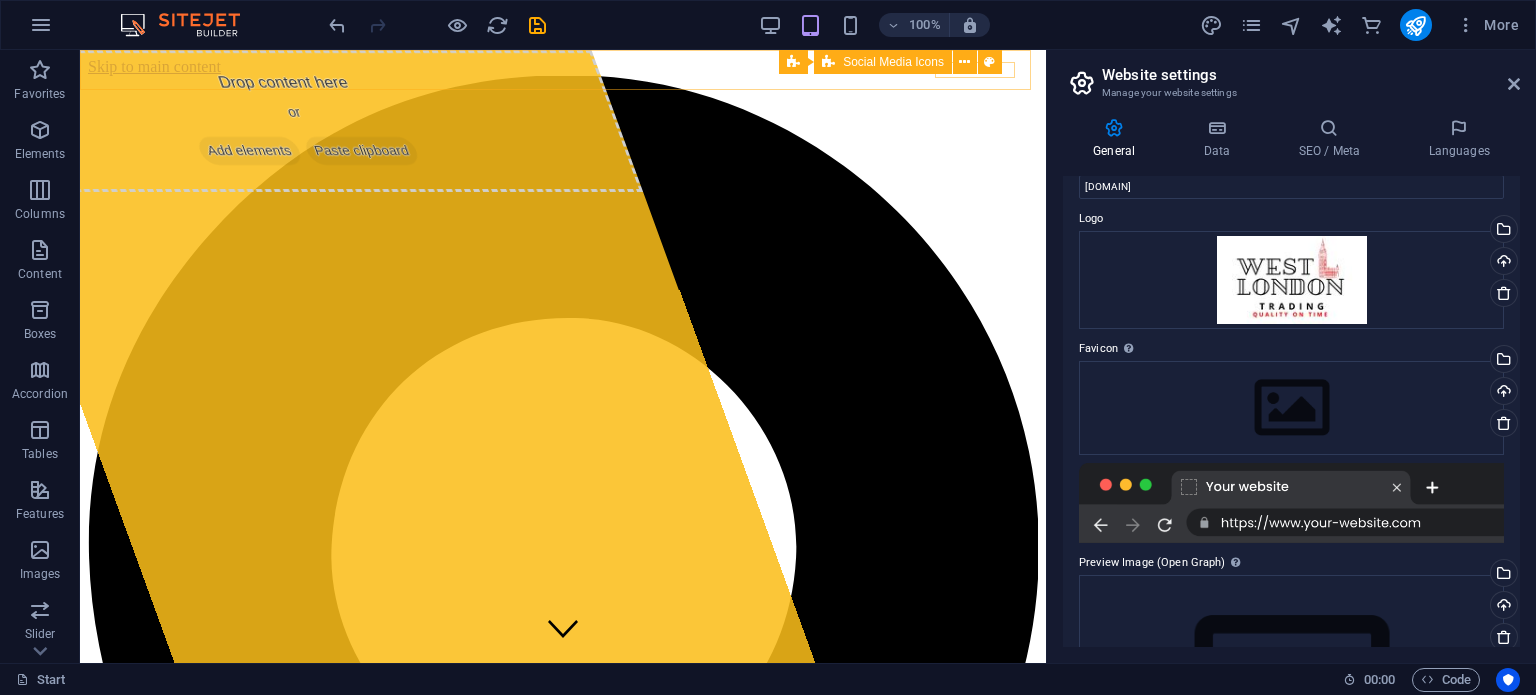 scroll, scrollTop: 0, scrollLeft: 0, axis: both 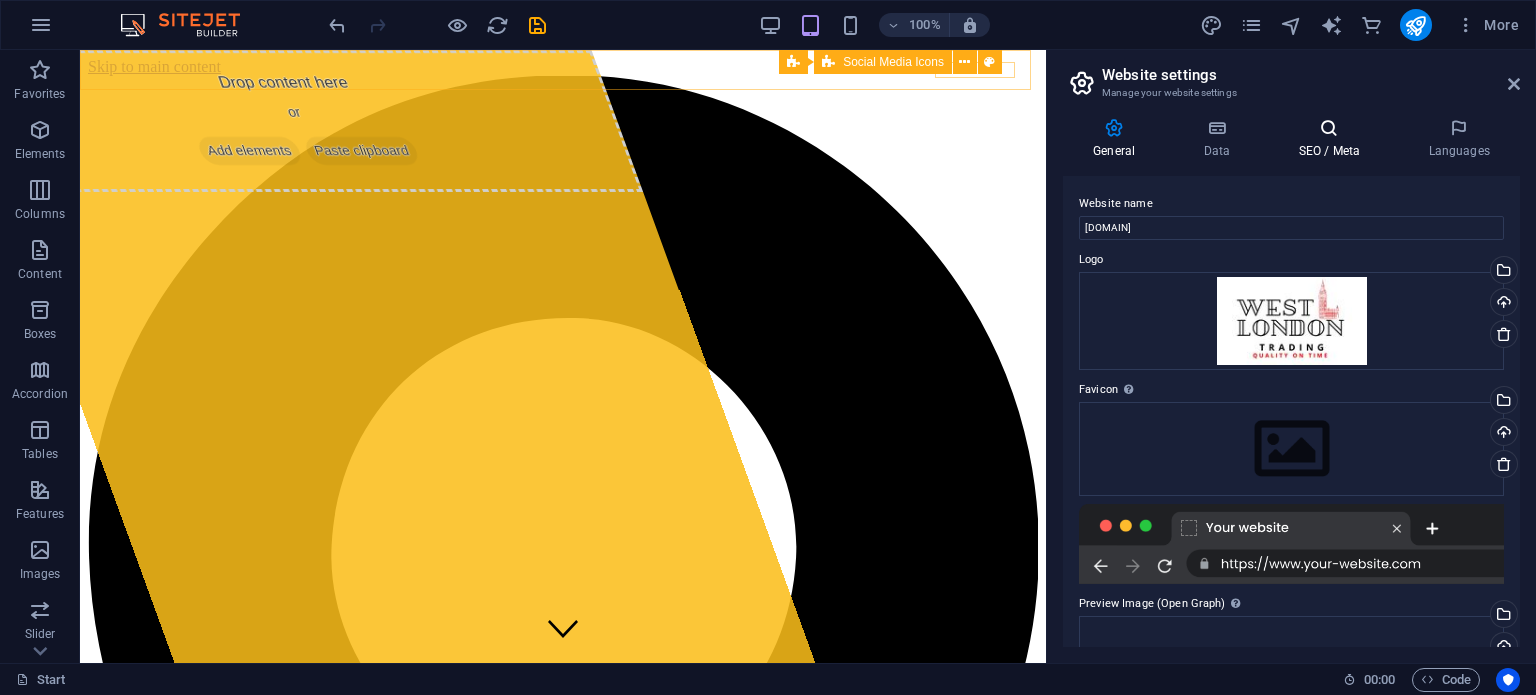 click on "SEO / Meta" at bounding box center [1333, 139] 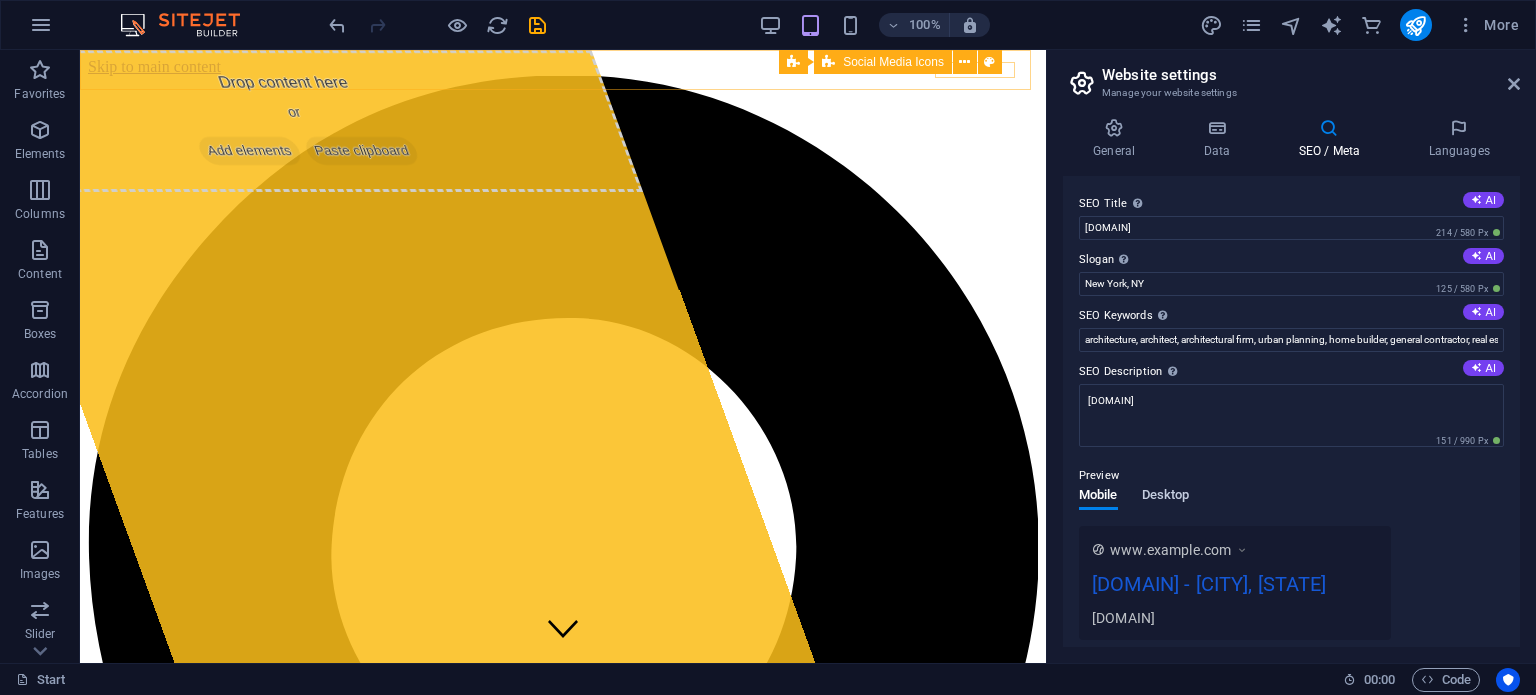 click on "Desktop" at bounding box center (1166, 497) 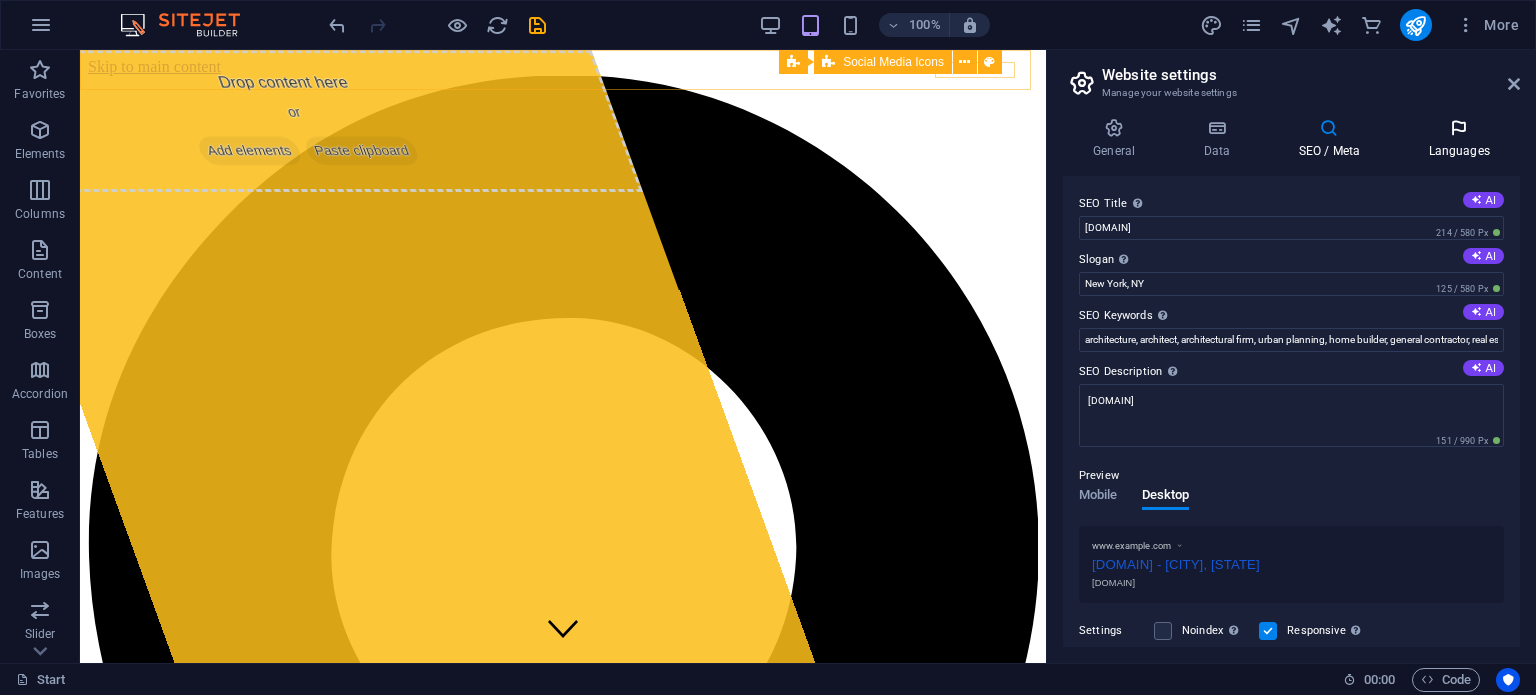 click on "Languages" at bounding box center [1459, 139] 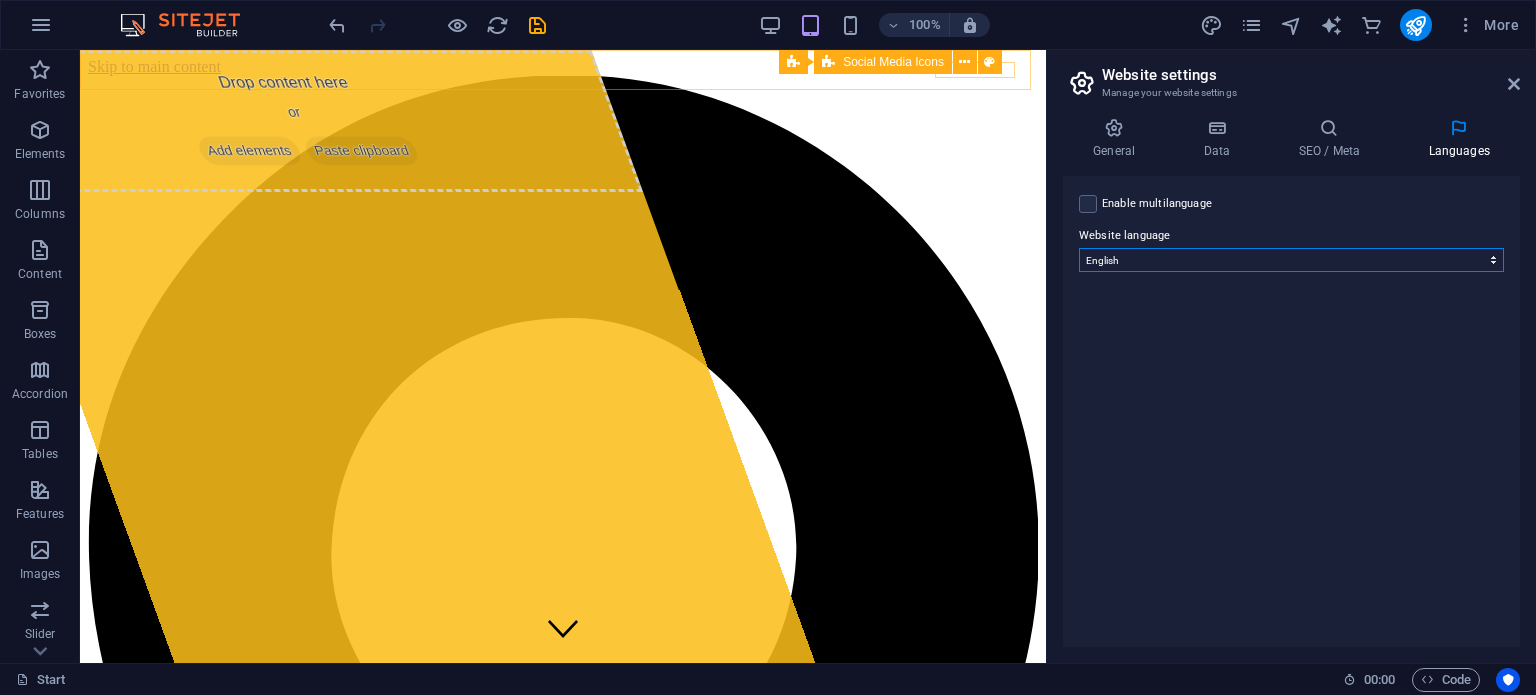 click on "Abkhazian Afar Afrikaans Akan Albanian Amharic Arabic Aragonese Armenian Assamese Avaric Avestan Aymara Azerbaijani Bambara Bashkir Basque Belarusian Bengali Bihari languages Bislama Bokmål Bosnian Breton Bulgarian Burmese Catalan Central Khmer Chamorro Chechen Chinese Church Slavic Chuvash Cornish Corsican Cree Croatian Czech Danish Dutch Dzongkha English Esperanto Estonian Ewe Faroese Farsi (Persian) Fijian Finnish French Fulah Gaelic Galician Ganda Georgian German Greek Greenlandic Guaraní Gujarati Haitian Creole Hausa Hebrew Herero Hindi Hiri Motu Hungarian Icelandic Ido Igbo Indonesian Interlingua Interlingue Inuktitut Inupiaq Irish Italian Japanese Javanese Kannada Kanuri Kashmiri Kazakh Kikuyu Kinyarwanda Komi Kongo Korean Kurdish Kwanyama Kyrgyz Lao Latin Latvian Limburgish Lingala Lithuanian Luba-Katanga Luxembourgish Macedonian Malagasy Malay Malayalam Maldivian Maltese Manx Maori Marathi Marshallese Mongolian Nauru Navajo Ndonga Nepali North Ndebele Northern Sami Norwegian Norwegian Nynorsk Nuosu" at bounding box center [1291, 260] 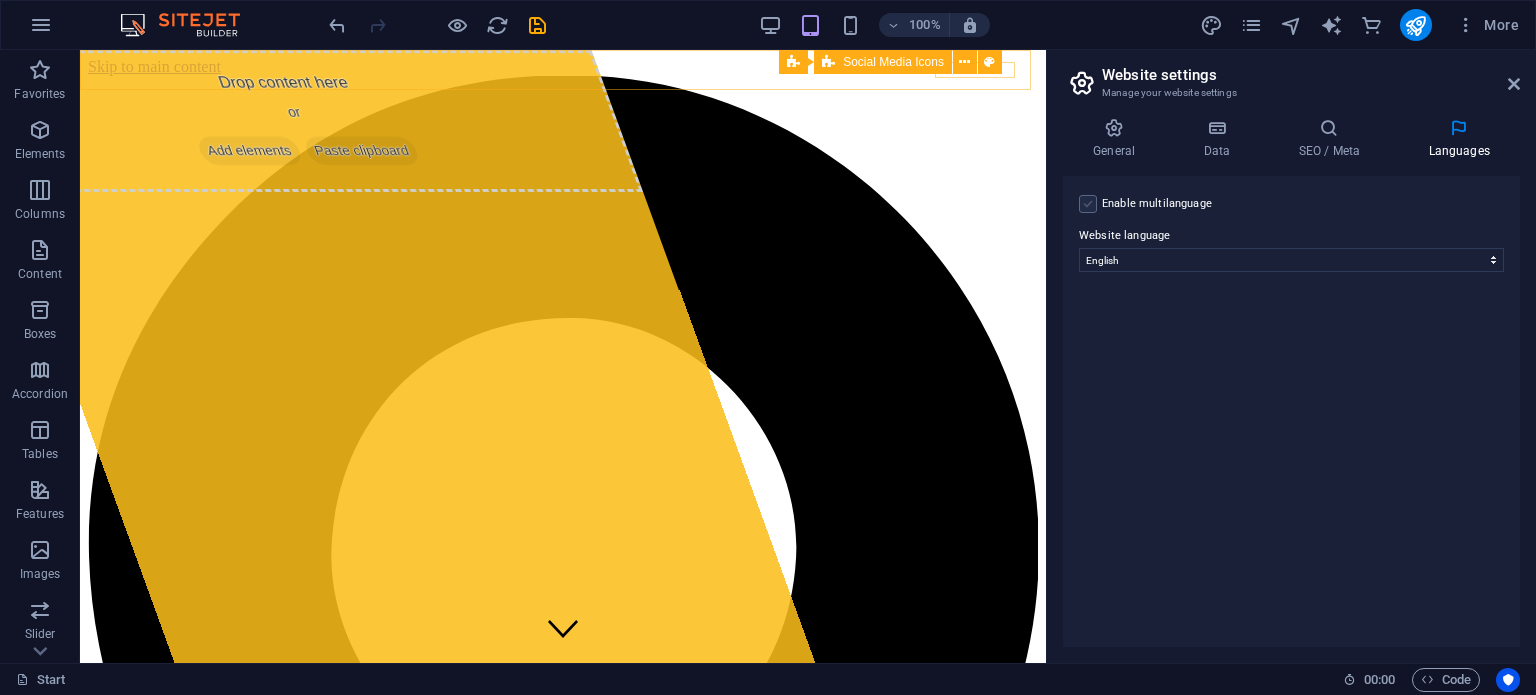 click at bounding box center (1088, 204) 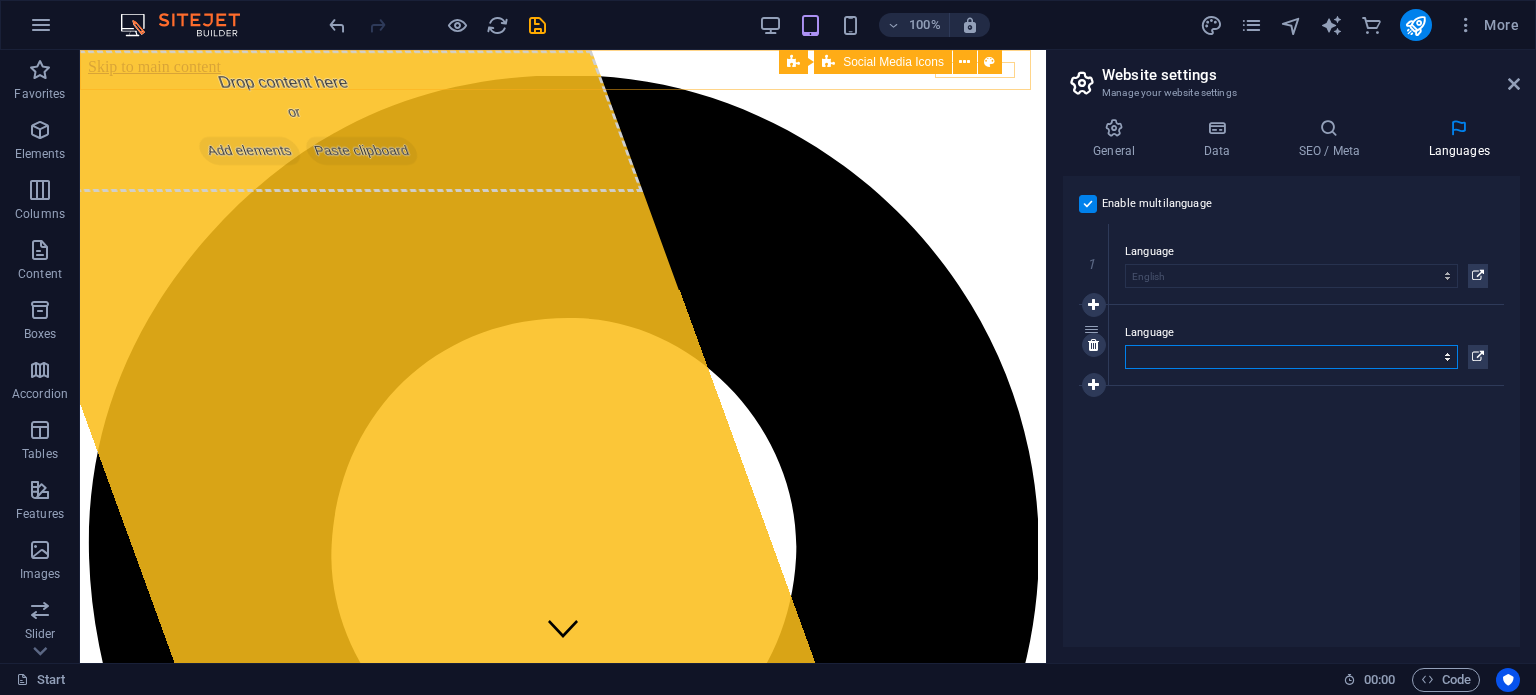 click on "Abkhazian Afar Afrikaans Akan Albanian Amharic Arabic Aragonese Armenian Assamese Avaric Avestan Aymara Azerbaijani Bambara Bashkir Basque Belarusian Bengali Bihari languages Bislama Bokmål Bosnian Breton Bulgarian Burmese Catalan Central Khmer Chamorro Chechen Chinese Church Slavic Chuvash Cornish Corsican Cree Croatian Czech Danish Dutch Dzongkha English Esperanto Estonian Ewe Faroese Farsi (Persian) Fijian Finnish French Fulah Gaelic Galician Ganda Georgian German Greek Greenlandic Guaraní Gujarati Haitian Creole Hausa Hebrew Herero Hindi Hiri Motu Hungarian Icelandic Ido Igbo Indonesian Interlingua Interlingue Inuktitut Inupiaq Irish Italian Japanese Javanese Kannada Kanuri Kashmiri Kazakh Kikuyu Kinyarwanda Komi Kongo Korean Kurdish Kwanyama Kyrgyz Lao Latin Latvian Limburgish Lingala Lithuanian Luba-Katanga Luxembourgish Macedonian Malagasy Malay Malayalam Maldivian Maltese Manx Maori Marathi Marshallese Mongolian Nauru Navajo Ndonga Nepali North Ndebele Northern Sami Norwegian Norwegian Nynorsk Nuosu" at bounding box center (1291, 357) 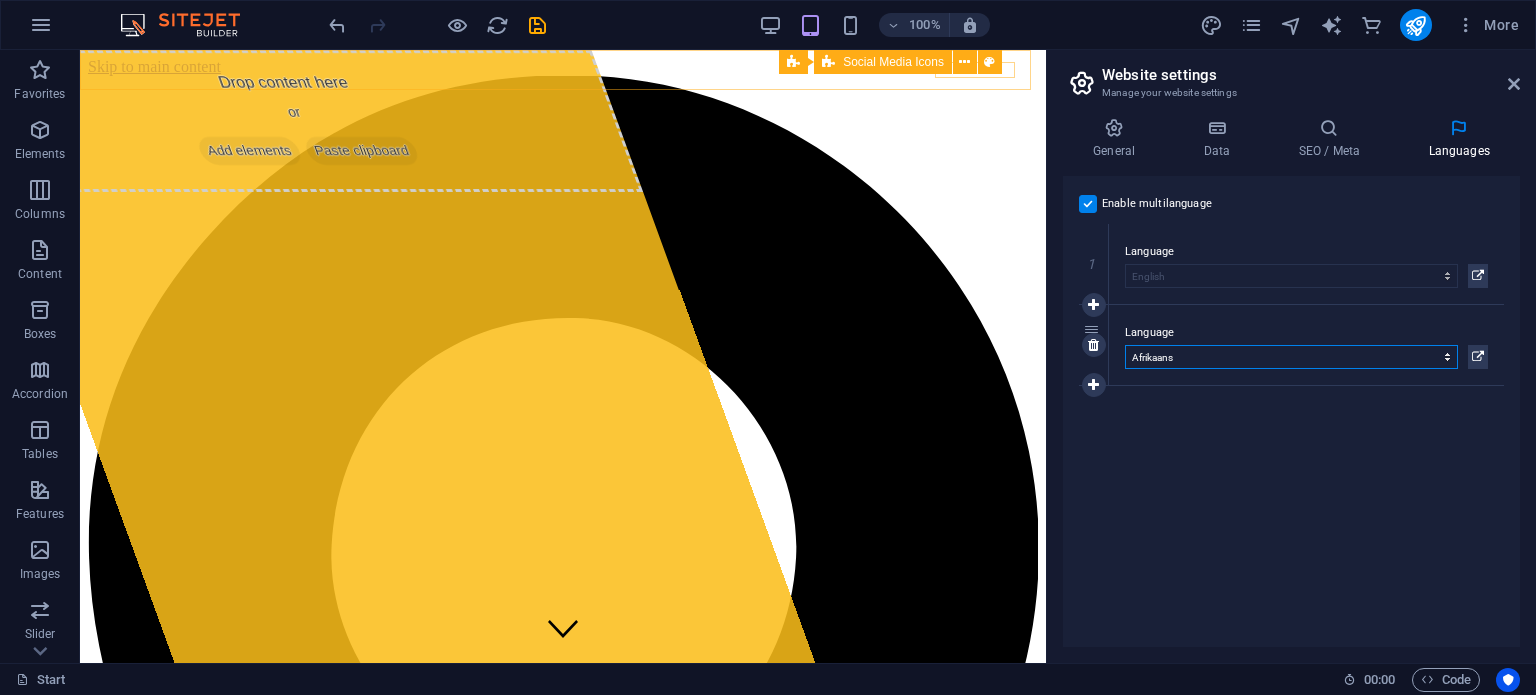 click on "Abkhazian Afar Afrikaans Akan Albanian Amharic Arabic Aragonese Armenian Assamese Avaric Avestan Aymara Azerbaijani Bambara Bashkir Basque Belarusian Bengali Bihari languages Bislama Bokmål Bosnian Breton Bulgarian Burmese Catalan Central Khmer Chamorro Chechen Chinese Church Slavic Chuvash Cornish Corsican Cree Croatian Czech Danish Dutch Dzongkha English Esperanto Estonian Ewe Faroese Farsi (Persian) Fijian Finnish French Fulah Gaelic Galician Ganda Georgian German Greek Greenlandic Guaraní Gujarati Haitian Creole Hausa Hebrew Herero Hindi Hiri Motu Hungarian Icelandic Ido Igbo Indonesian Interlingua Interlingue Inuktitut Inupiaq Irish Italian Japanese Javanese Kannada Kanuri Kashmiri Kazakh Kikuyu Kinyarwanda Komi Kongo Korean Kurdish Kwanyama Kyrgyz Lao Latin Latvian Limburgish Lingala Lithuanian Luba-Katanga Luxembourgish Macedonian Malagasy Malay Malayalam Maldivian Maltese Manx Maori Marathi Marshallese Mongolian Nauru Navajo Ndonga Nepali North Ndebele Northern Sami Norwegian Norwegian Nynorsk Nuosu" at bounding box center (1291, 357) 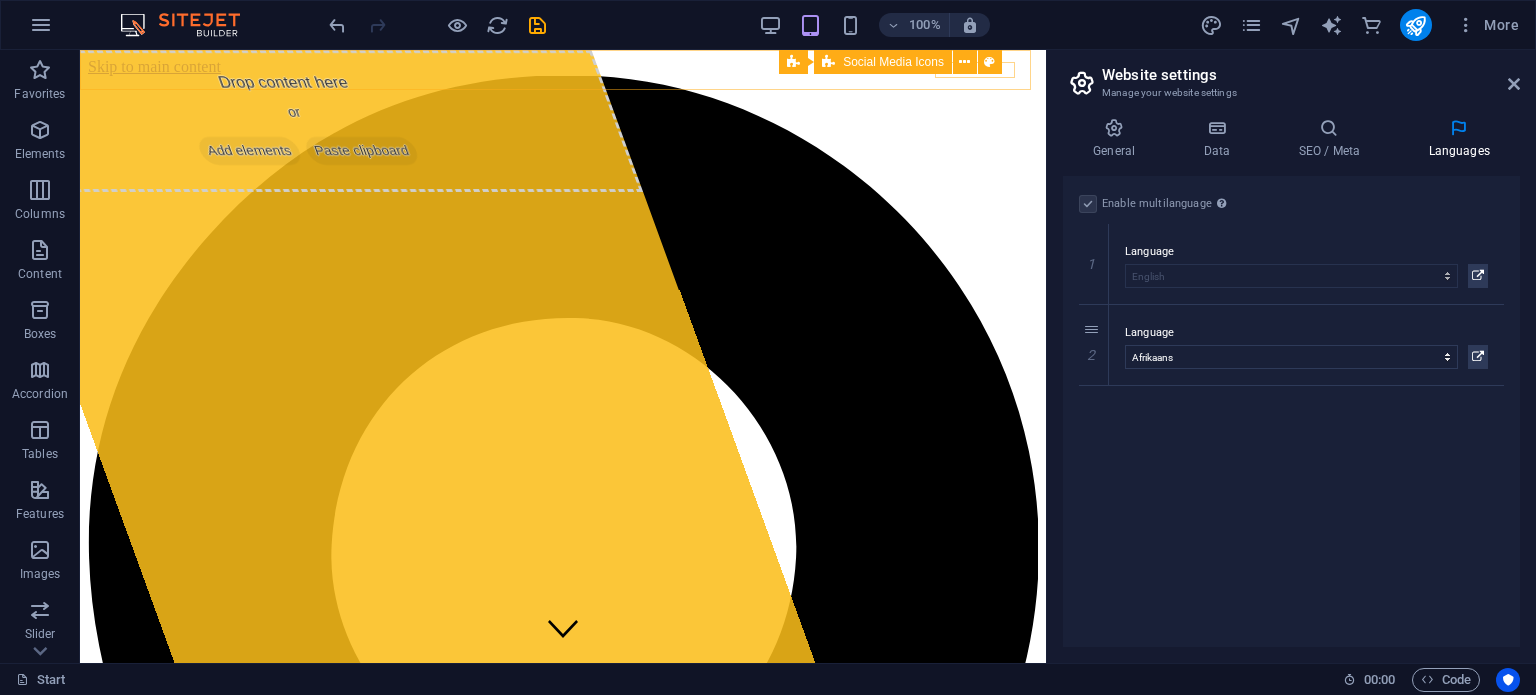 click on "Enable multilanguage To disable multilanguage delete all languages until only one language remains. Website language Abkhazian Afar Afrikaans Akan Albanian Amharic Arabic Aragonese Armenian Assamese Avaric Avestan Aymara Azerbaijani Bambara Bashkir Basque Belarusian Bengali Bihari languages Bislama Bokmål Bosnian Breton Bulgarian Burmese Catalan Central Khmer Chamorro Chechen Chinese Church Slavic Chuvash Cornish Corsican Cree Croatian Czech Danish Dutch Dzongkha English Esperanto Estonian Ewe Faroese Farsi (Persian) Fijian Finnish French Fulah Gaelic Galician Ganda Georgian German Greek Greenlandic Guaraní Gujarati Haitian Creole Hausa Hebrew Herero Hindi Hiri Motu Hungarian Icelandic Ido Igbo Indonesian Interlingua Interlingue Inuktitut Inupiaq Irish Italian Japanese Javanese Kannada Kanuri Kashmiri Kazakh Kikuyu Kinyarwanda Komi Kongo Korean Kurdish Kwanyama Kyrgyz Lao Latin Latvian Limburgish Lingala Lithuanian Luba-Katanga Luxembourgish Macedonian Malagasy Malay Malayalam Maldivian Maltese Manx Maori 1" at bounding box center (1291, 411) 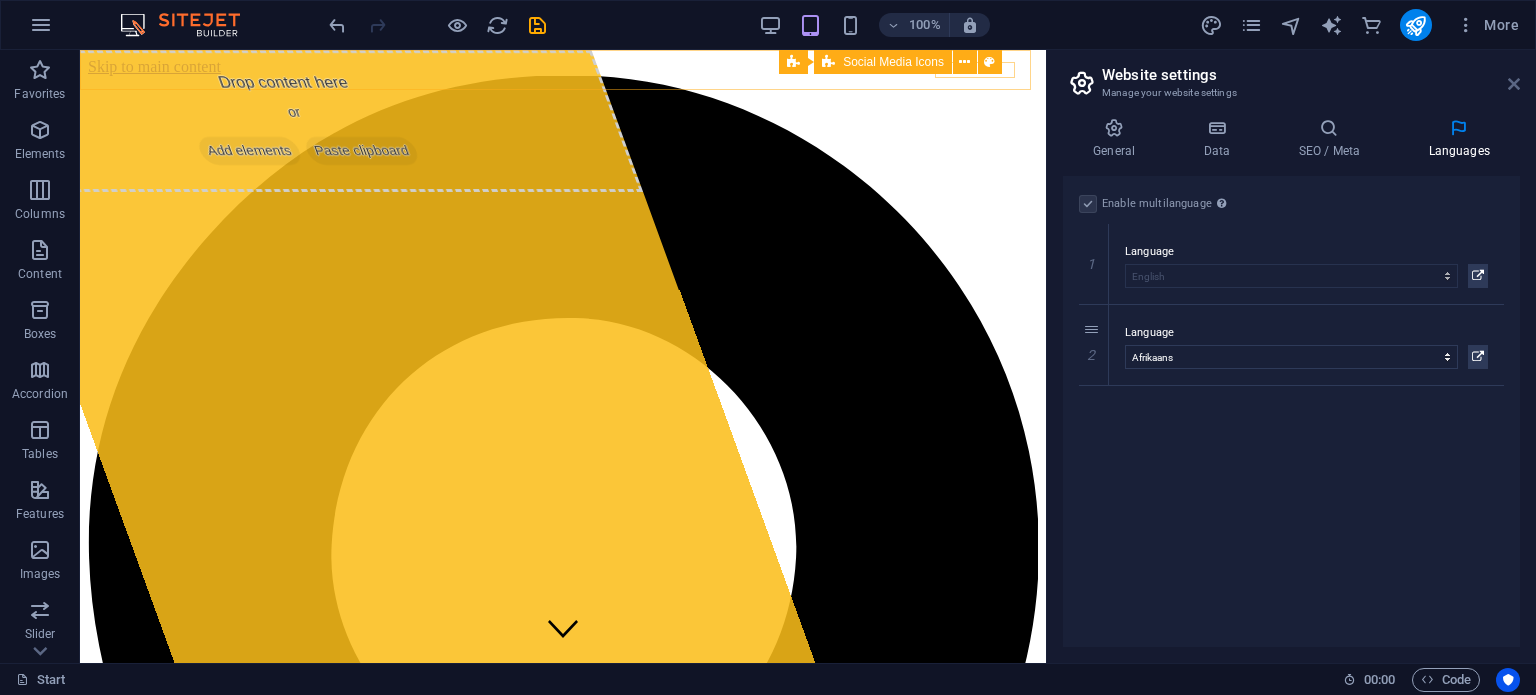click at bounding box center (1514, 84) 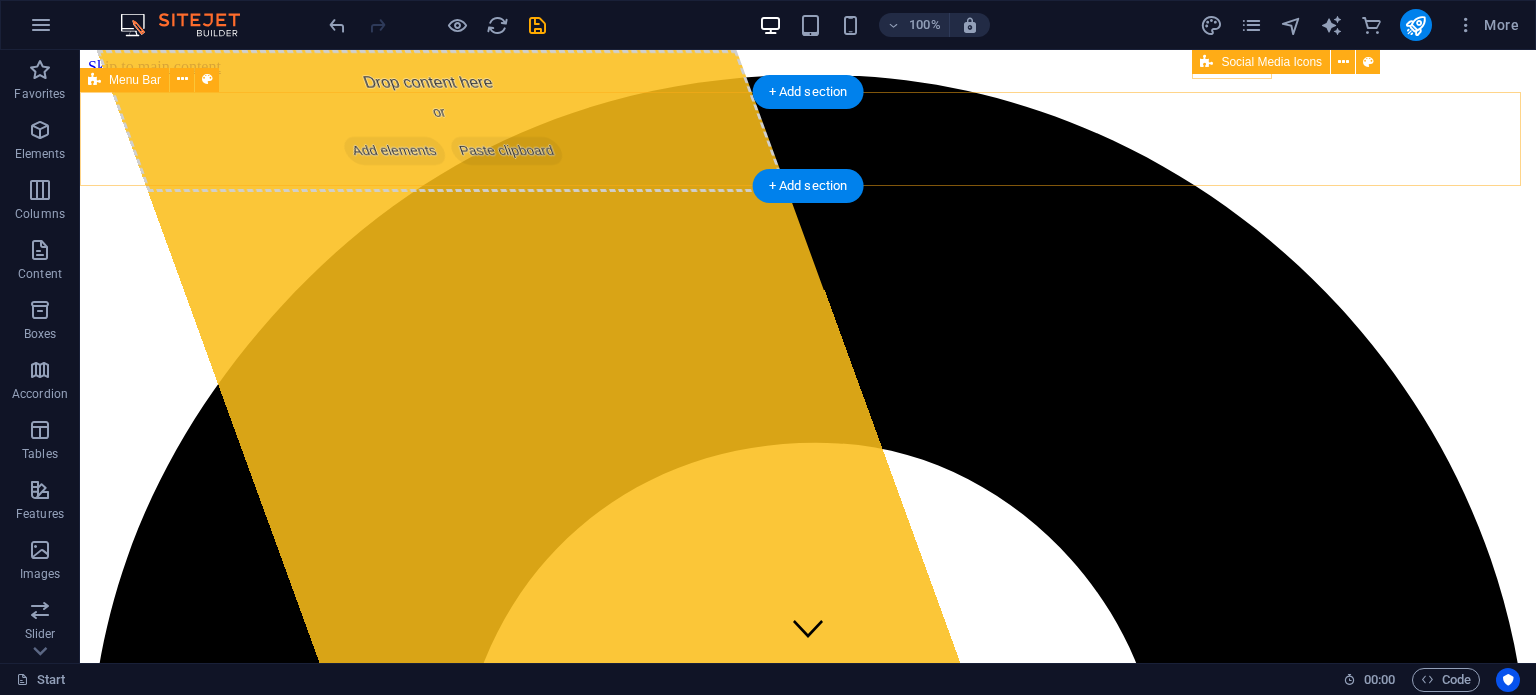 click on "Home About Services Projects FAQ Contact" at bounding box center (808, 11701) 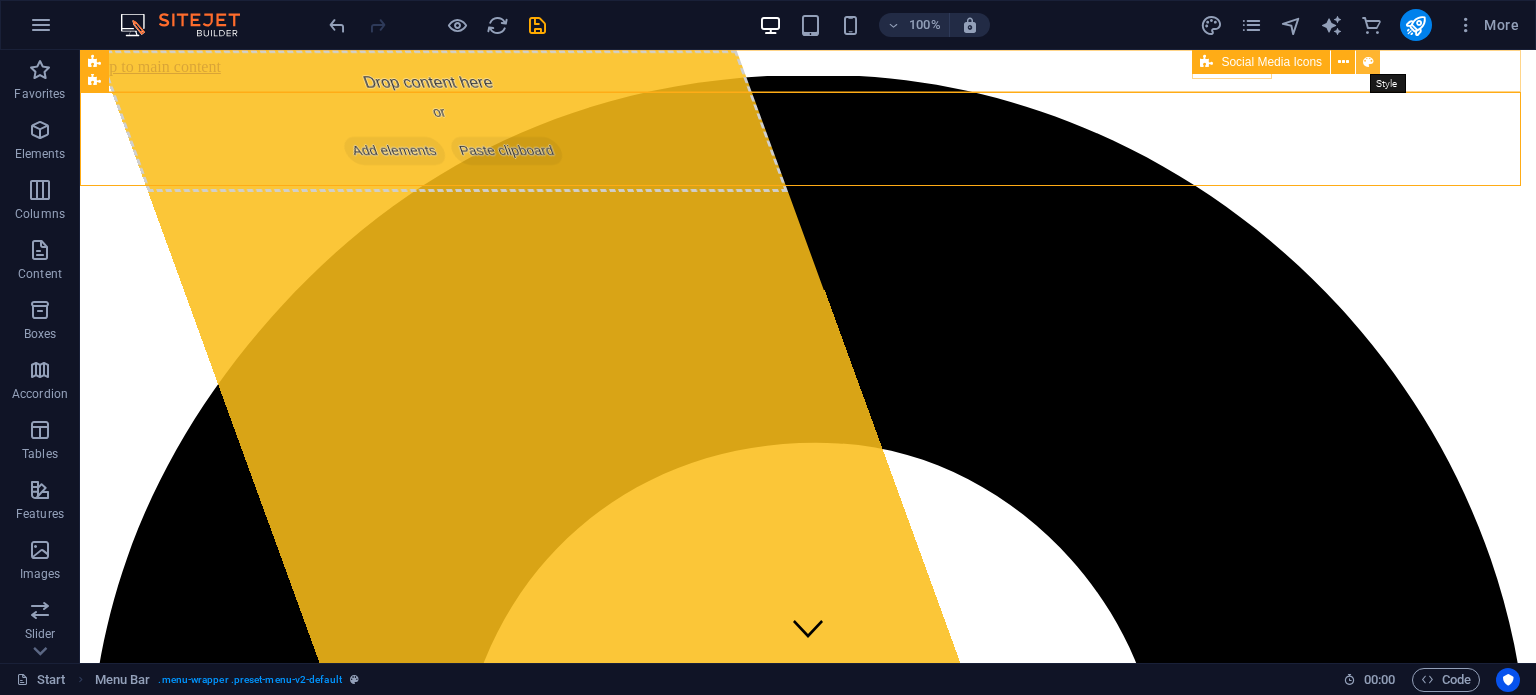 click at bounding box center (1368, 62) 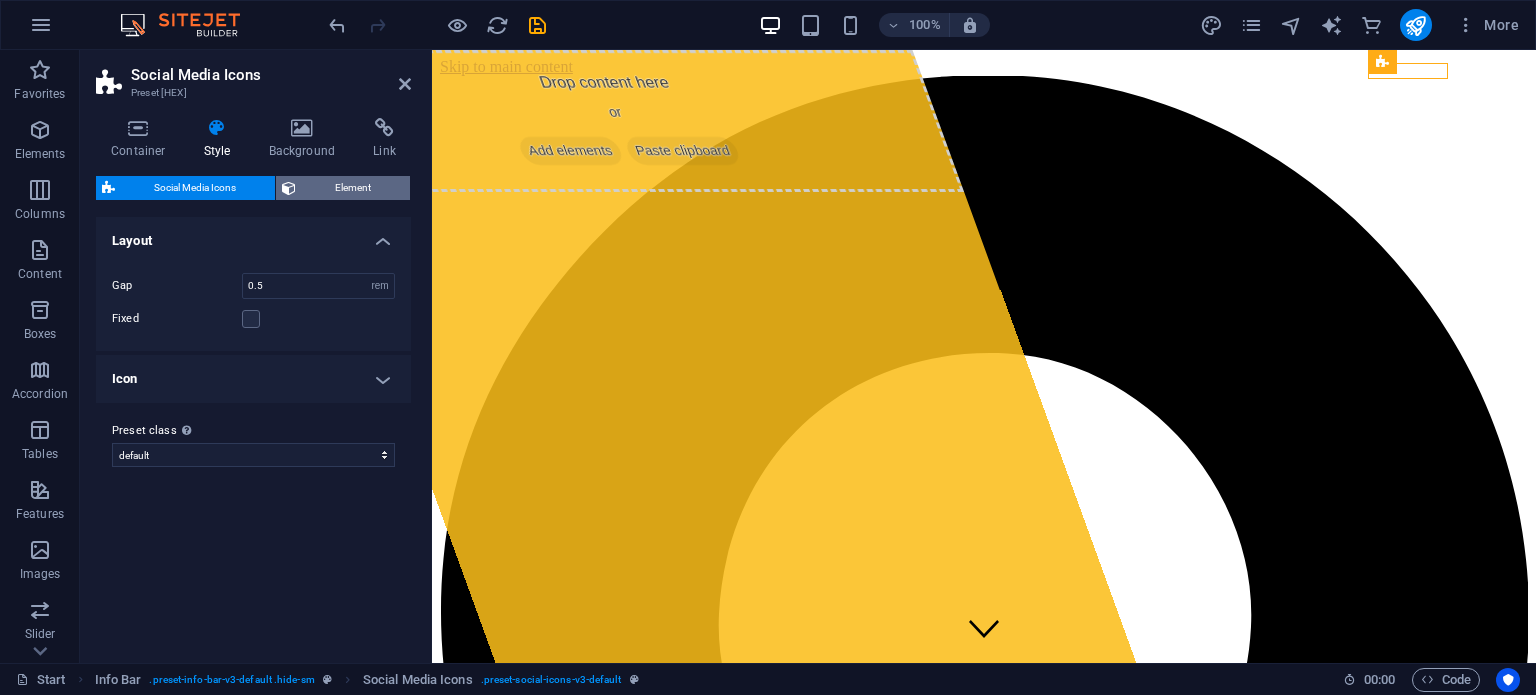 click on "Element" at bounding box center [353, 188] 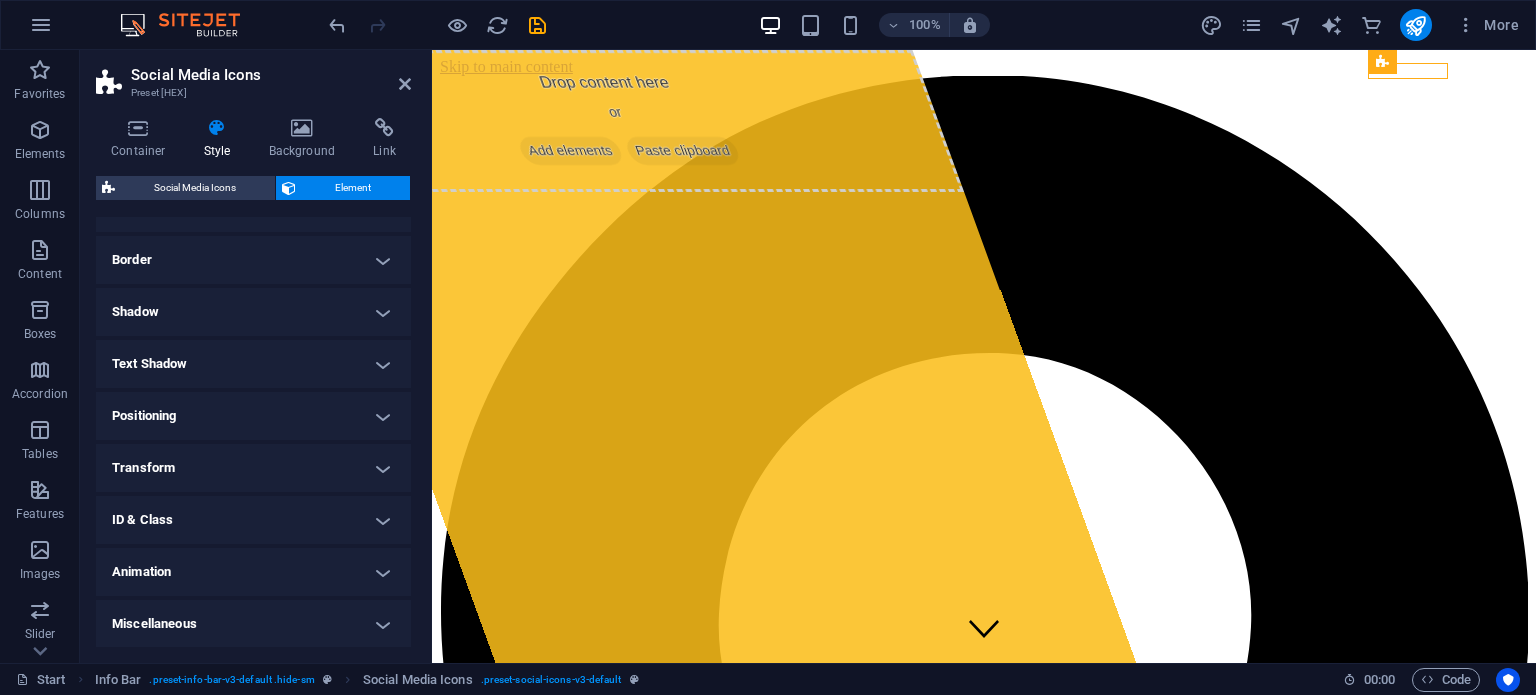 scroll, scrollTop: 0, scrollLeft: 0, axis: both 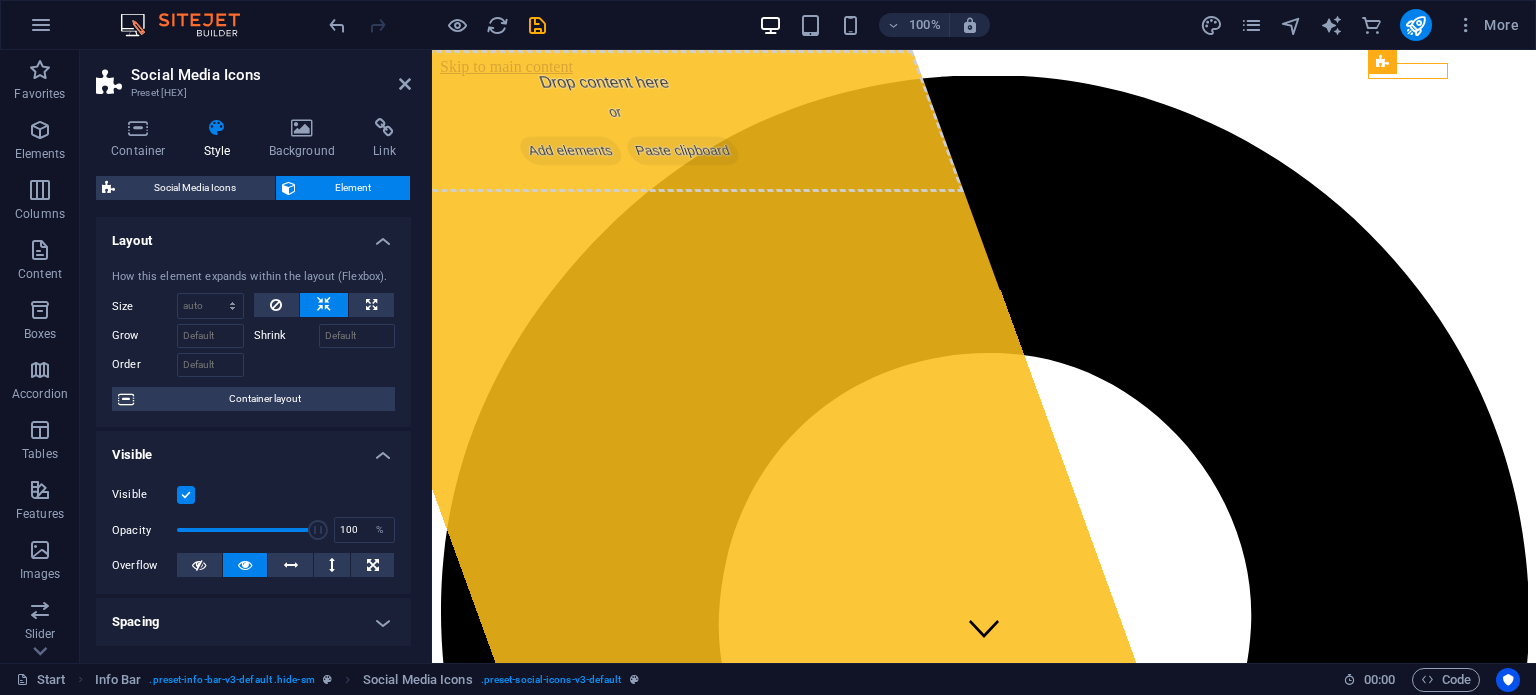 drag, startPoint x: 409, startPoint y: 345, endPoint x: 7, endPoint y: 165, distance: 440.45886 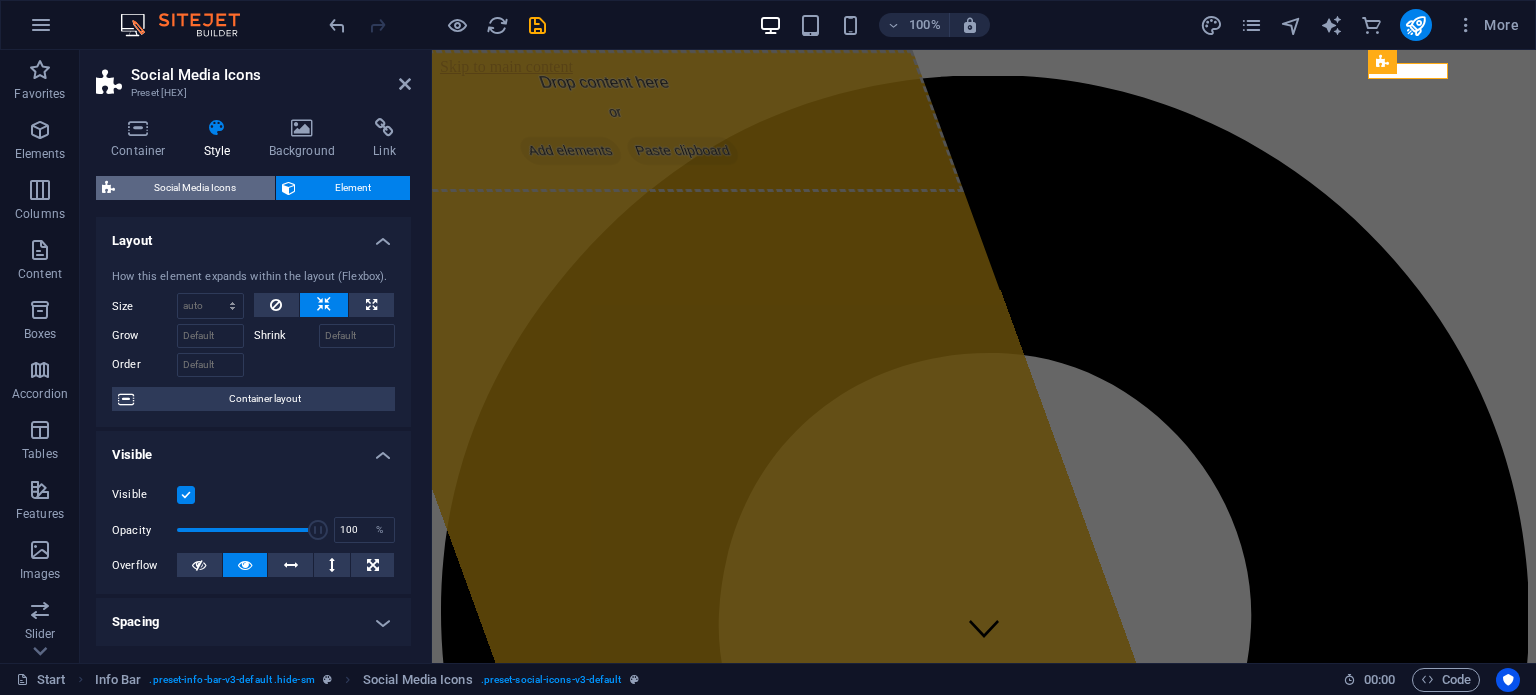 click on "Social Media Icons" at bounding box center [195, 188] 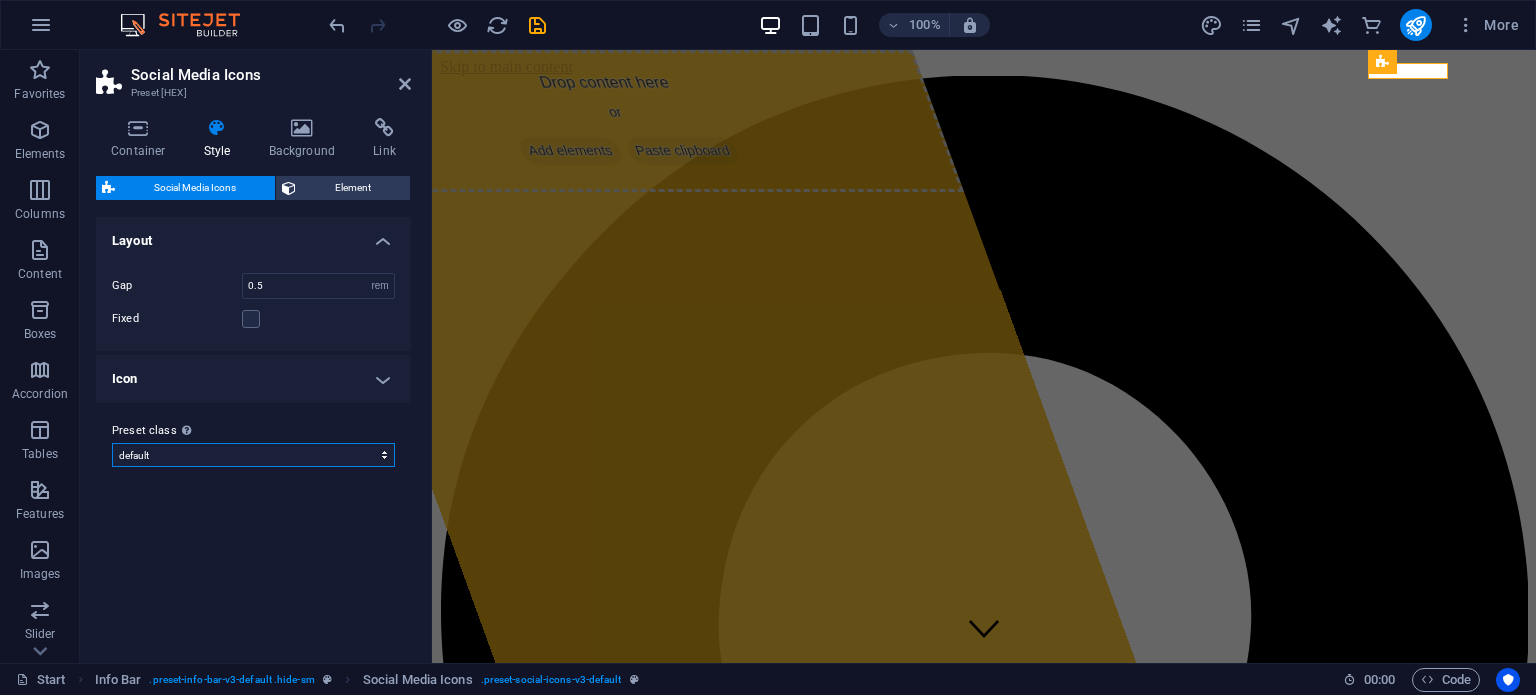 click on "default Add preset class" at bounding box center (253, 455) 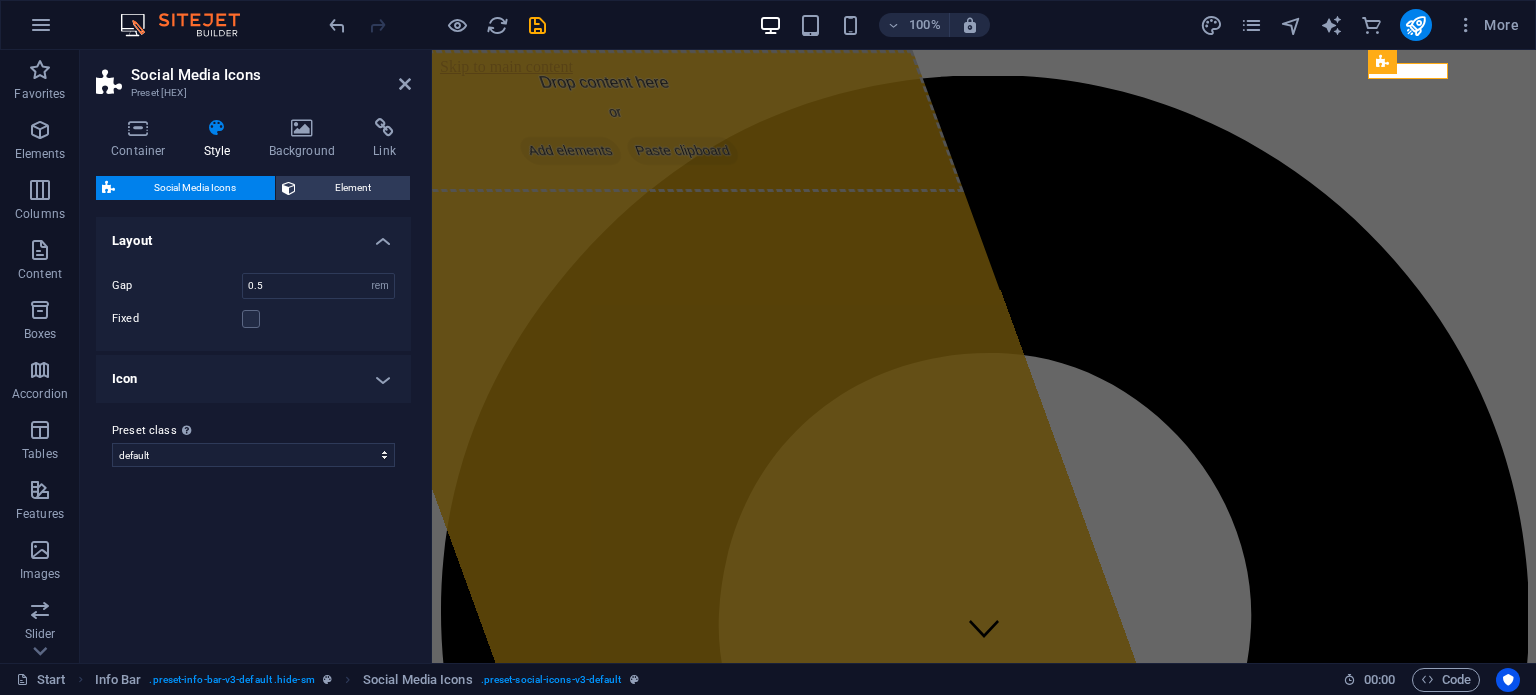 click on "Variants Default Layout Gap [VALUE] [UNIT] [PERCENT] [UNIT] [UNIT] [UNIT] Min. height [VALUE] [UNIT] [UNIT] [UNIT] [UNIT] Width Default [VALUE] [UNIT] [UNIT] [UNIT] [UNIT] Min. width [VALUE] [UNIT] [UNIT] [UNIT] Content width Default Custom width Width Default [VALUE] [UNIT] [UNIT] [UNIT] Min. width [VALUE] [UNIT] [UNIT] [UNIT] Default padding Custom spacing Default content width and padding can be changed under Design. Edit design Layout (Flexbox) Alignment Determines the flex direction. Default Main axis Determine how elements should behave along the main axis inside this container (justify content). Default Side axis Control the vertical direction of the element inside of the container (align items). Default Wrap Default On Off Fill Controls the distances and direction of elements on the y-axis across several lines (align content). Default Accessibility ARIA helps assistive technologies (like screen readers) to understand the role, state, and behavior of web elements Role The ARIA role defines the purpose of an element. None Alert Article Banner Comment" at bounding box center [253, 432] 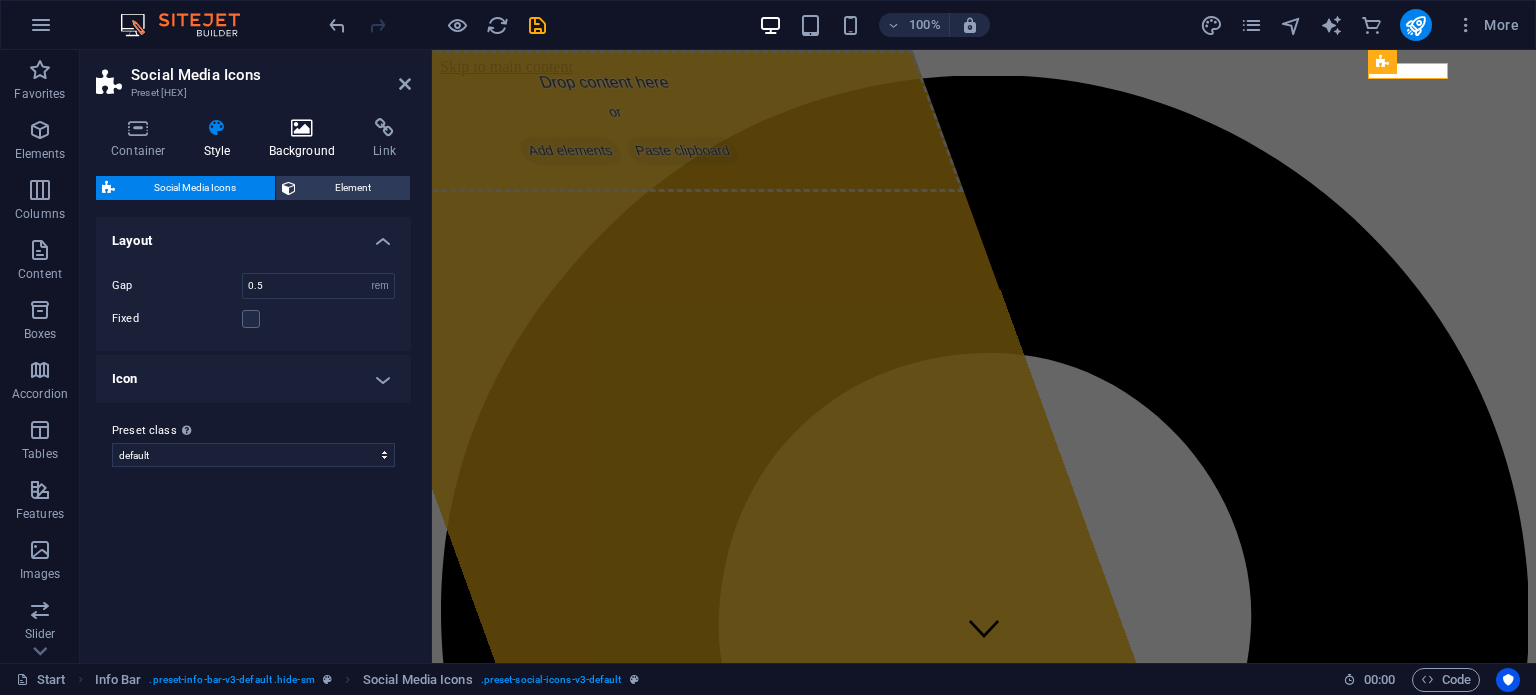 click on "Background" at bounding box center [306, 139] 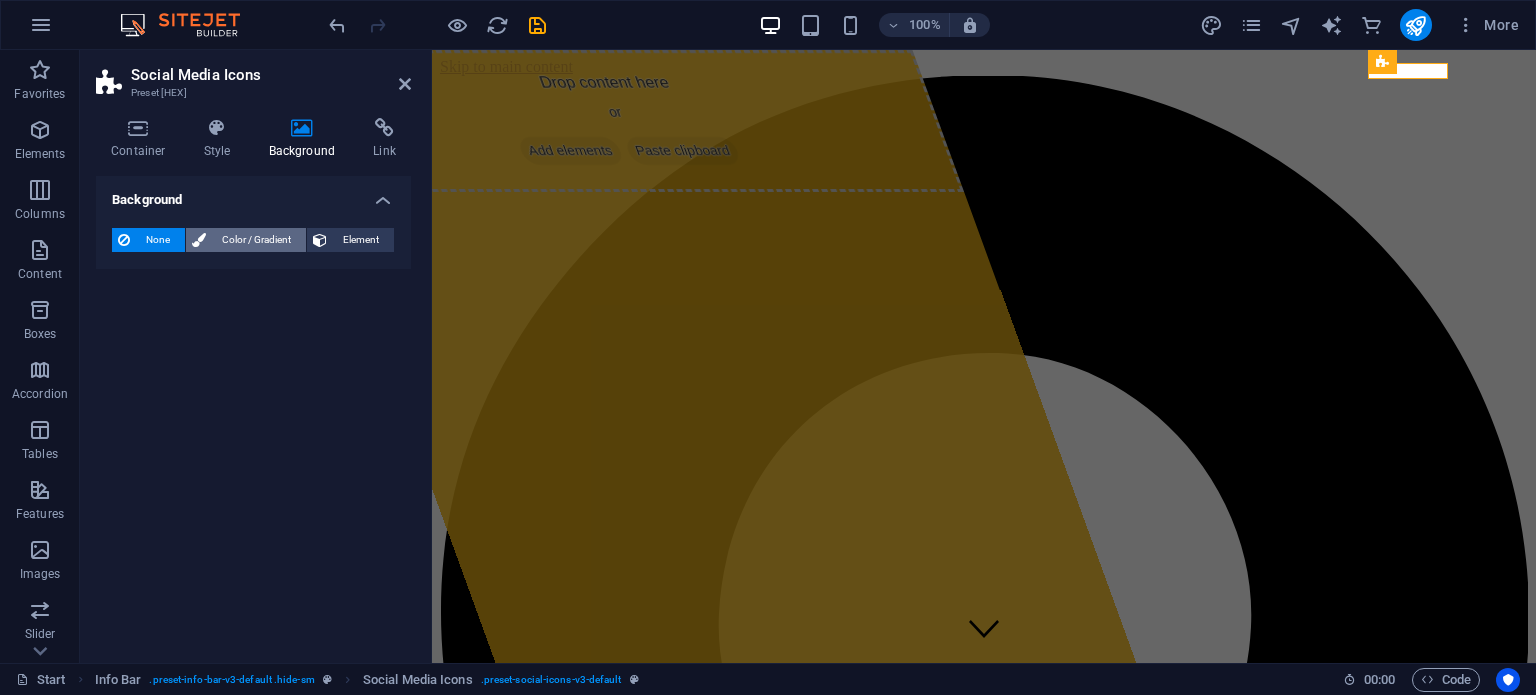 click on "Color / Gradient" at bounding box center [256, 240] 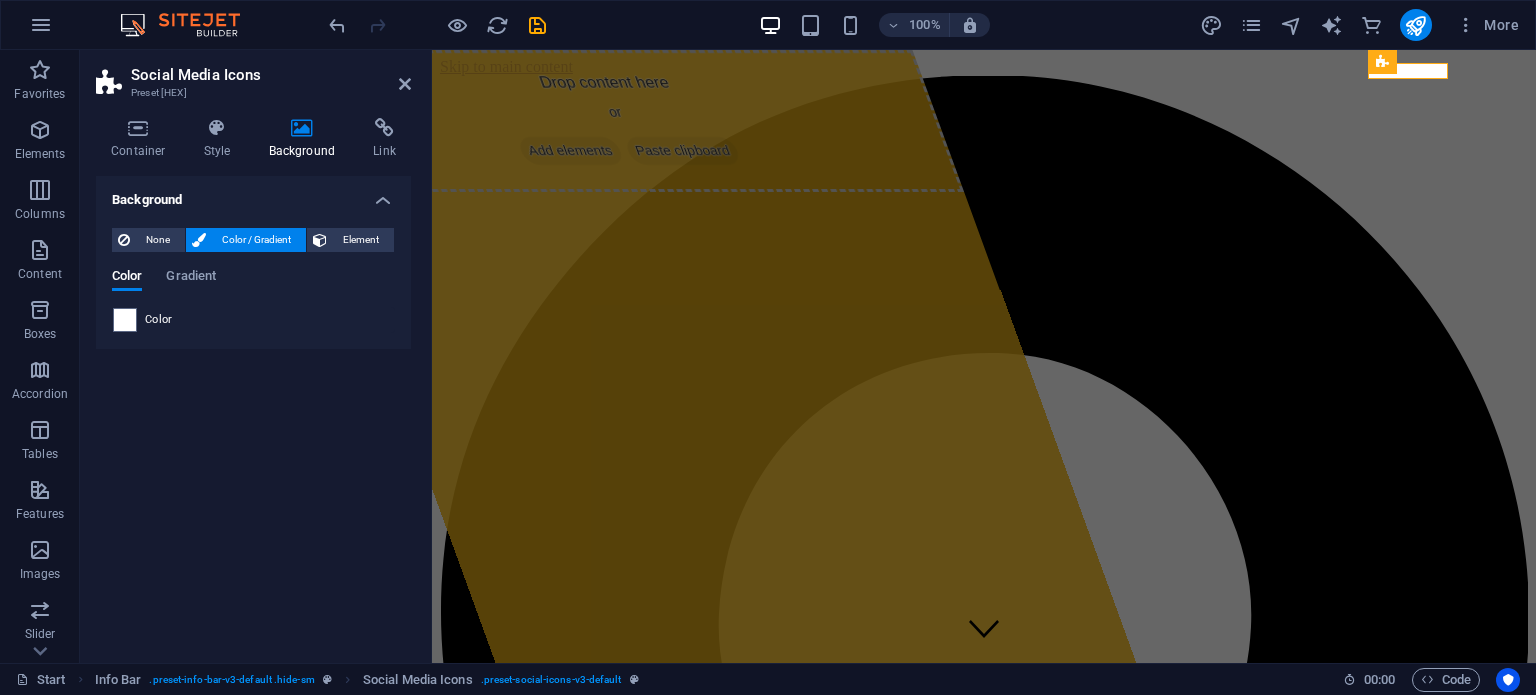 click on "Color" at bounding box center (159, 320) 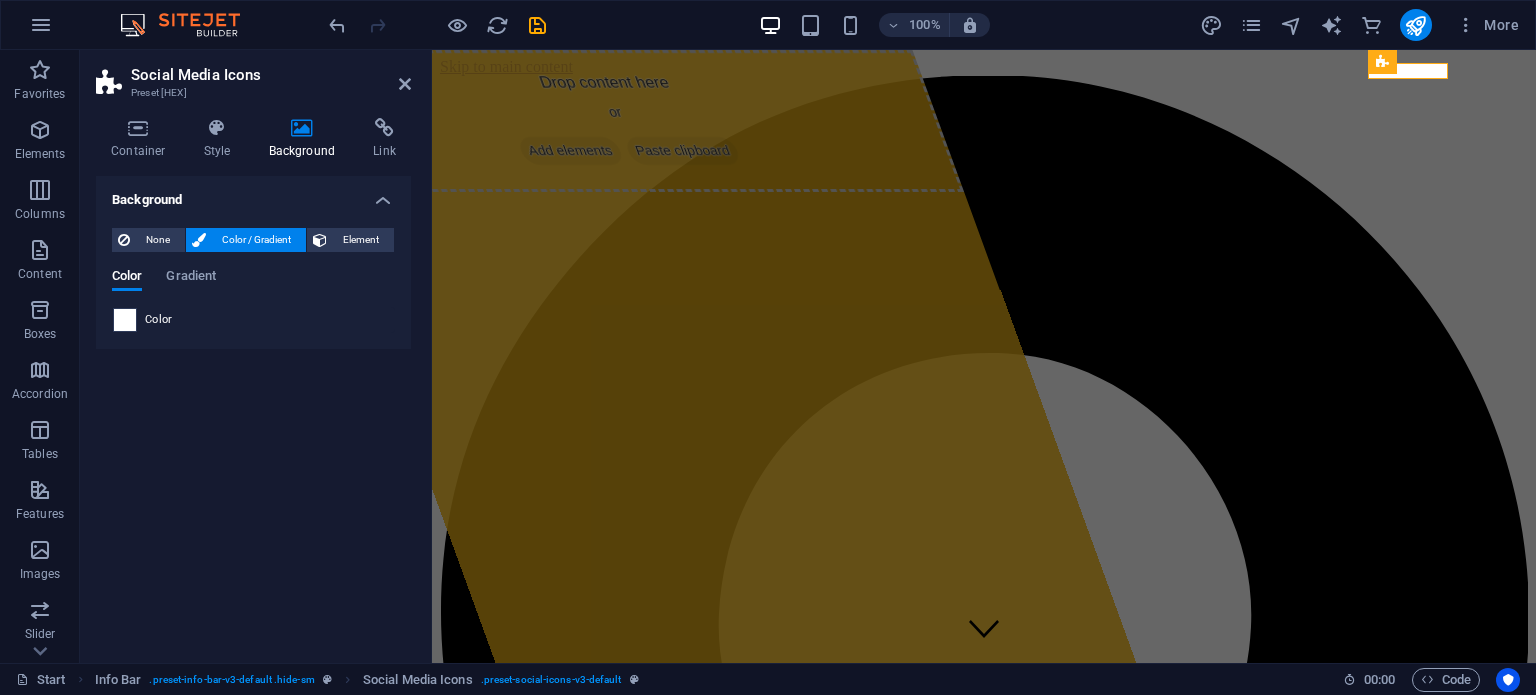 click at bounding box center (125, 320) 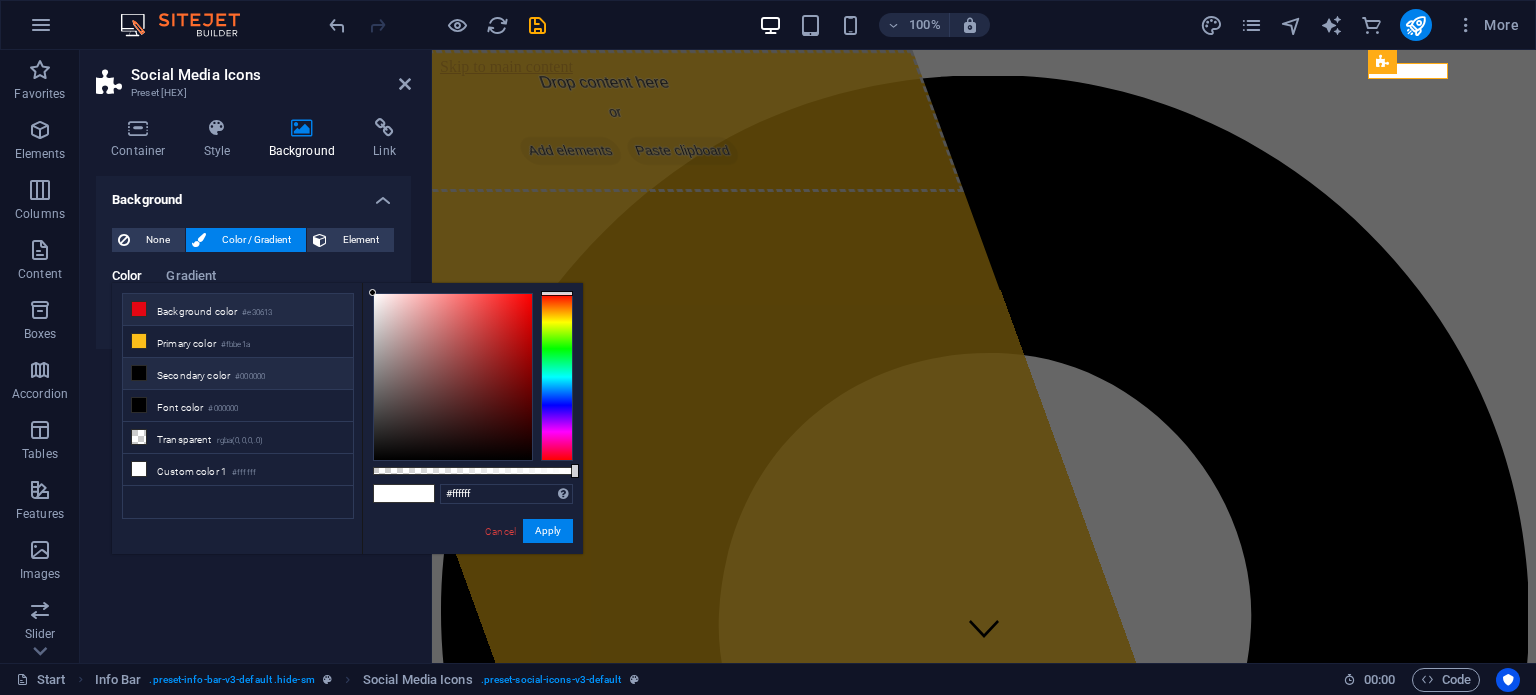 drag, startPoint x: 164, startPoint y: 372, endPoint x: 185, endPoint y: 303, distance: 72.12489 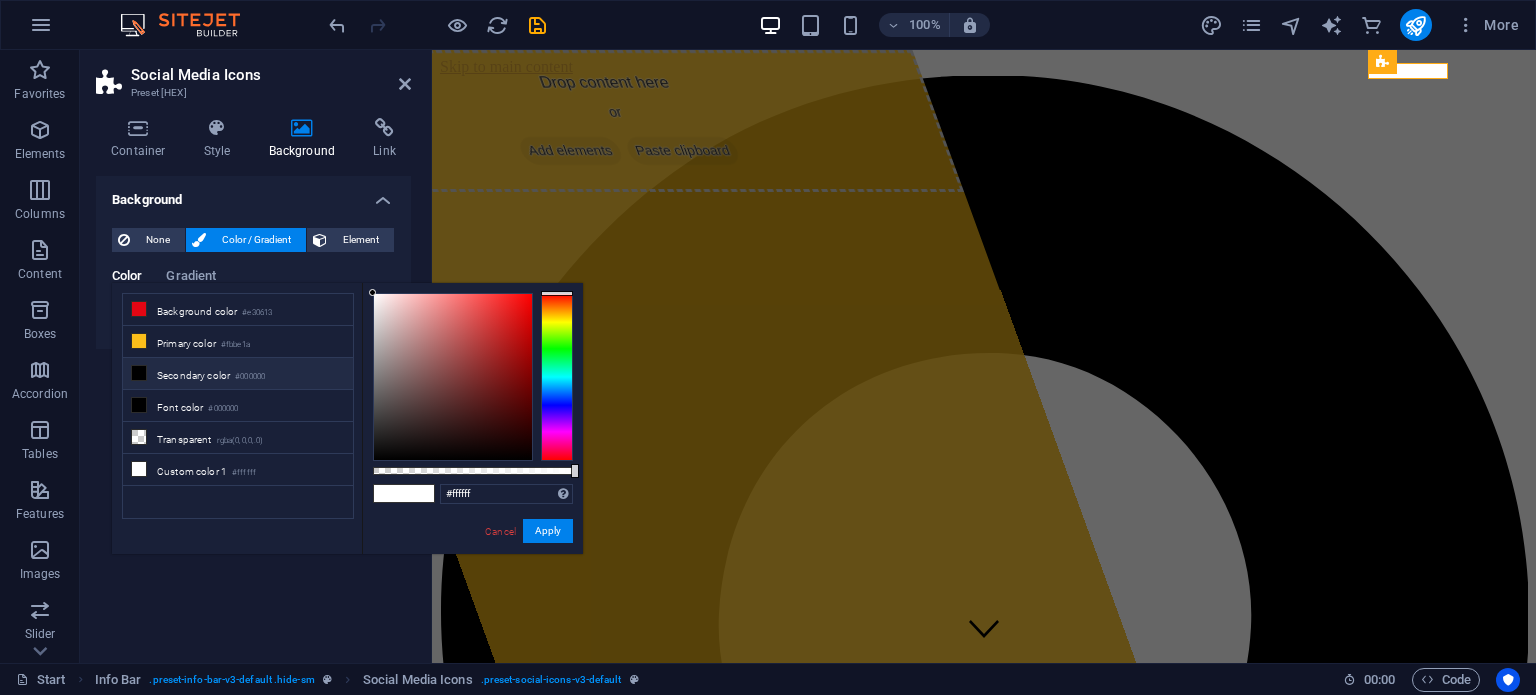 click on "less
Background color
[HEX]
Primary color
[HEX]
Secondary color
[HEX]
Font color
[HEX]" at bounding box center [347, 418] 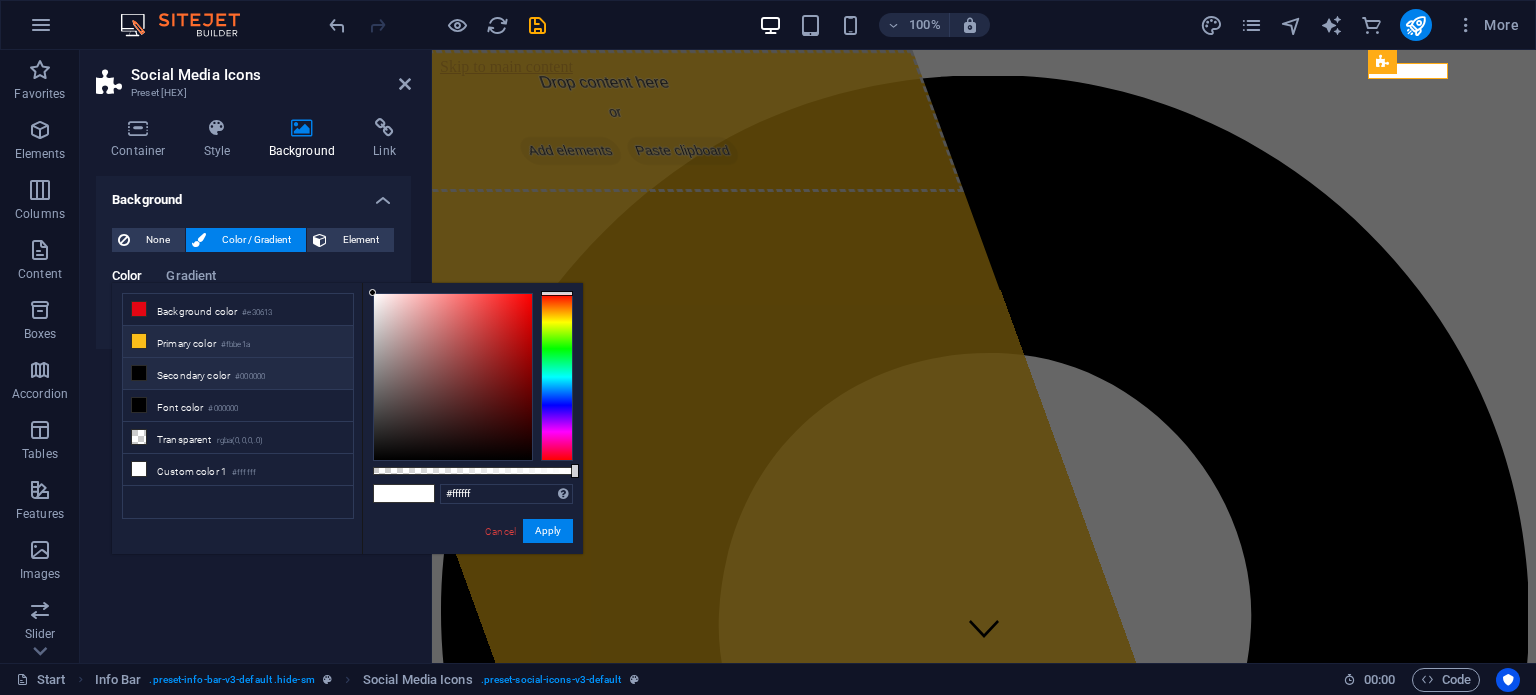 click on "Primary color
#fbbe1a" at bounding box center (238, 342) 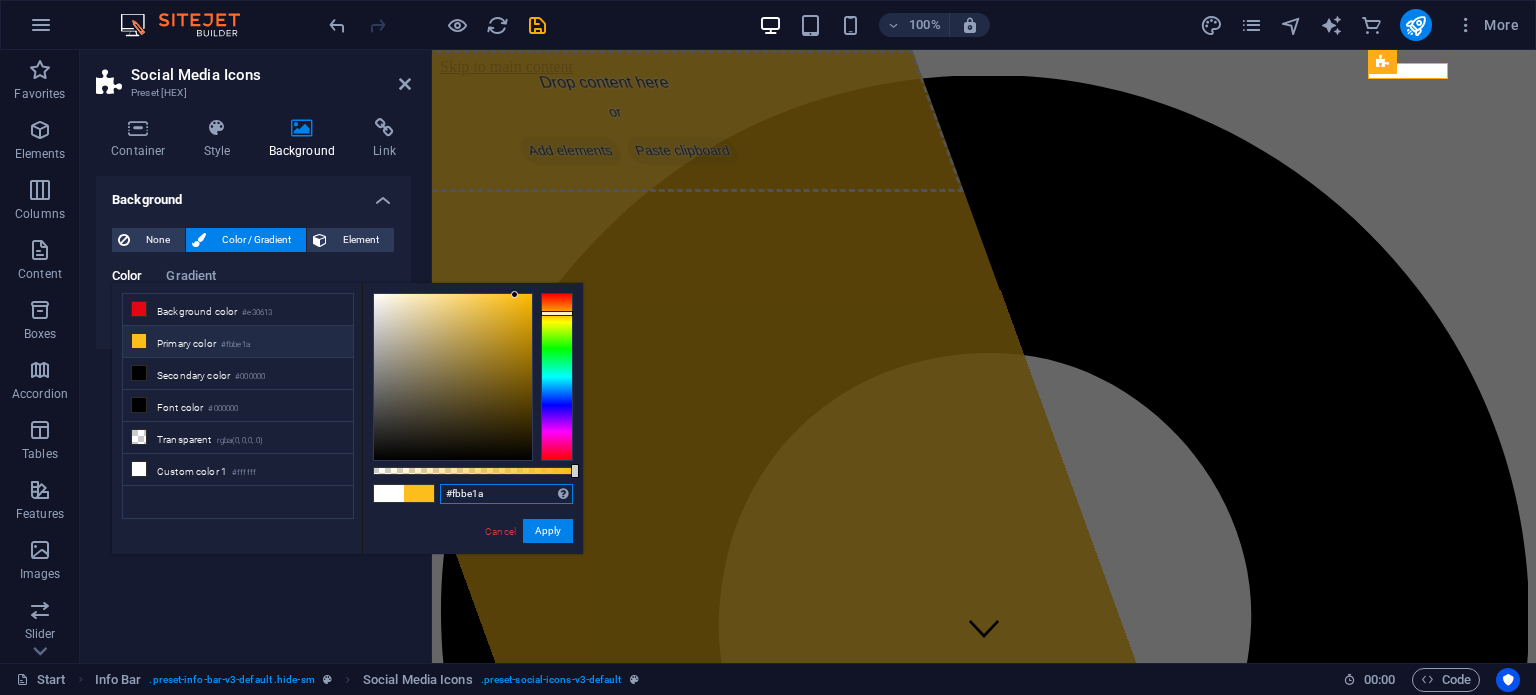 drag, startPoint x: 497, startPoint y: 495, endPoint x: 400, endPoint y: 505, distance: 97.5141 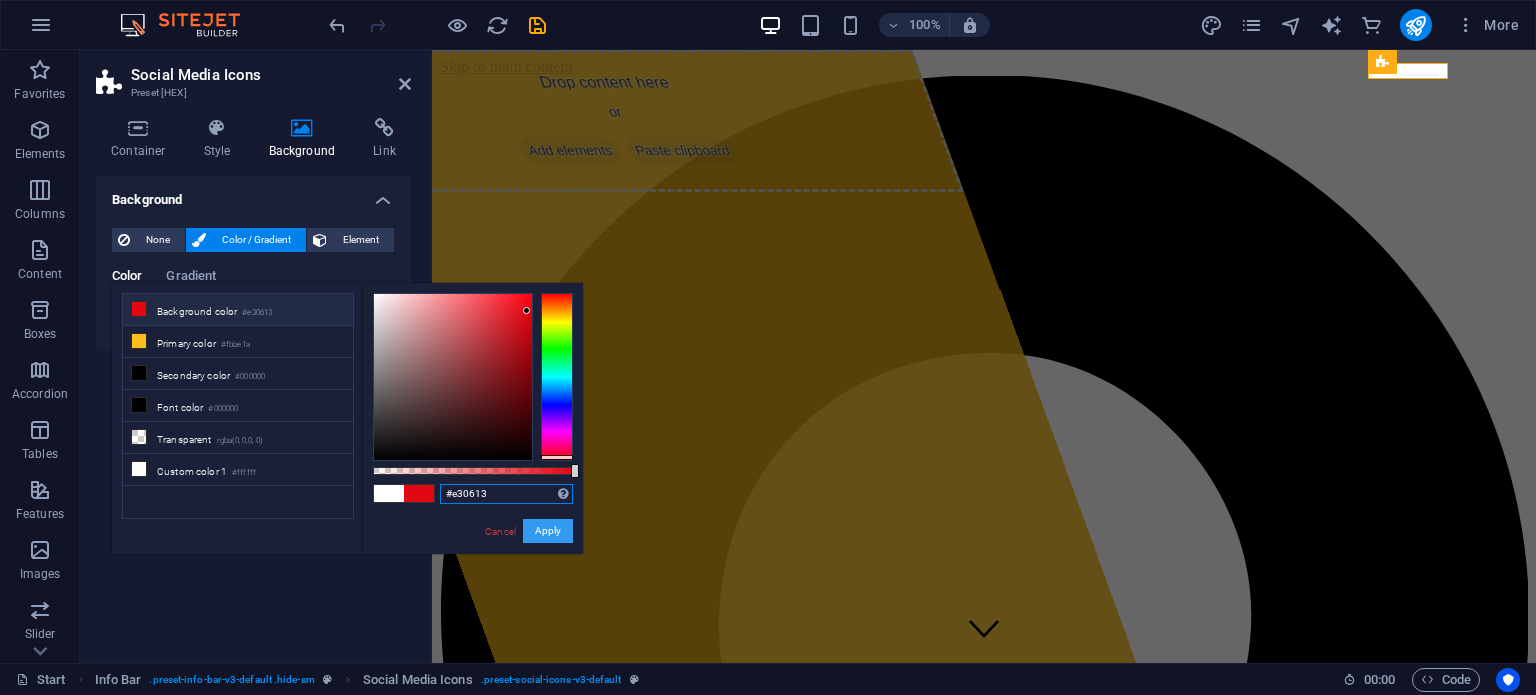 type on "#e30613" 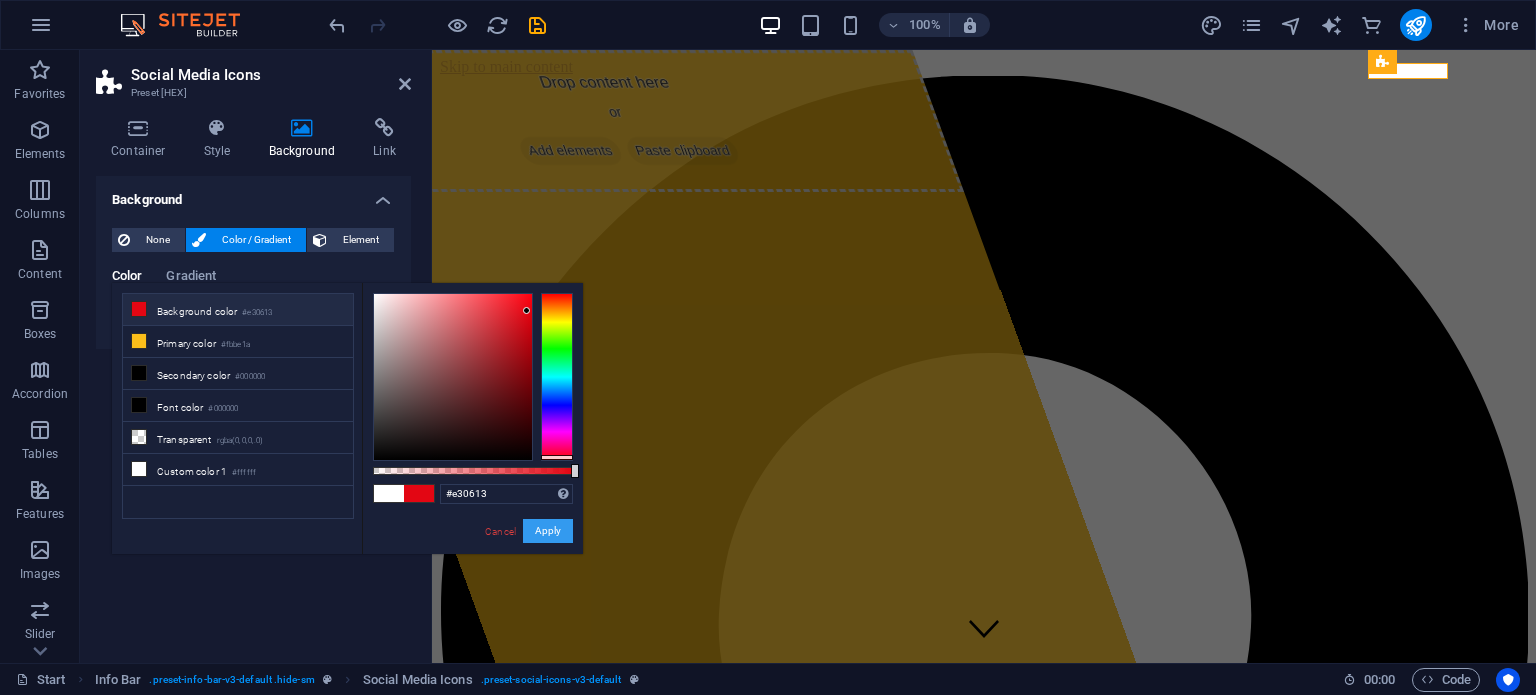 click on "Apply" at bounding box center [548, 531] 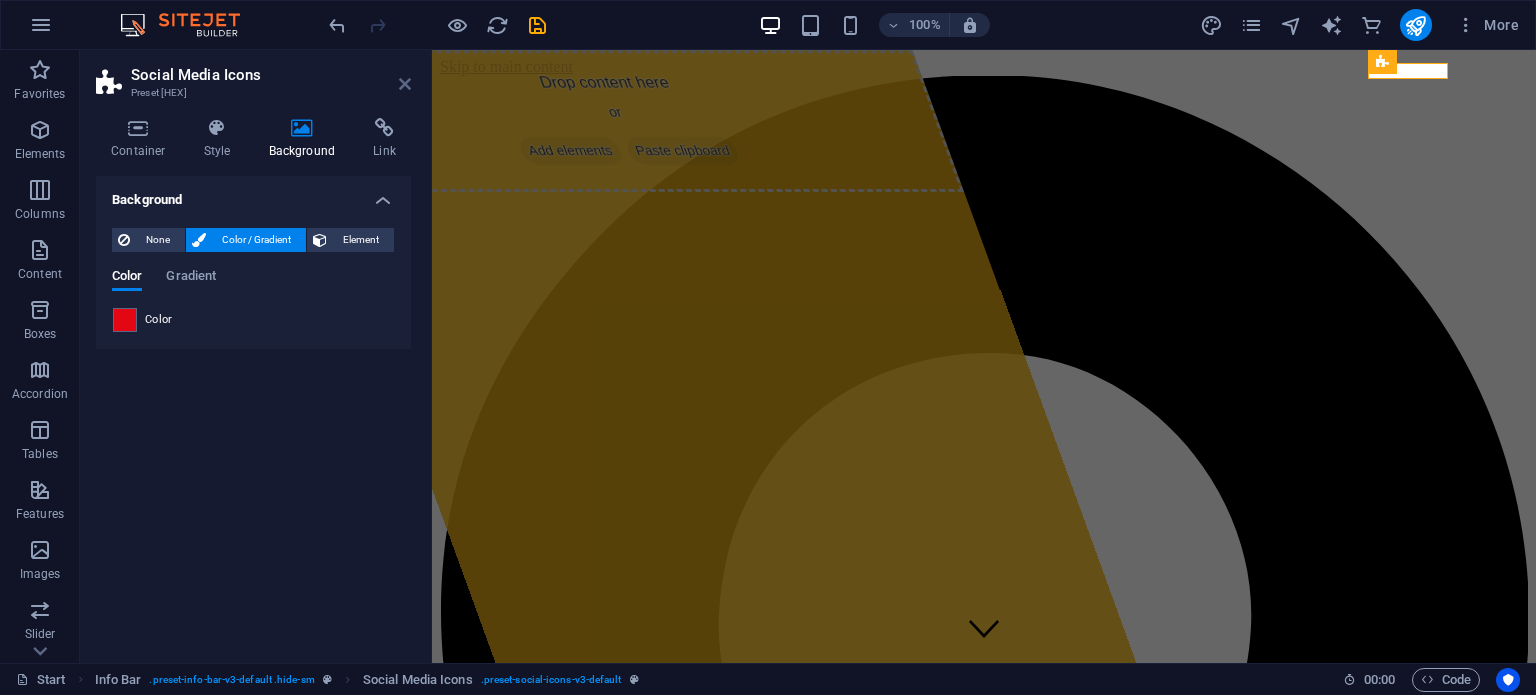click at bounding box center (405, 84) 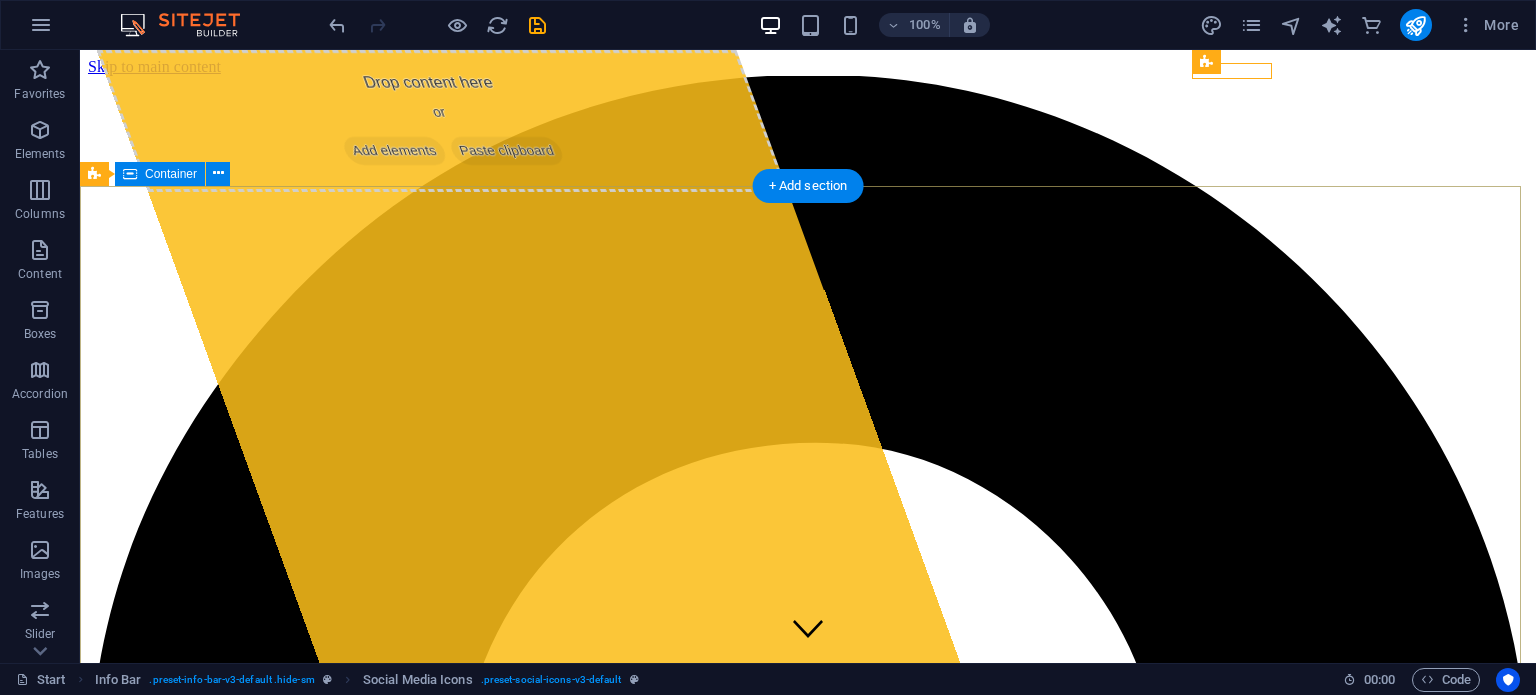 click on "Drop content here or  Add elements  Paste clipboard [DOMAIN] Lorem ipsum dolor sit amet, consectetur adipisicing elit. Natus, dolores, at, nisi eligendi repellat voluptatem minima officia veritatis quasi animi porro laudantium dicta dolor voluptate non maiores ipsum reprehenderit odio fugiat reicid. Learn more View Services" at bounding box center [808, 13421] 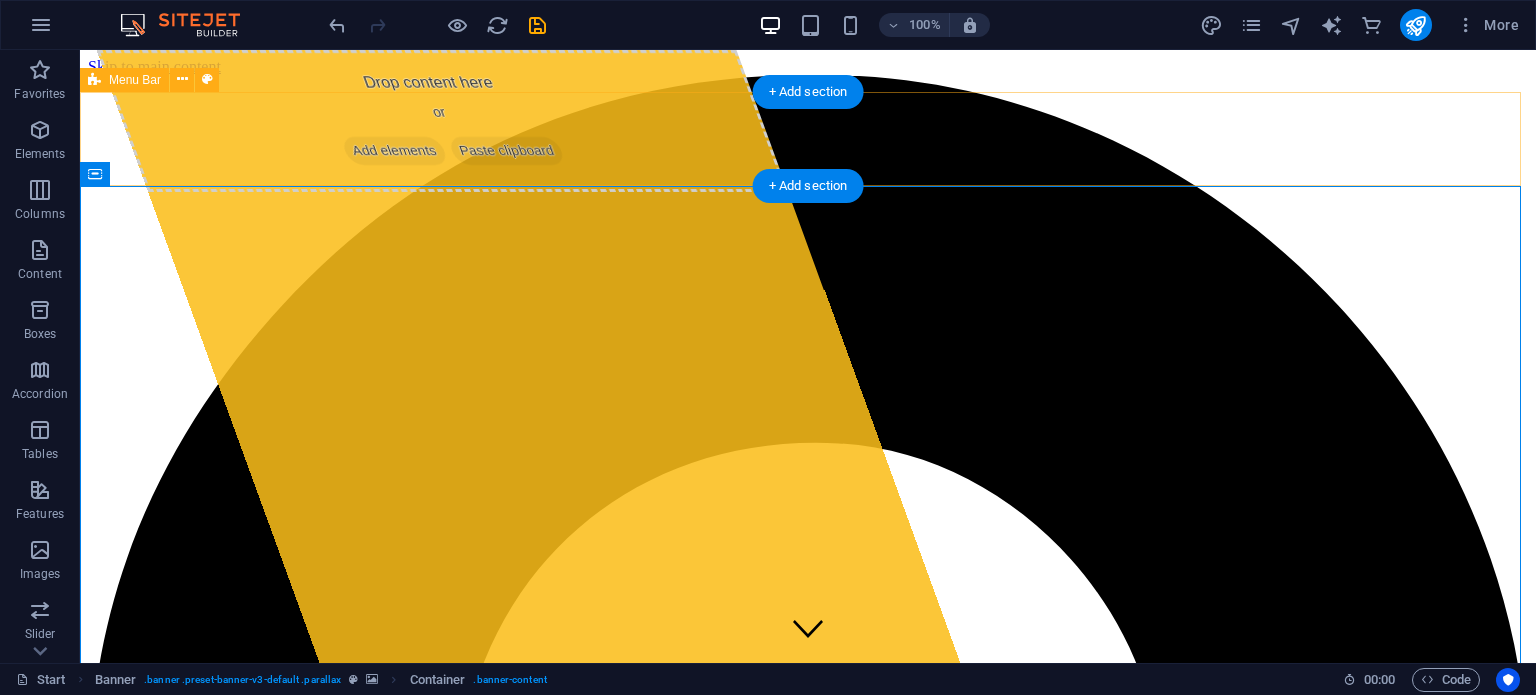click on "Home About Services Projects FAQ Contact" at bounding box center (808, 11701) 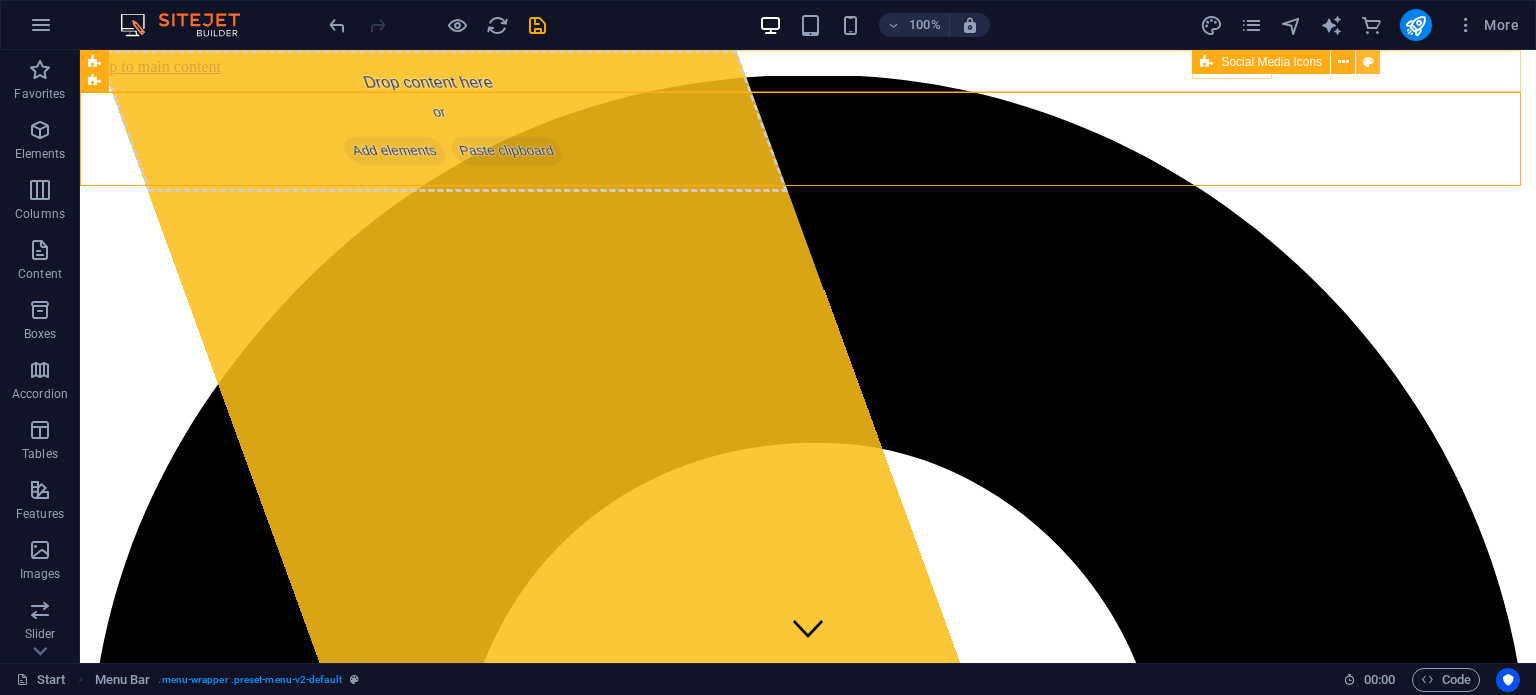 click at bounding box center [1368, 62] 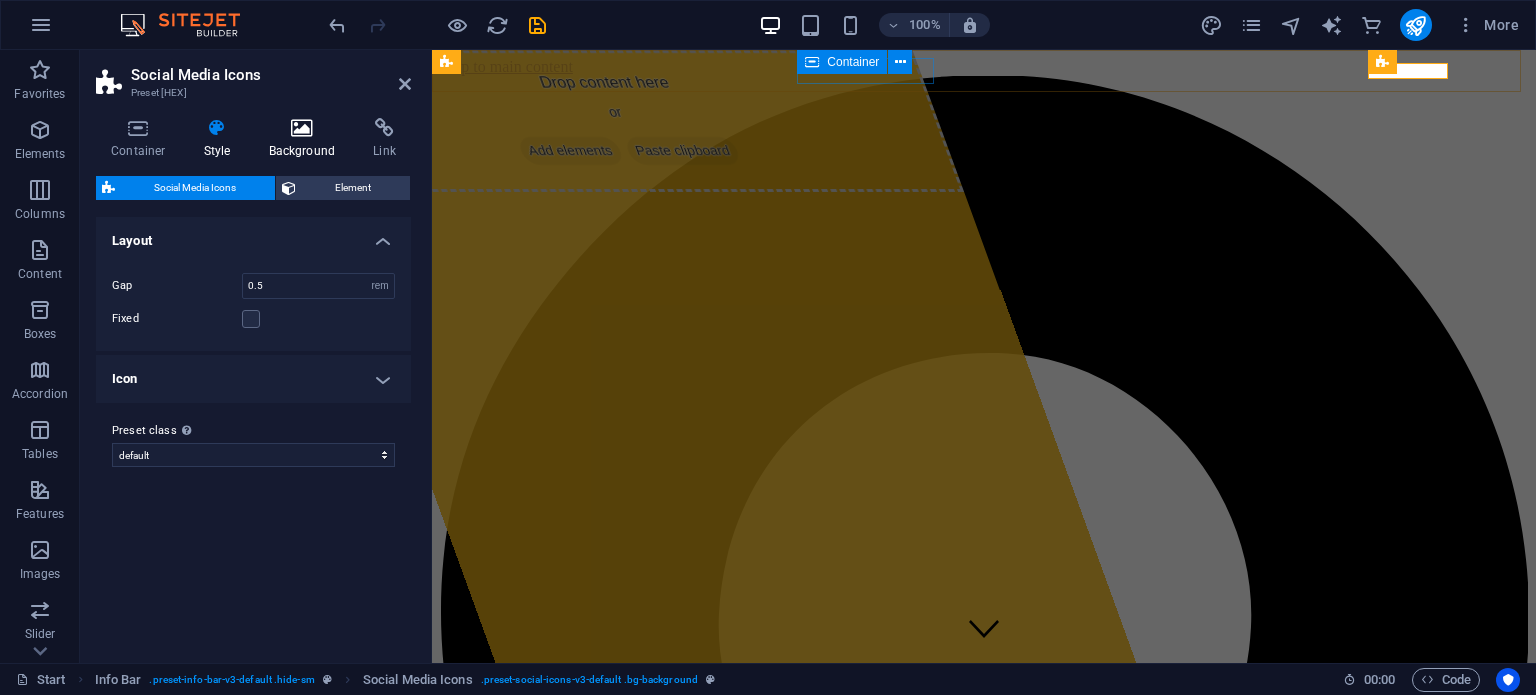 click at bounding box center (302, 128) 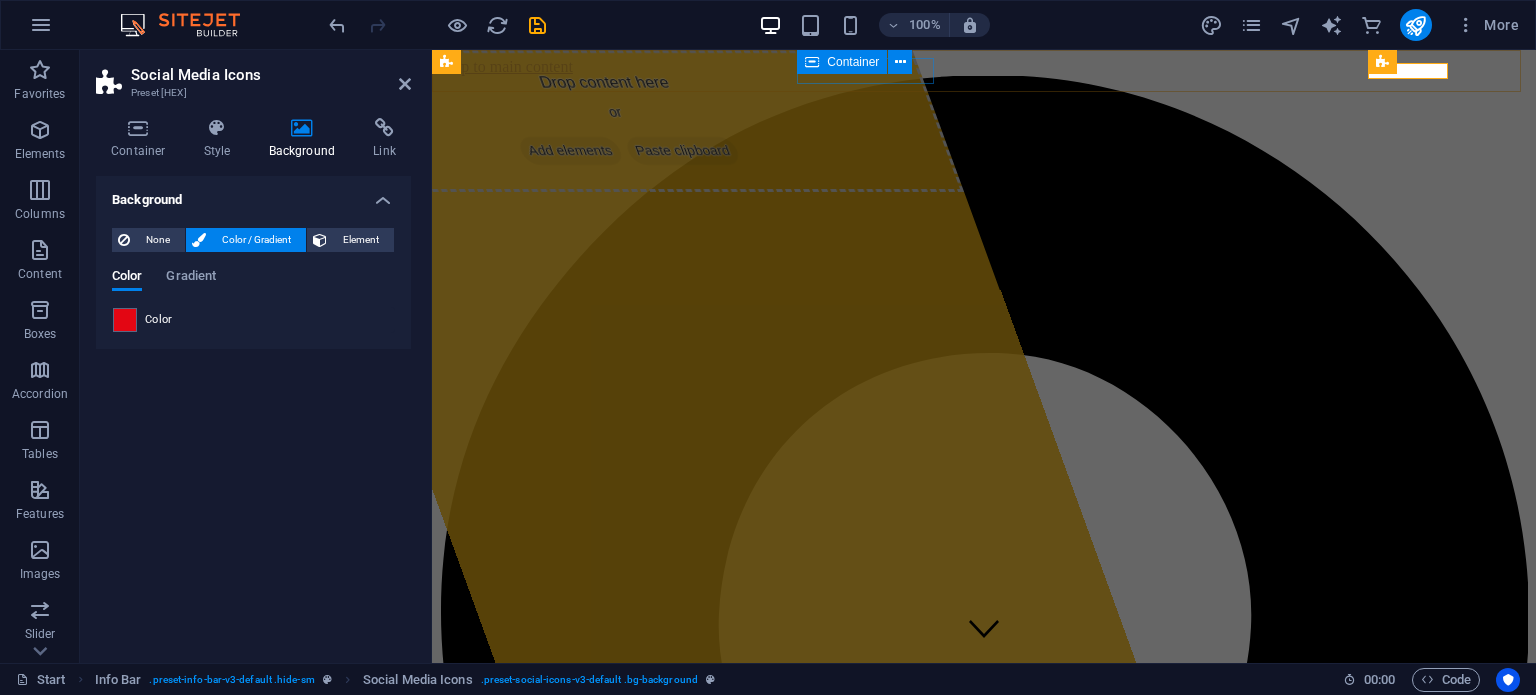 click on "Color" at bounding box center (253, 320) 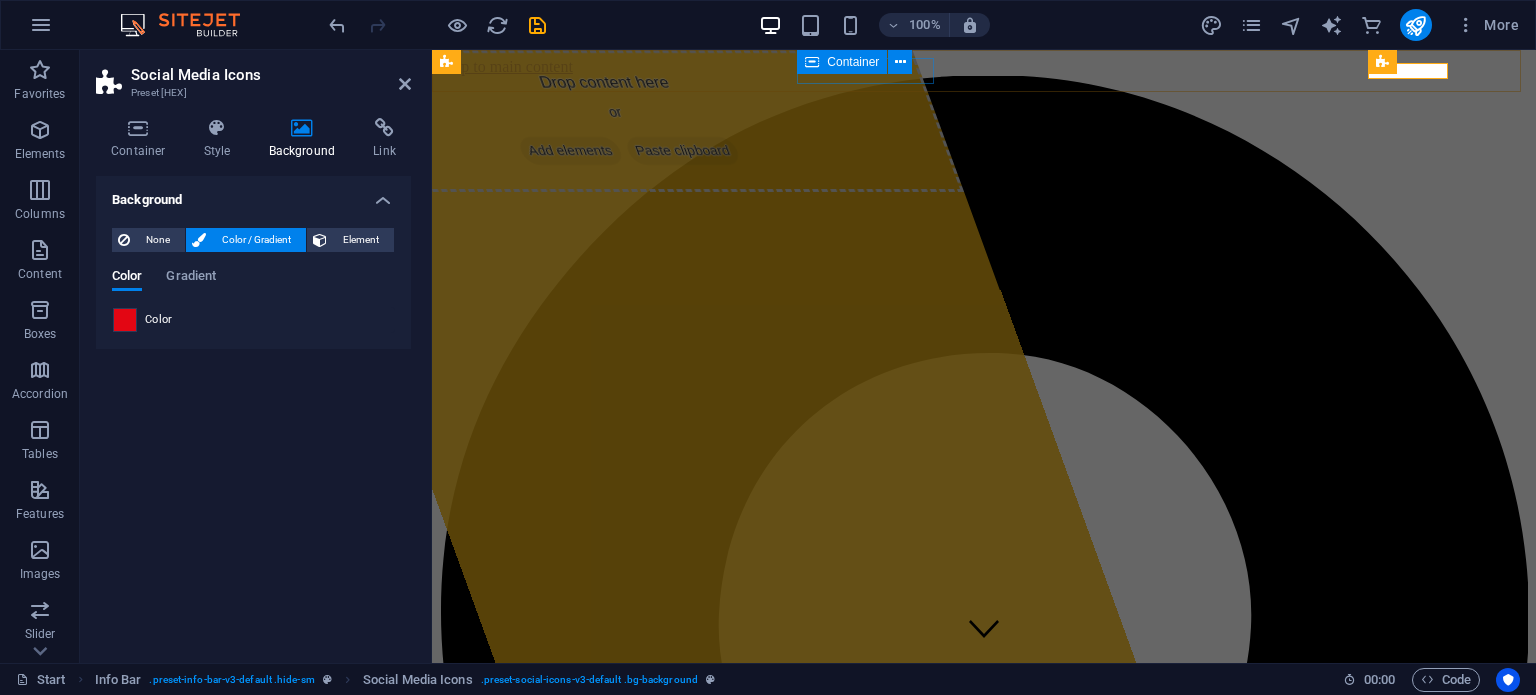 click at bounding box center (125, 320) 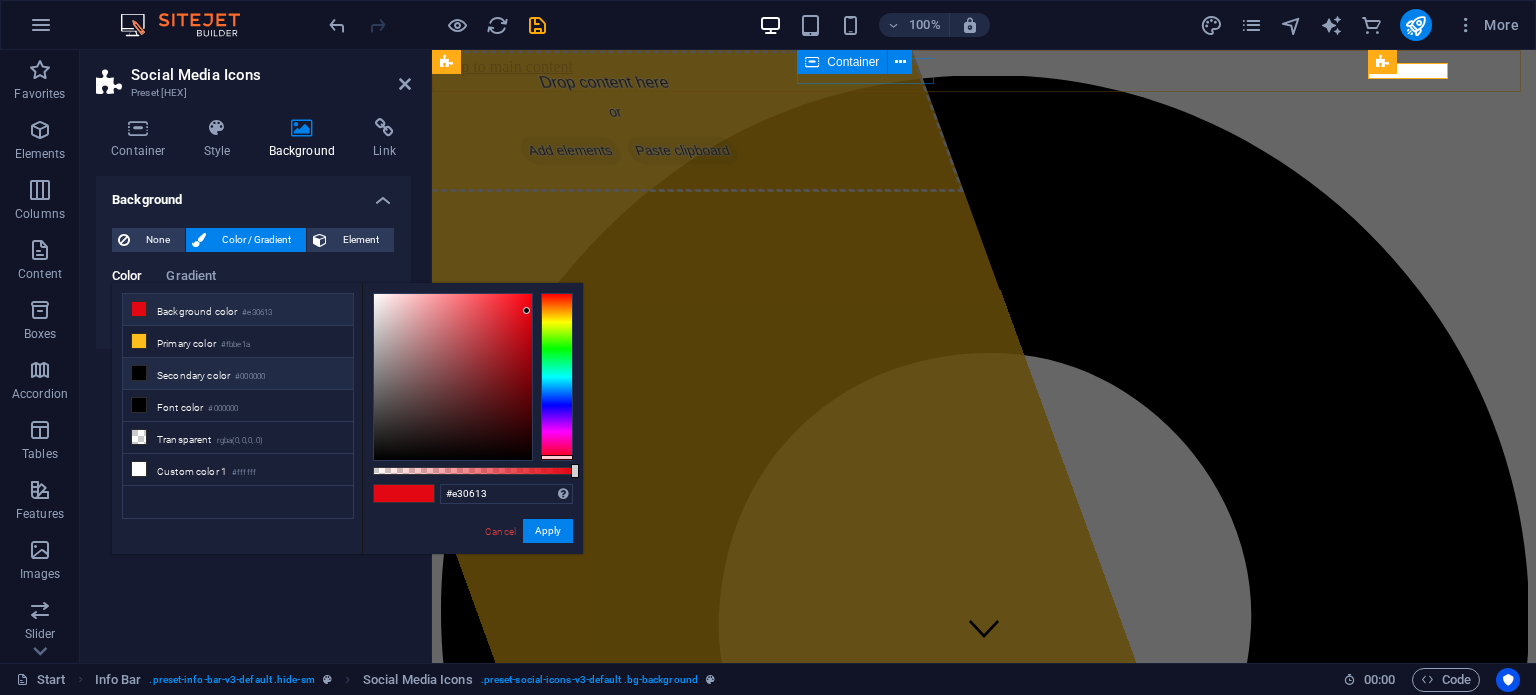 click on "Secondary color
#000000" at bounding box center (238, 374) 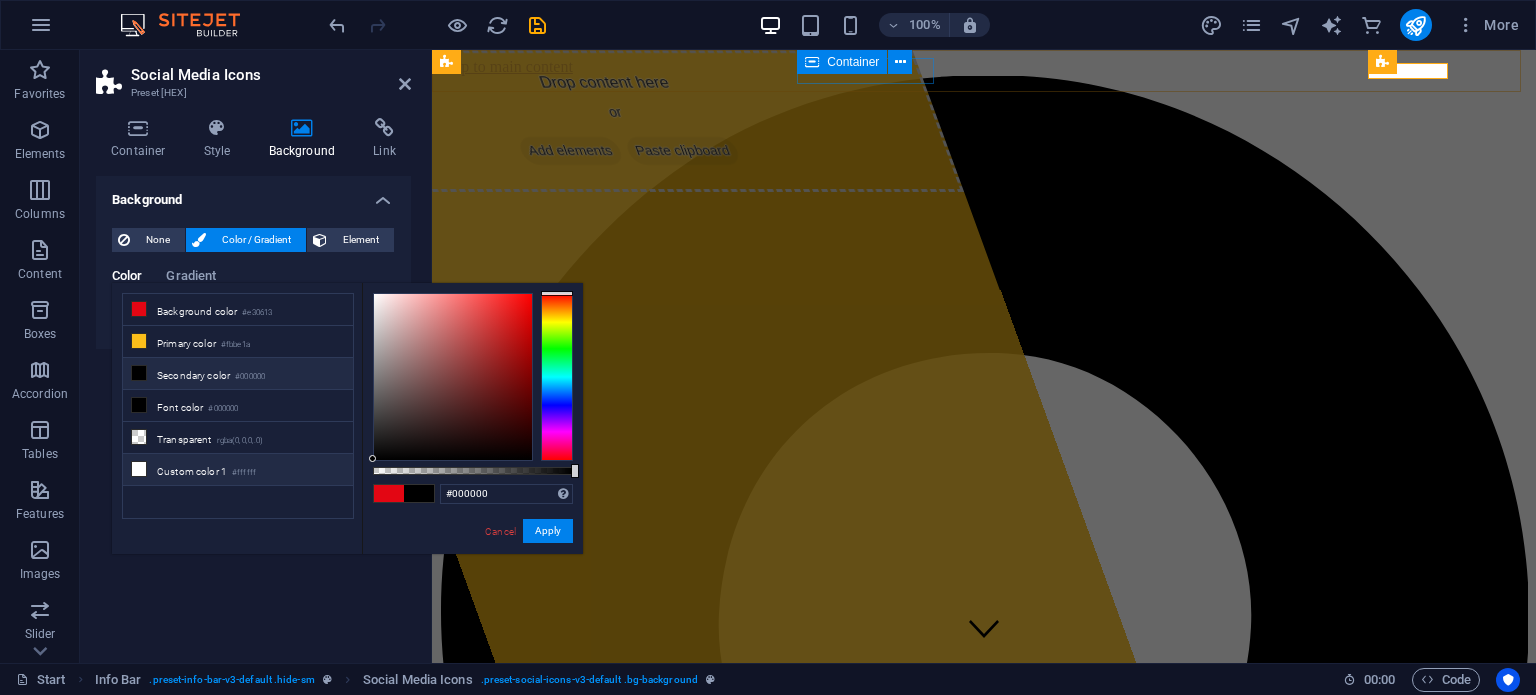 click on "Custom color 1
#ffffff" at bounding box center [238, 470] 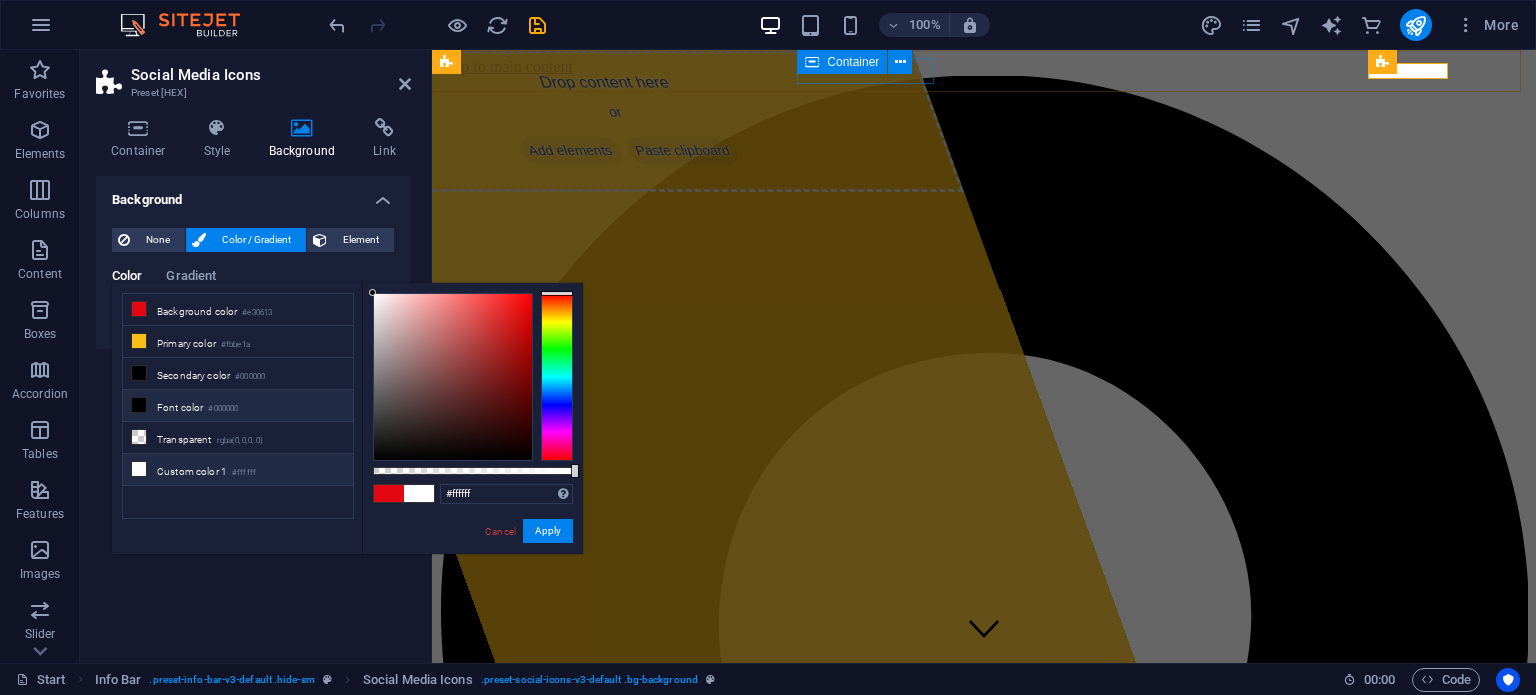 click on "Font color
#000000" at bounding box center (238, 406) 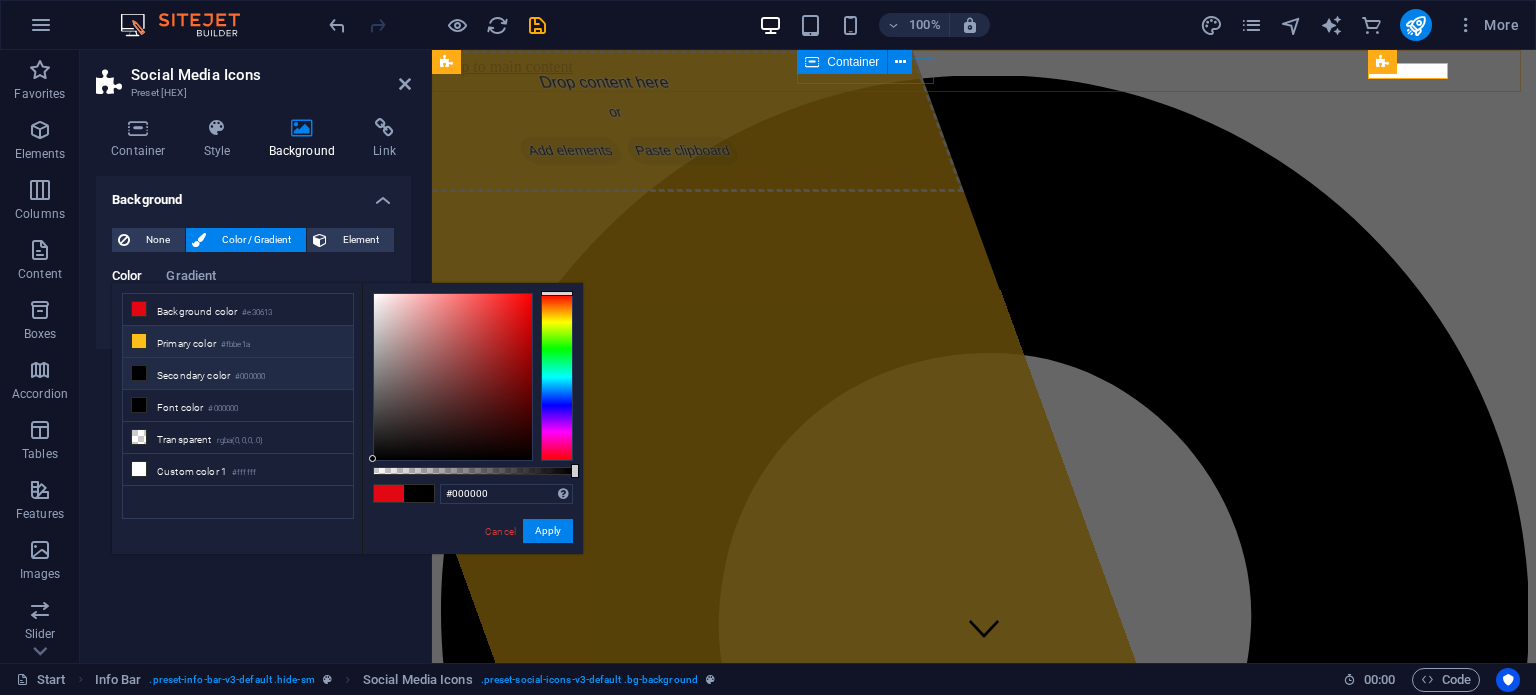 click on "Primary color
#fbbe1a" at bounding box center (238, 342) 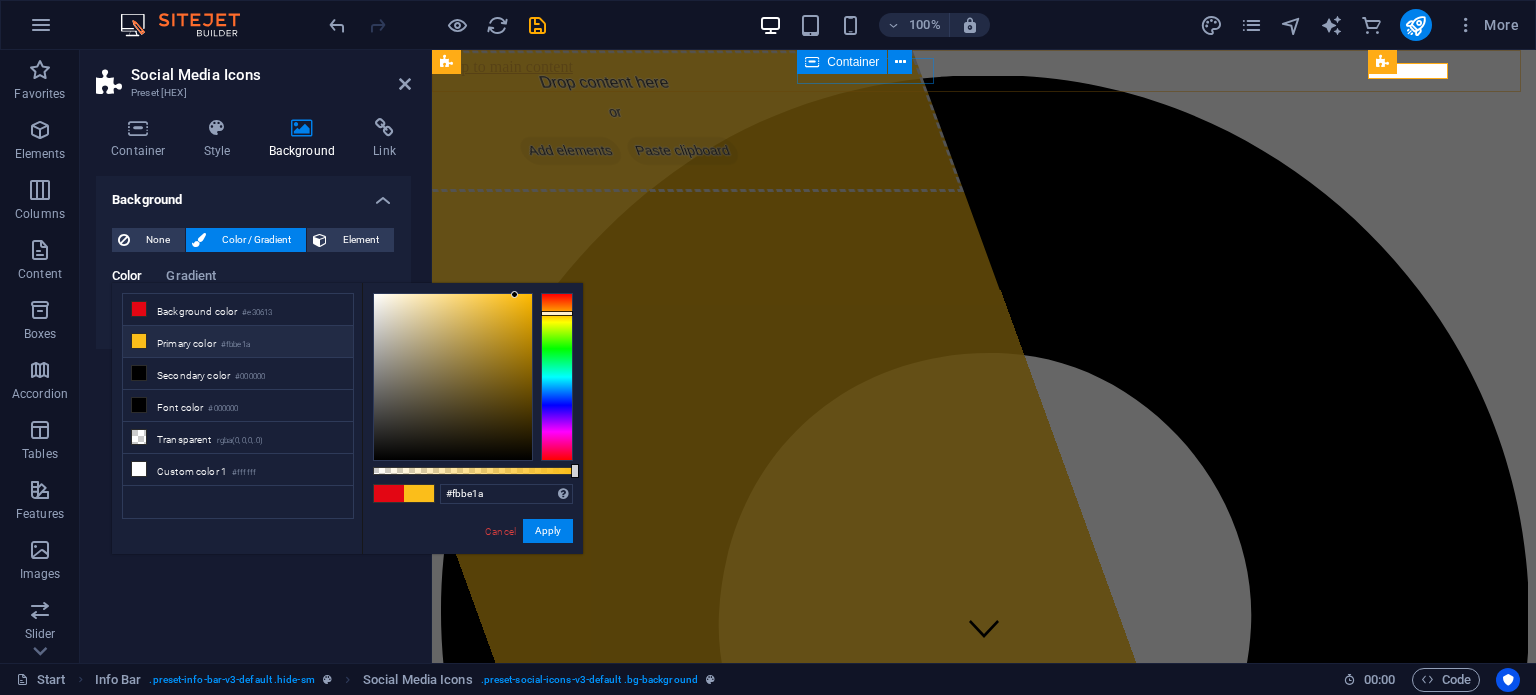 click on "less
Background color
#e30613
Primary color
#fbbe1a
Secondary color
#000000
Font color
#fbbe1a" at bounding box center [347, 418] 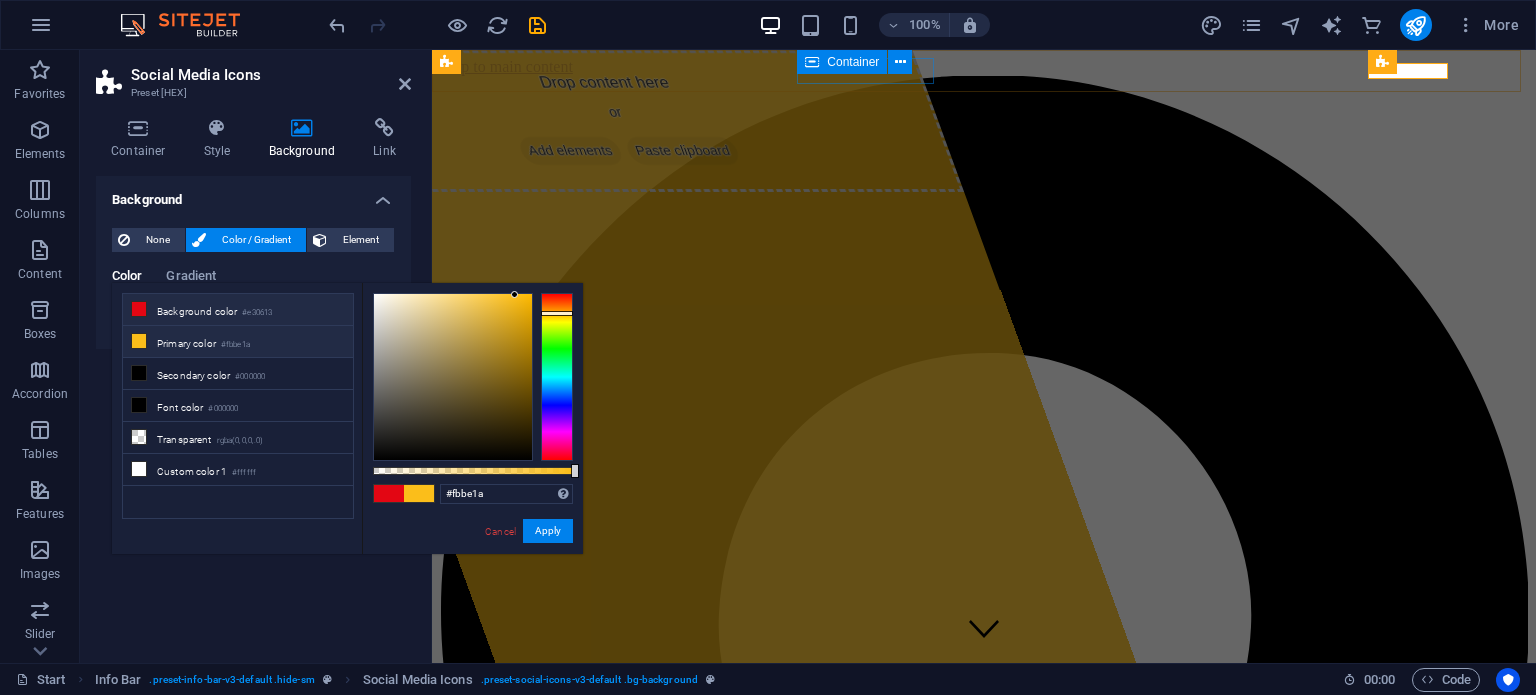 click on "Background color
#e30613" at bounding box center (238, 310) 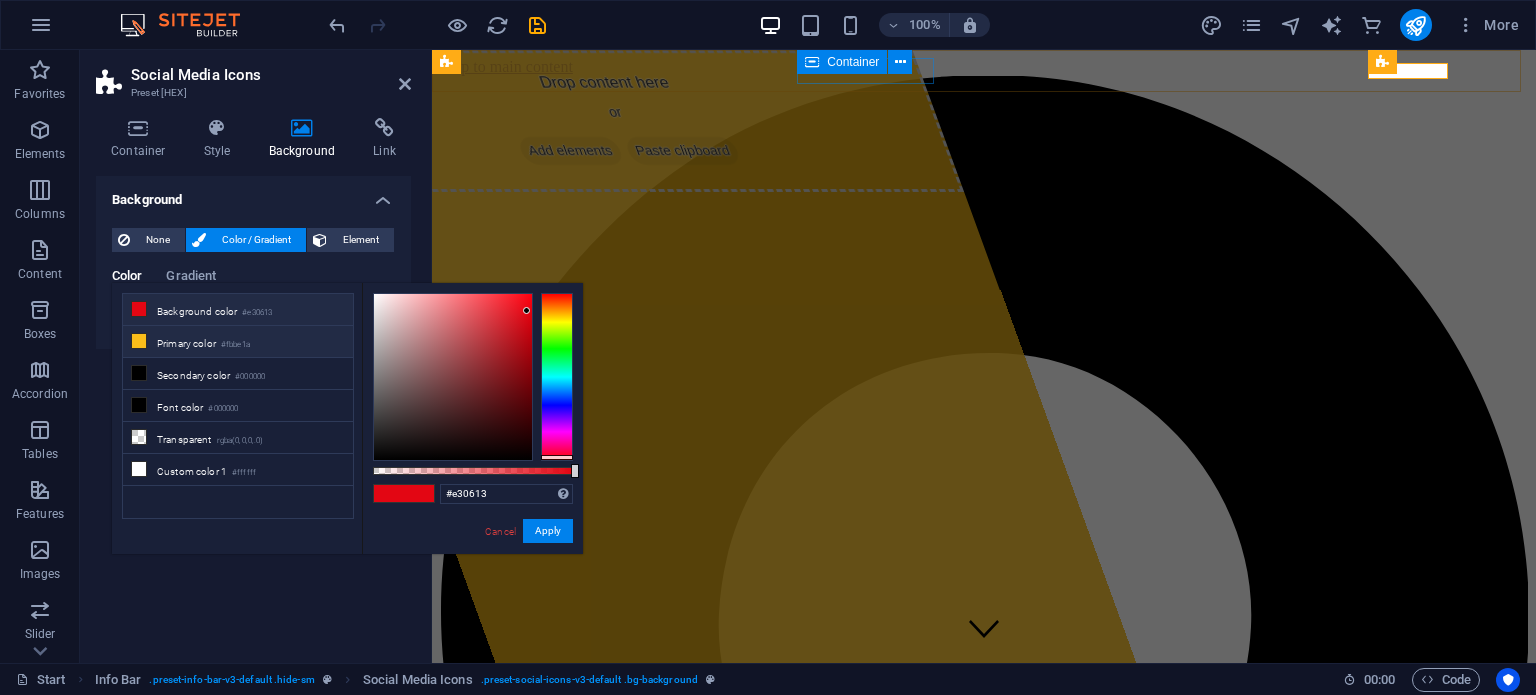 click on "Primary color
#fbbe1a" at bounding box center (238, 342) 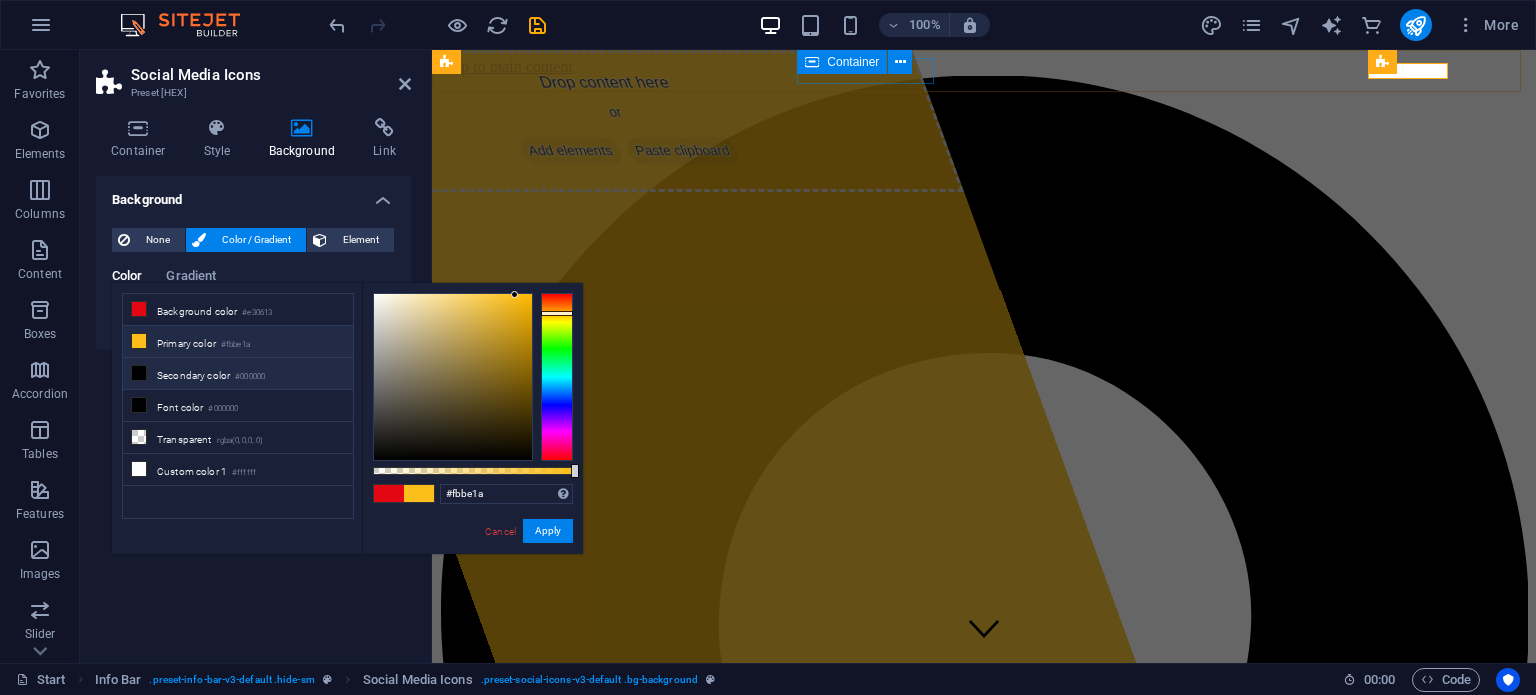click on "Secondary color
#000000" at bounding box center [238, 374] 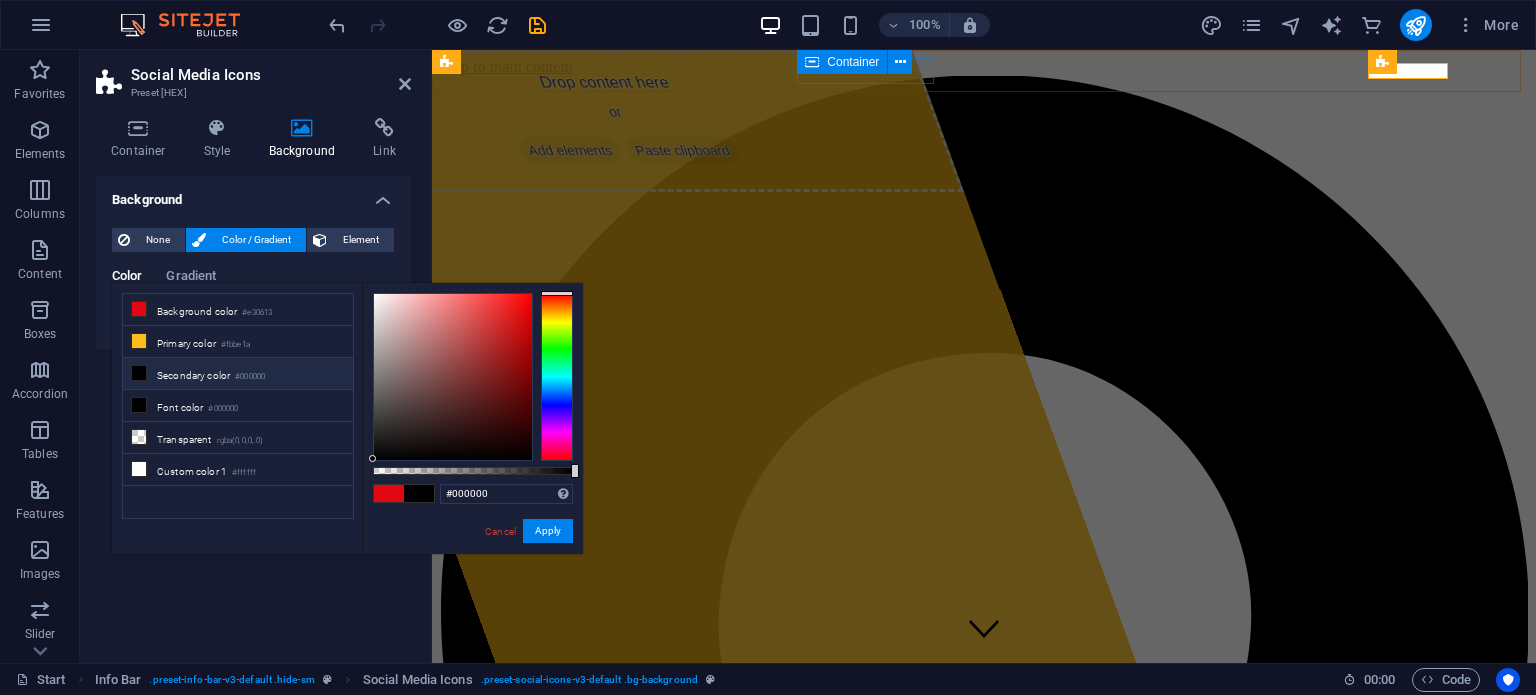 click on "Background None Color / Gradient Element Stretch background to full-width Color overlay Places an overlay over the background to colorize it Parallax 0 % Image Image slider Map Video YouTube Vimeo HTML Color Gradient Color A parent element contains a background. Edit background on parent element" at bounding box center [253, 411] 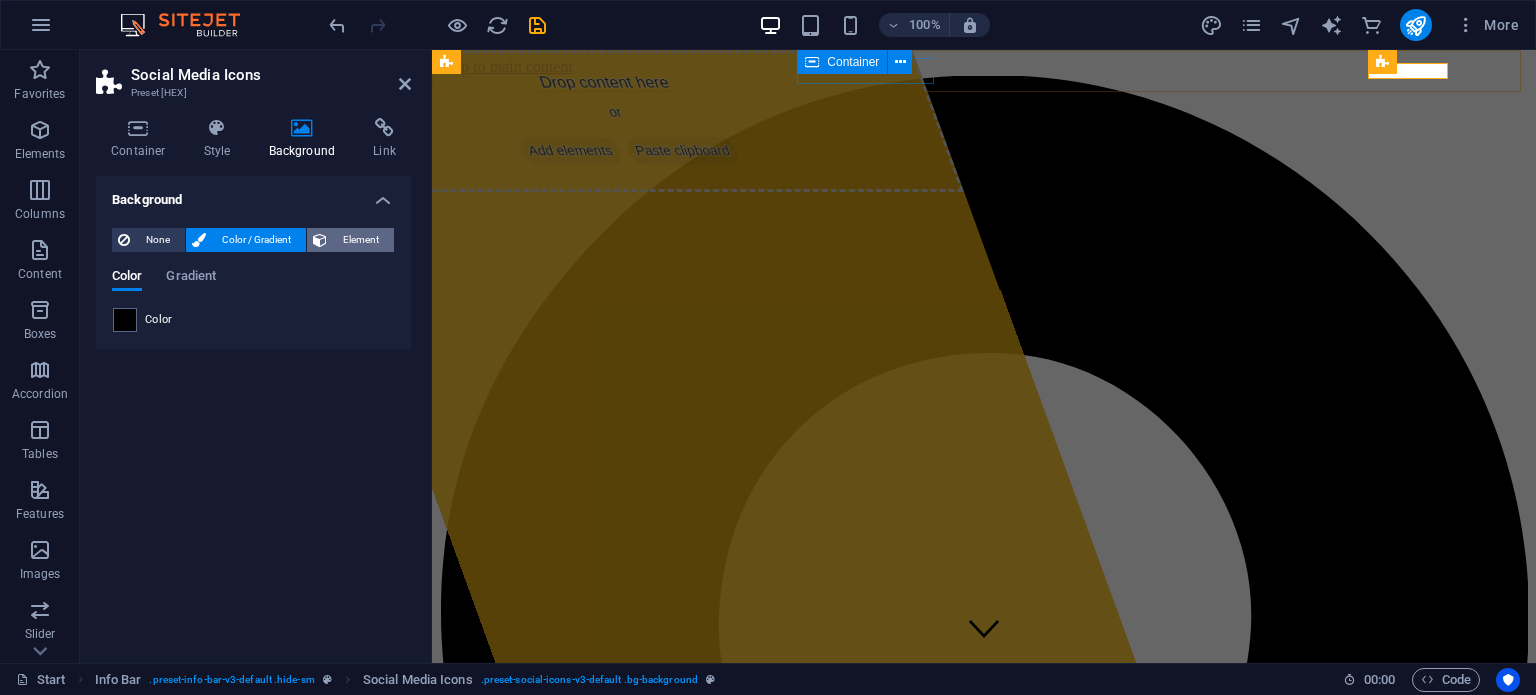 click on "Element" at bounding box center (360, 240) 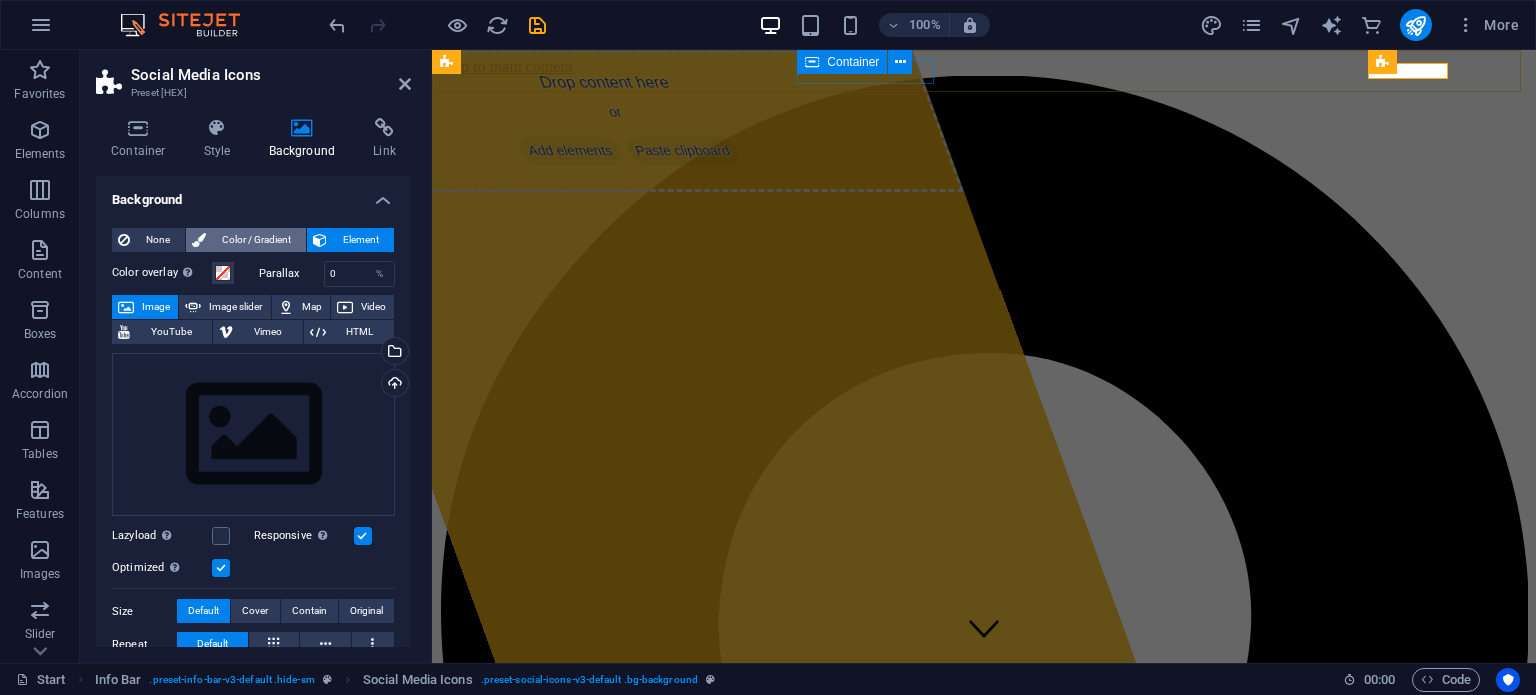 click on "Color / Gradient" at bounding box center [256, 240] 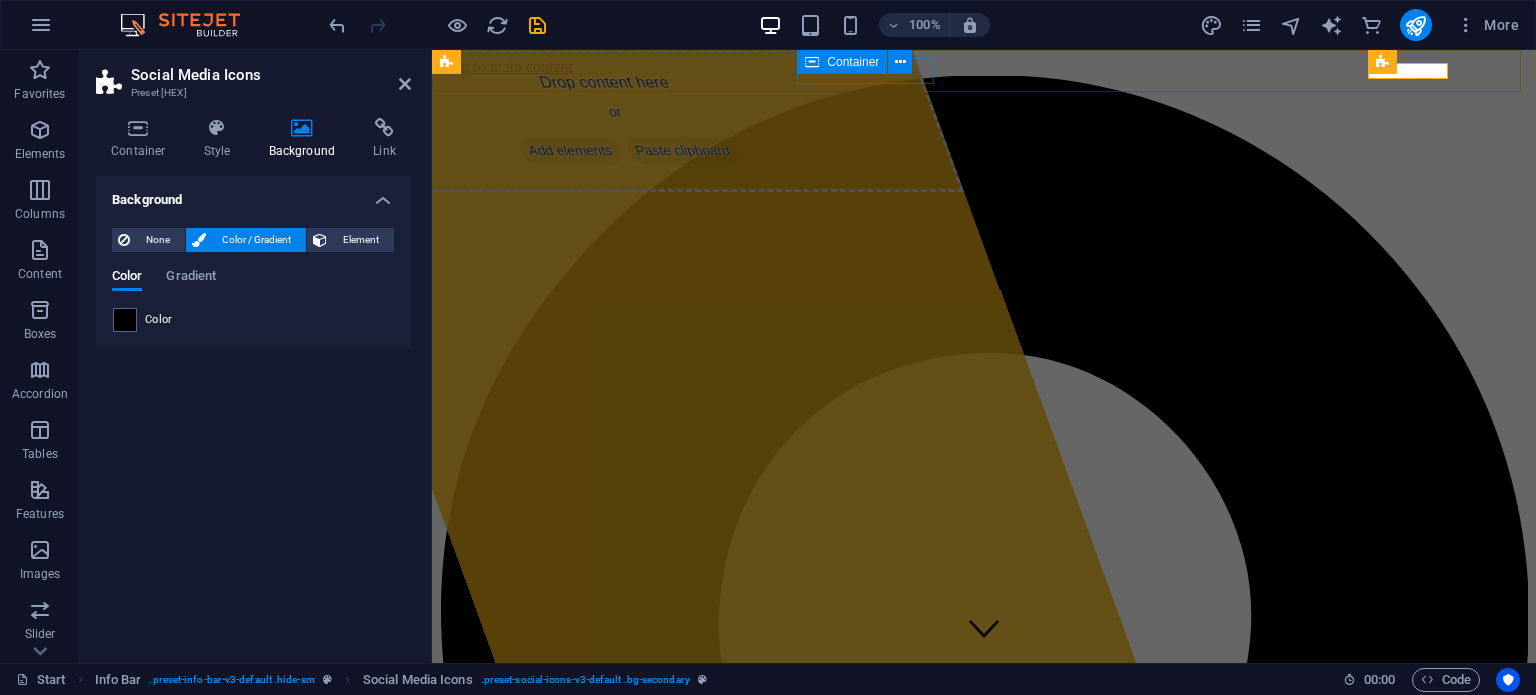 click on "Color" at bounding box center [253, 320] 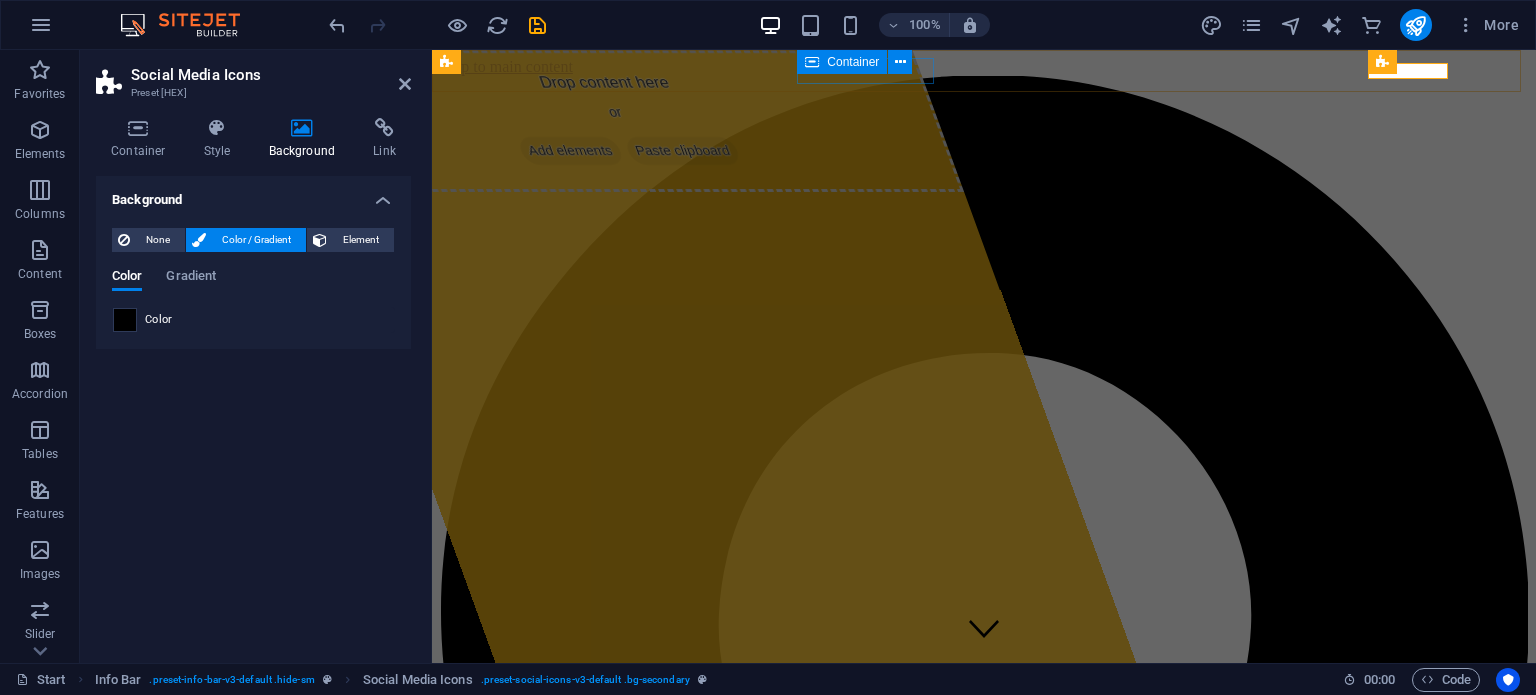 click at bounding box center (125, 320) 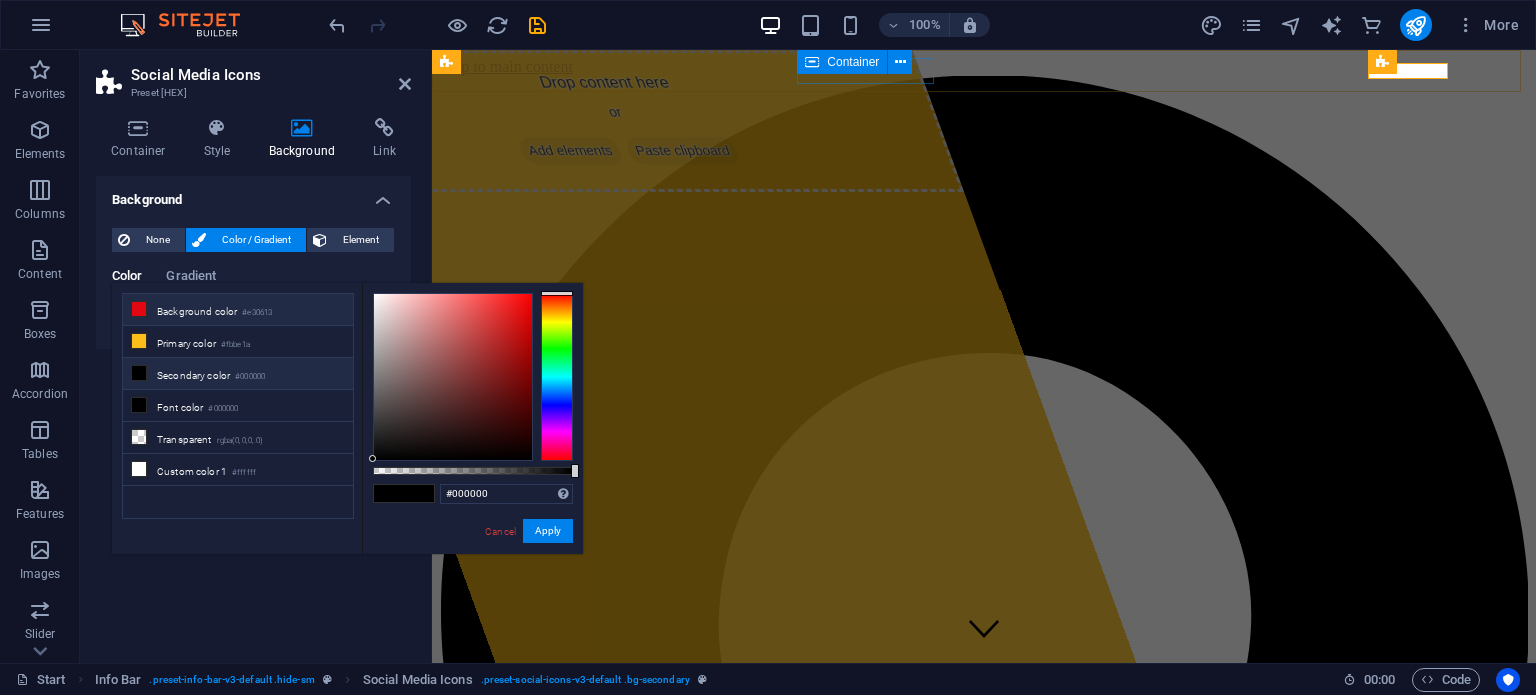 click on "Background color
#e30613" at bounding box center (238, 310) 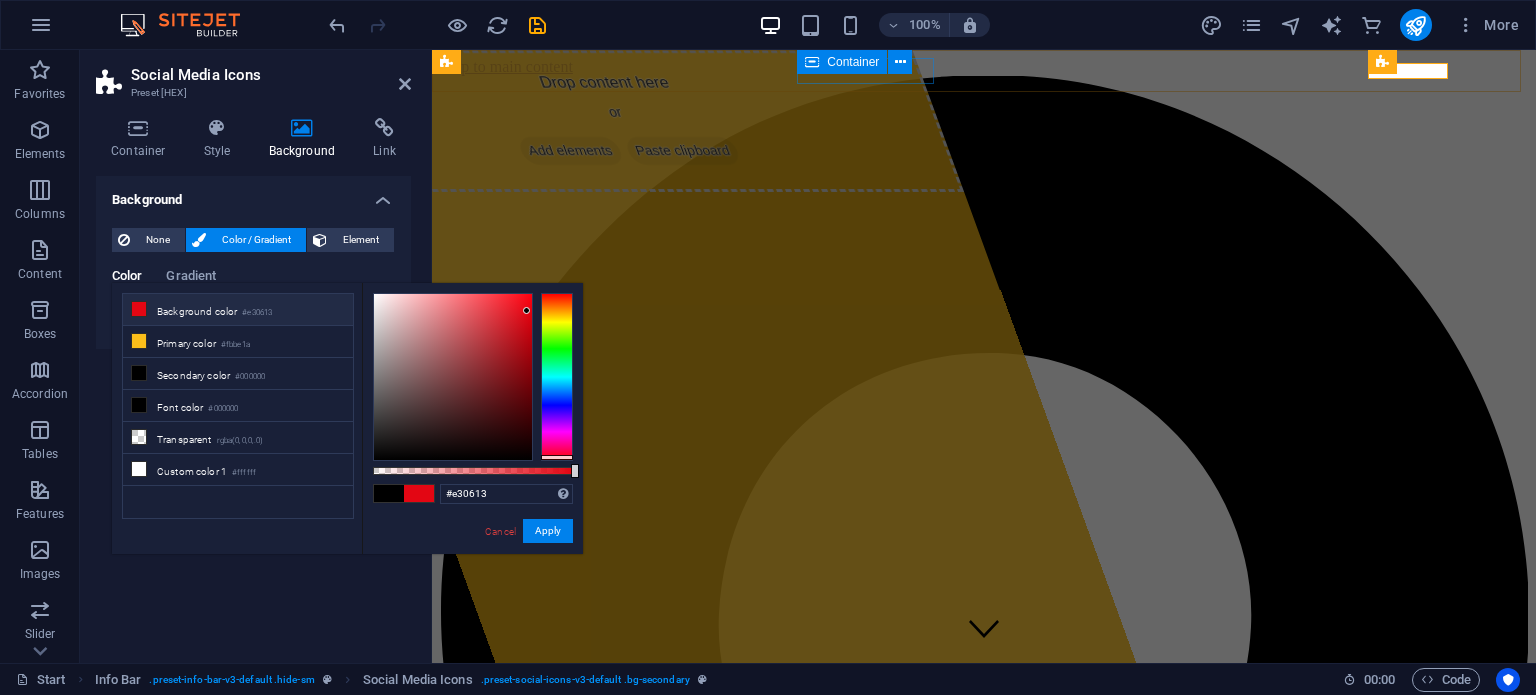 click on "Background color
#e30613" at bounding box center (238, 310) 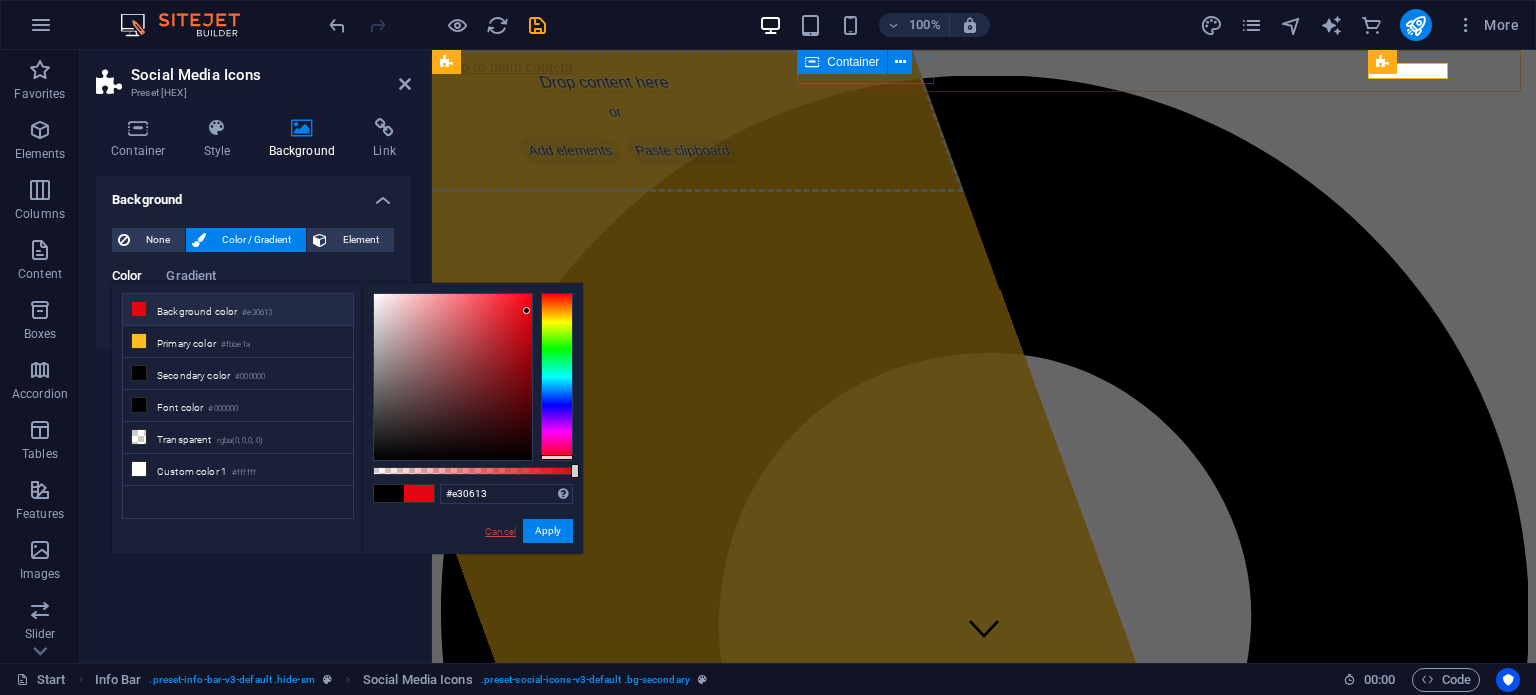 click on "Cancel" at bounding box center (500, 531) 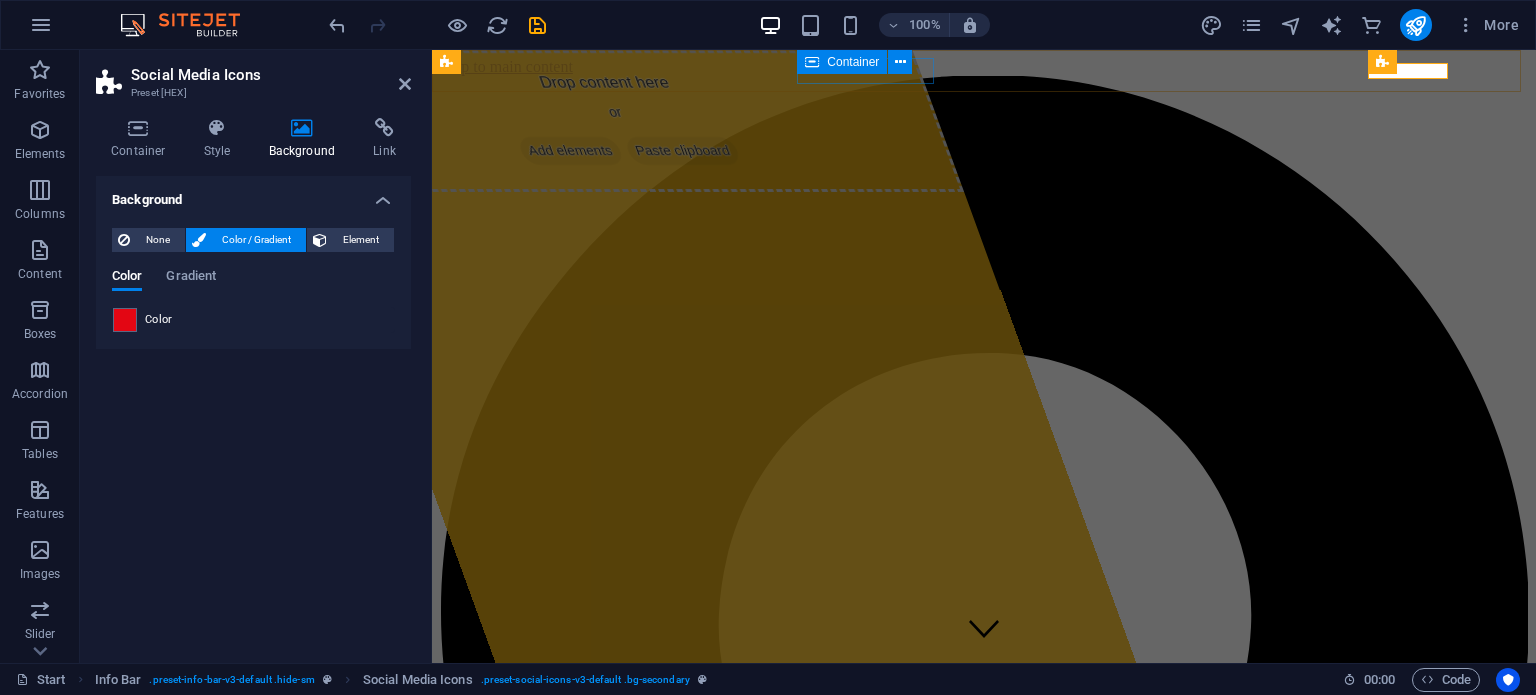 click on "Background None Color / Gradient Element Stretch background to full-width Color overlay Places an overlay over the background to colorize it Parallax 0 % Image Image slider Map Video YouTube Vimeo HTML Drag files here, click to choose files or select files from Files or our free stock photos & videos Select files from the file manager, stock photos, or upload file(s) Upload Lazyload Loading images after the page loads improves page speed. Responsive Automatically load retina image and smartphone optimized sizes. Optimized Images are compressed to improve page speed. Size Default Cover Contain Original Repeat Default Position Direction Custom X offset 50 px rem % vh vw Y offset 50 px rem % vh vw Alternative text The alternative text is used by devices that cannot display images (e.g. image search engines) and should be added to every image to improve website accessibility. Image caption Paragraph Format Normal Heading 1 Heading 2 Heading 3 Heading 4 Heading 5 Heading 6 Code Font Family Arial Georgia Impact 8 9" at bounding box center (253, 411) 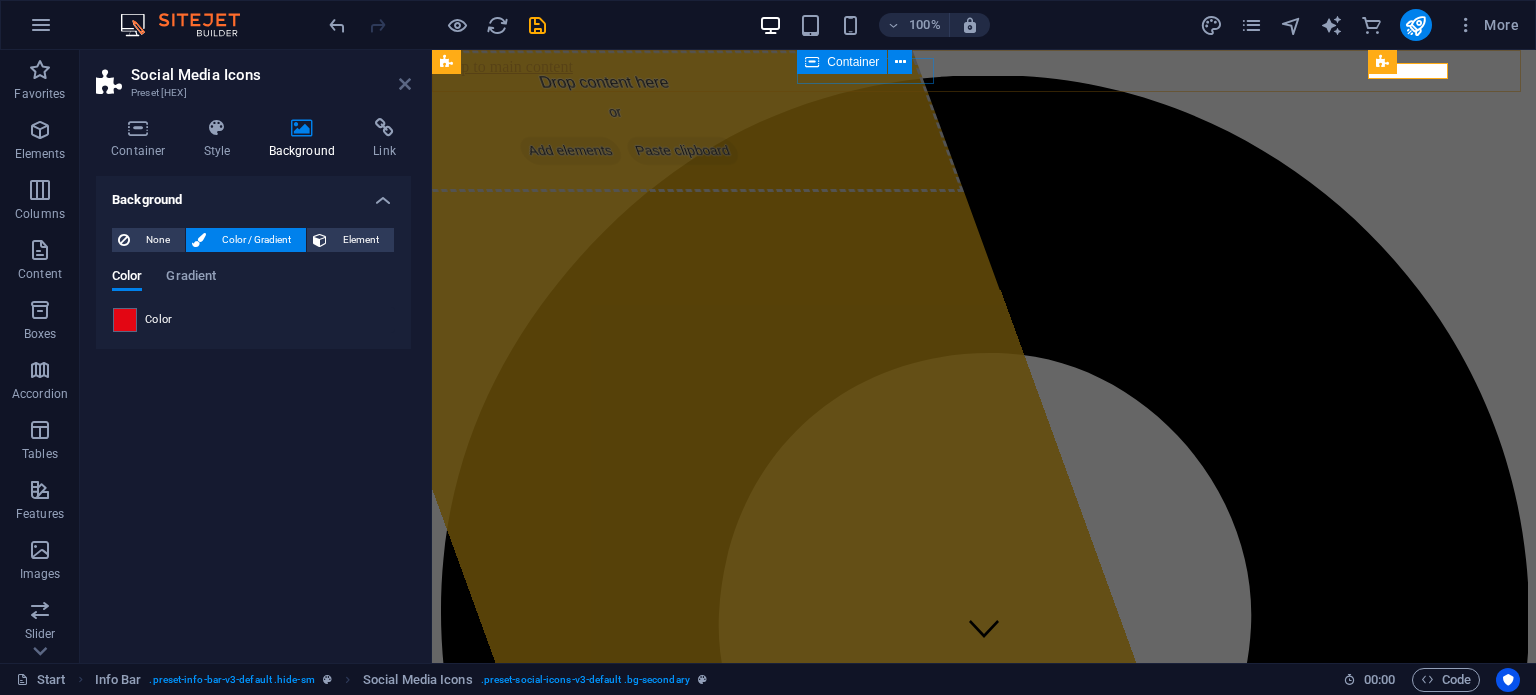 click at bounding box center (405, 84) 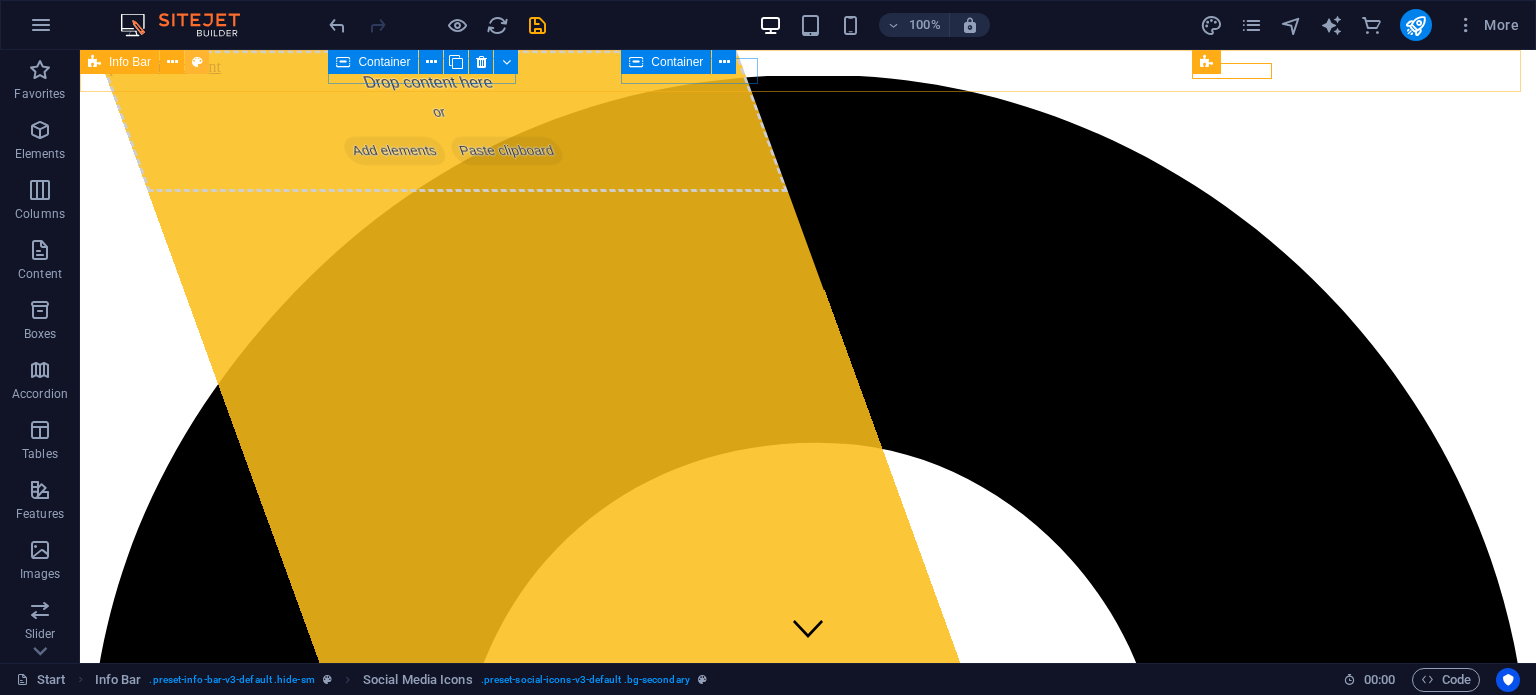 click at bounding box center (197, 62) 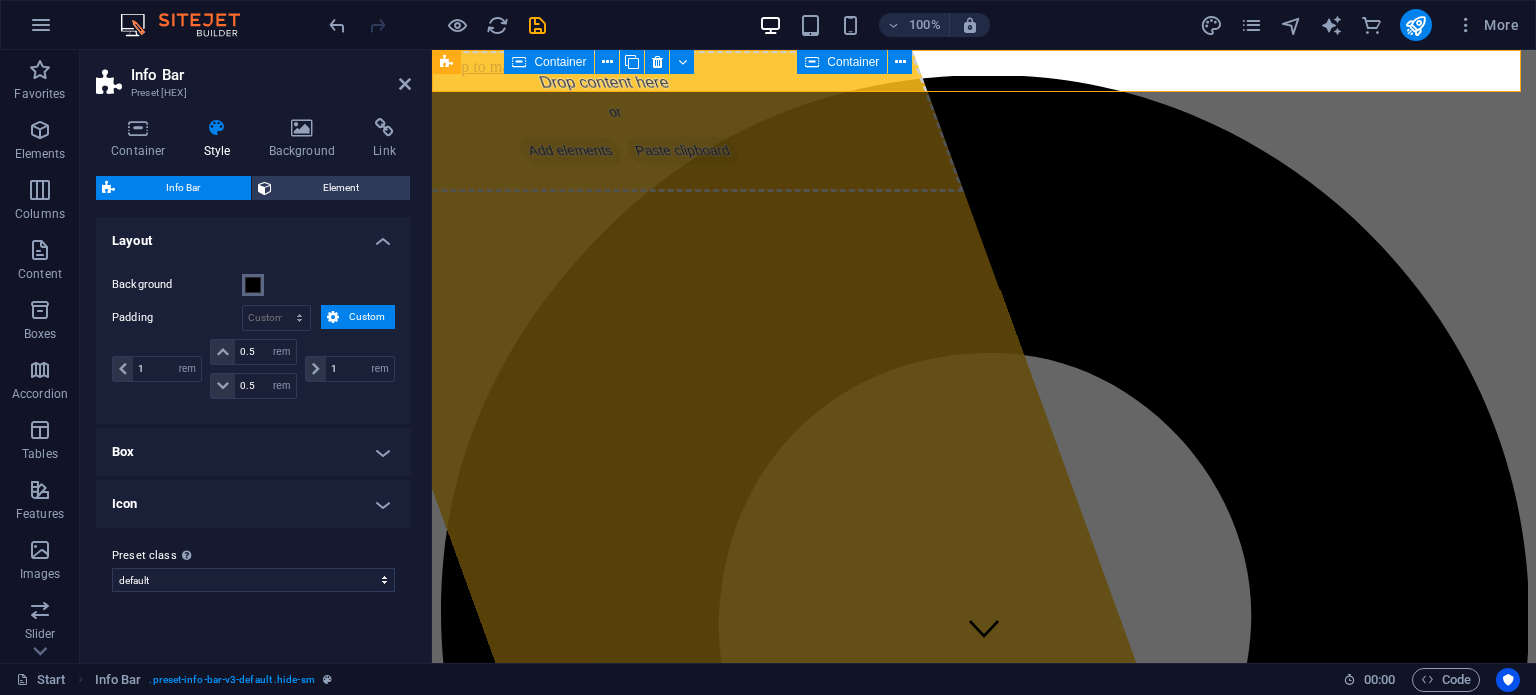 click on "Background" at bounding box center (253, 285) 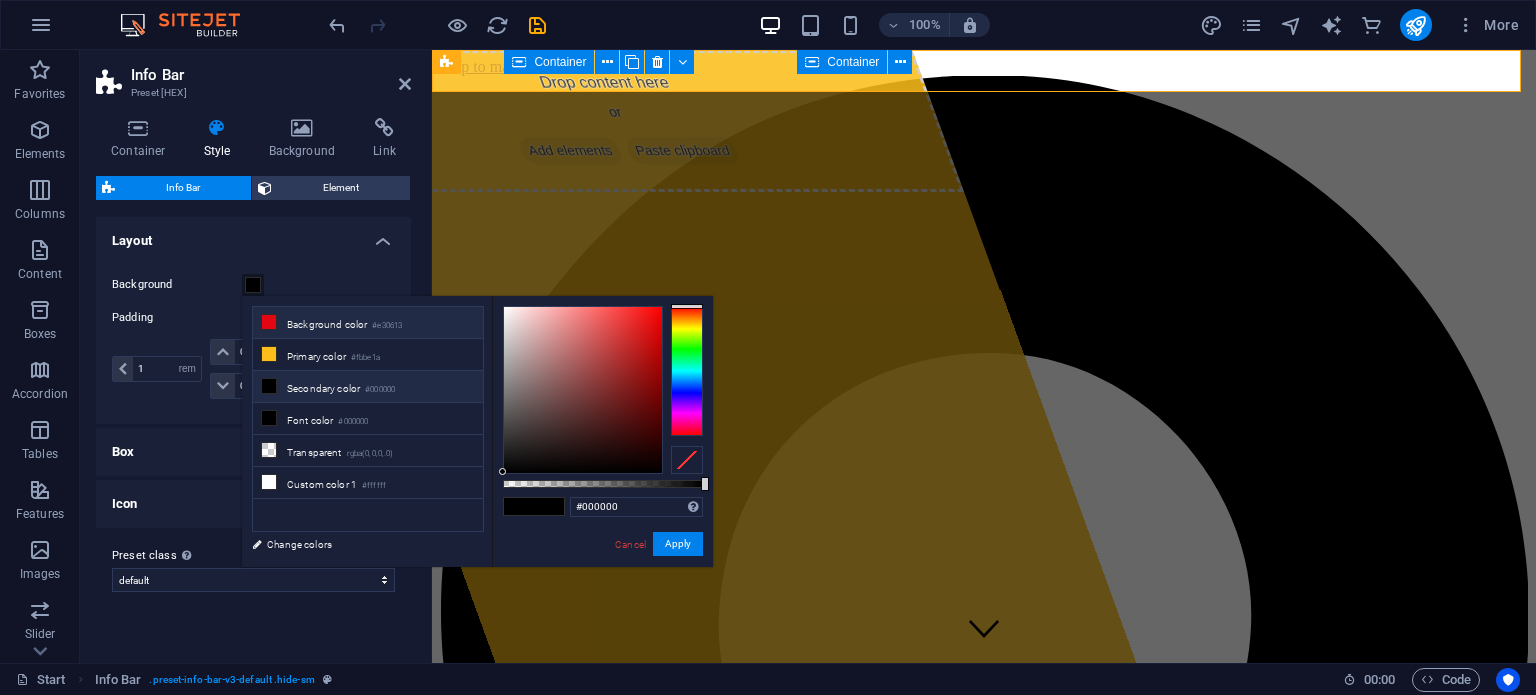 click on "#e30613" at bounding box center (387, 326) 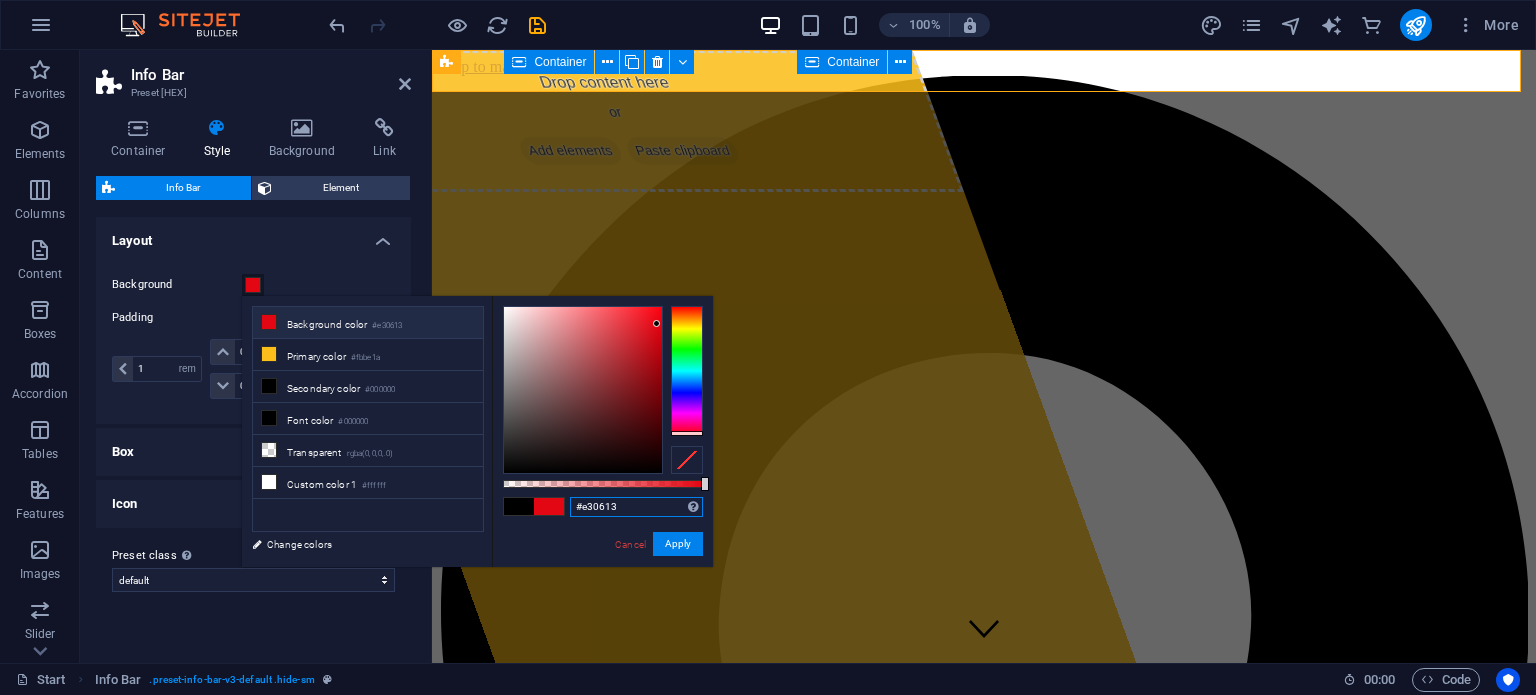drag, startPoint x: 644, startPoint y: 509, endPoint x: 508, endPoint y: 511, distance: 136.01471 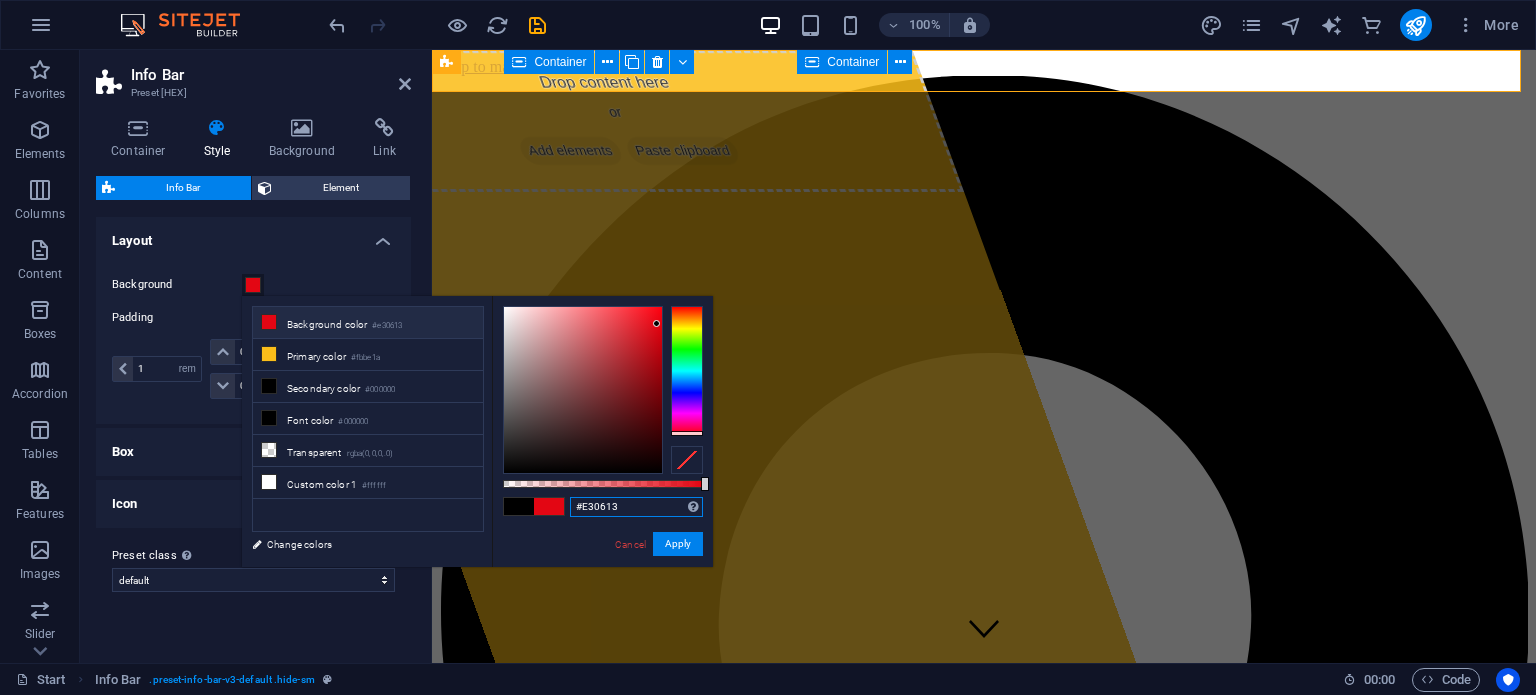 type on "#e30613" 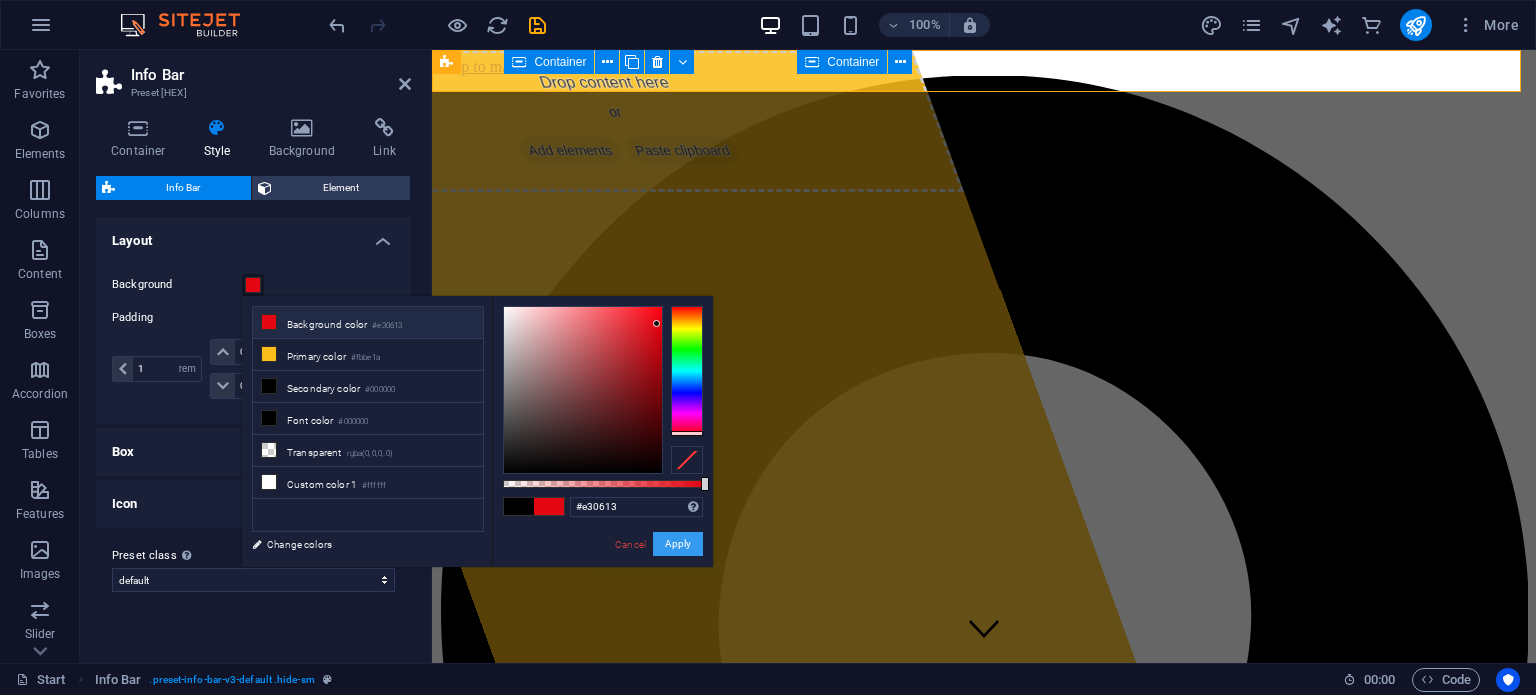 click on "Apply" at bounding box center (678, 544) 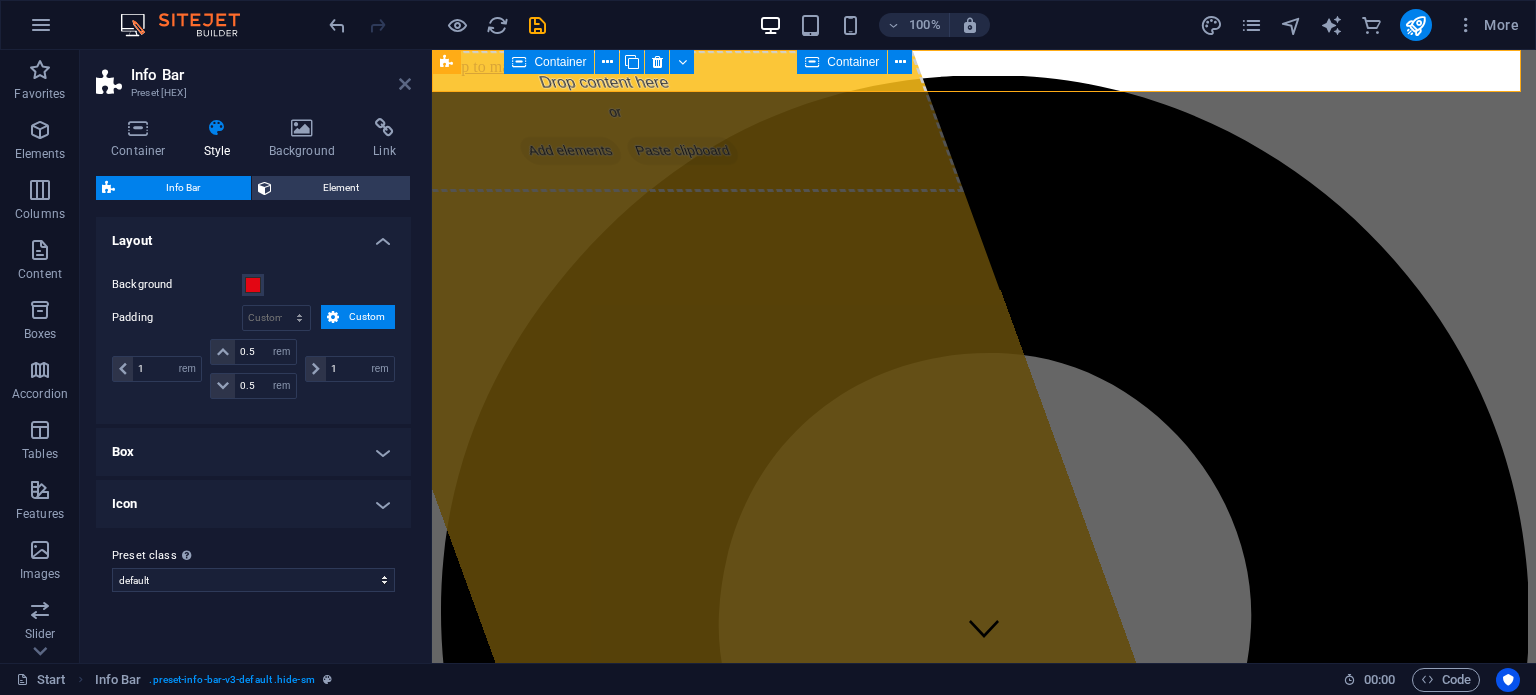 click at bounding box center [405, 84] 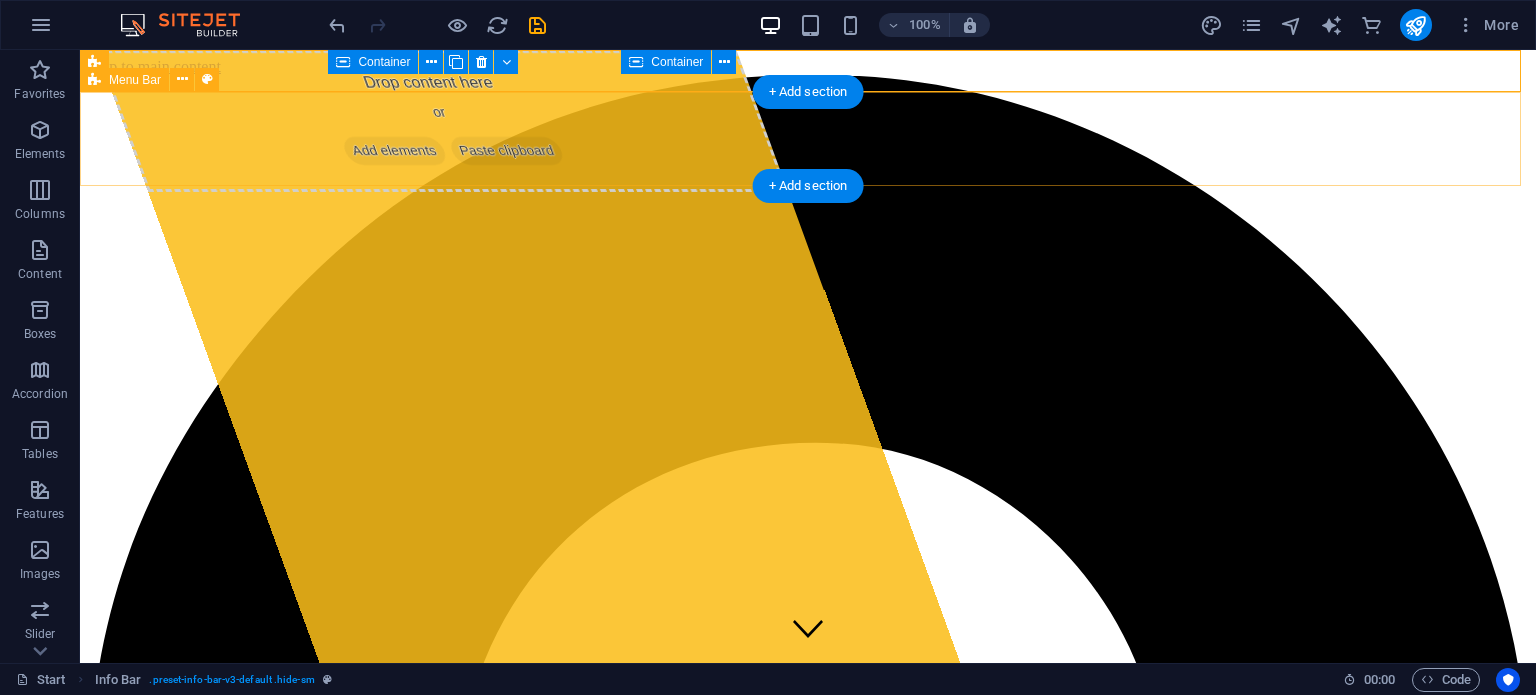 click on "Home About Services Projects FAQ Contact" at bounding box center [808, 11701] 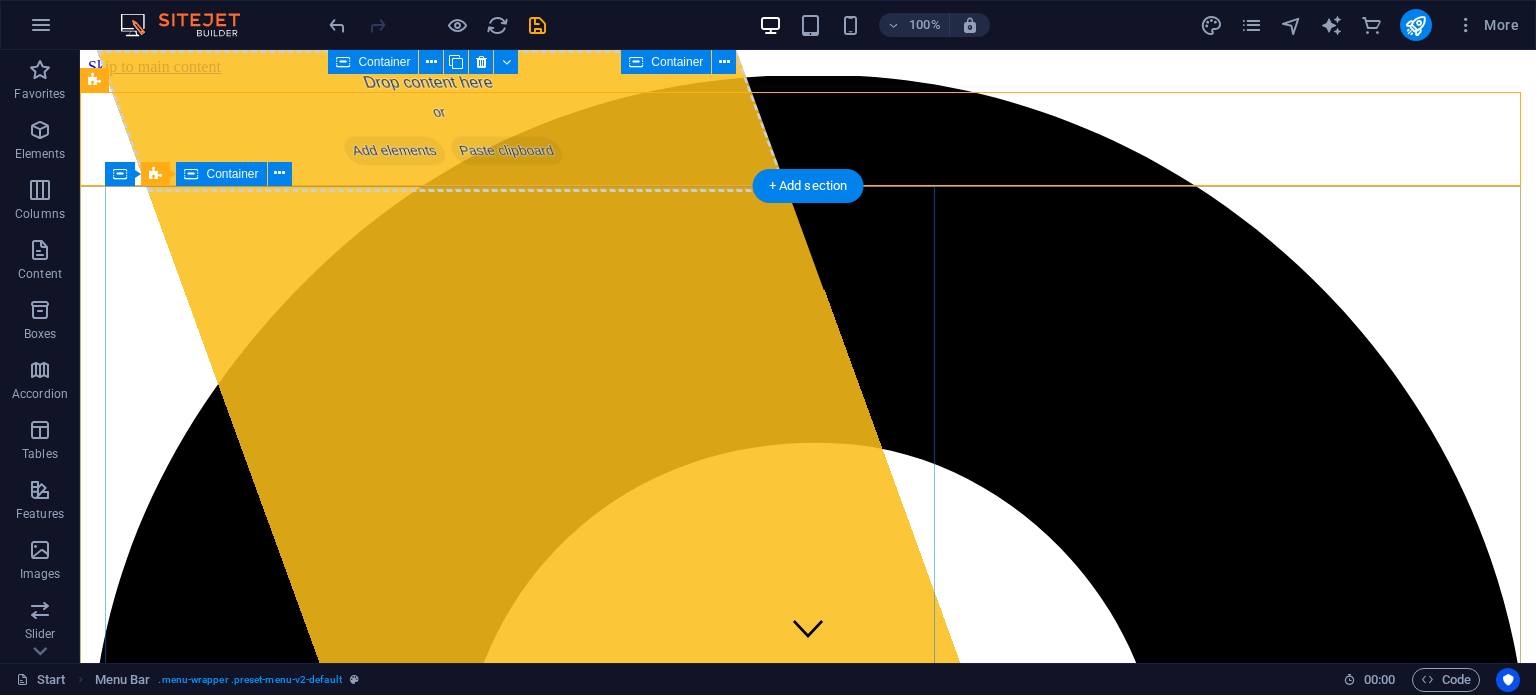 click on "Drop content here or  Add elements  Paste clipboard" at bounding box center (527, 356) 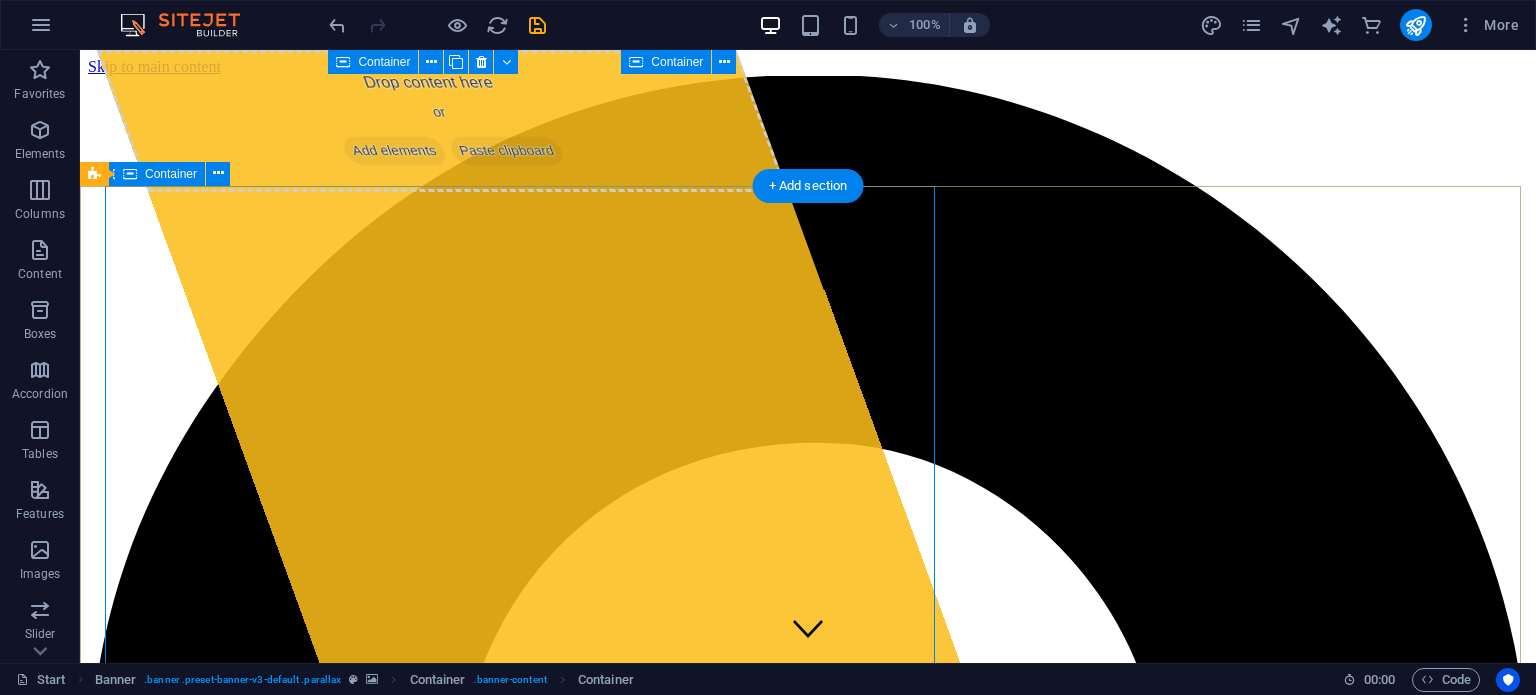 click on "Drop content here or  Add elements  Paste clipboard [DOMAIN] Lorem ipsum dolor sit amet, consectetur adipisicing elit. Natus, dolores, at, nisi eligendi repellat voluptatem minima officia veritatis quasi animi porro laudantium dicta dolor voluptate non maiores ipsum reprehenderit odio fugiat reicid. Learn more View Services" at bounding box center [808, 13421] 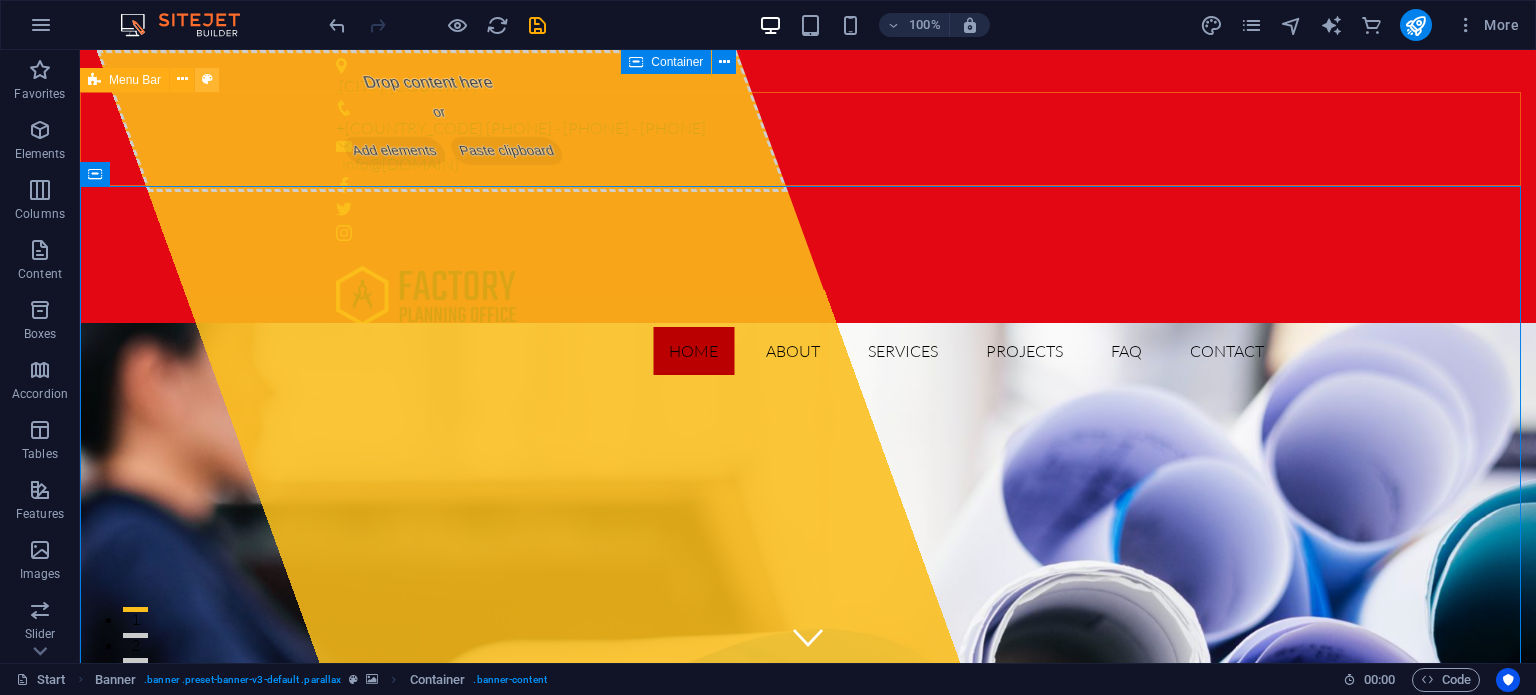 click at bounding box center (207, 79) 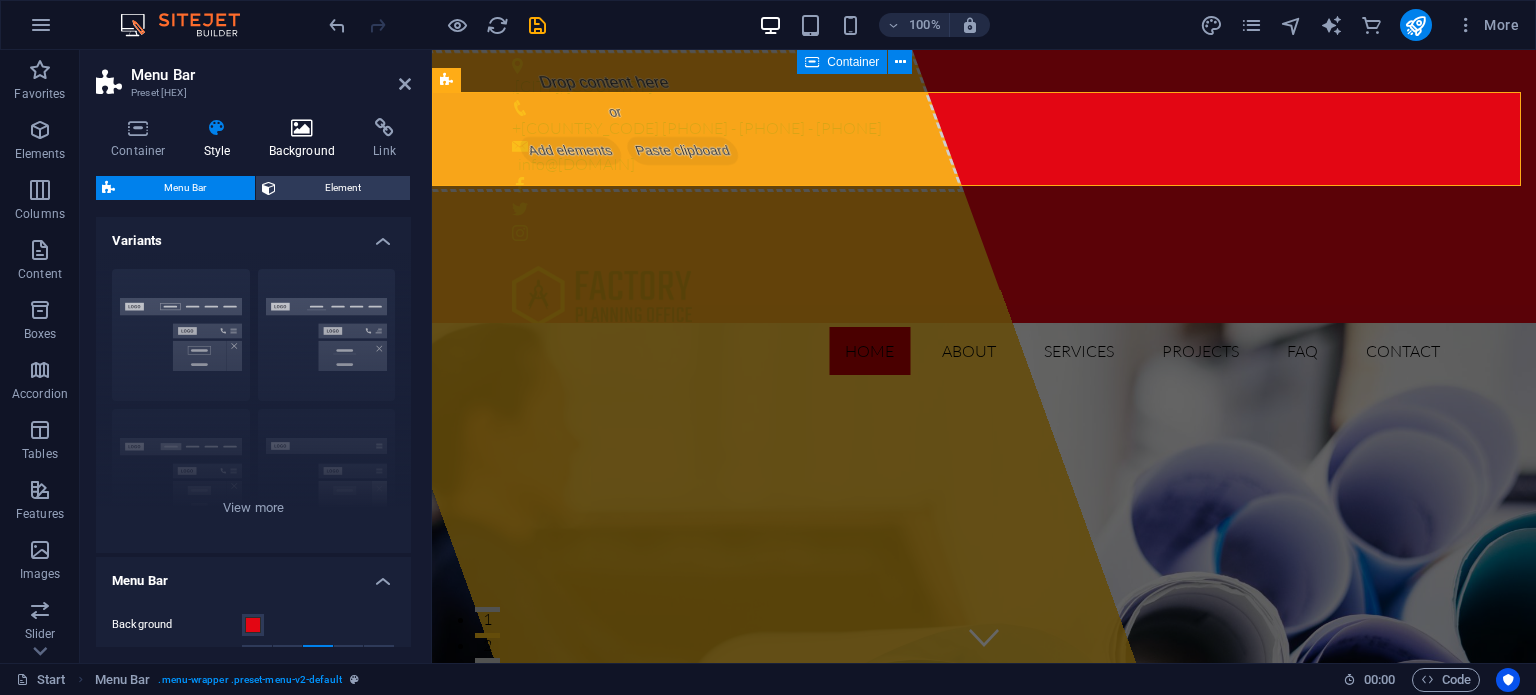 click at bounding box center (302, 128) 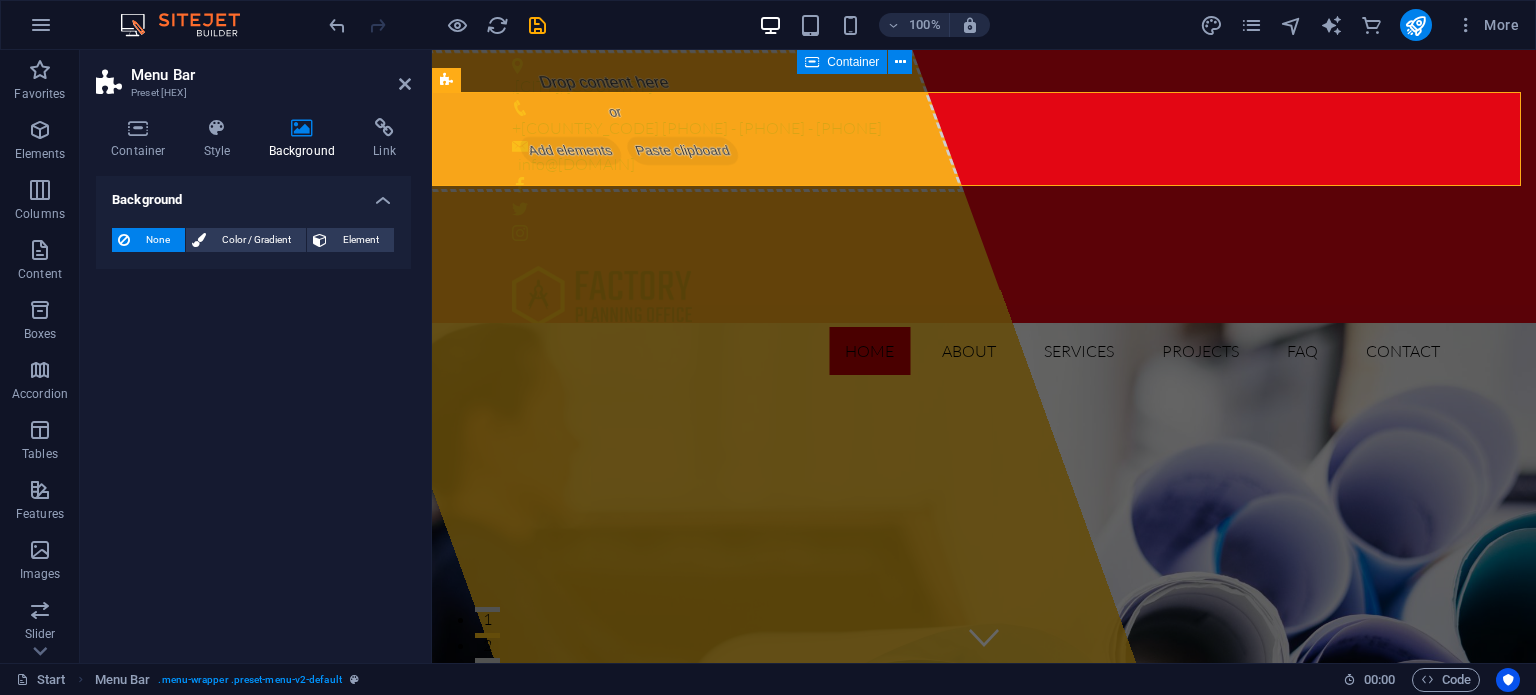 click on "None Color / Gradient Element Stretch background to full-width Color overlay Places an overlay over the background to colorize it Parallax 0 % Image Image slider Map Video YouTube Vimeo HTML Color Gradient Color A parent element contains a background. Edit background on parent element" at bounding box center (253, 240) 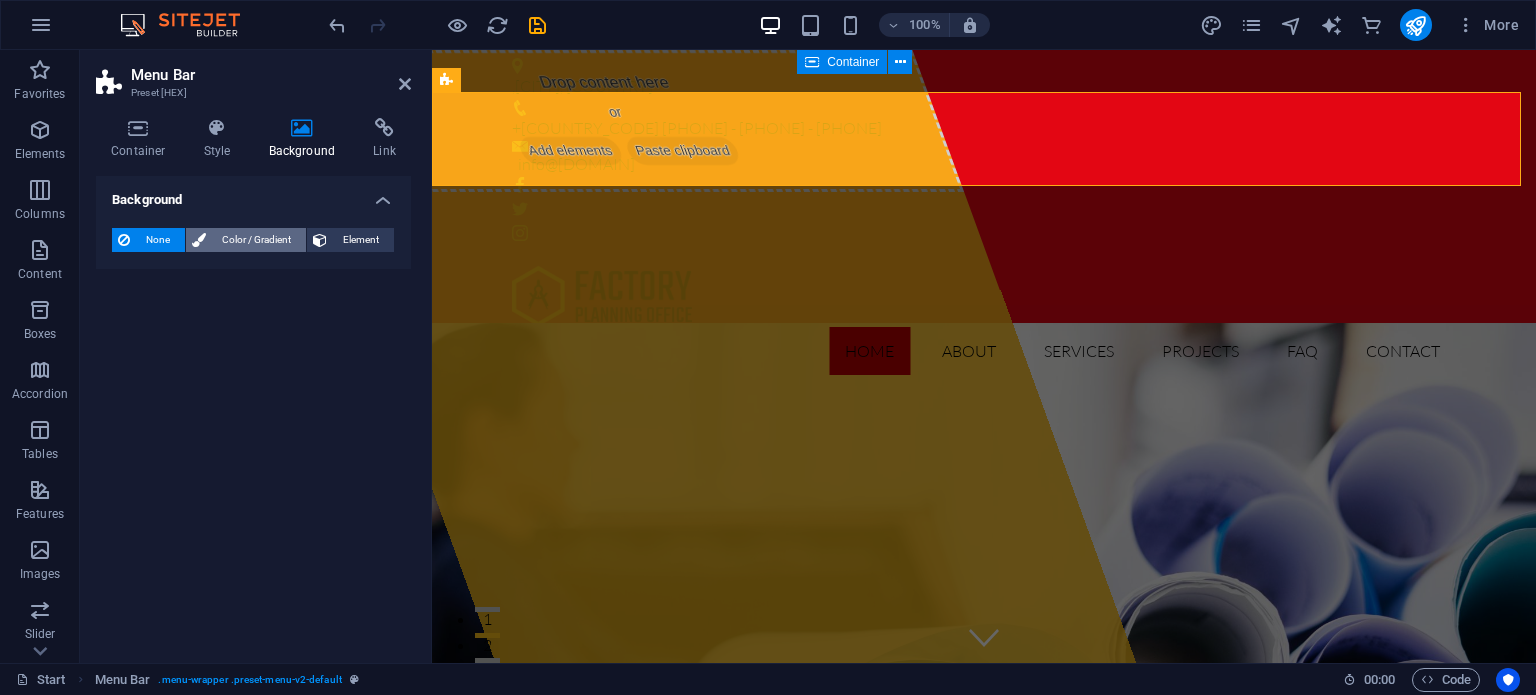 click on "None Color / Gradient Element" at bounding box center [253, 240] 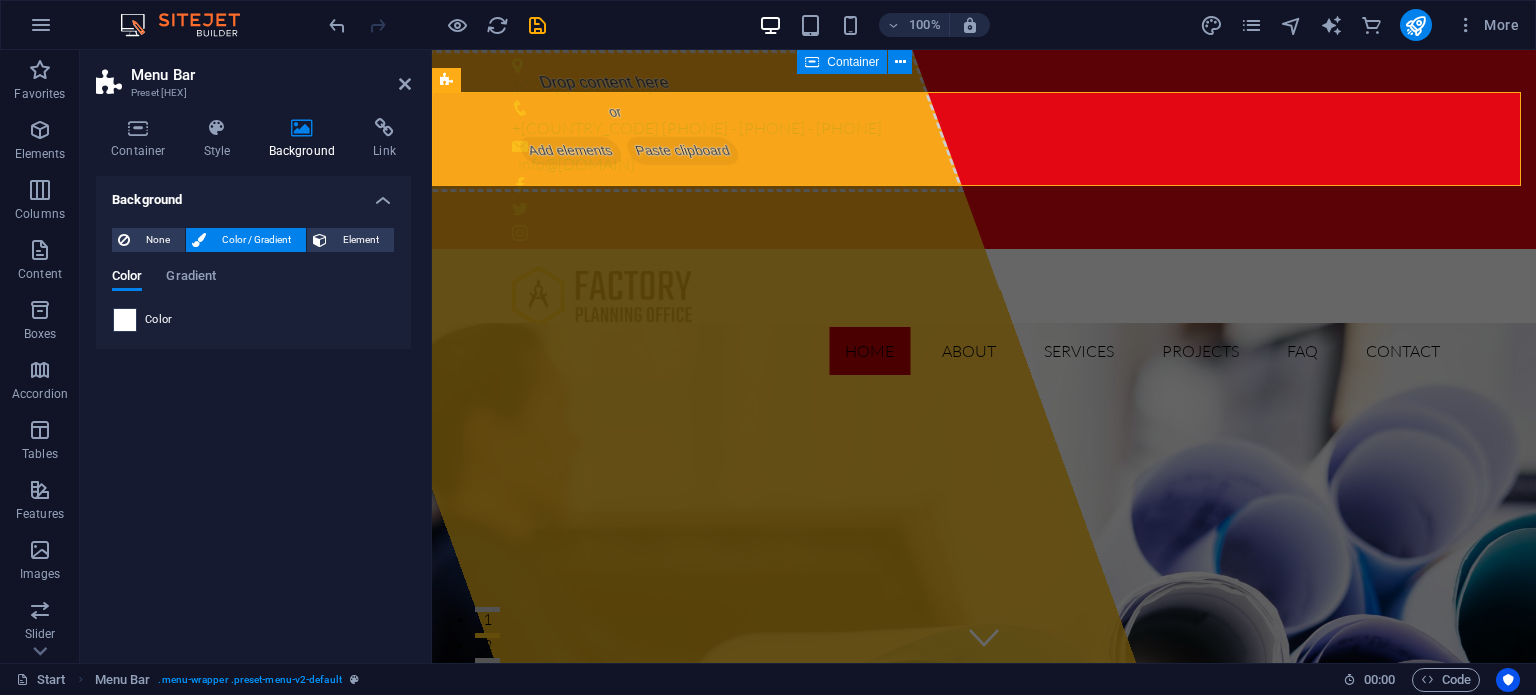 click at bounding box center (125, 320) 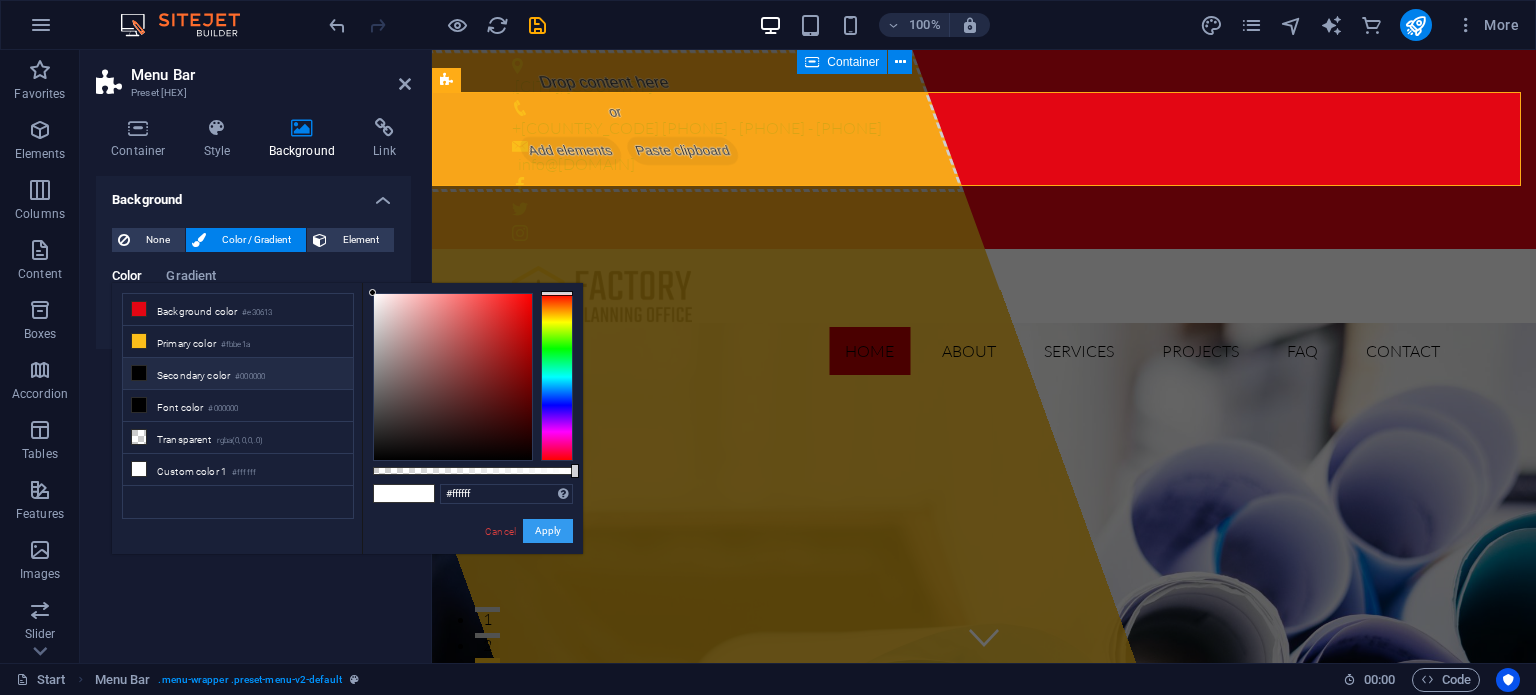 click on "Apply" at bounding box center [548, 531] 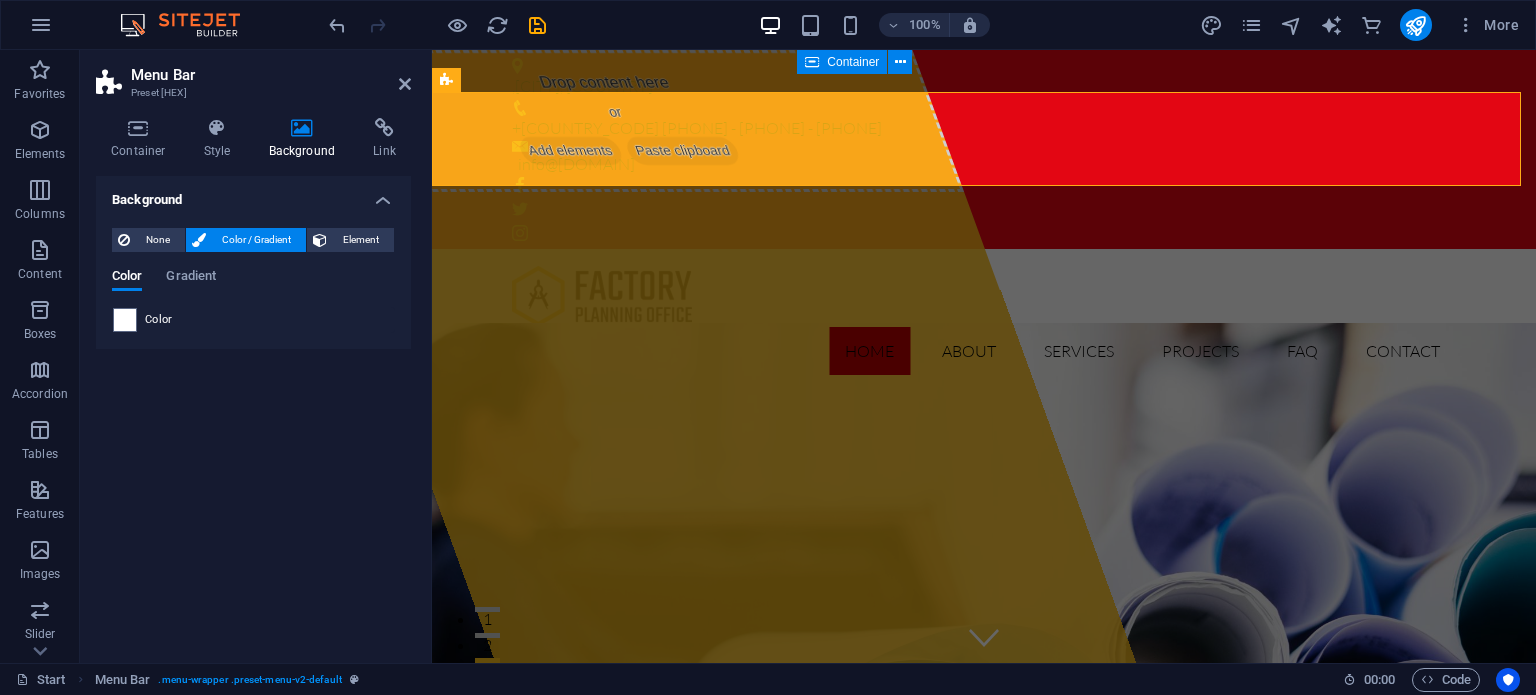 click on "Background None Color / Gradient Element Stretch background to full-width Color overlay Places an overlay over the background to colorize it Parallax 0 % Image Image slider Map Video YouTube Vimeo HTML Color Gradient Color A parent element contains a background. Edit background on parent element" at bounding box center [253, 411] 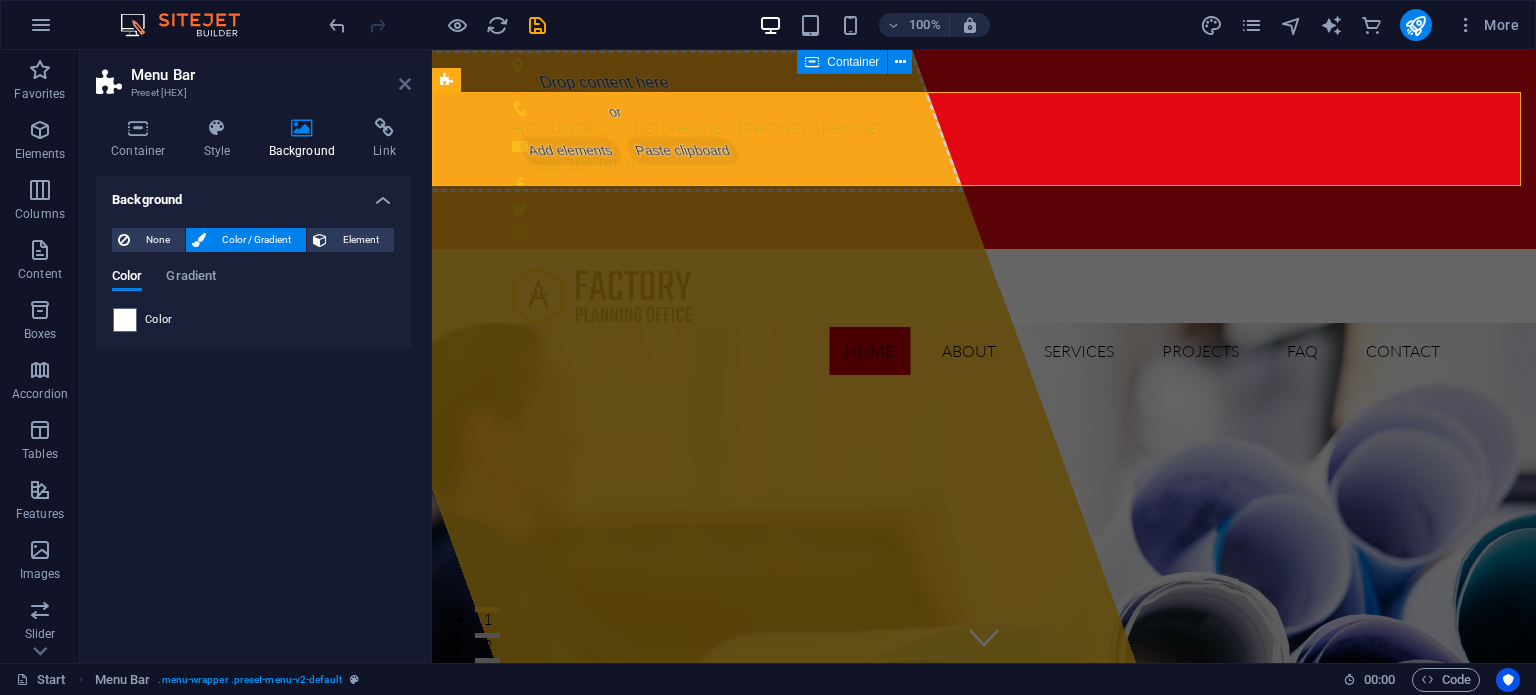 click at bounding box center [405, 84] 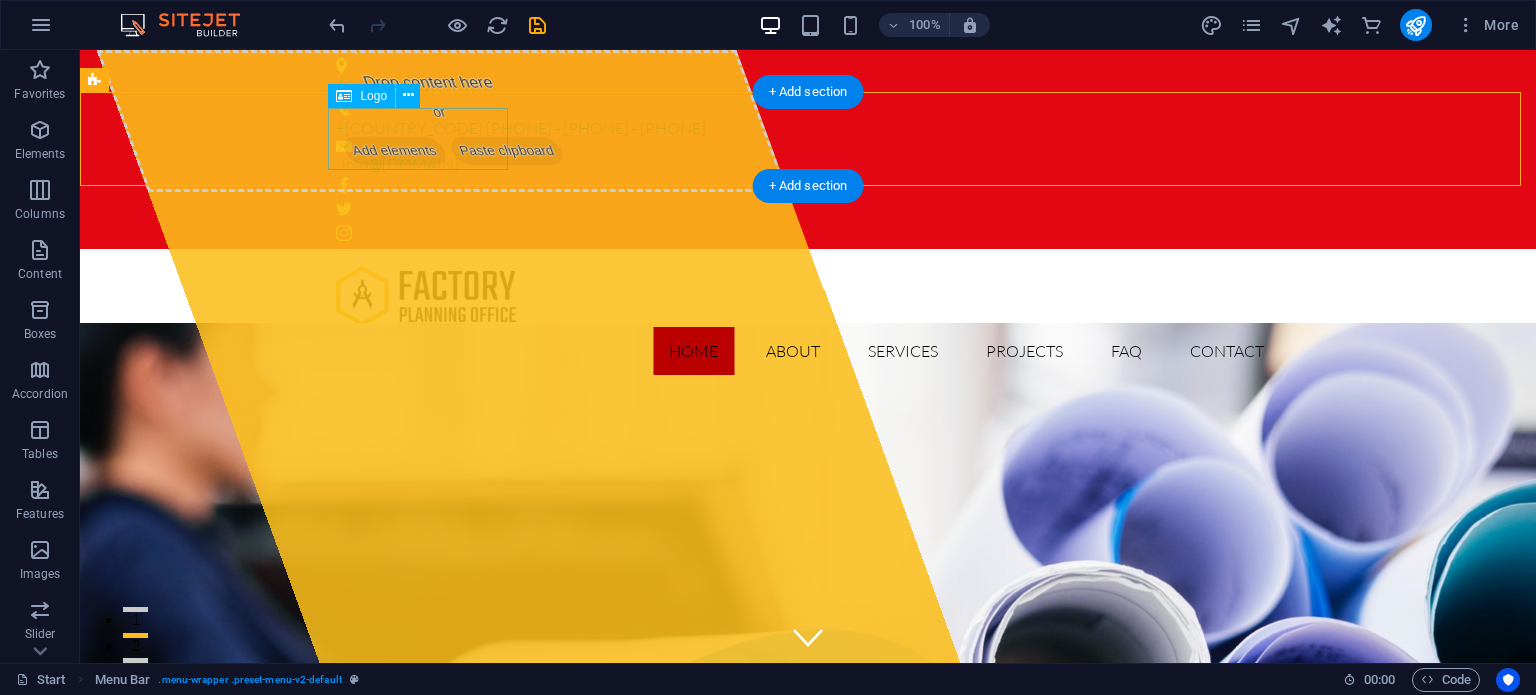 click at bounding box center [808, 296] 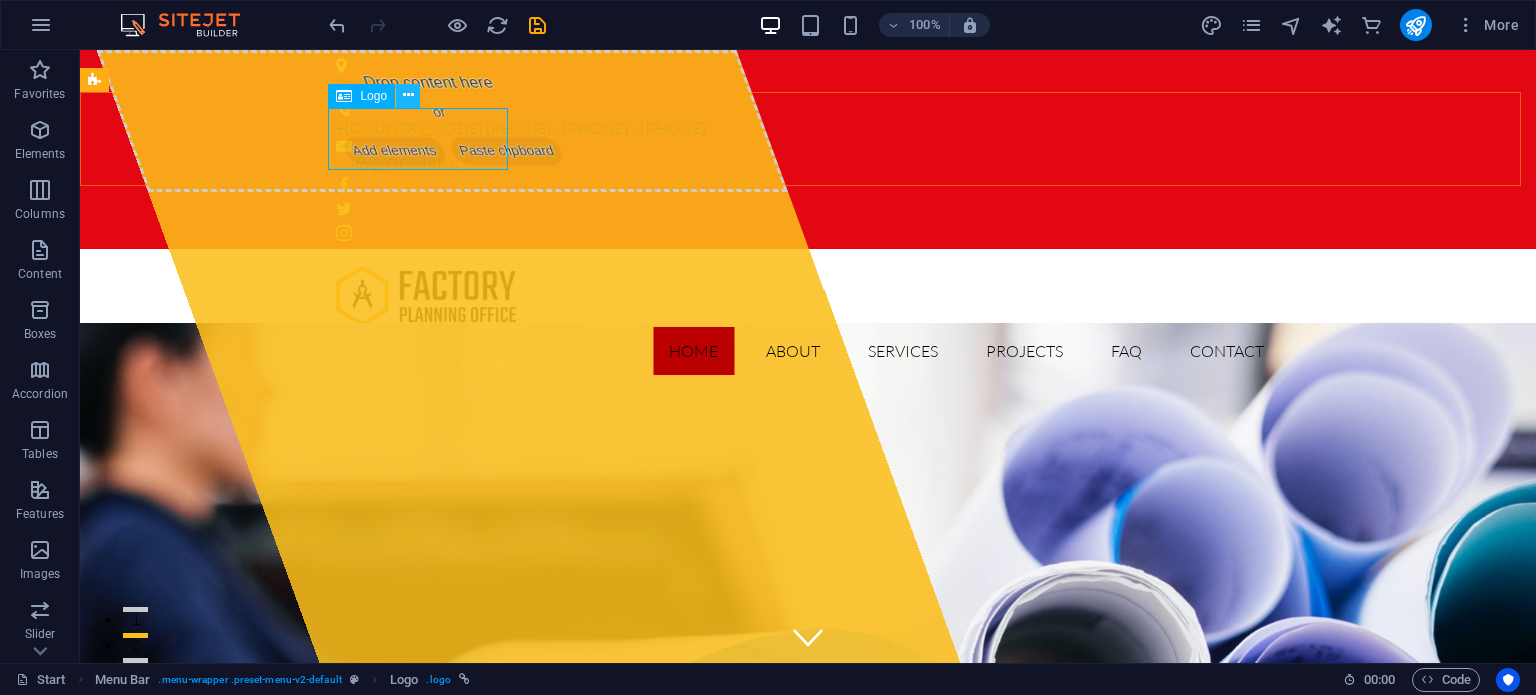 click at bounding box center [408, 95] 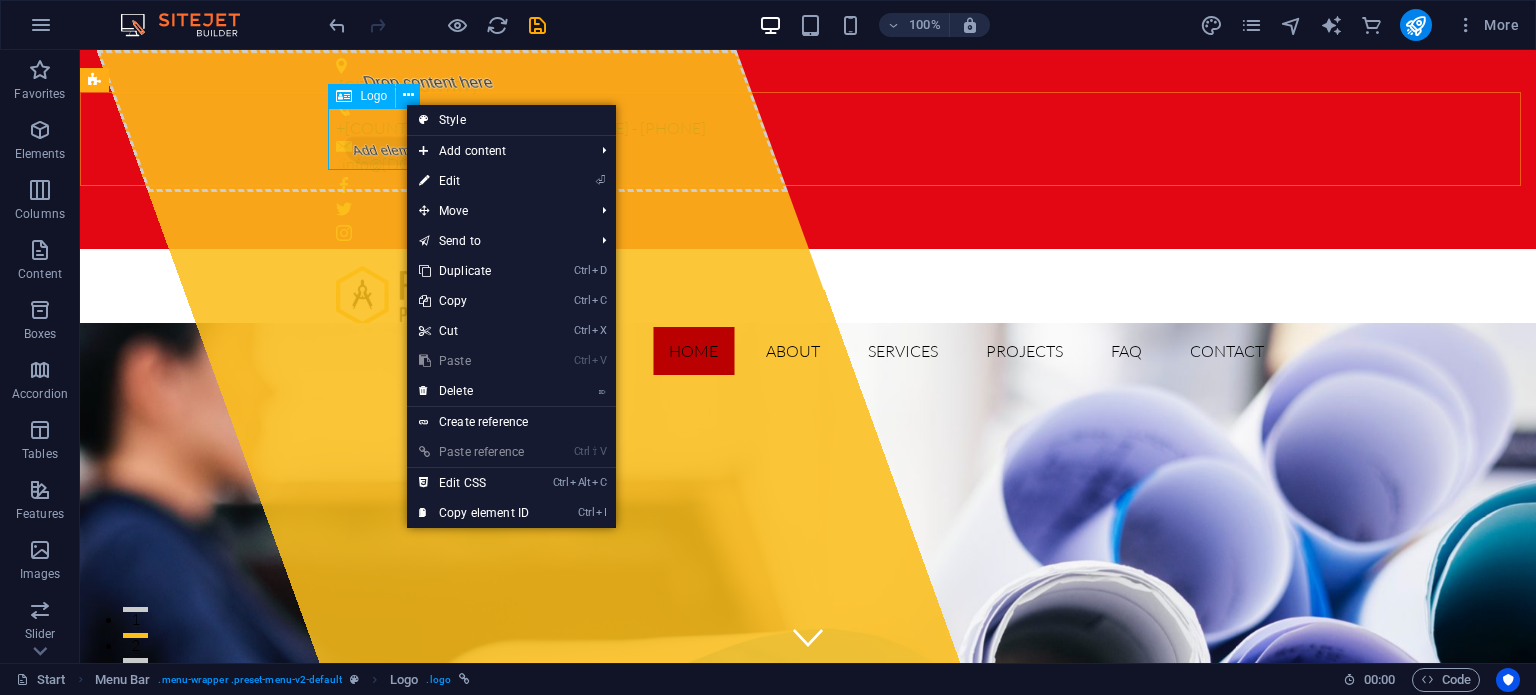 click on "Logo" at bounding box center (373, 96) 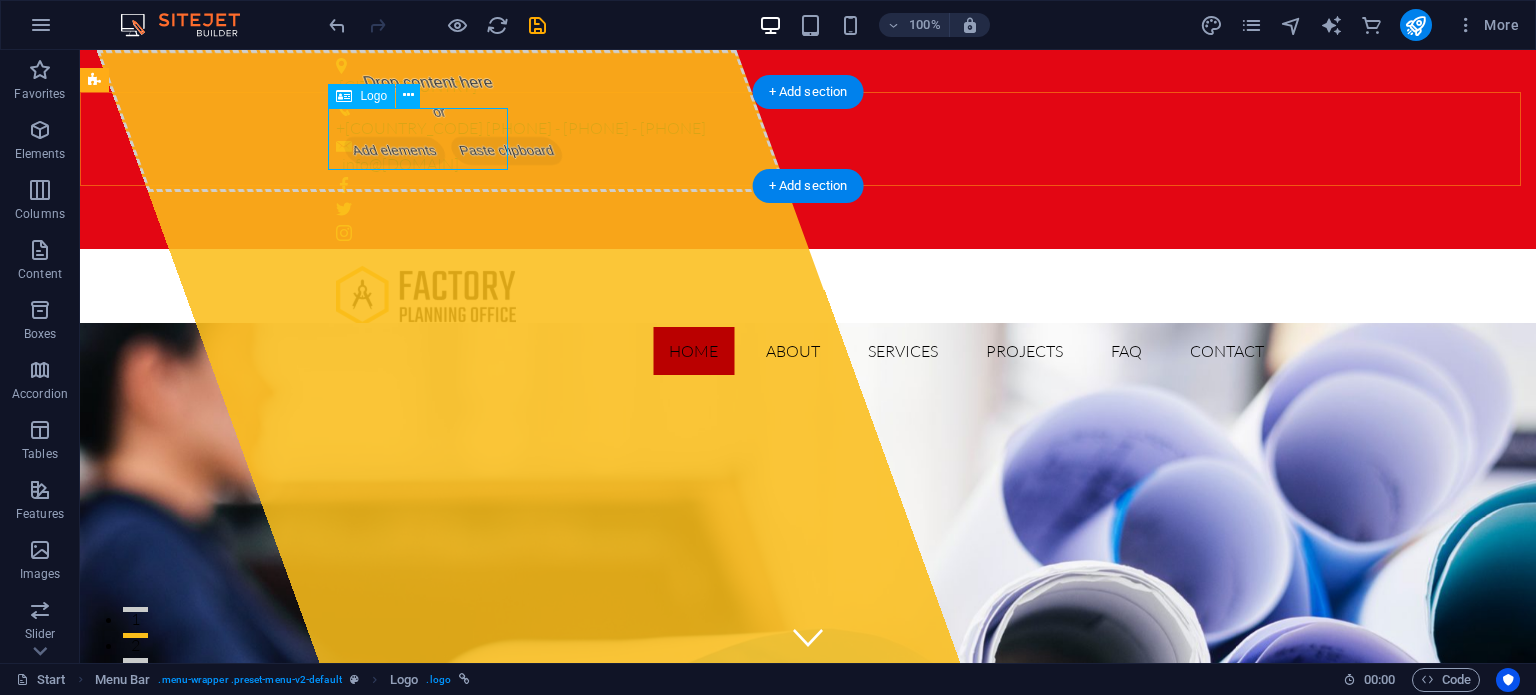 click at bounding box center (808, 296) 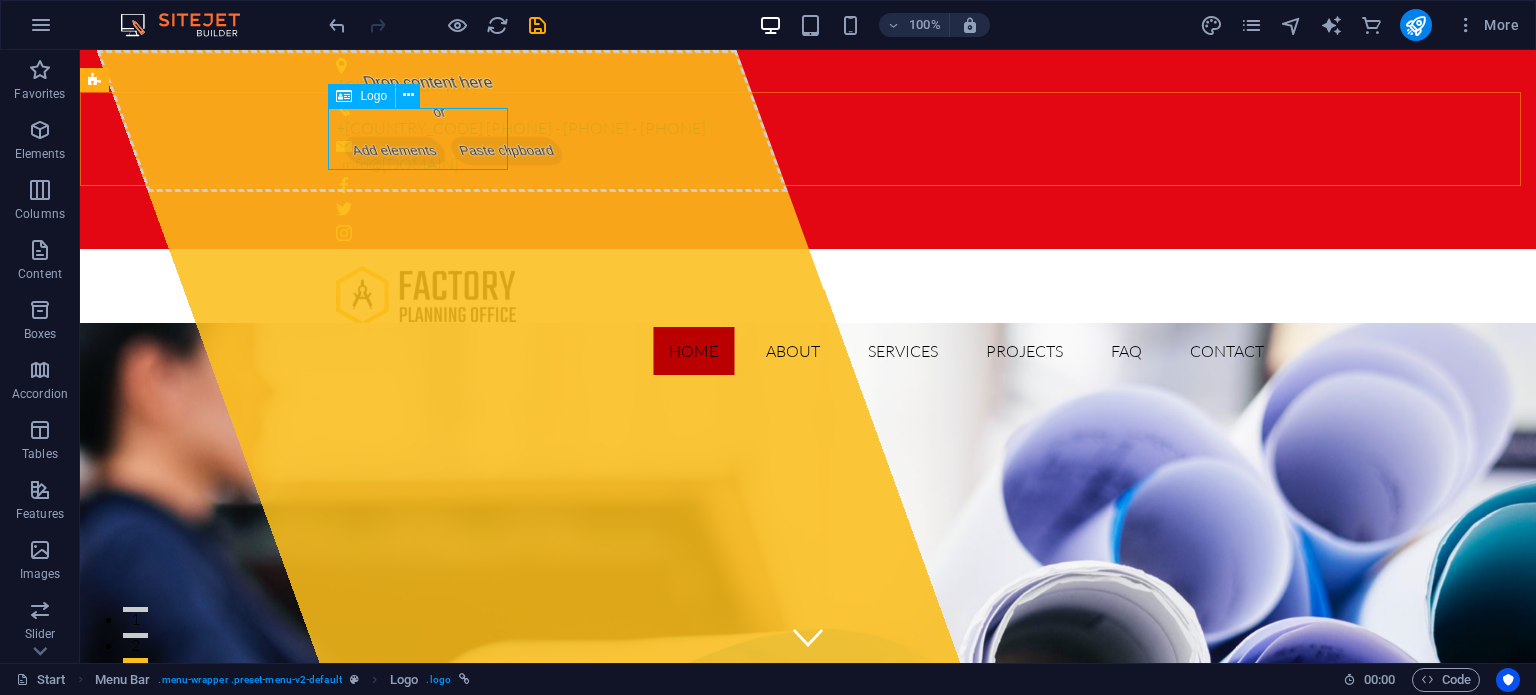 click at bounding box center [344, 96] 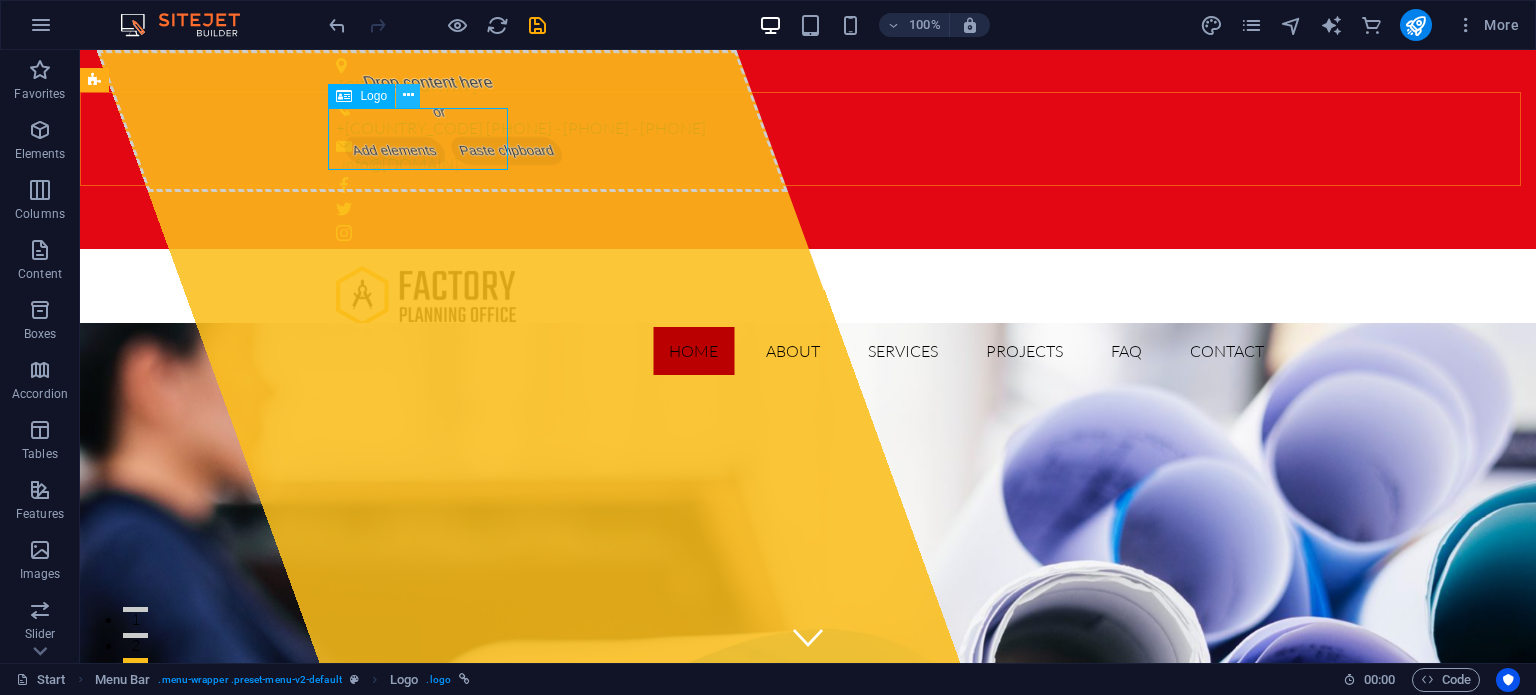 click at bounding box center (408, 95) 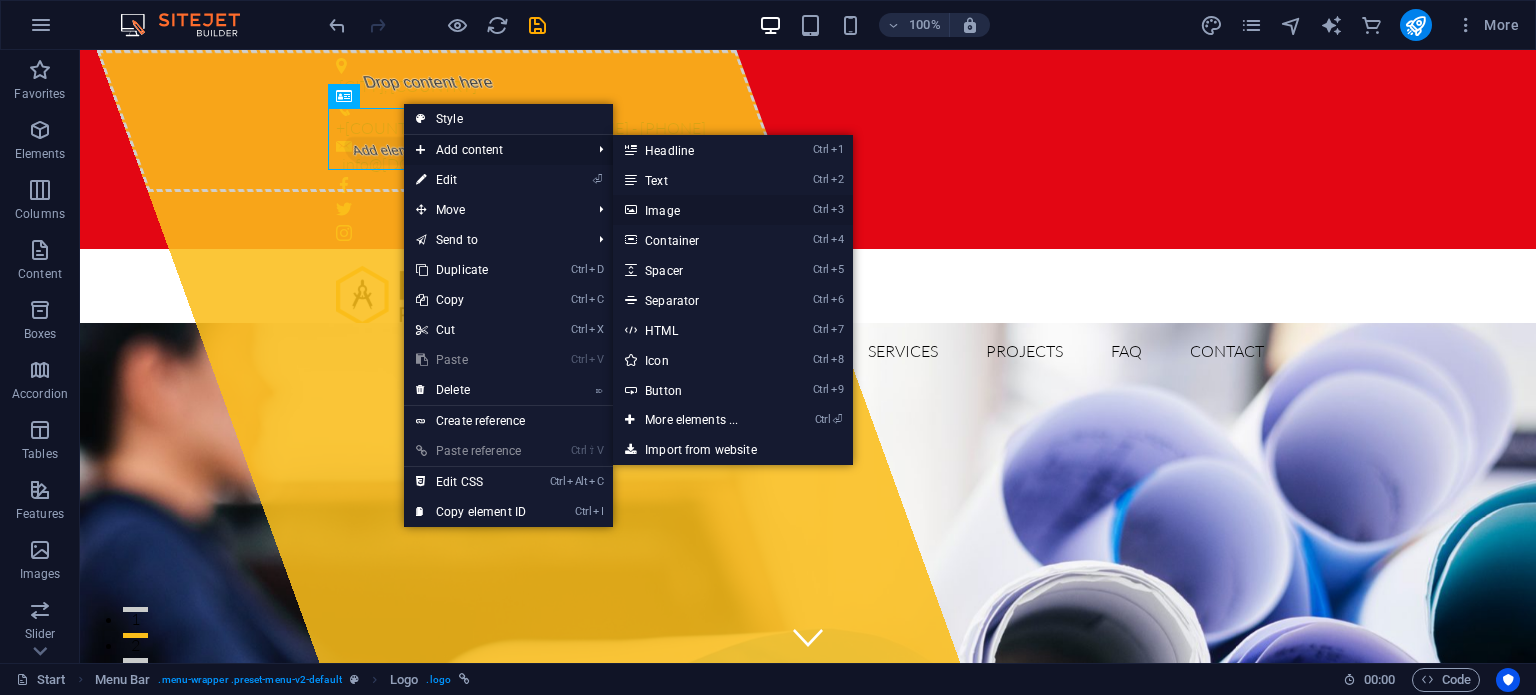 click on "Ctrl 3  Image" at bounding box center (695, 210) 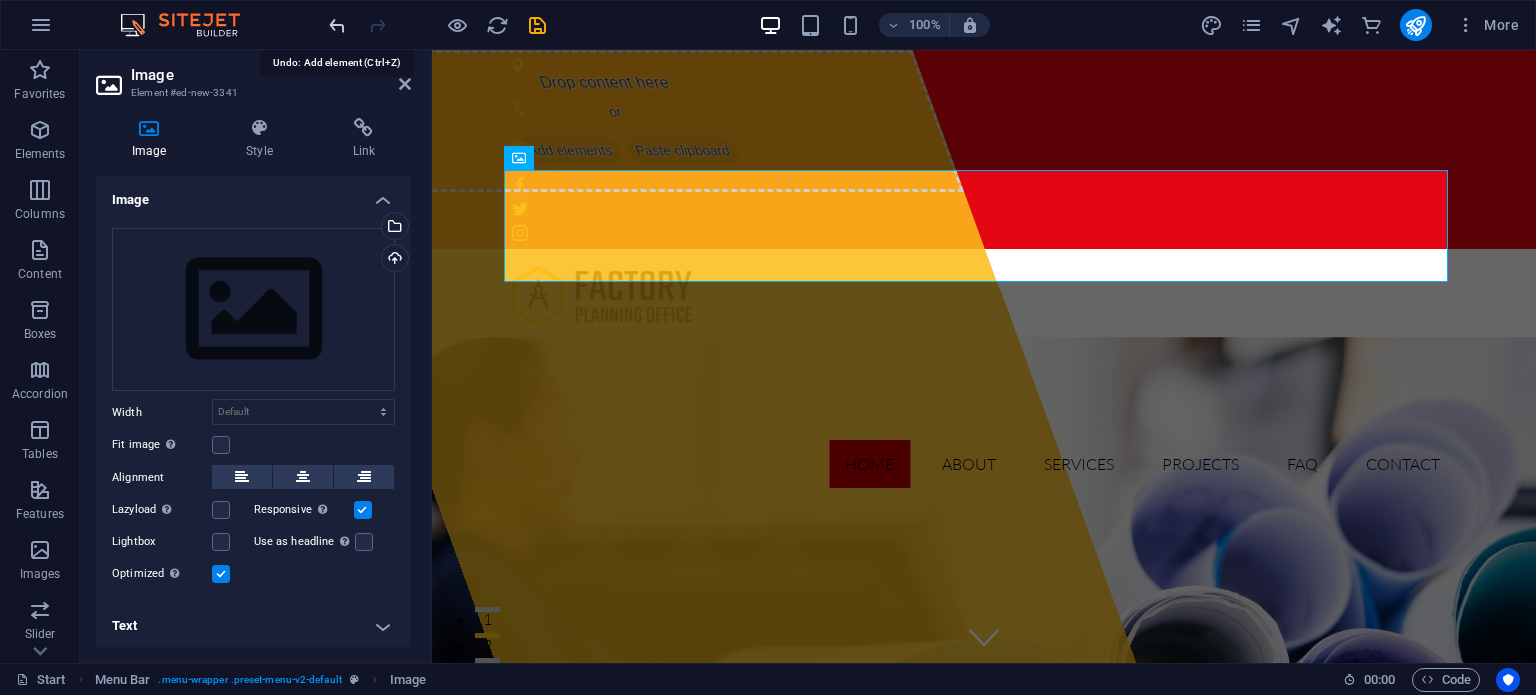 click at bounding box center (337, 25) 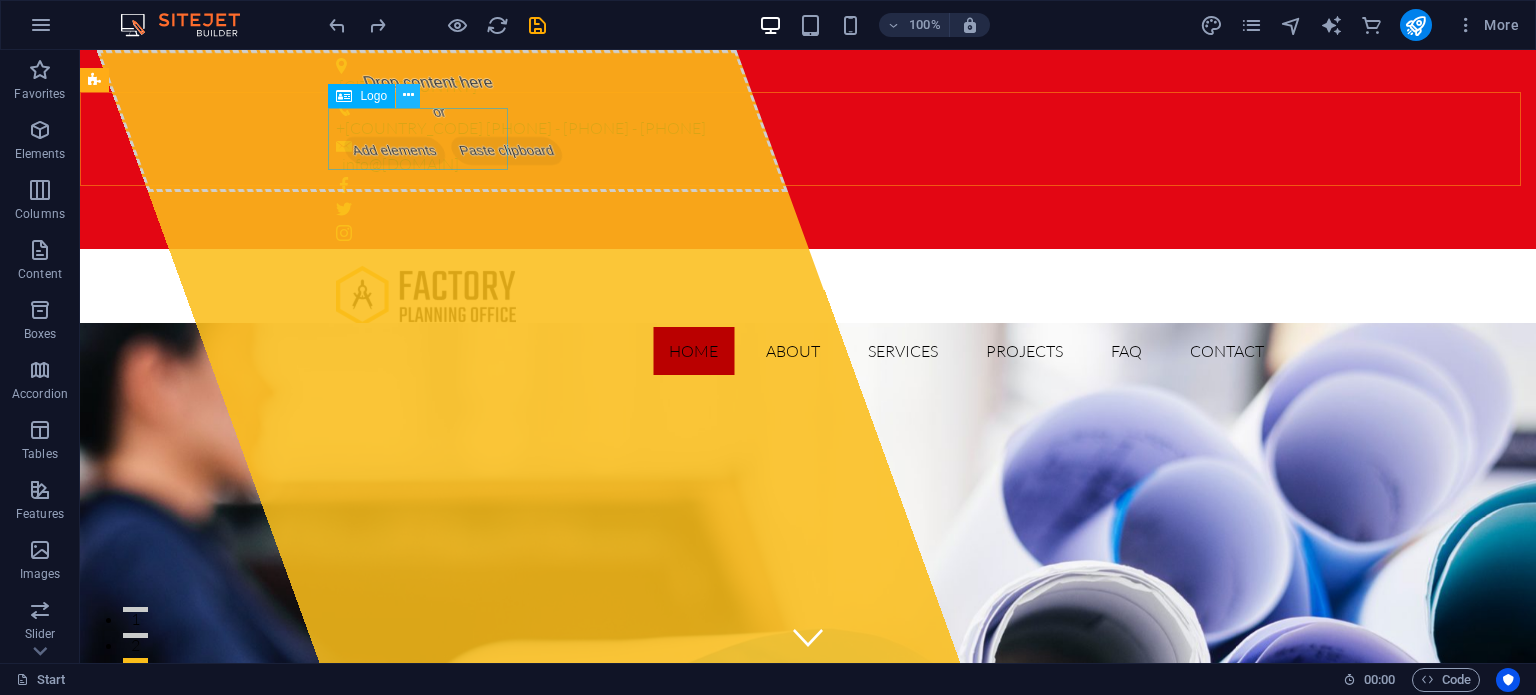 click at bounding box center [408, 95] 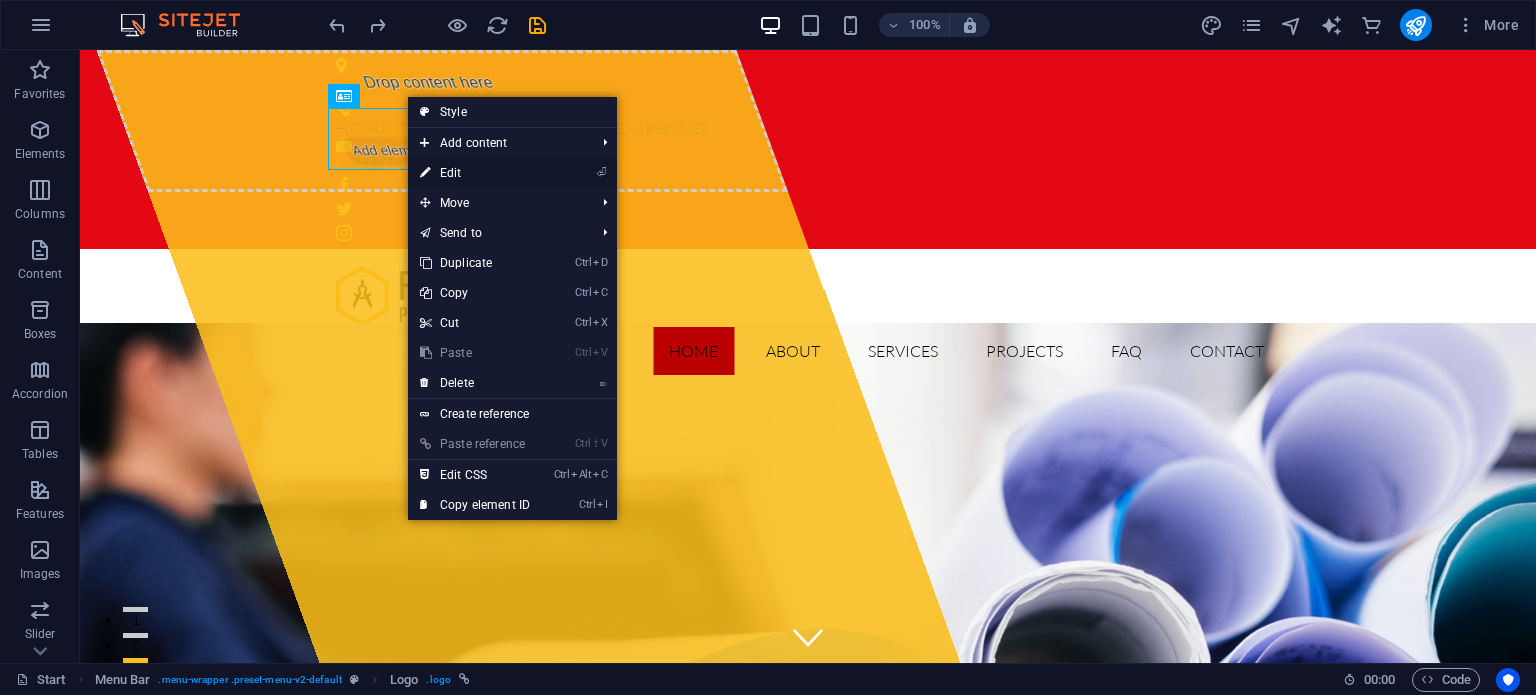click on "⏎  Edit" at bounding box center (475, 173) 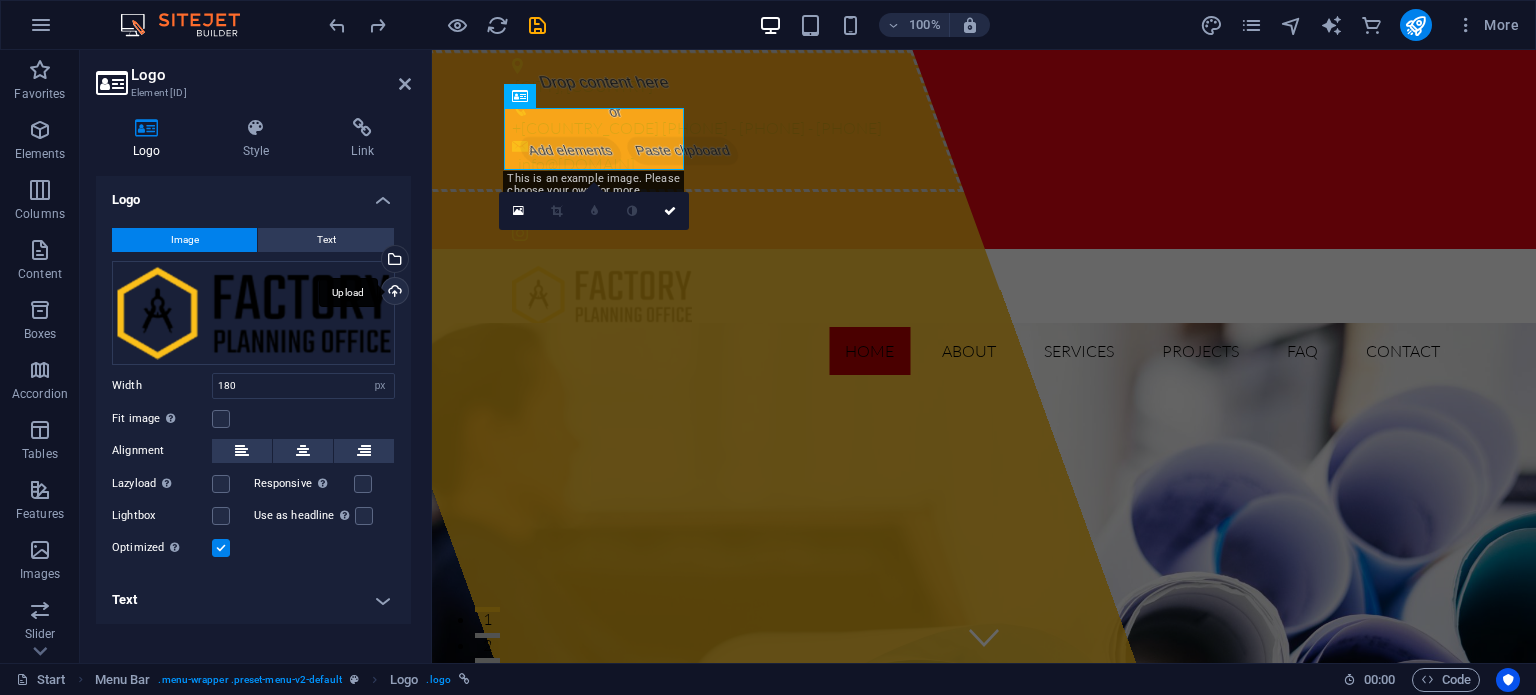 click on "Upload" at bounding box center [393, 293] 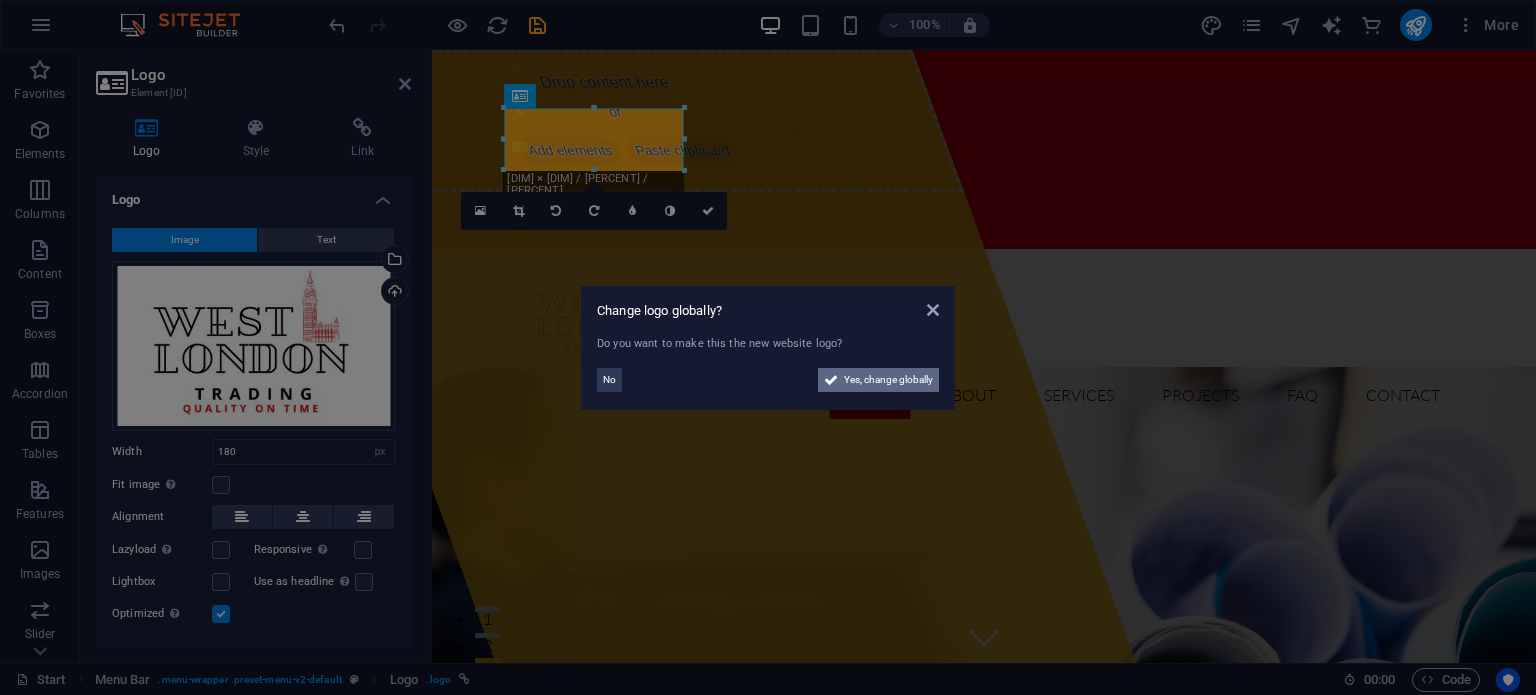 click on "Yes, change globally" at bounding box center (888, 380) 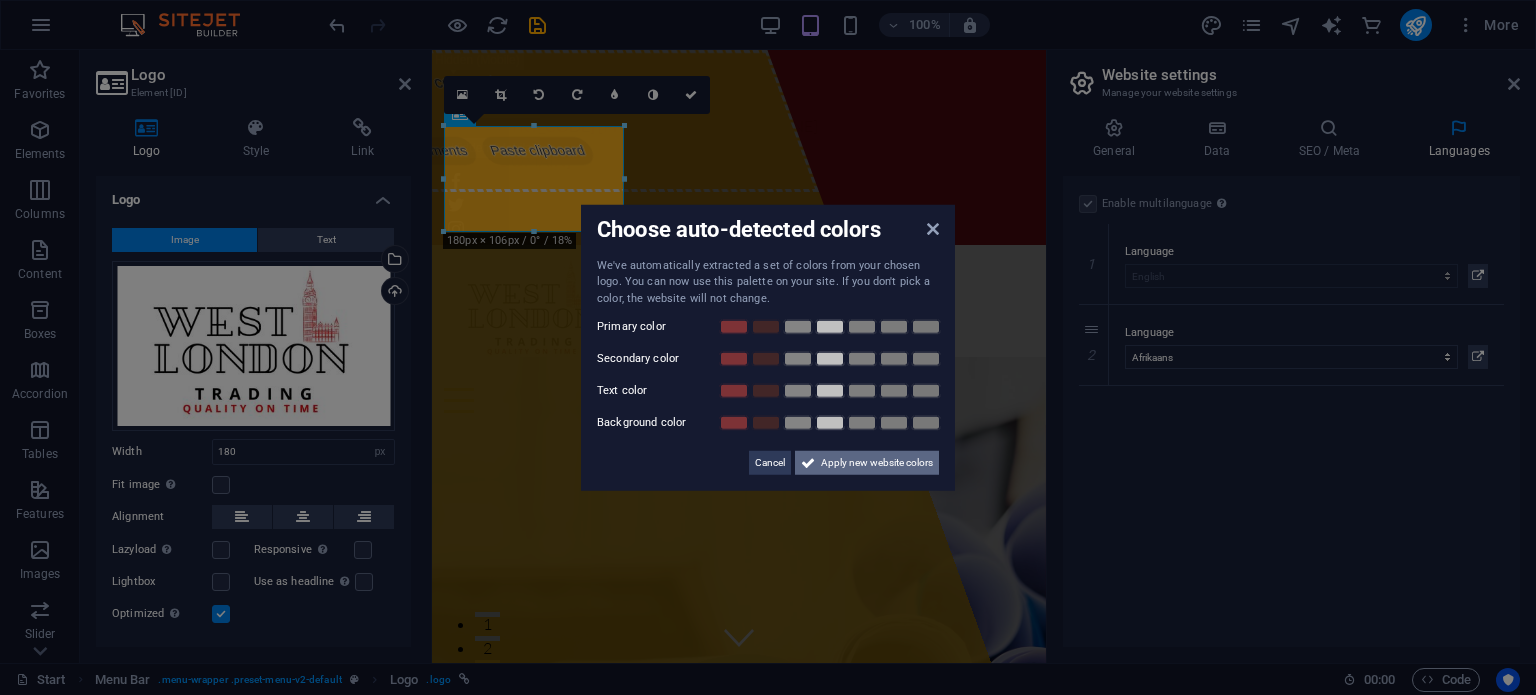 click on "Apply new website colors" at bounding box center (877, 463) 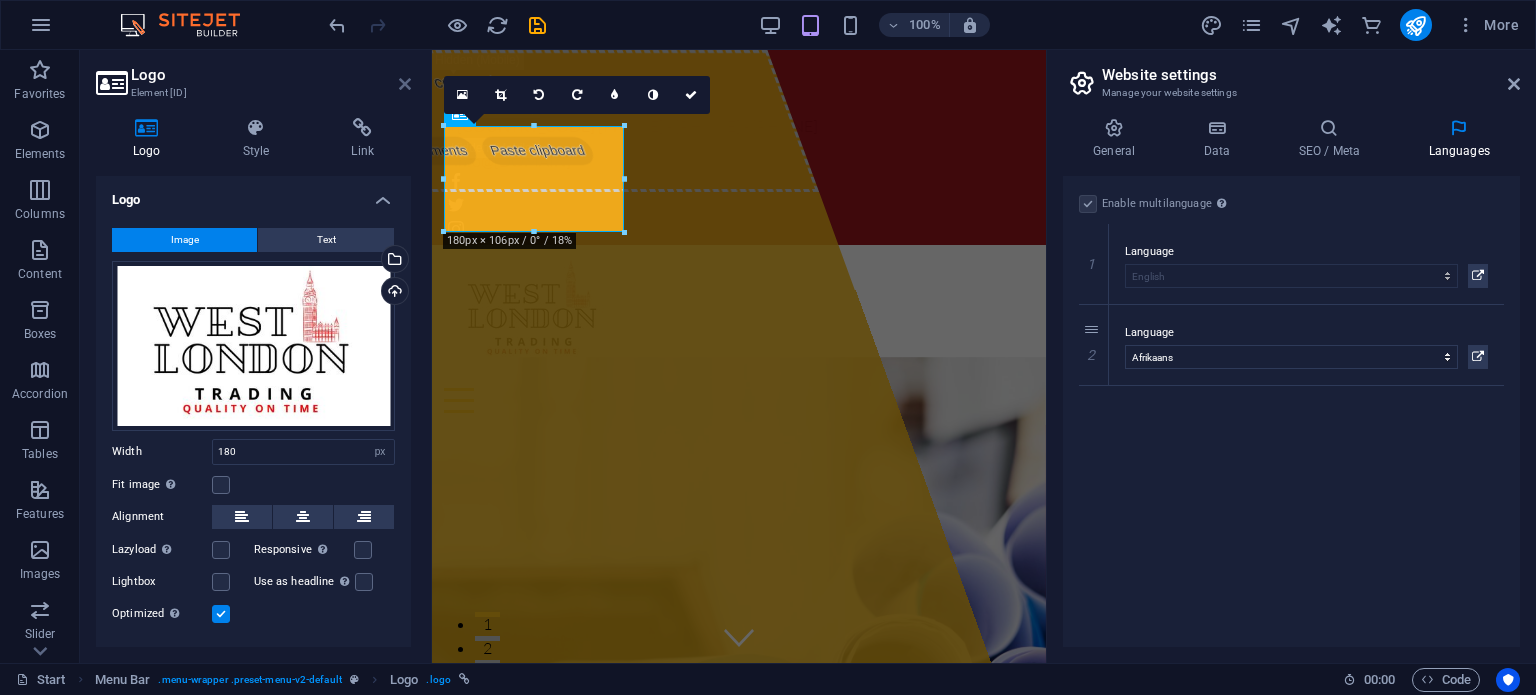 click at bounding box center (405, 84) 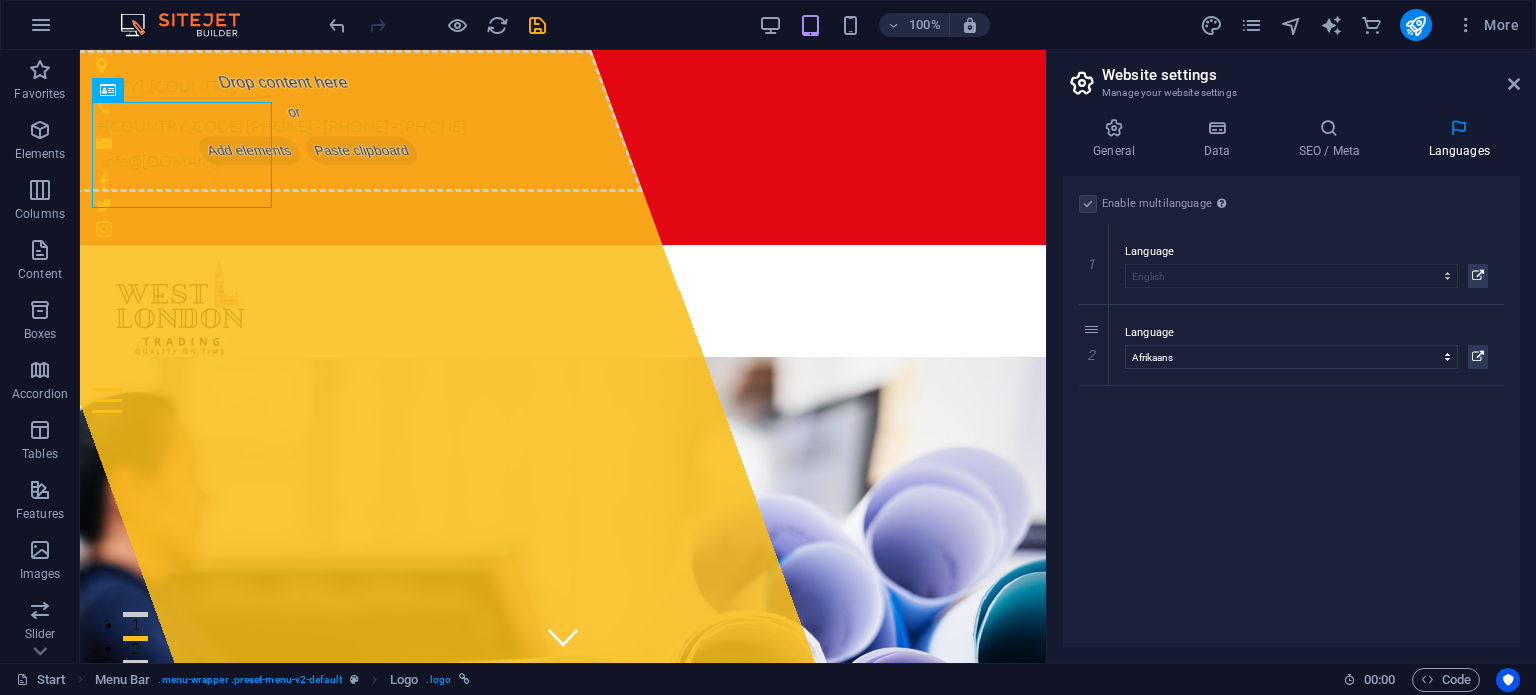 click on "Website settings Manage your website settings" at bounding box center (1293, 76) 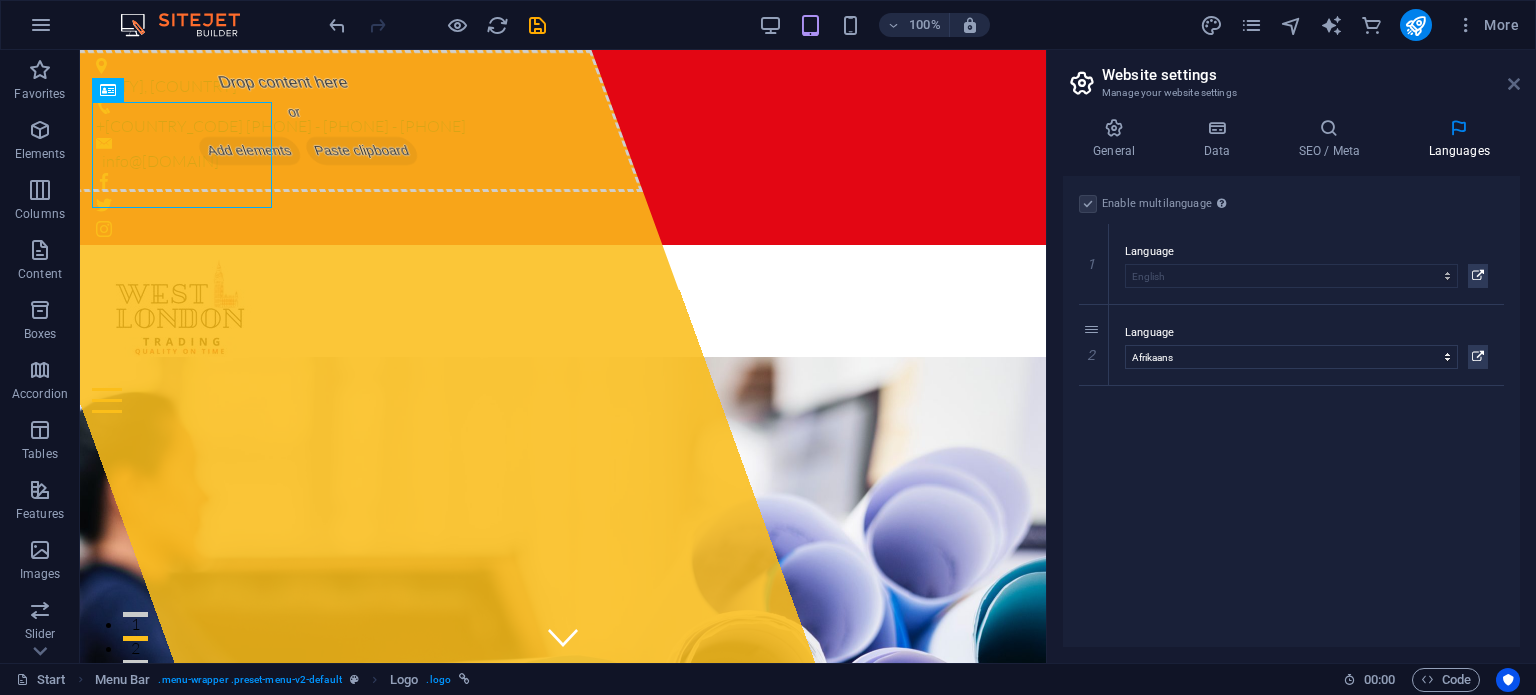click at bounding box center [1514, 84] 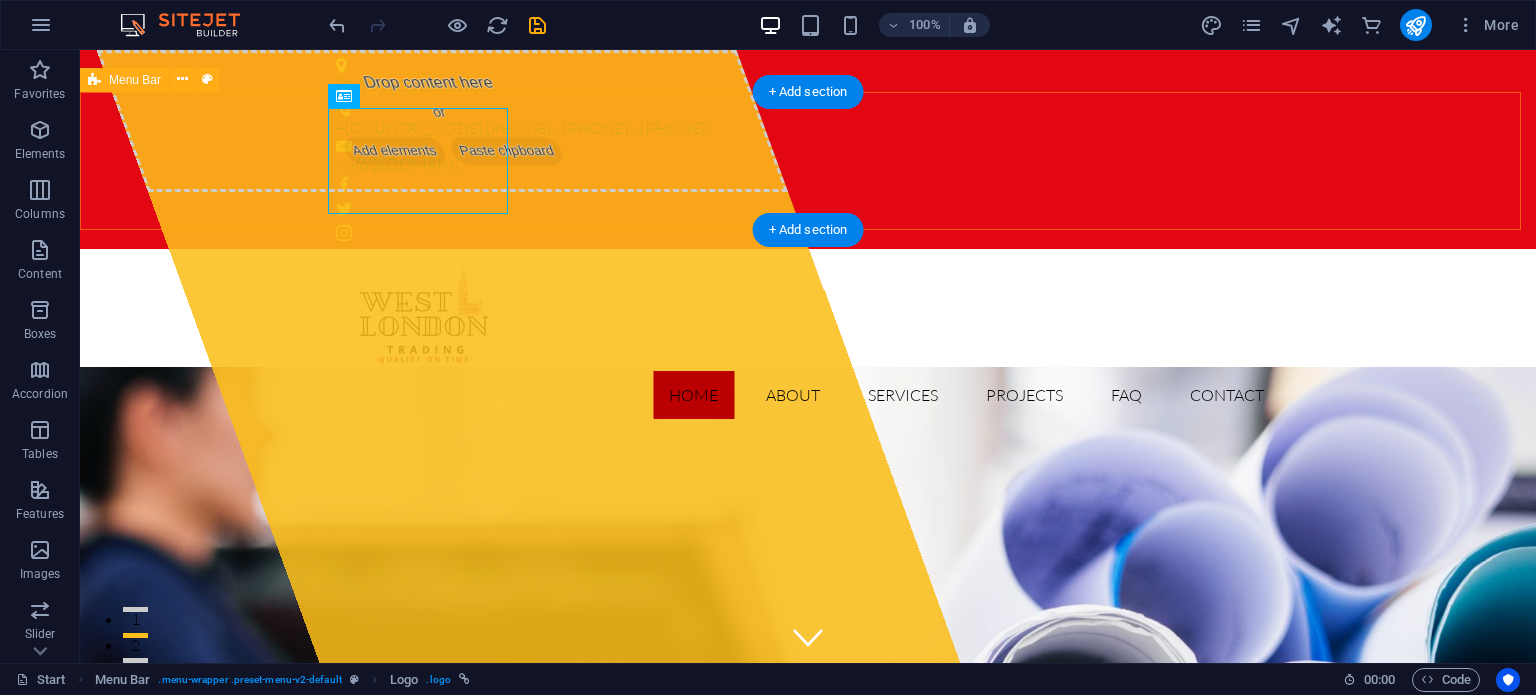 click on "Home About Services Projects FAQ Contact" at bounding box center [808, 342] 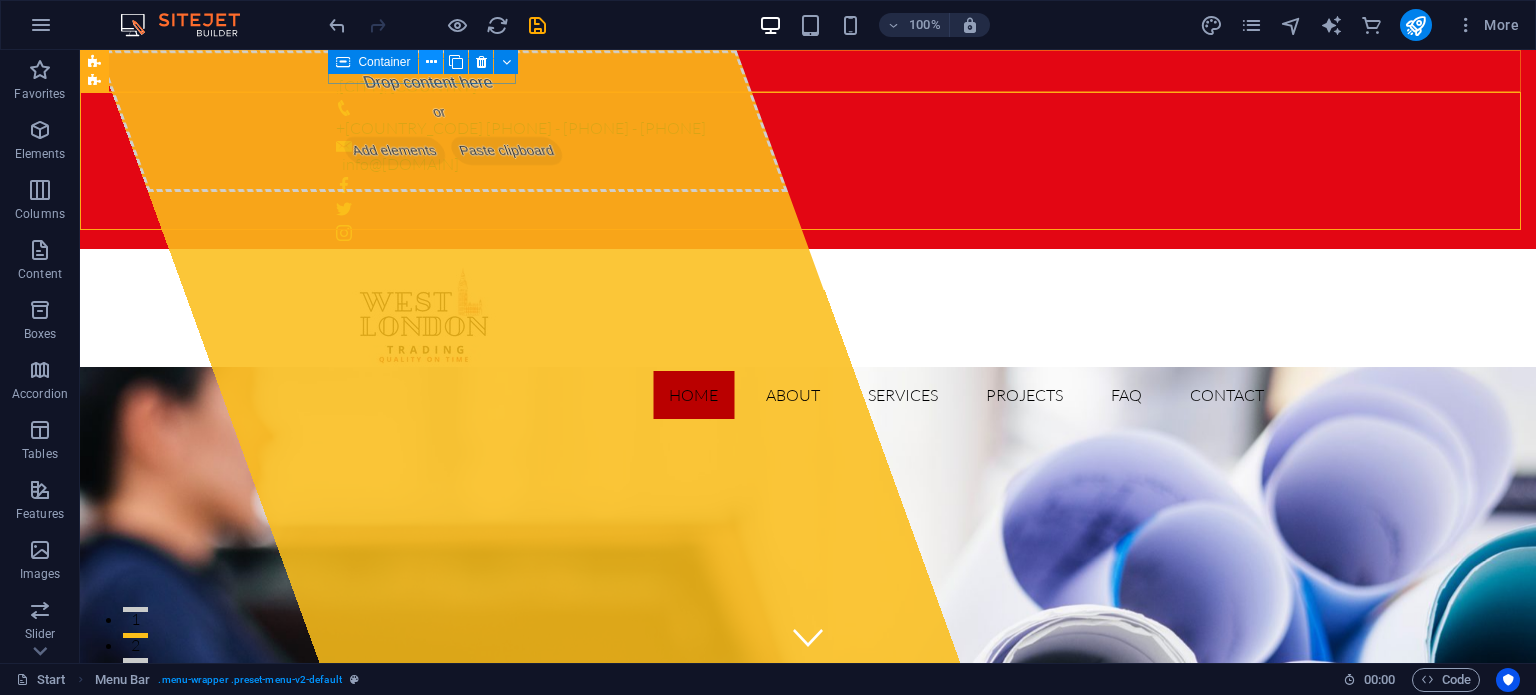 click at bounding box center (431, 62) 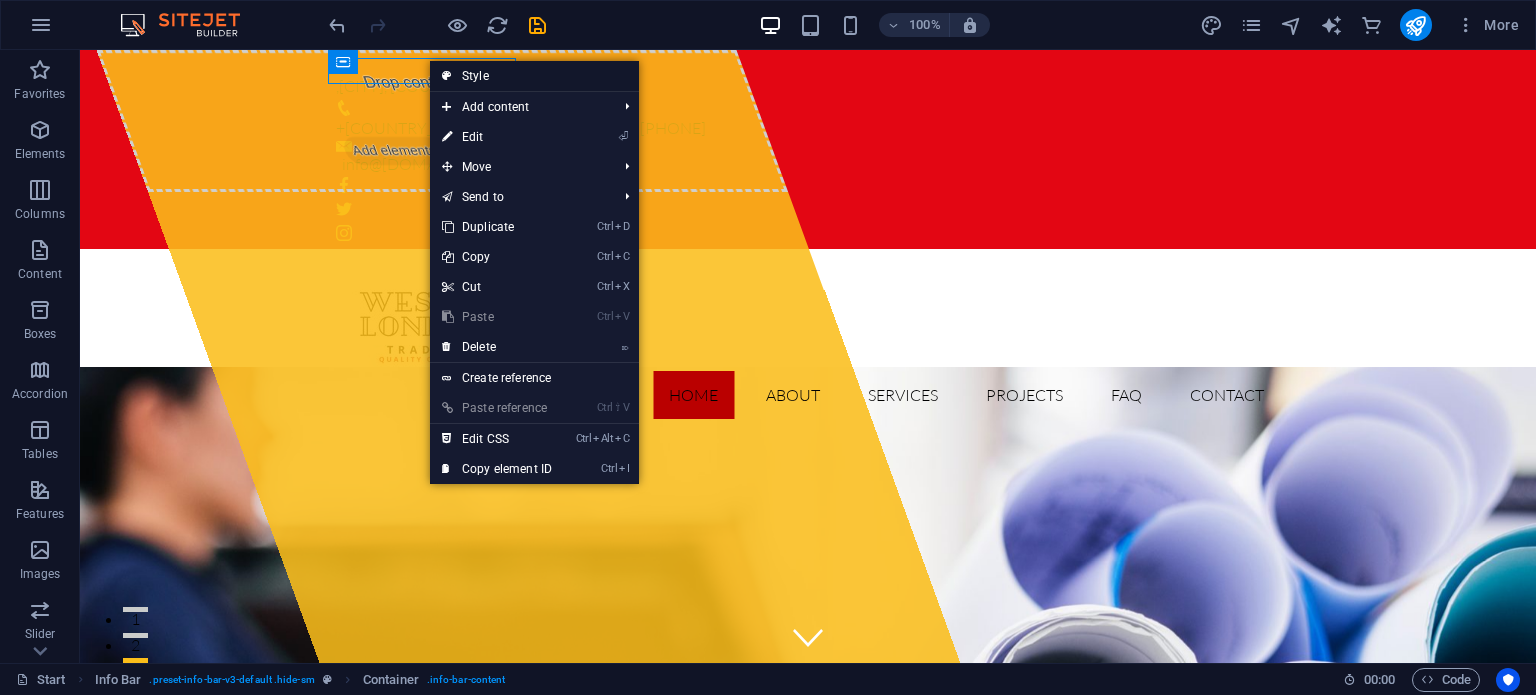 click at bounding box center [447, 76] 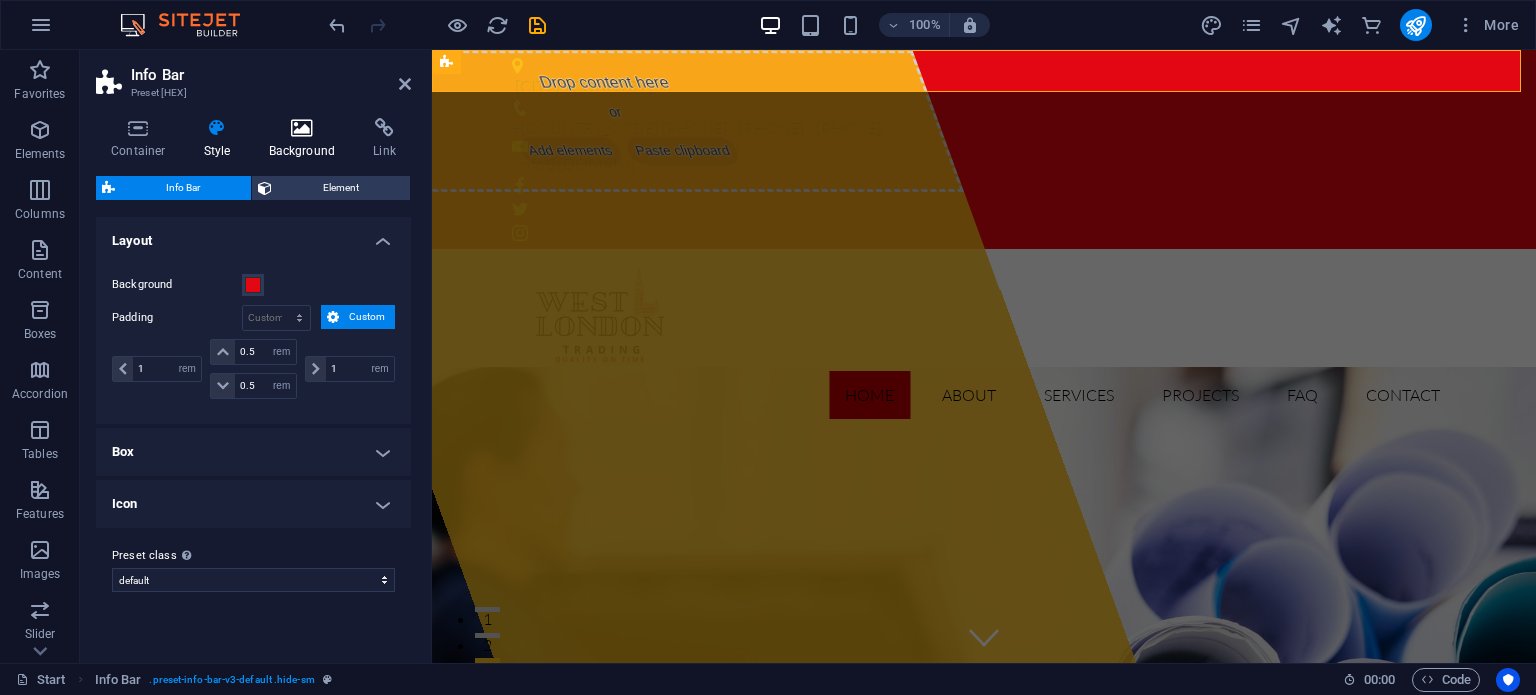 click at bounding box center (302, 128) 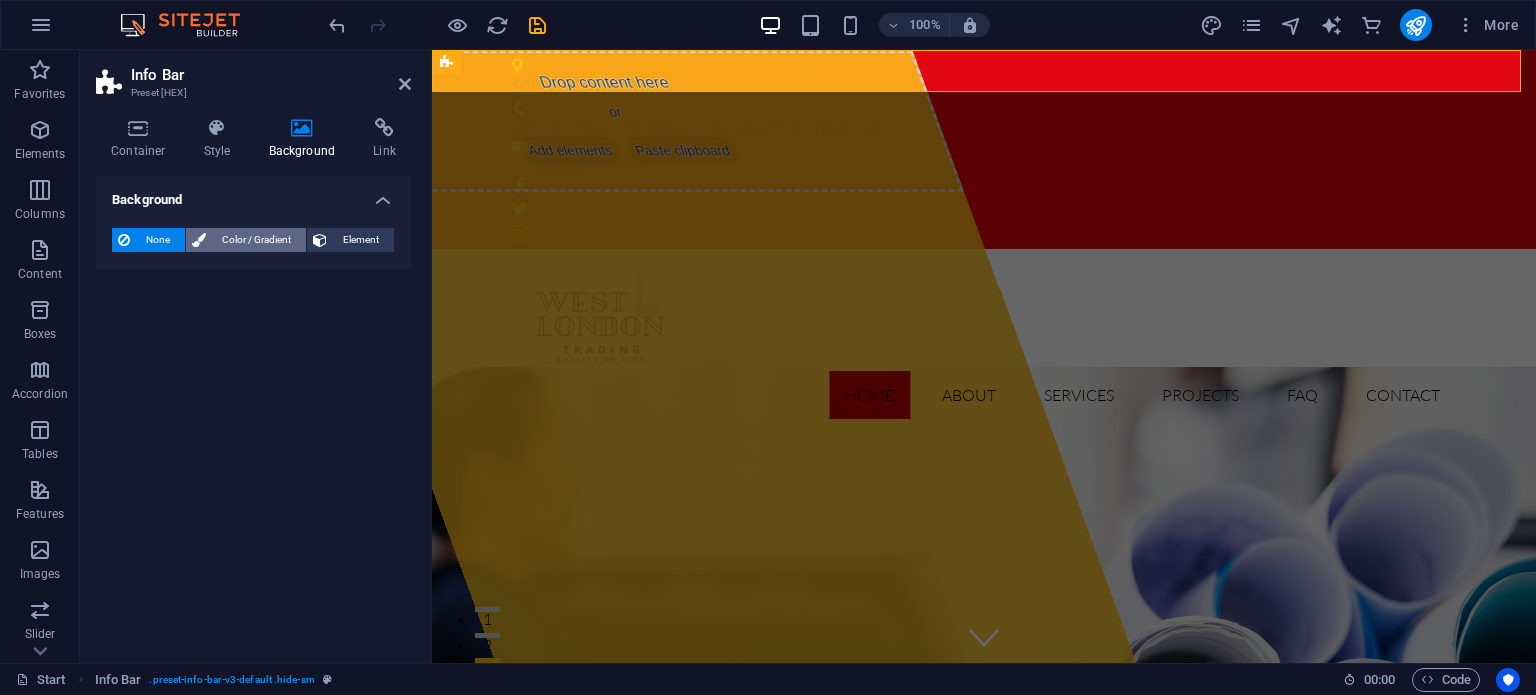 click on "Color / Gradient" at bounding box center (256, 240) 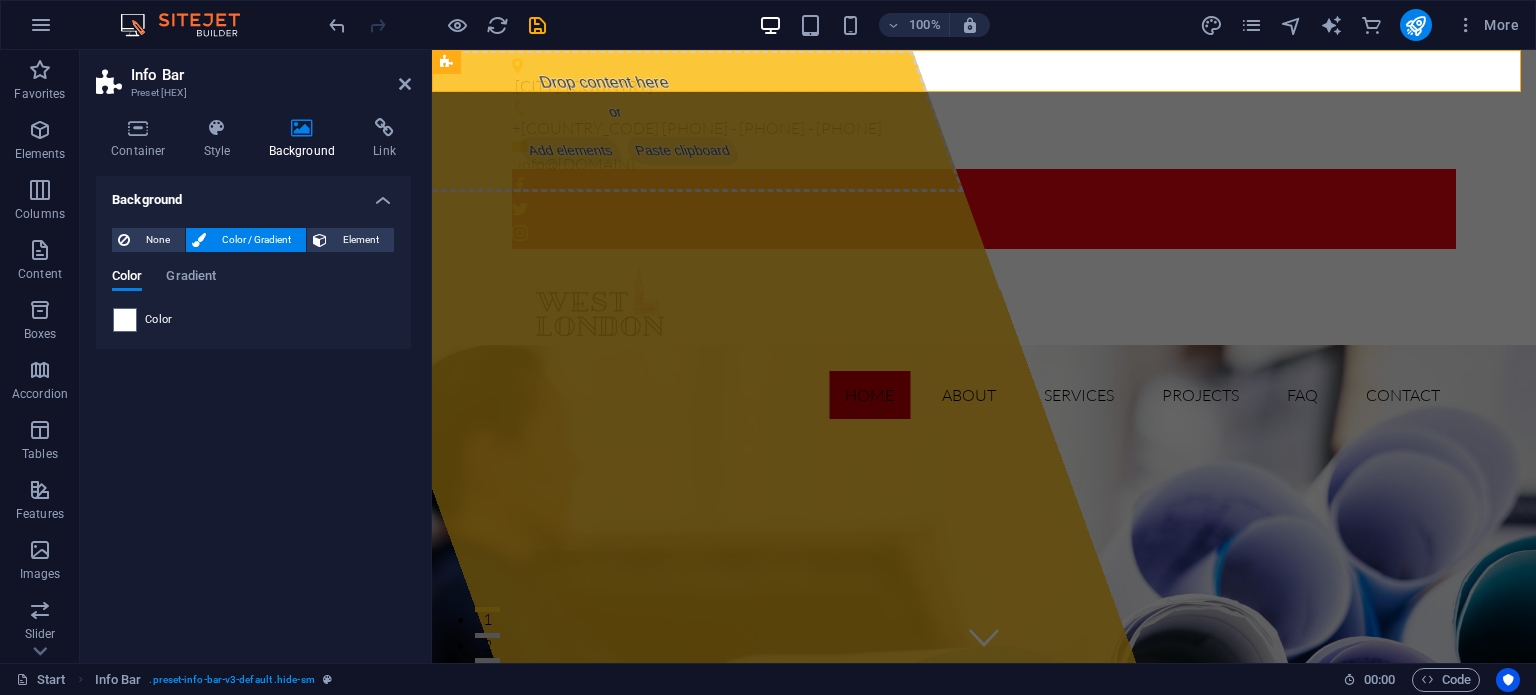 click on "Color Gradient" at bounding box center (253, 288) 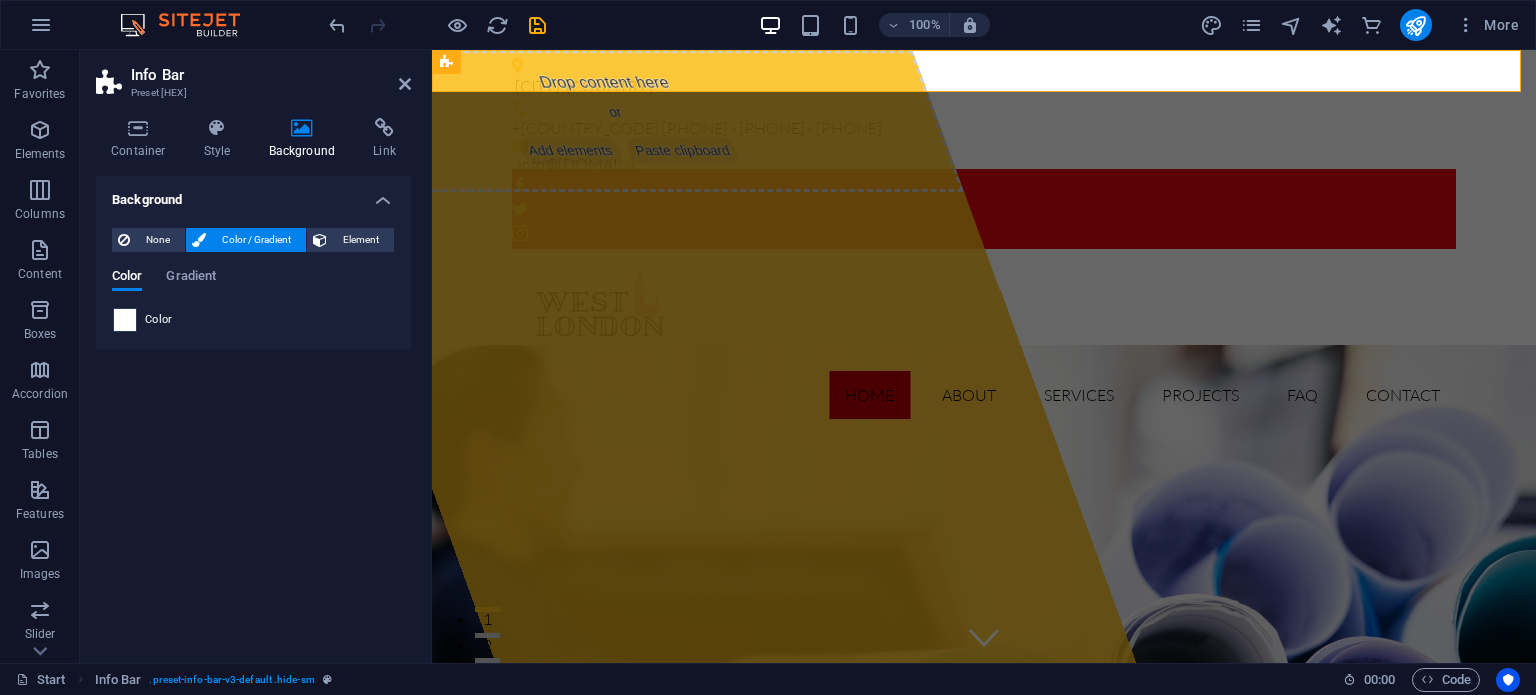 click at bounding box center [125, 320] 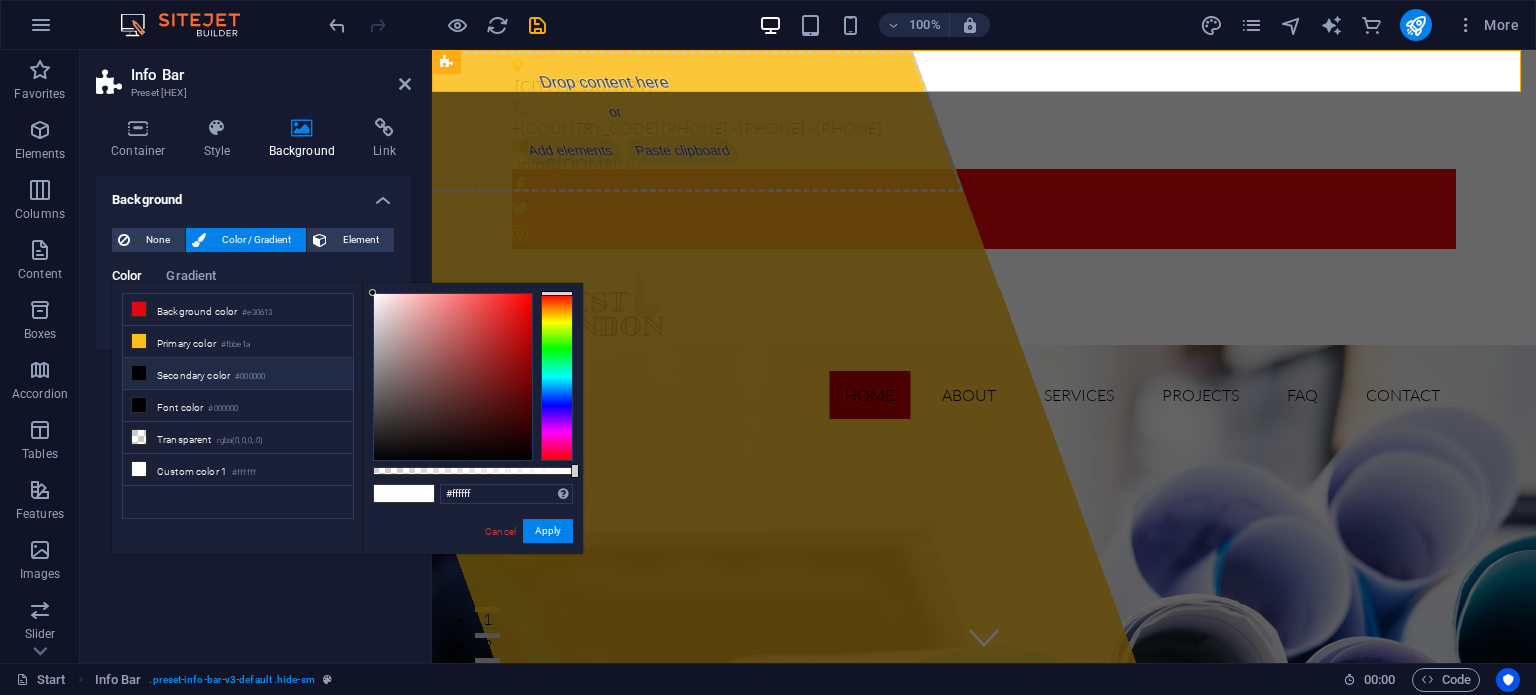 click on "Background color
#e30613" at bounding box center [238, 310] 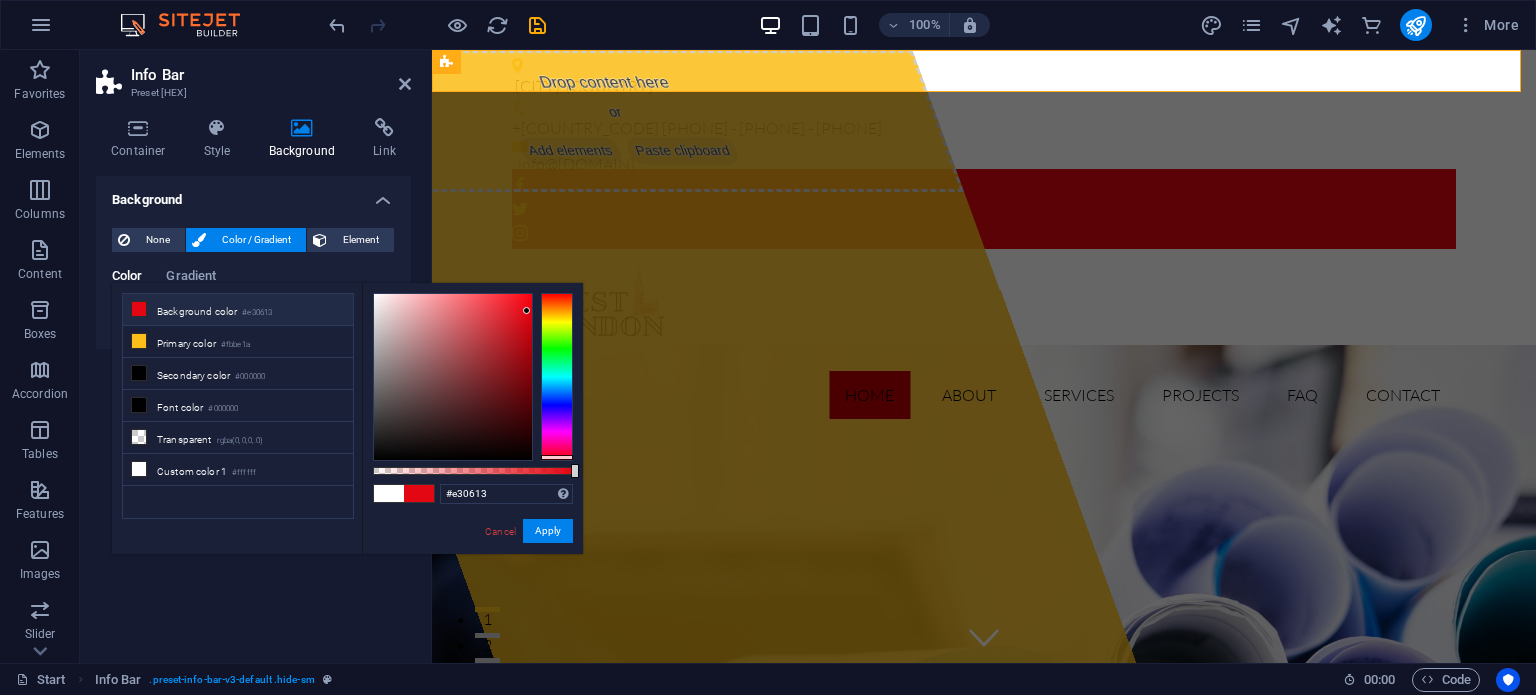 click at bounding box center [389, 493] 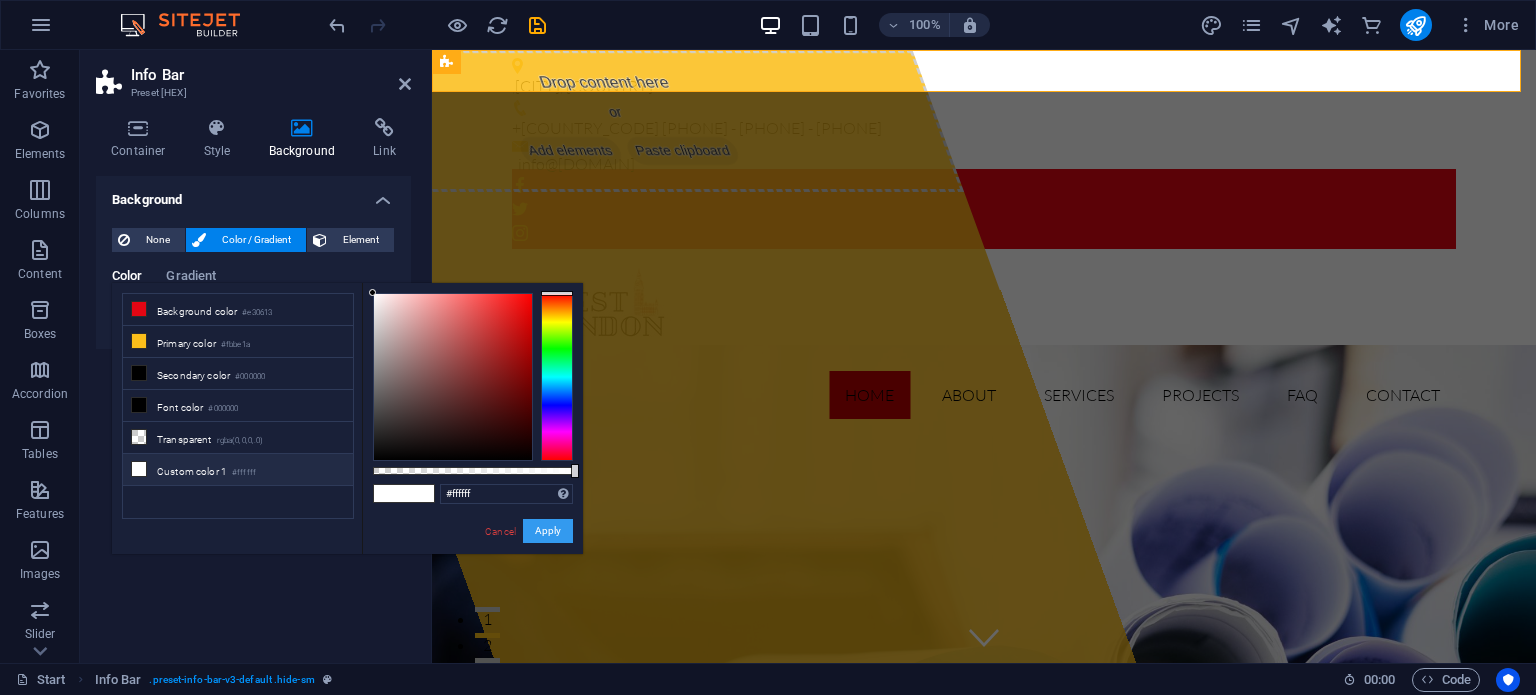 click on "Apply" at bounding box center [548, 531] 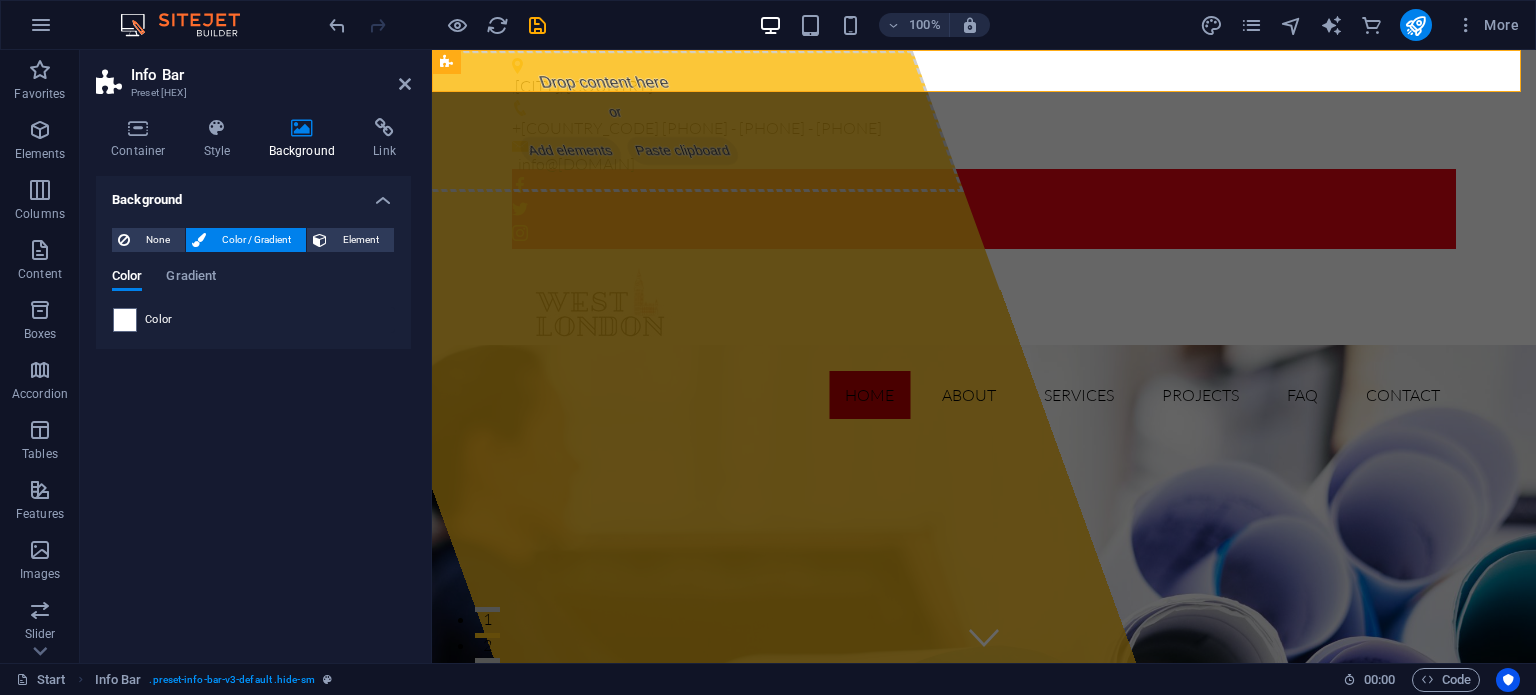 click on "Background None Color / Gradient Element Stretch background to full-width Color overlay Places an overlay over the background to colorize it Parallax 0 % Image Image slider Map Video YouTube Vimeo HTML Color Gradient Color A parent element contains a background. Edit background on parent element" at bounding box center (253, 411) 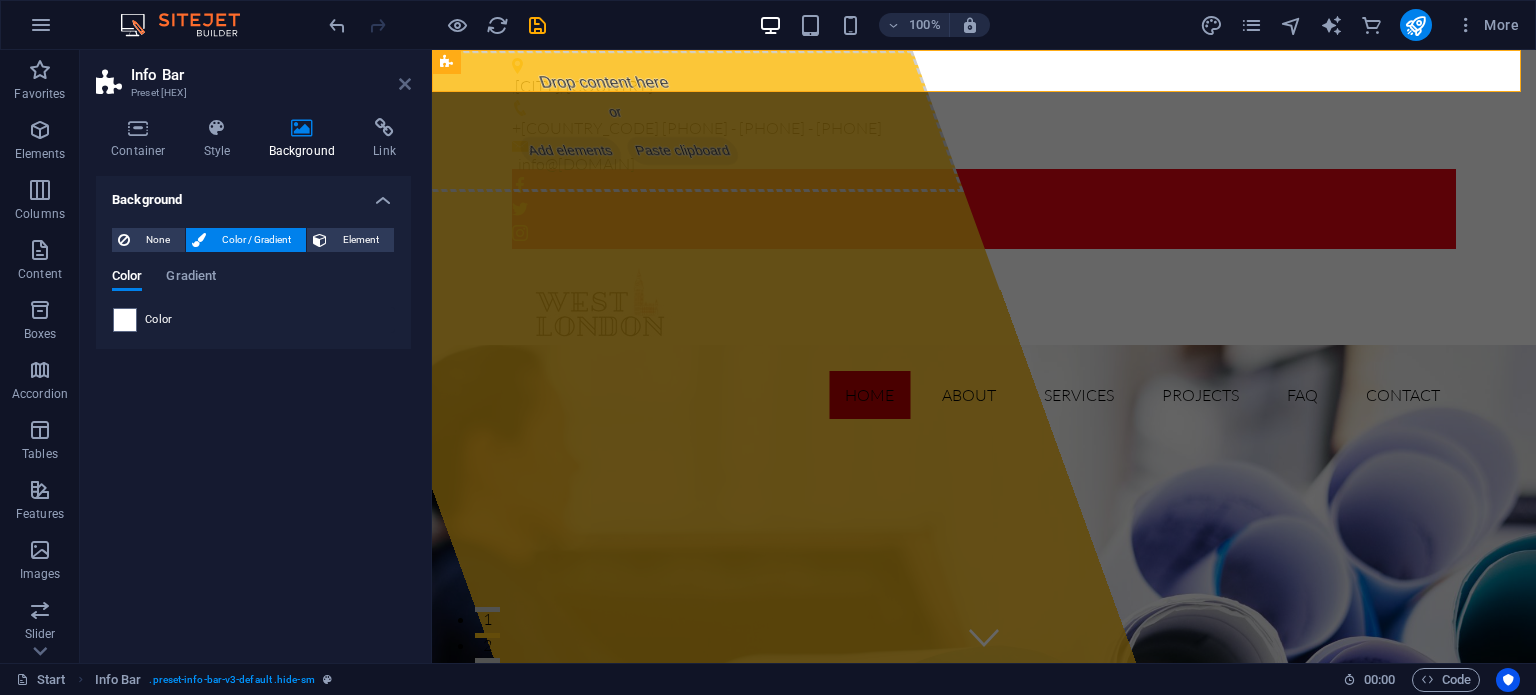 click at bounding box center [405, 84] 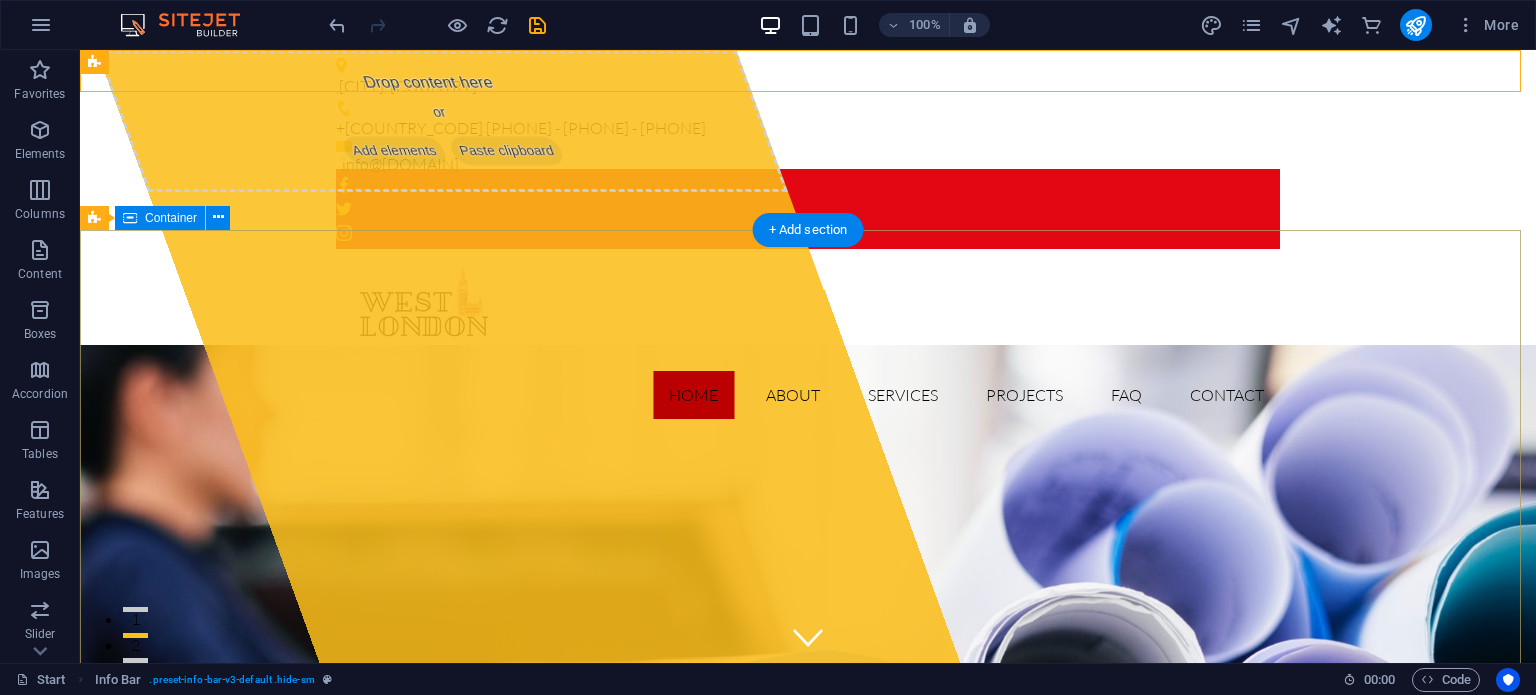 click on "Drop content here or  Add elements  Paste clipboard [DOMAIN] Lorem ipsum dolor sit amet, consectetur adipisicing elit. Natus, dolores, at, nisi eligendi repellat voluptatem minima officia veritatis quasi animi porro laudantium dicta dolor voluptate non maiores ipsum reprehenderit odio fugiat reicid. Learn more View Services" at bounding box center [808, 1190] 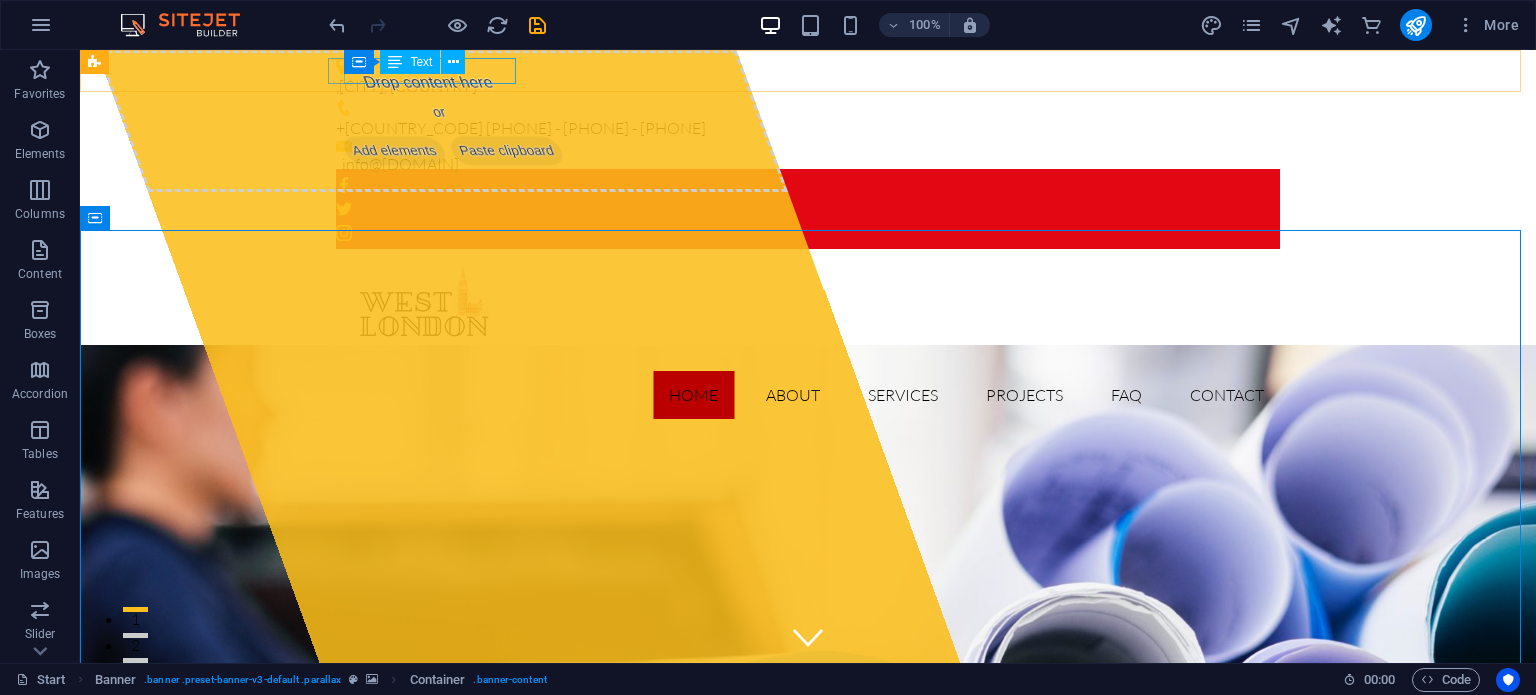 click on "Text" at bounding box center [421, 62] 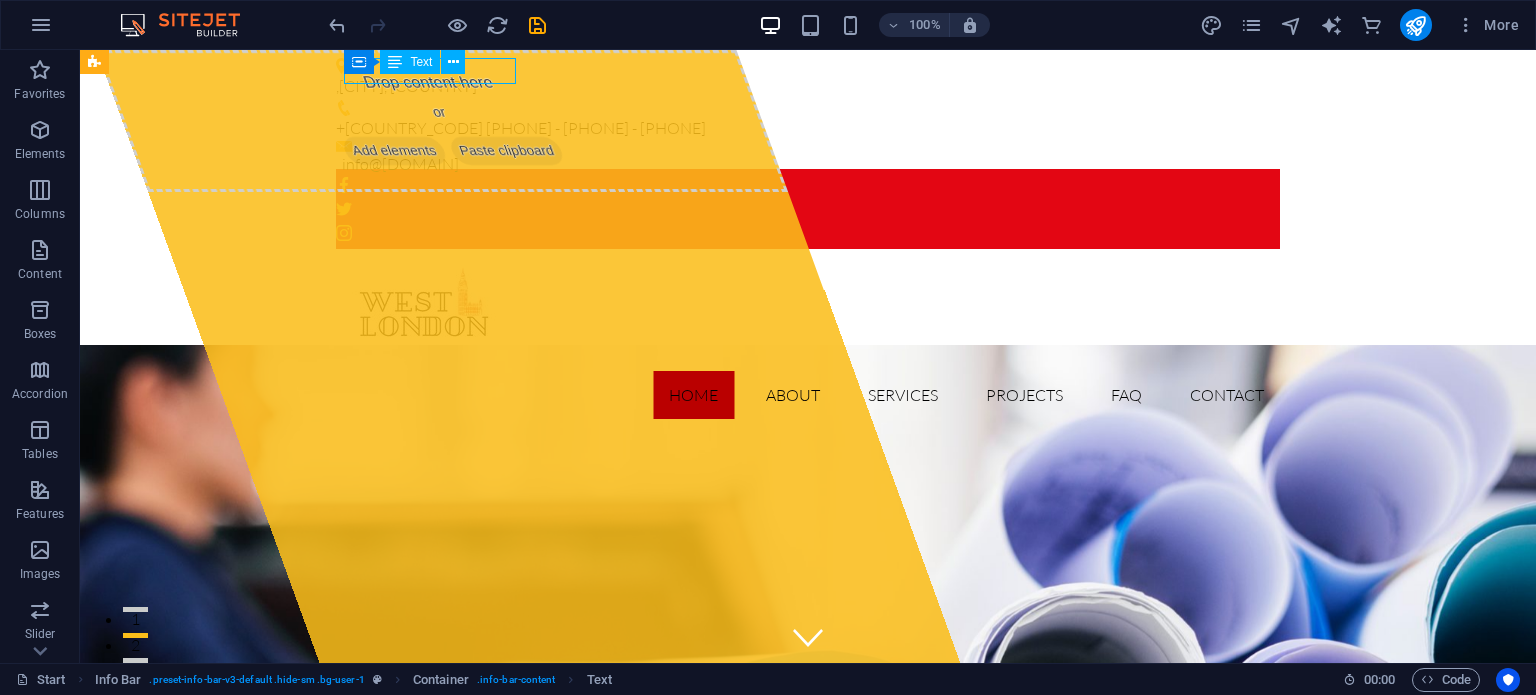 click on "Text" at bounding box center [410, 62] 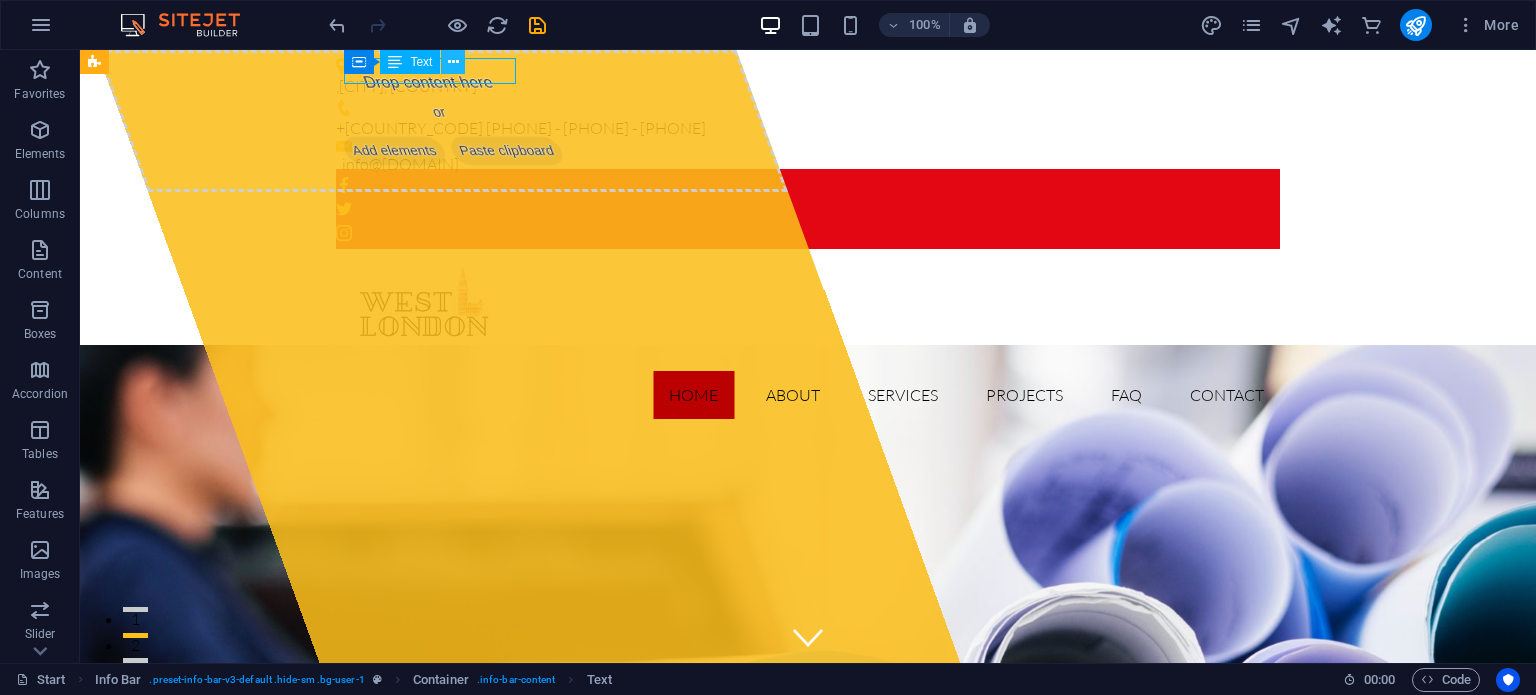 click at bounding box center [453, 62] 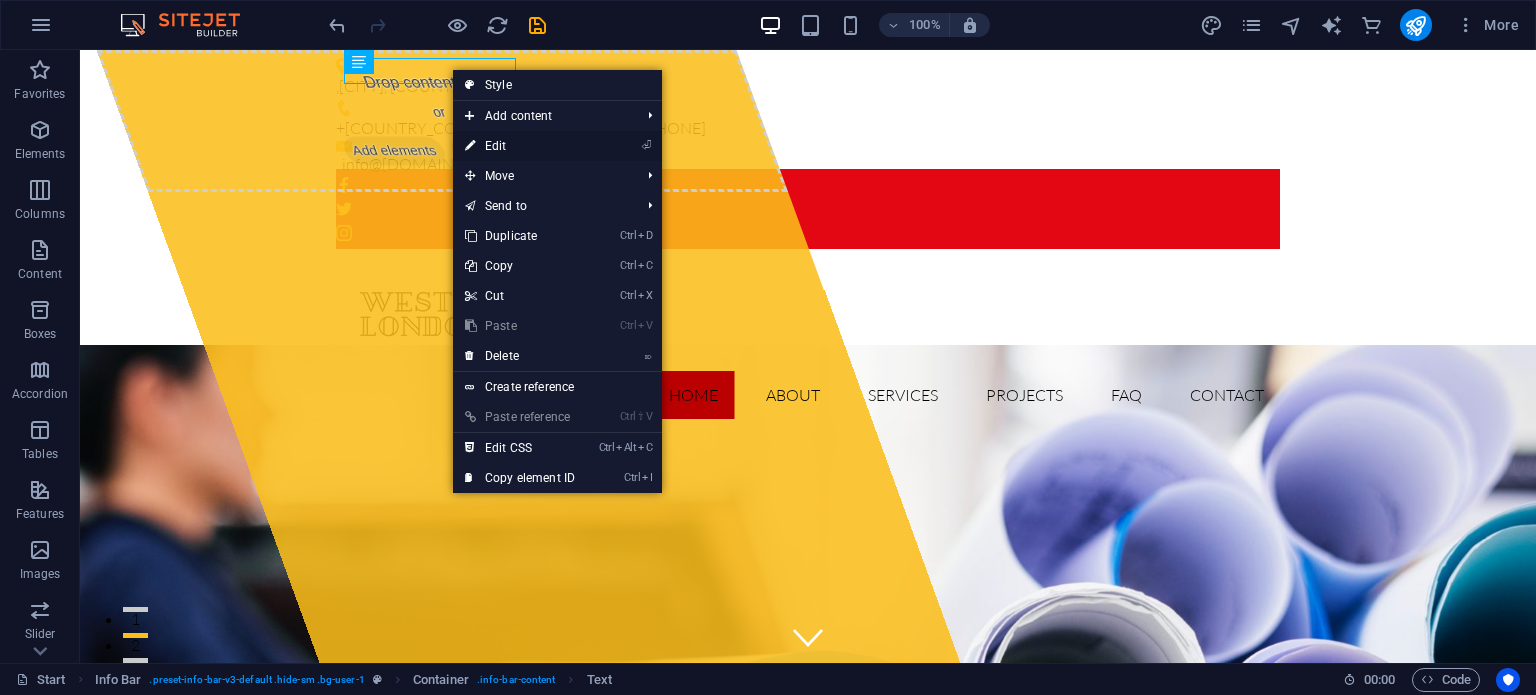 click on "⏎  Edit" at bounding box center (520, 146) 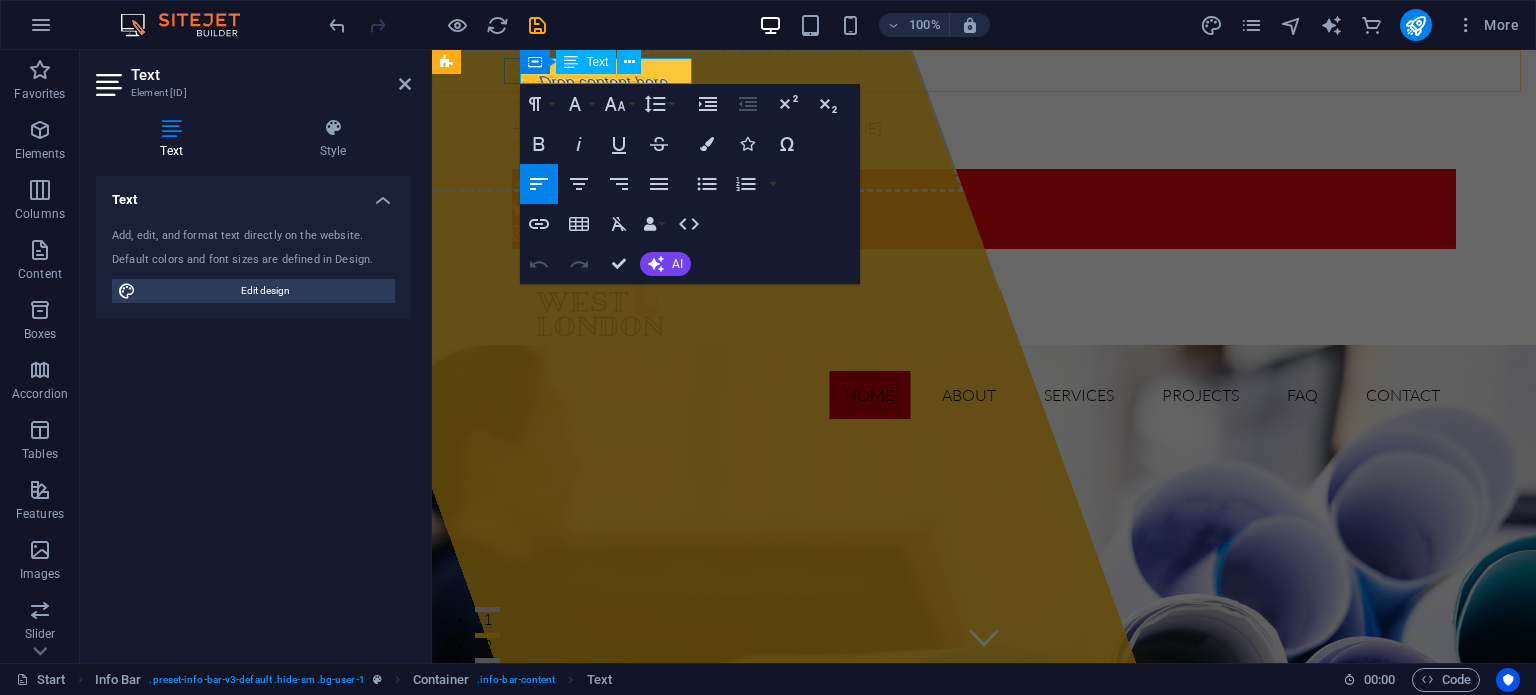 click on "[CITY], [COUNTRY]" 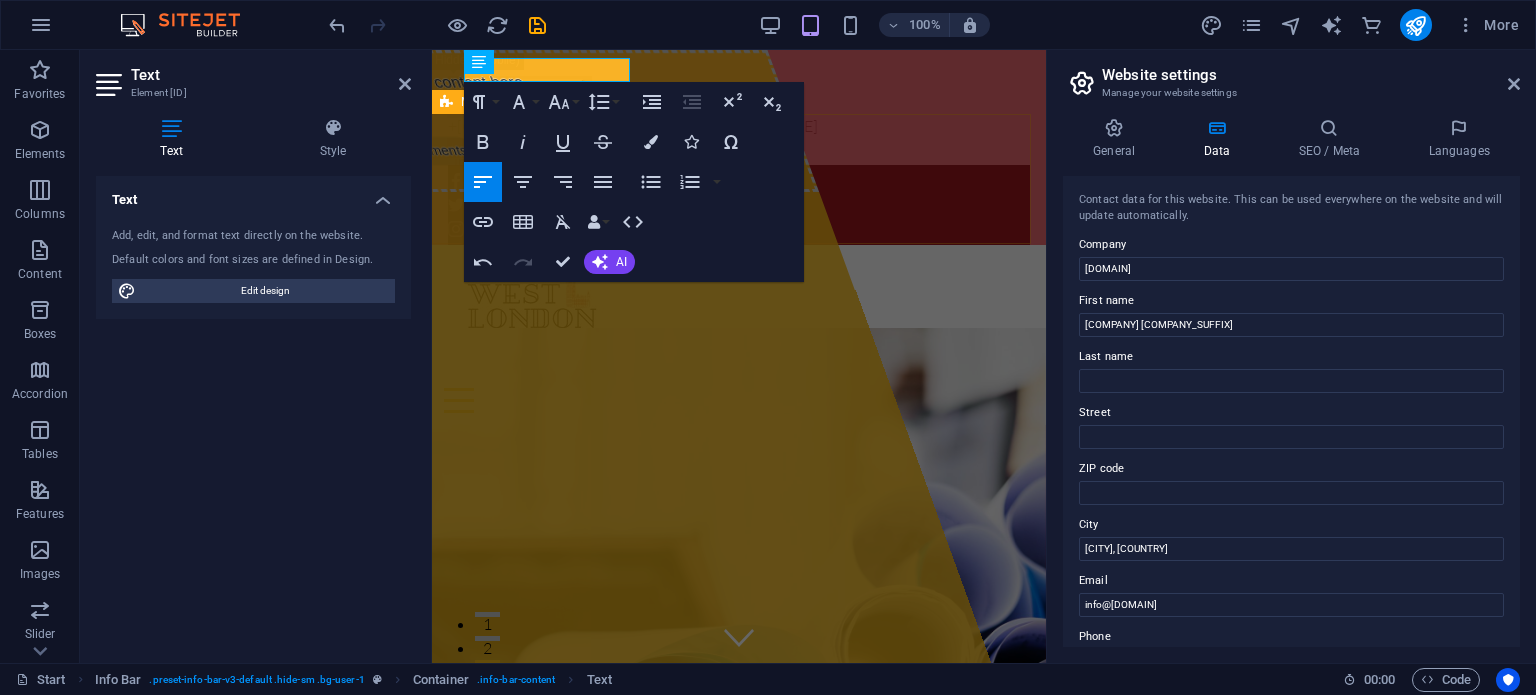 click on "Home About Services Projects FAQ Contact" at bounding box center [739, 335] 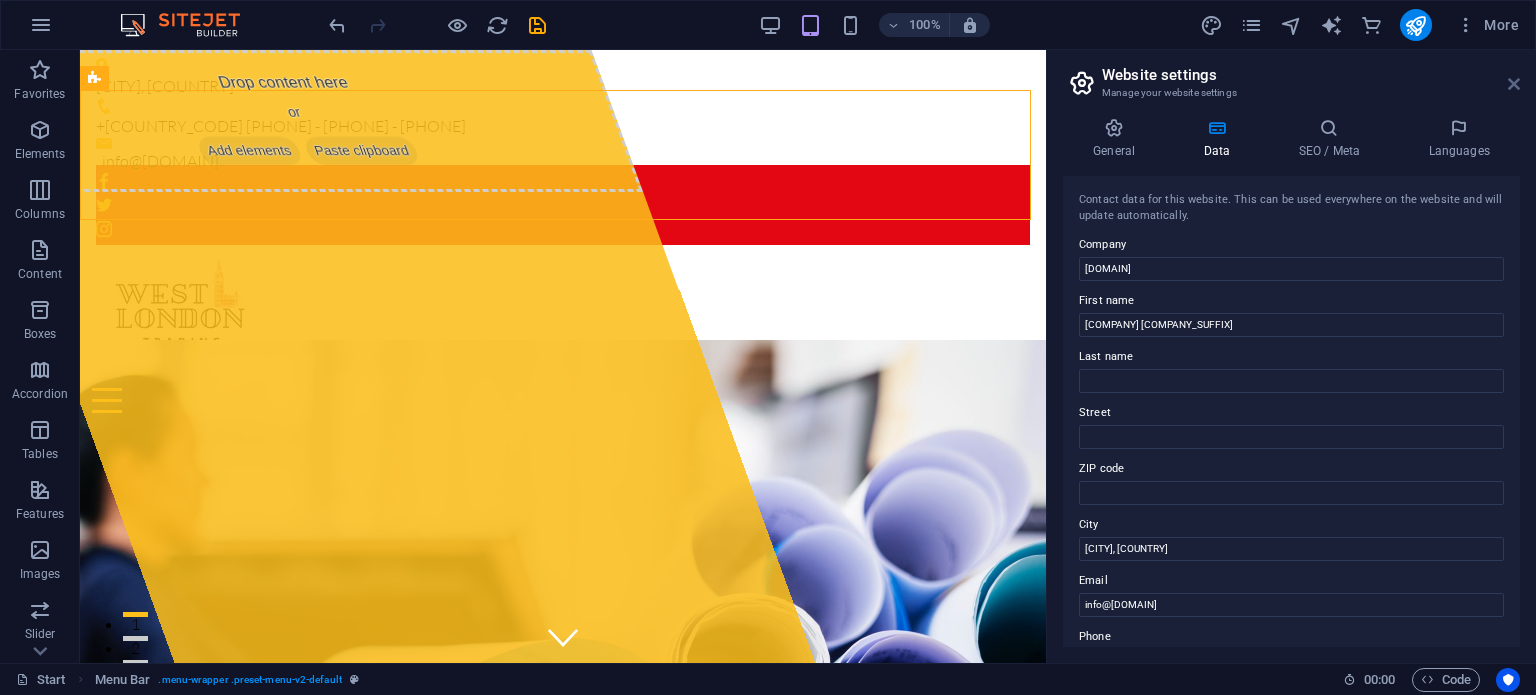click at bounding box center (1514, 84) 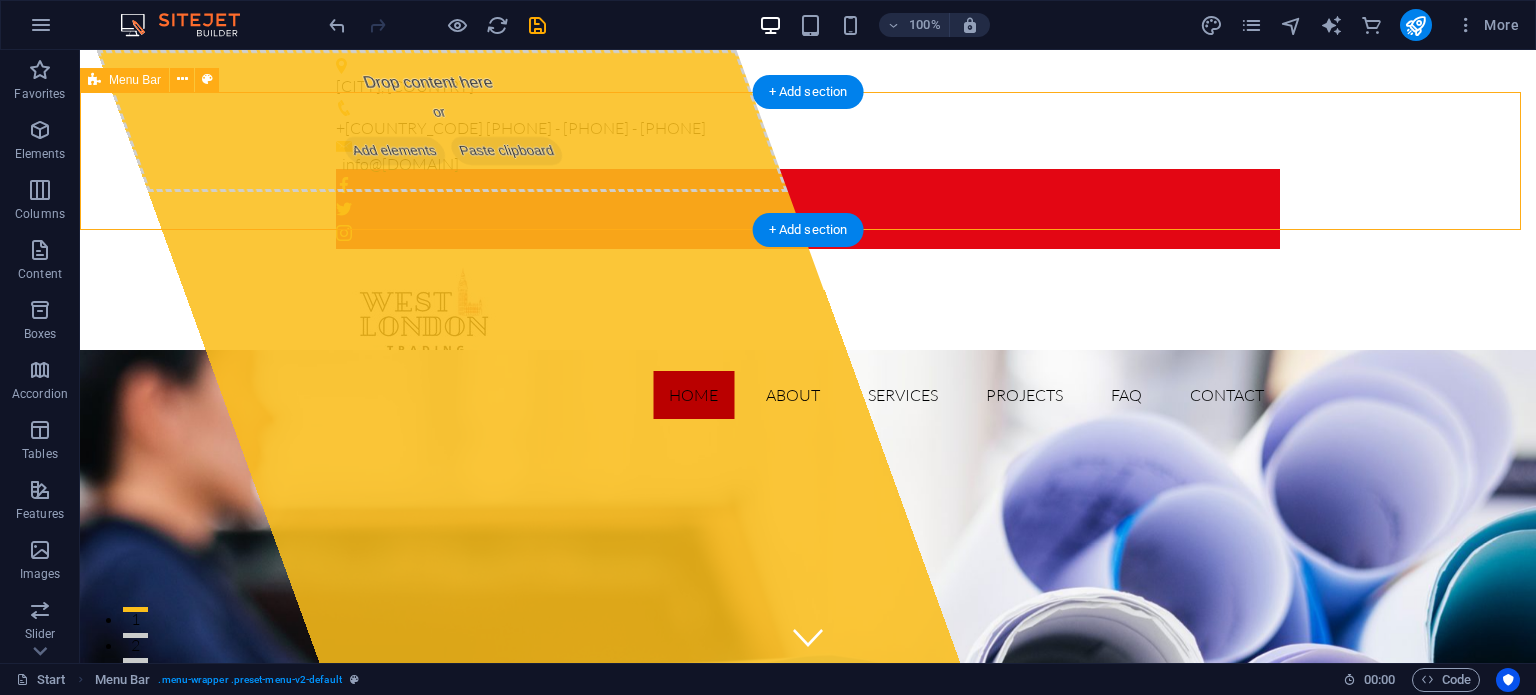 click on "Home About Services Projects FAQ Contact" at bounding box center (808, 342) 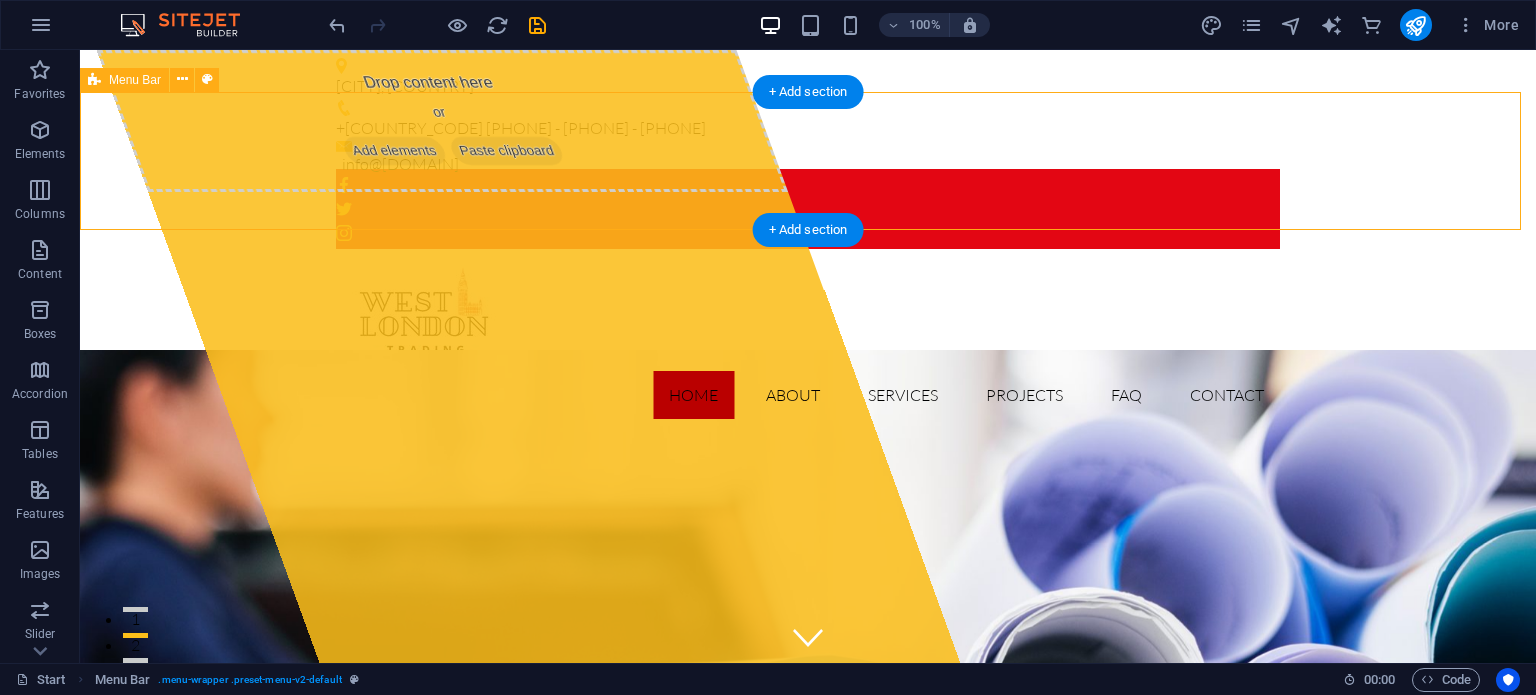 click on "Home About Services Projects FAQ Contact" at bounding box center [808, 342] 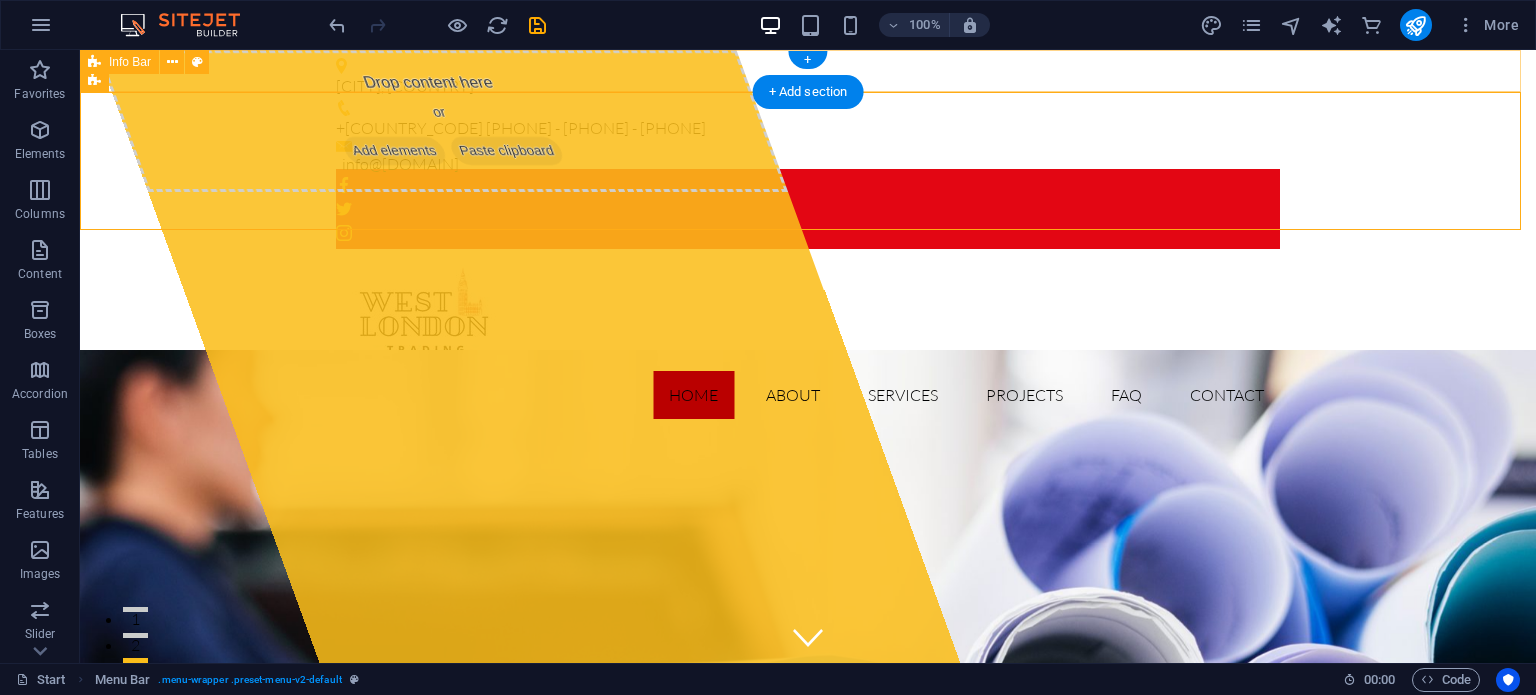 click on "[CITY], [COUNTRY]   +[COUNTRY_CODE] [PHONE] - [PHONE] - [PHONE] [PHONE]" at bounding box center [808, 149] 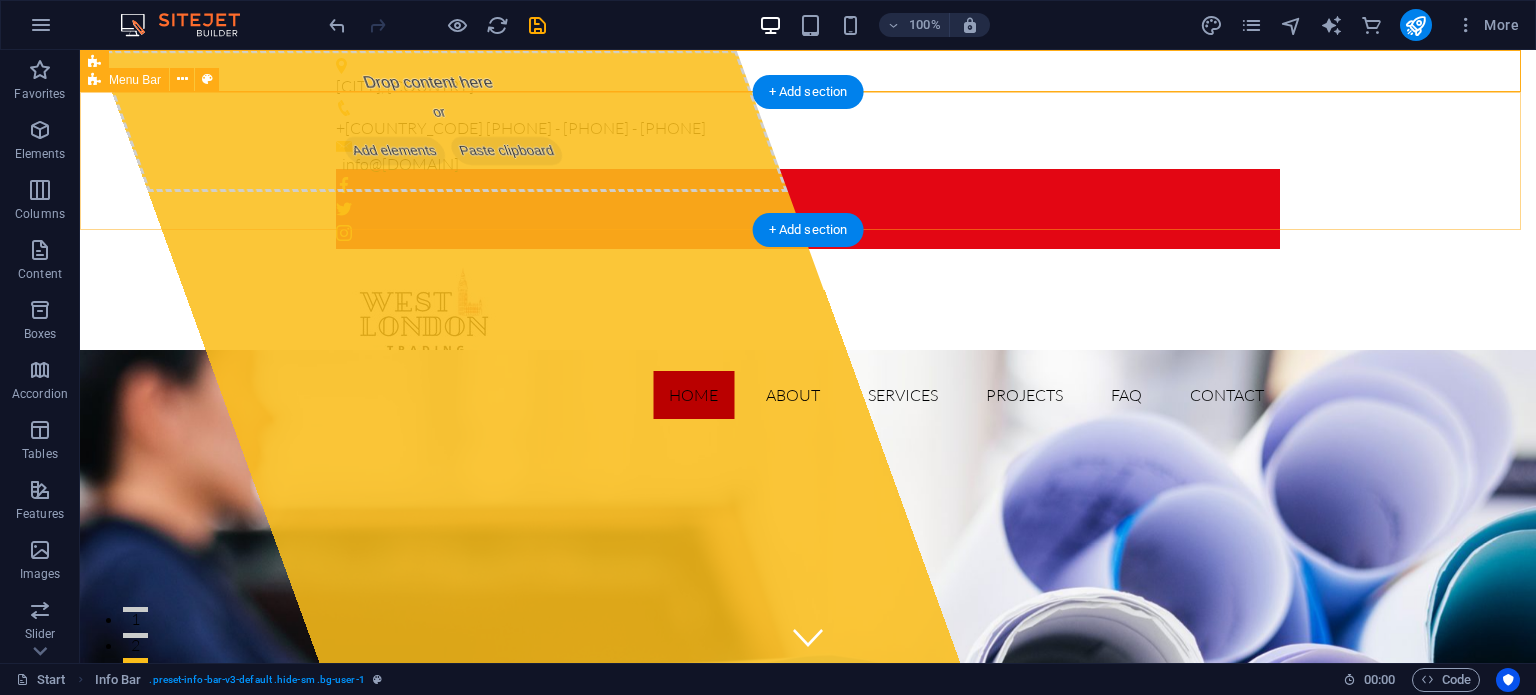 click on "Home About Services Projects FAQ Contact" at bounding box center [808, 342] 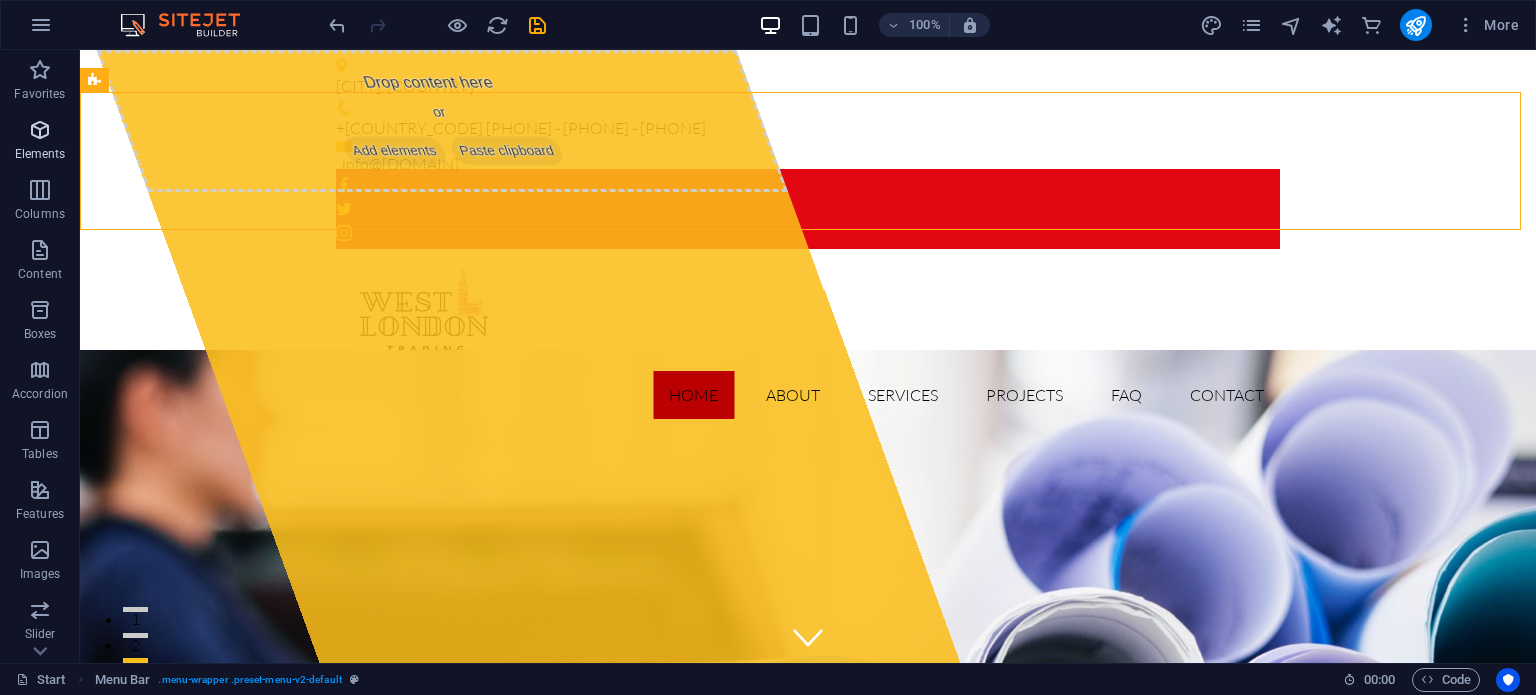click at bounding box center (40, 130) 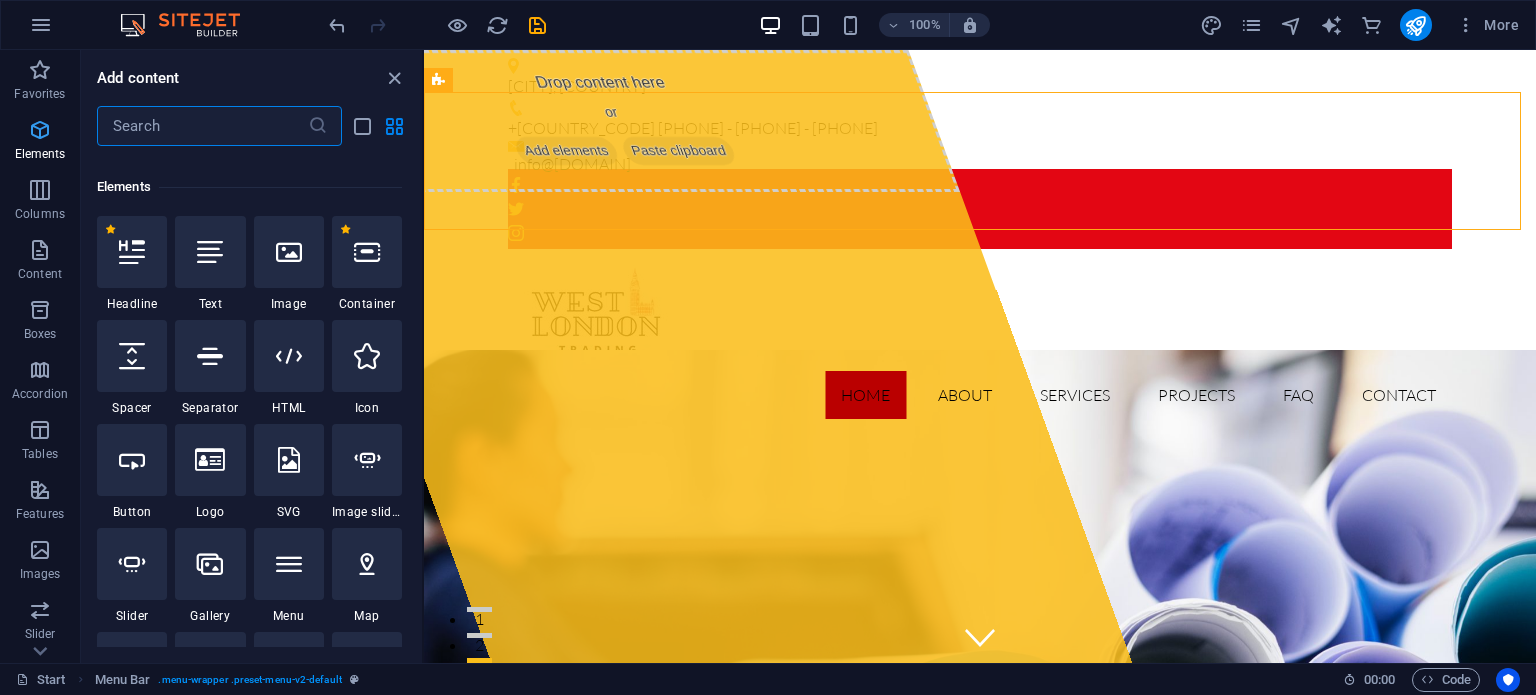 scroll, scrollTop: 212, scrollLeft: 0, axis: vertical 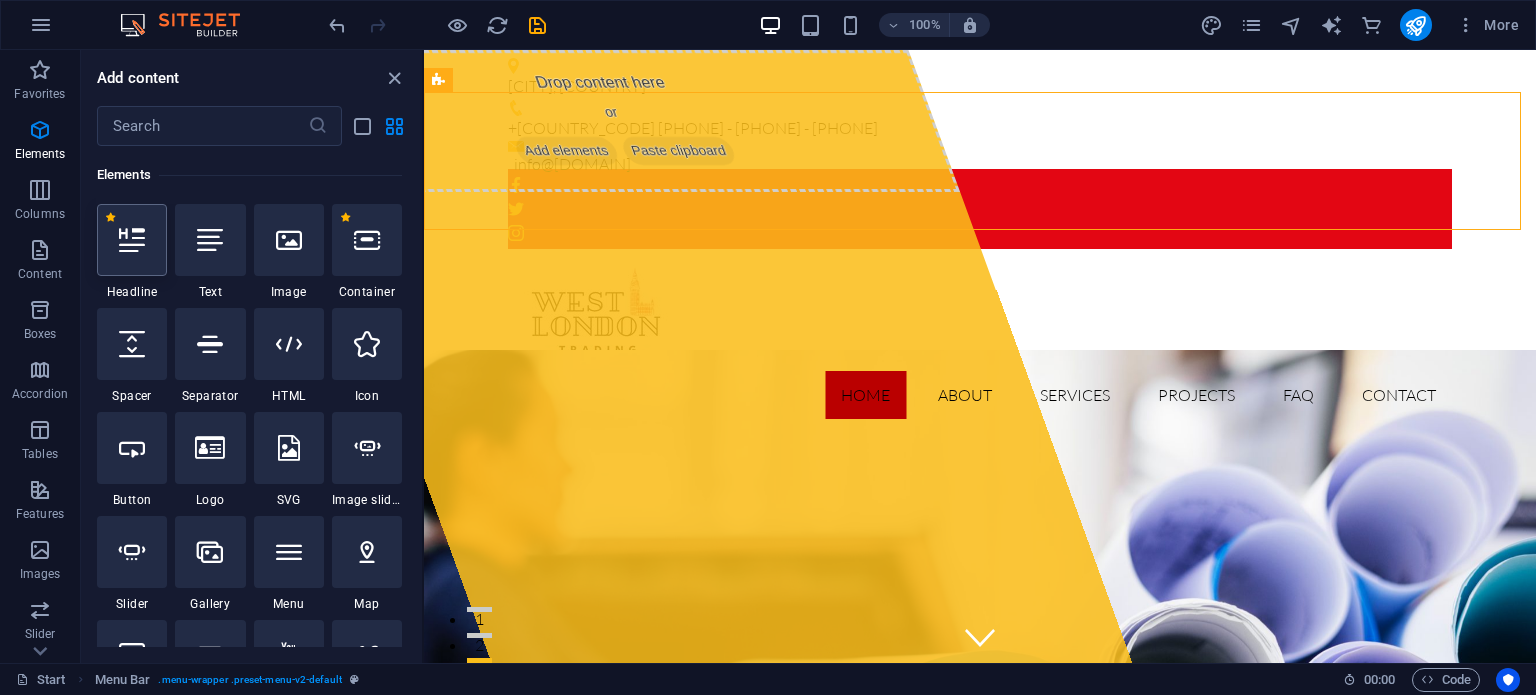 click at bounding box center [132, 240] 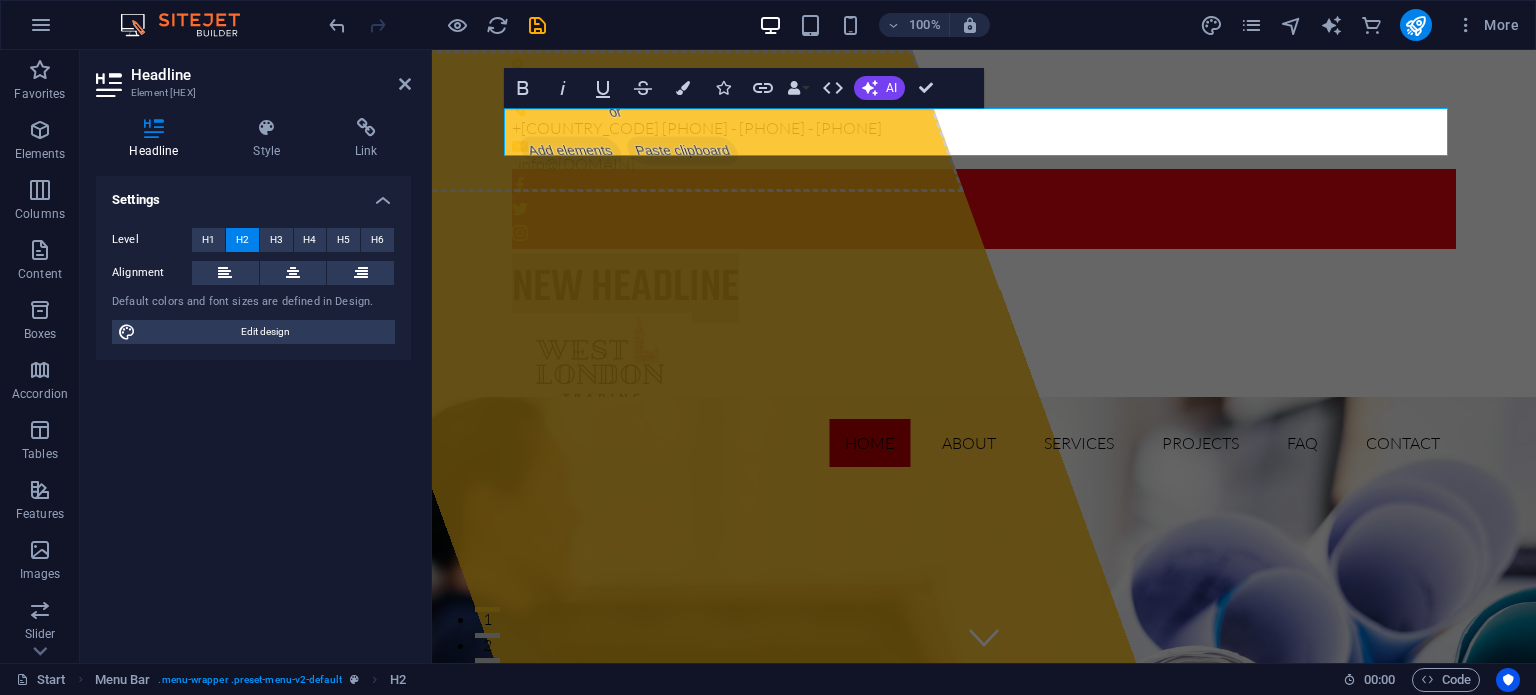 click on "Headline Element [ID]" at bounding box center (253, 76) 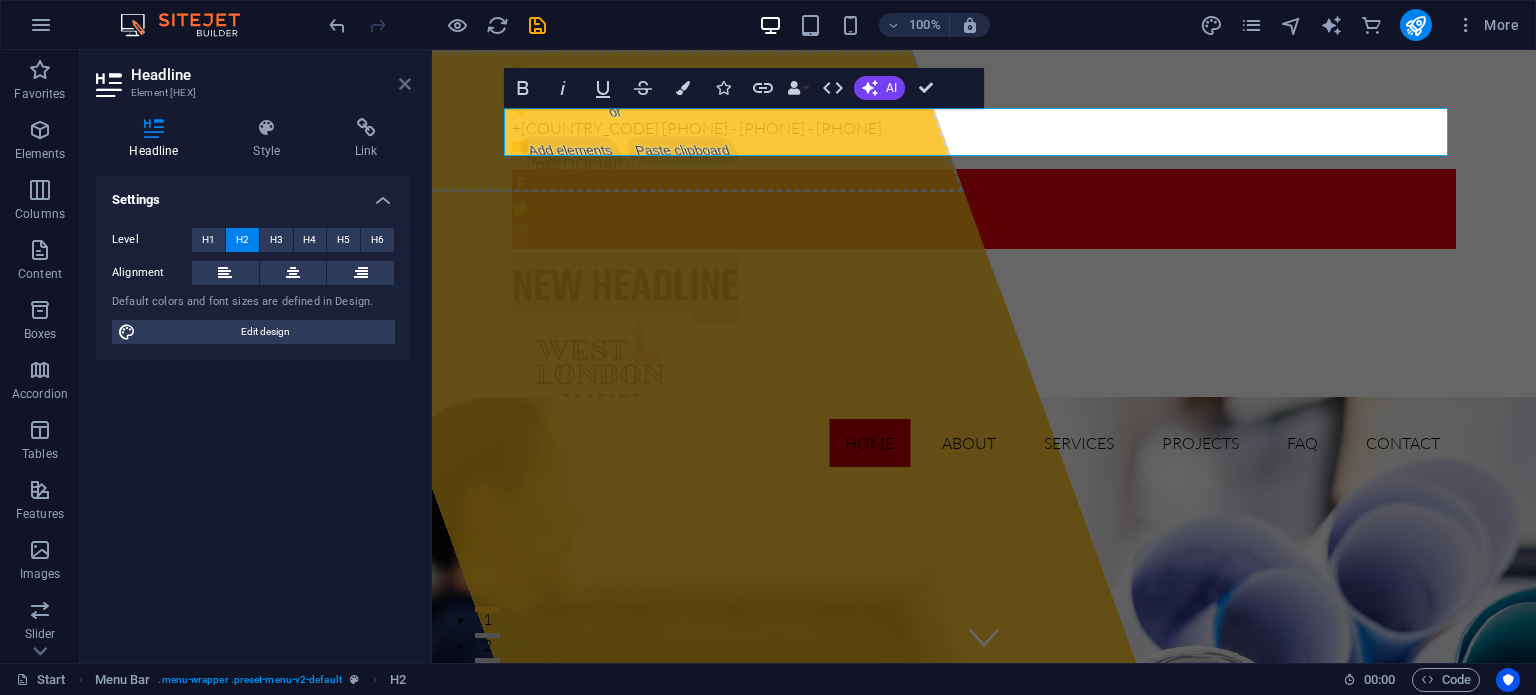 click at bounding box center [405, 84] 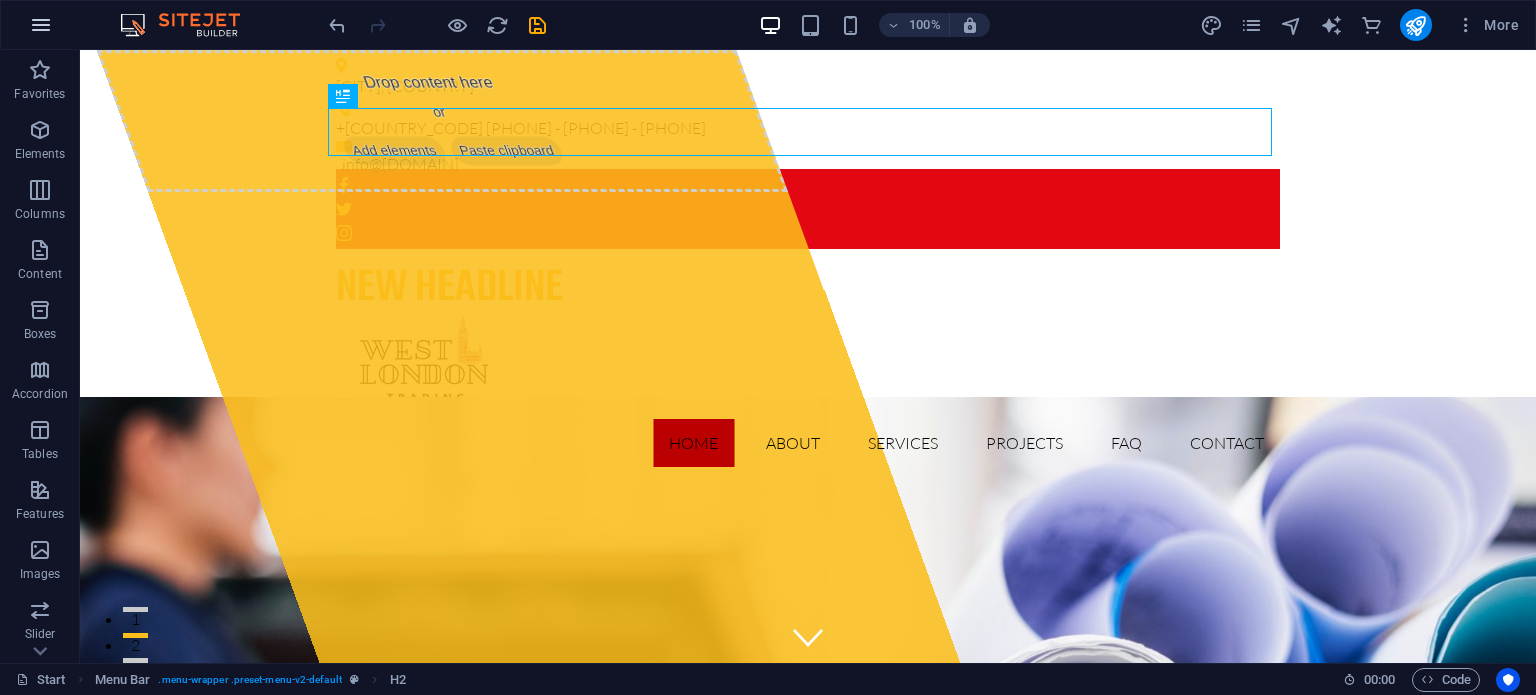 click at bounding box center (41, 25) 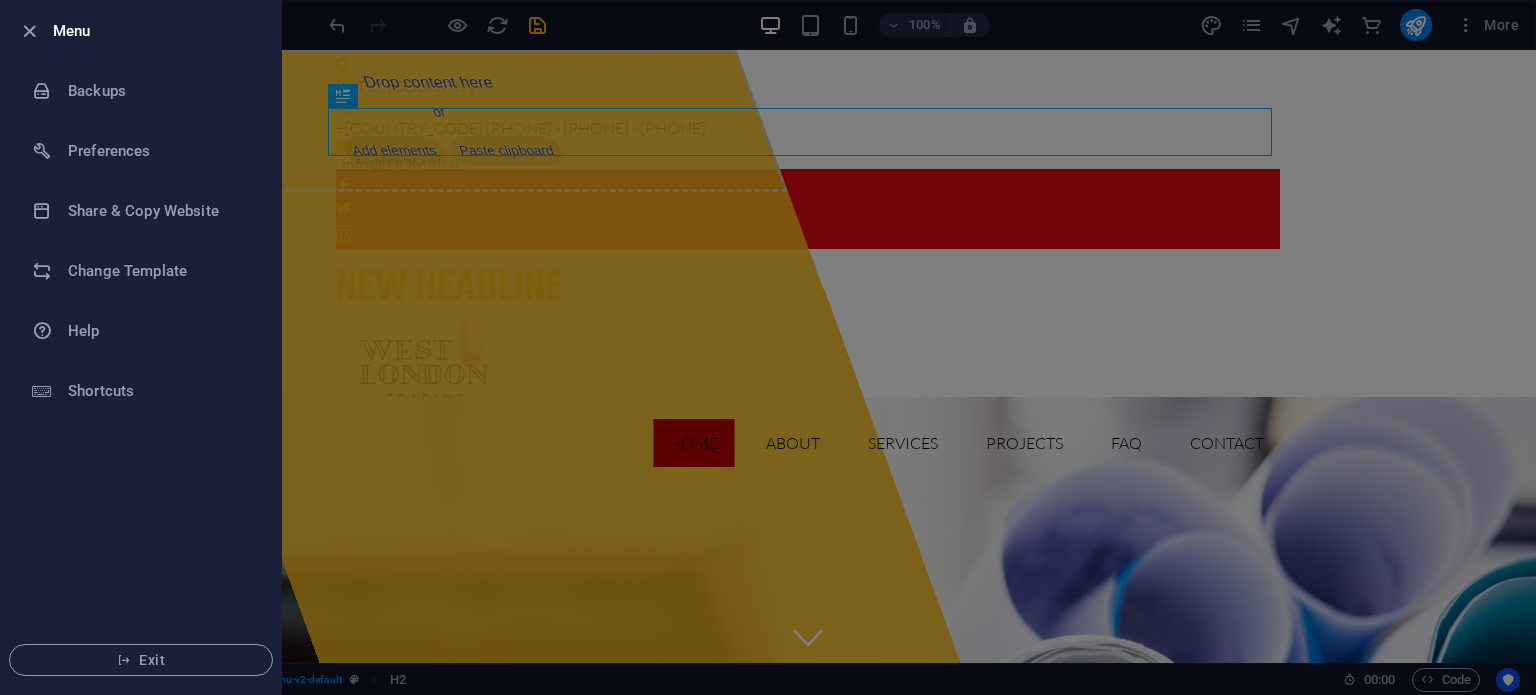 click at bounding box center (768, 347) 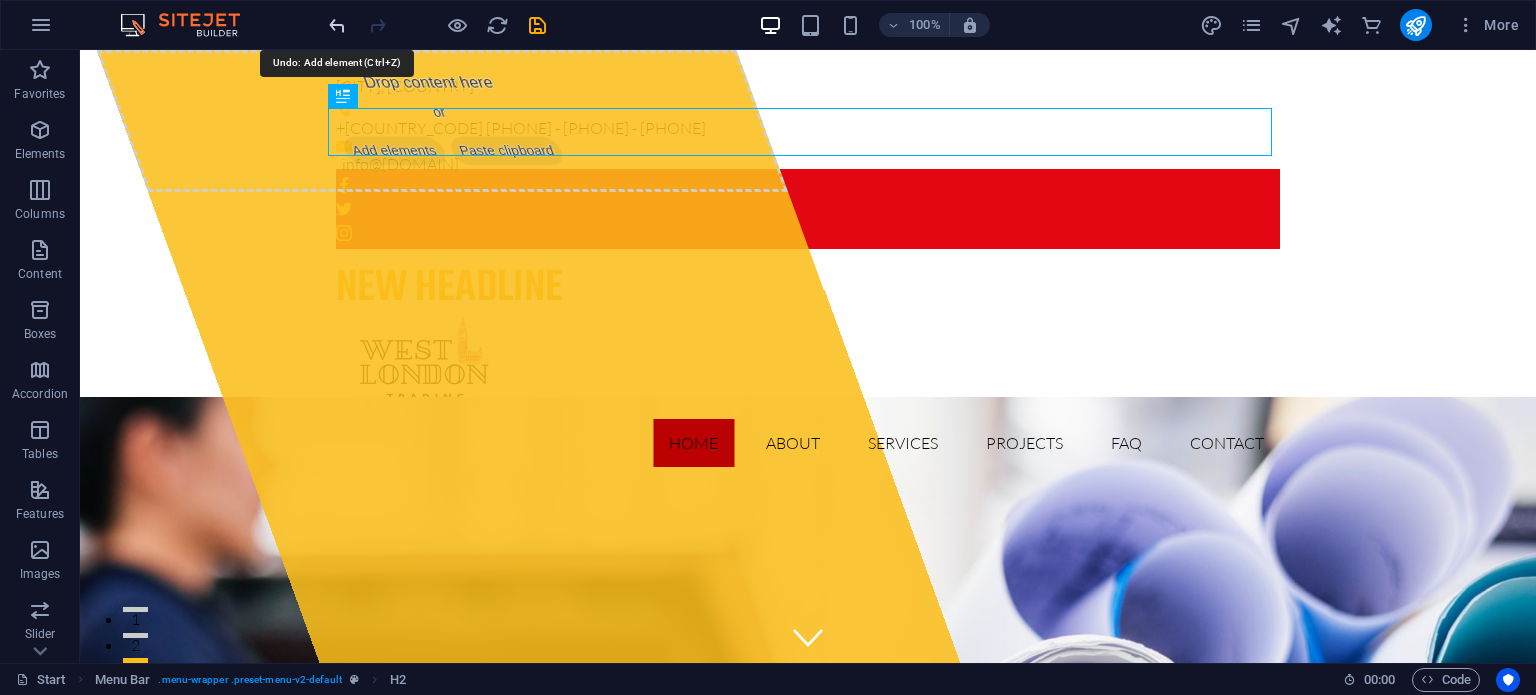 click at bounding box center [337, 25] 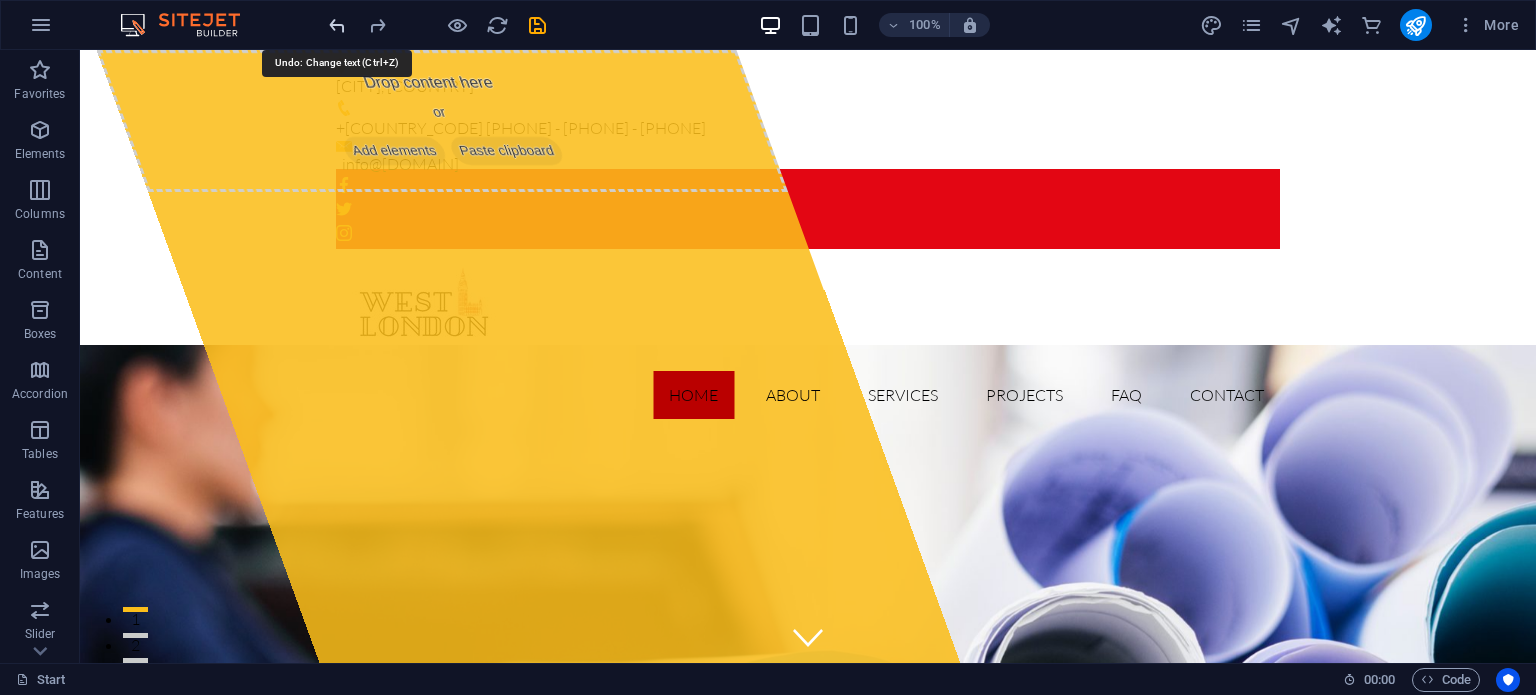 click at bounding box center (337, 25) 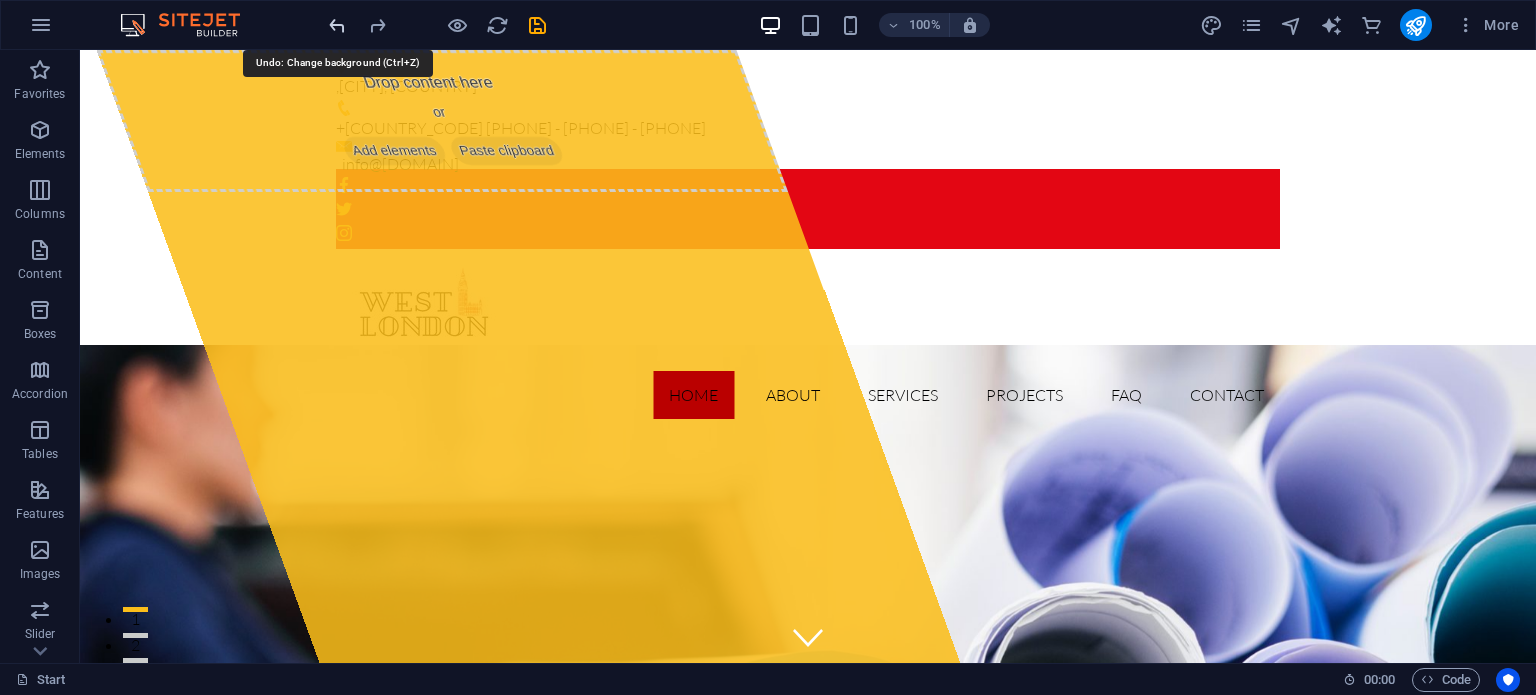 click at bounding box center (337, 25) 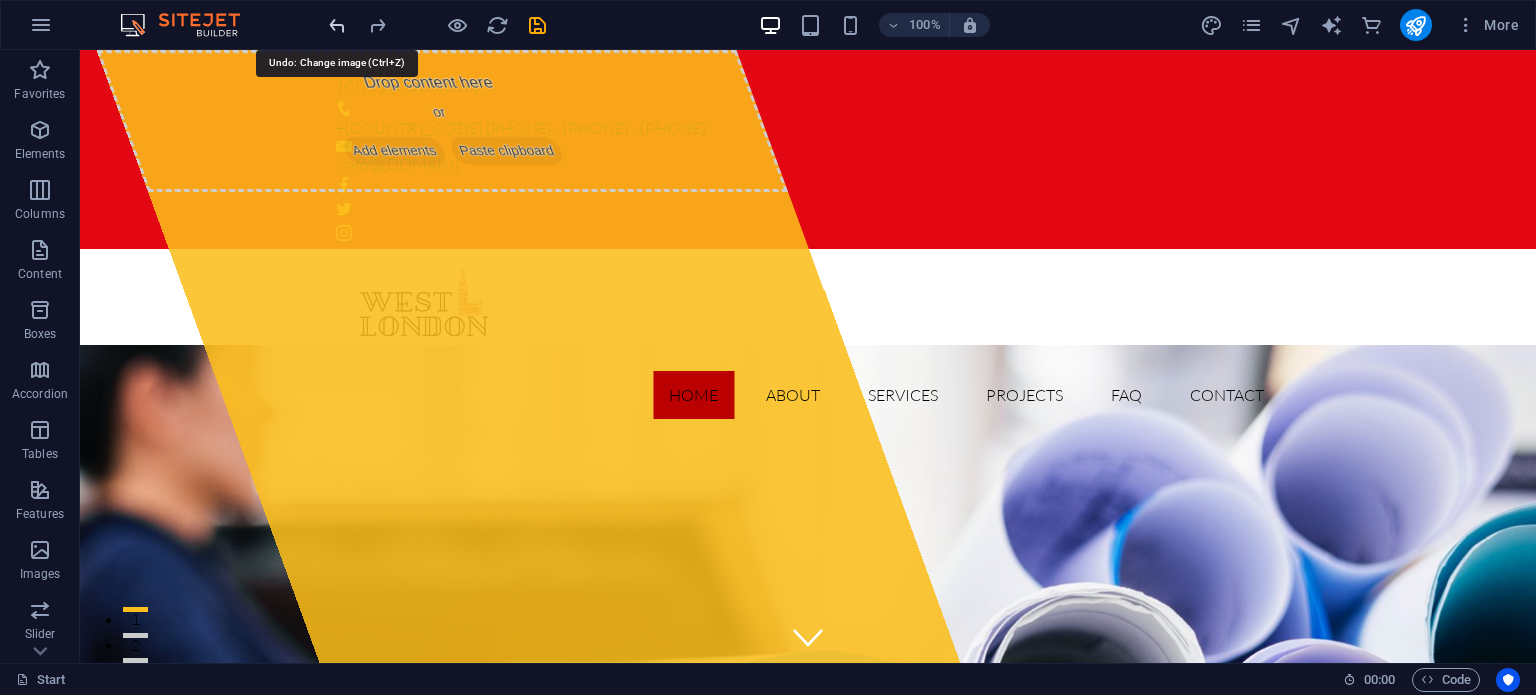 click at bounding box center [337, 25] 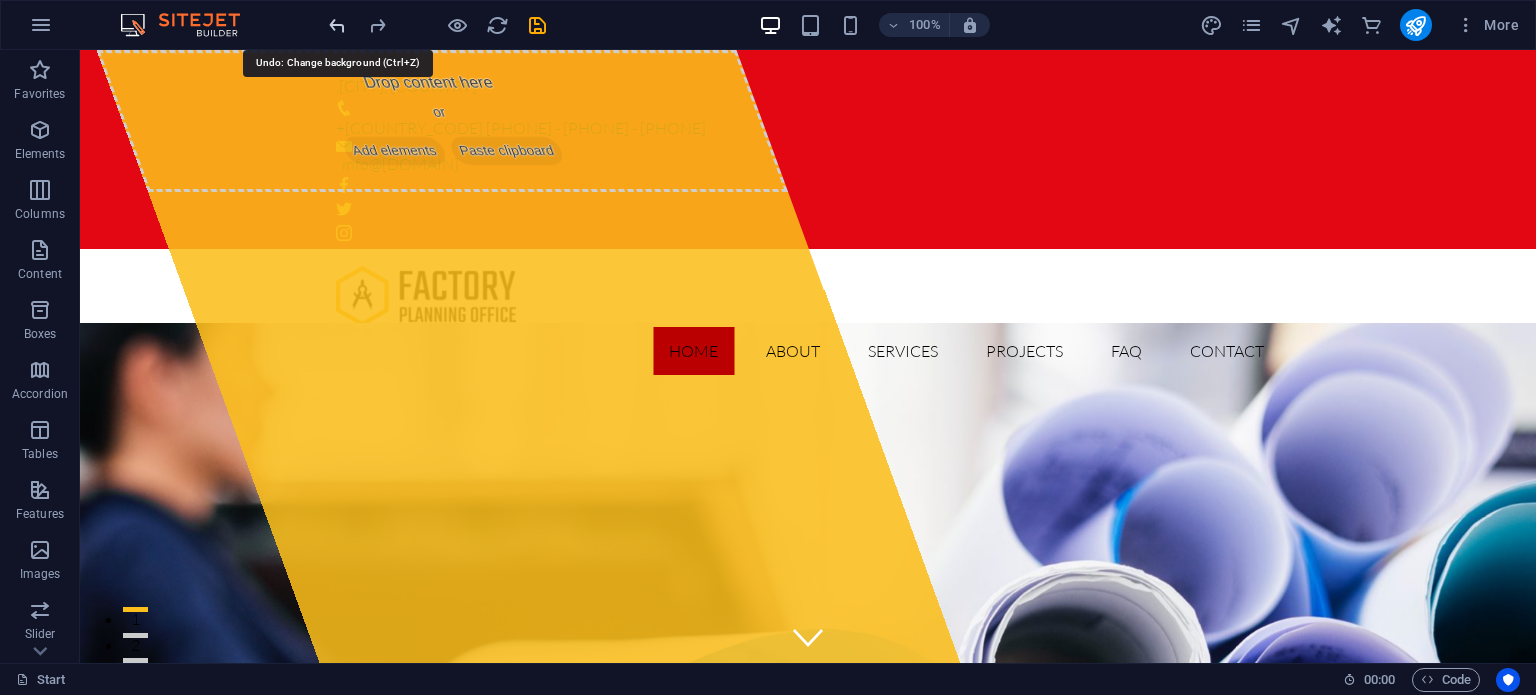 click at bounding box center [337, 25] 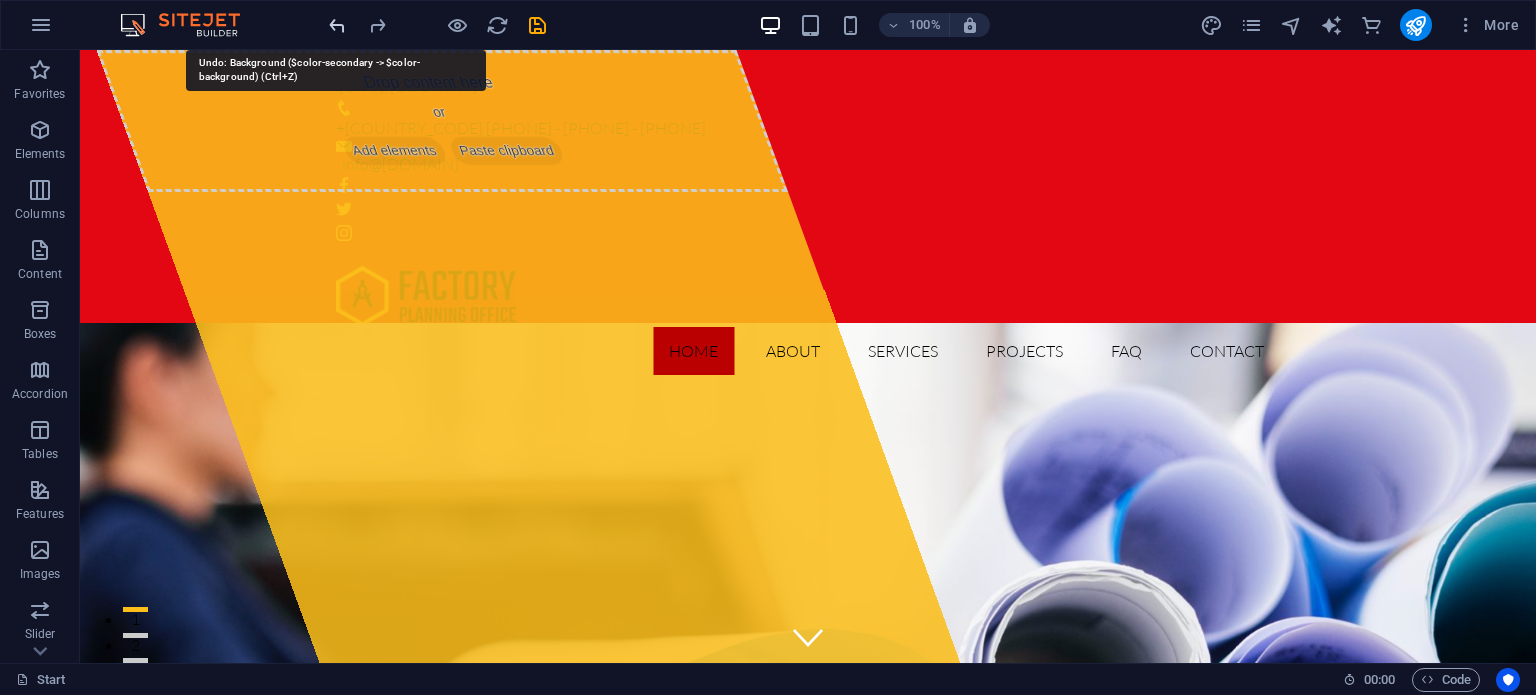 click at bounding box center [337, 25] 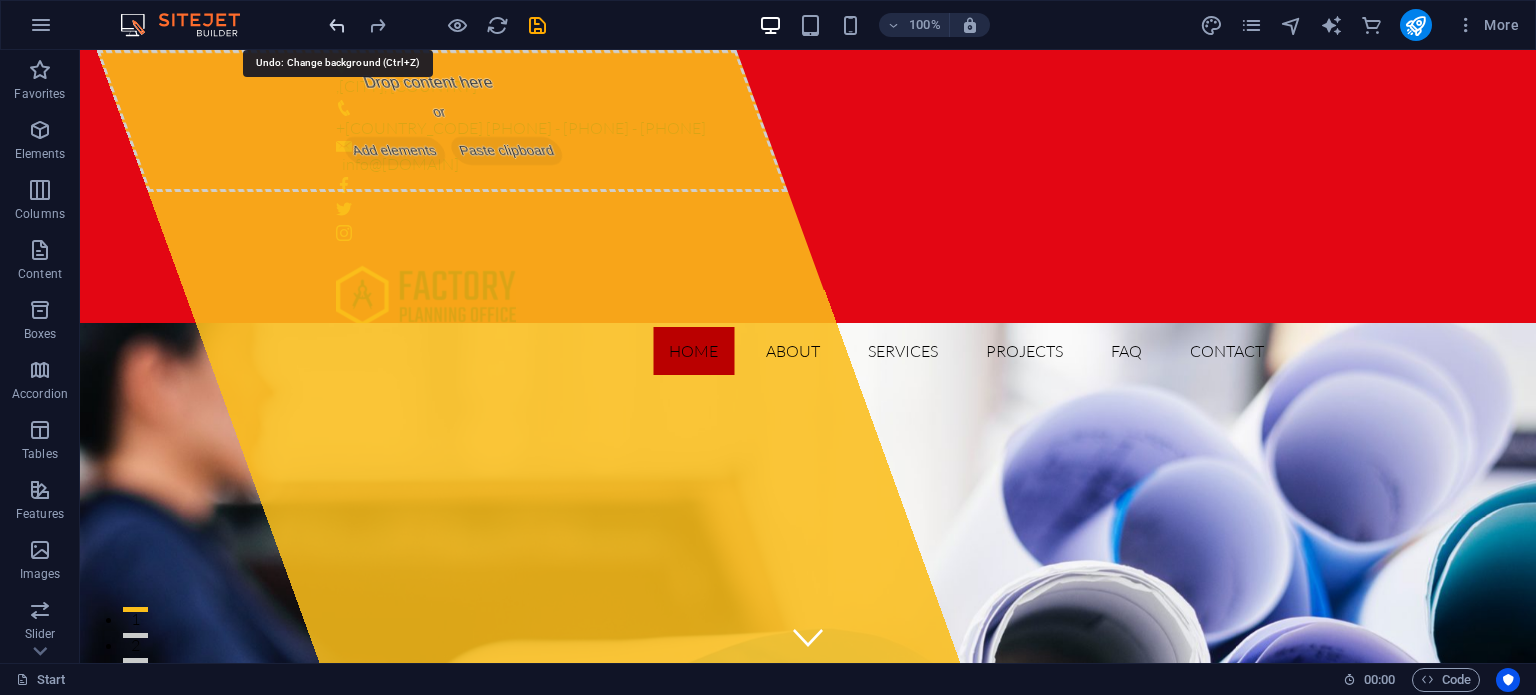 click at bounding box center [337, 25] 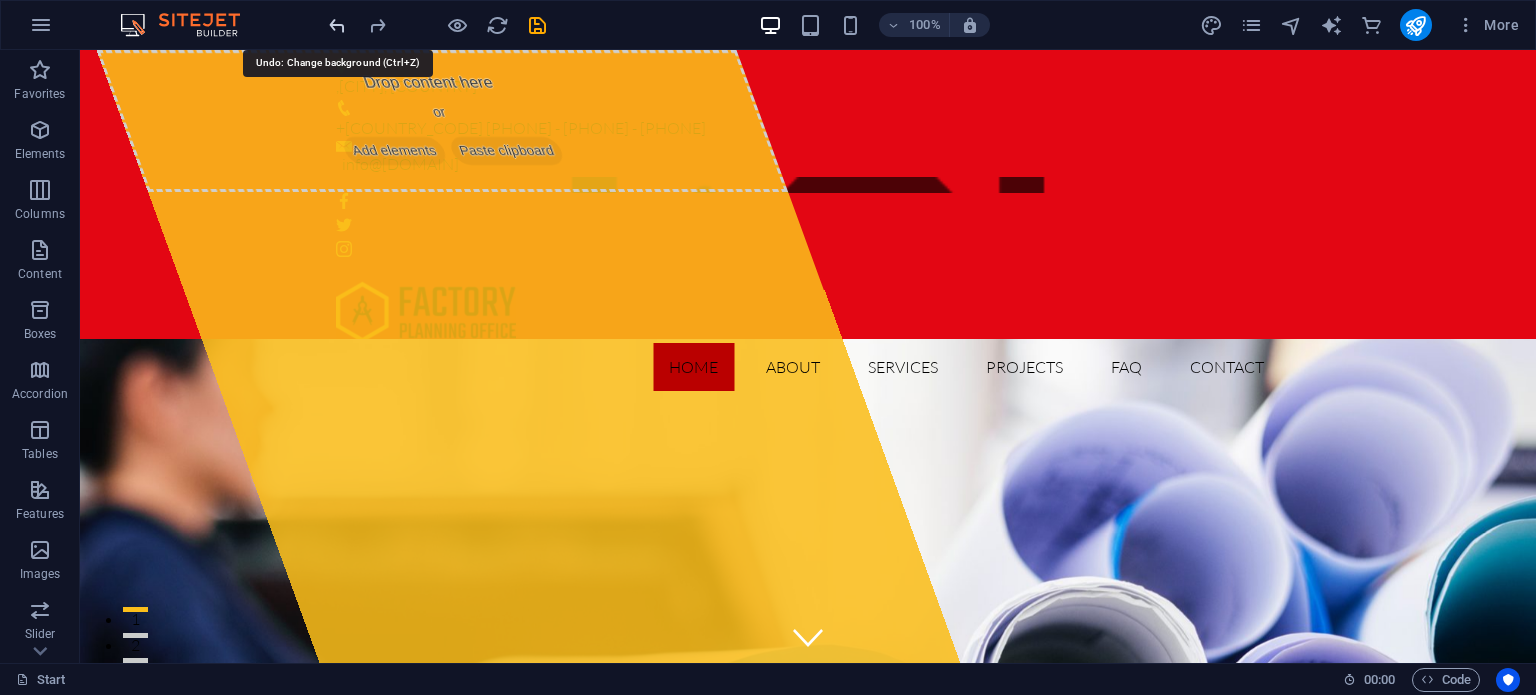 click at bounding box center (337, 25) 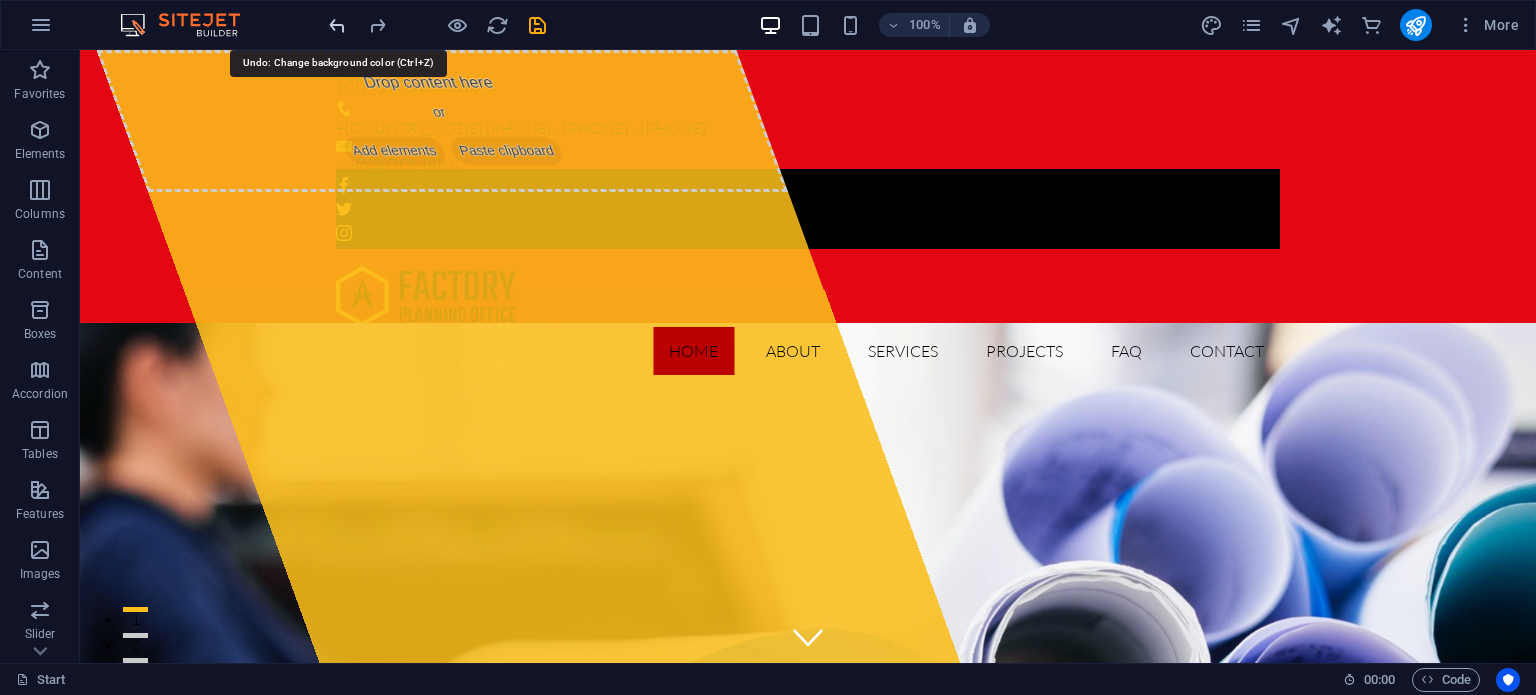 click at bounding box center [337, 25] 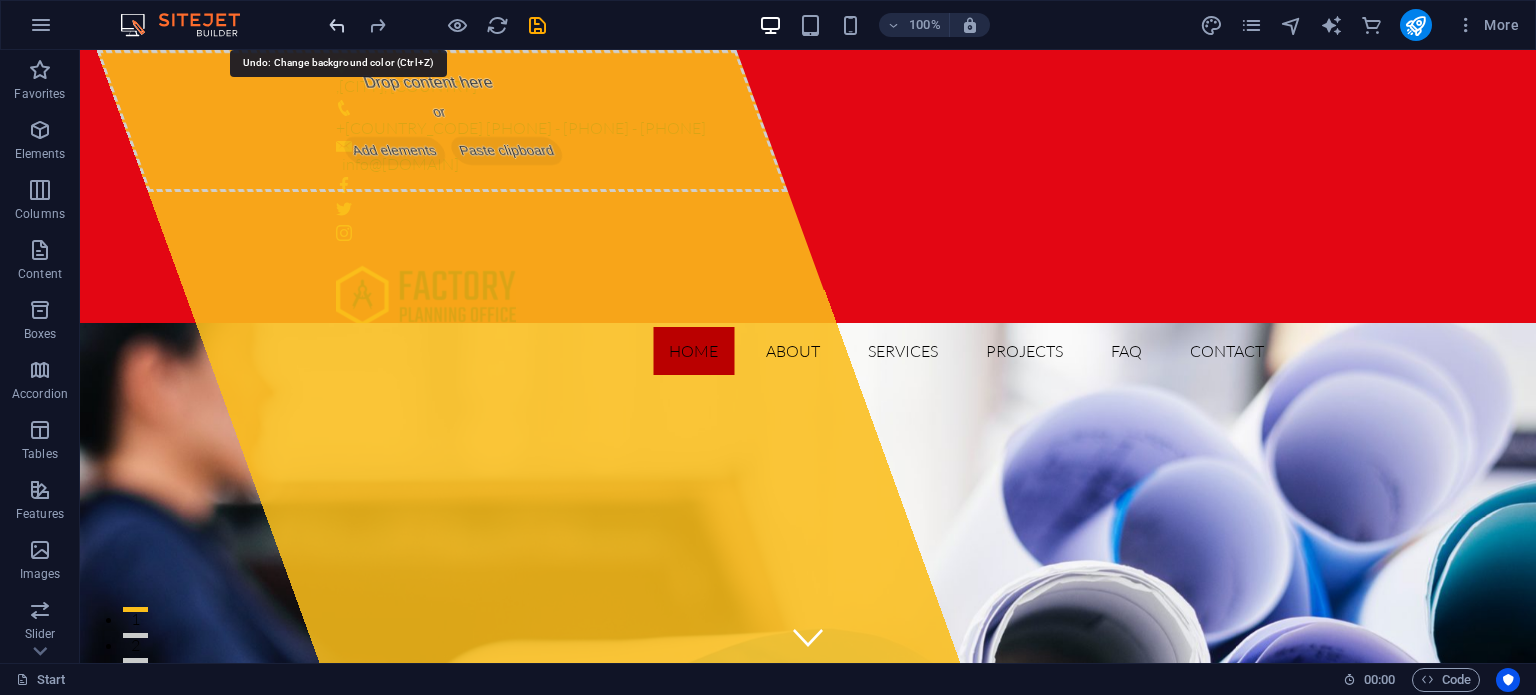 click at bounding box center [337, 25] 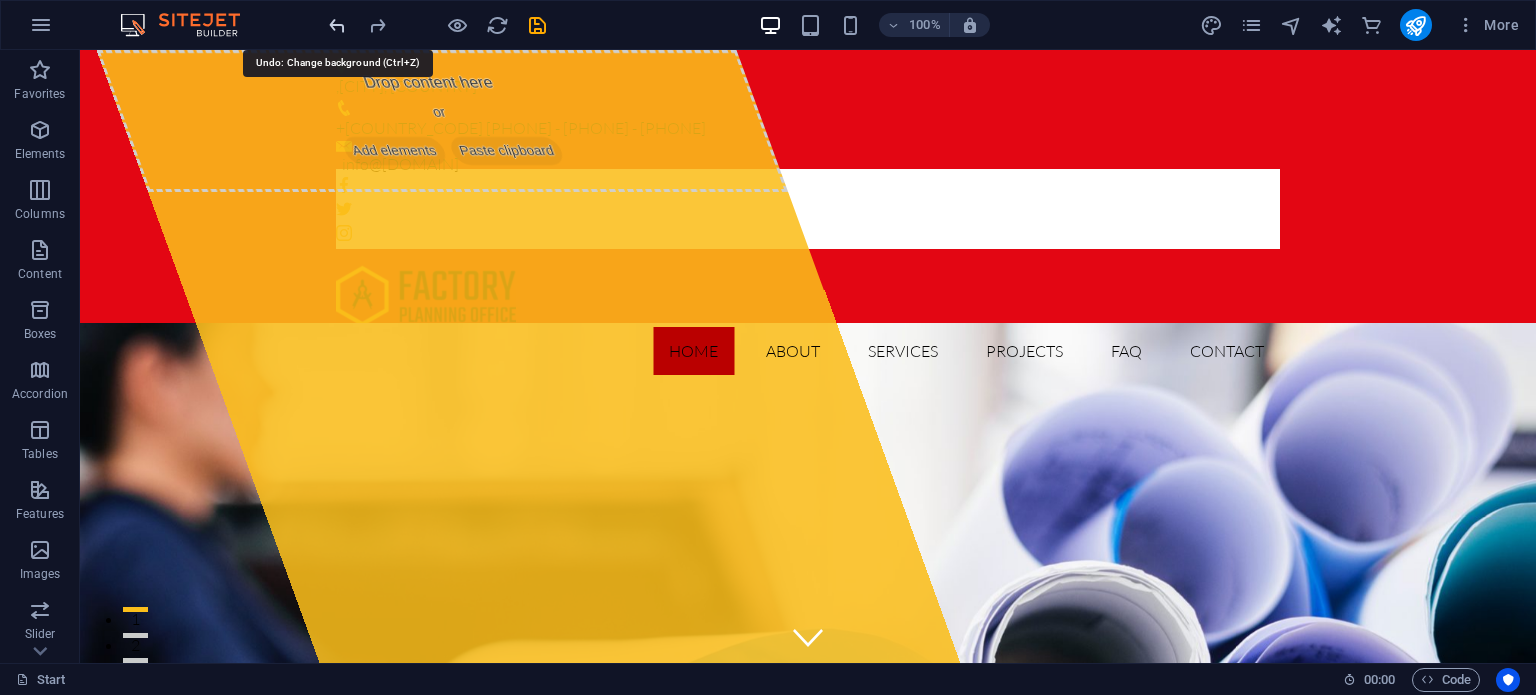 click at bounding box center (337, 25) 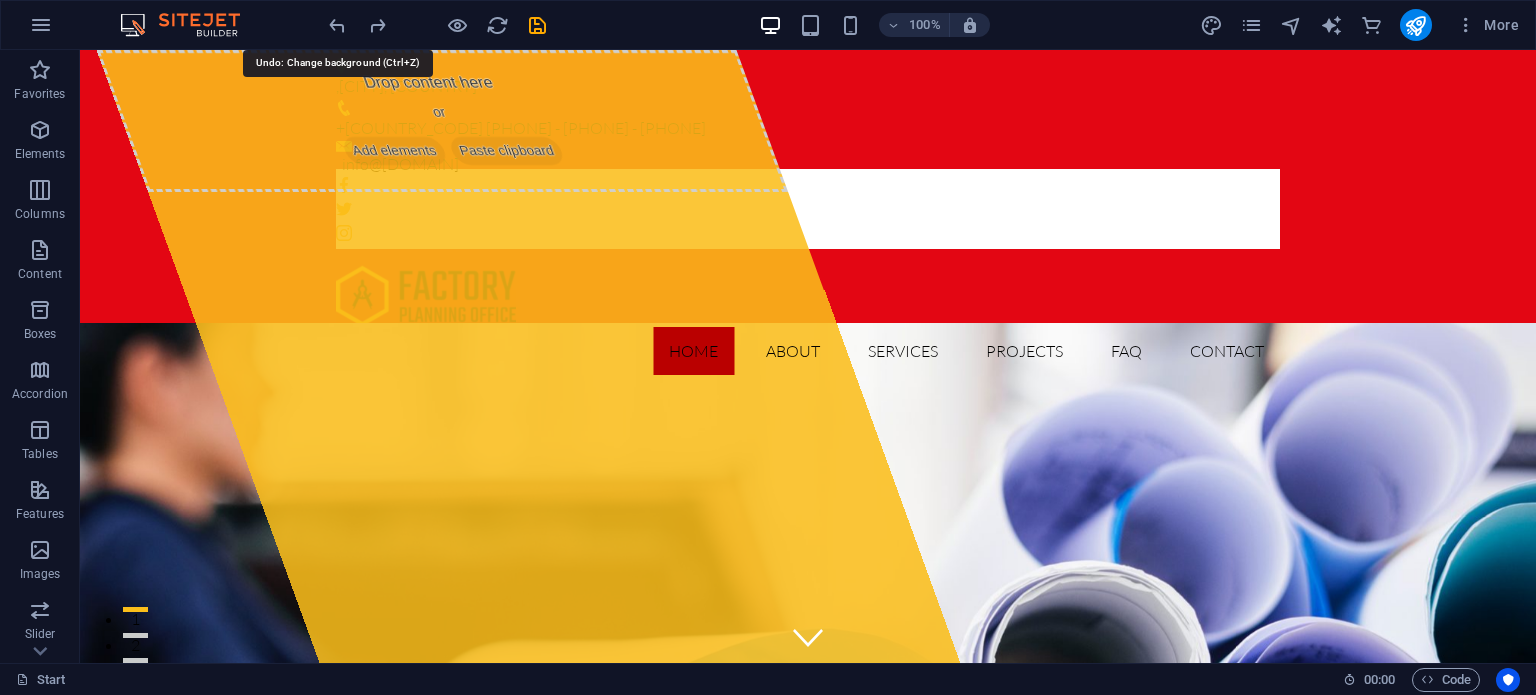 click at bounding box center [437, 25] 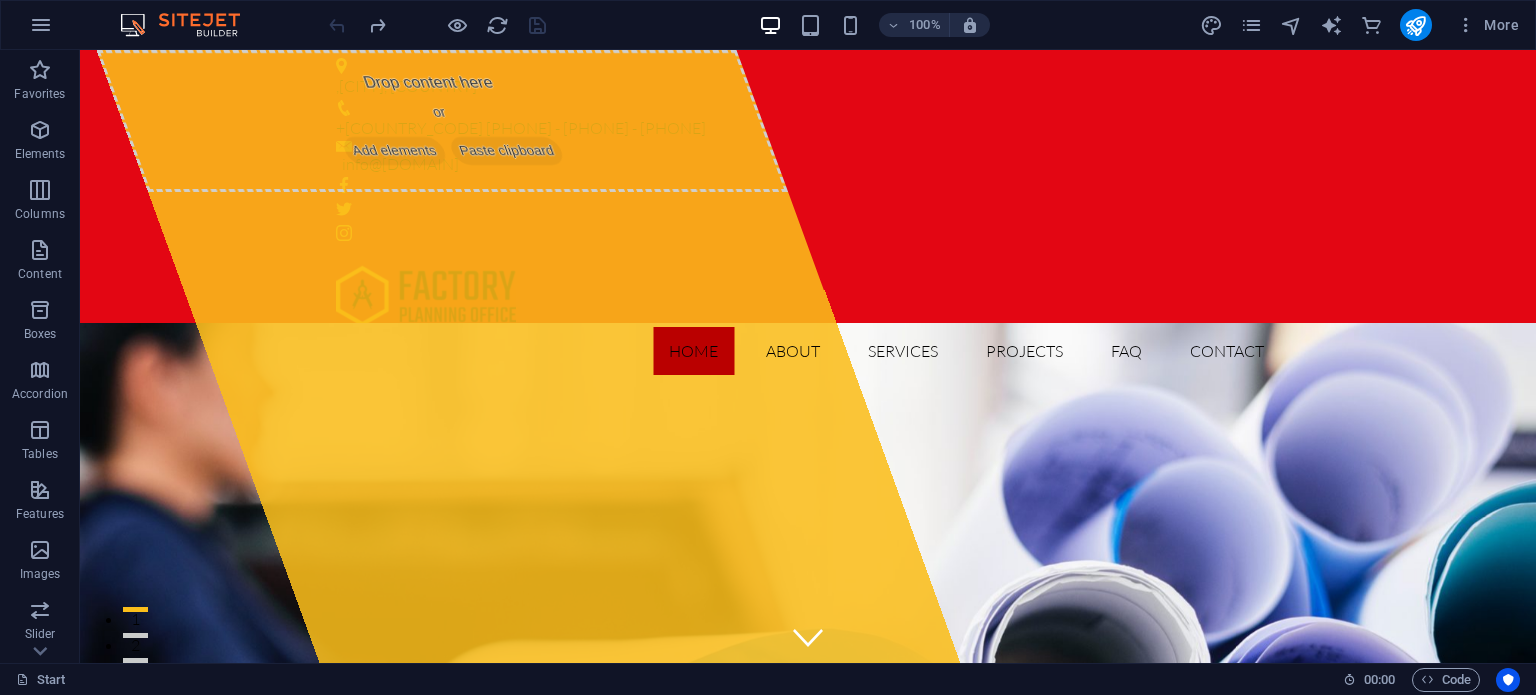 click at bounding box center [437, 25] 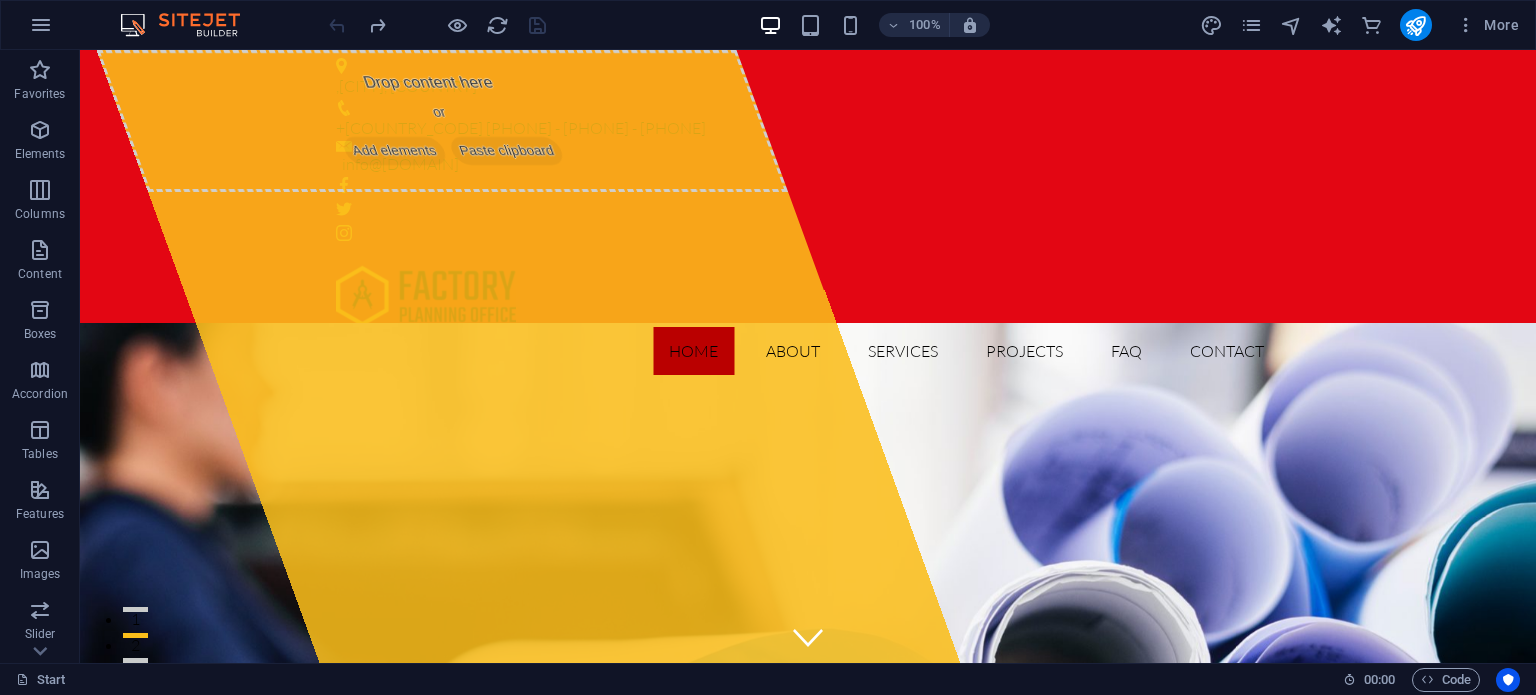 click at bounding box center [437, 25] 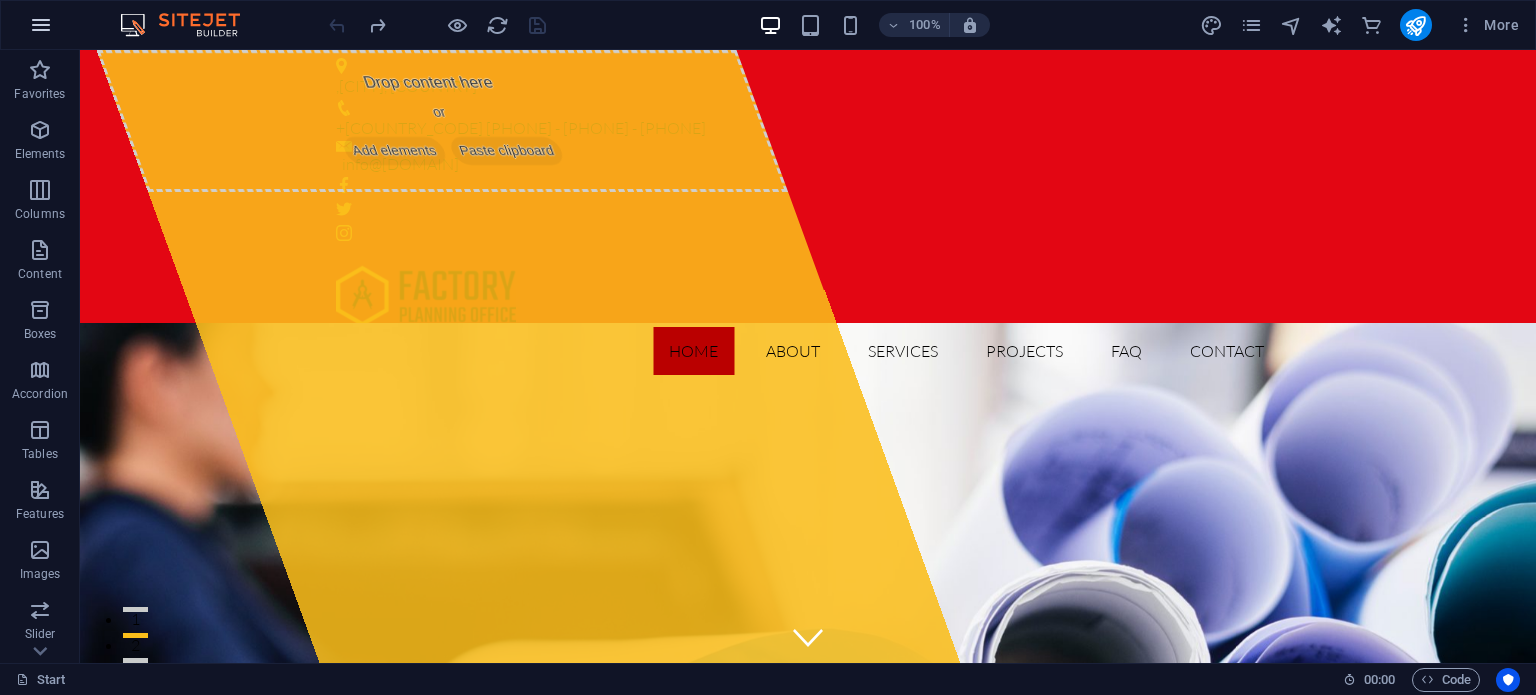 click at bounding box center [41, 25] 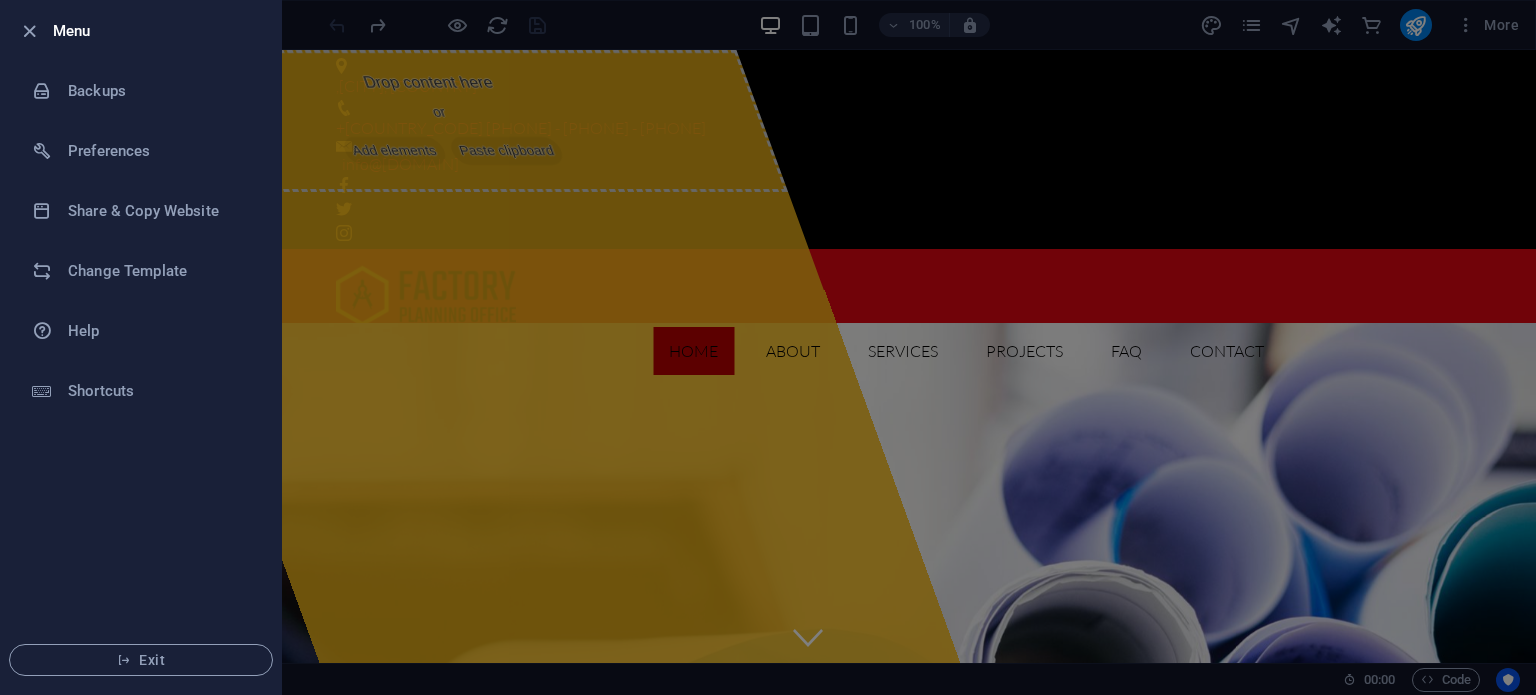 click at bounding box center [768, 347] 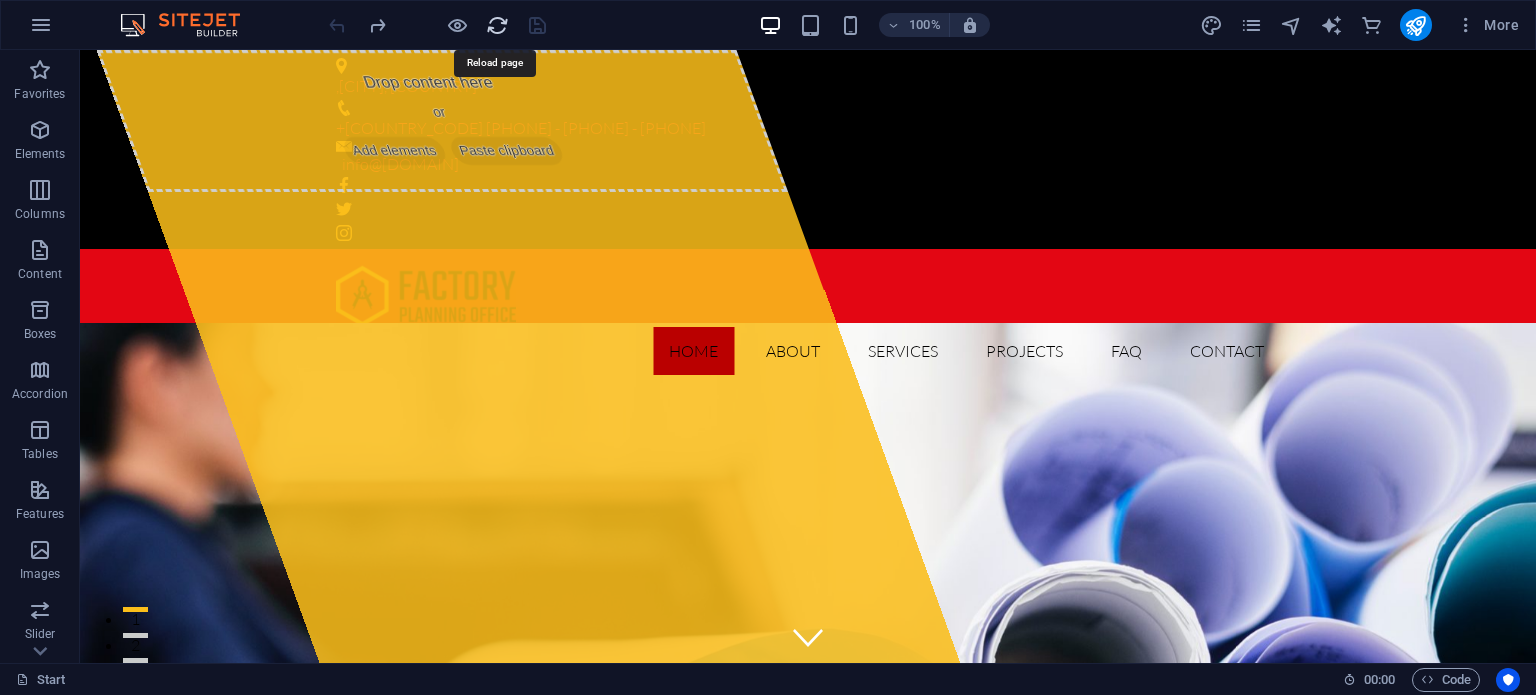 click at bounding box center (497, 25) 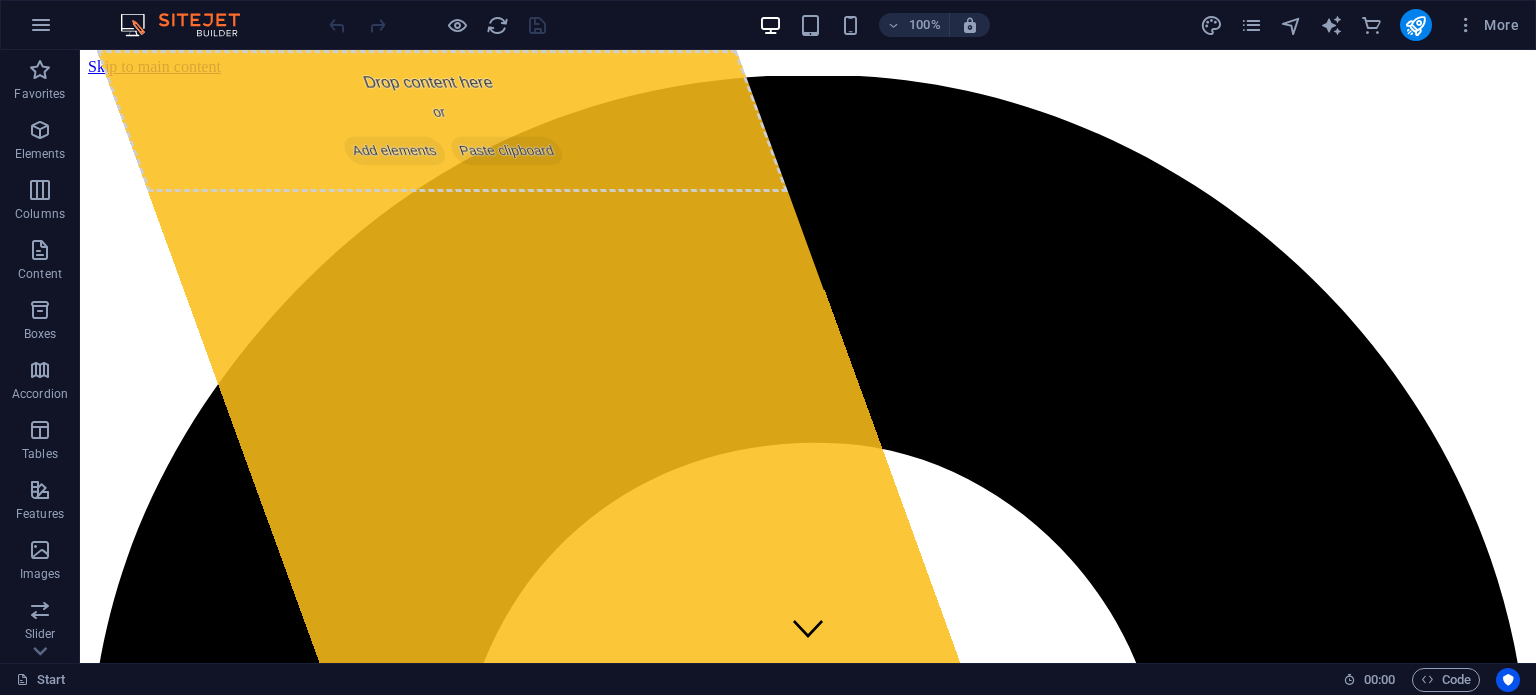 scroll, scrollTop: 0, scrollLeft: 0, axis: both 